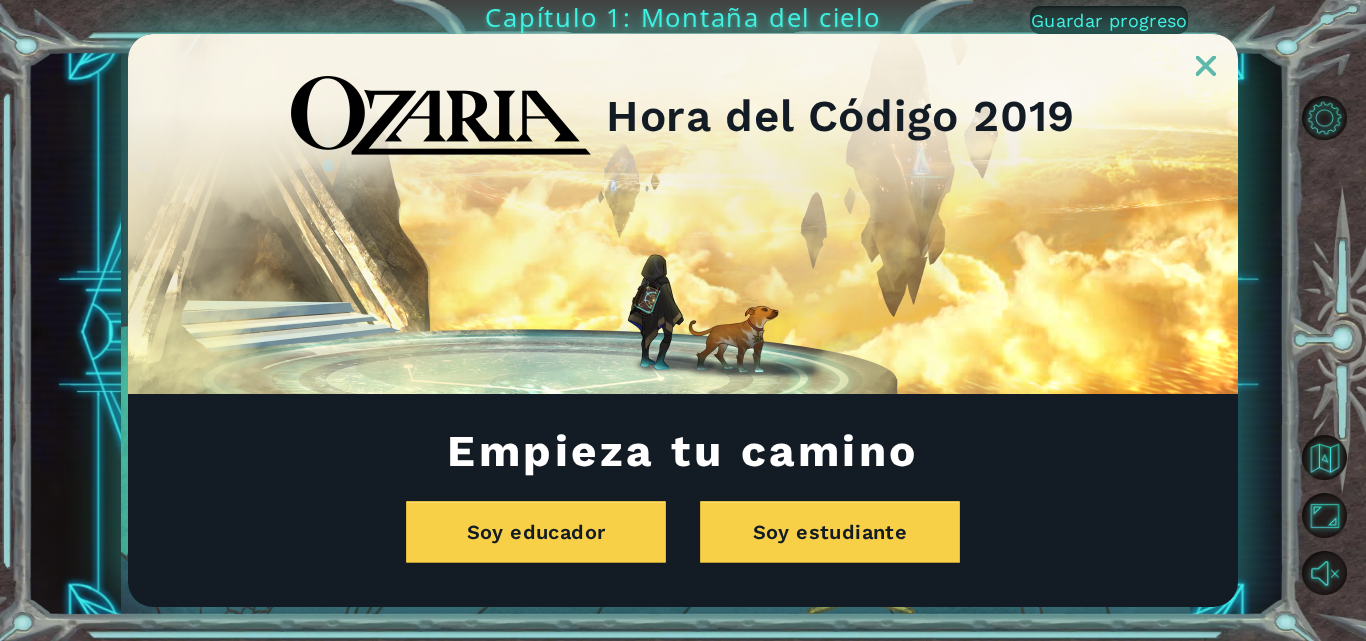 scroll, scrollTop: 0, scrollLeft: 0, axis: both 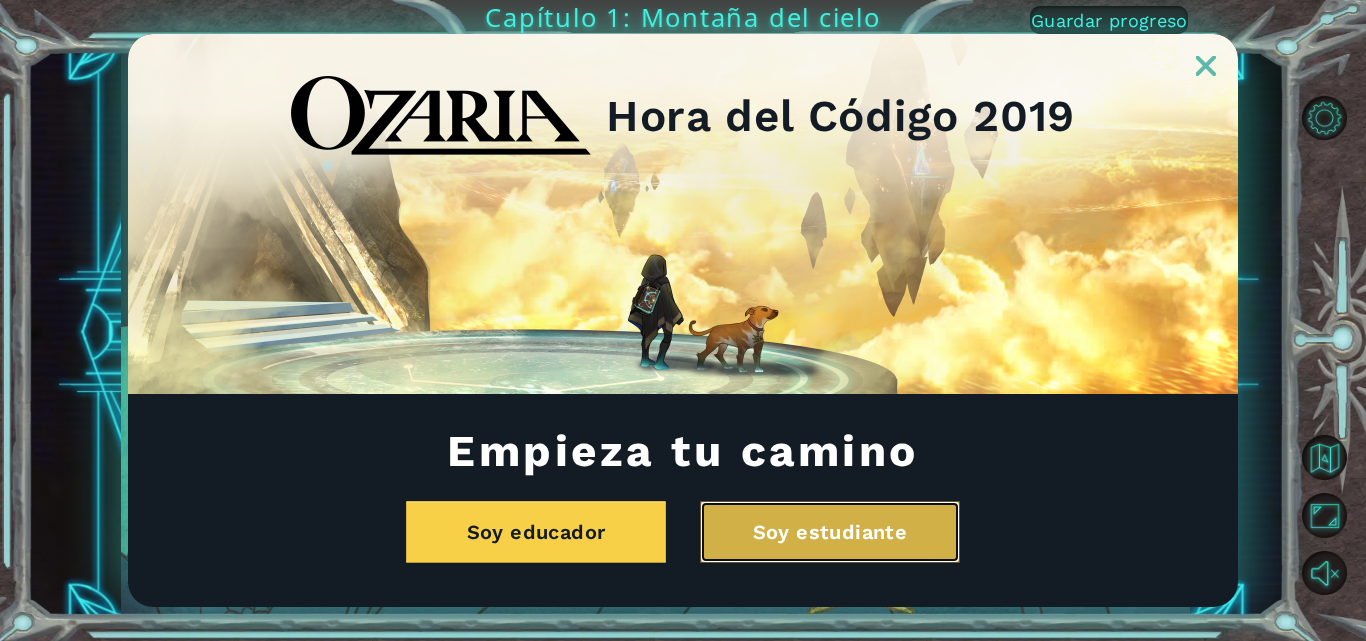 click on "Soy estudiante" at bounding box center (830, 532) 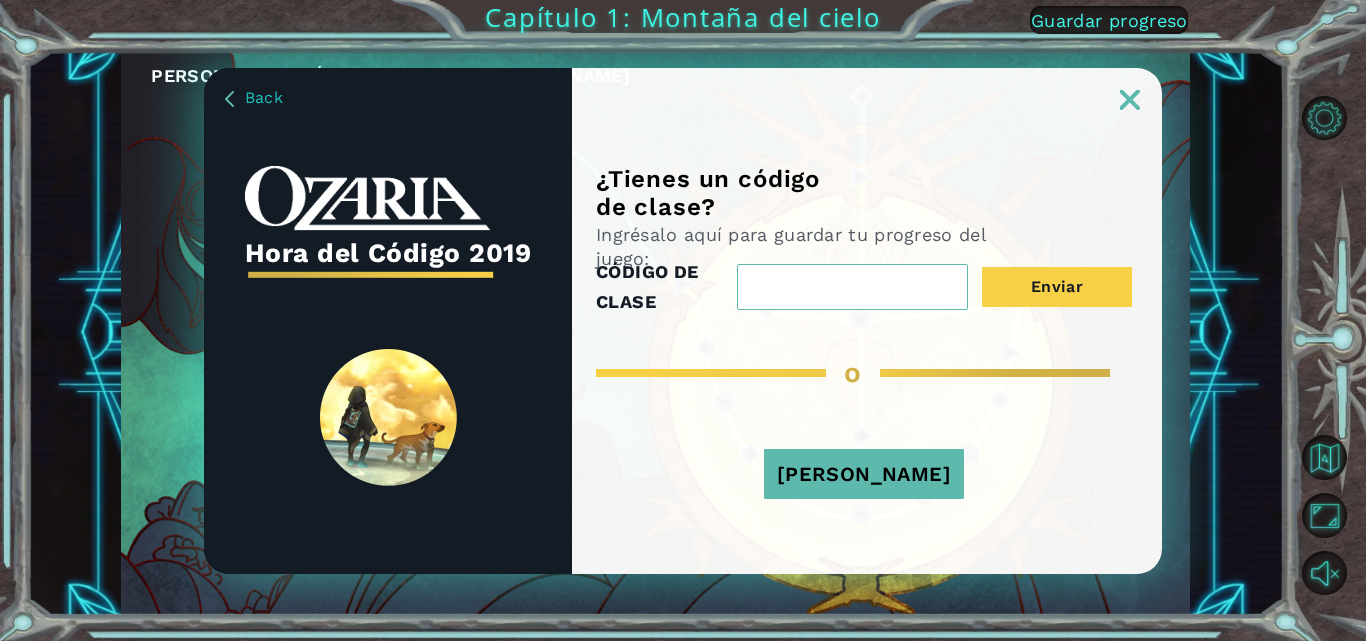 click on "[PERSON_NAME]" at bounding box center [864, 474] 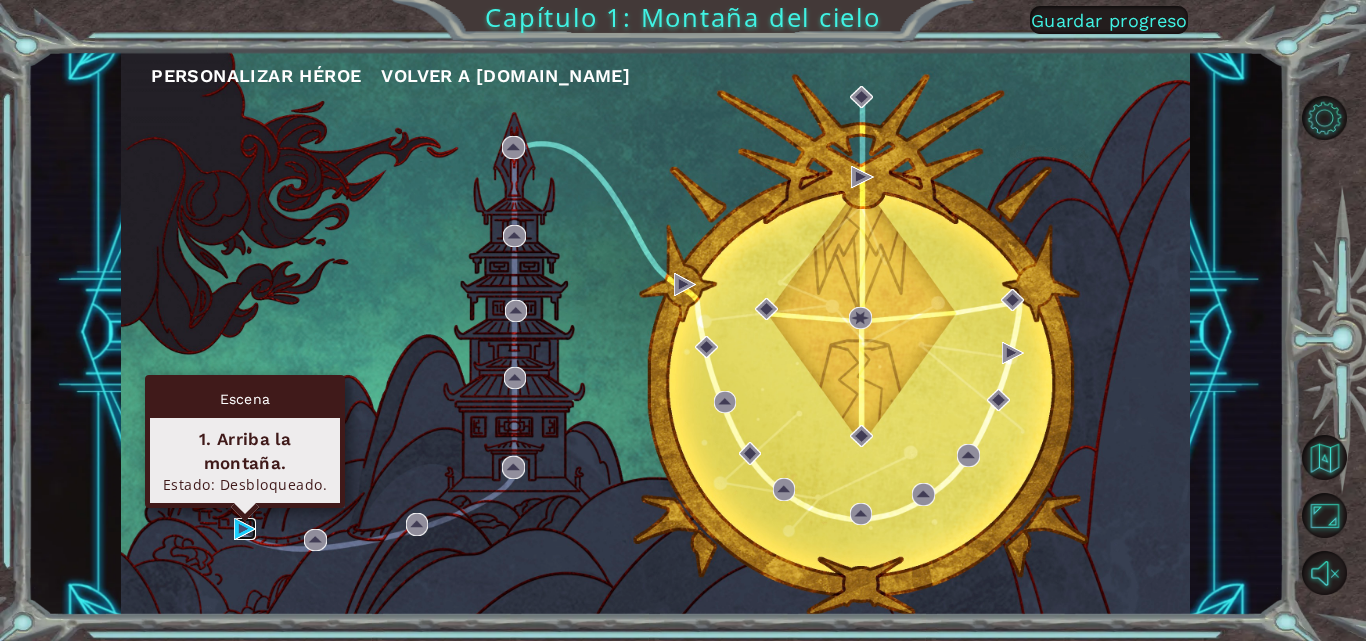 click at bounding box center [245, 529] 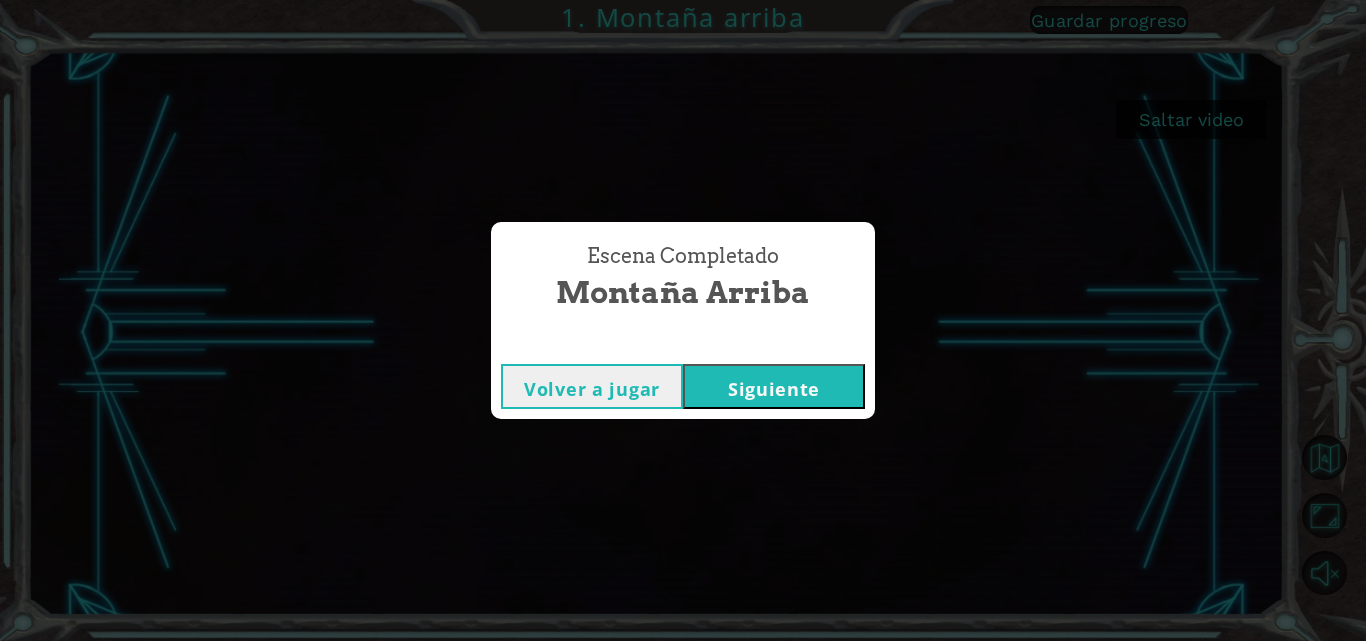 click on "Siguiente" at bounding box center (774, 386) 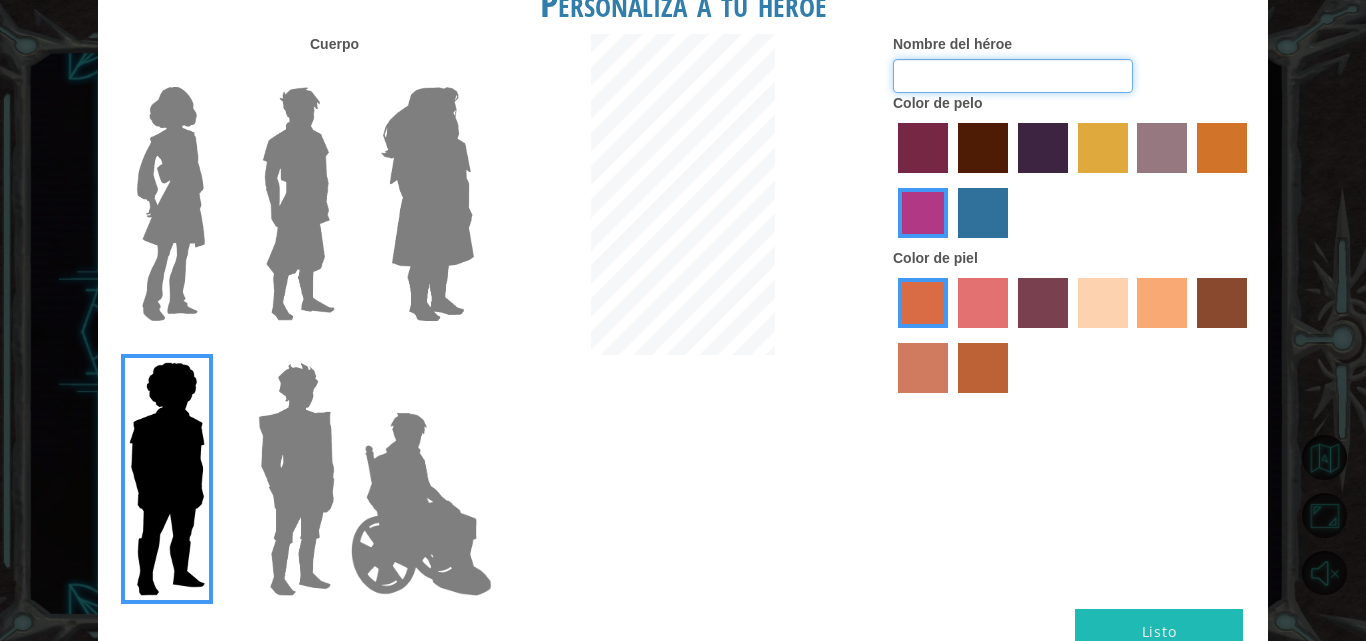 click on "Nombre del héroe" at bounding box center [1013, 76] 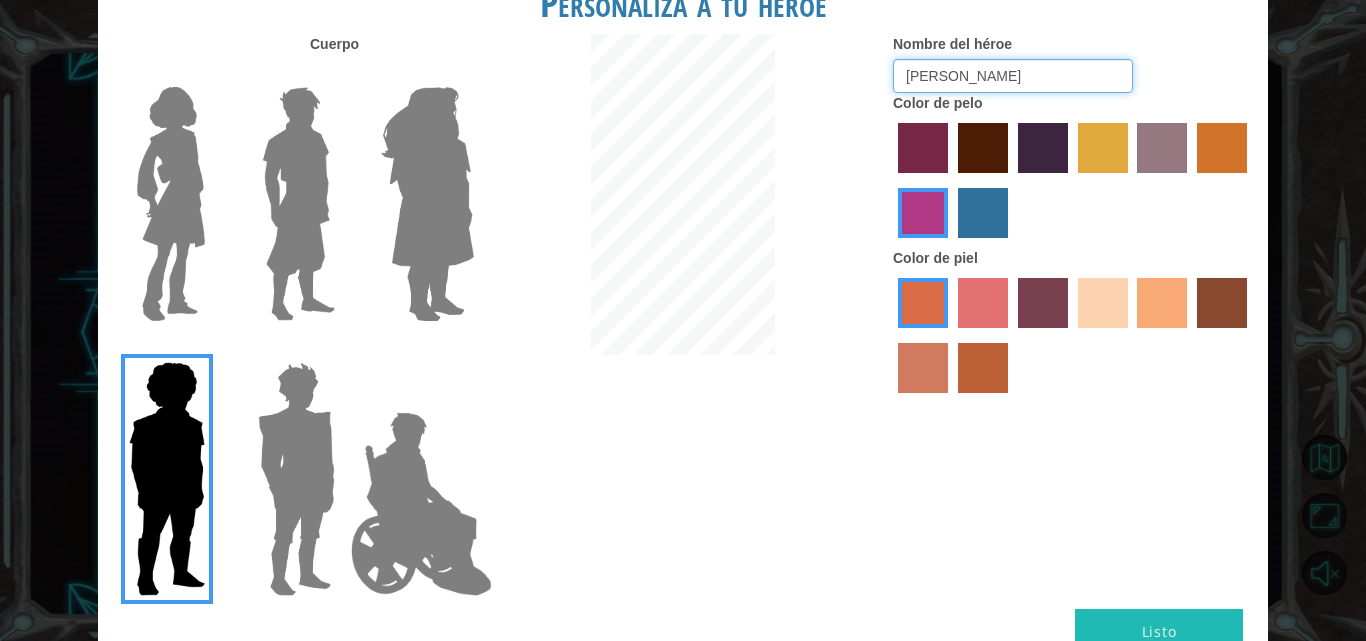 type on "[PERSON_NAME]" 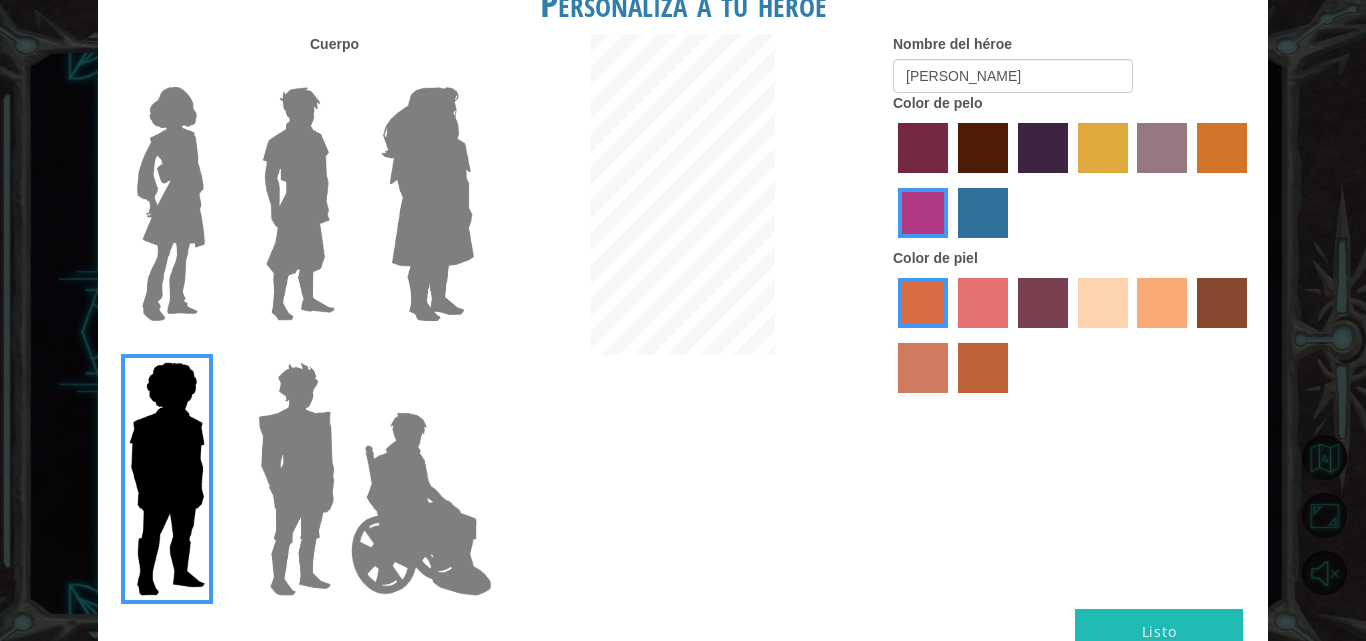 click at bounding box center [983, 148] 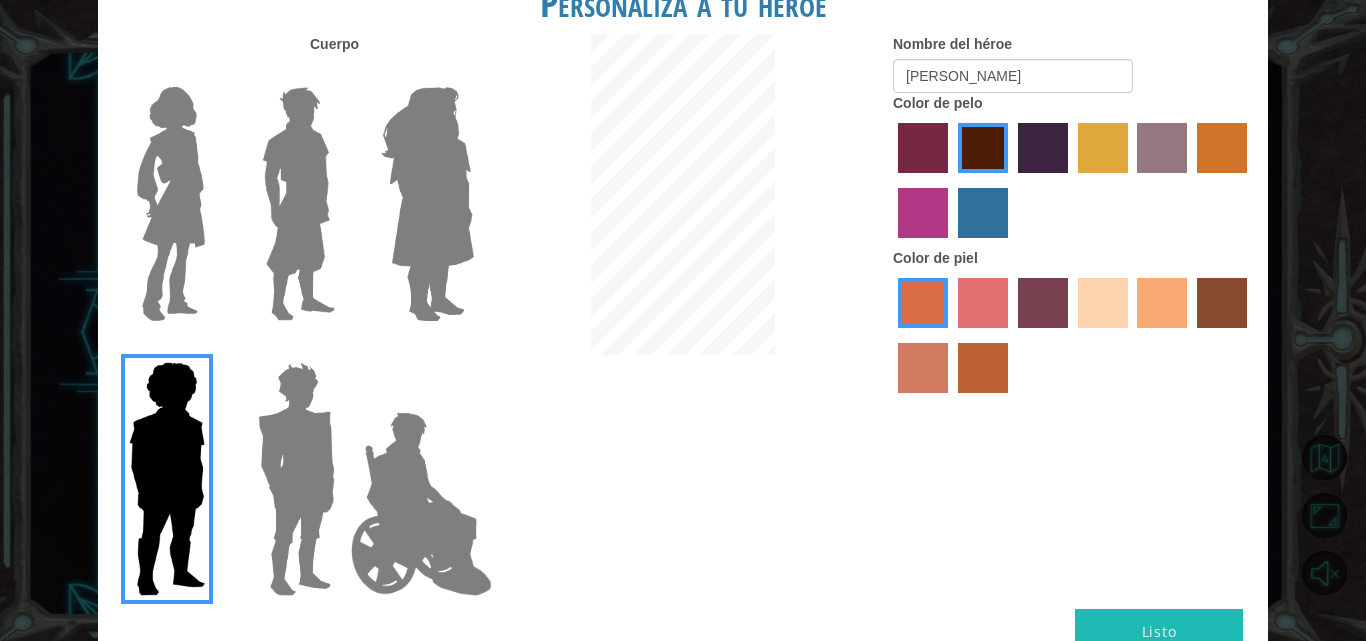 drag, startPoint x: 1227, startPoint y: 299, endPoint x: 1230, endPoint y: 286, distance: 13.341664 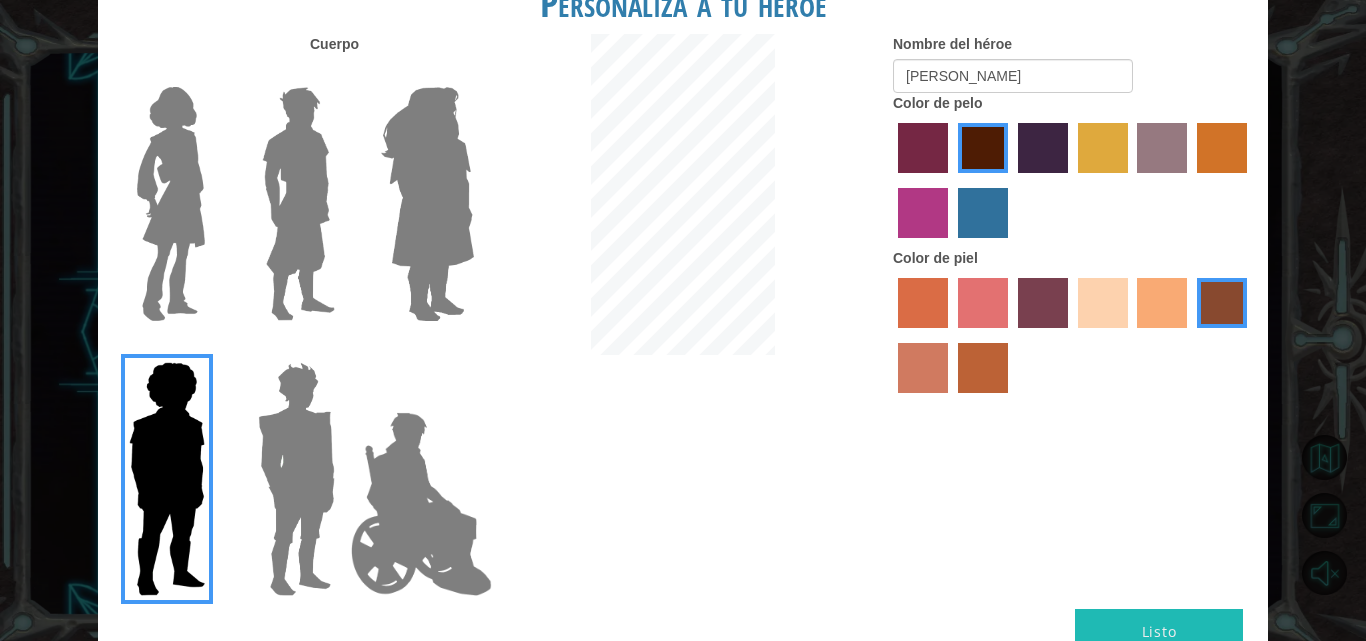 click at bounding box center (421, 504) 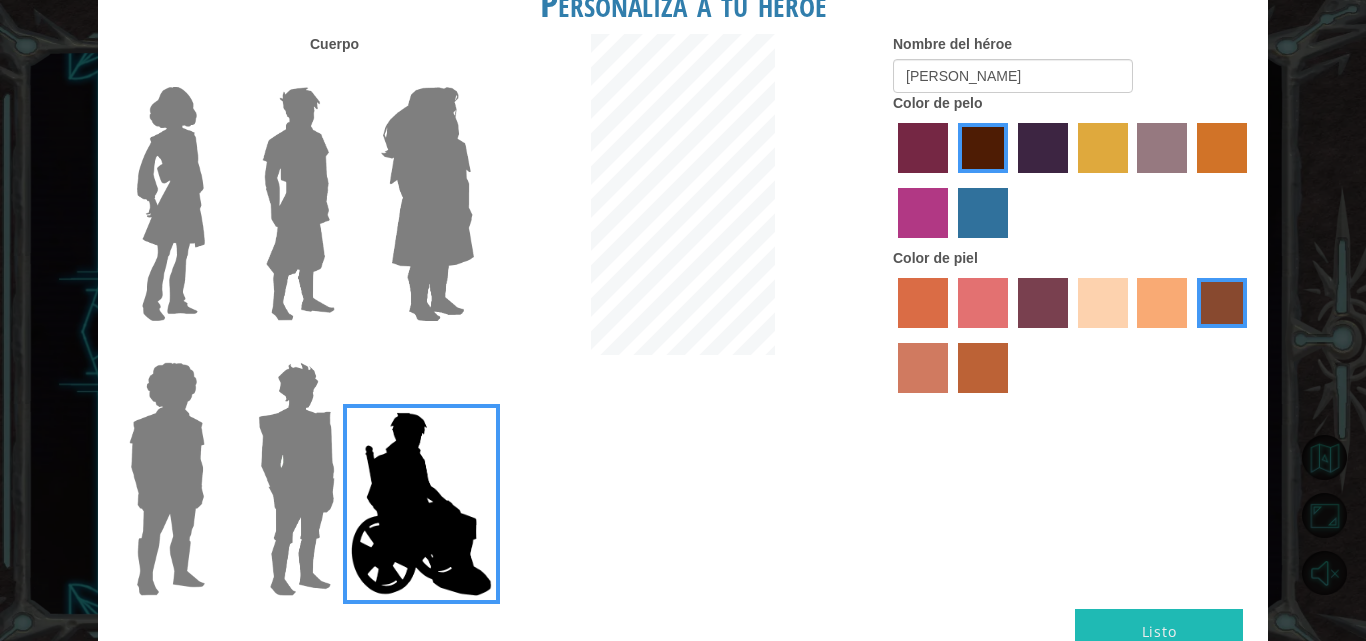 click at bounding box center [427, 204] 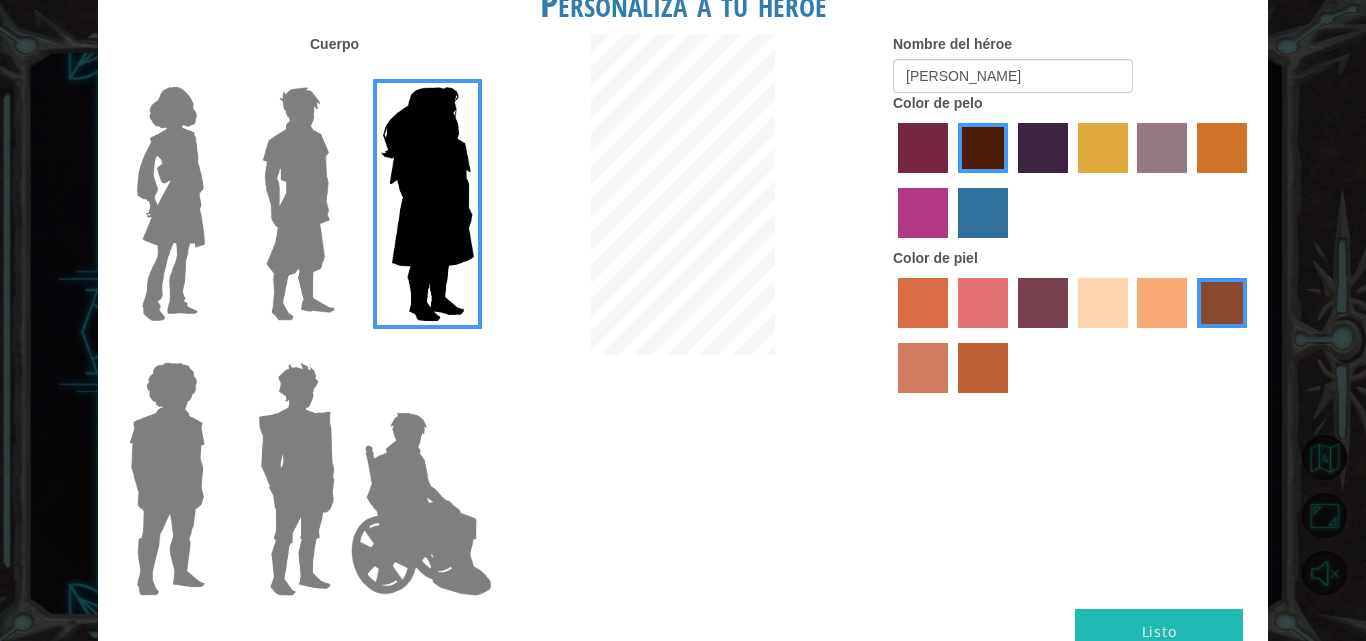 click at bounding box center [421, 504] 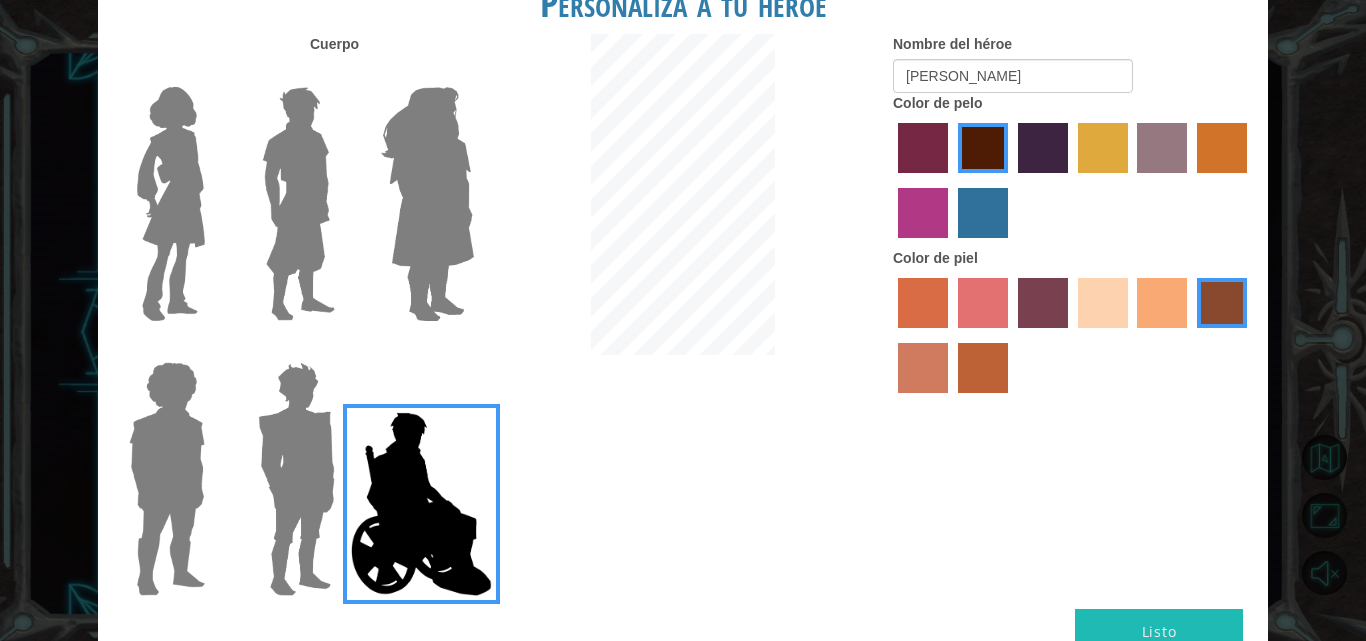 click at bounding box center (427, 204) 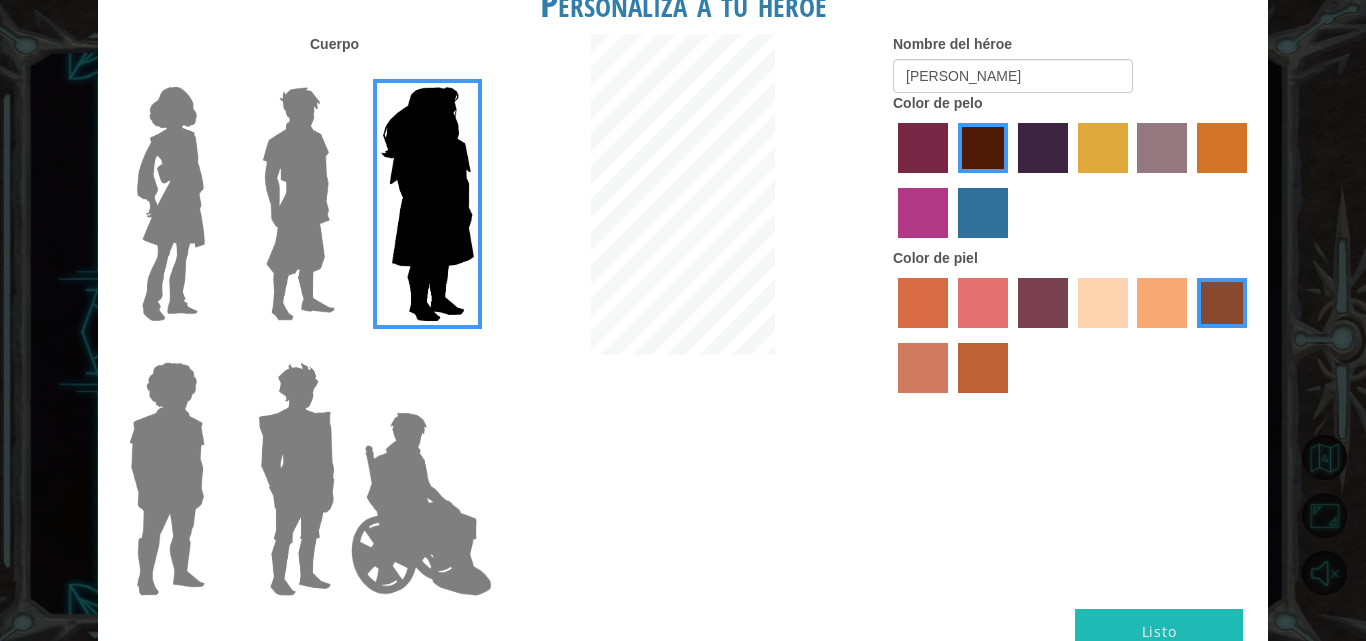 click at bounding box center (296, 479) 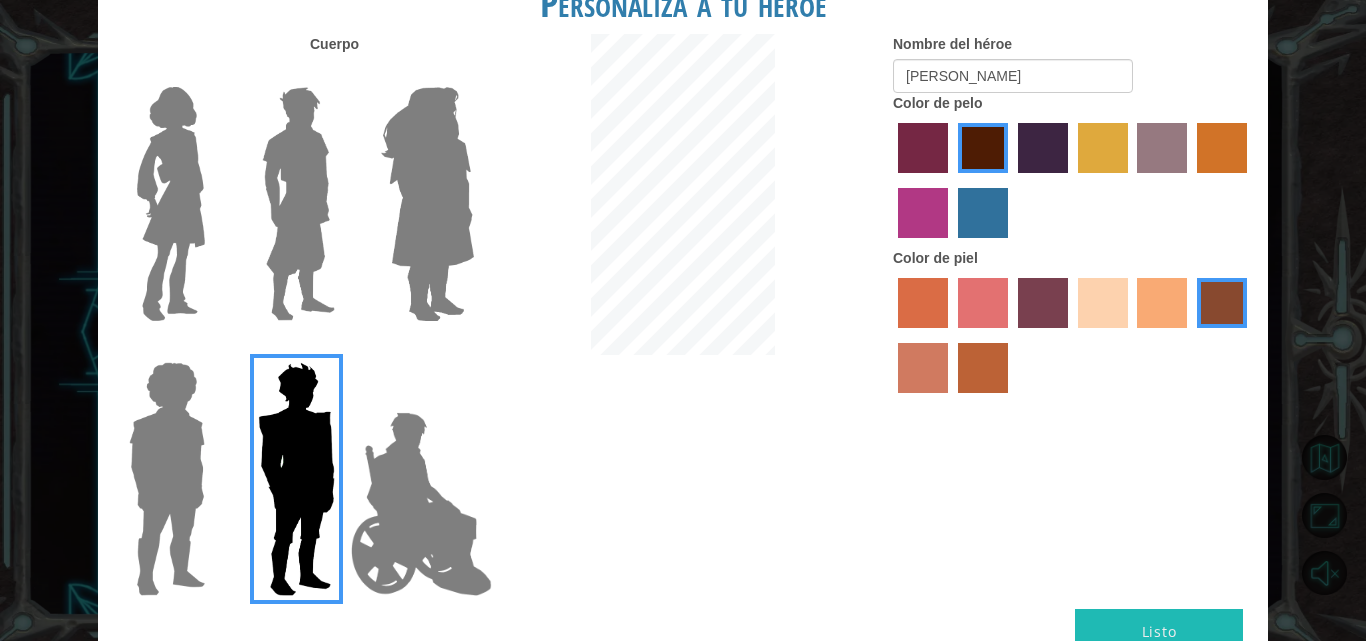 click at bounding box center [167, 479] 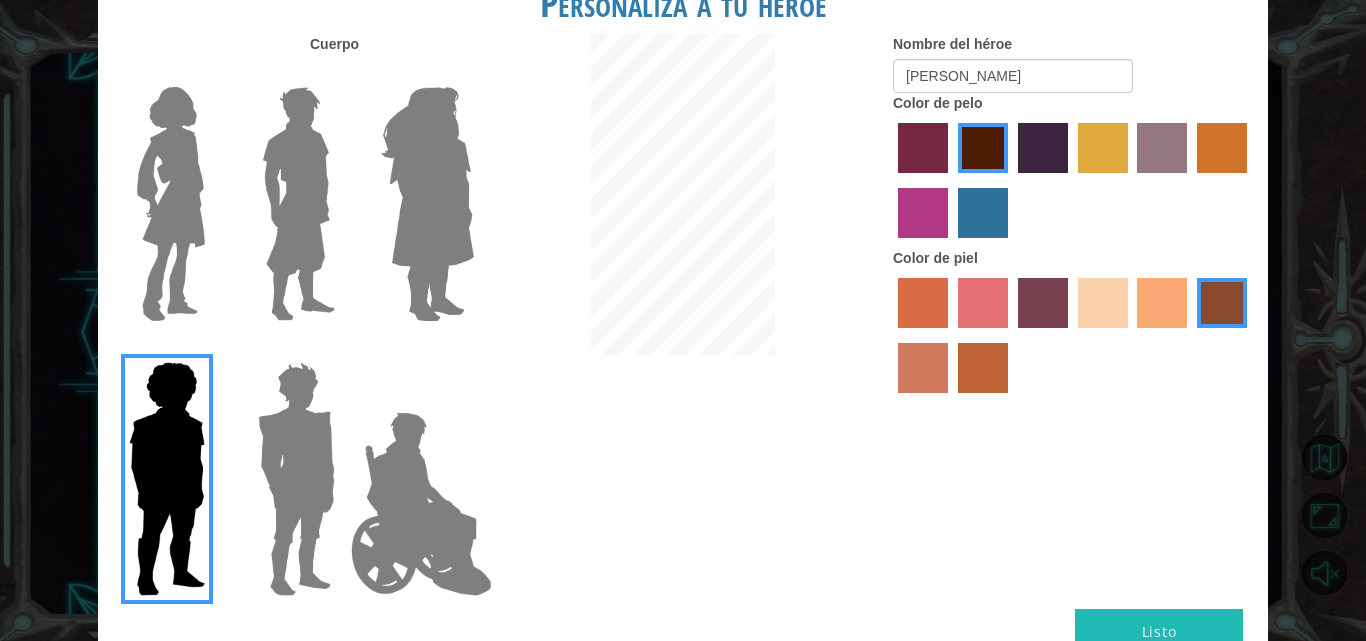 click at bounding box center (171, 204) 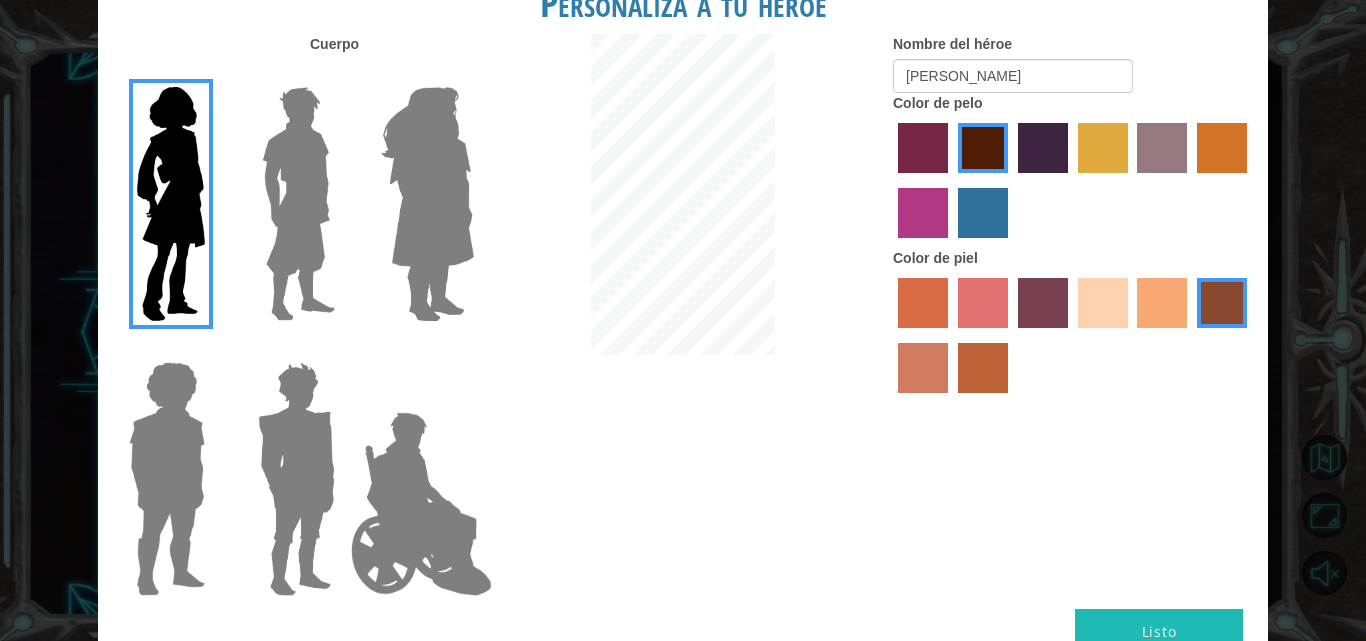 click at bounding box center [296, 479] 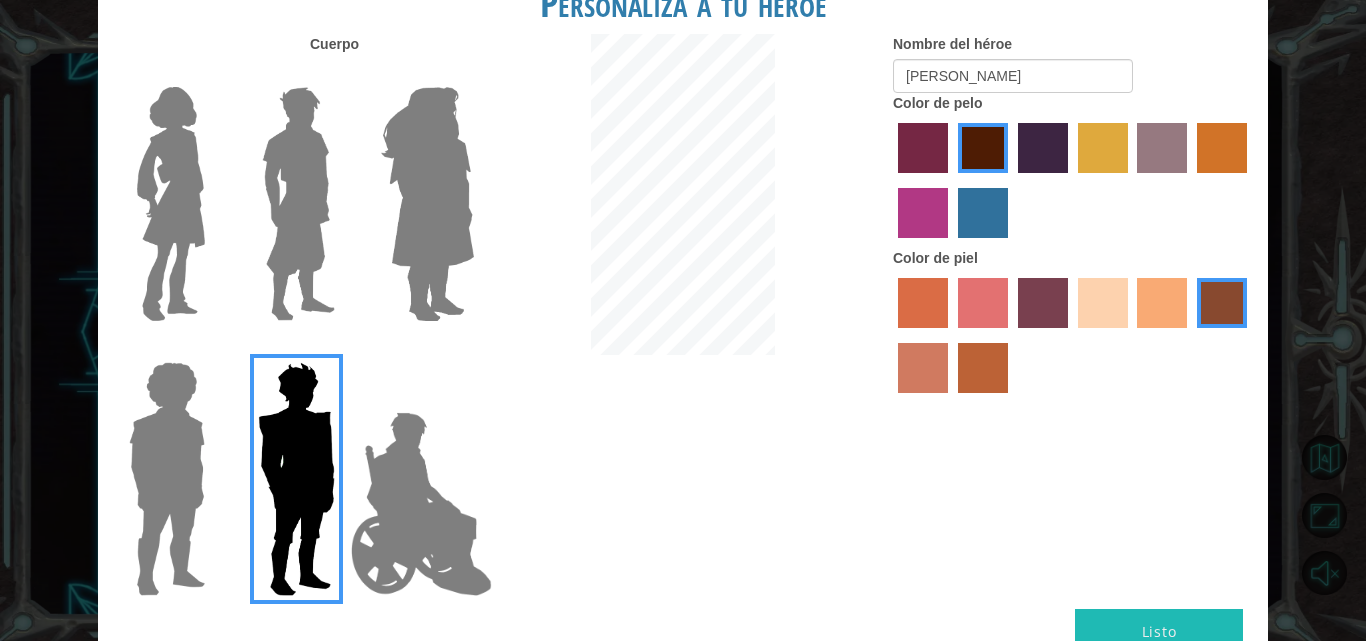 click at bounding box center [167, 479] 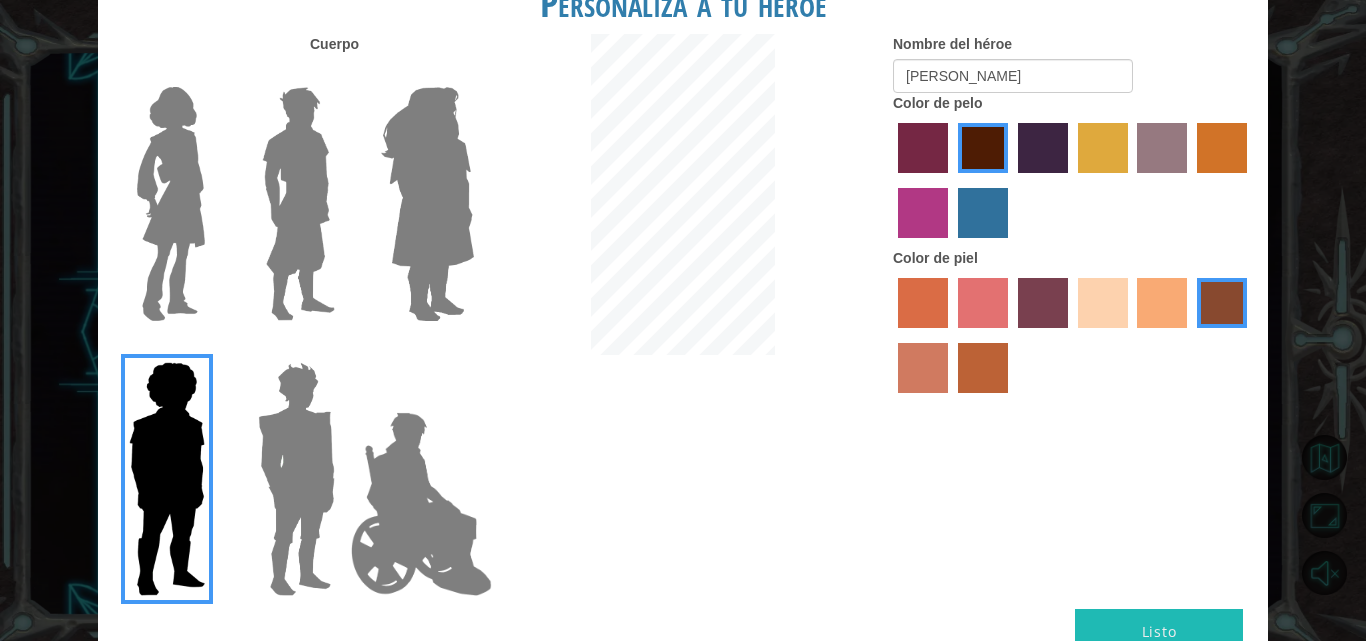 click at bounding box center (1043, 303) 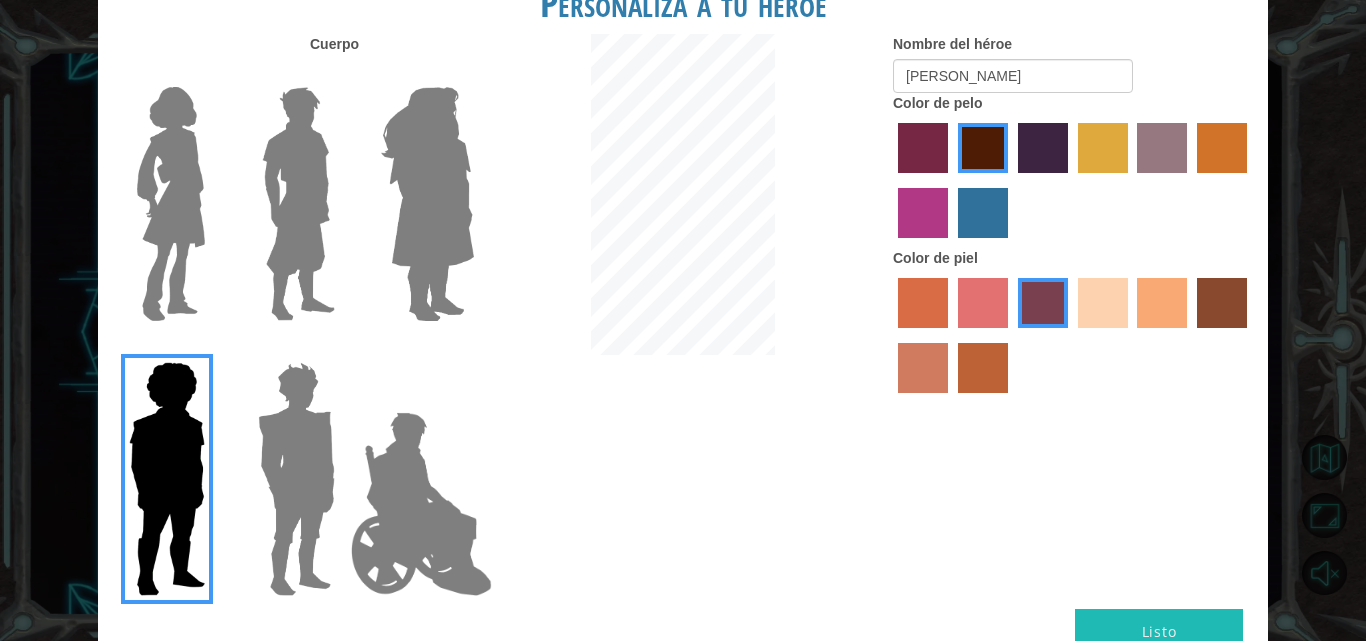 drag, startPoint x: 1232, startPoint y: 617, endPoint x: 1219, endPoint y: 614, distance: 13.341664 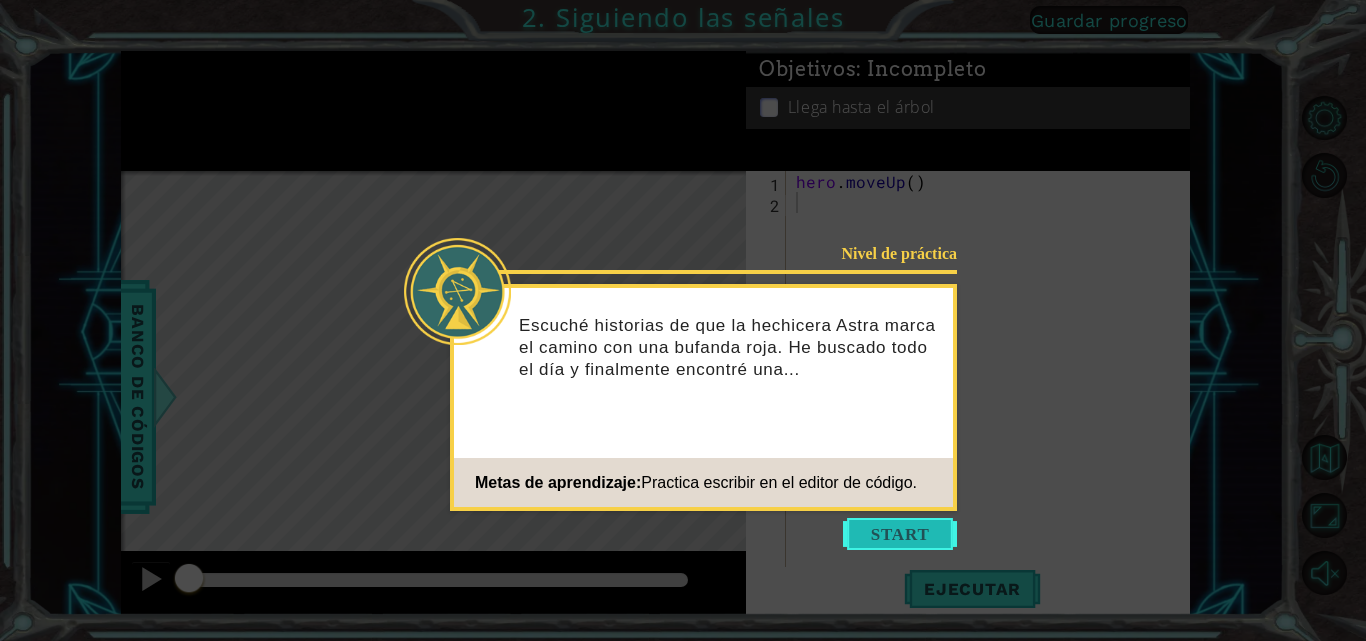 click at bounding box center [900, 534] 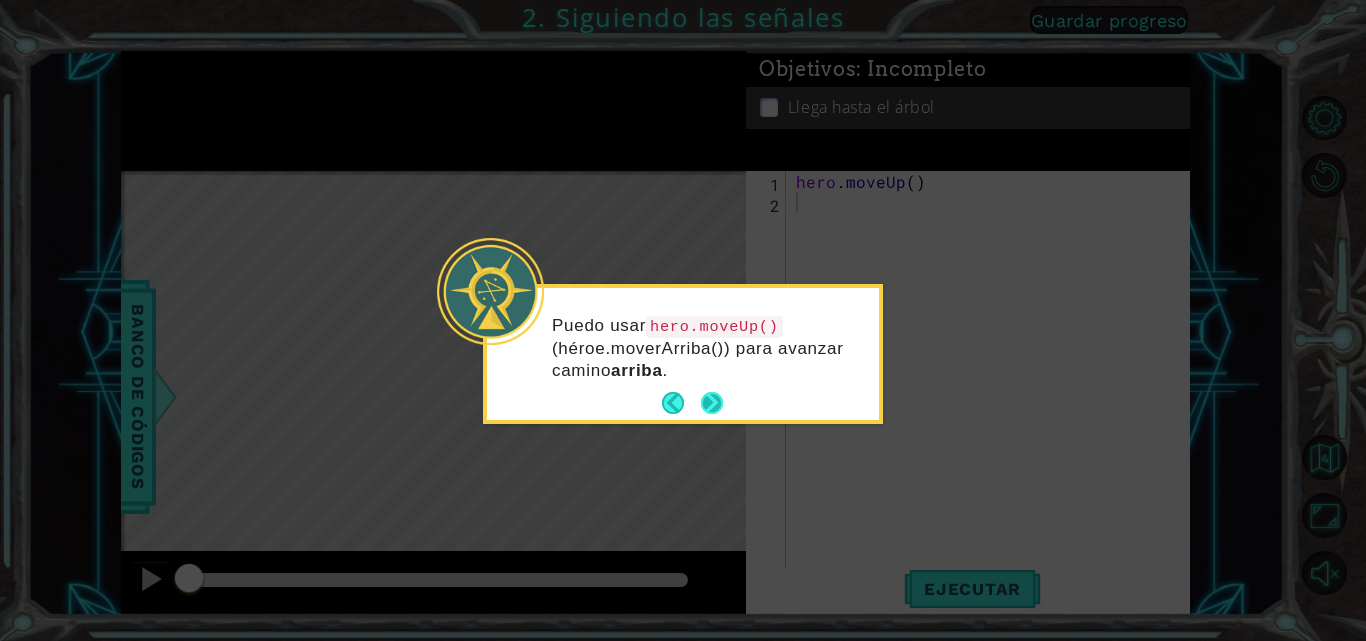 click at bounding box center [712, 403] 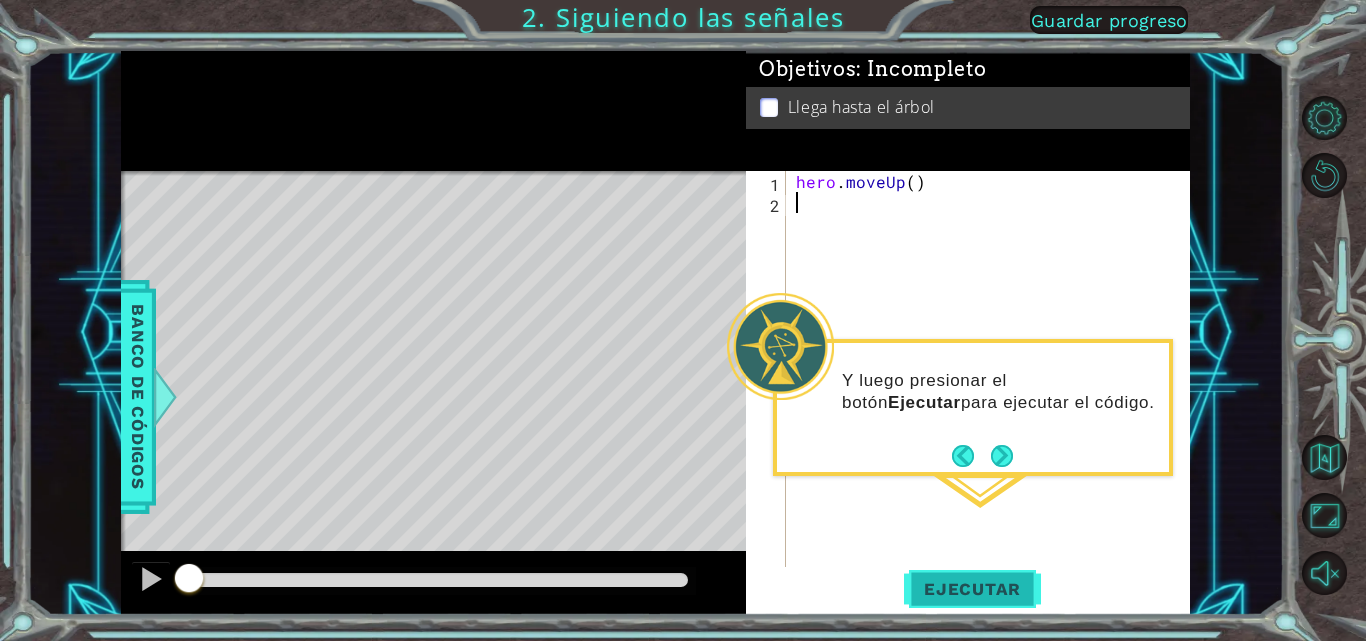click on "Ejecutar" at bounding box center [972, 589] 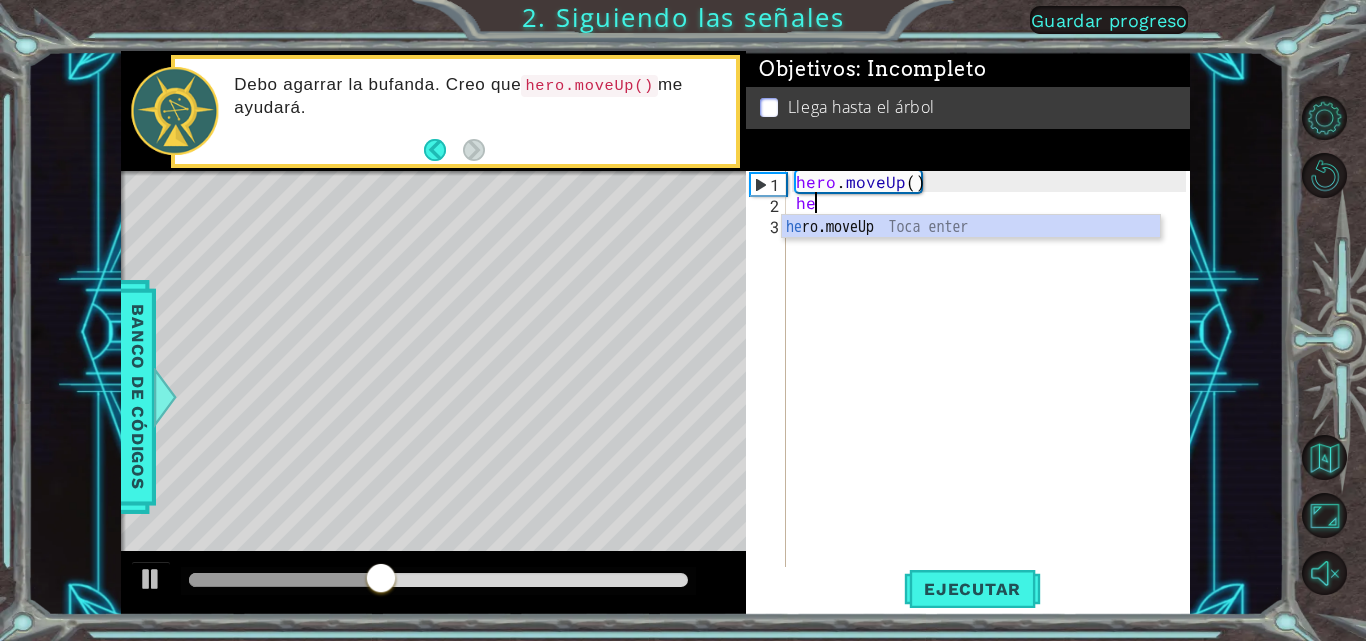 scroll, scrollTop: 0, scrollLeft: 1, axis: horizontal 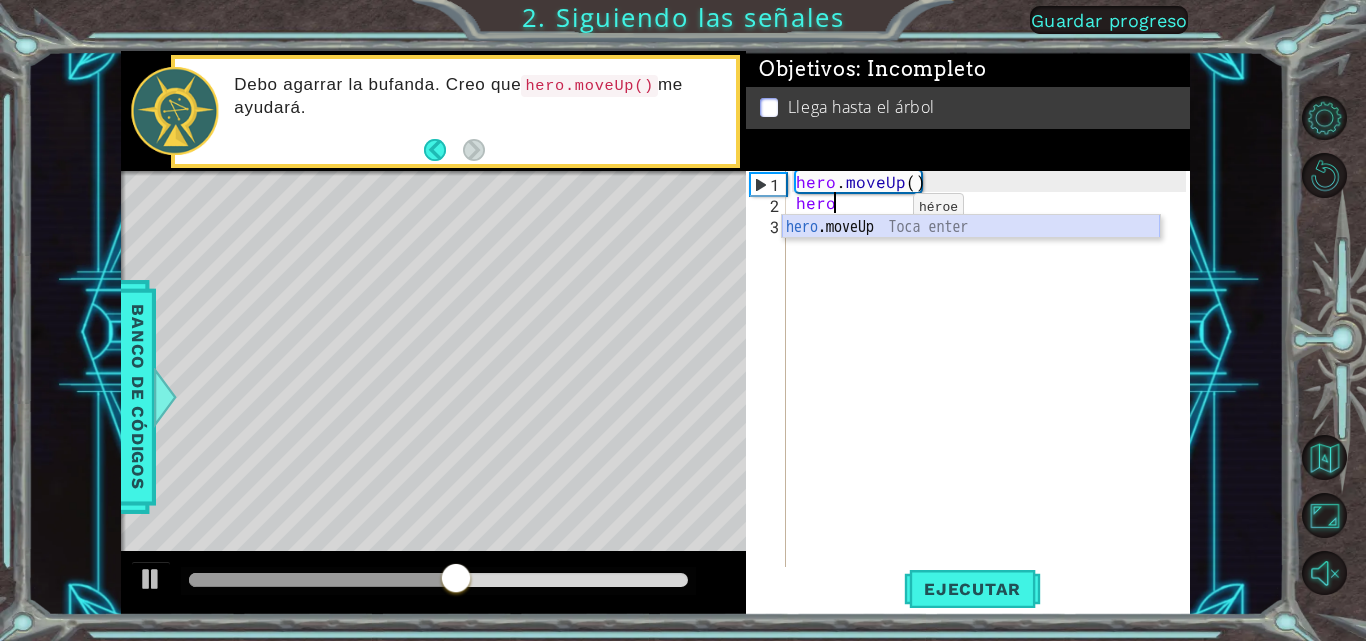 click on "hero .moveUp Toca enter" at bounding box center [971, 251] 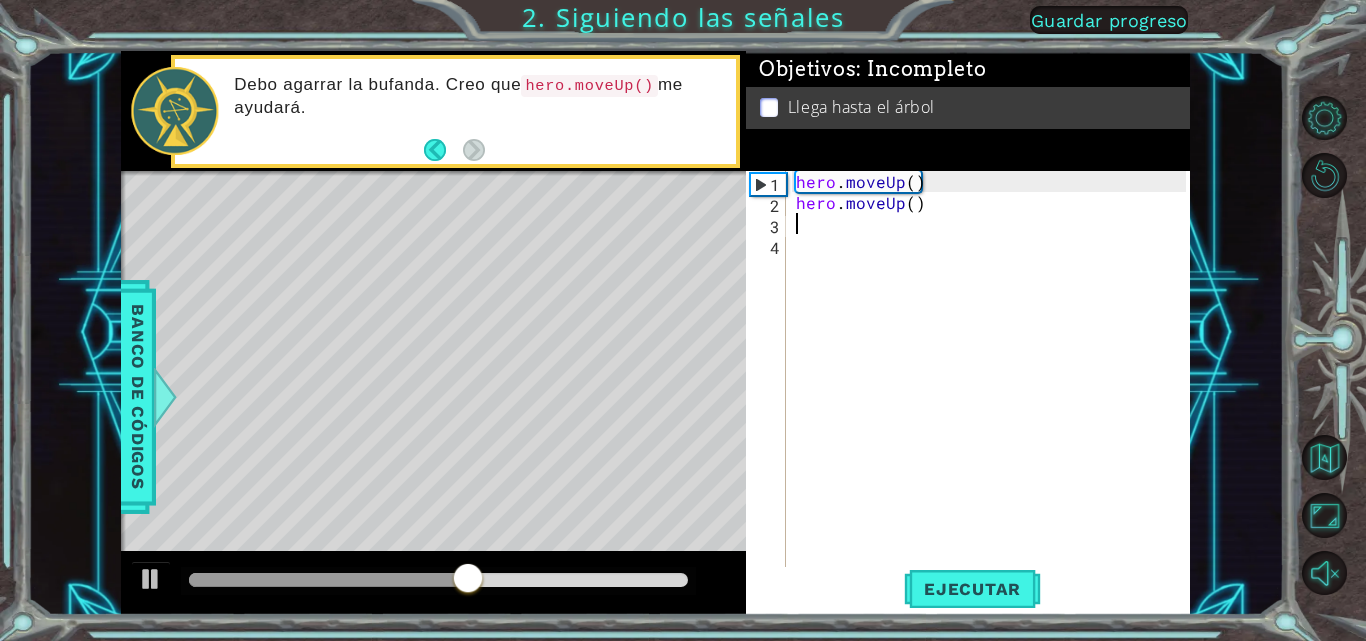 scroll, scrollTop: 0, scrollLeft: 0, axis: both 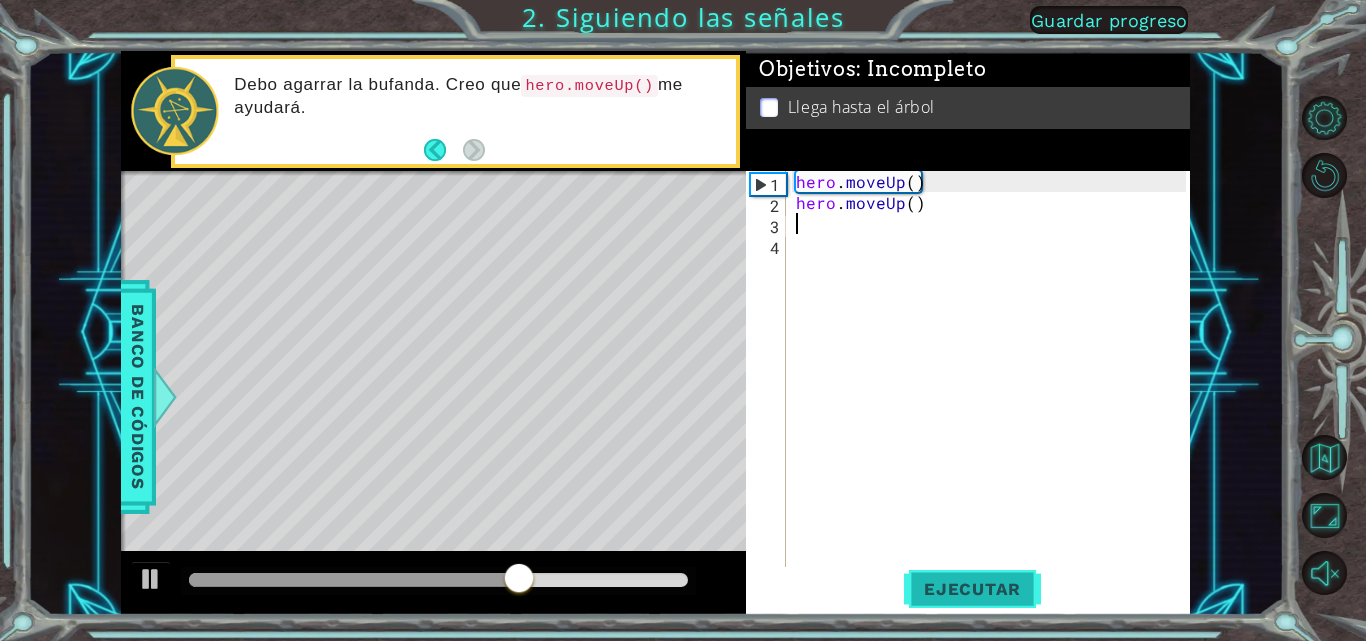 click on "Ejecutar" at bounding box center [972, 589] 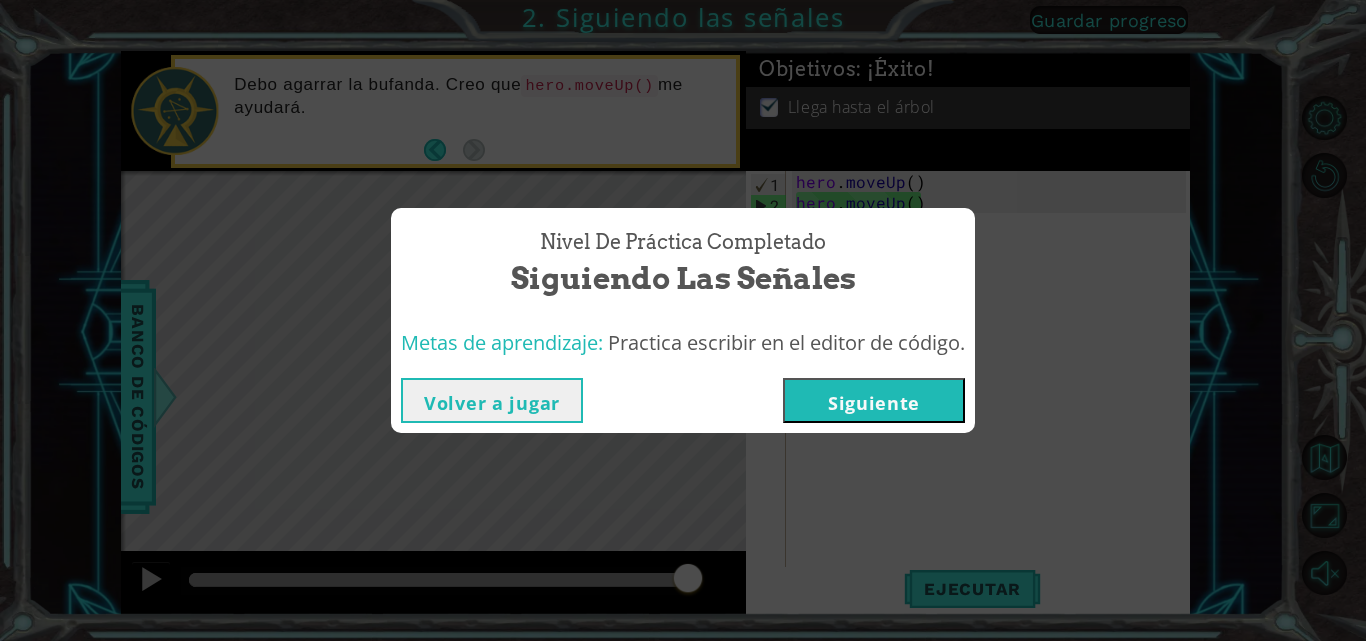 click on "Volver a jugar
[GEOGRAPHIC_DATA]" at bounding box center [683, 400] 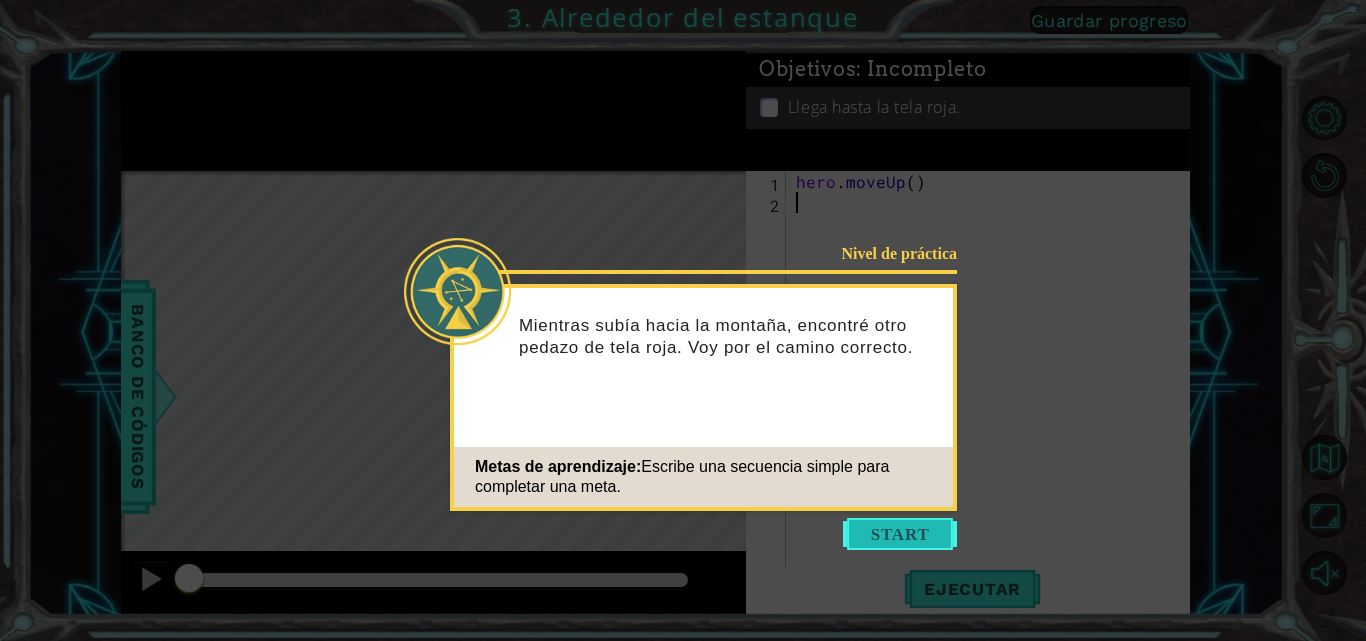 click at bounding box center [900, 534] 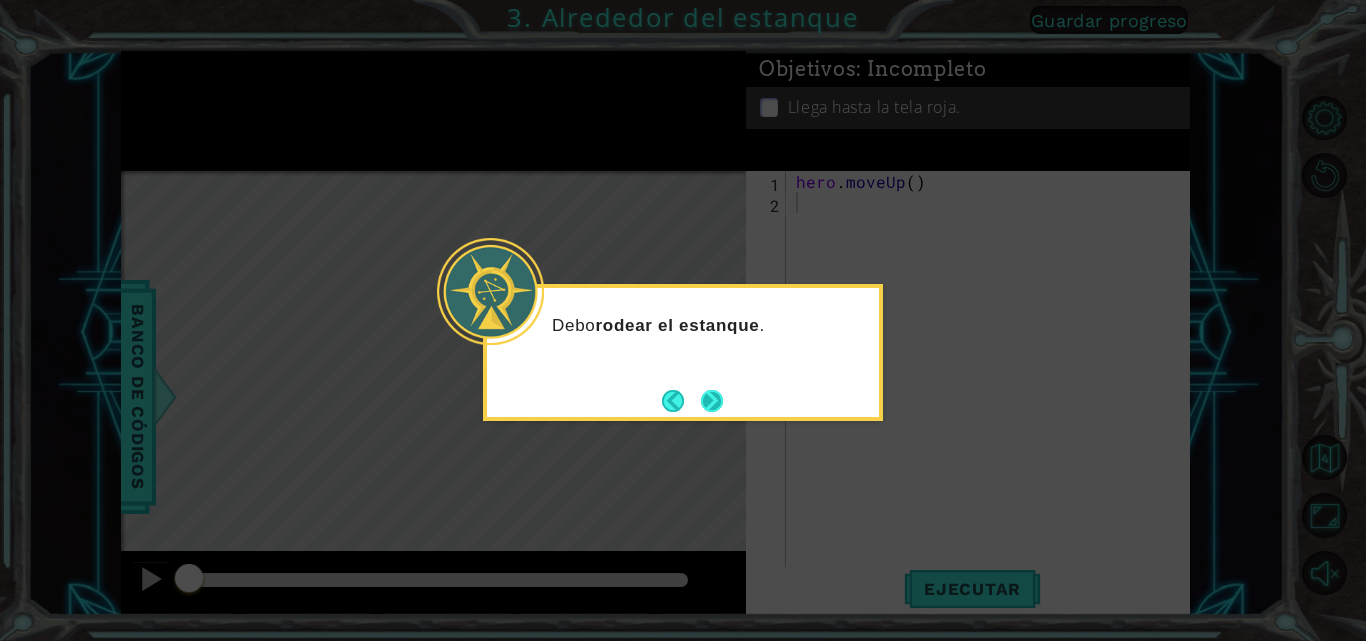 click at bounding box center [712, 401] 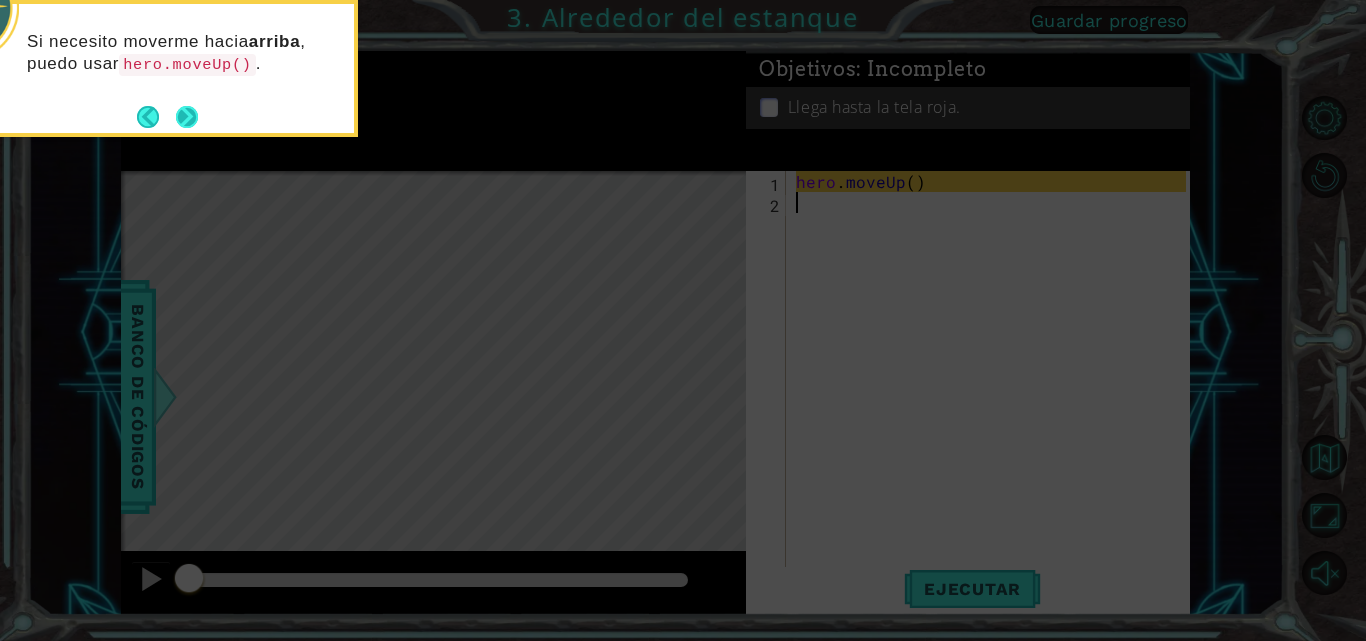 click at bounding box center [187, 117] 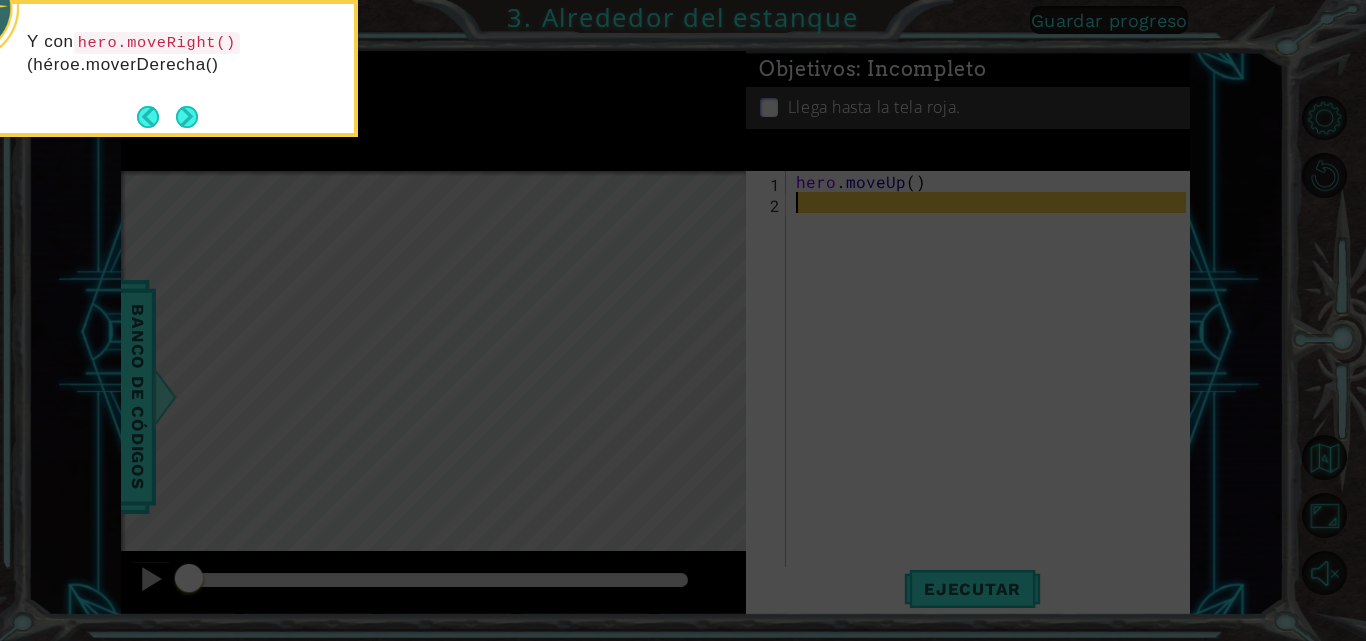 click at bounding box center [187, 117] 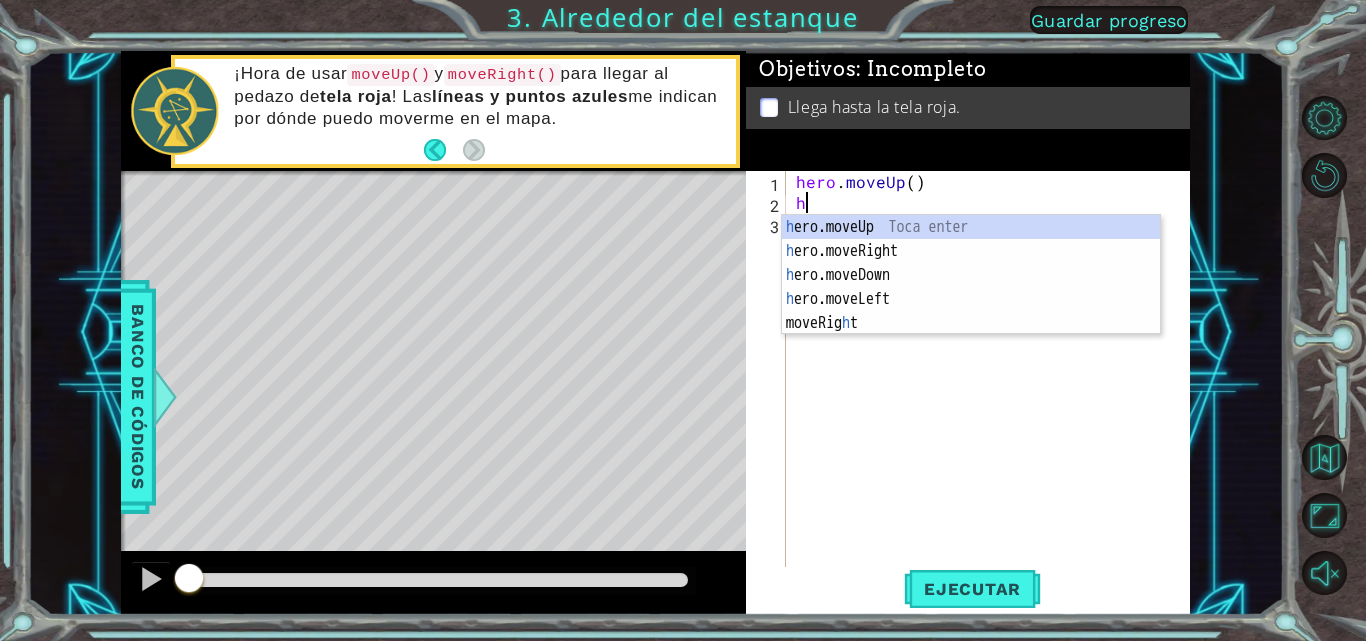type on "hero" 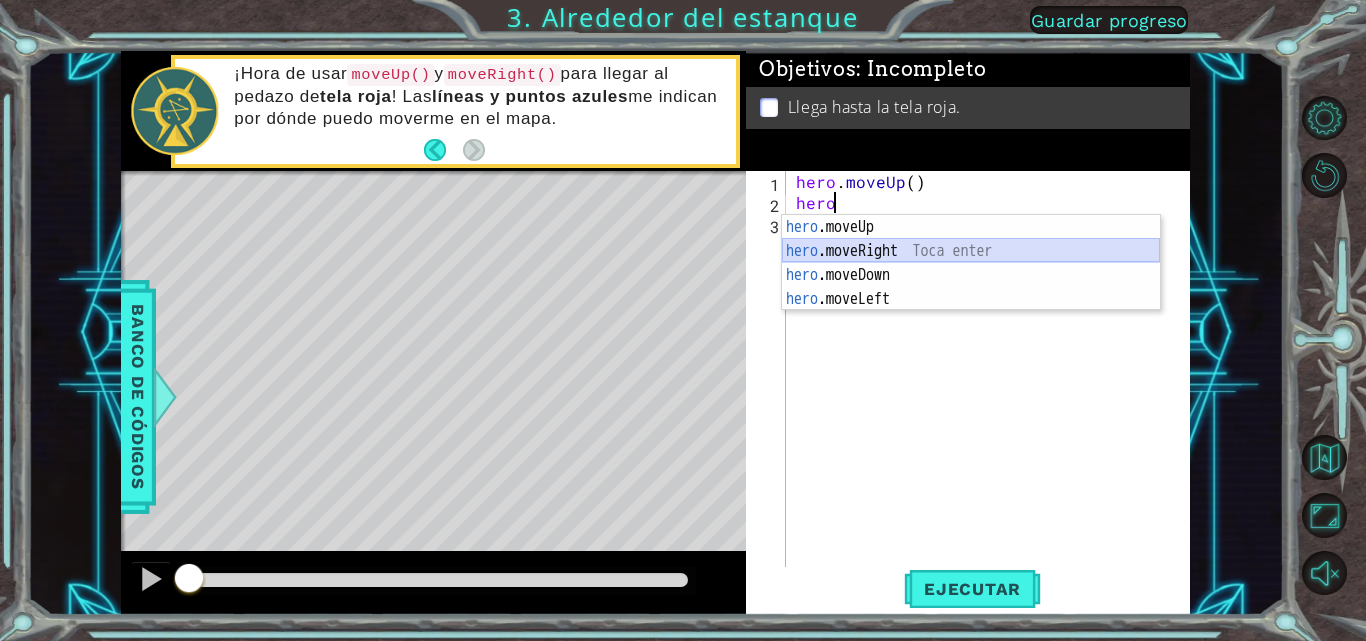 click on "hero .moveUp Toca enter hero .moveRight Toca enter hero .moveDown Toca enter hero .moveLeft Toca enter" at bounding box center [971, 287] 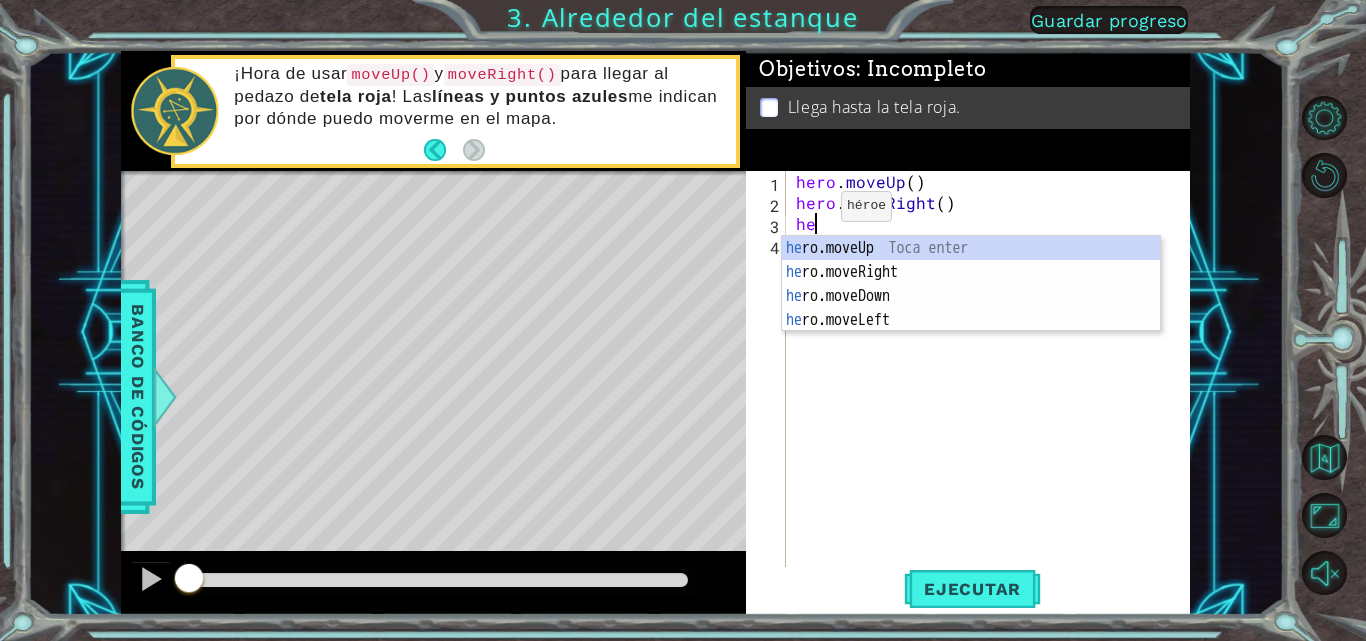 type on "hero" 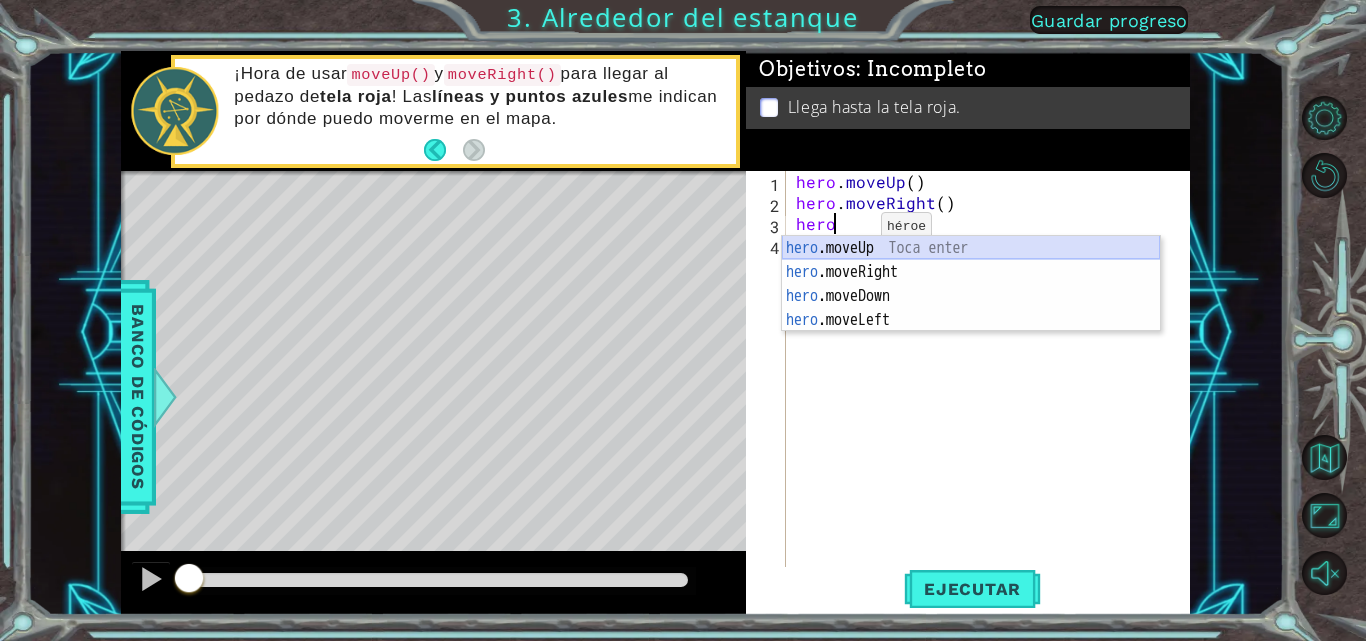 click on "hero .moveUp Toca enter hero .moveRight Toca enter hero .moveDown Toca enter hero .moveLeft Toca enter" at bounding box center (971, 308) 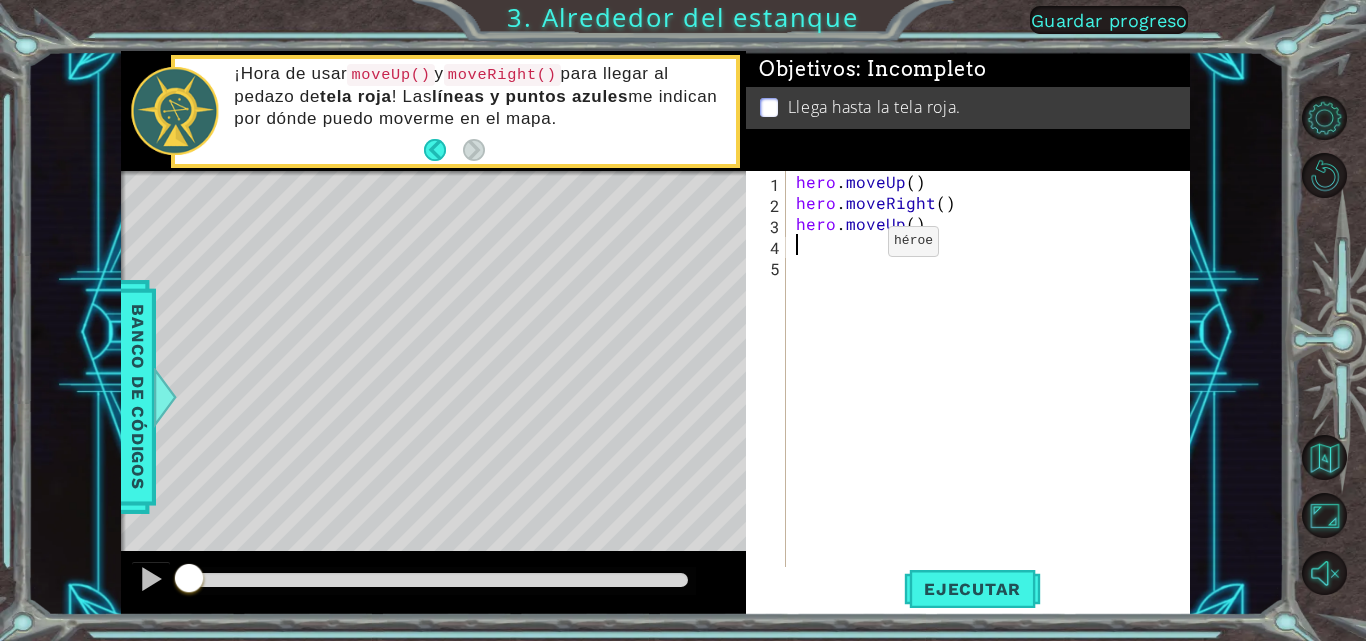 scroll, scrollTop: 0, scrollLeft: 0, axis: both 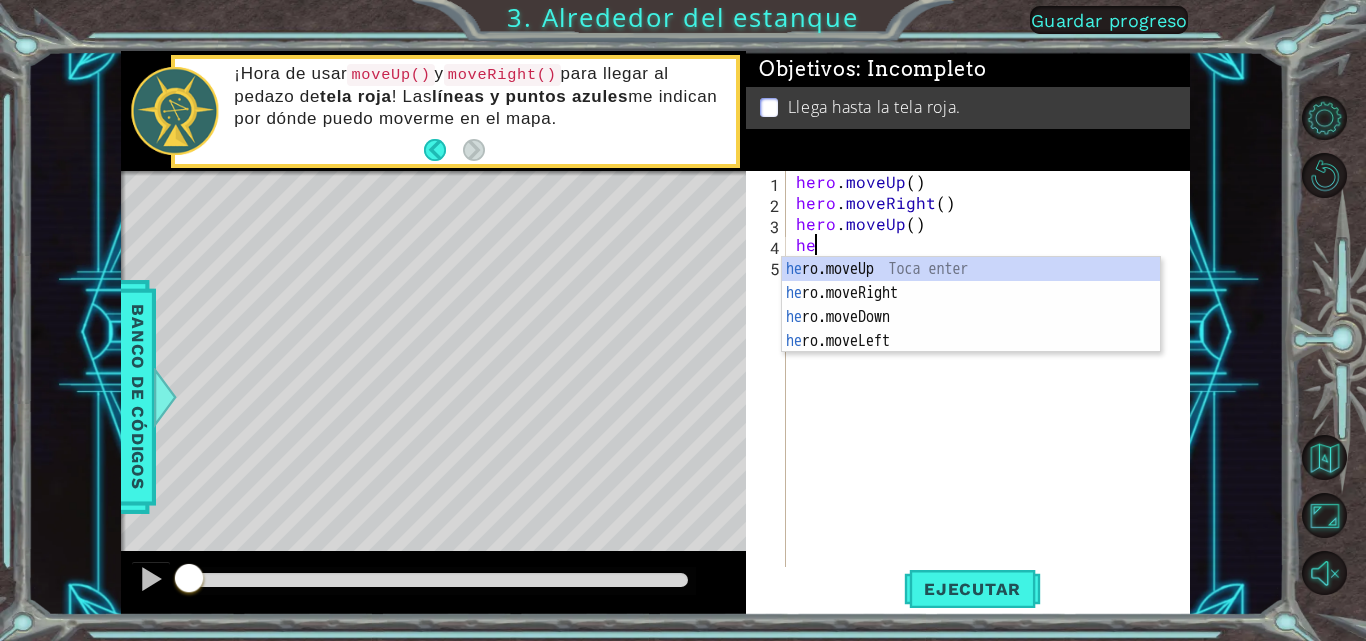 type on "hero" 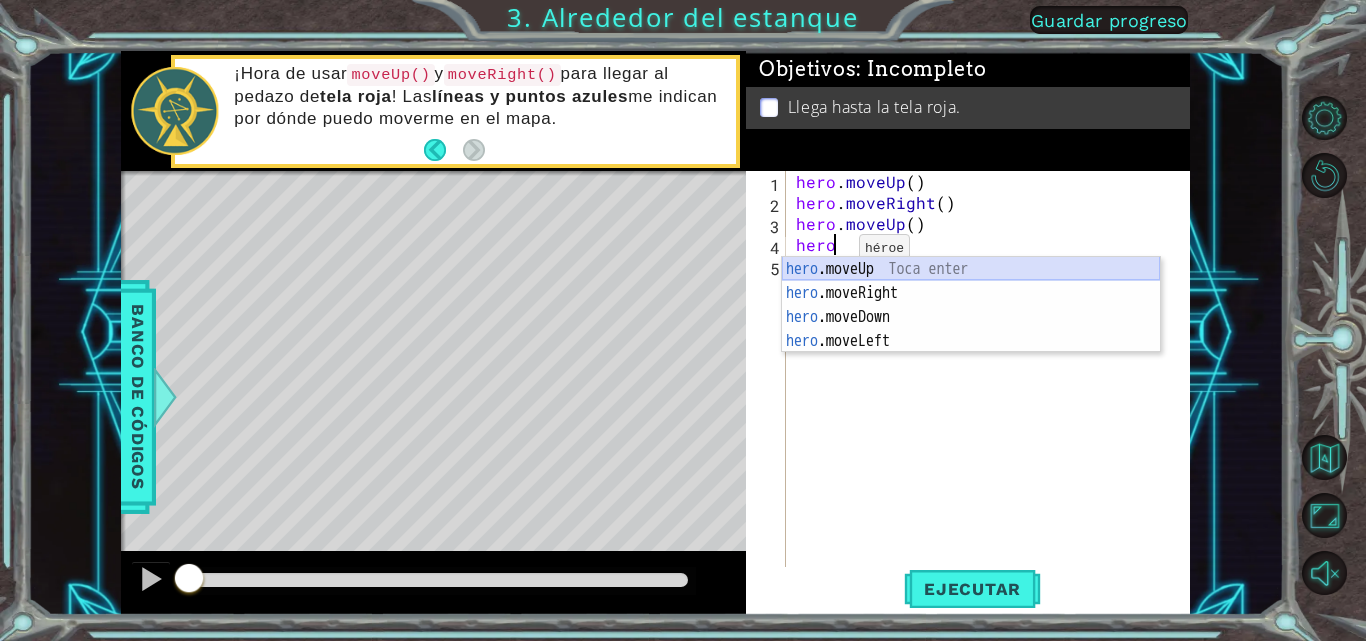 click on "hero .moveUp Toca enter hero .moveRight Toca enter hero .moveDown Toca enter hero .moveLeft Toca enter" at bounding box center (971, 329) 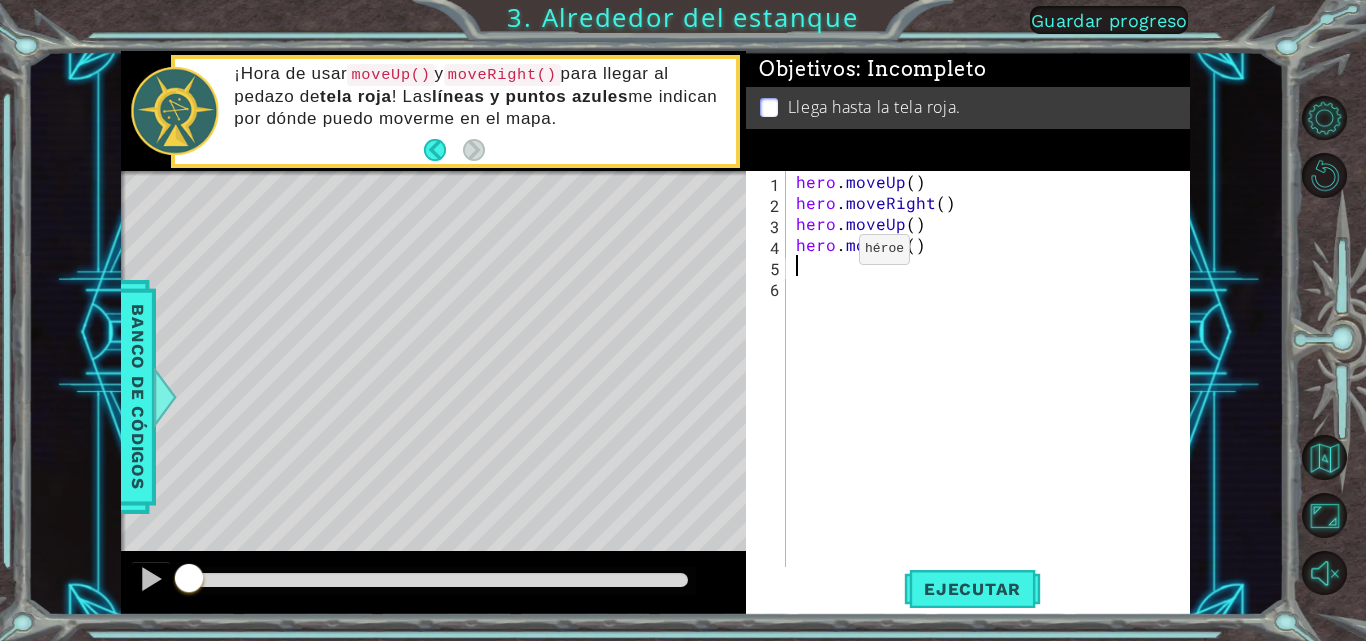 scroll, scrollTop: 0, scrollLeft: 0, axis: both 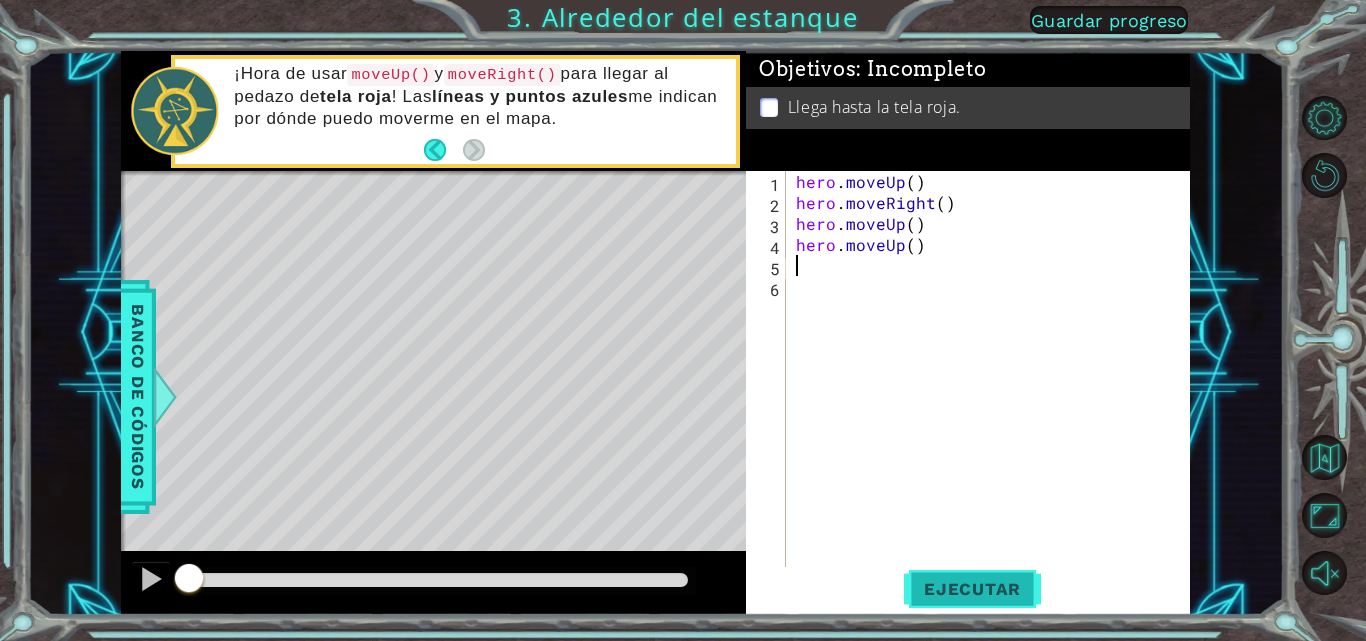 click on "Ejecutar" at bounding box center (972, 589) 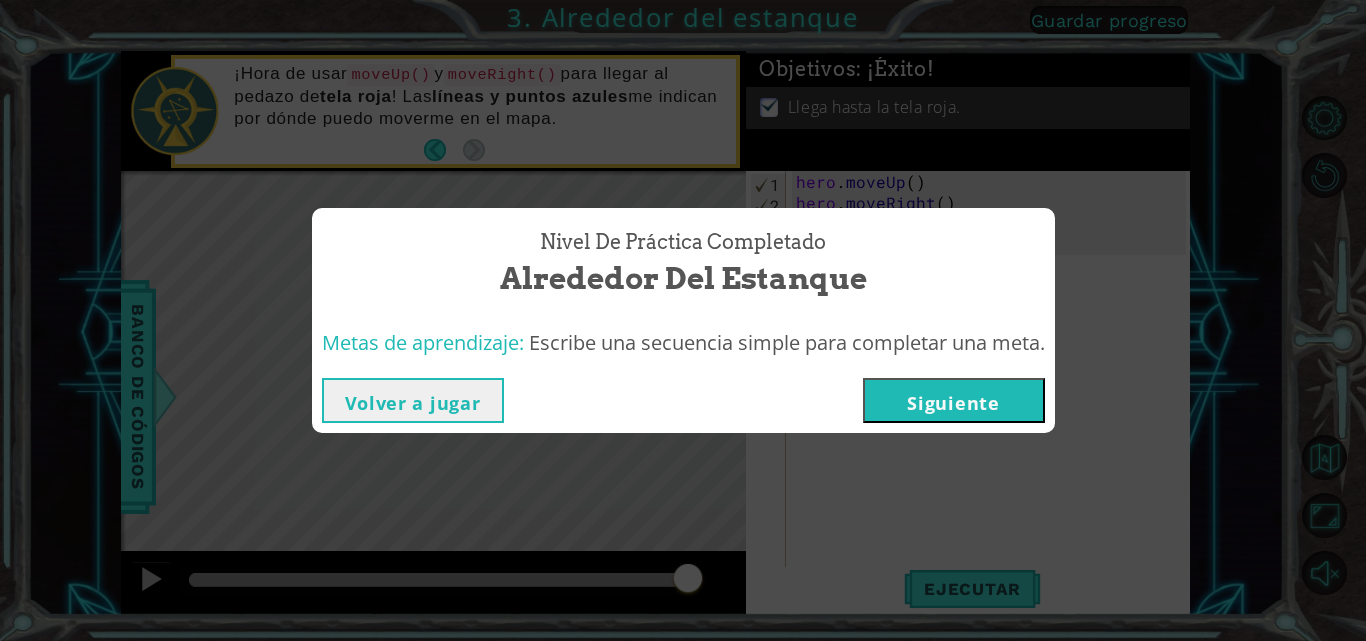 click on "Siguiente" at bounding box center (954, 400) 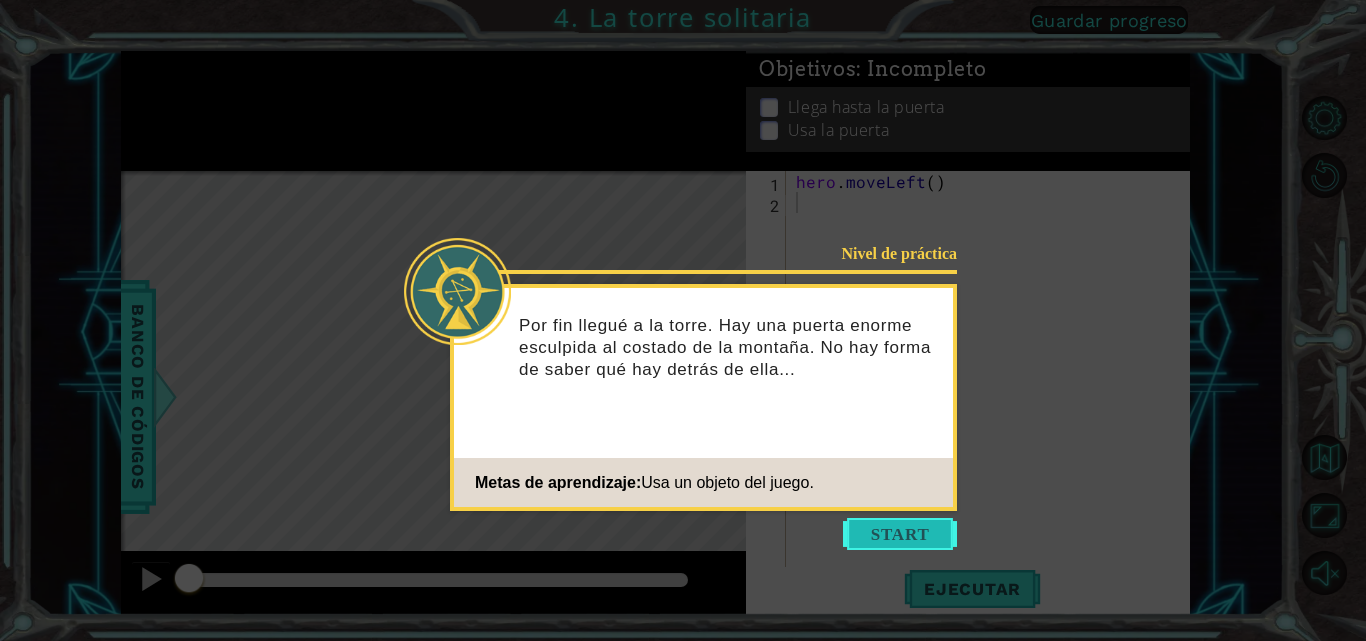 click at bounding box center [900, 534] 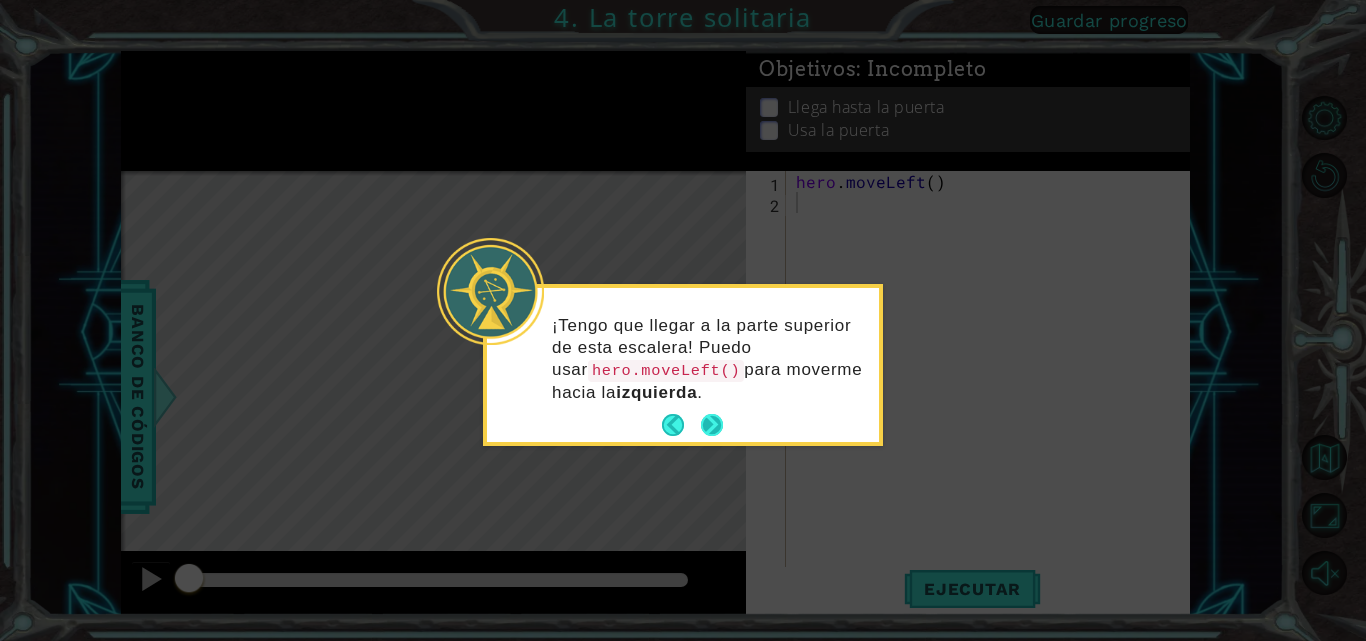 click at bounding box center [712, 425] 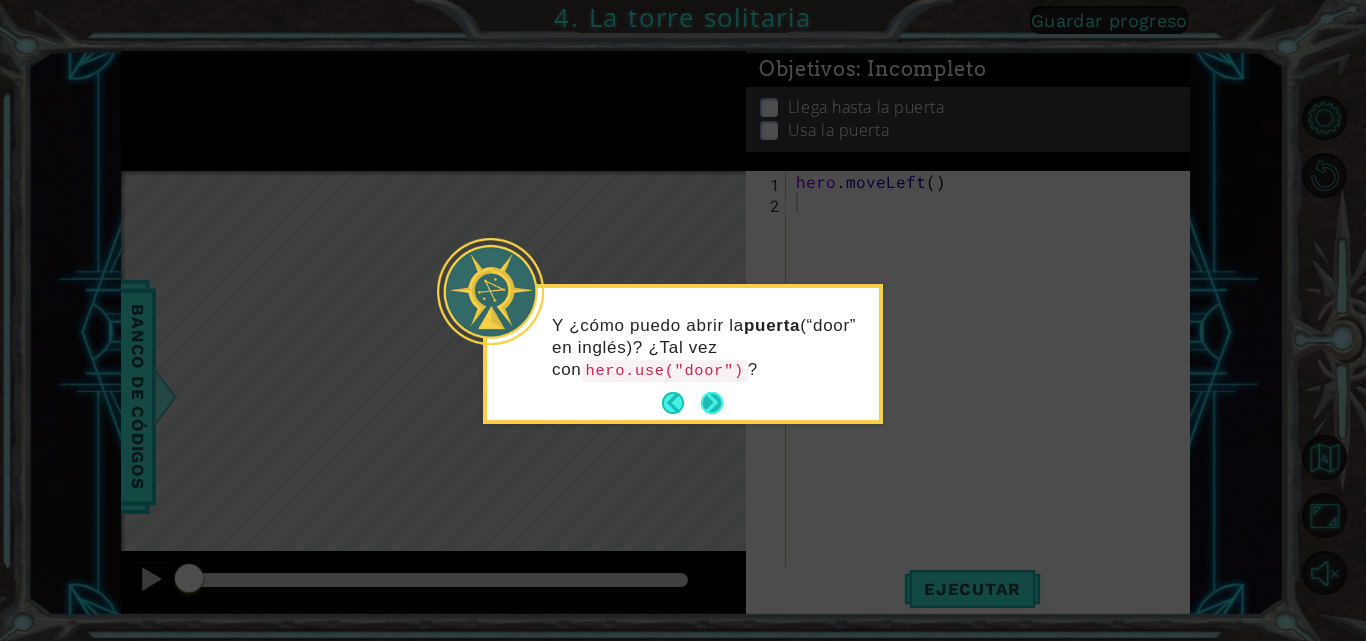 click at bounding box center [712, 403] 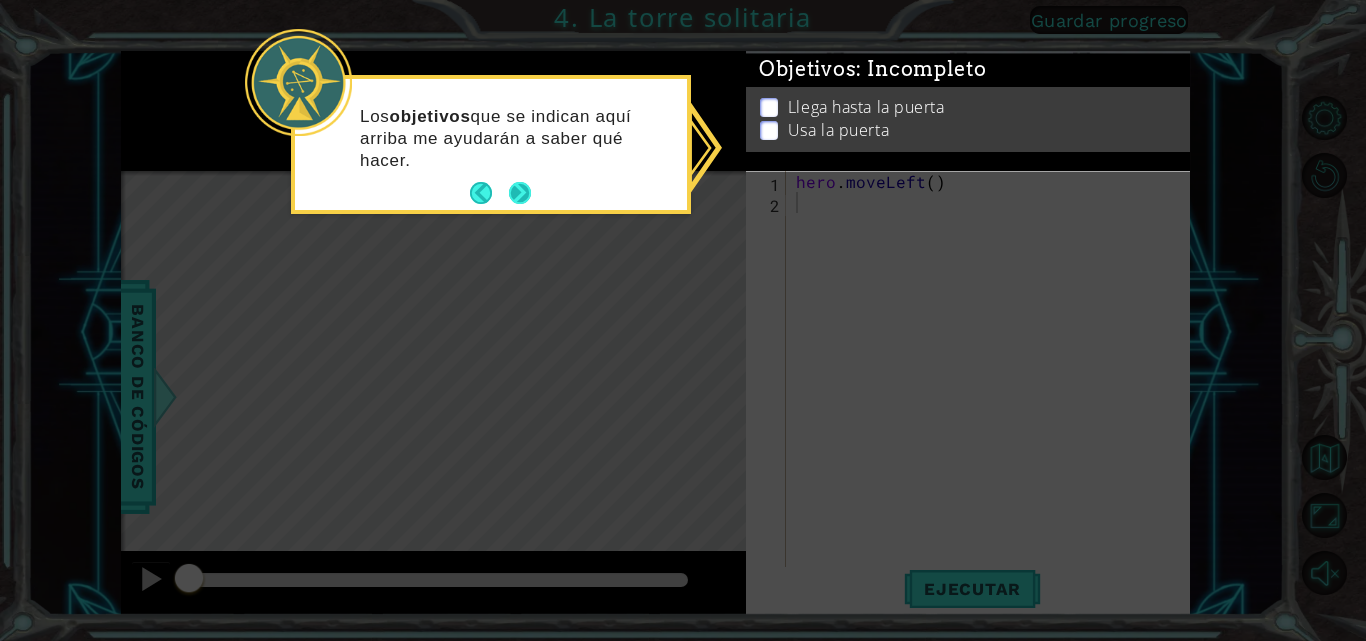 click at bounding box center [520, 193] 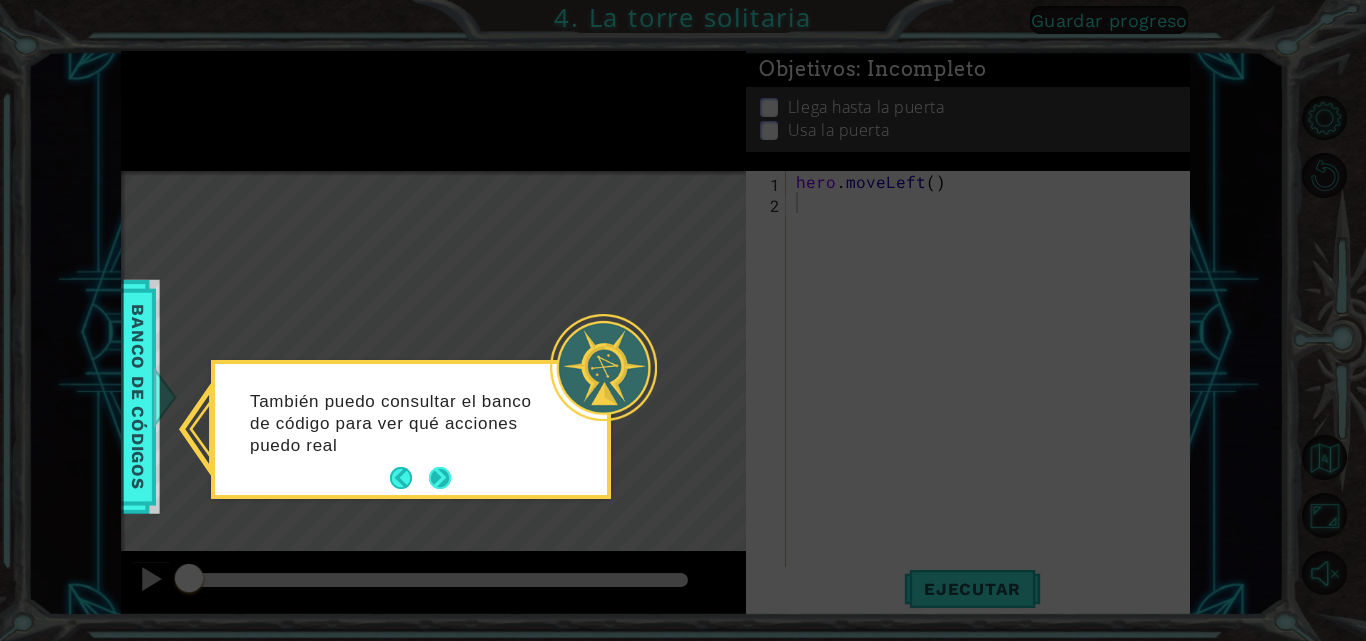 click at bounding box center [440, 478] 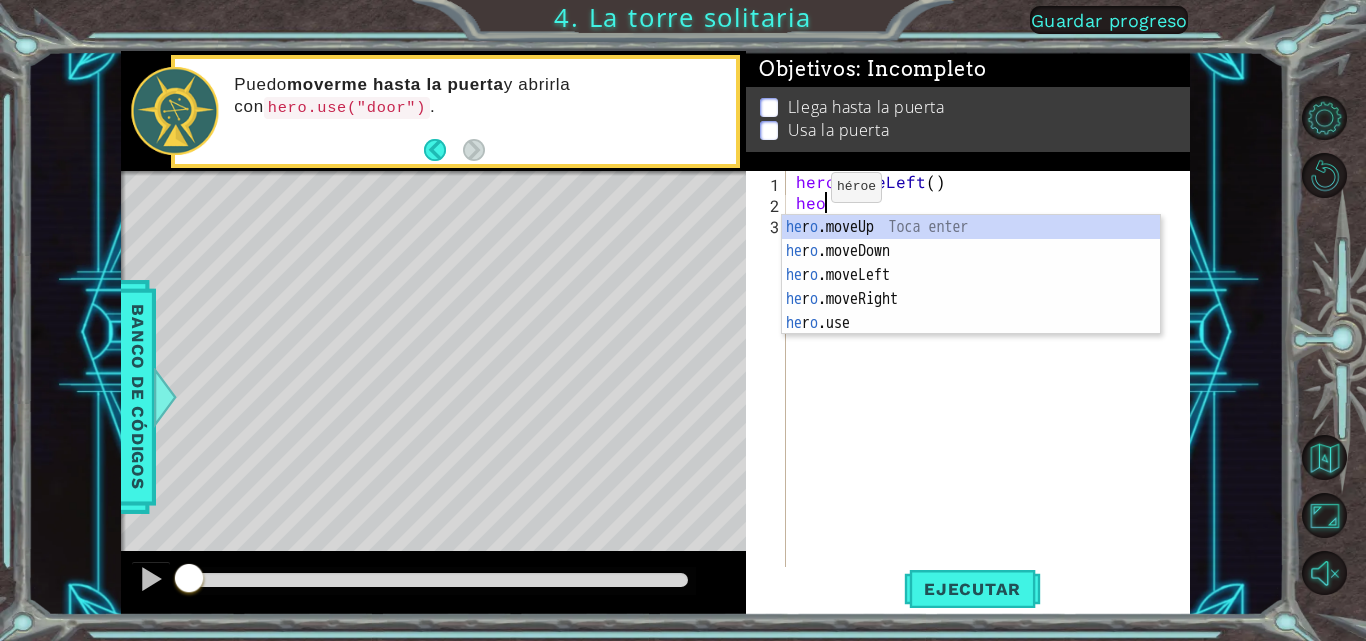 scroll, scrollTop: 0, scrollLeft: 0, axis: both 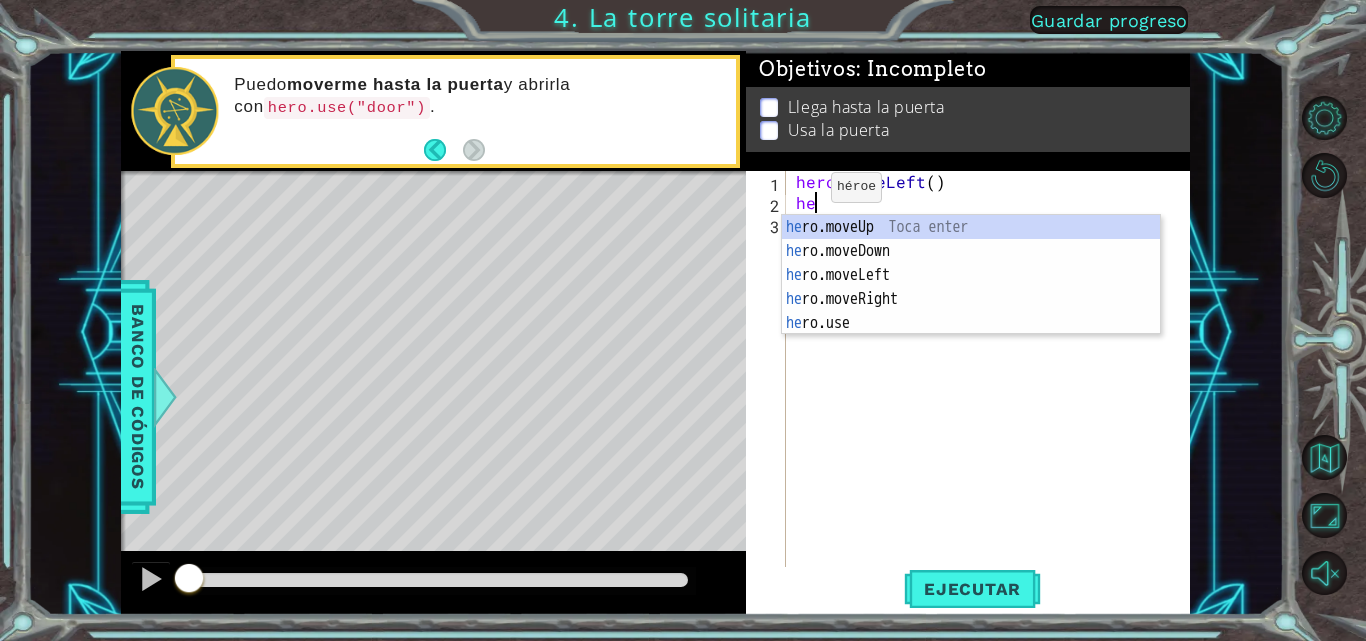 type on "her" 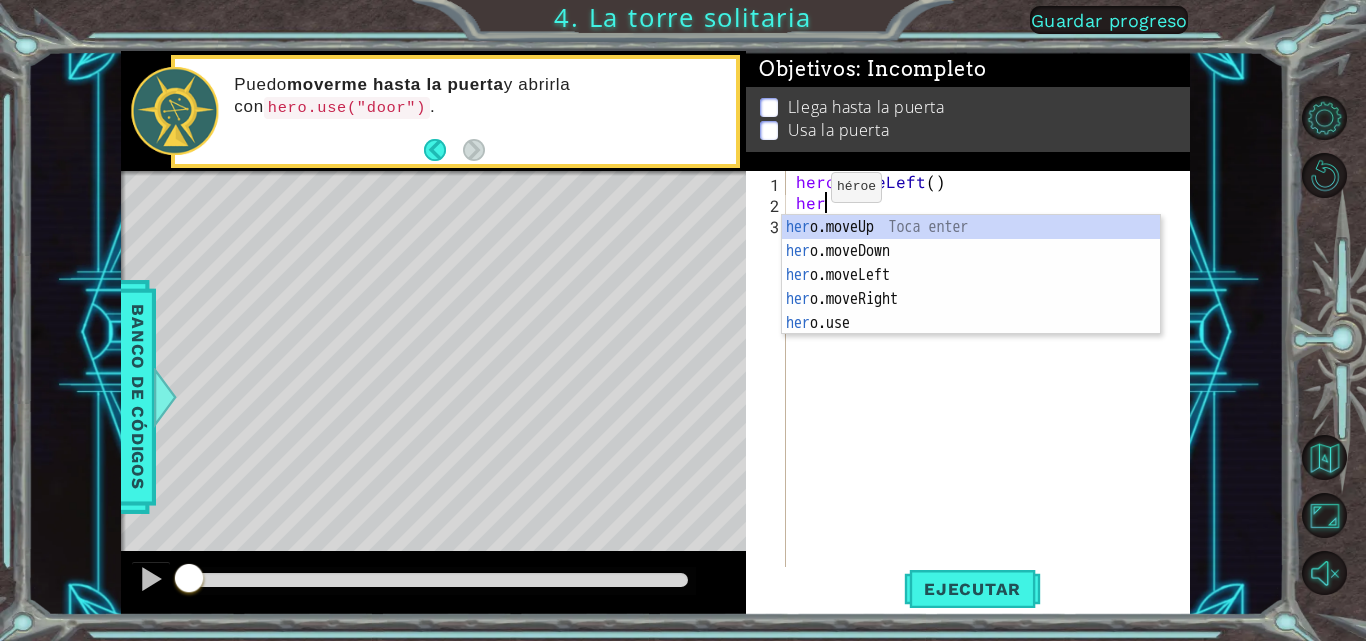 scroll, scrollTop: 0, scrollLeft: 1, axis: horizontal 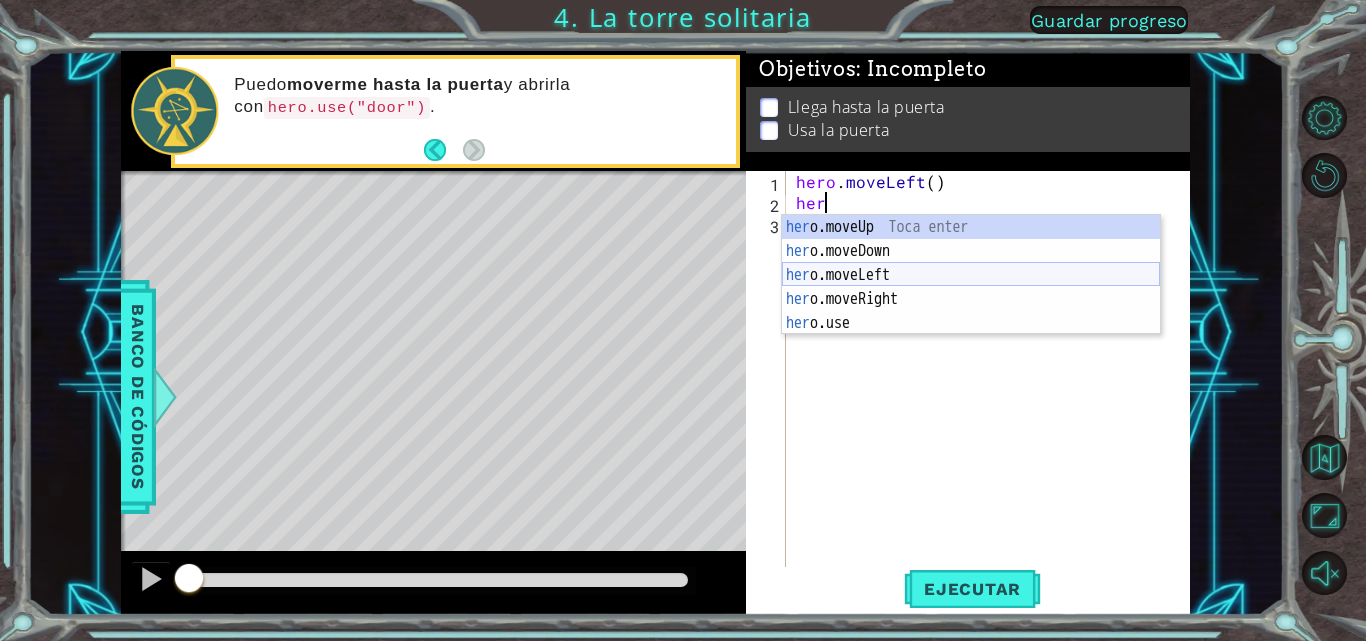 click on "her o.moveUp Toca enter her o.moveDown Toca enter her o.moveLeft [PERSON_NAME] enter her o.moveRight Toca enter her o.use Toca enter" at bounding box center (971, 299) 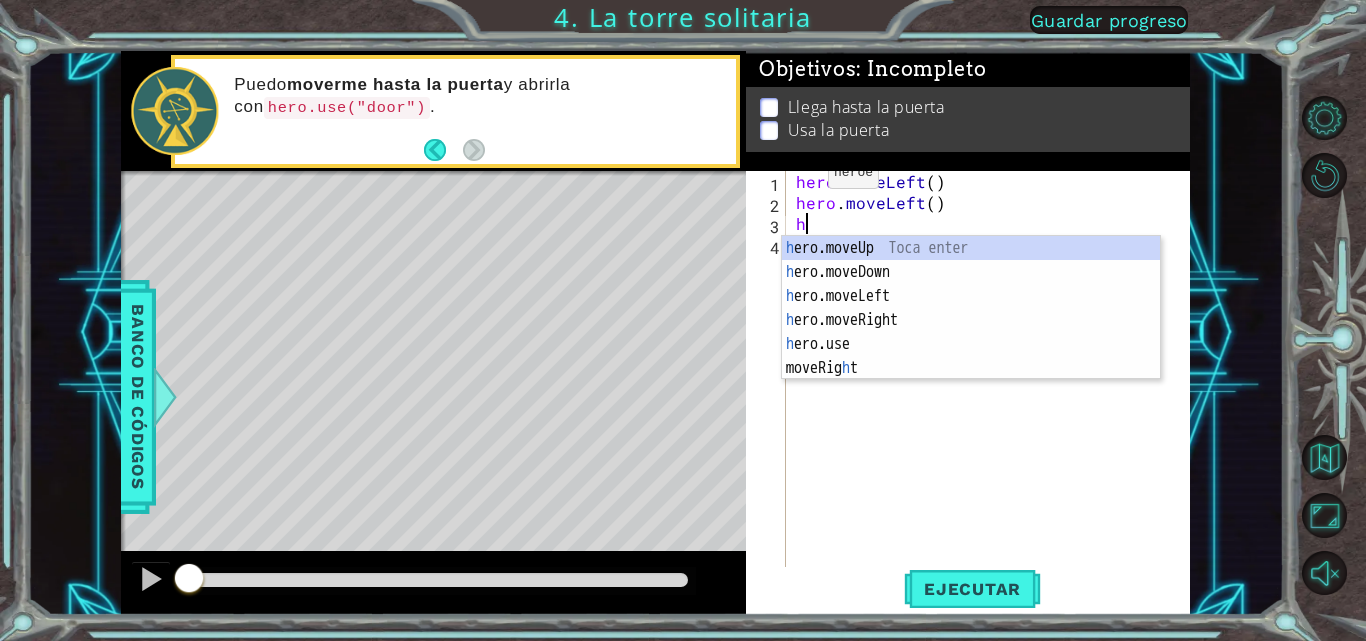 type on "hero" 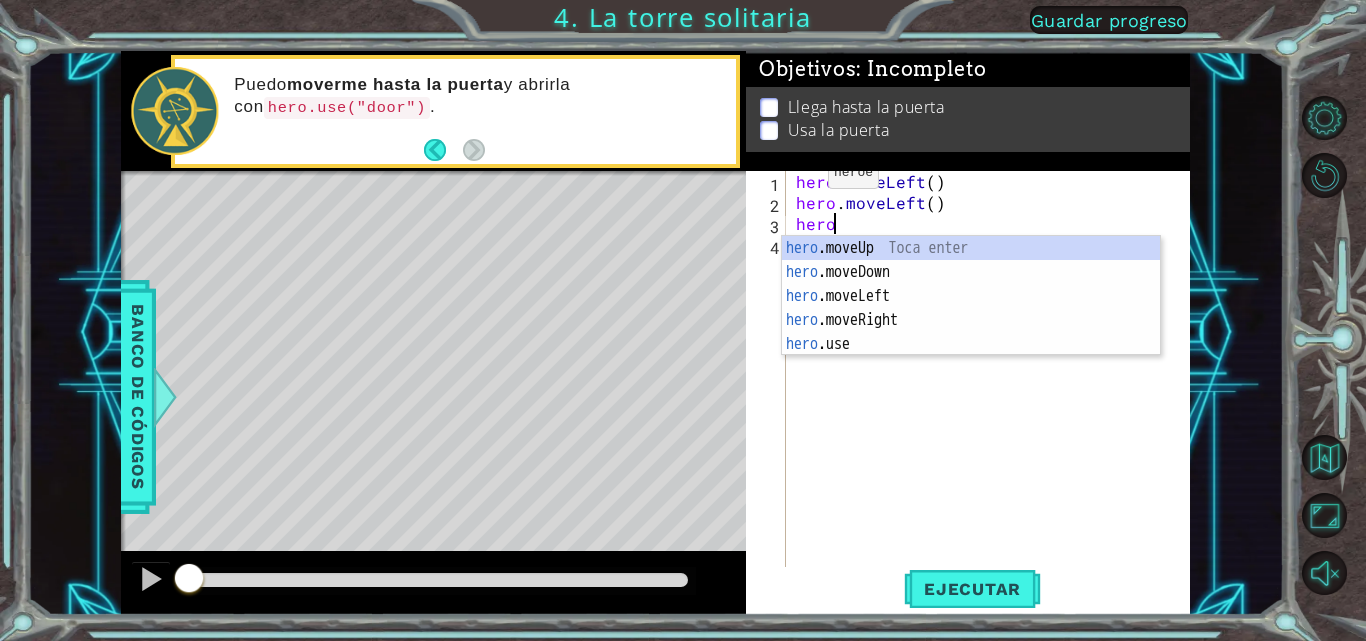 scroll, scrollTop: 0, scrollLeft: 1, axis: horizontal 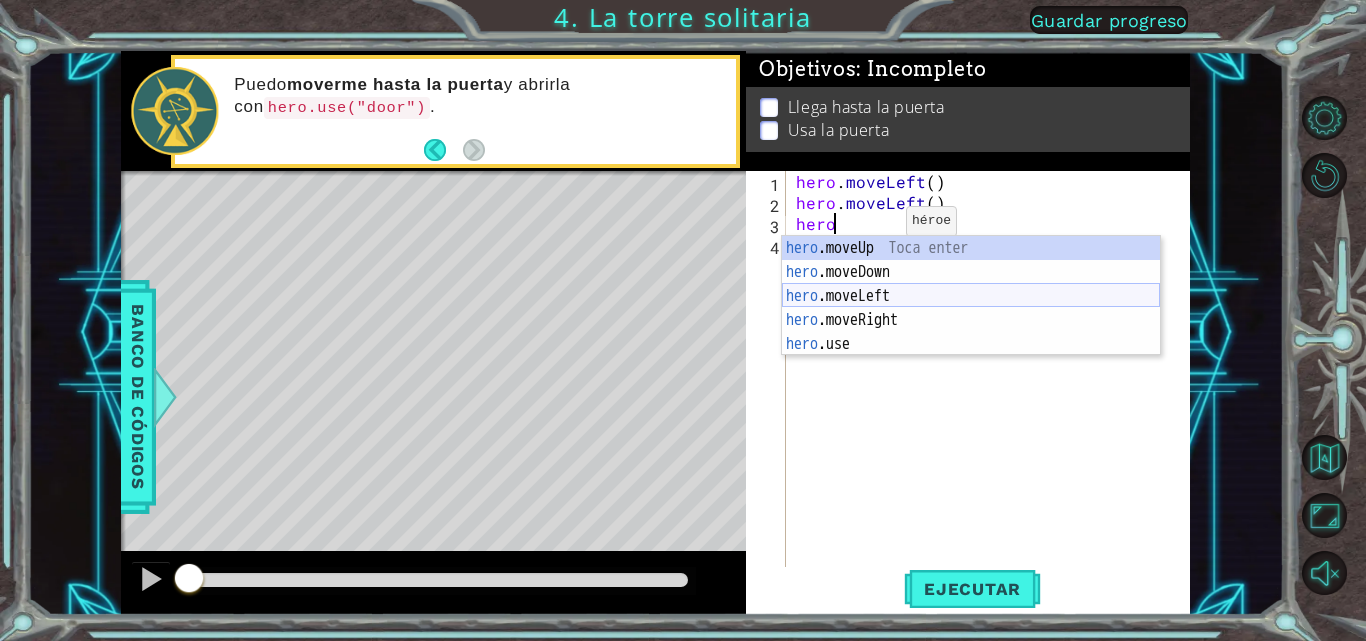 click on "hero .moveUp Toca enter hero .moveDown Toca enter hero .moveLeft Toca enter hero .moveRight Toca enter hero .use Toca enter" at bounding box center [971, 320] 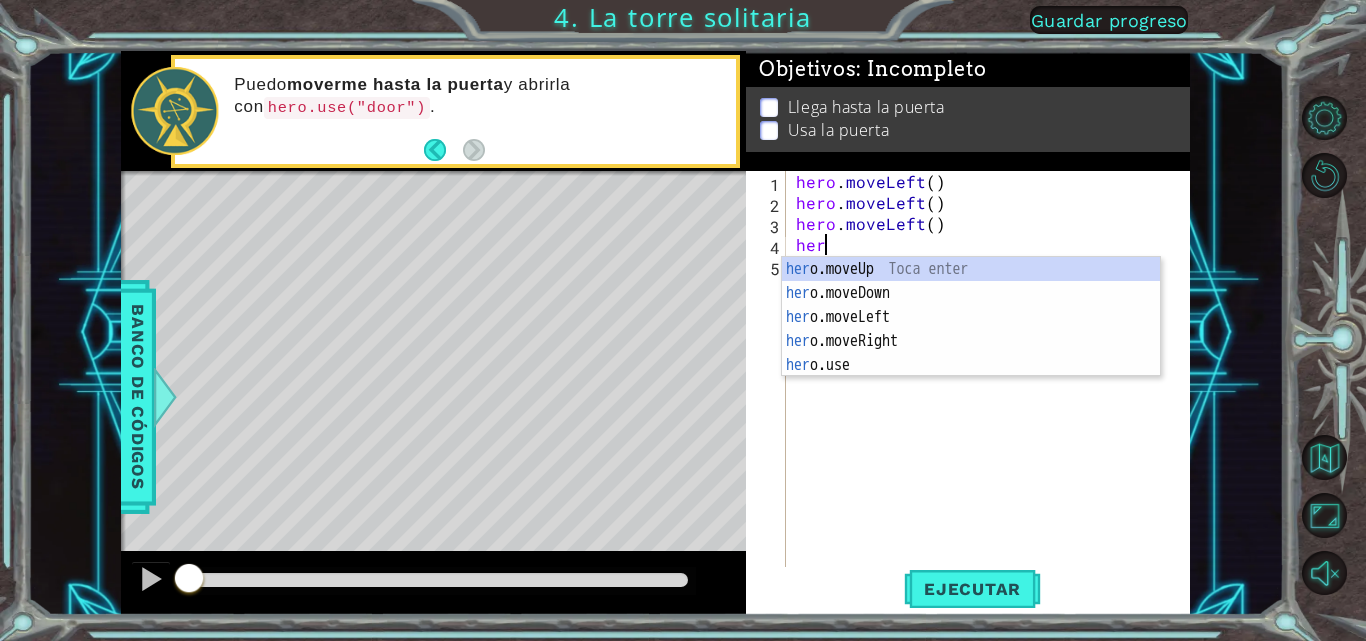 scroll, scrollTop: 0, scrollLeft: 1, axis: horizontal 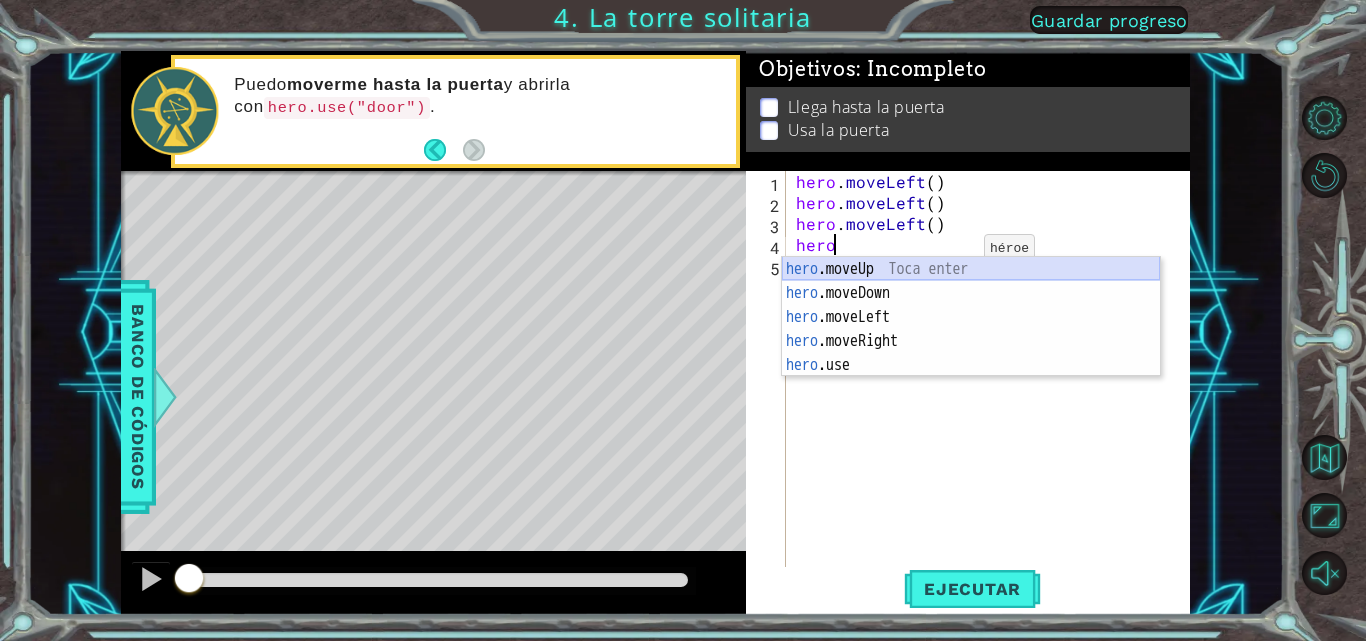 click on "hero .moveUp Toca enter hero .moveDown Toca enter hero .moveLeft Toca enter hero .moveRight Toca enter hero .use Toca enter" at bounding box center [971, 341] 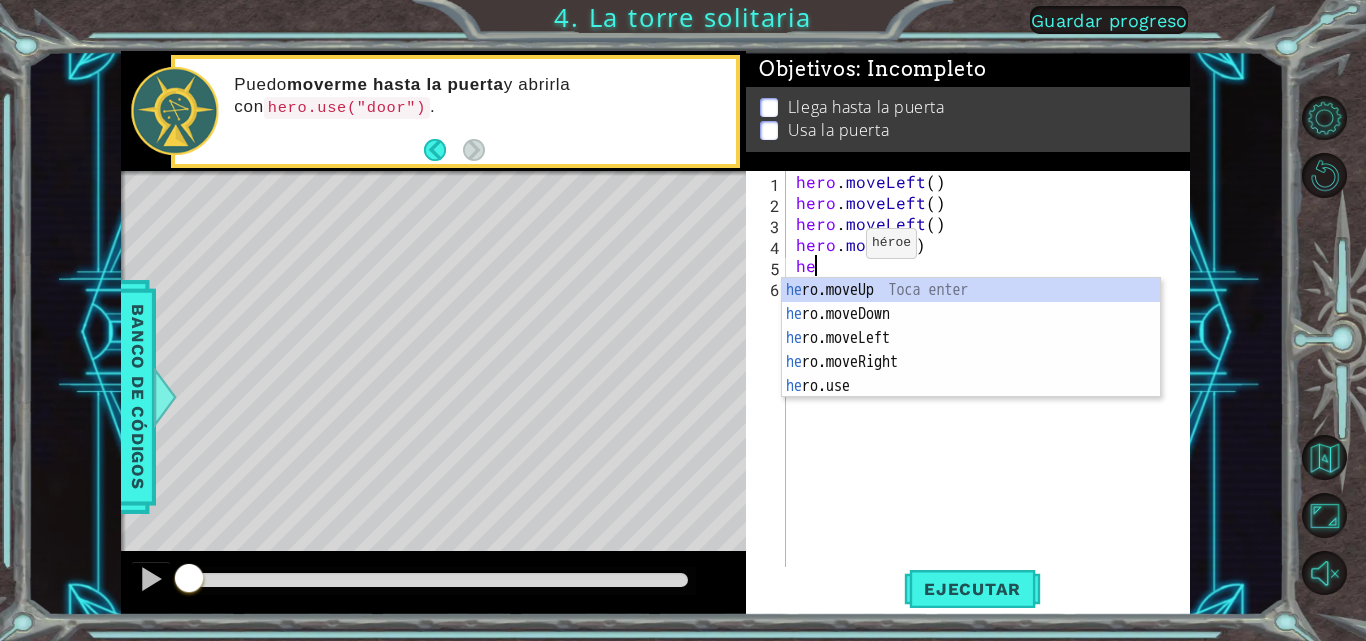 type on "hero" 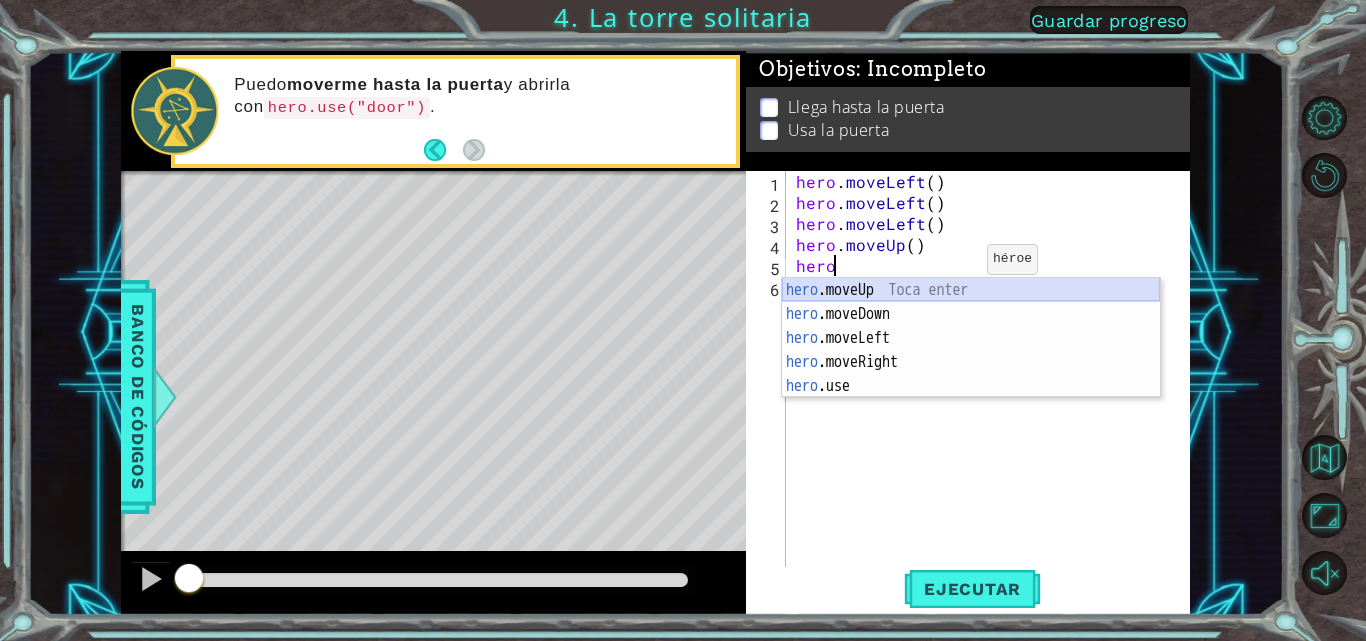 click on "hero .moveUp Toca enter hero .moveDown Toca enter hero .moveLeft Toca enter hero .moveRight Toca enter hero .use Toca enter" at bounding box center (971, 362) 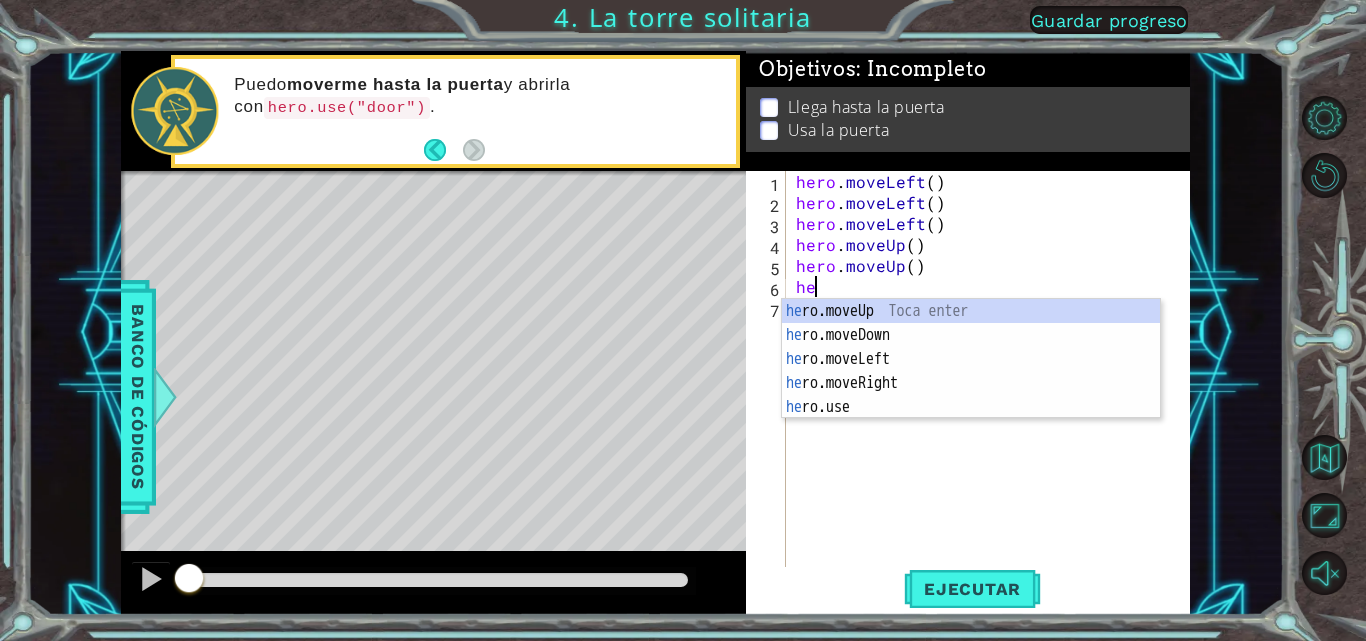 scroll, scrollTop: 0, scrollLeft: 1, axis: horizontal 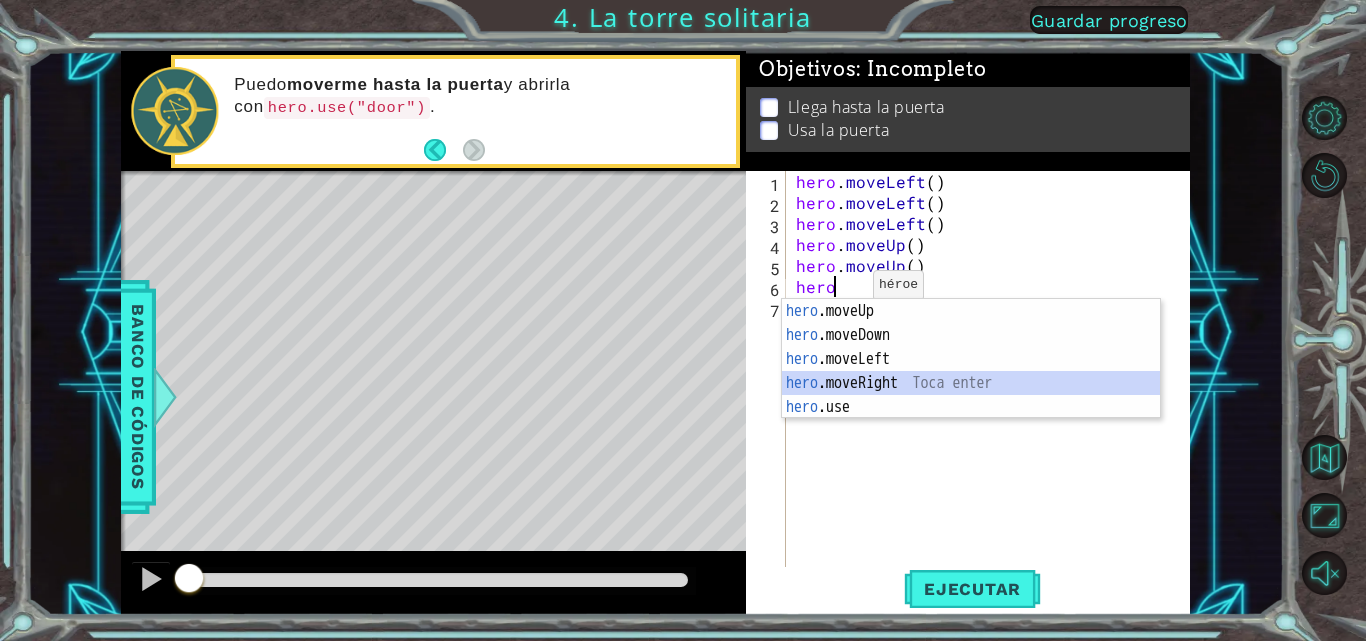 click on "hero .moveUp Toca enter hero .moveDown Toca enter hero .moveLeft Toca enter hero .moveRight Toca enter hero .use Toca enter" at bounding box center (971, 383) 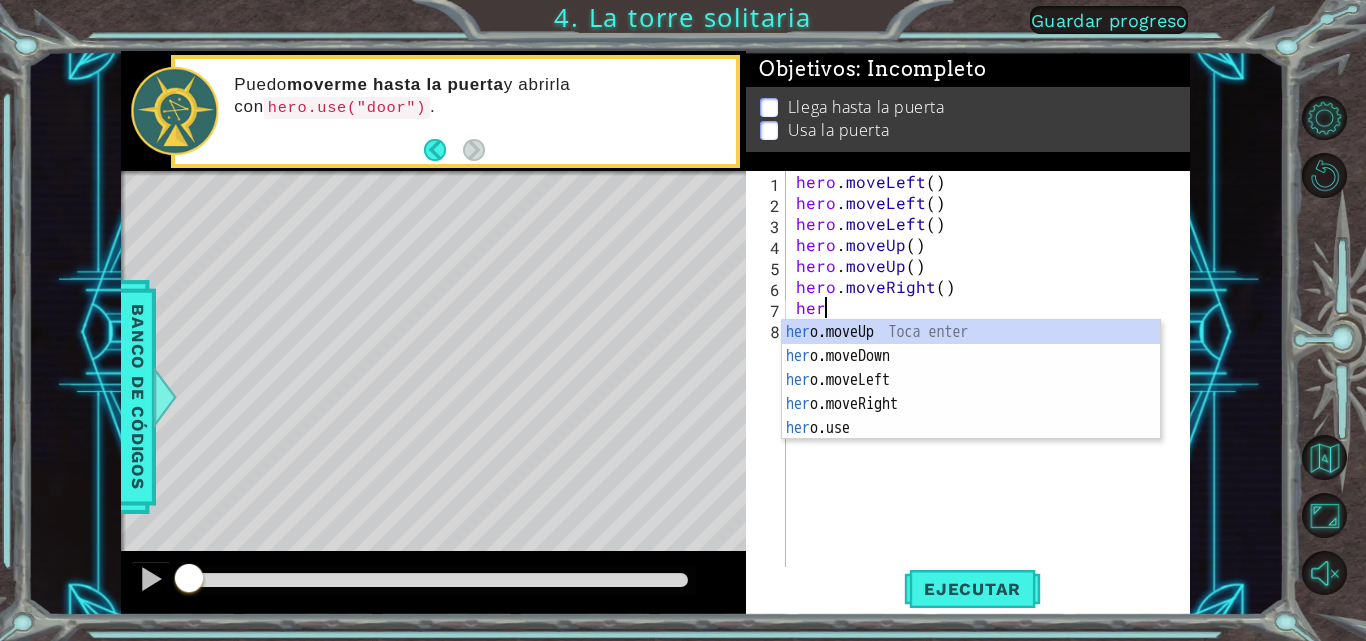 scroll, scrollTop: 0, scrollLeft: 1, axis: horizontal 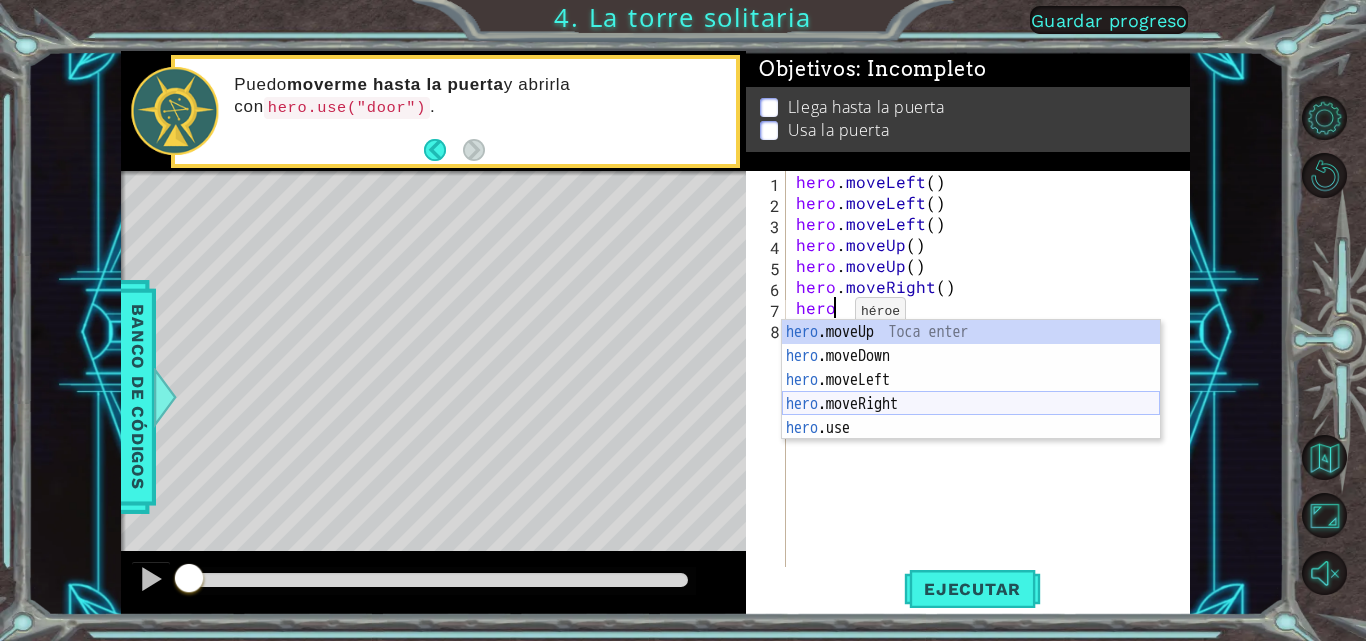 click on "hero .moveUp Toca enter hero .moveDown Toca enter hero .moveLeft Toca enter hero .moveRight Toca enter hero .use Toca enter" at bounding box center [971, 404] 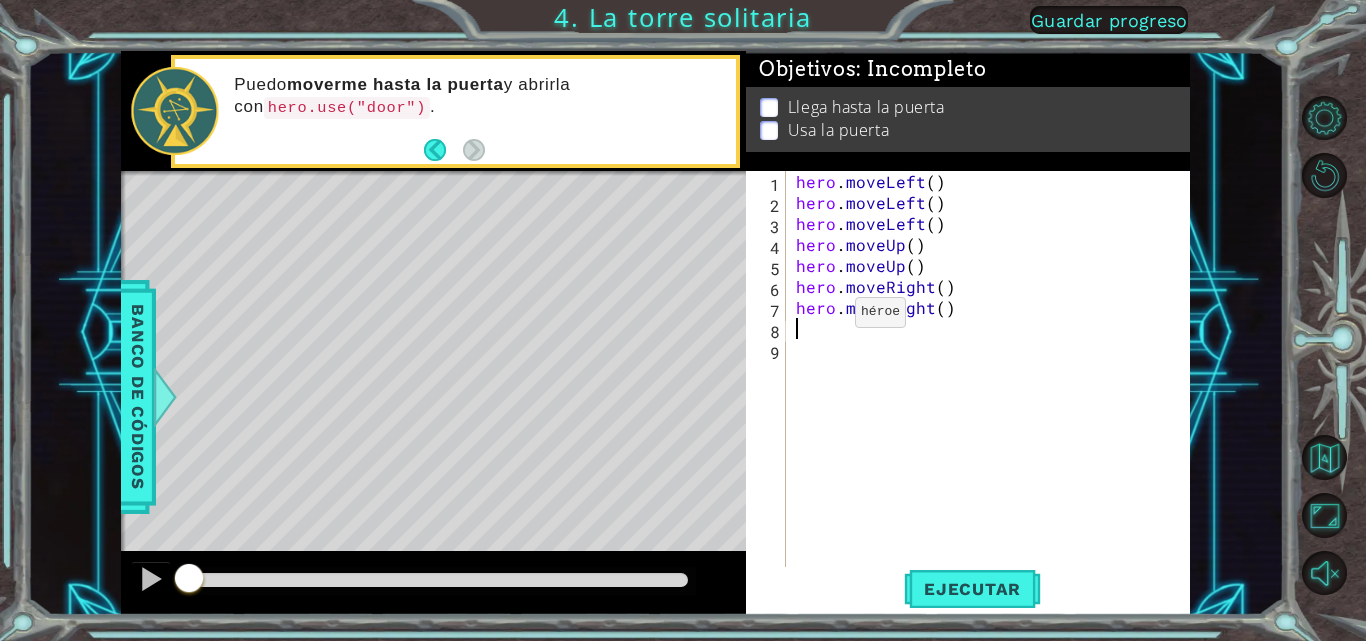scroll, scrollTop: 0, scrollLeft: 0, axis: both 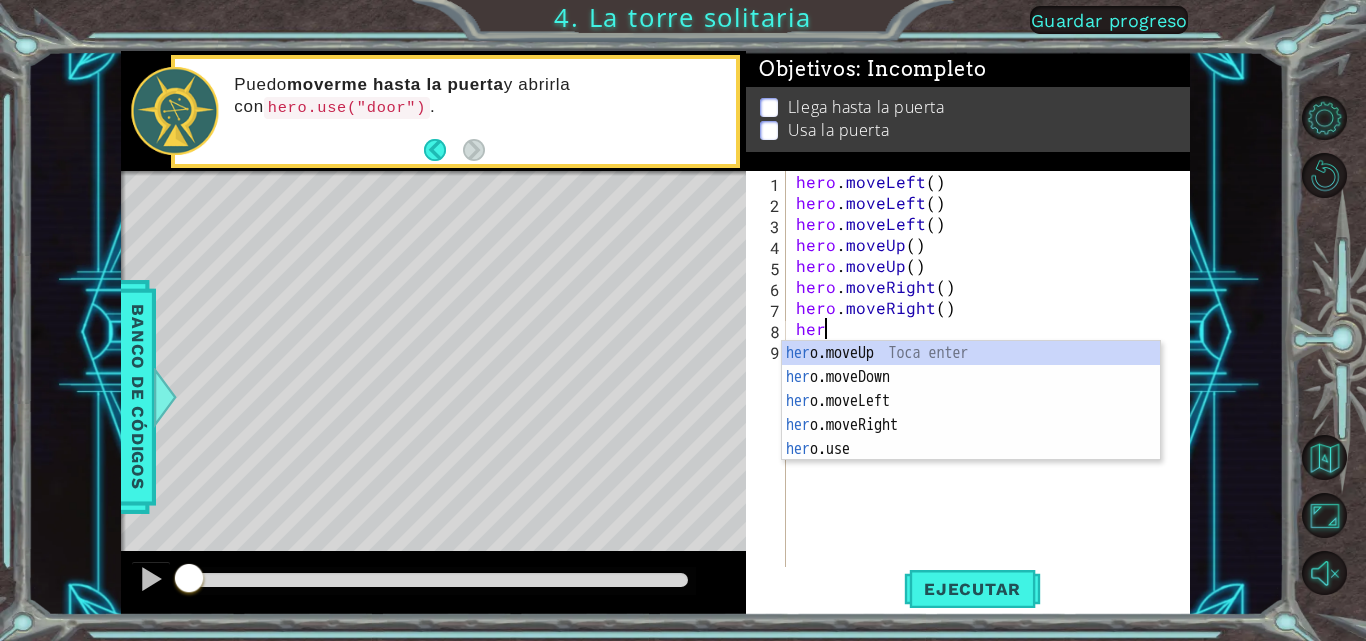 type on "hero" 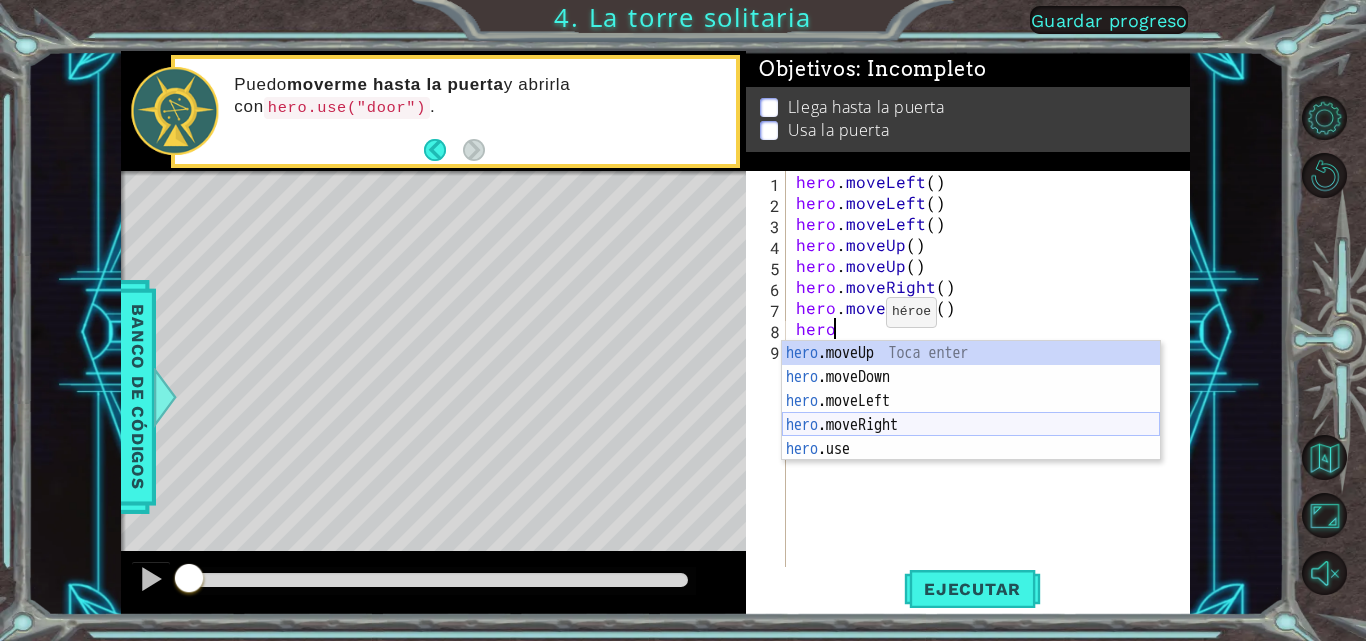 click on "hero .moveUp Toca enter hero .moveDown Toca enter hero .moveLeft Toca enter hero .moveRight Toca enter hero .use Toca enter" at bounding box center [971, 425] 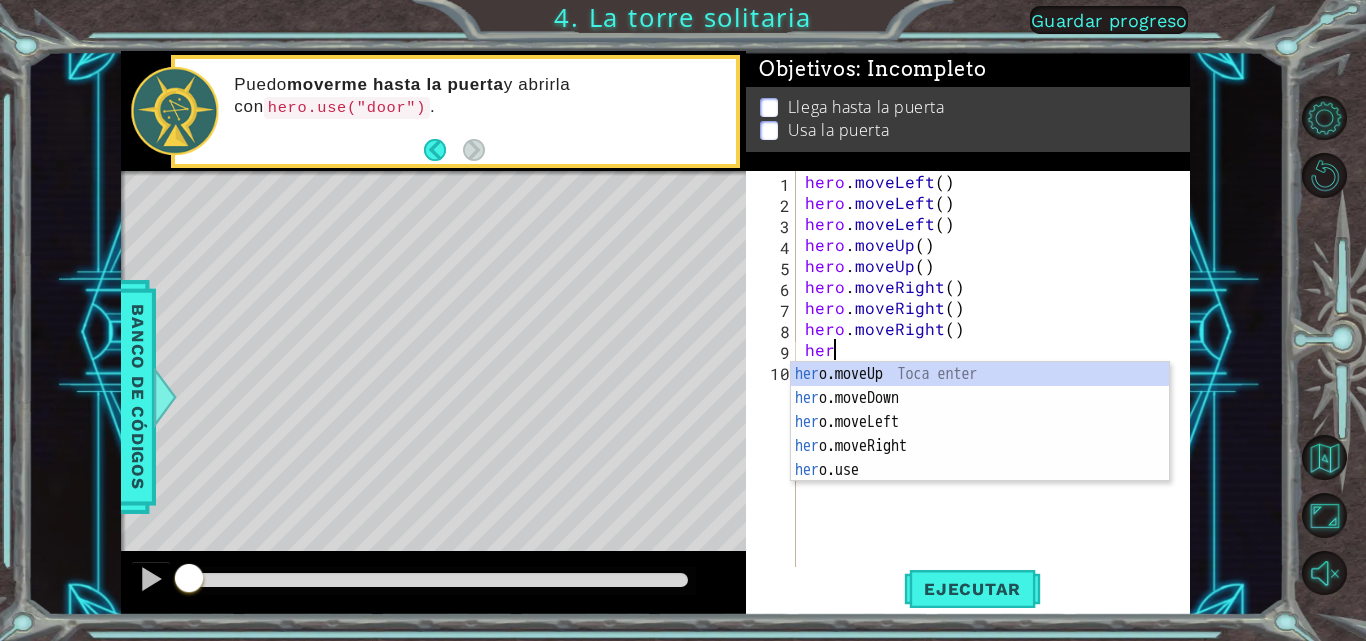 scroll, scrollTop: 0, scrollLeft: 1, axis: horizontal 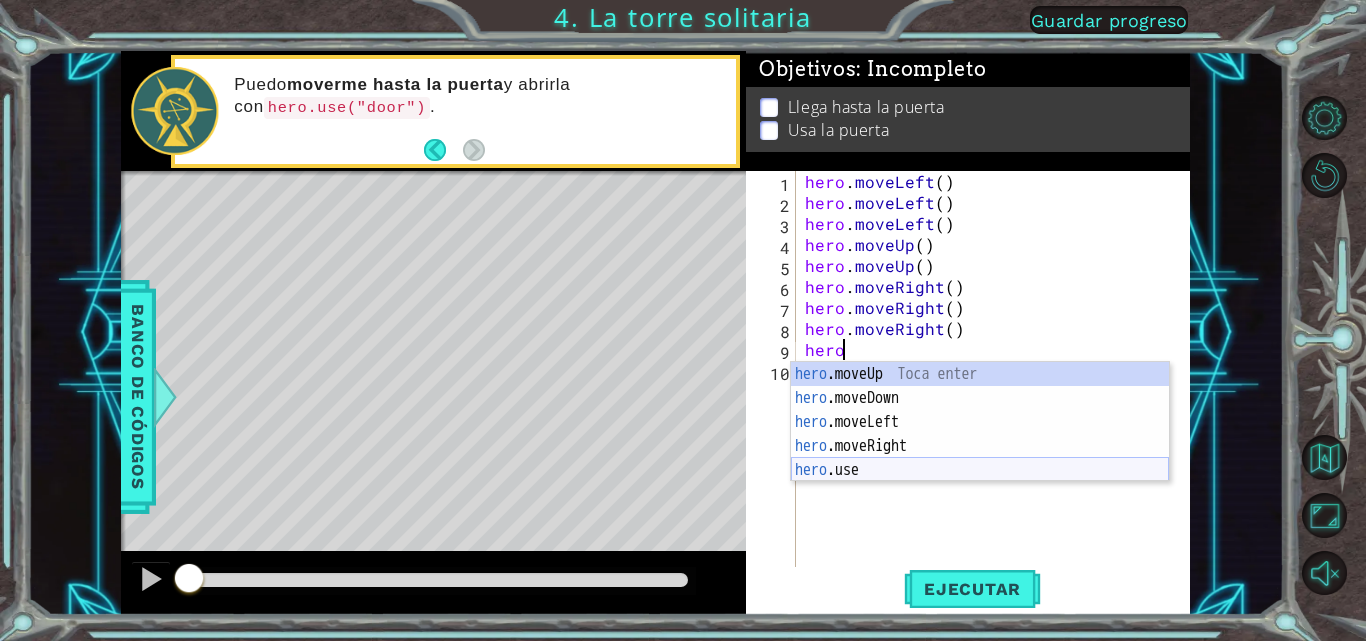 click on "hero .moveUp Toca enter hero .moveDown Toca enter hero .moveLeft Toca enter hero .moveRight Toca enter hero .use Toca enter" at bounding box center [980, 446] 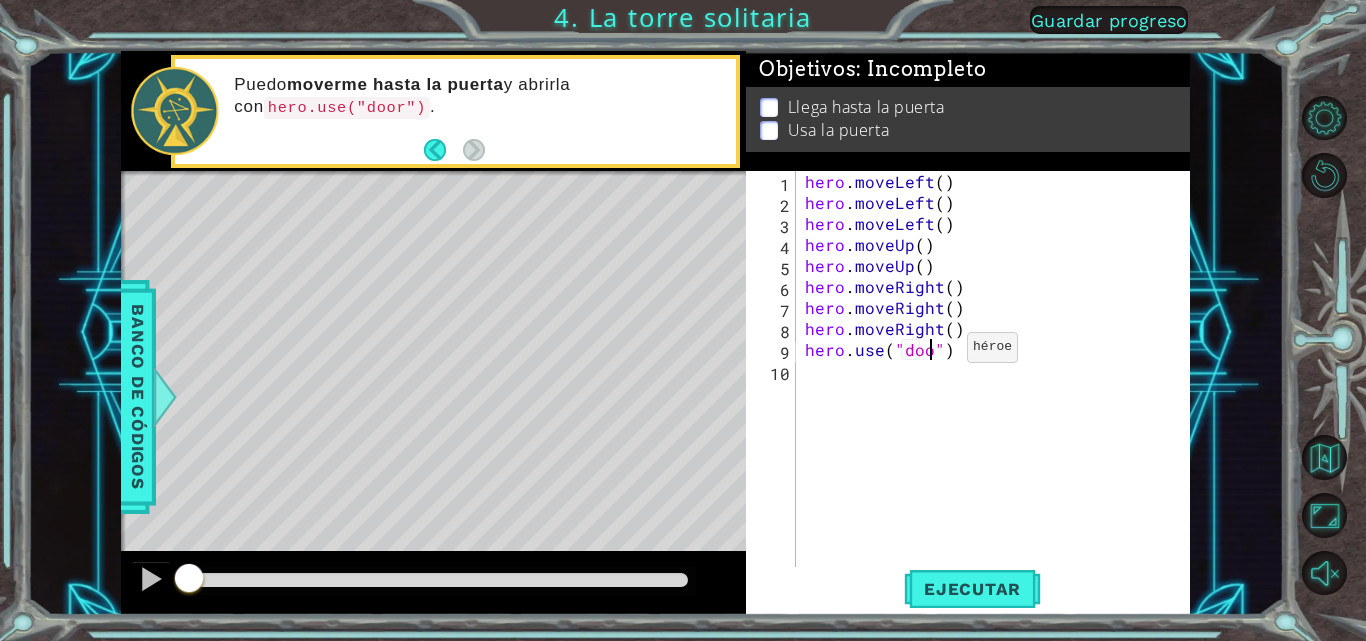 scroll, scrollTop: 0, scrollLeft: 9, axis: horizontal 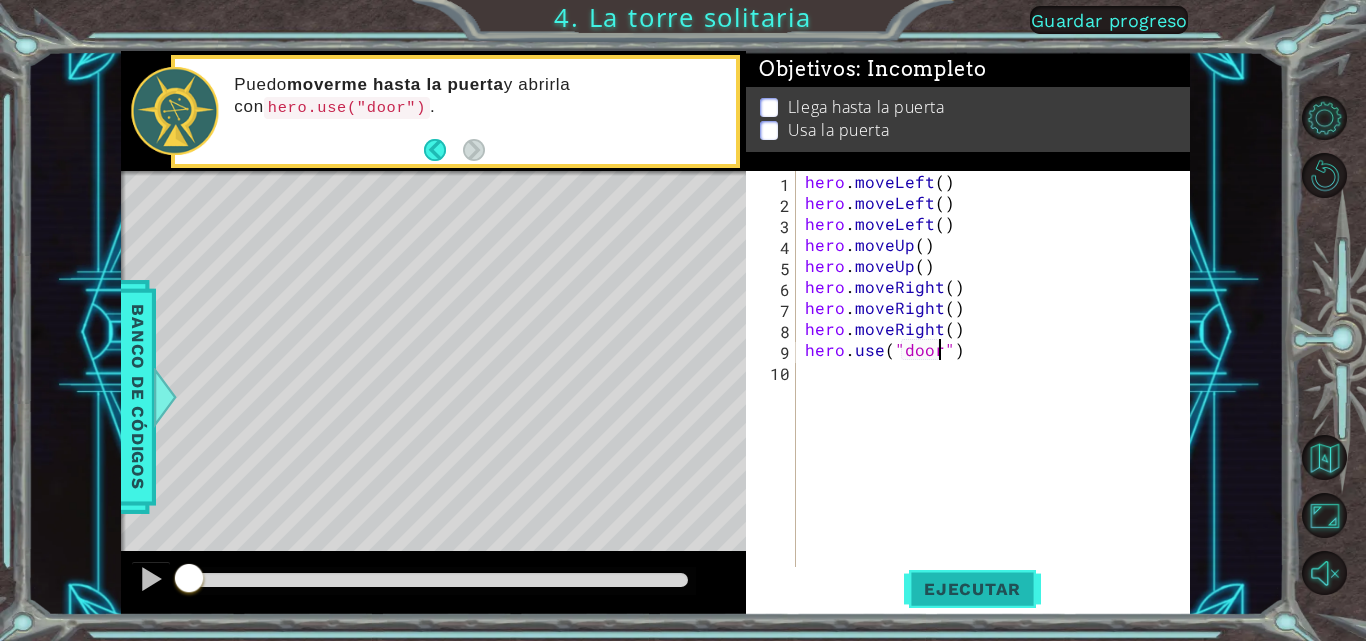 type on "hero.use("door")" 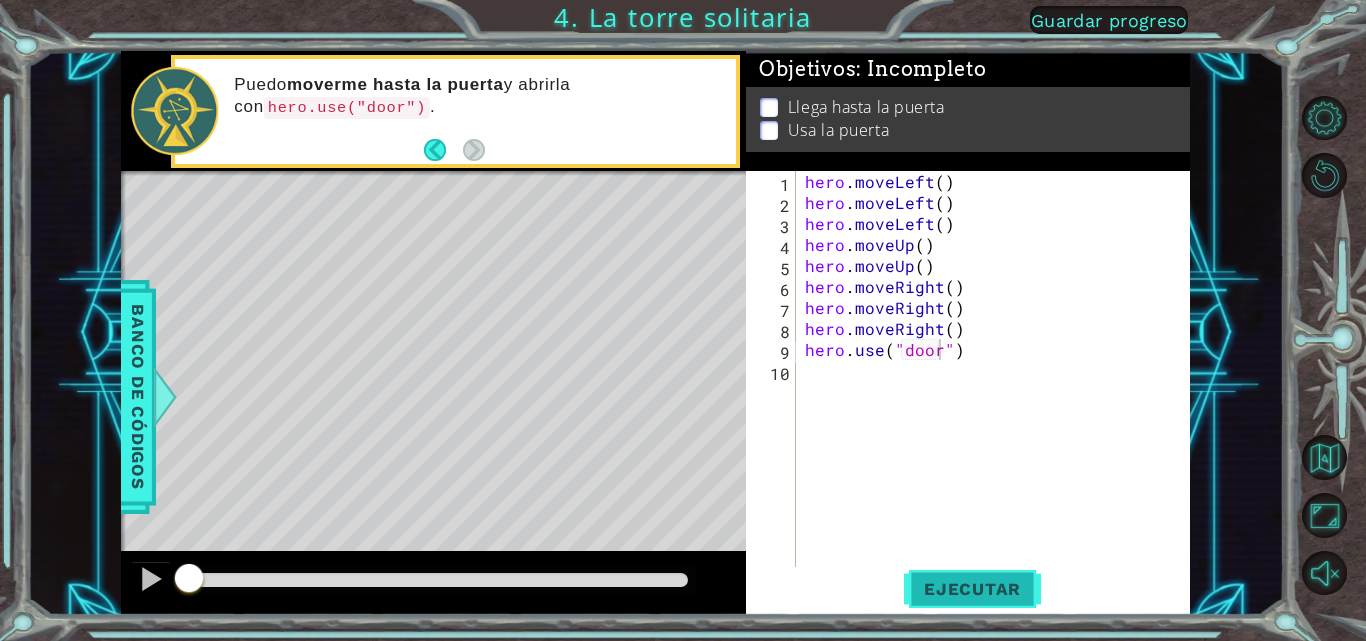 click on "Ejecutar" at bounding box center (972, 589) 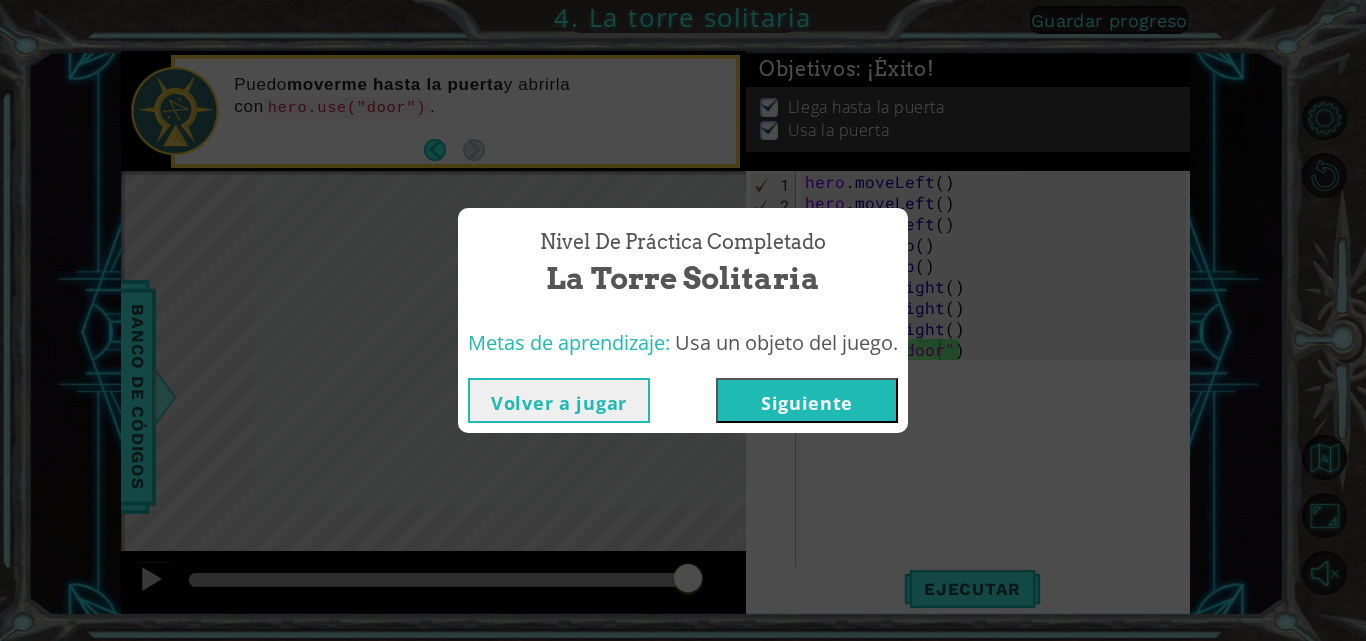 click on "Siguiente" at bounding box center (807, 400) 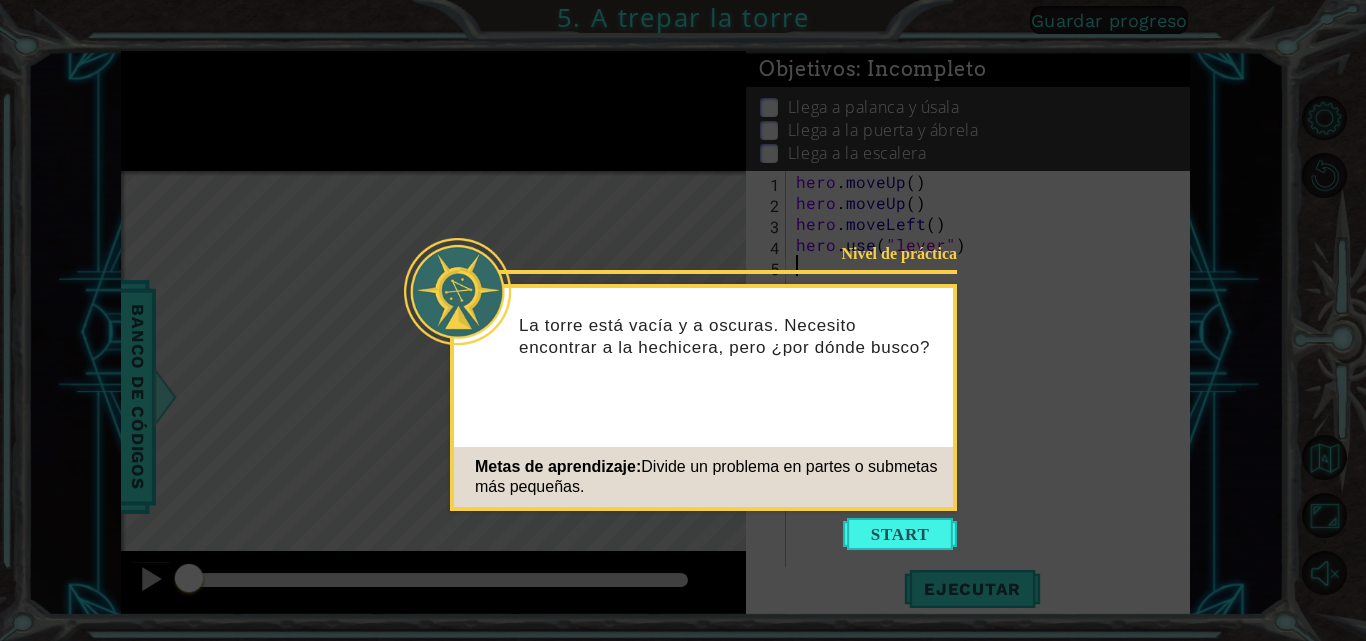 click at bounding box center [900, 534] 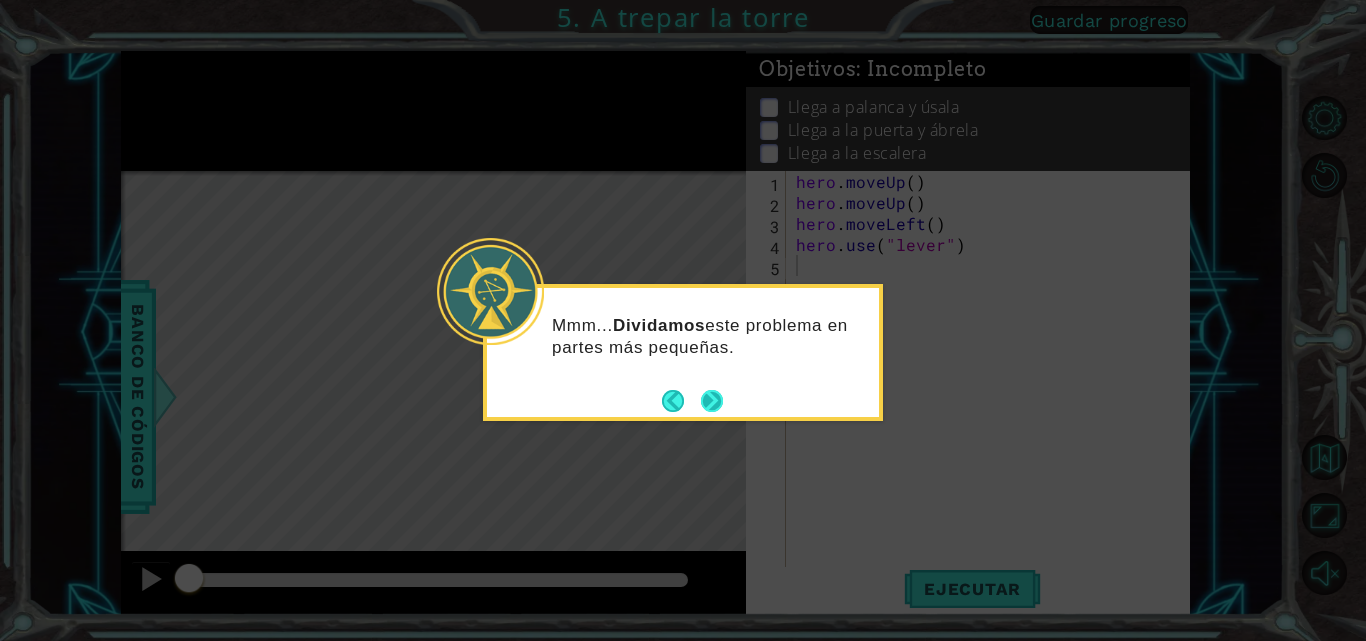 click at bounding box center (712, 401) 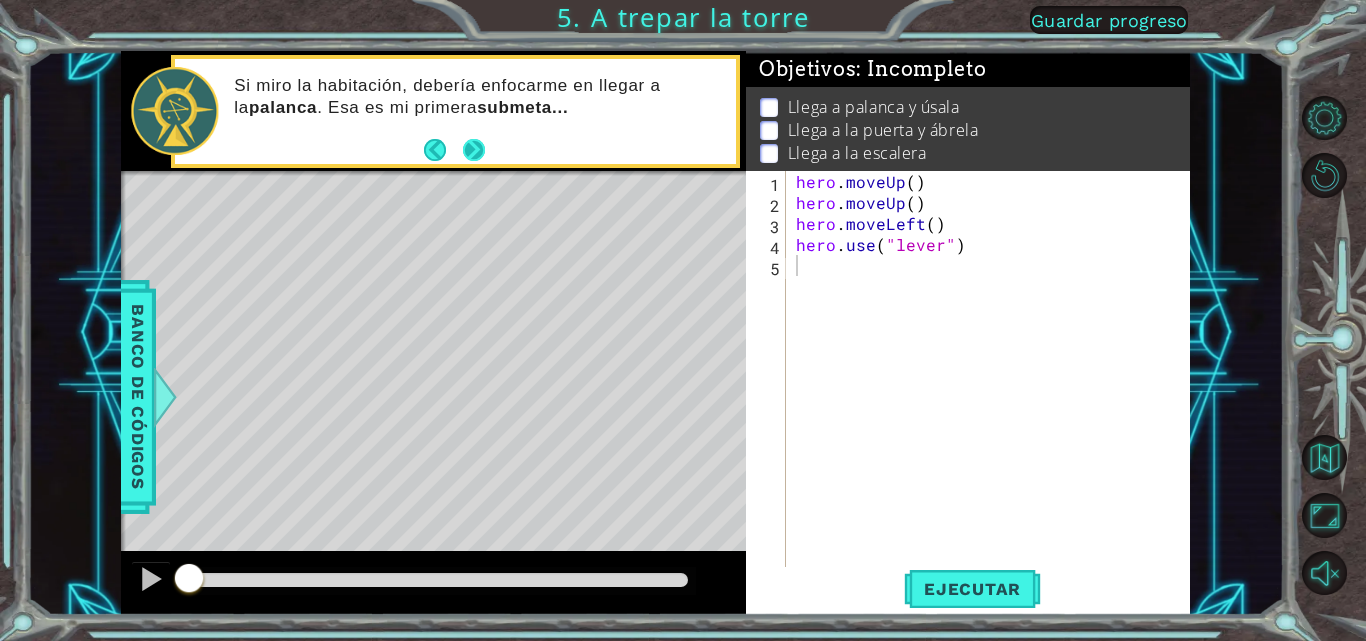 click at bounding box center (474, 150) 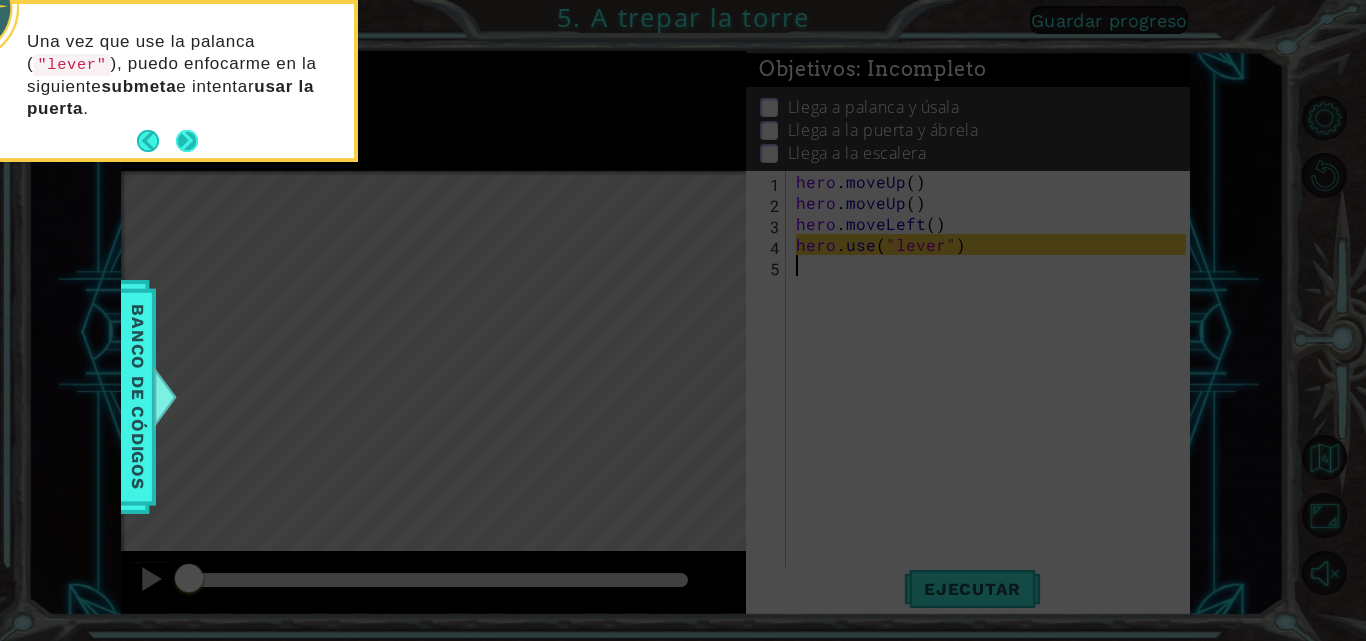 click at bounding box center [186, 141] 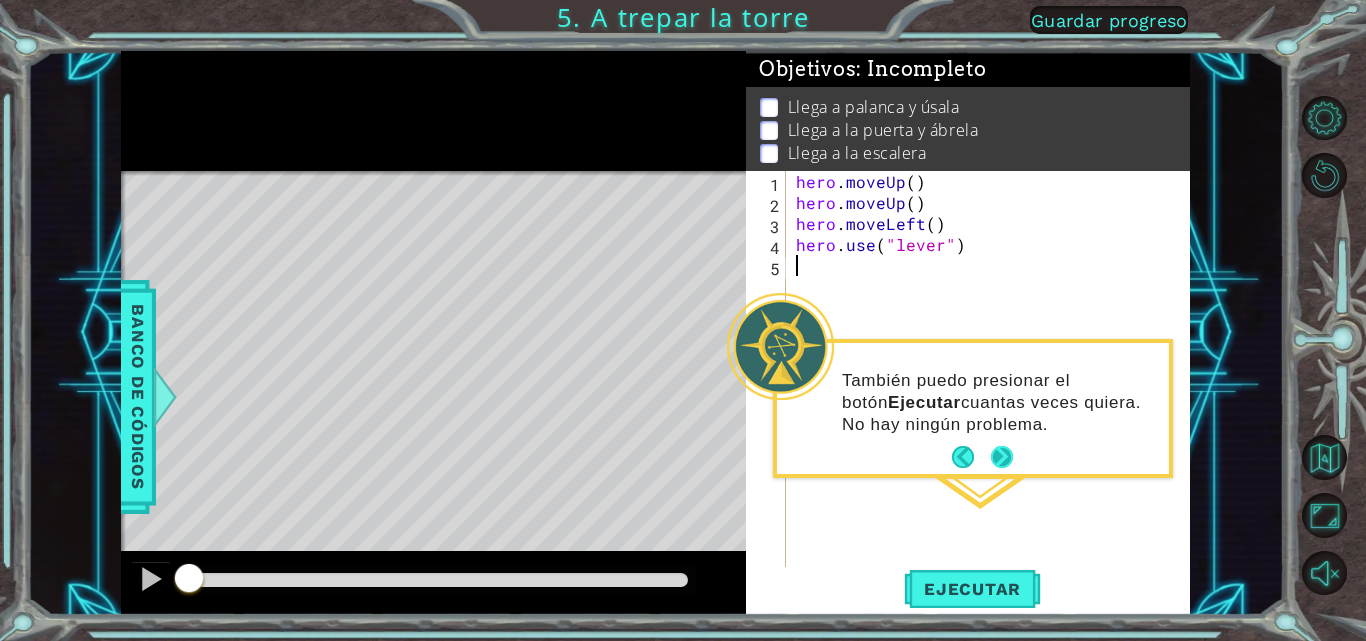 click at bounding box center (1002, 457) 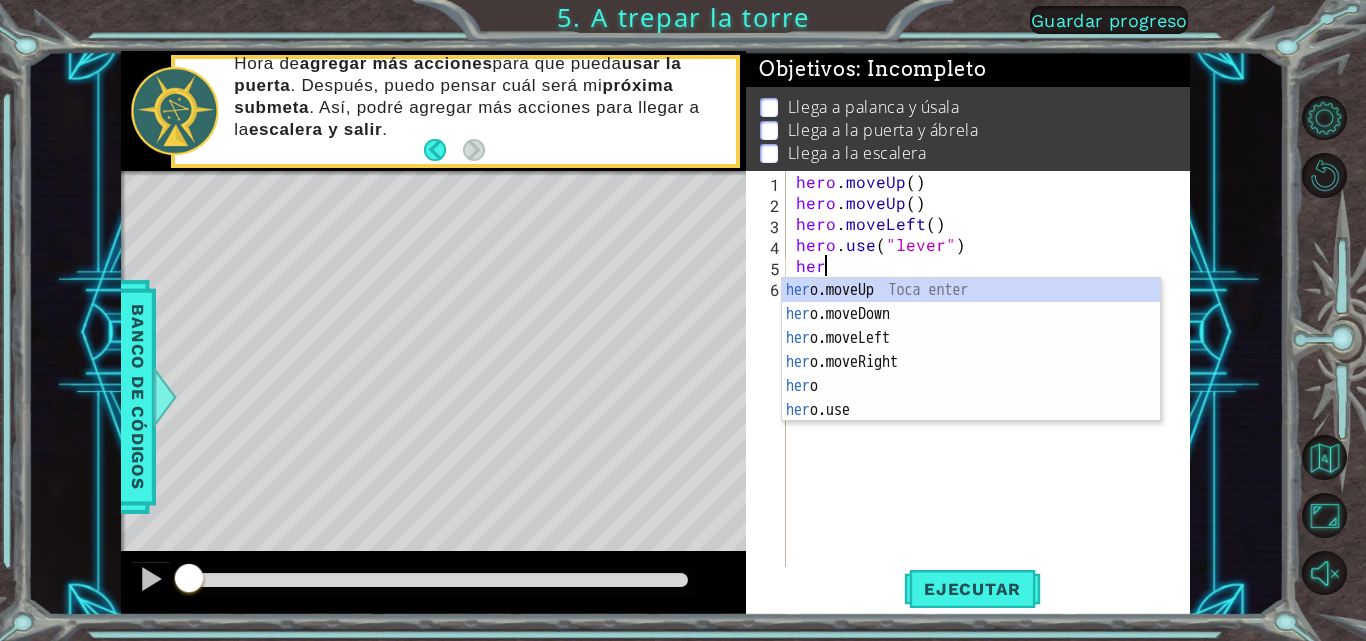 type on "hero" 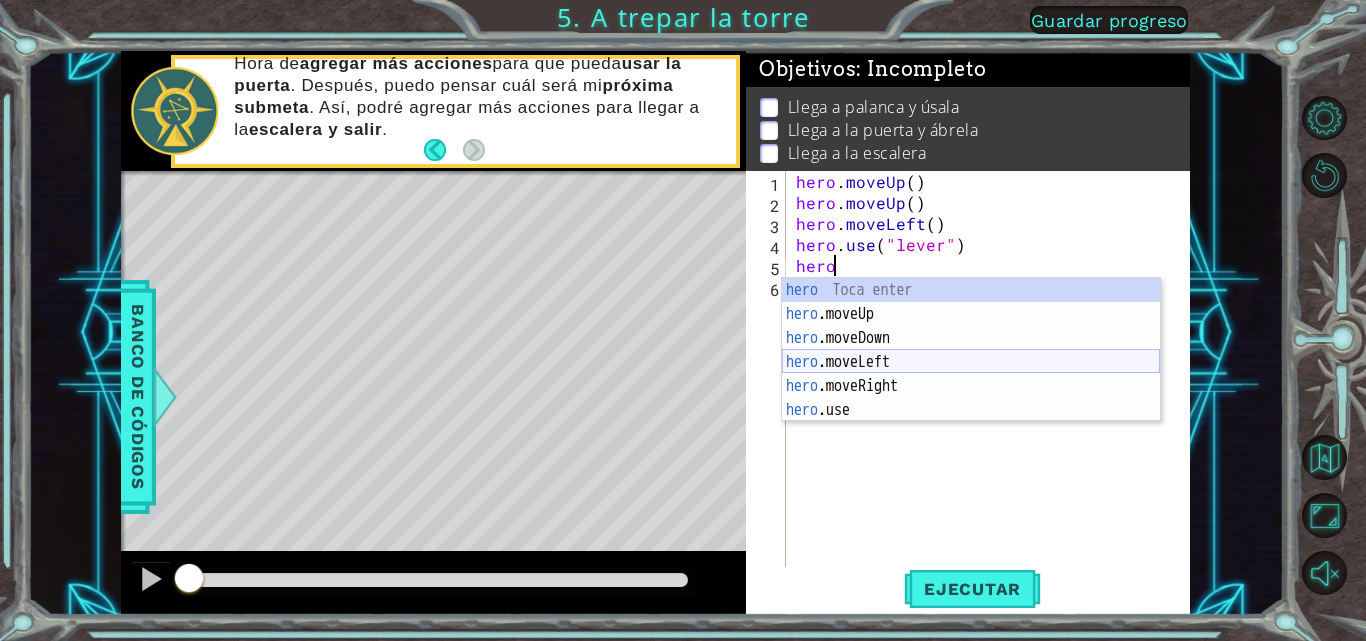 click on "hero Toca enter hero .moveUp Toca enter hero .moveDown Toca enter hero .moveLeft Toca enter hero .moveRight Toca enter hero .use Toca enter" at bounding box center (971, 374) 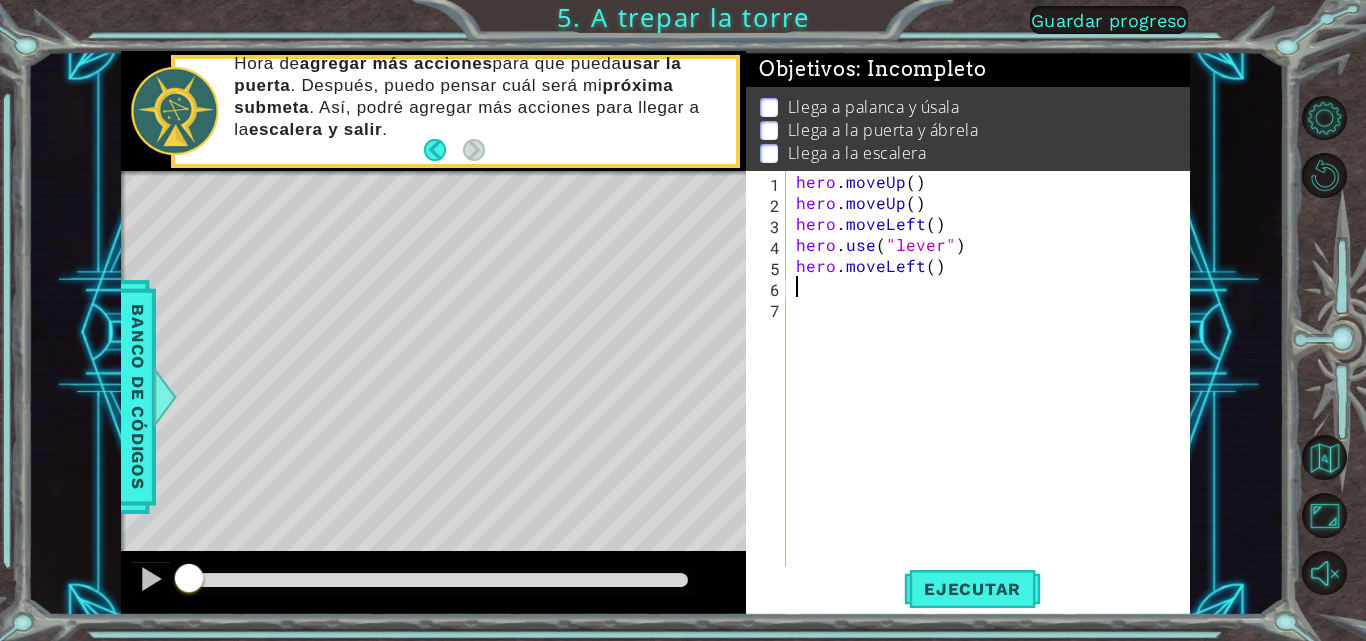 scroll, scrollTop: 0, scrollLeft: 0, axis: both 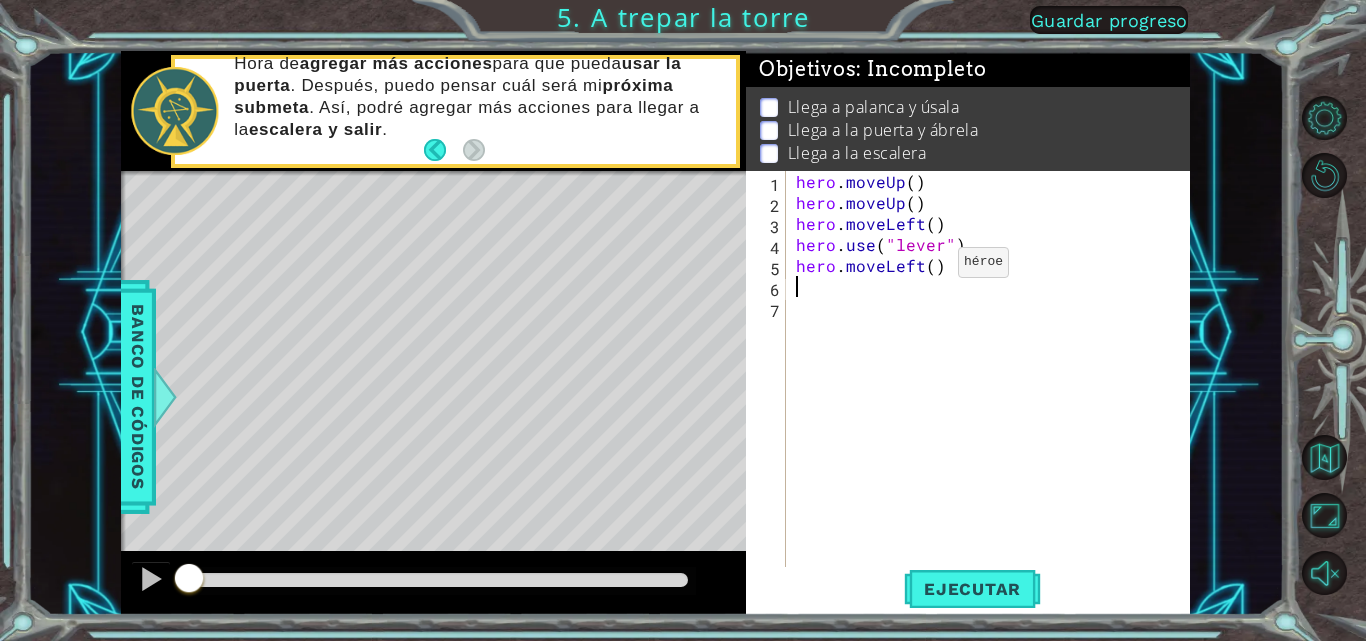 click on "hero . moveUp ( ) hero . moveUp ( ) hero . moveLeft ( ) hero . use ( "lever" ) hero . moveLeft ( )" at bounding box center [994, 391] 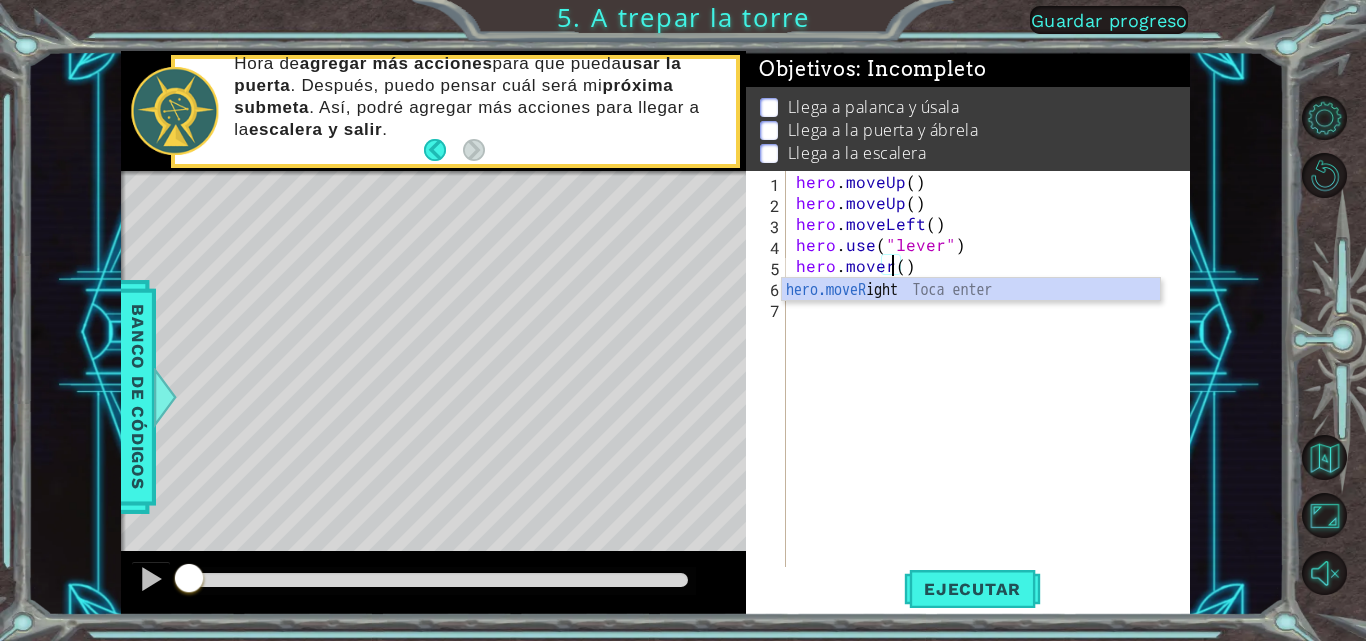 scroll, scrollTop: 0, scrollLeft: 6, axis: horizontal 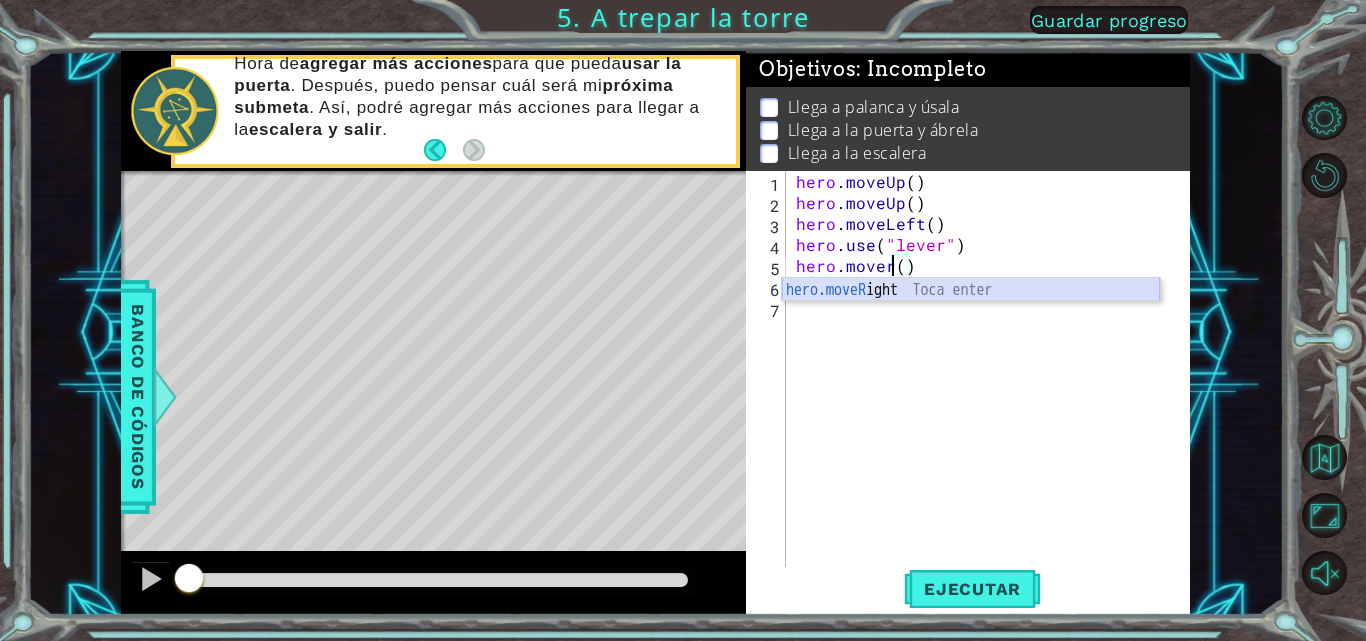 click on "hero.moveR ight Toca enter" at bounding box center (971, 314) 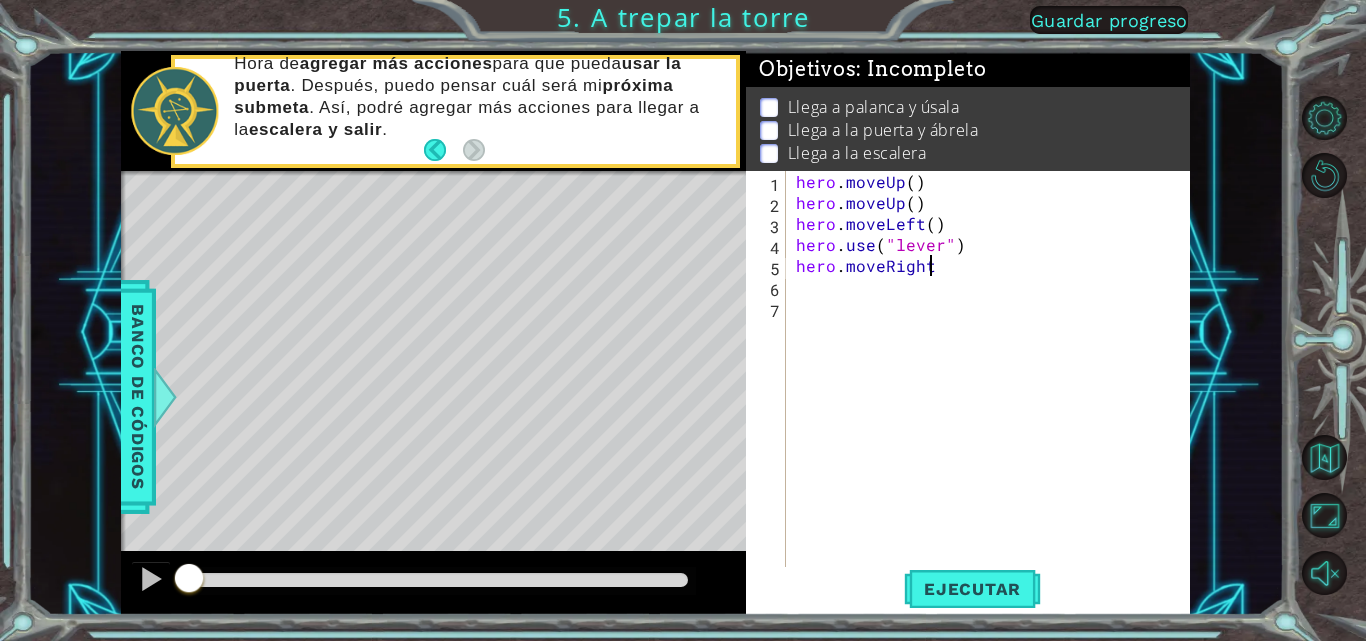 click on "hero . moveUp ( ) hero . moveUp ( ) hero . moveLeft ( ) hero . use ( "lever" ) hero . moveRight" at bounding box center [994, 391] 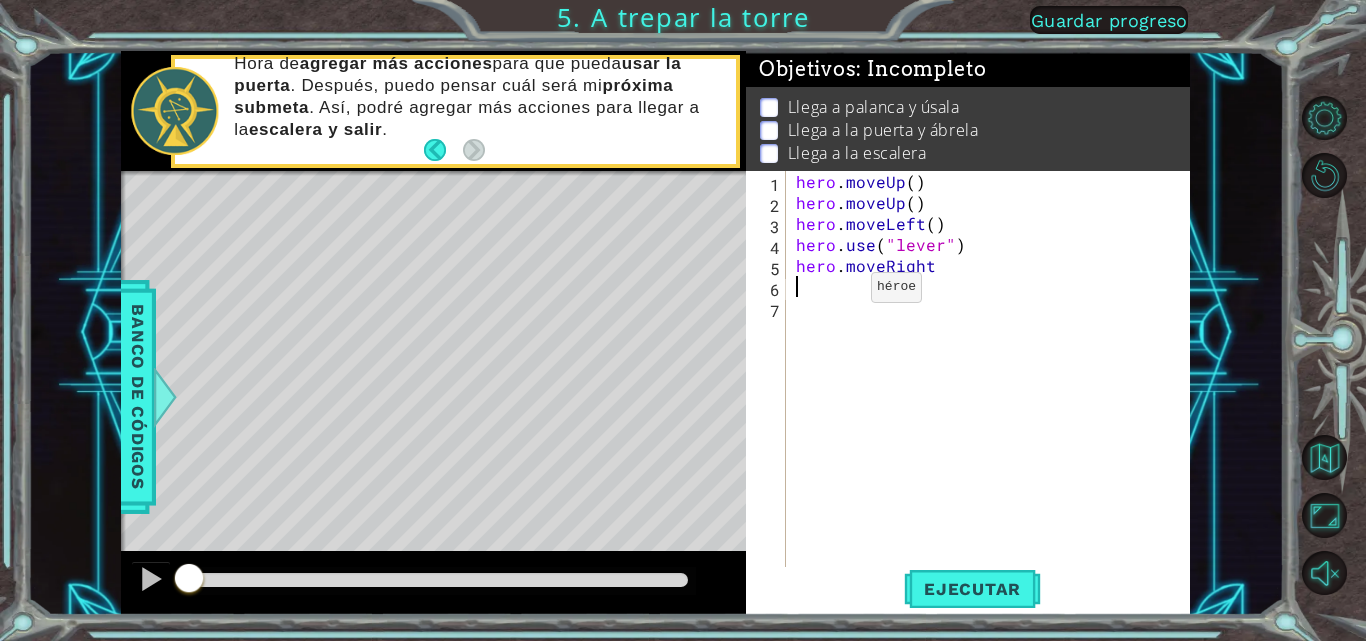 scroll, scrollTop: 0, scrollLeft: 0, axis: both 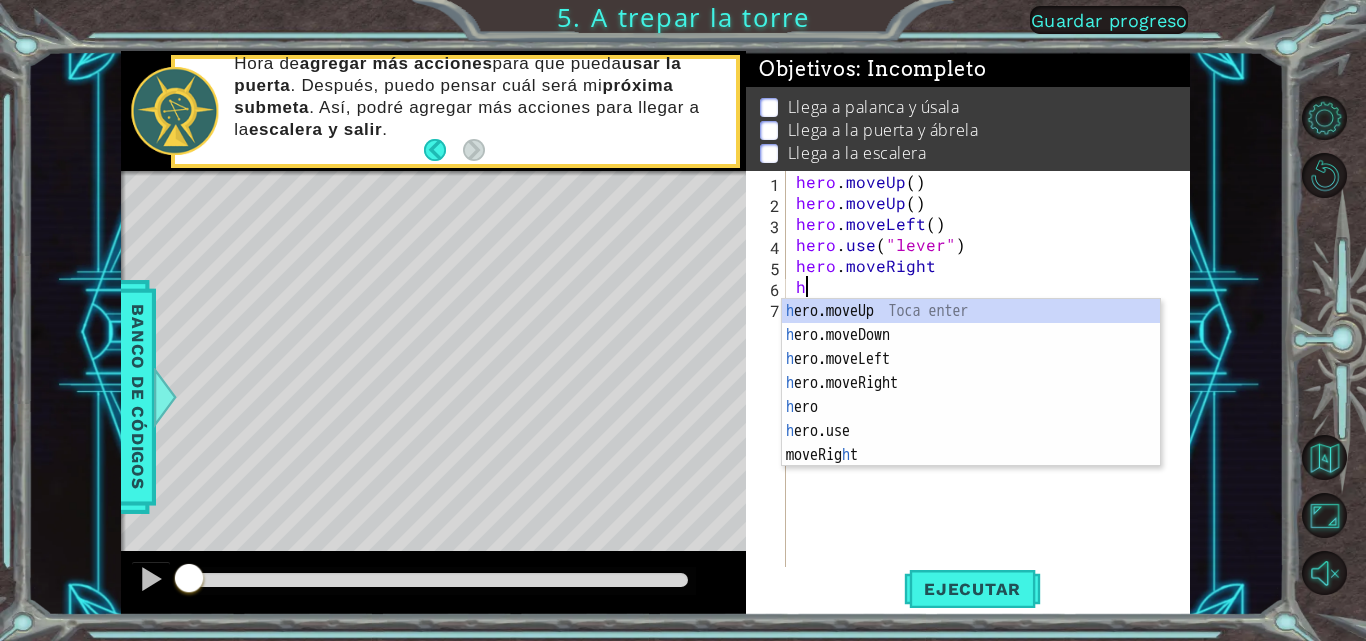type on "hero" 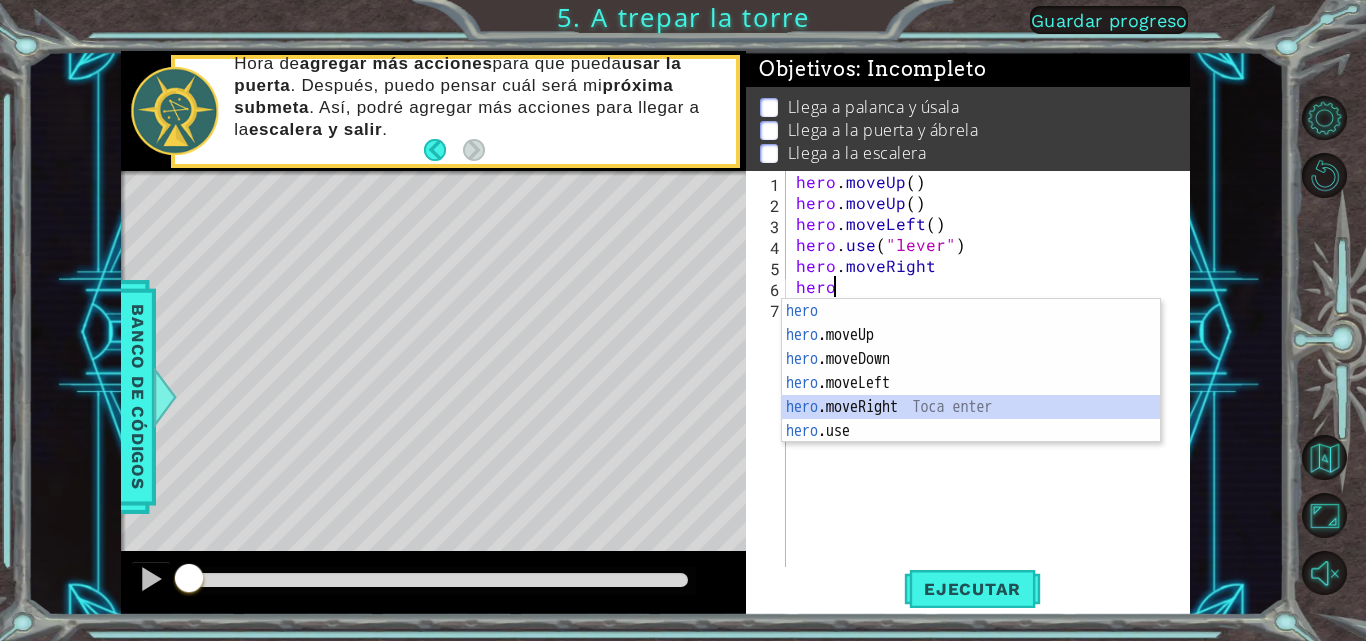click on "hero Toca enter hero .moveUp Toca enter hero .moveDown Toca enter hero .moveLeft Toca enter hero .moveRight Toca enter hero .use Toca enter" at bounding box center [971, 395] 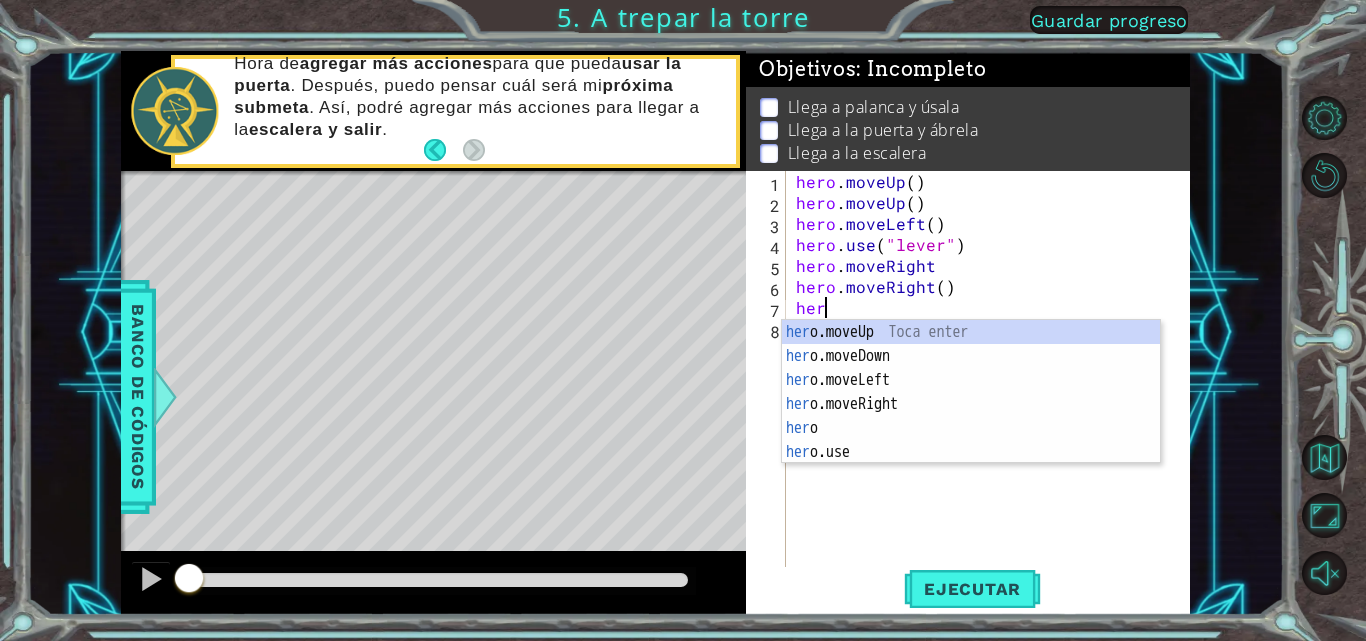 scroll, scrollTop: 0, scrollLeft: 1, axis: horizontal 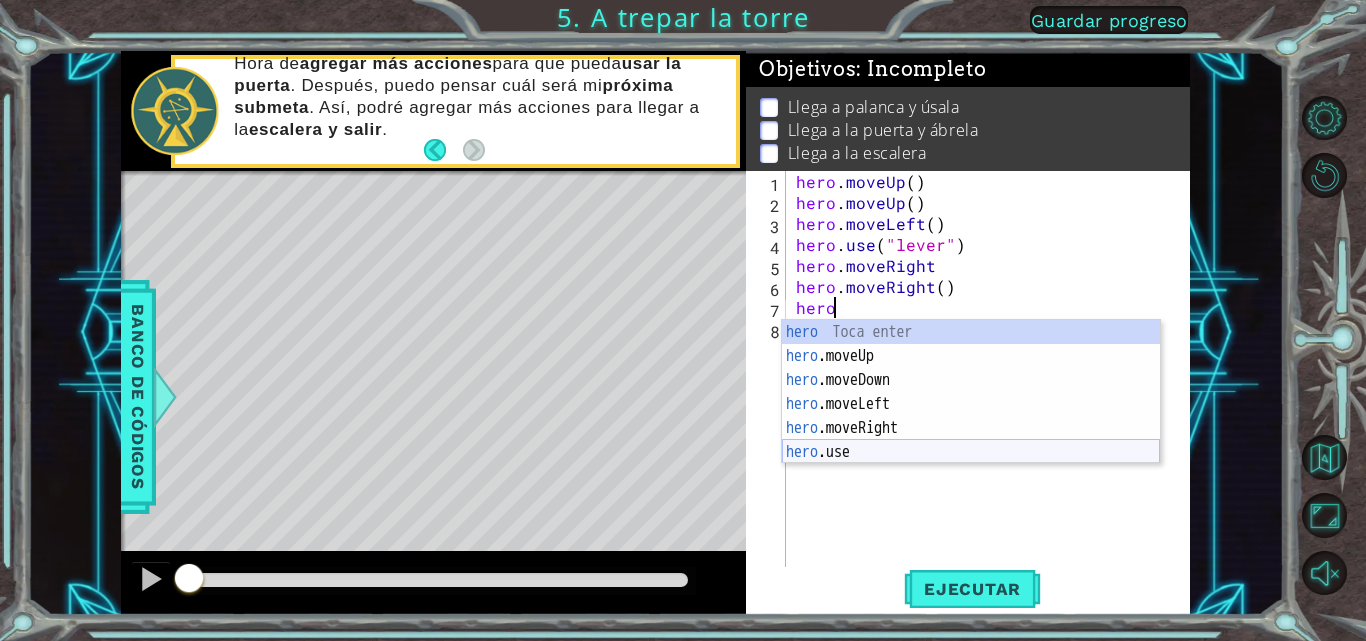 click on "hero Toca enter hero .moveUp Toca enter hero .moveDown Toca enter hero .moveLeft Toca enter hero .moveRight Toca enter hero .use Toca enter" at bounding box center (971, 416) 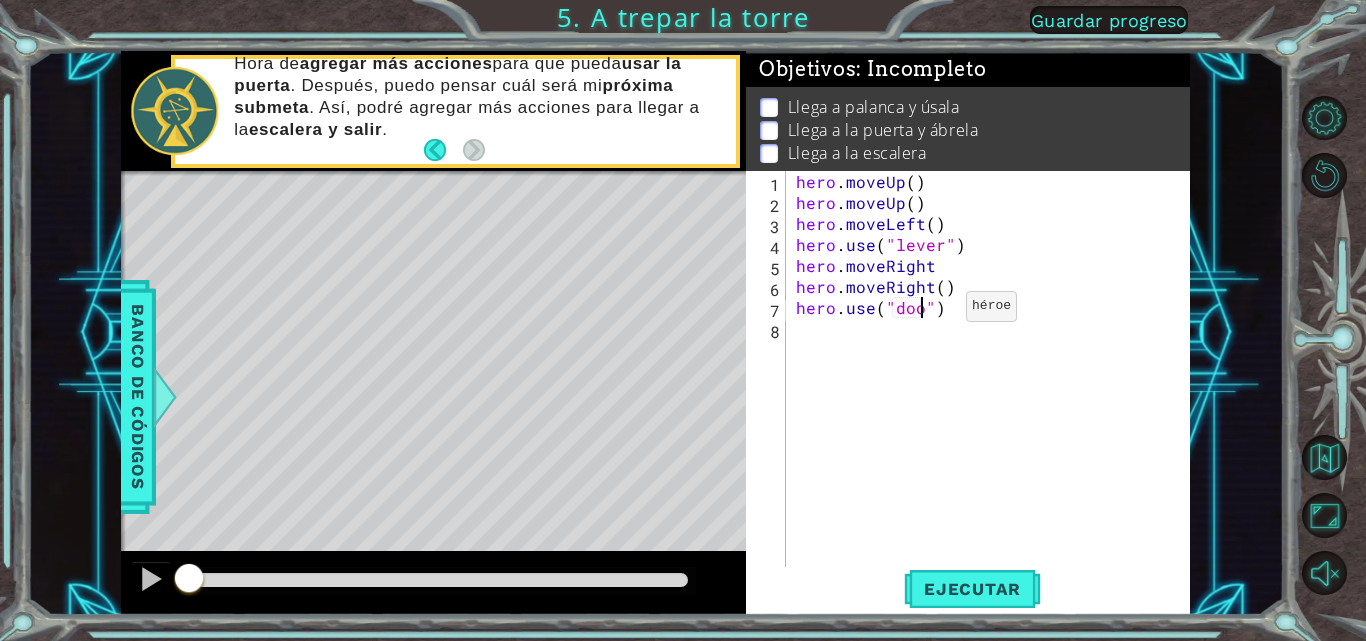 scroll, scrollTop: 0, scrollLeft: 9, axis: horizontal 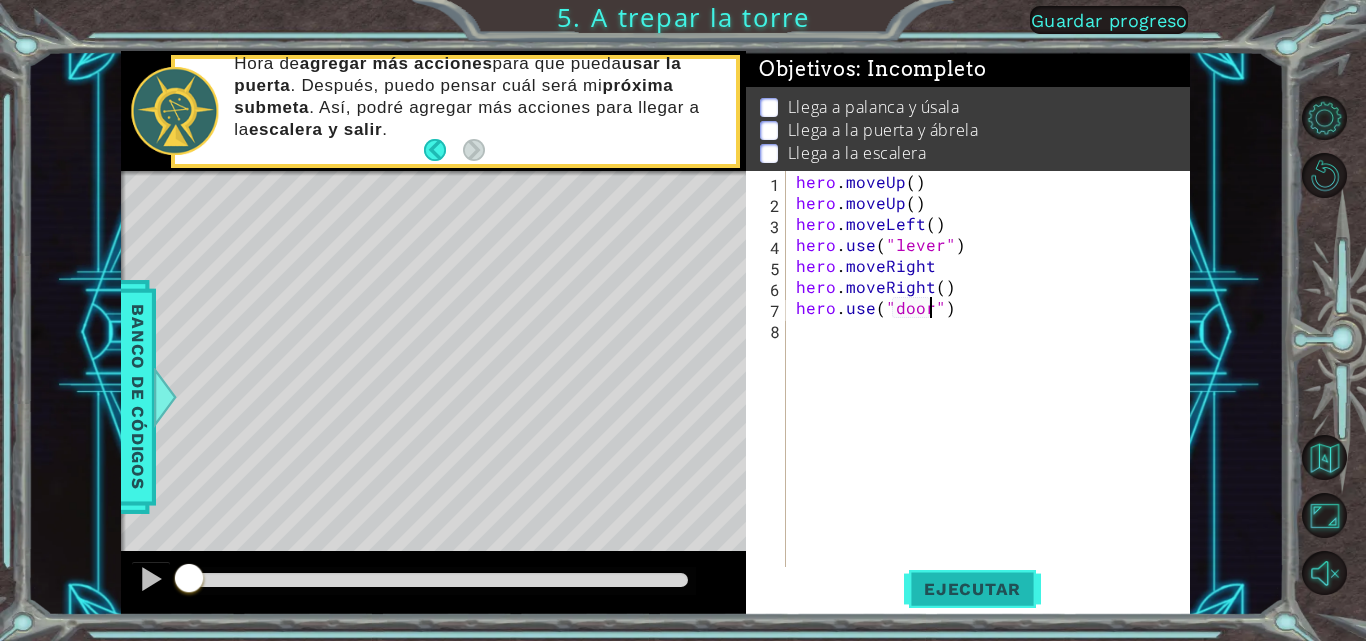 click on "Ejecutar" at bounding box center [972, 589] 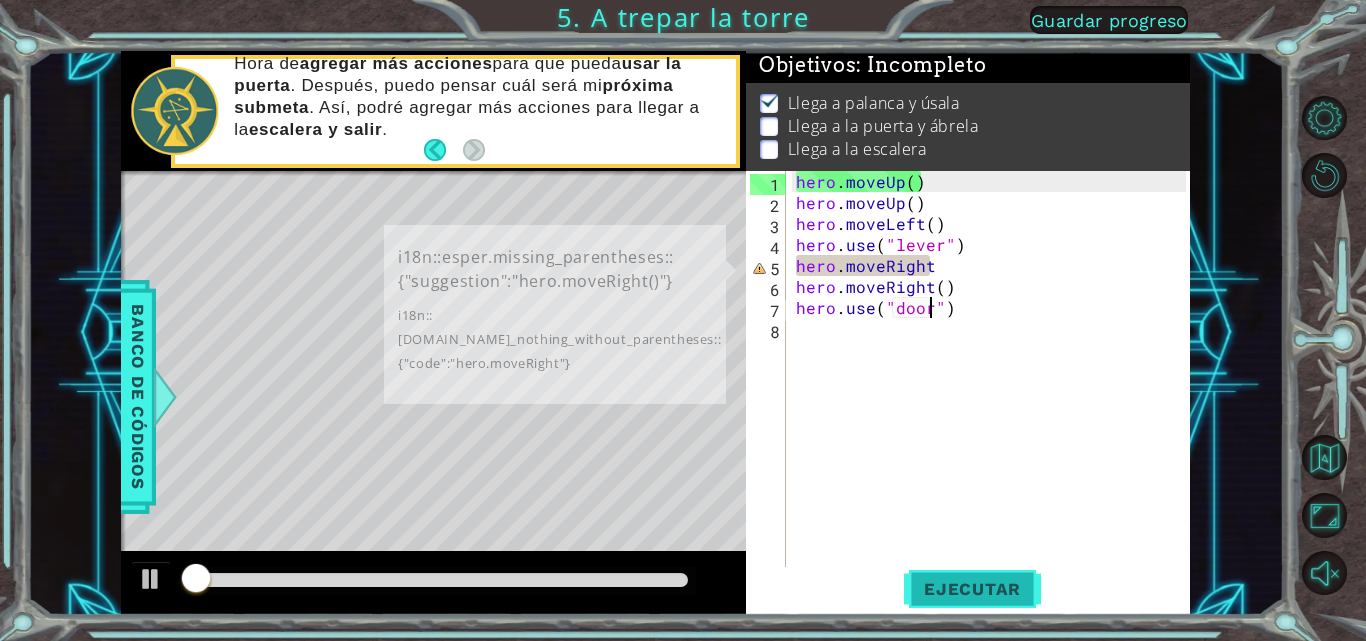 scroll, scrollTop: 15, scrollLeft: 0, axis: vertical 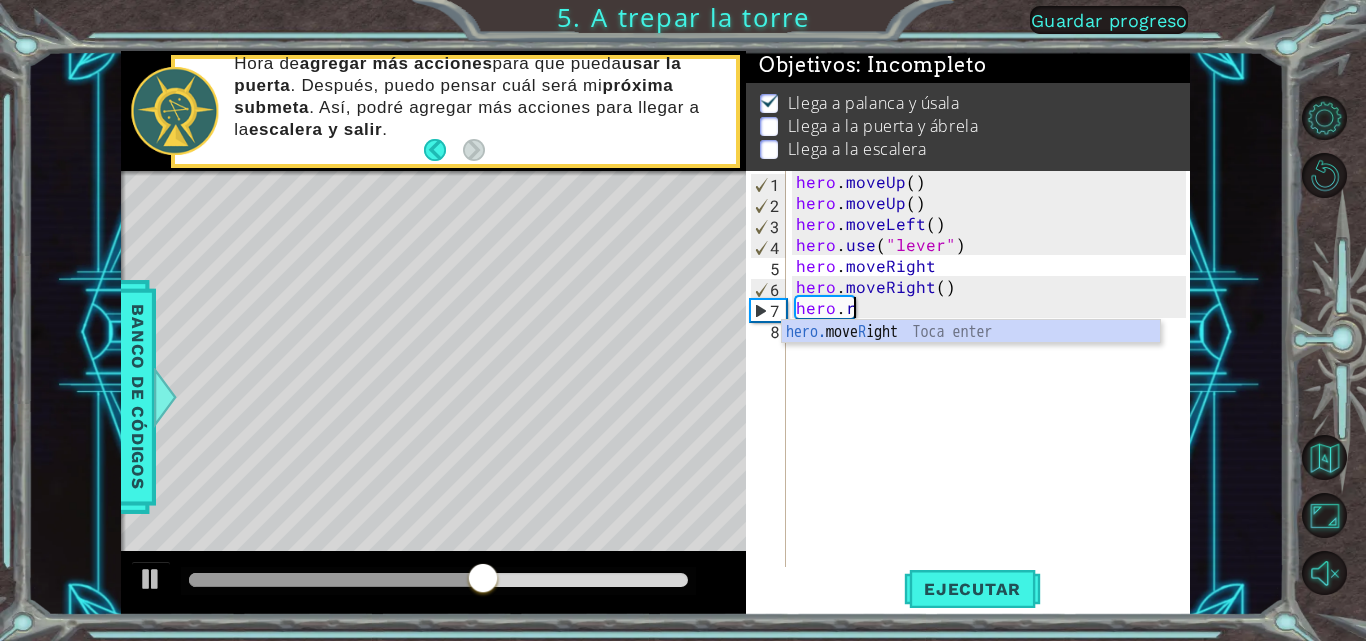 type on "hero.ri" 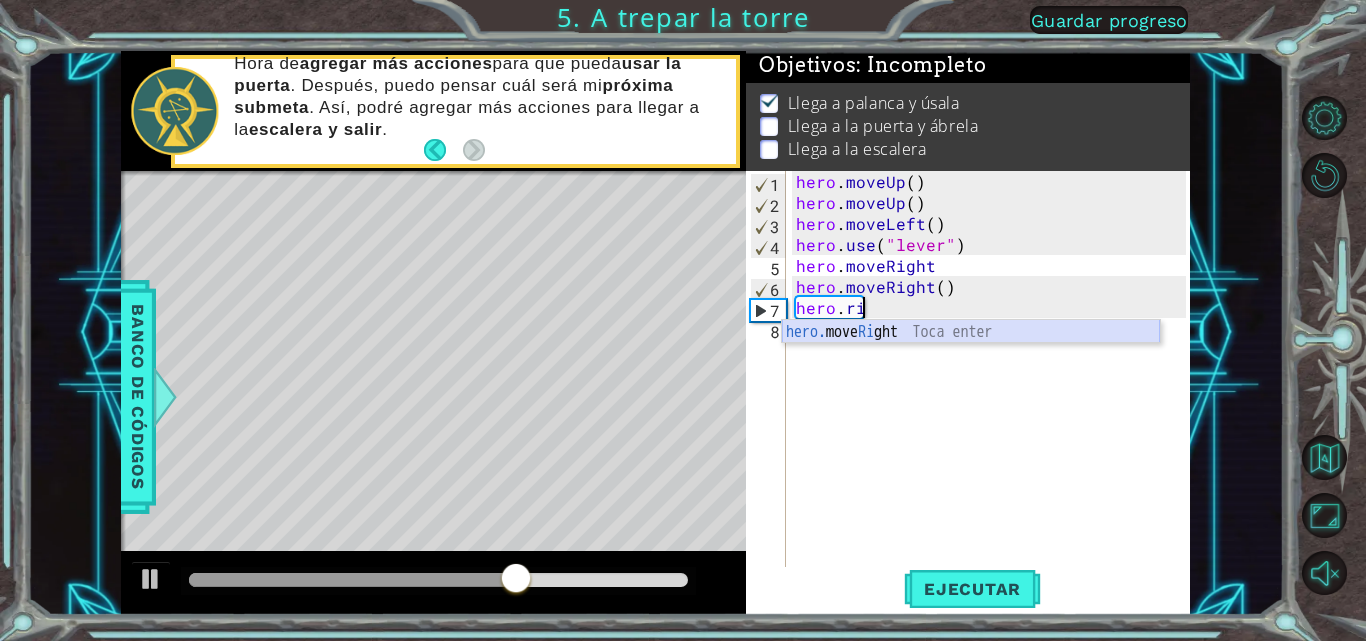 click on "hero. move Ri ght Toca enter" at bounding box center (971, 356) 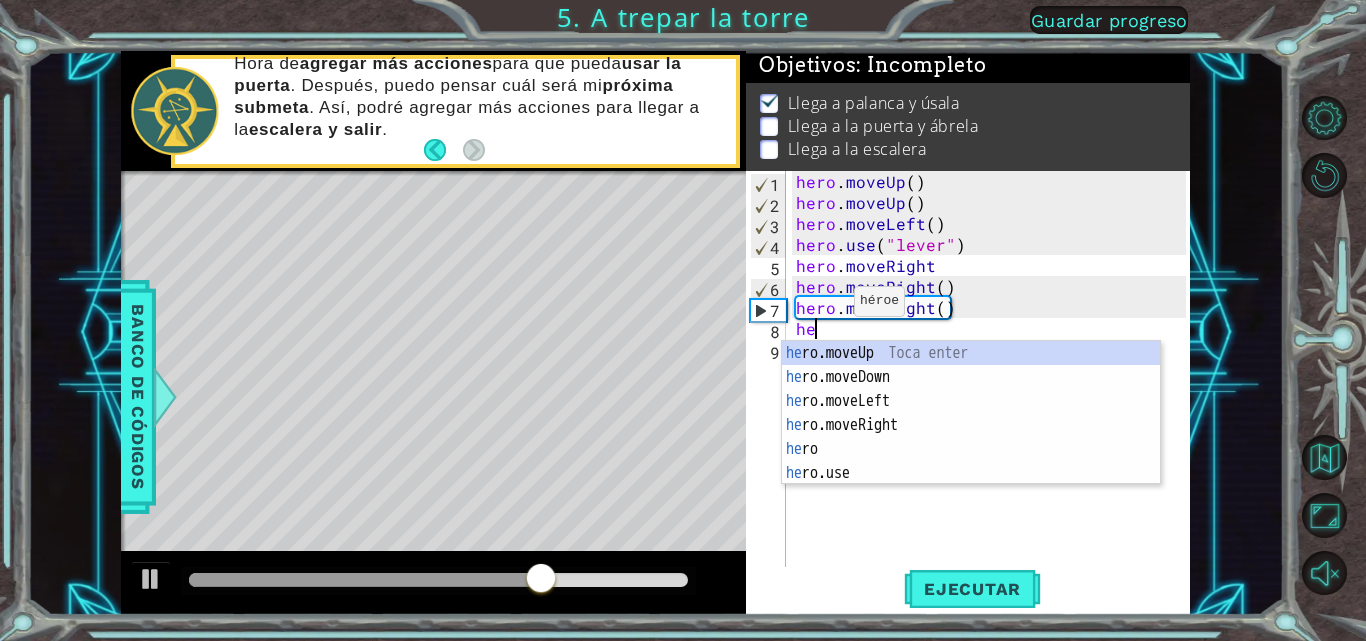 type on "hero" 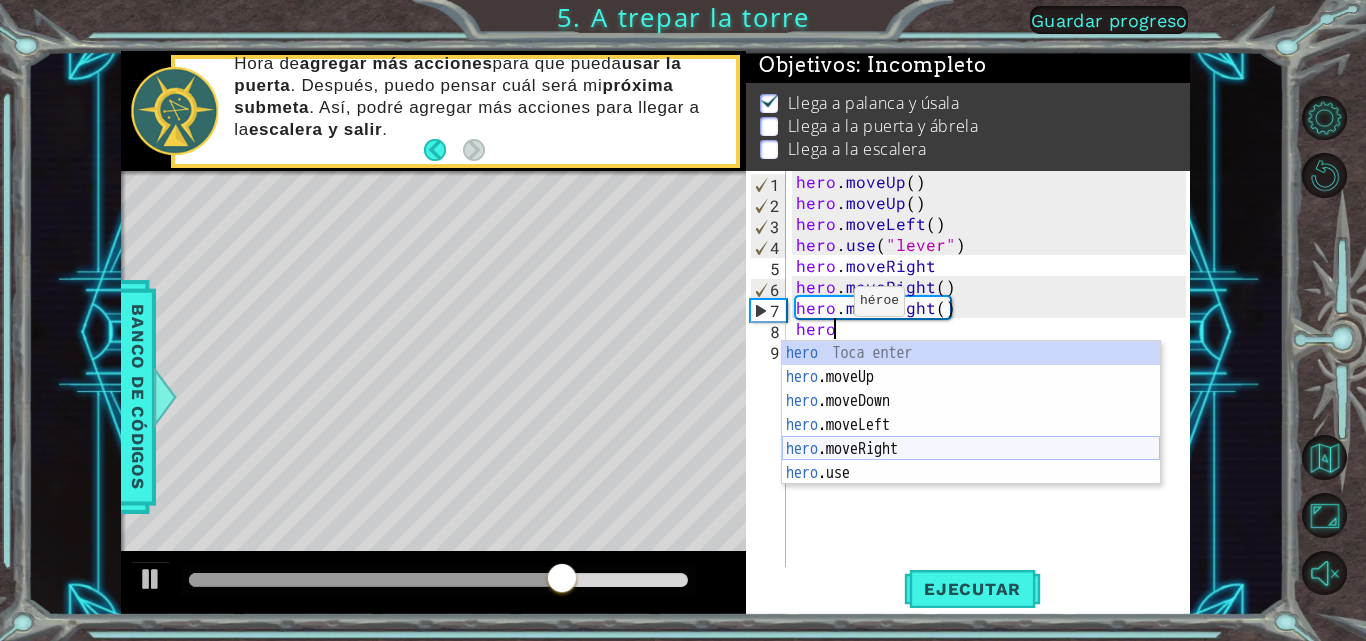 click on "hero Toca enter hero .moveUp Toca enter hero .moveDown Toca enter hero .moveLeft Toca enter hero .moveRight Toca enter hero .use Toca enter" at bounding box center (971, 437) 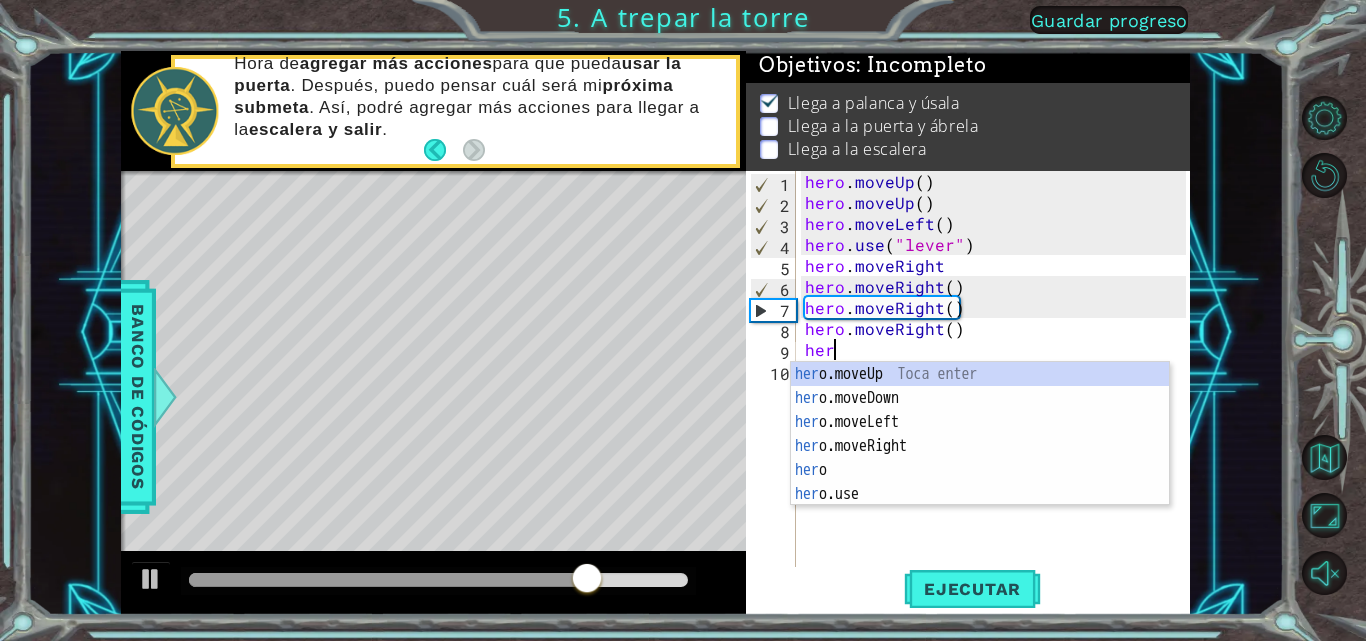 scroll, scrollTop: 0, scrollLeft: 1, axis: horizontal 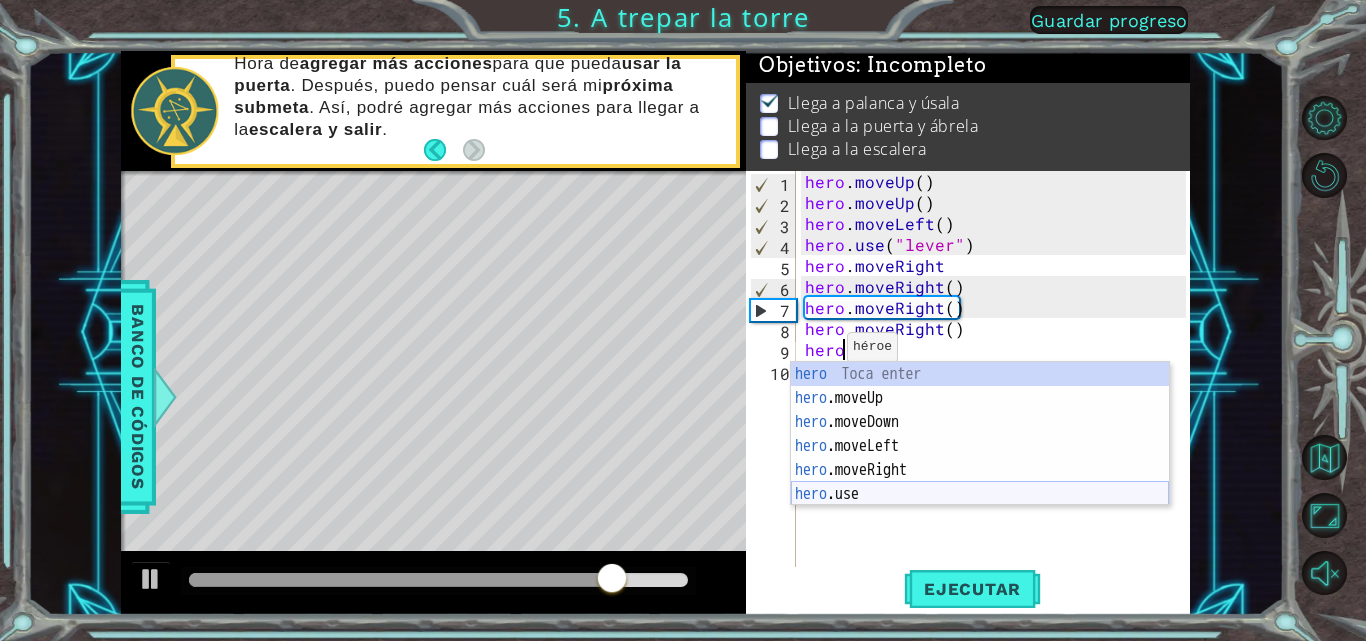 click on "hero Toca enter hero .moveUp Toca enter hero .moveDown Toca enter hero .moveLeft Toca enter hero .moveRight Toca enter hero .use Toca enter" at bounding box center (980, 458) 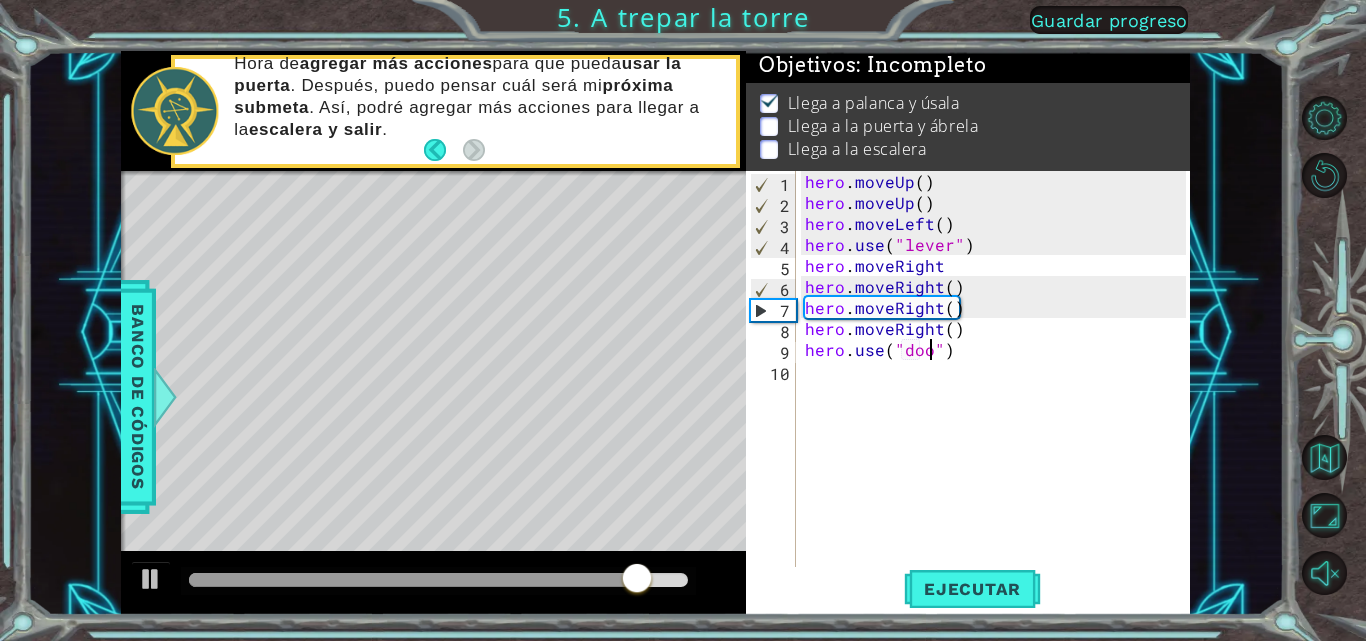 scroll, scrollTop: 0, scrollLeft: 9, axis: horizontal 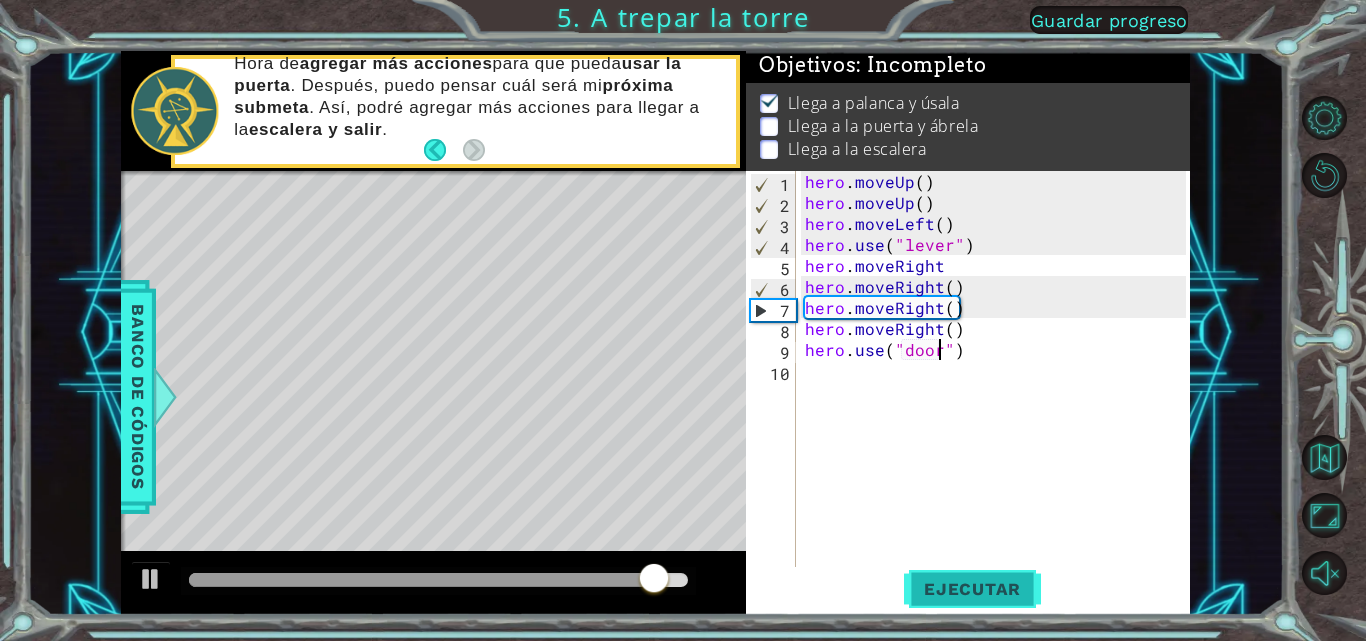click on "Ejecutar" at bounding box center [972, 589] 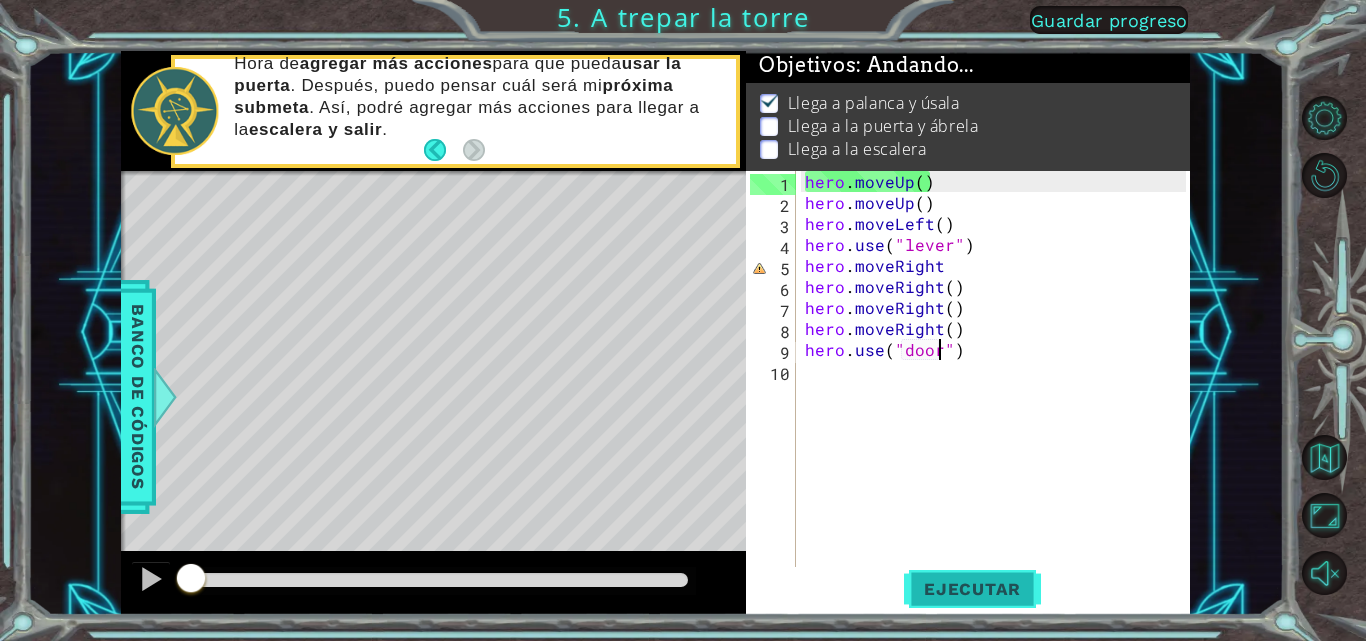 scroll, scrollTop: 15, scrollLeft: 0, axis: vertical 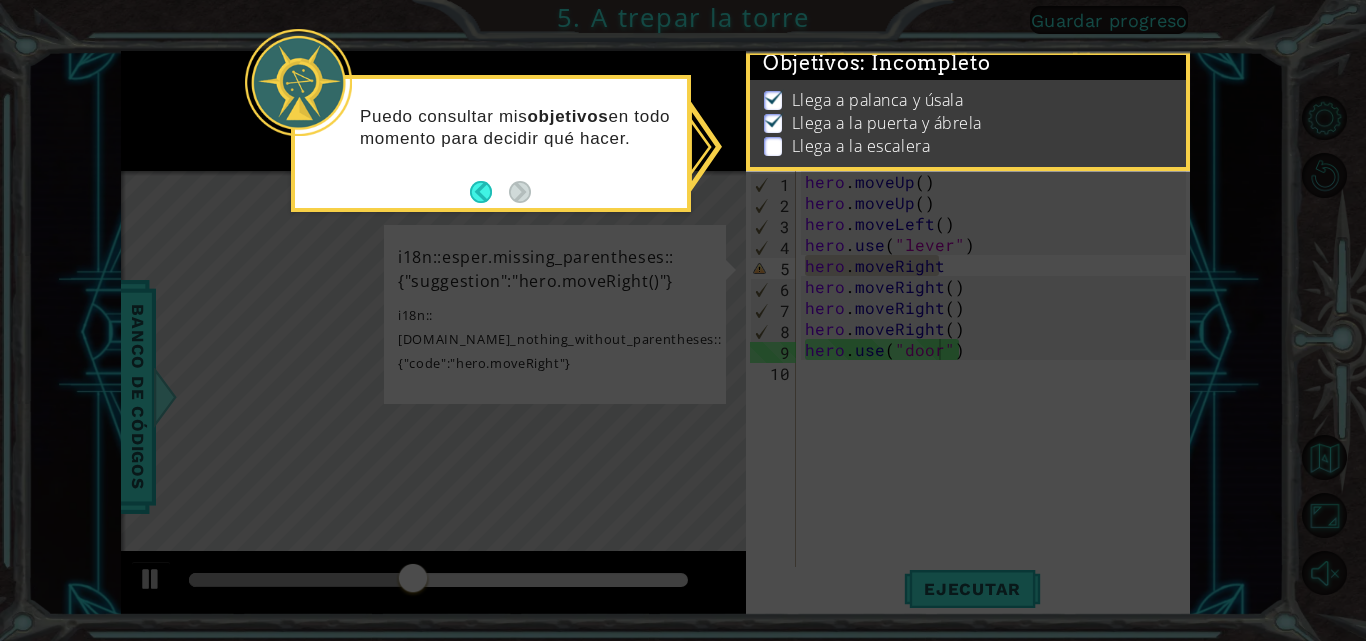 click 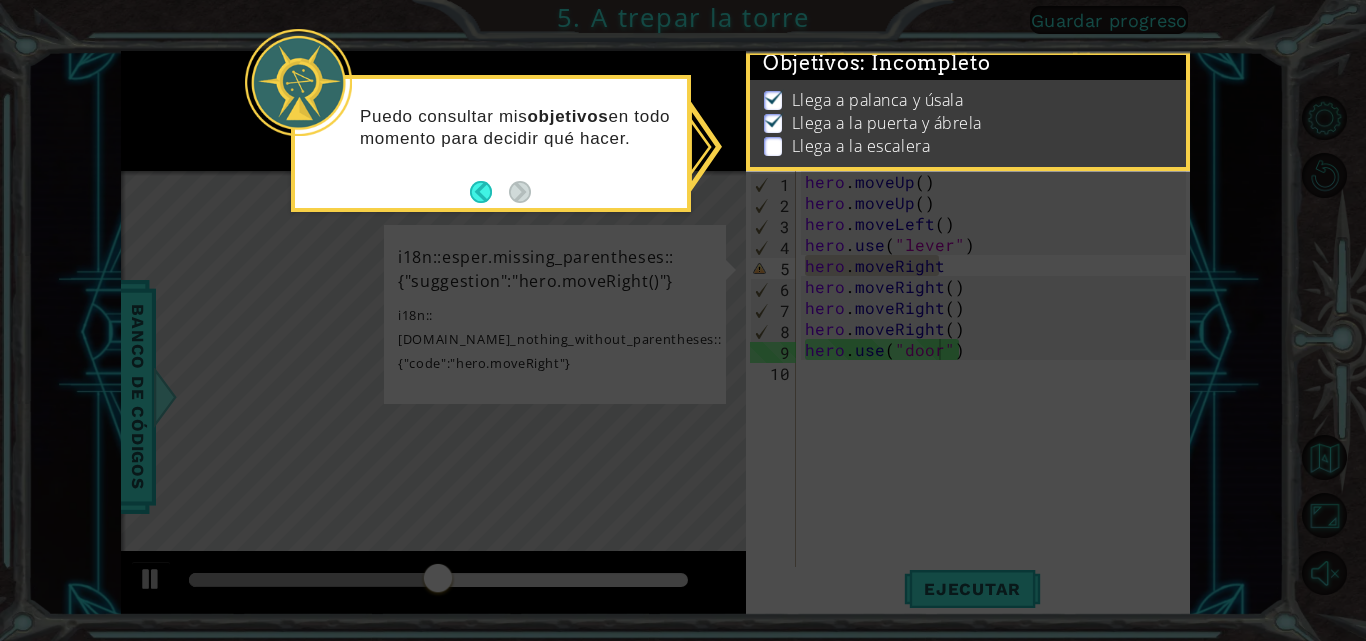 click at bounding box center [773, 146] 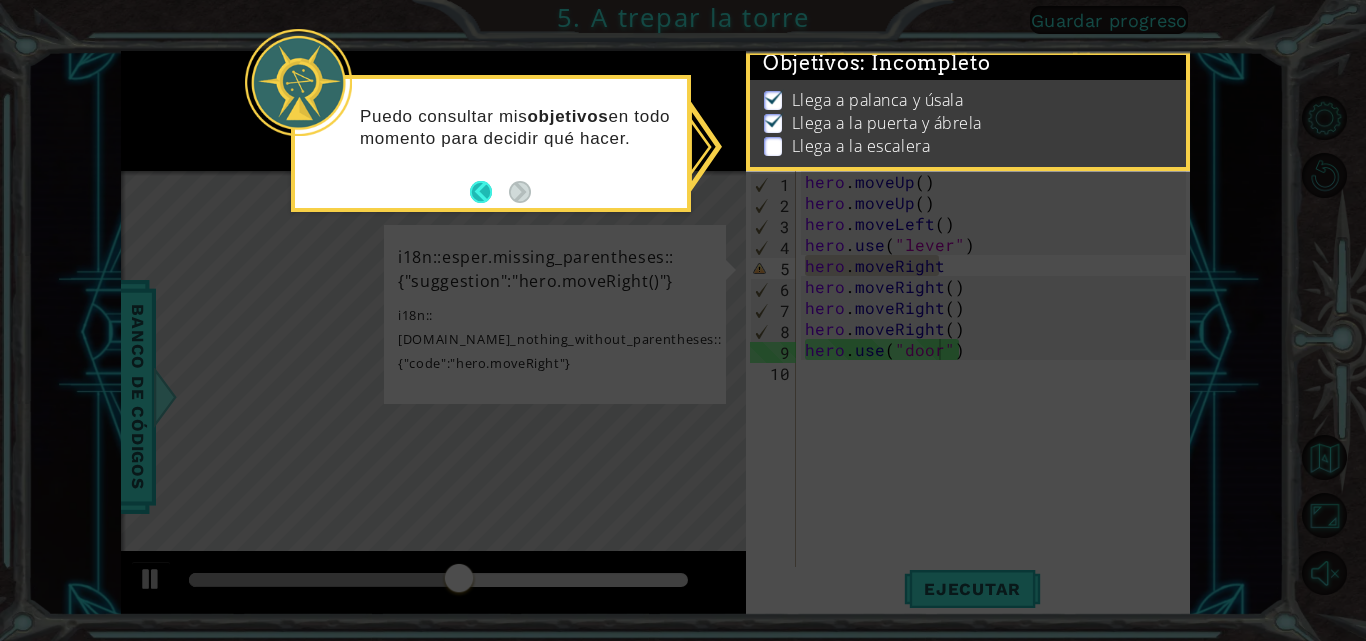 click at bounding box center [489, 192] 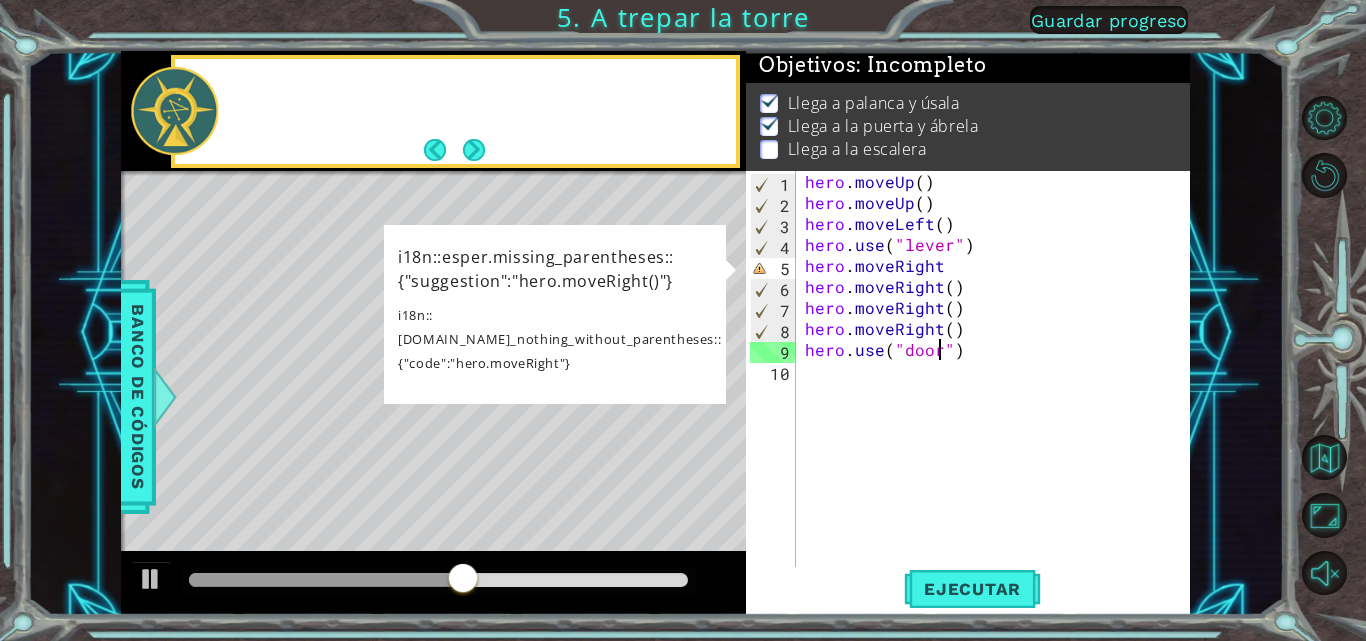 scroll, scrollTop: 12, scrollLeft: 0, axis: vertical 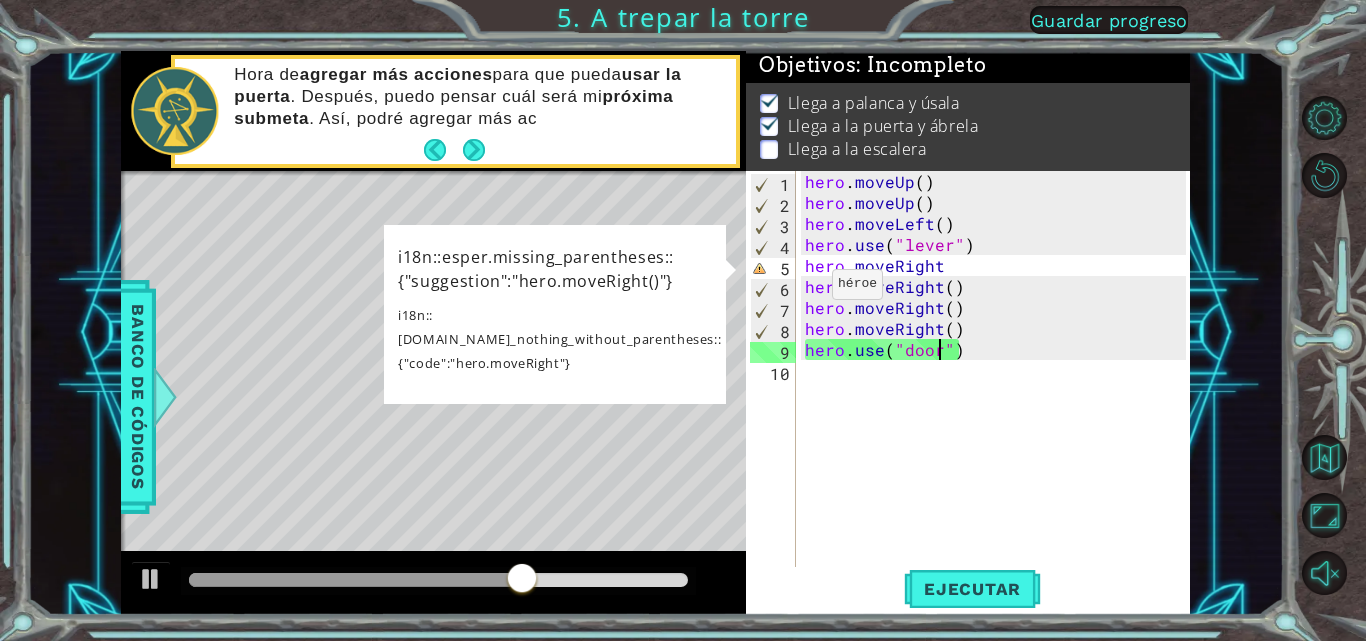 click on "i18n::[DOMAIN_NAME]_nothing_without_parentheses::{"code":"hero.moveRight"}" at bounding box center [559, 339] 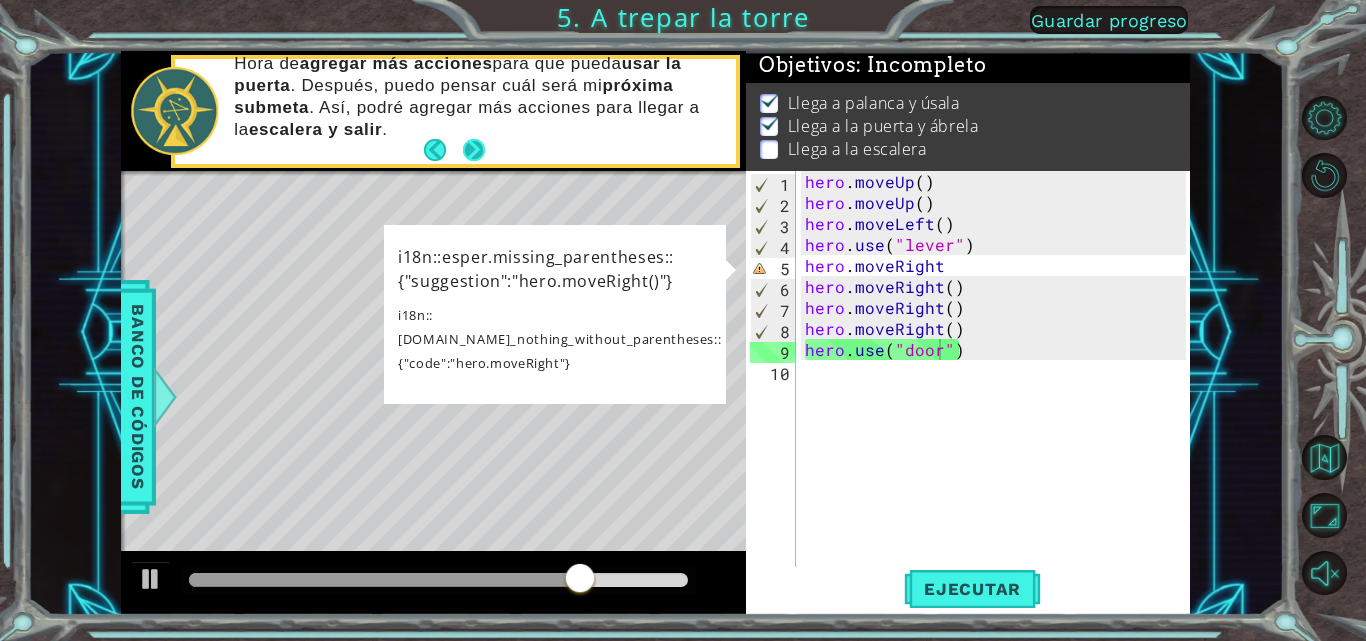 click at bounding box center [474, 150] 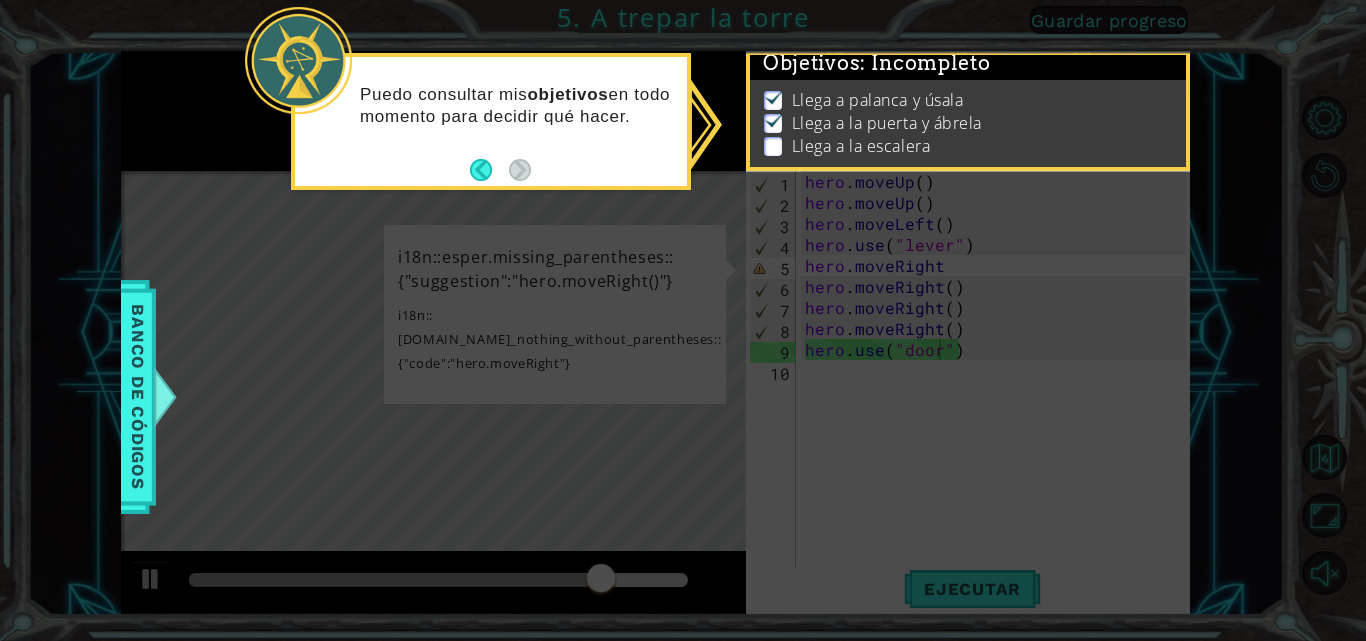 click on "Puedo consultar mis  objetivos  en todo momento para decidir qué hacer." at bounding box center (491, 115) 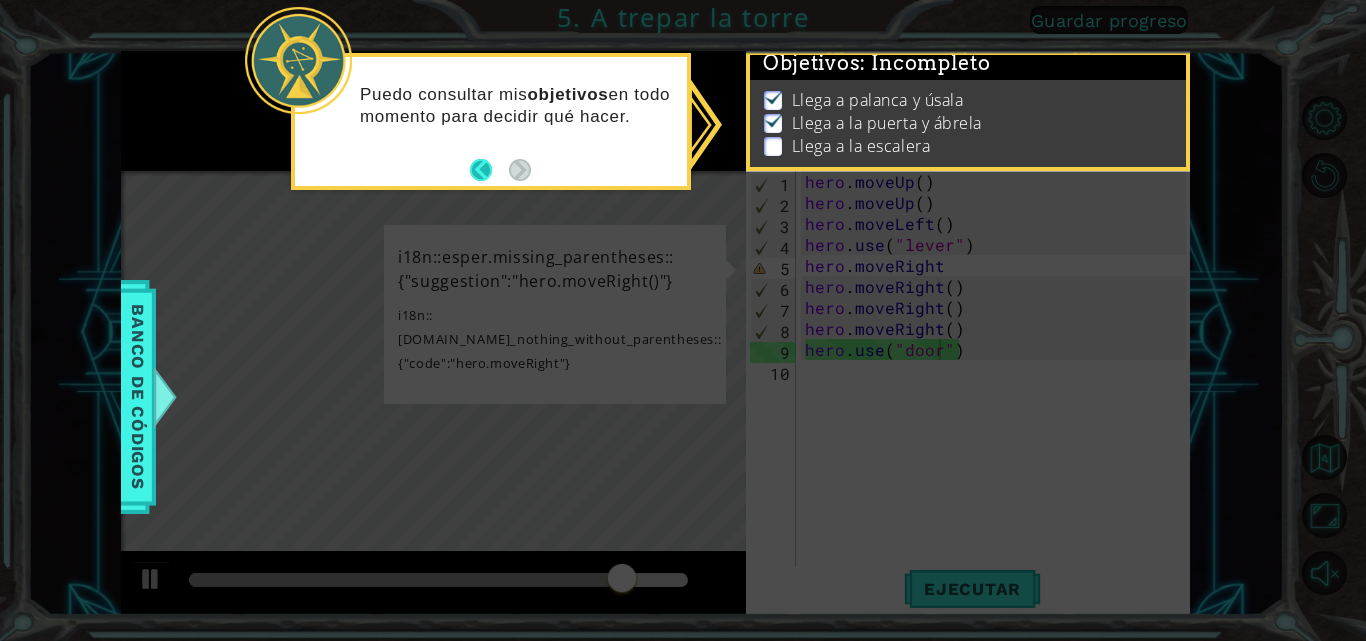 click at bounding box center [489, 170] 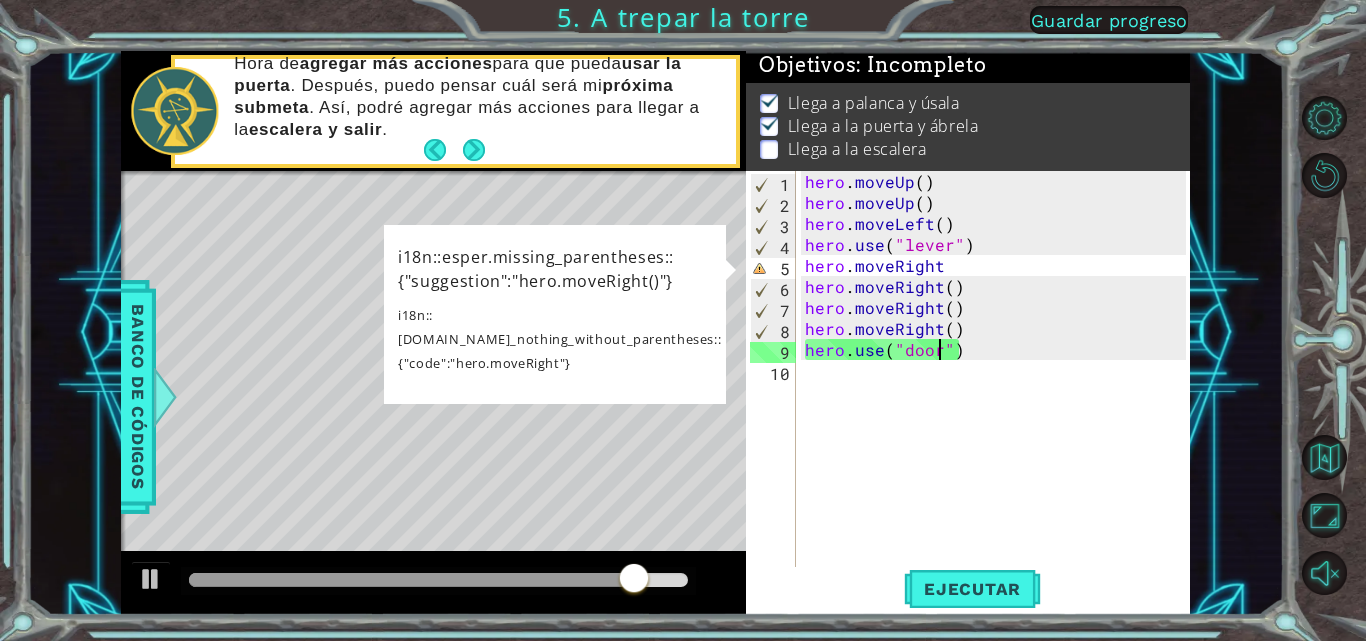 click on "hero.use("door") 1 2 3 4 5 6 7 8 9 10 hero . moveUp ( ) hero . moveUp ( ) hero . moveLeft ( ) hero . use ( "lever" ) hero . moveRight hero . moveRight ( ) hero . moveRight ( ) hero . moveRight ( ) hero . use ( "door" )     הההההההההההההההההההההההההההההההההההההההההההההההההההההההההההההההההההההההההההההההההההההההההההההההההההההההההההההההההההההההההההההההההההההההההההההההההההההההההההההההההההההההההההההההההההההההההההההההההההההההההההההההההההההההההההההההההההההההההההההההההההההההההההההההה XXXXXXXXXXXXXXXXXXXXXXXXXXXXXXXXXXXXXXXXXXXXXXXXXXXXXXXXXXXXXXXXXXXXXXXXXXXXXXXXXXXXXXXXXXXXXXXXXXXXXXXXXXXXXXXXXXXXXXXXXXXXXXXXXXXXXXXXXXXXXXXXXXXXXXXXXXXXXXXXXXXXXXXXXXXXXXXXXXXXXXXXXXXXXXXXXXXXXXXXXXXXXXXXXXXXXXXXXXXXXXXXXXXXXXXXXXXXXXXXXXXXXXXXXXXXXXXX" at bounding box center (966, 370) 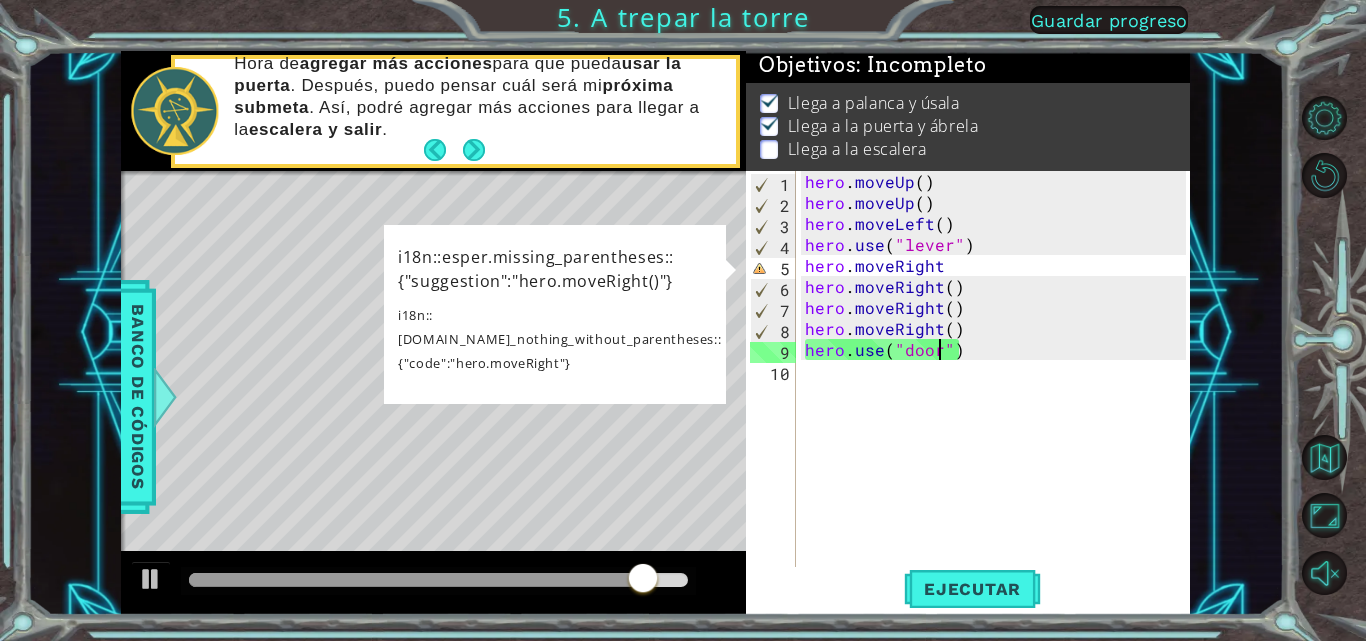click on "hero.use("door") 1 2 3 4 5 6 7 8 9 10 hero . moveUp ( ) hero . moveUp ( ) hero . moveLeft ( ) hero . use ( "lever" ) hero . moveRight hero . moveRight ( ) hero . moveRight ( ) hero . moveRight ( ) hero . use ( "door" )     הההההההההההההההההההההההההההההההההההההההההההההההההההההההההההההההההההההההההההההההההההההההההההההההההההההההההההההההההההההההההההההההההההההההההההההההההההההההההההההההההההההההההההההההההההההההההההההההההההההההההההההההההההההההההההההההההההההההההההההההההההההההההההההההה XXXXXXXXXXXXXXXXXXXXXXXXXXXXXXXXXXXXXXXXXXXXXXXXXXXXXXXXXXXXXXXXXXXXXXXXXXXXXXXXXXXXXXXXXXXXXXXXXXXXXXXXXXXXXXXXXXXXXXXXXXXXXXXXXXXXXXXXXXXXXXXXXXXXXXXXXXXXXXXXXXXXXXXXXXXXXXXXXXXXXXXXXXXXXXXXXXXXXXXXXXXXXXXXXXXXXXXXXXXXXXXXXXXXXXXXXXXXXXXXXXXXXXXXXXXXXXXX" at bounding box center [966, 370] 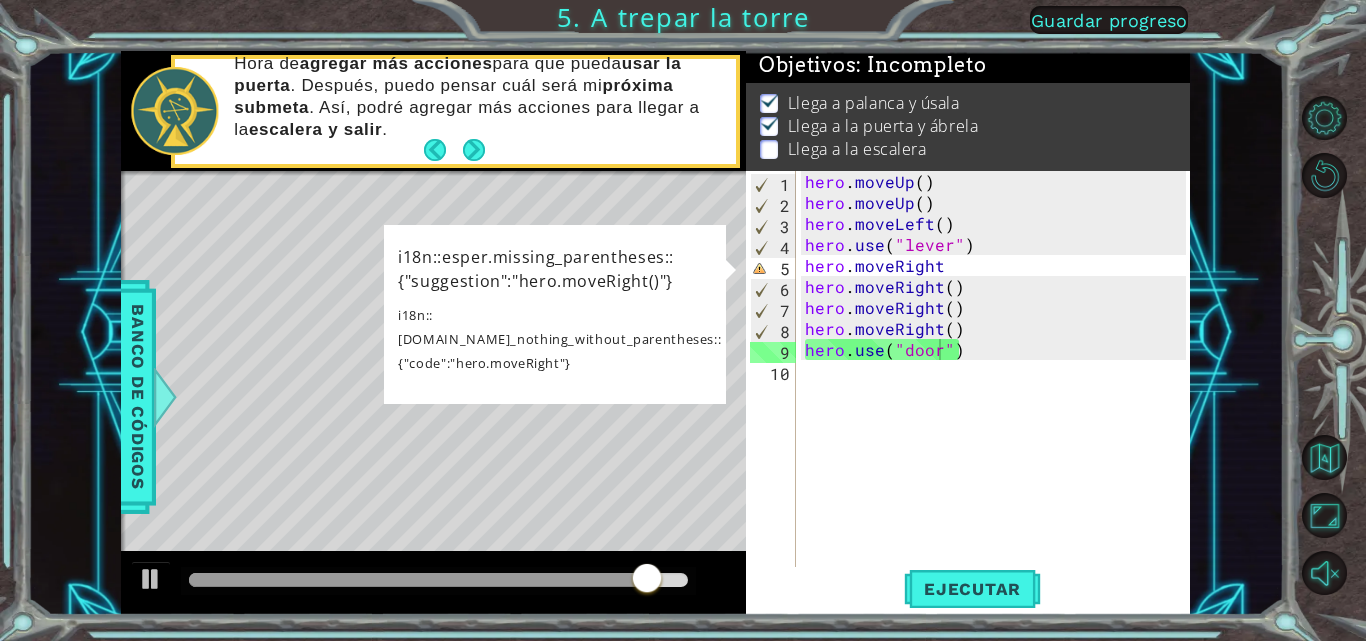 click on "hero.use("door") 1 2 3 4 5 6 7 8 9 10 hero . moveUp ( ) hero . moveUp ( ) hero . moveLeft ( ) hero . use ( "lever" ) hero . moveRight hero . moveRight ( ) hero . moveRight ( ) hero . moveRight ( ) hero . use ( "door" )     הההההההההההההההההההההההההההההההההההההההההההההההההההההההההההההההההההההההההההההההההההההההההההההההההההההההההההההההההההההההההההההההההההההההההההההההההההההההההההההההההההההההההההההההההההההההההההההההההההההההההההההההההההההההההההההההההההההההההההההההההההההההההההההההה XXXXXXXXXXXXXXXXXXXXXXXXXXXXXXXXXXXXXXXXXXXXXXXXXXXXXXXXXXXXXXXXXXXXXXXXXXXXXXXXXXXXXXXXXXXXXXXXXXXXXXXXXXXXXXXXXXXXXXXXXXXXXXXXXXXXXXXXXXXXXXXXXXXXXXXXXXXXXXXXXXXXXXXXXXXXXXXXXXXXXXXXXXXXXXXXXXXXXXXXXXXXXXXXXXXXXXXXXXXXXXXXXXXXXXXXXXXXXXXXXXXXXXXXXXXXXXXX" at bounding box center (966, 370) 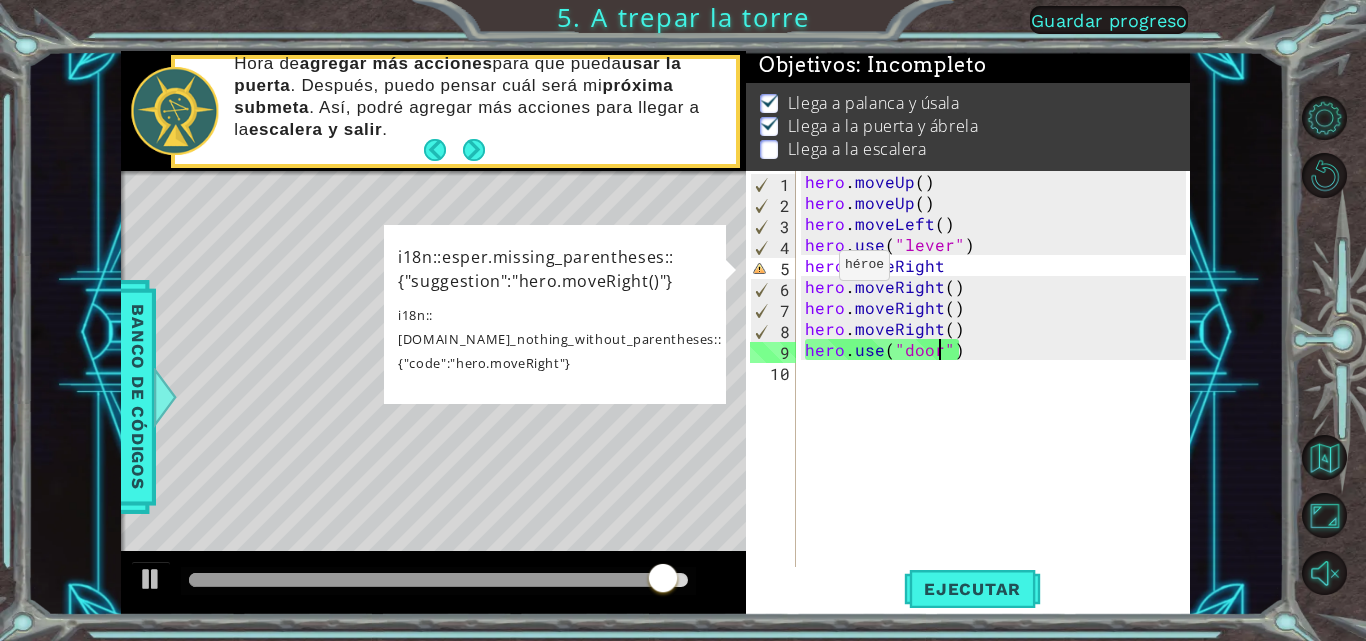 click on "hero . moveUp ( ) hero . moveUp ( ) hero . moveLeft ( ) hero . use ( "lever" ) hero . moveRight hero . moveRight ( ) hero . moveRight ( ) hero . moveRight ( ) hero . use ( "door" )" at bounding box center [998, 391] 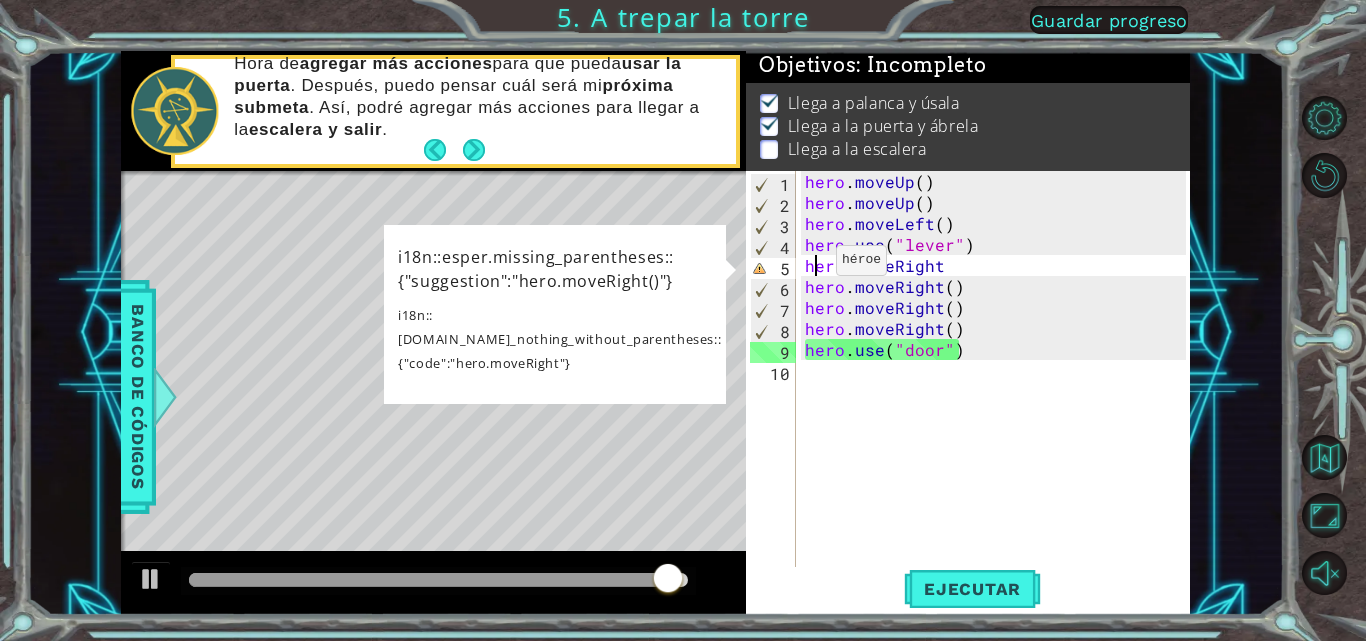 scroll, scrollTop: 0, scrollLeft: 7, axis: horizontal 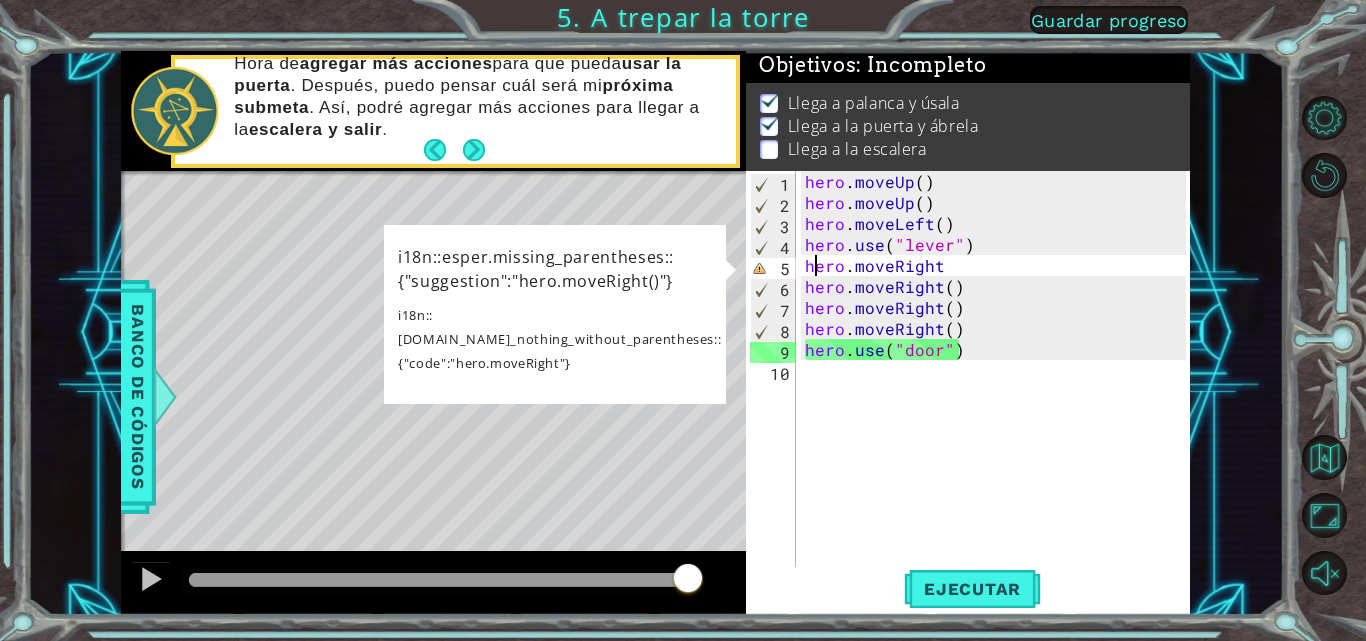 click on "hero . moveUp ( ) hero . moveUp ( ) hero . moveLeft ( ) hero . use ( "lever" ) hero . moveRight hero . moveRight ( ) hero . moveRight ( ) hero . moveRight ( ) hero . use ( "door" )" at bounding box center [998, 391] 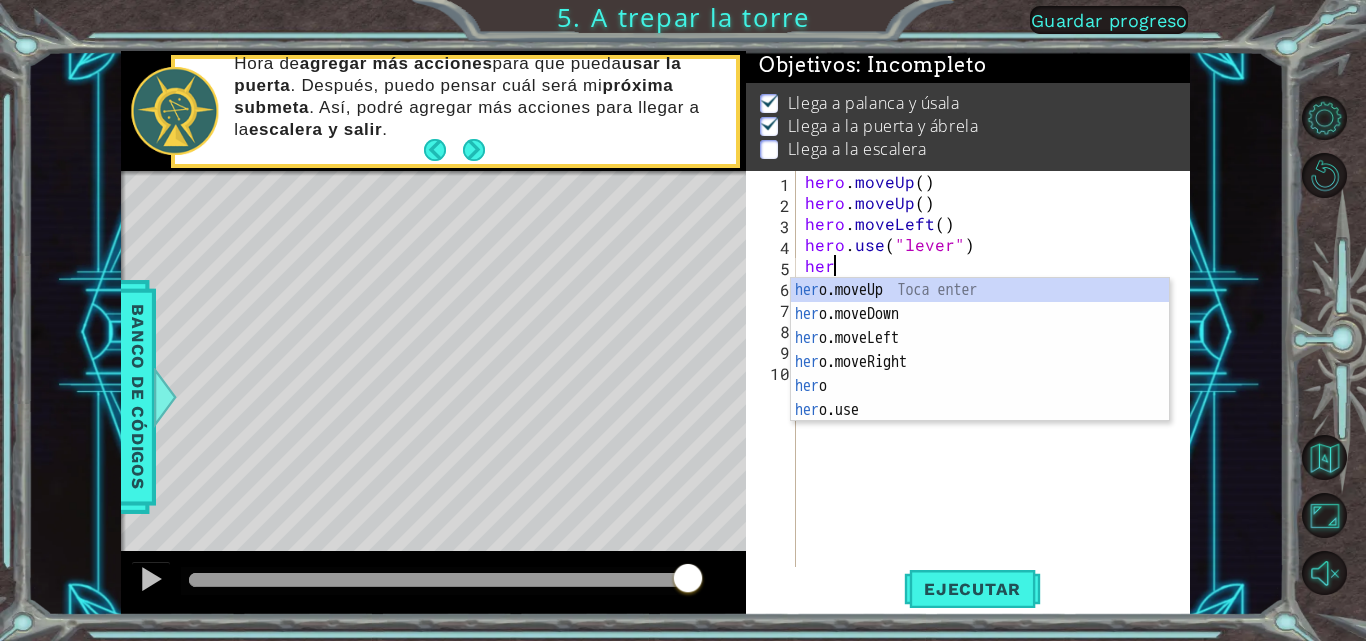 scroll, scrollTop: 0, scrollLeft: 0, axis: both 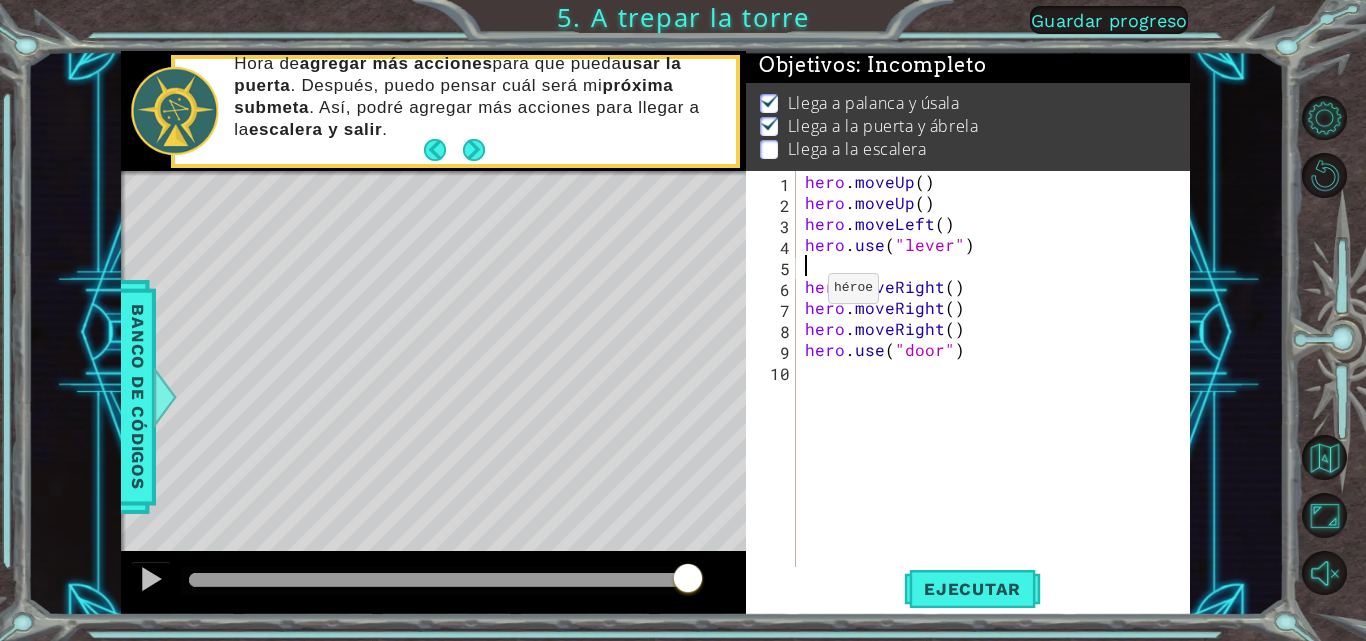 click on "hero . moveUp ( ) hero . moveUp ( ) hero . moveLeft ( ) hero . use ( "lever" ) hero . moveRight ( ) hero . moveRight ( ) hero . moveRight ( ) hero . use ( "door" )" at bounding box center (998, 391) 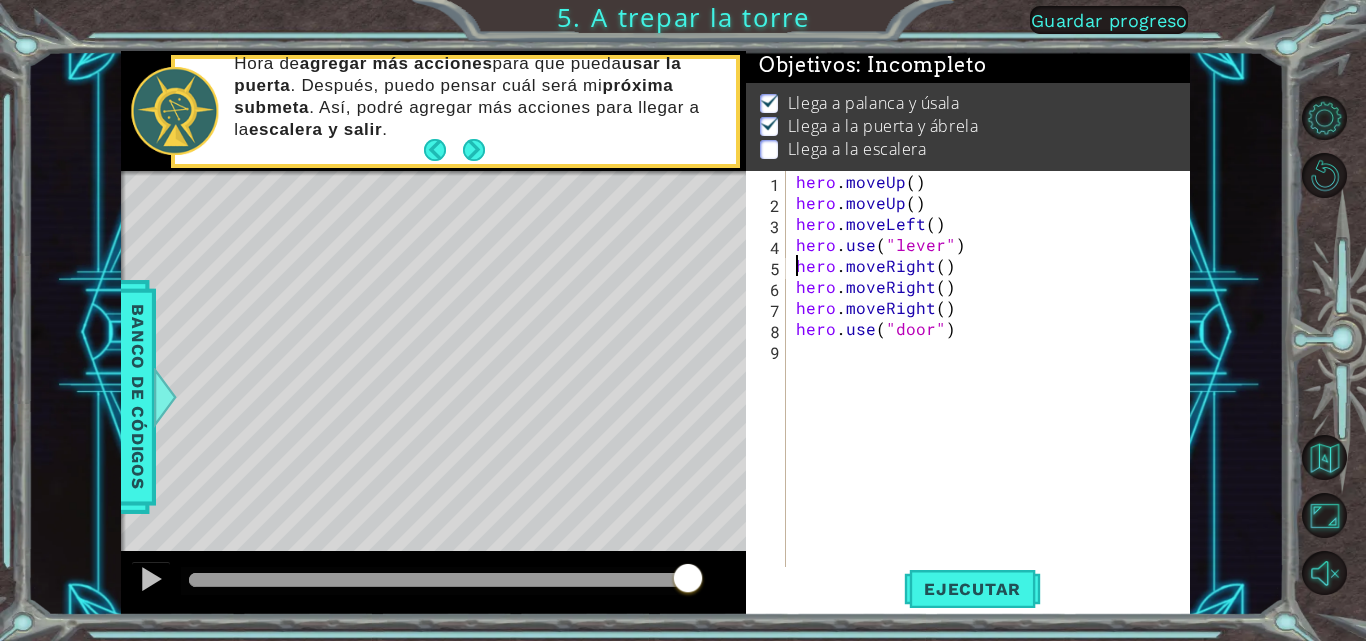 click on "hero . moveUp ( ) hero . moveUp ( ) hero . moveLeft ( ) hero . use ( "lever" ) hero . moveRight ( ) hero . moveRight ( ) hero . moveRight ( ) hero . use ( "door" )" at bounding box center (994, 391) 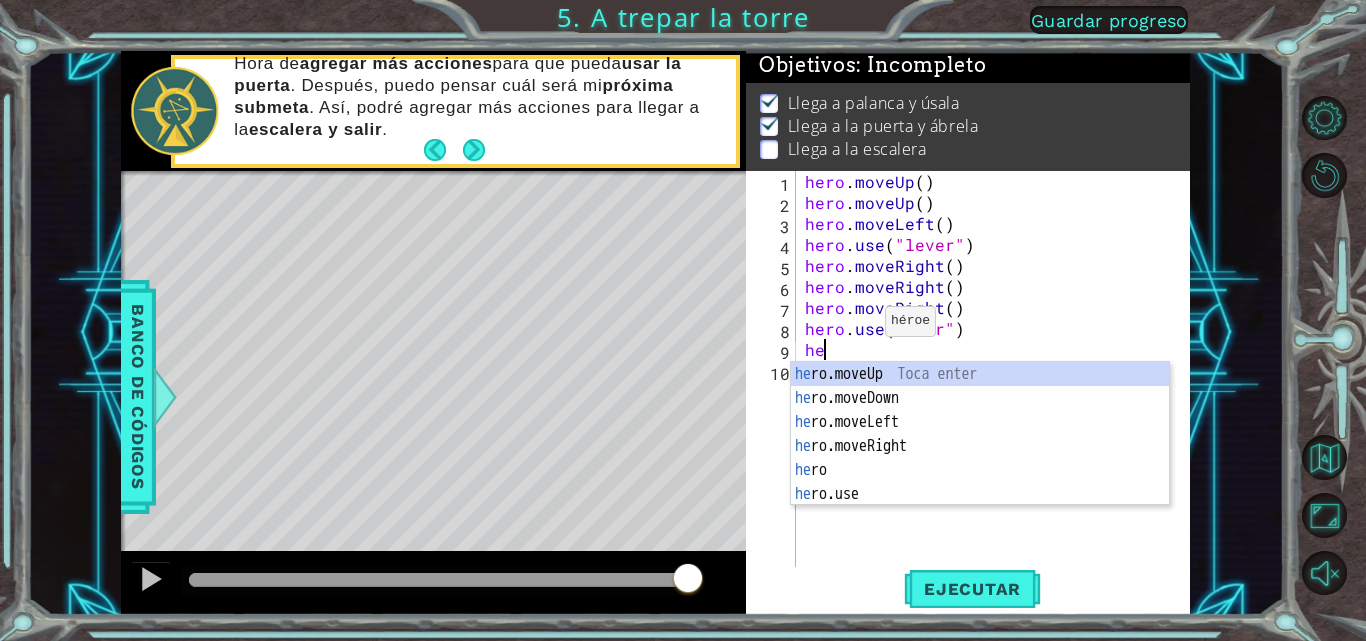 scroll, scrollTop: 0, scrollLeft: 1, axis: horizontal 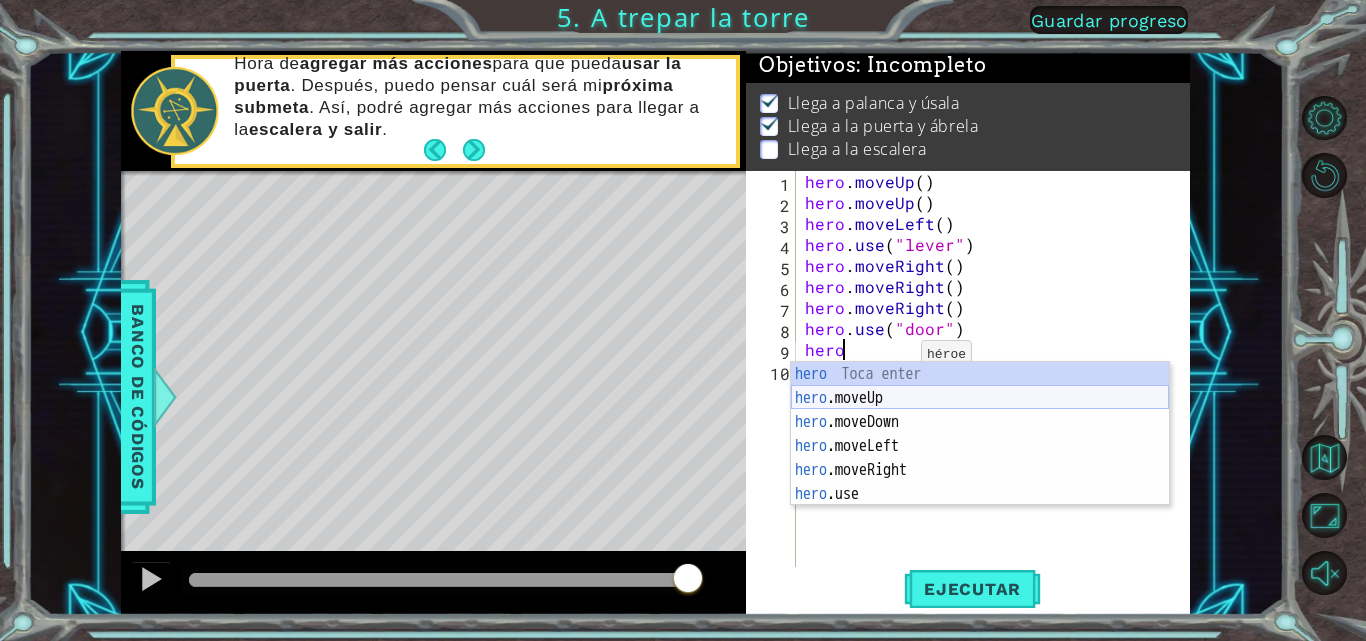 click on "hero Toca enter hero .moveUp Toca enter hero .moveDown Toca enter hero .moveLeft Toca enter hero .moveRight Toca enter hero .use Toca enter" at bounding box center (980, 458) 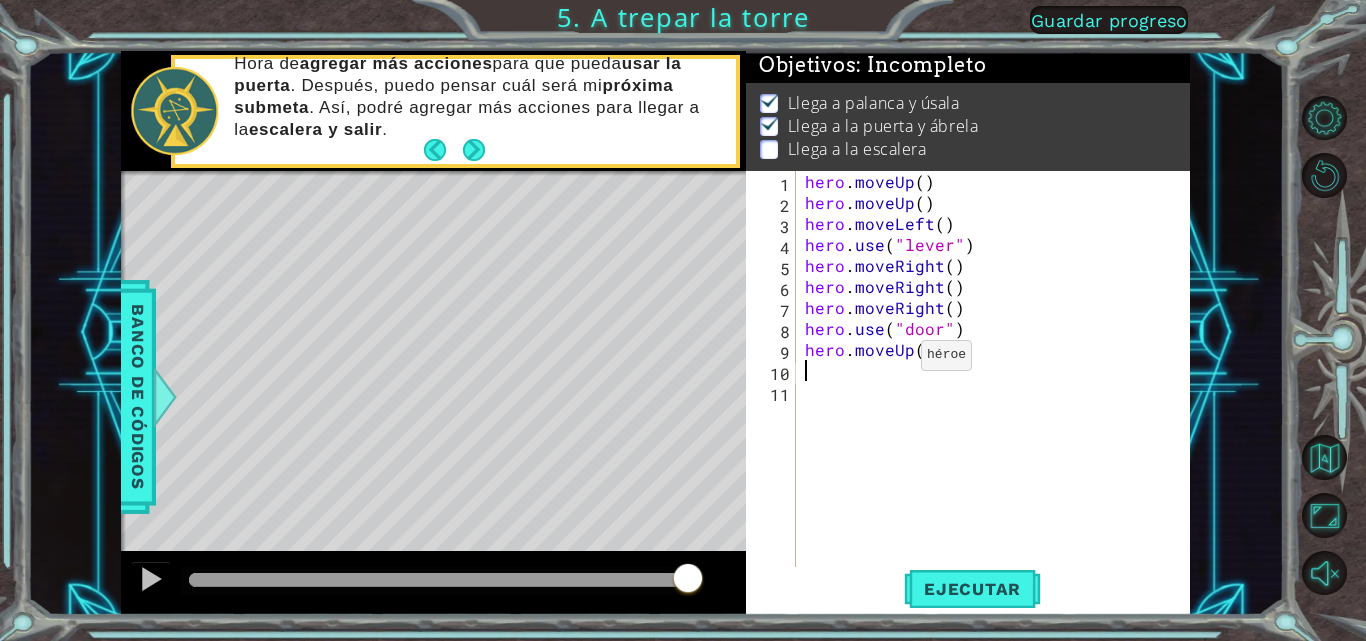 scroll, scrollTop: 0, scrollLeft: 0, axis: both 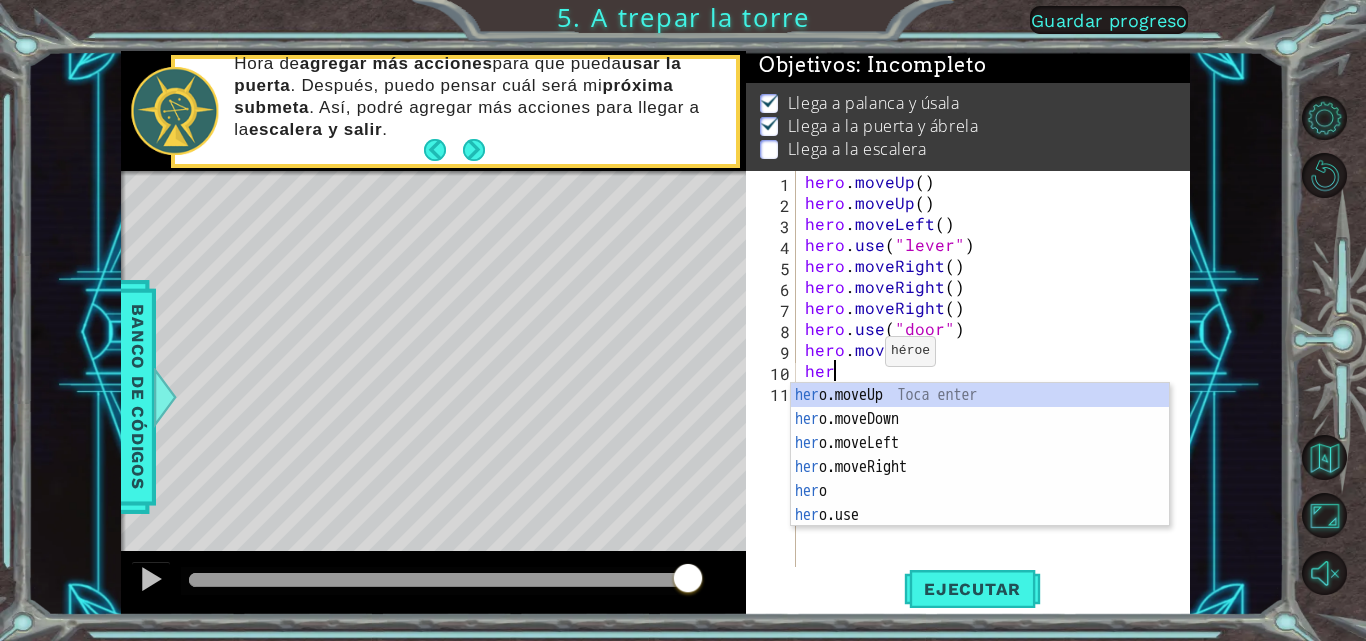 type on "hero" 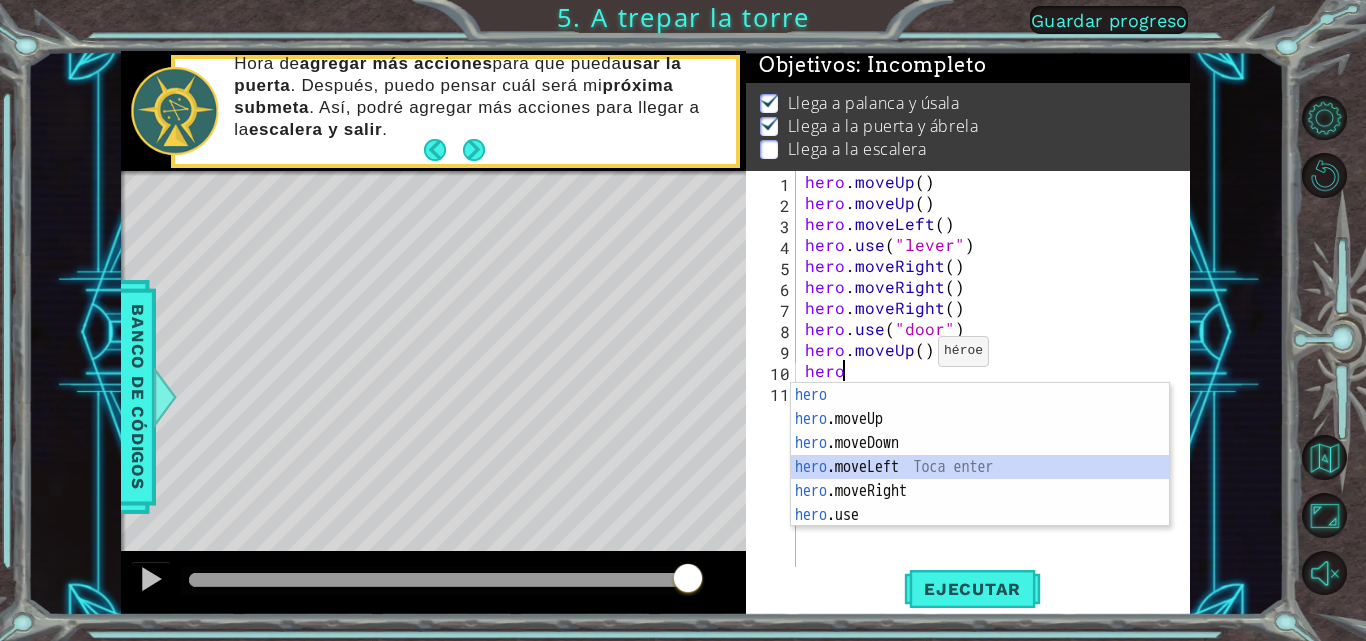 click on "hero Toca enter hero .moveUp Toca enter hero .moveDown Toca enter hero .moveLeft Toca enter hero .moveRight Toca enter hero .use Toca enter" at bounding box center [980, 479] 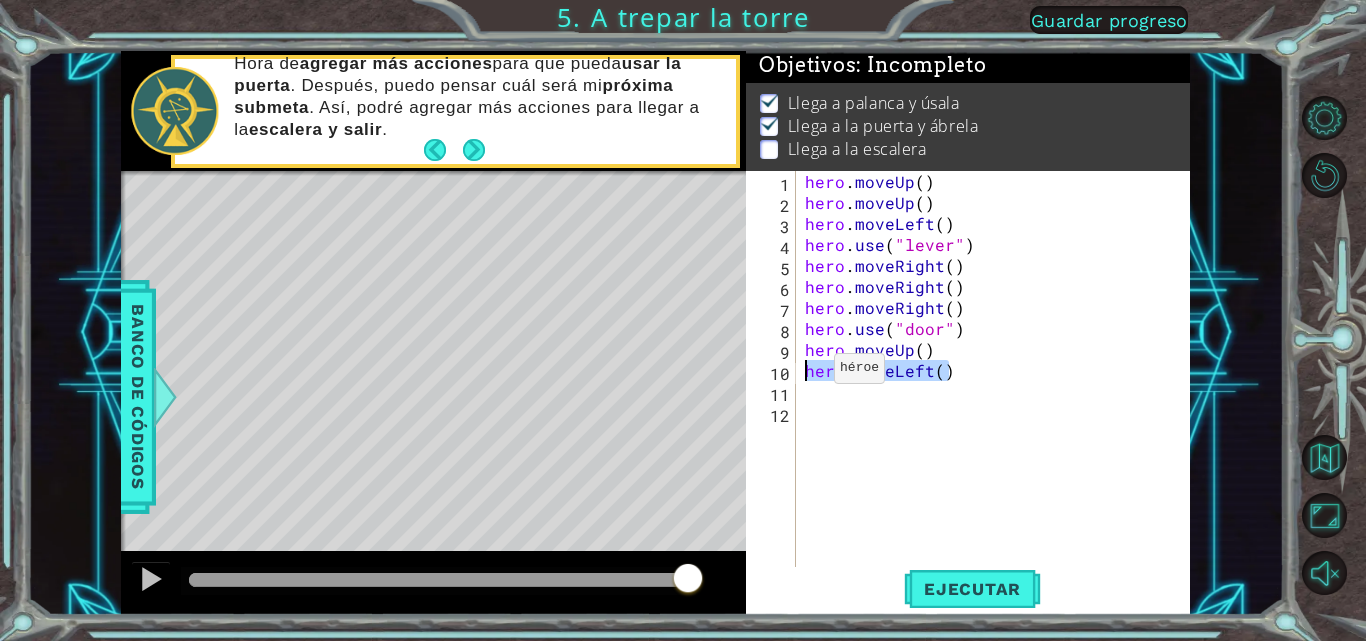 drag, startPoint x: 966, startPoint y: 371, endPoint x: 809, endPoint y: 373, distance: 157.01274 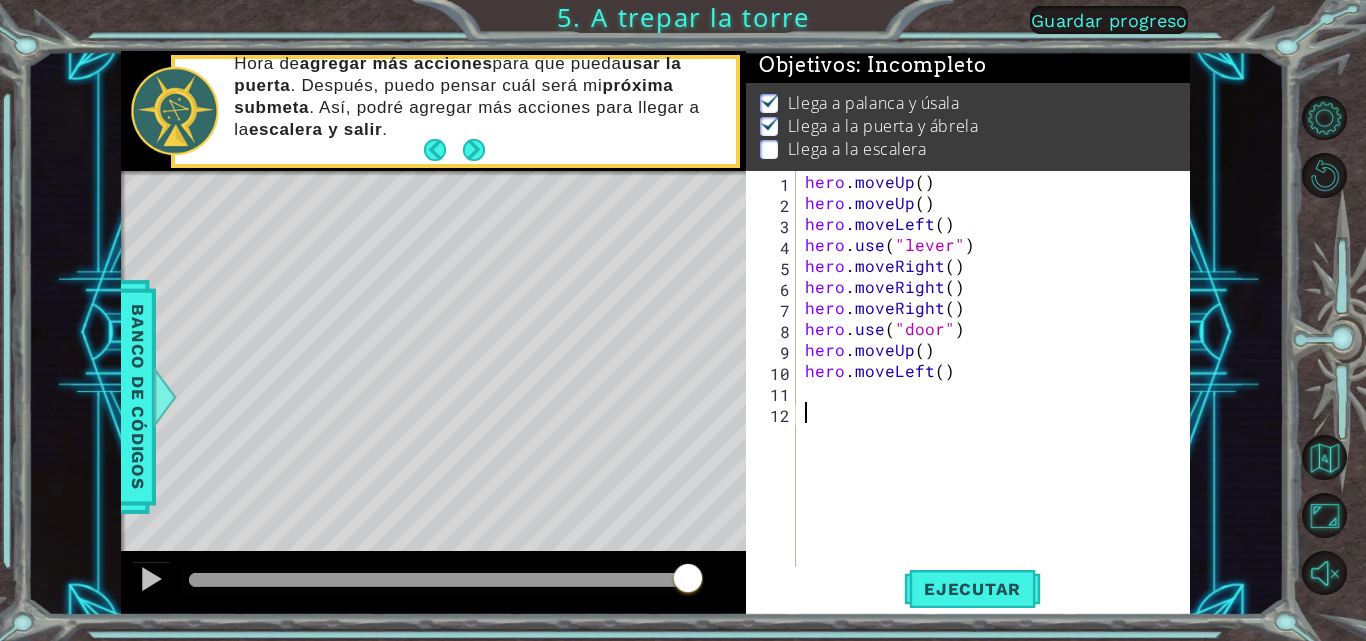 click on "hero . moveUp ( ) hero . moveUp ( ) hero . moveLeft ( ) hero . use ( "lever" ) hero . moveRight ( ) hero . moveRight ( ) hero . moveRight ( ) hero . use ( "door" ) hero . moveUp ( ) hero . moveLeft ( )" at bounding box center (998, 391) 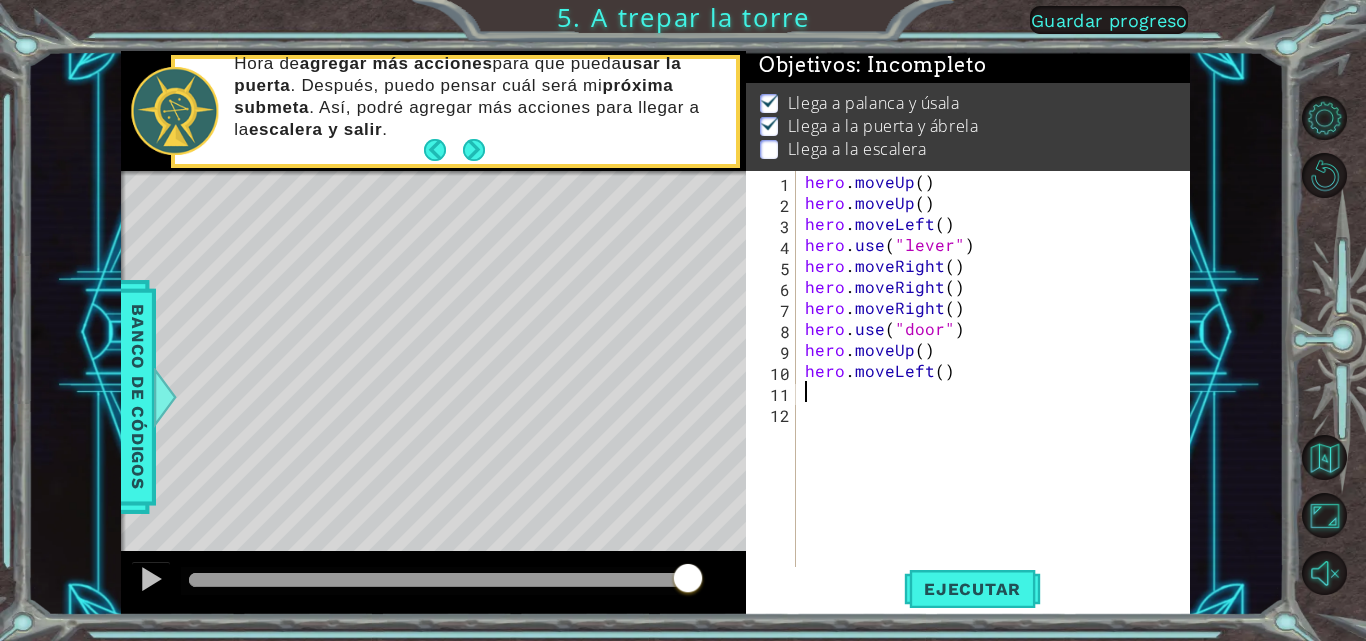 click on "hero . moveUp ( ) hero . moveUp ( ) hero . moveLeft ( ) hero . use ( "lever" ) hero . moveRight ( ) hero . moveRight ( ) hero . moveRight ( ) hero . use ( "door" ) hero . moveUp ( ) hero . moveLeft ( )" at bounding box center [998, 391] 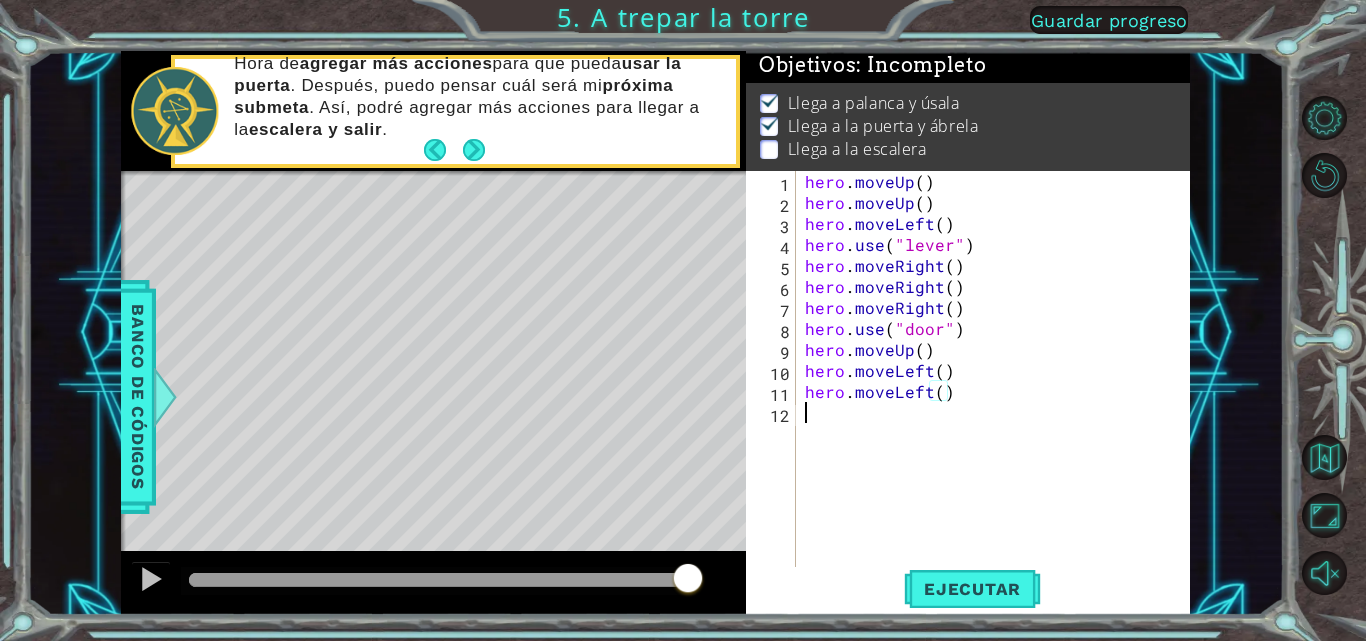 click on "hero . moveUp ( ) hero . moveUp ( ) hero . moveLeft ( ) hero . use ( "lever" ) hero . moveRight ( ) hero . moveRight ( ) hero . moveRight ( ) hero . use ( "door" ) hero . moveUp ( ) hero . moveLeft ( ) hero . moveLeft ( )" at bounding box center [998, 391] 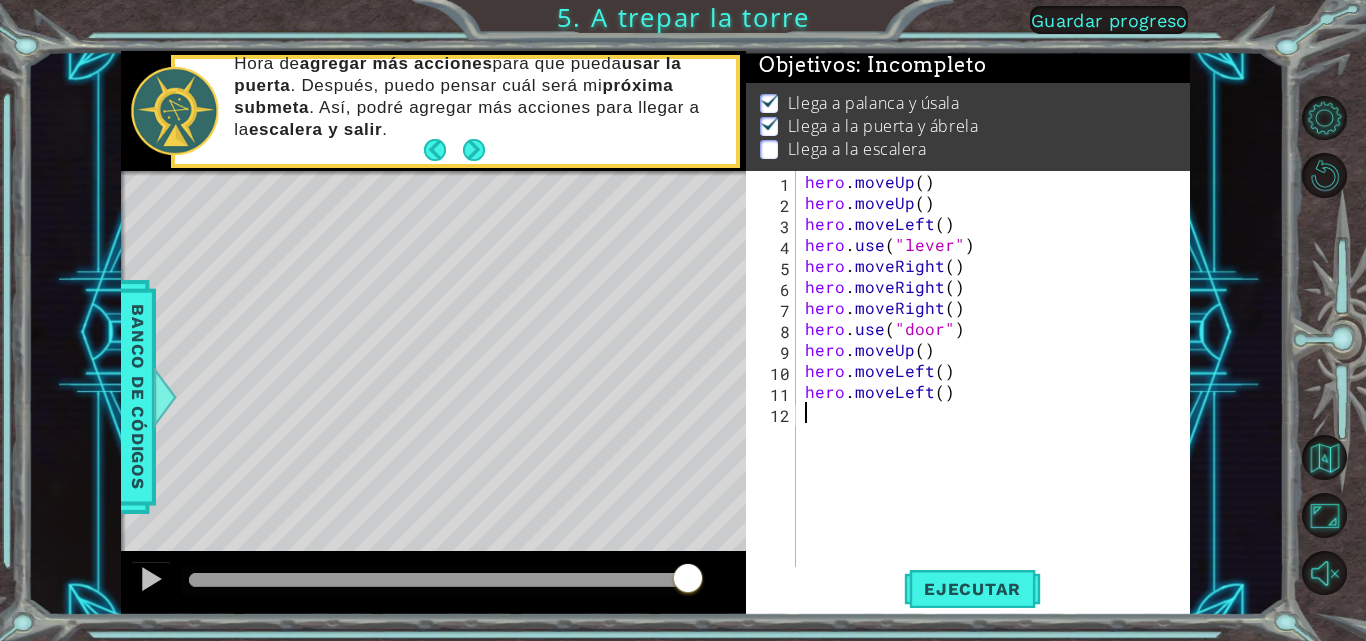 paste on "hero.moveLeft()" 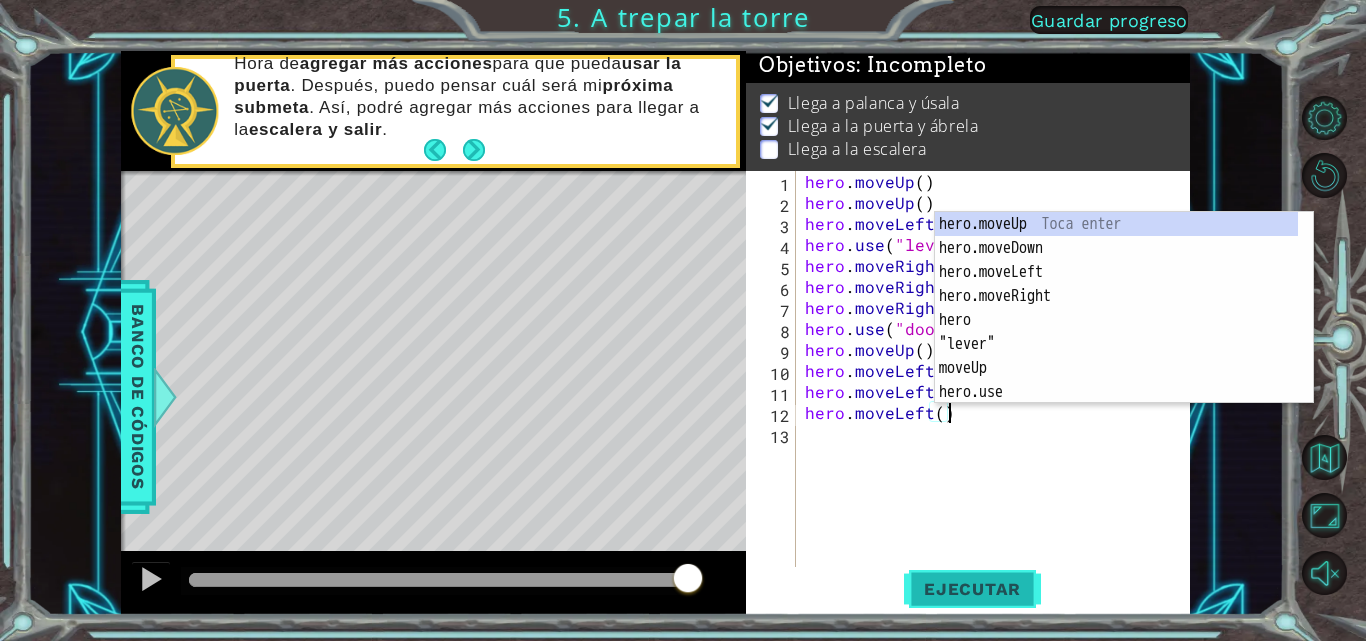 type on "hero.moveLeft()" 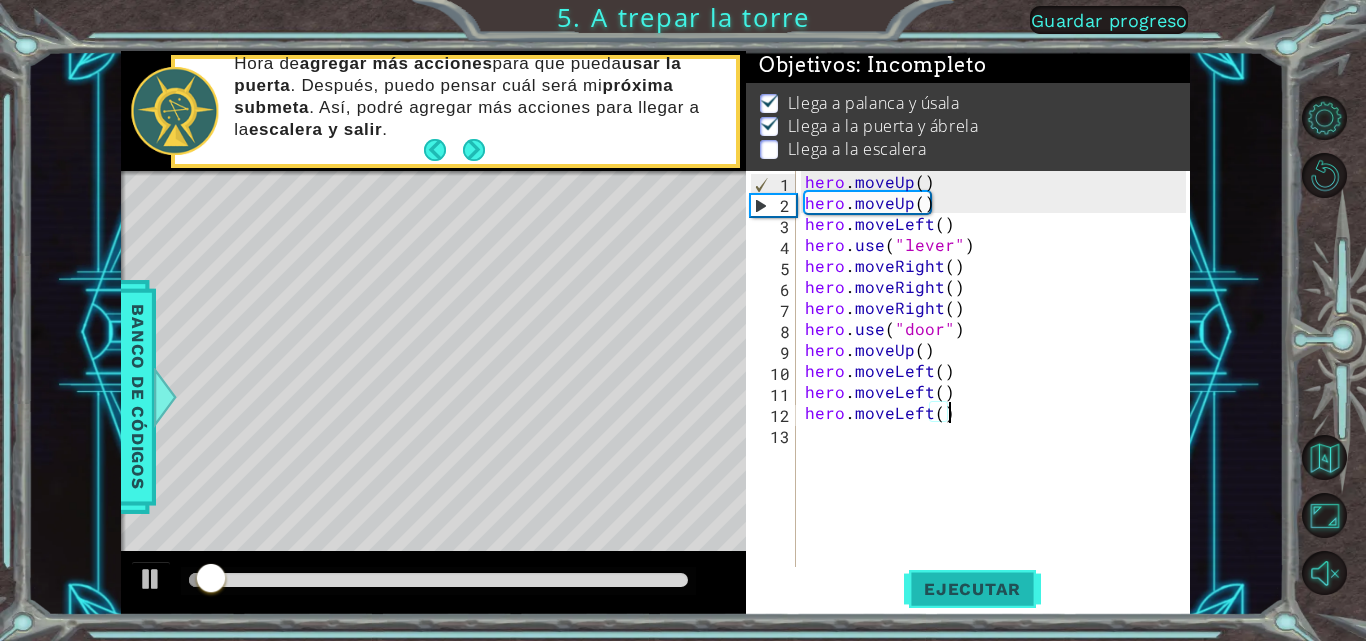 scroll, scrollTop: 15, scrollLeft: 0, axis: vertical 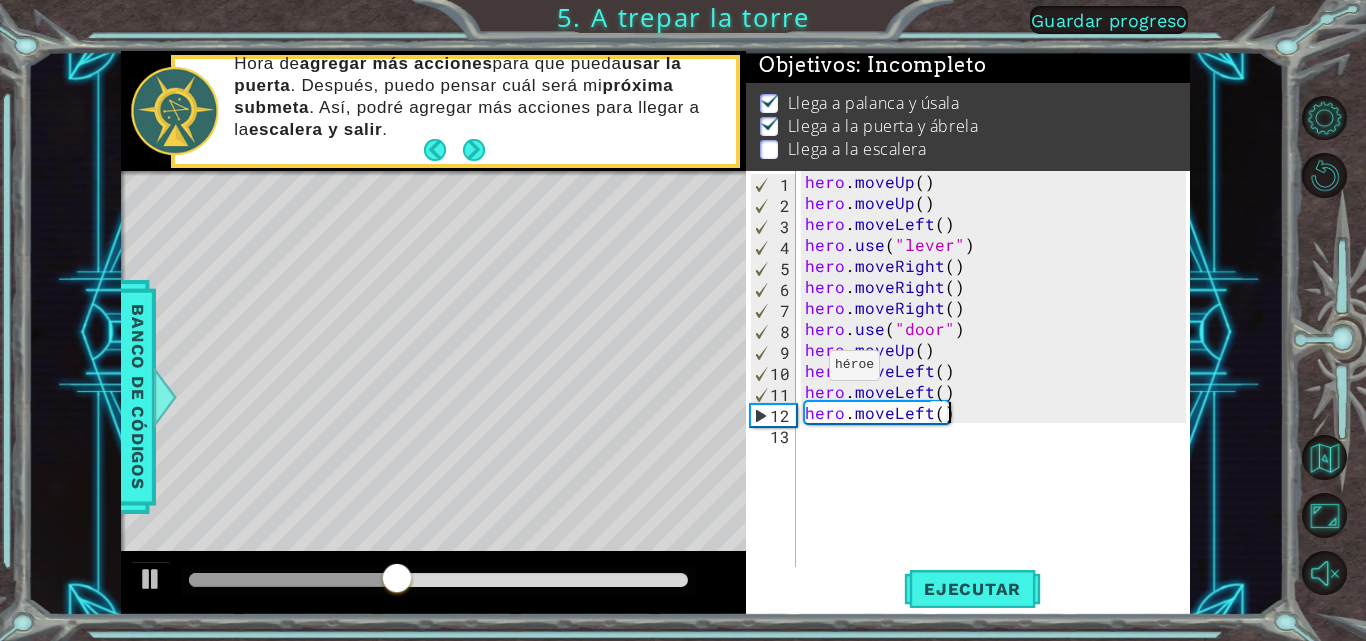 click on "hero . moveUp ( ) hero . moveUp ( ) hero . moveLeft ( ) hero . use ( "lever" ) hero . moveRight ( ) hero . moveRight ( ) hero . moveRight ( ) hero . use ( "door" ) hero . moveUp ( ) hero . moveLeft ( ) hero . moveLeft ( ) hero . moveLeft ( )" at bounding box center [998, 391] 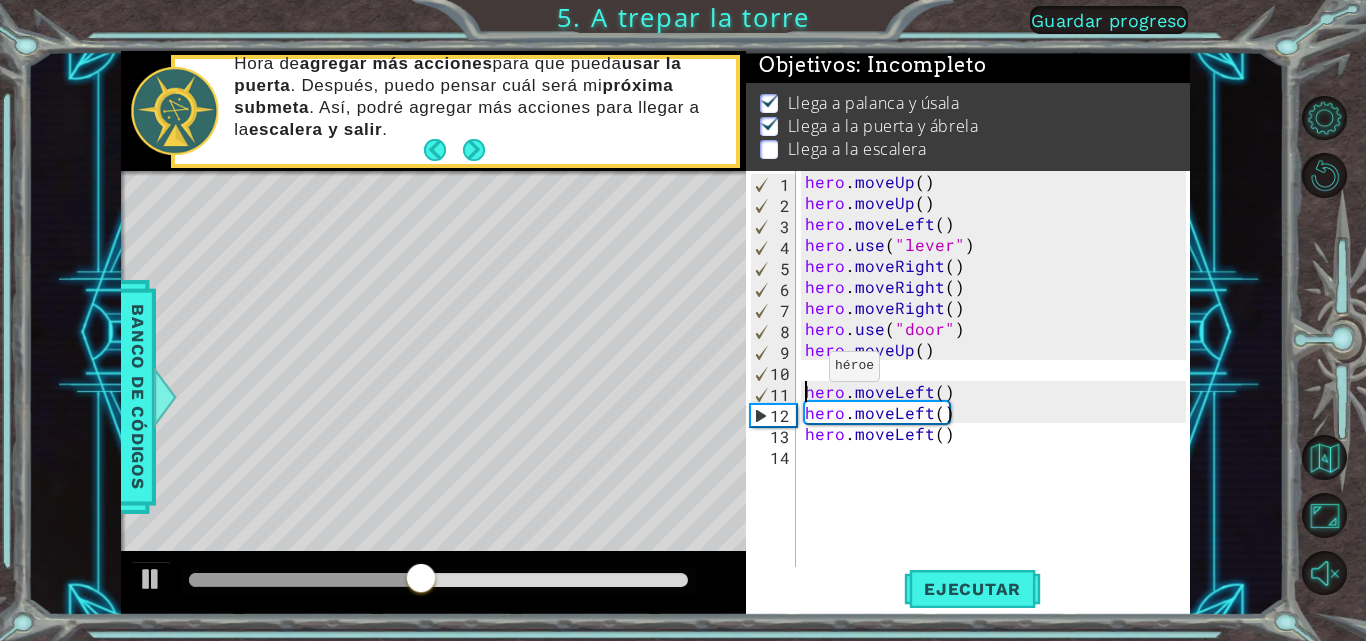 click on "hero . moveUp ( ) hero . moveUp ( ) hero . moveLeft ( ) hero . use ( "lever" ) hero . moveRight ( ) hero . moveRight ( ) hero . moveRight ( ) hero . use ( "door" ) hero . moveUp ( ) hero . moveLeft ( ) hero . moveLeft ( ) hero . moveLeft ( )" at bounding box center (998, 391) 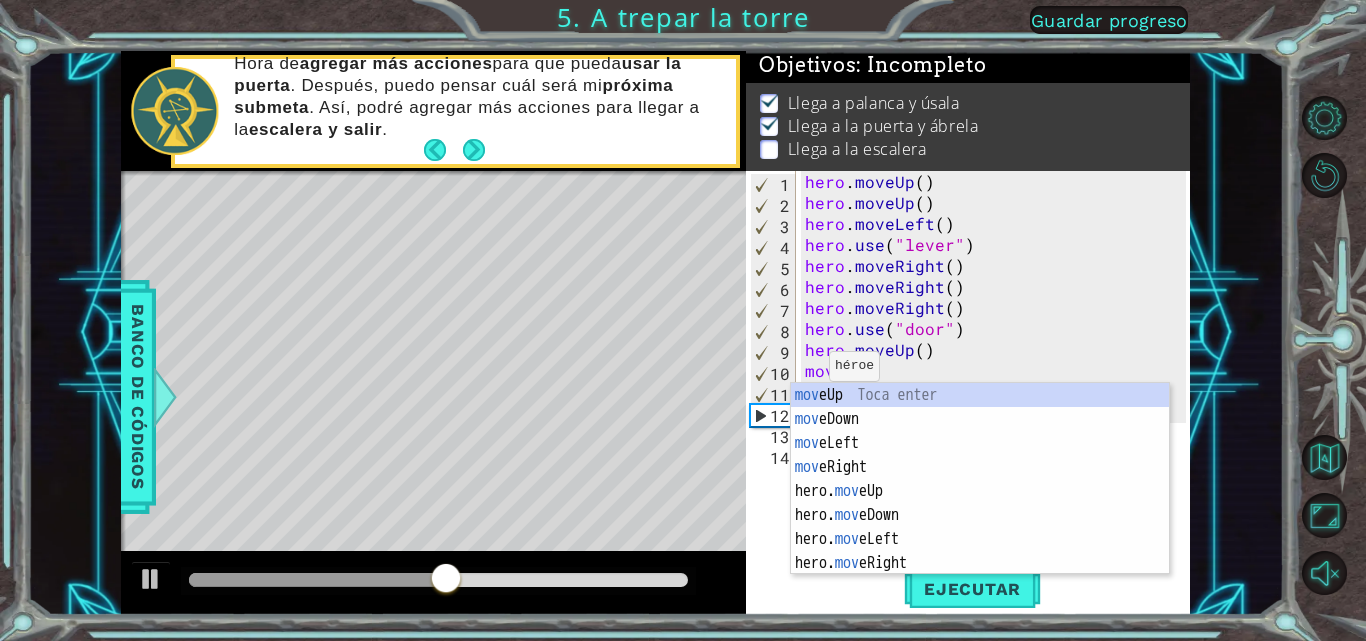 type on "move" 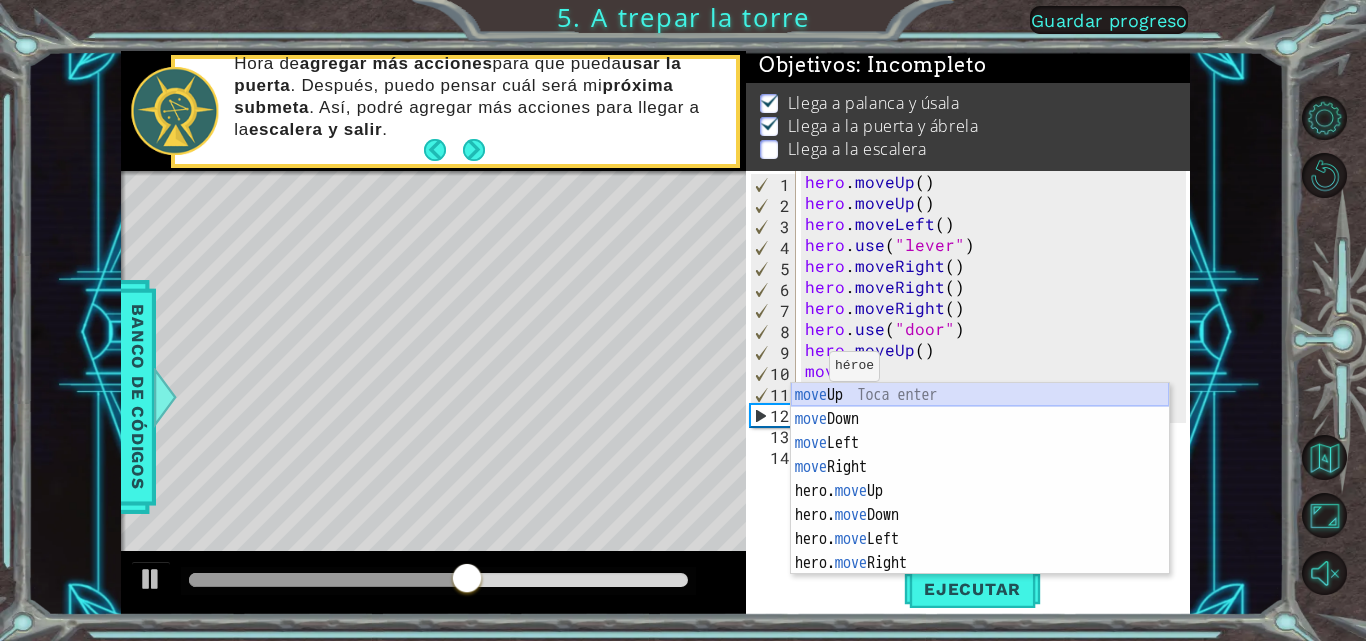 click on "move Up Toca enter move Down Toca enter move Left Toca enter move Right Toca enter hero. move Up Toca enter hero. move Down Toca enter hero. move Left Toca enter hero. move Right Toca enter" at bounding box center (980, 503) 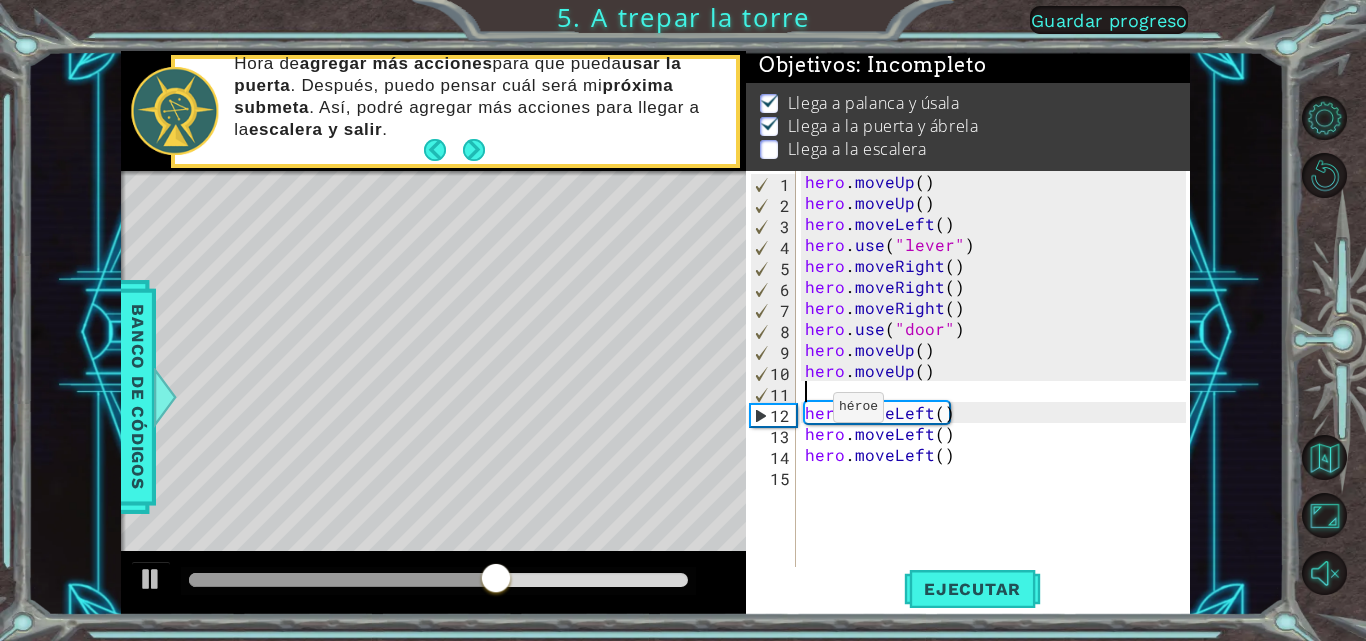 click on "hero . moveUp ( ) hero . moveUp ( ) hero . moveLeft ( ) hero . use ( "lever" ) hero . moveRight ( ) hero . moveRight ( ) hero . moveRight ( ) hero . use ( "door" ) hero . moveUp ( ) hero . moveUp ( ) hero . moveLeft ( ) hero . moveLeft ( ) hero . moveLeft ( )" at bounding box center [998, 391] 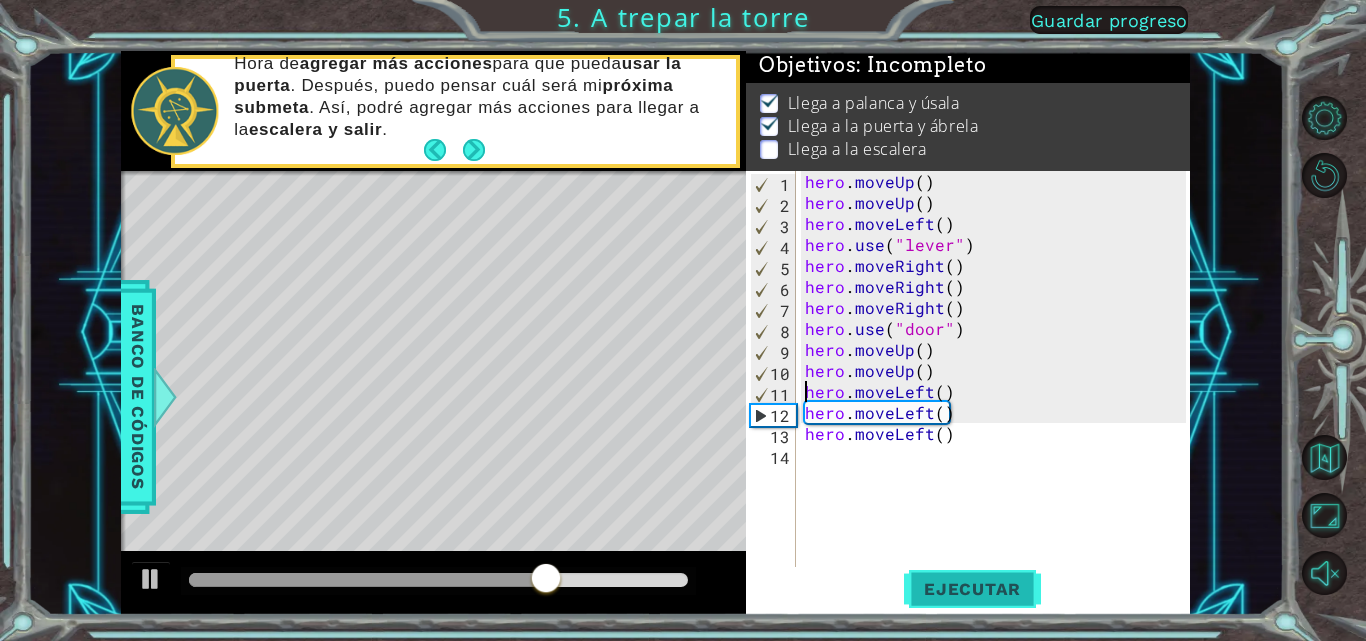 type on "hero.moveLeft()" 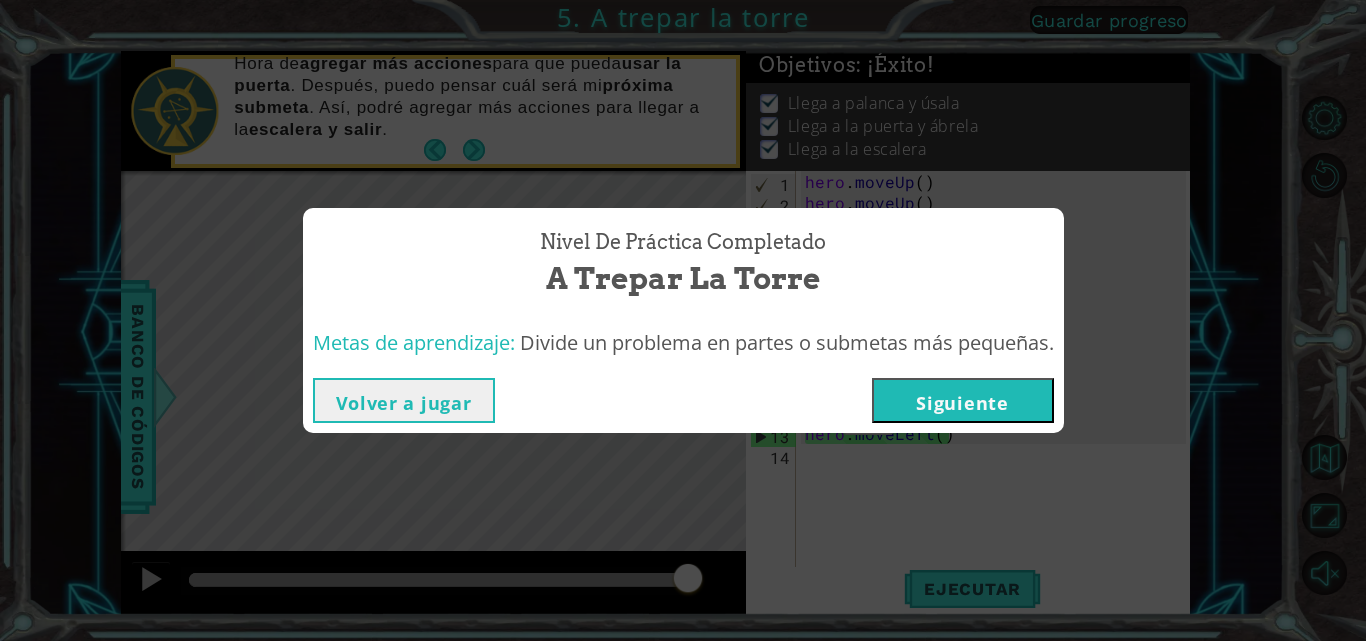 click on "Siguiente" at bounding box center (963, 400) 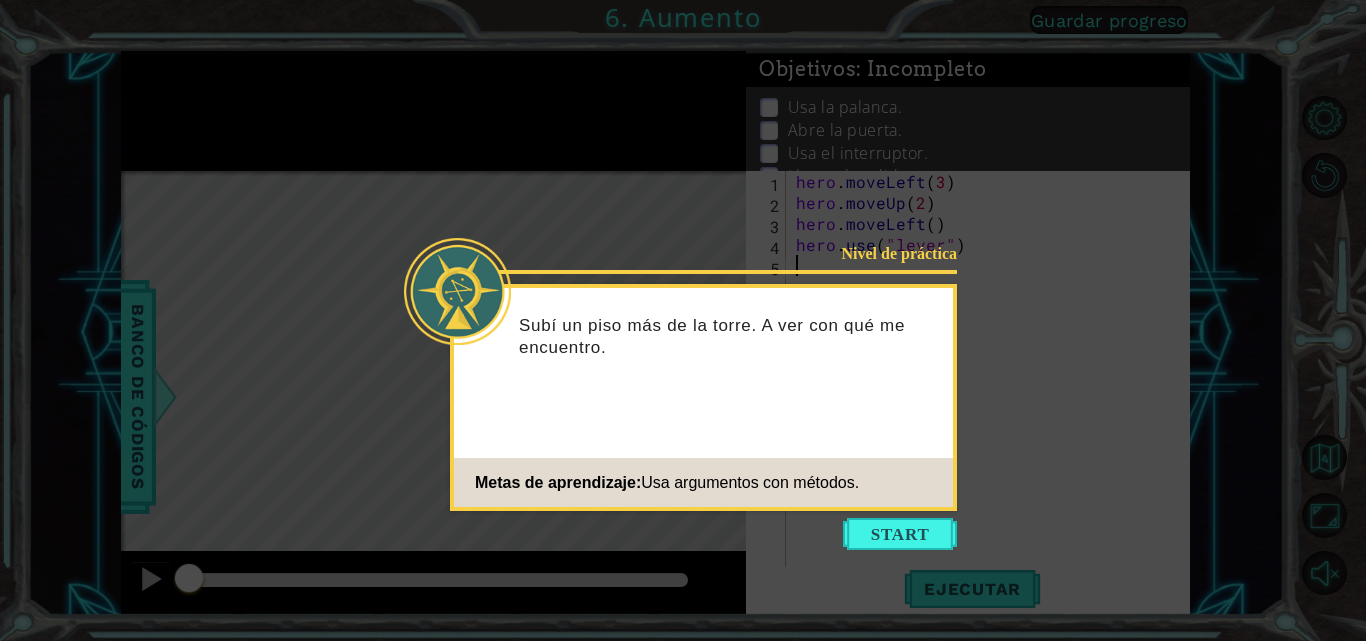 click at bounding box center [900, 534] 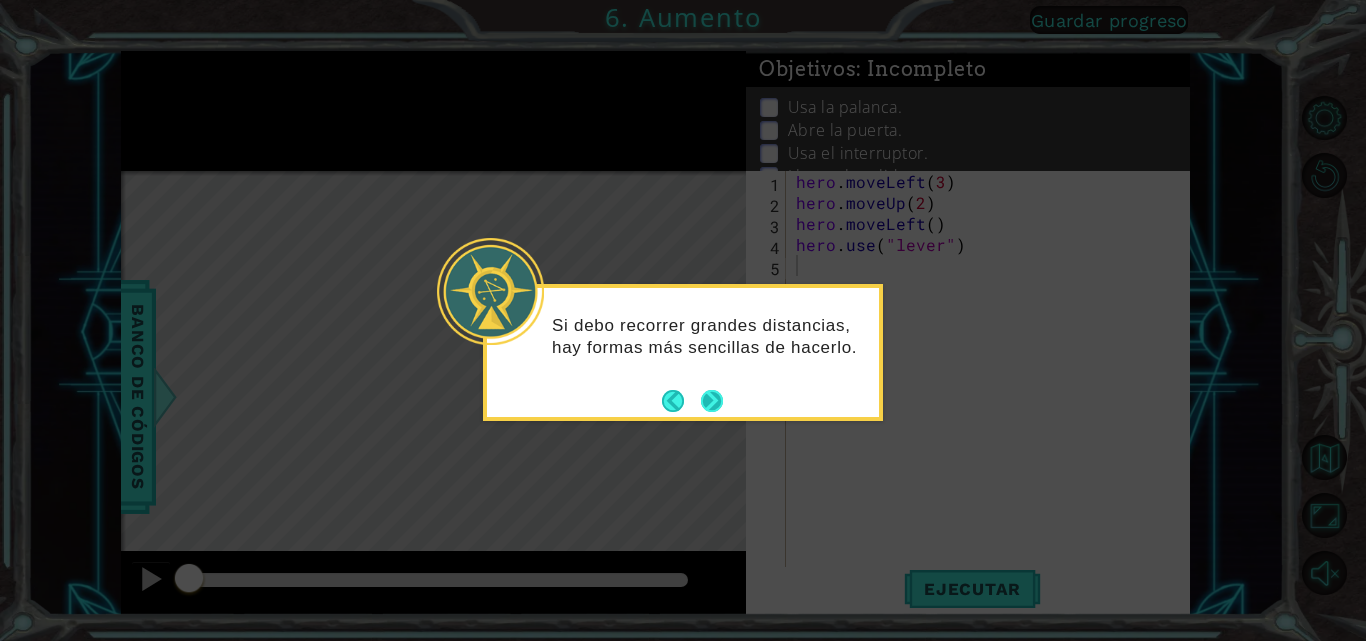 click at bounding box center (692, 401) 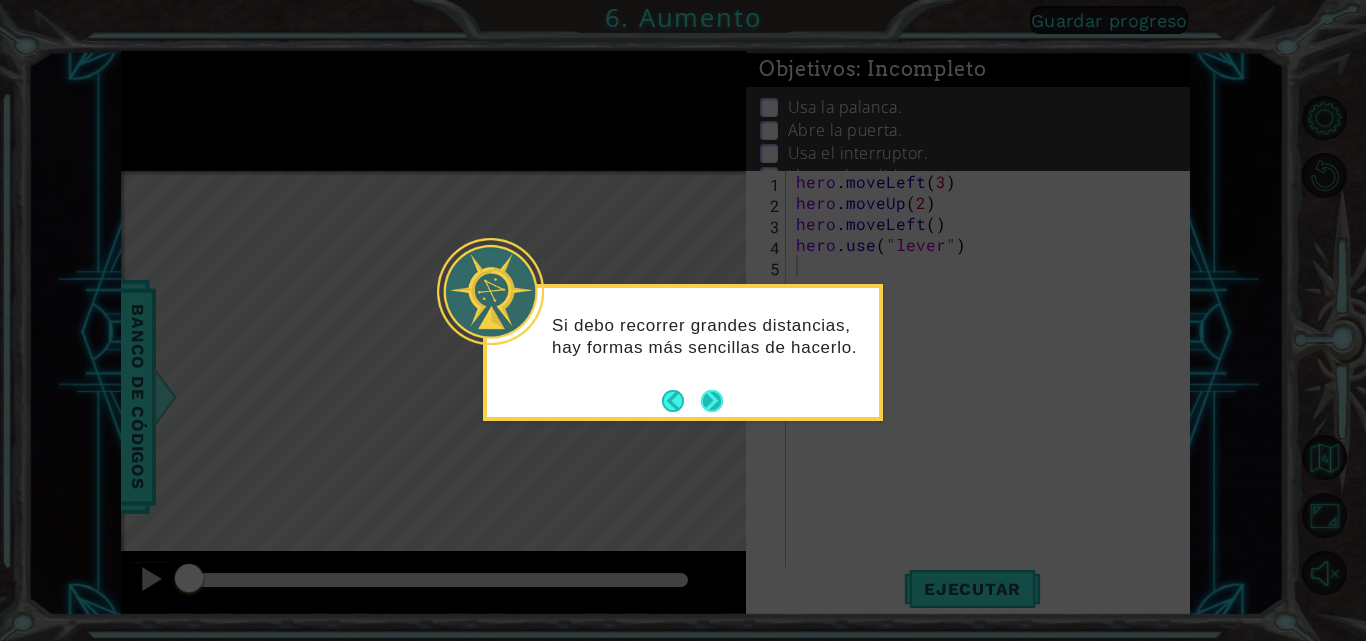 click at bounding box center [712, 401] 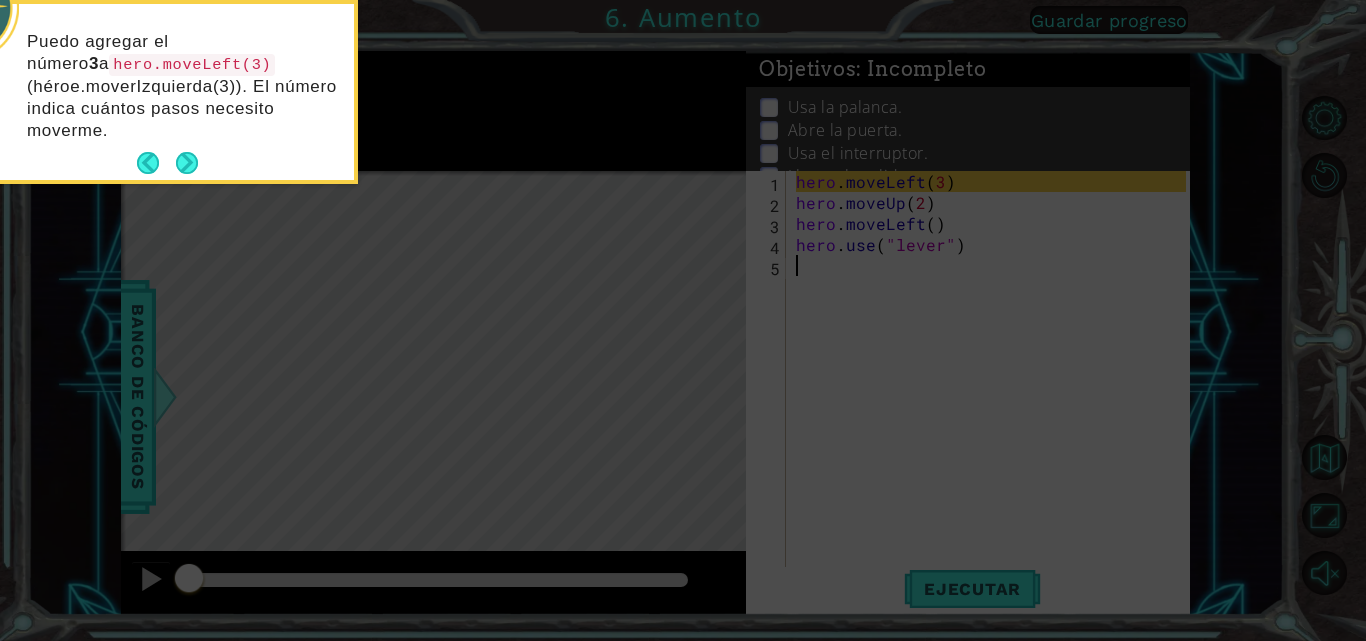 click on "Puedo agregar el número  3  a  hero.moveLeft(3)  (héroe.moverIzquierda(3)). El número indica cuántos pasos necesito moverme." at bounding box center [158, 96] 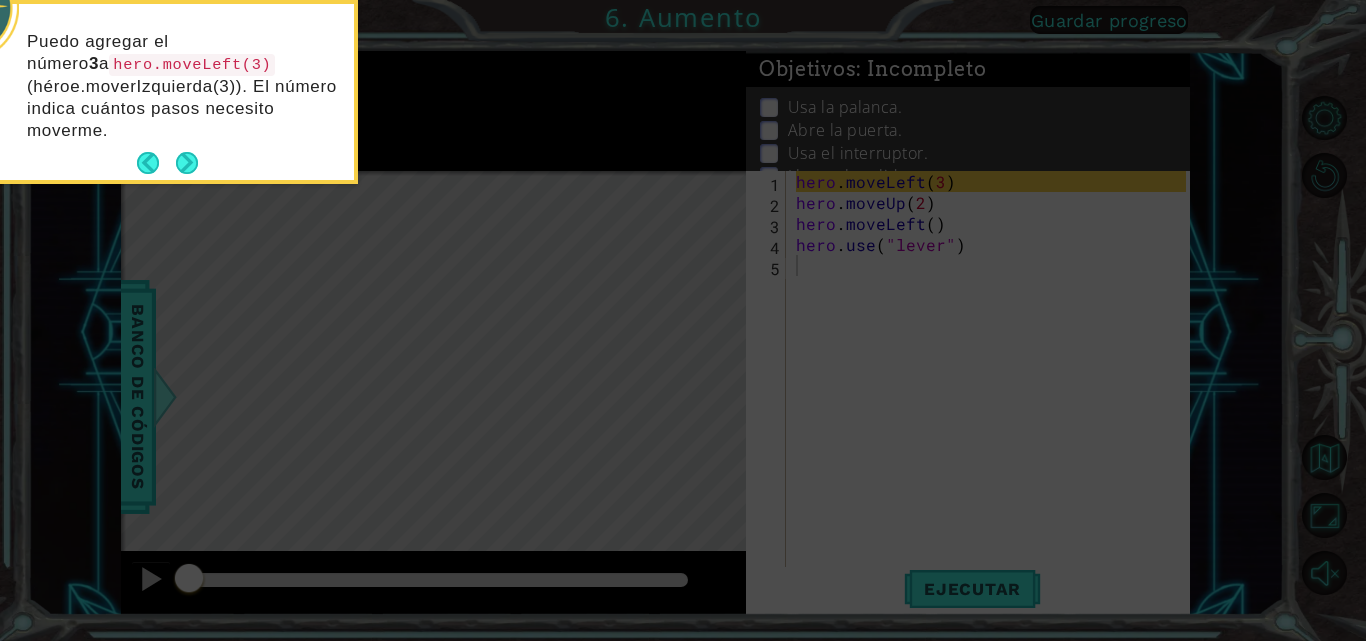 click at bounding box center [187, 163] 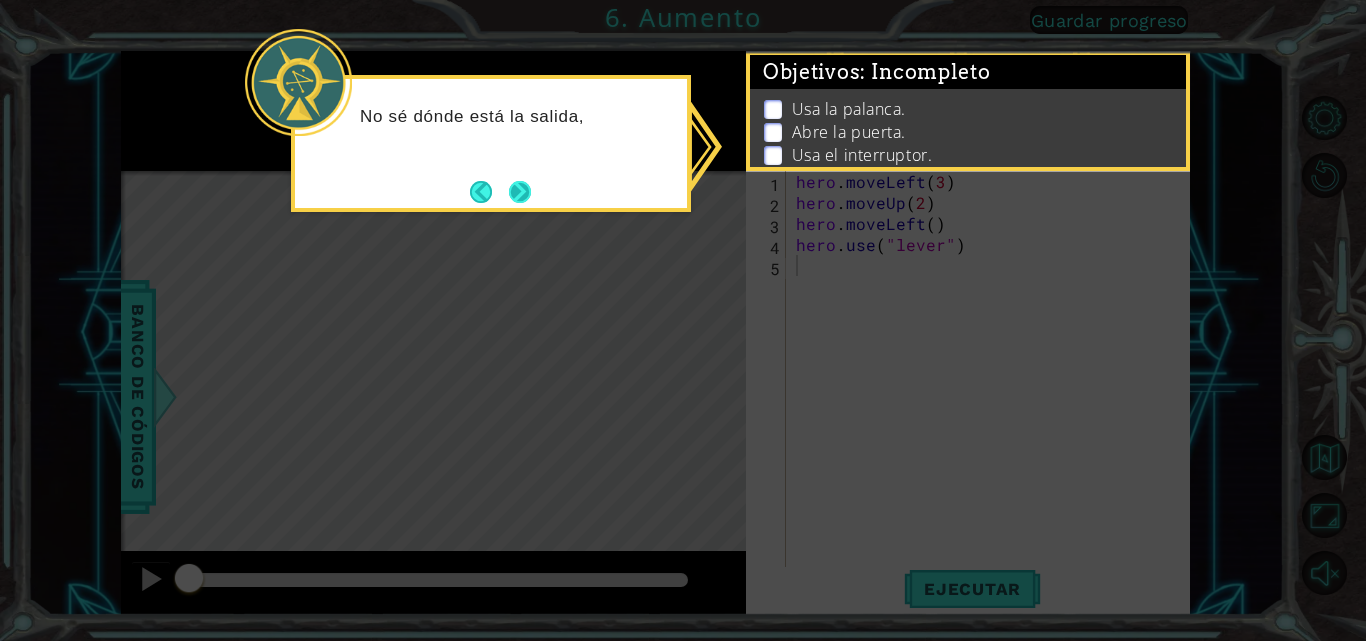 click at bounding box center (520, 192) 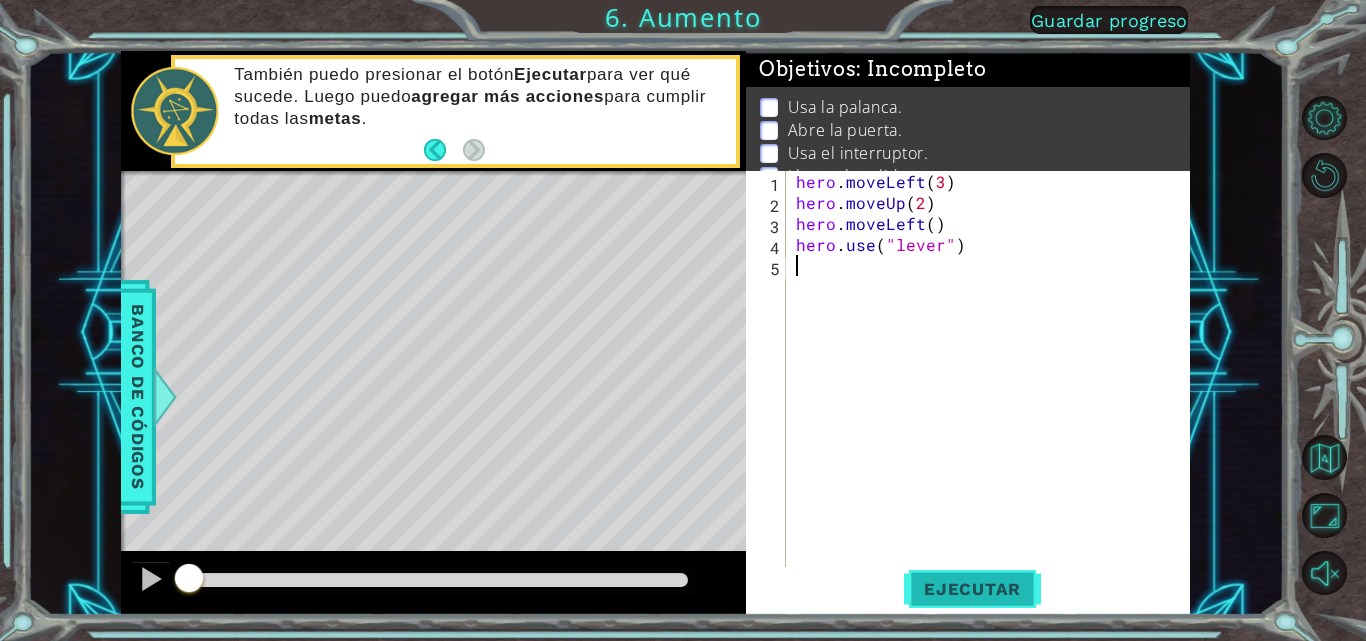 click on "Ejecutar" at bounding box center (972, 589) 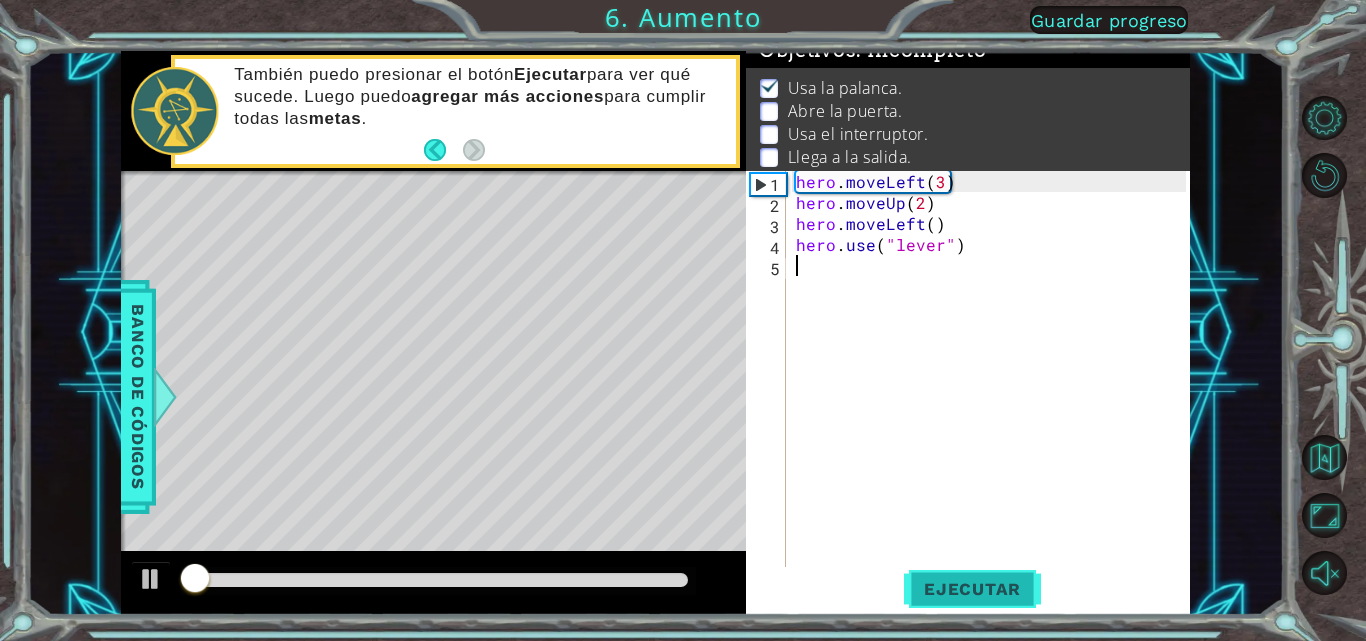 scroll, scrollTop: 26, scrollLeft: 0, axis: vertical 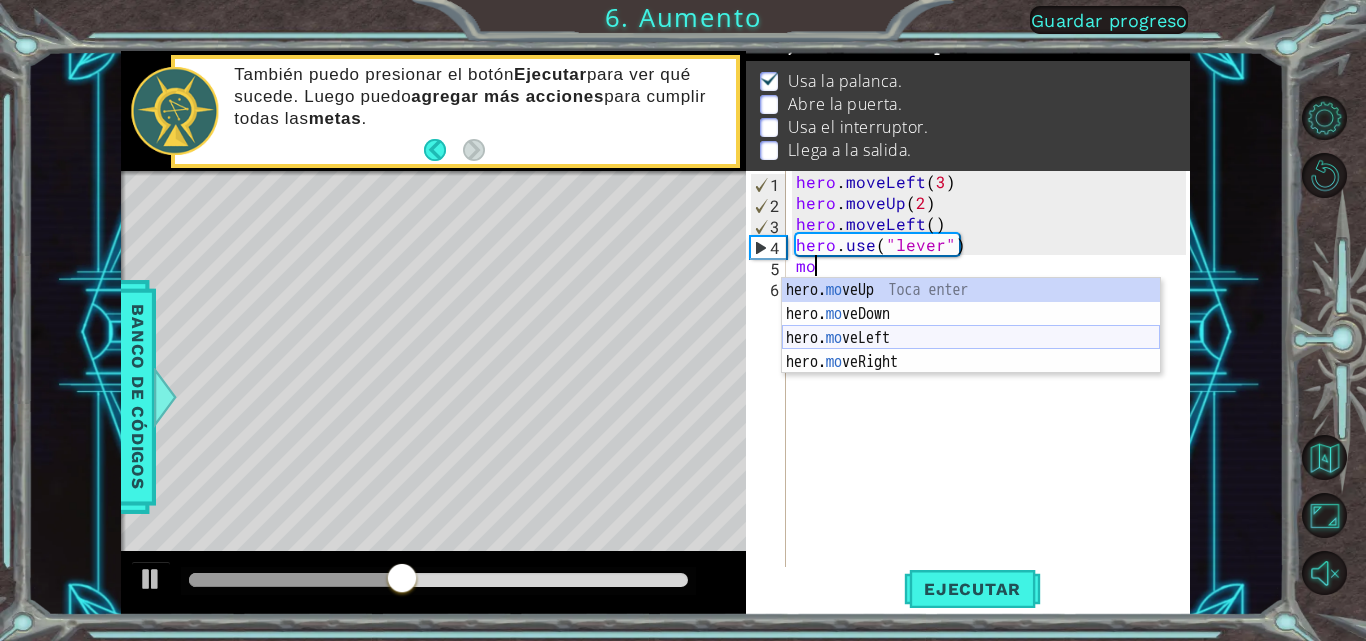 drag, startPoint x: 873, startPoint y: 329, endPoint x: 880, endPoint y: 314, distance: 16.552946 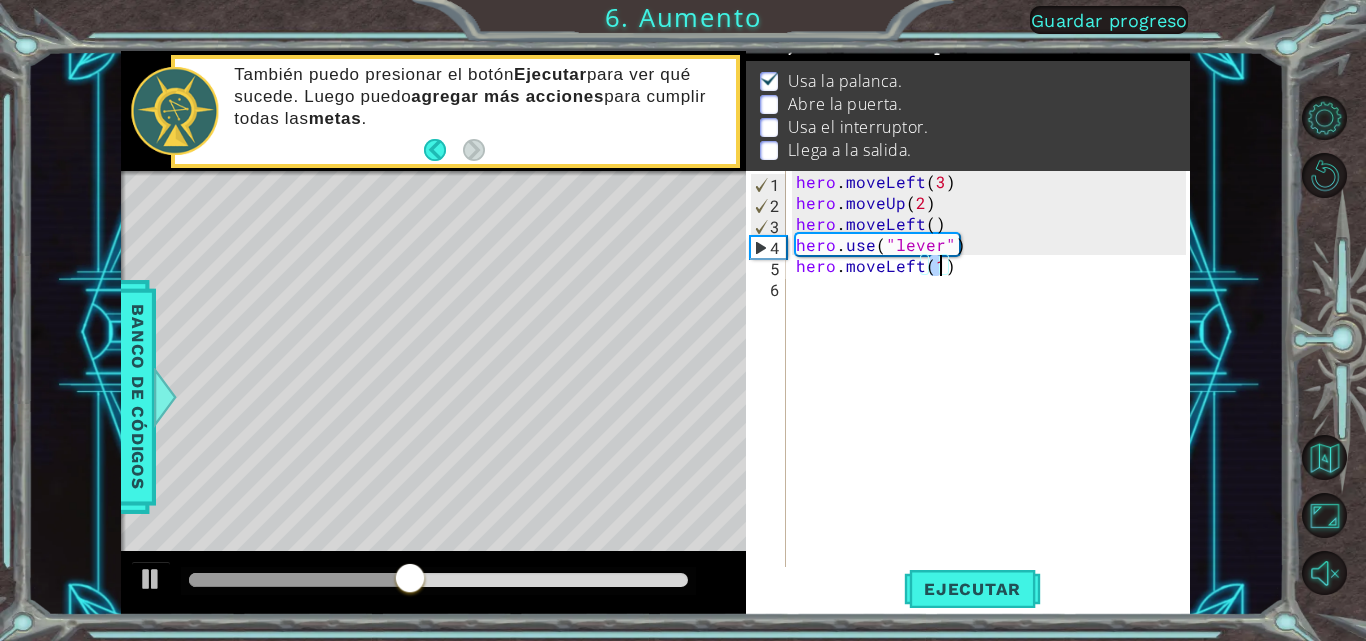 click on "hero . moveLeft ( 3 ) hero . moveUp ( 2 ) hero . moveLeft ( ) hero . use ( "lever" ) hero . moveLeft ( 1 )" at bounding box center [994, 391] 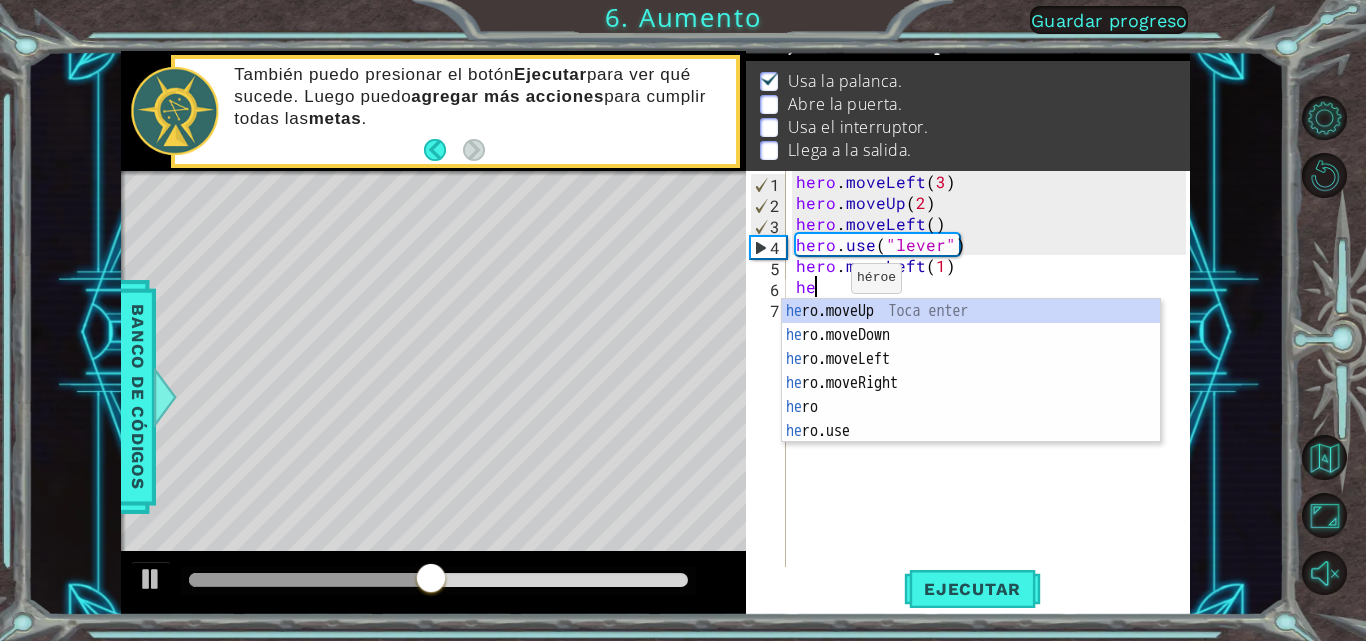 scroll, scrollTop: 0, scrollLeft: 1, axis: horizontal 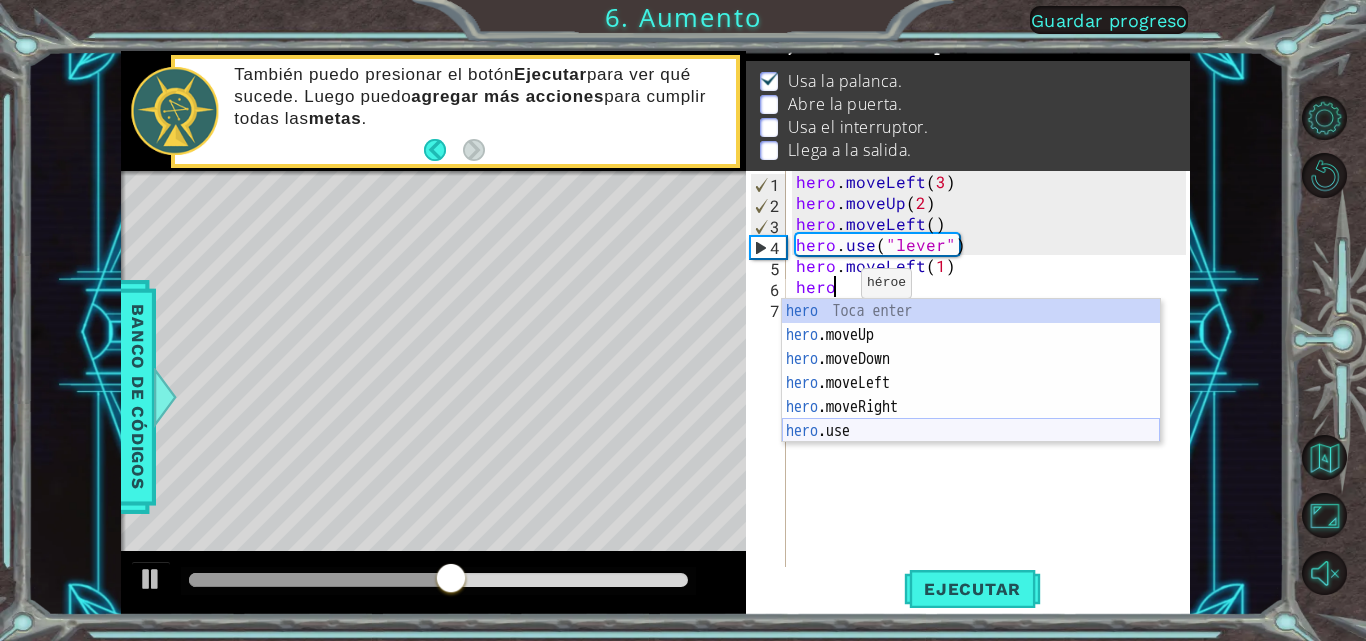 click on "hero Toca enter hero .moveUp Toca enter hero .moveDown Toca enter hero .moveLeft Toca enter hero .moveRight Toca enter hero .use Toca enter" at bounding box center (971, 395) 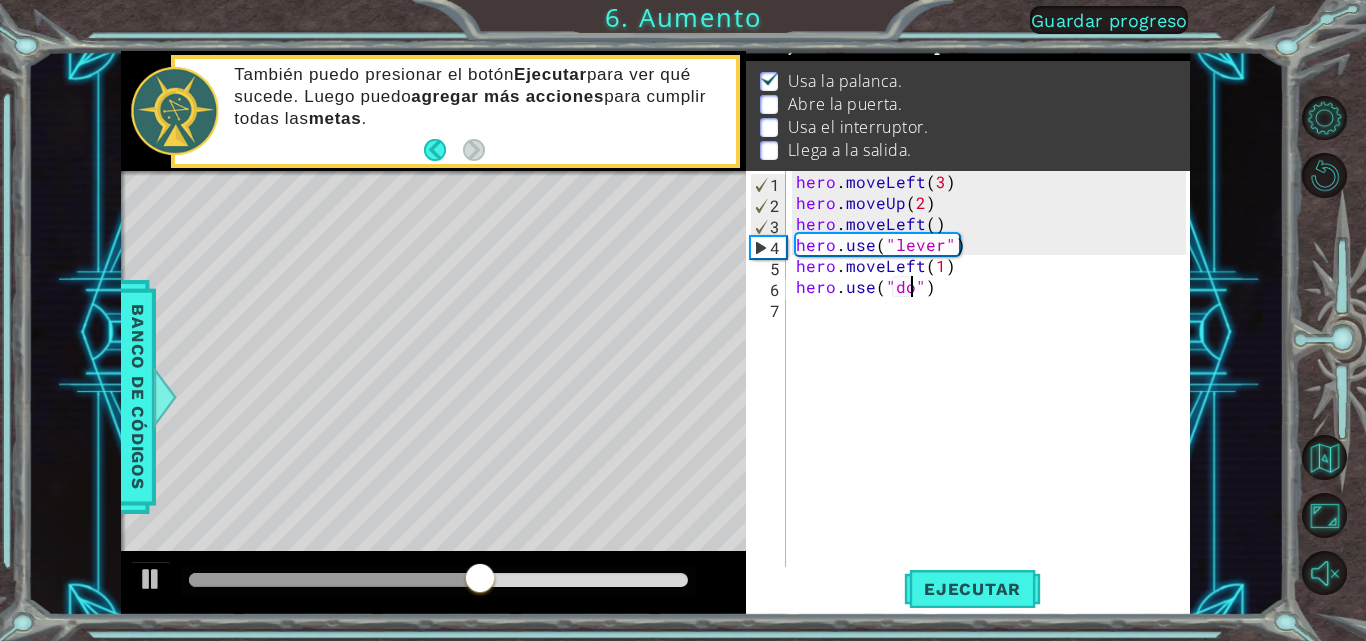 type on "hero.use("door")" 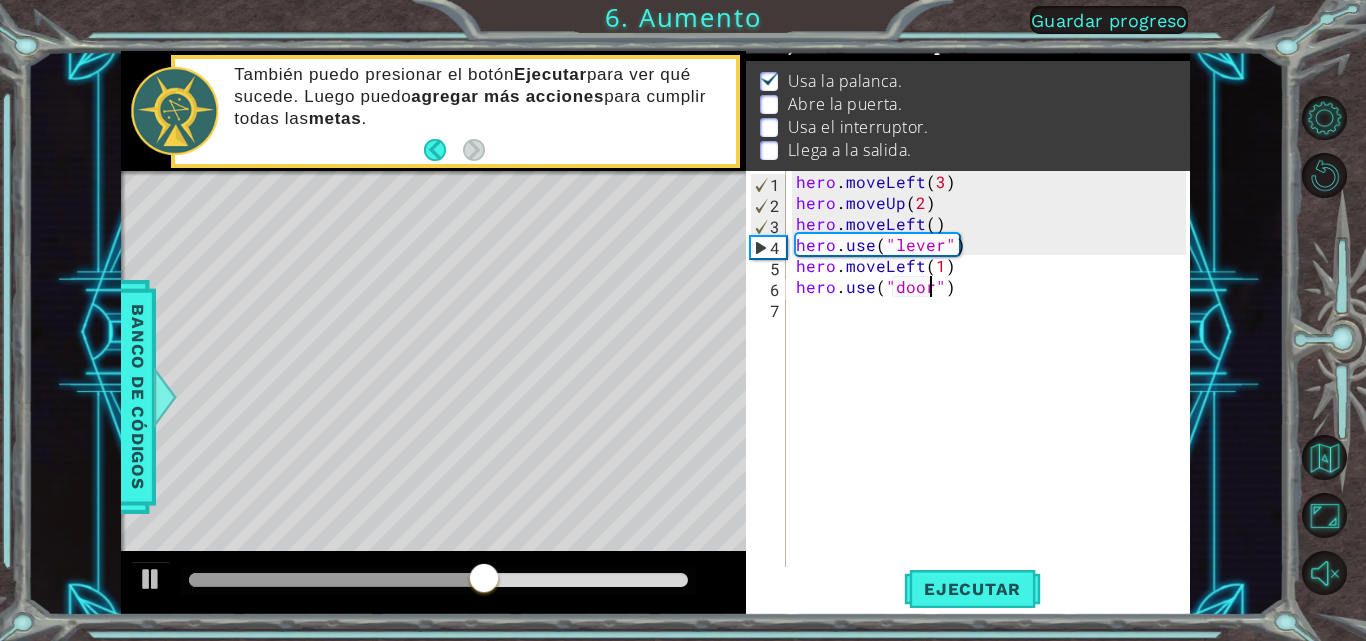 scroll, scrollTop: 0, scrollLeft: 9, axis: horizontal 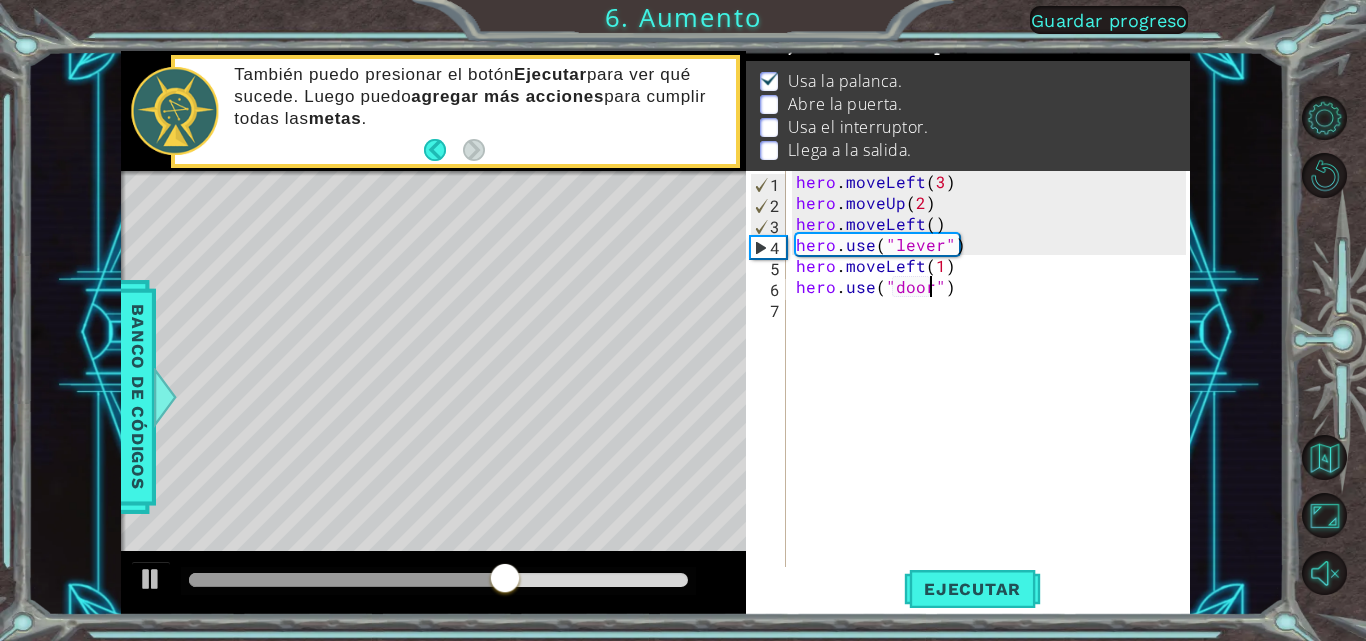 click on "hero . moveLeft ( 3 ) hero . moveUp ( 2 ) hero . moveLeft ( ) hero . use ( "lever" ) hero . moveLeft ( 1 ) hero . use ( "door" )" at bounding box center [994, 391] 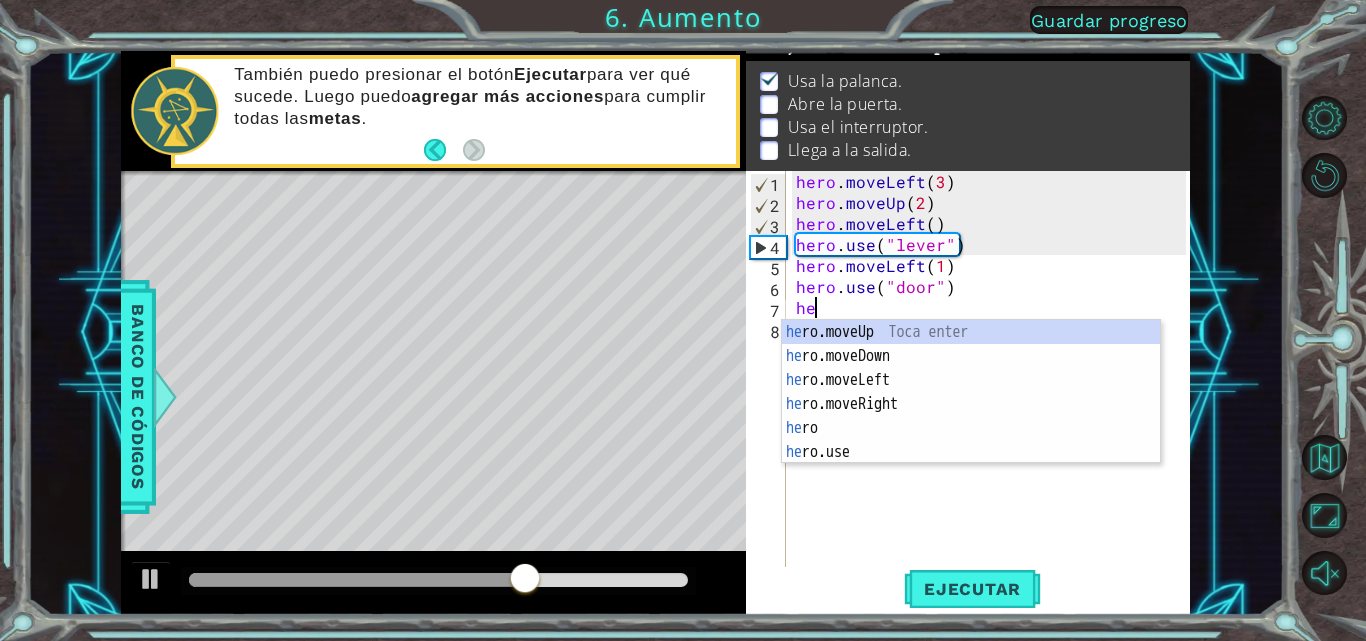 scroll, scrollTop: 0, scrollLeft: 1, axis: horizontal 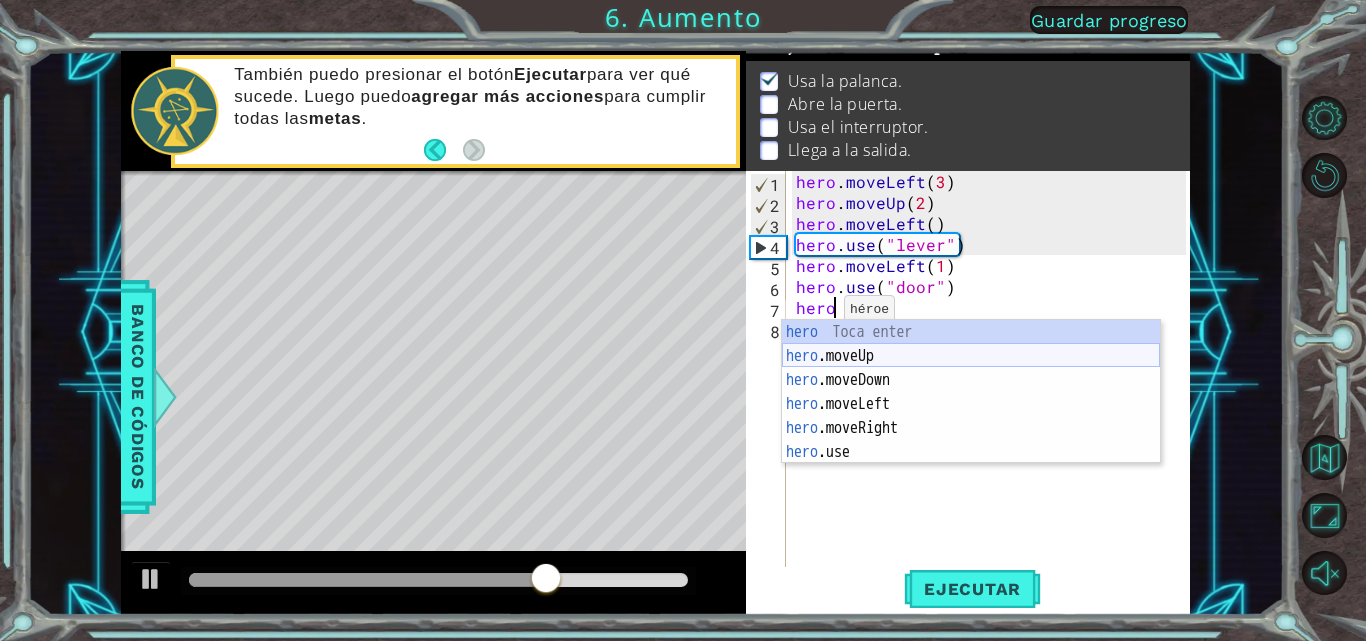 click on "hero Toca enter hero .moveUp Toca enter hero .moveDown Toca enter hero .moveLeft Toca enter hero .moveRight Toca enter hero .use Toca enter" at bounding box center (971, 416) 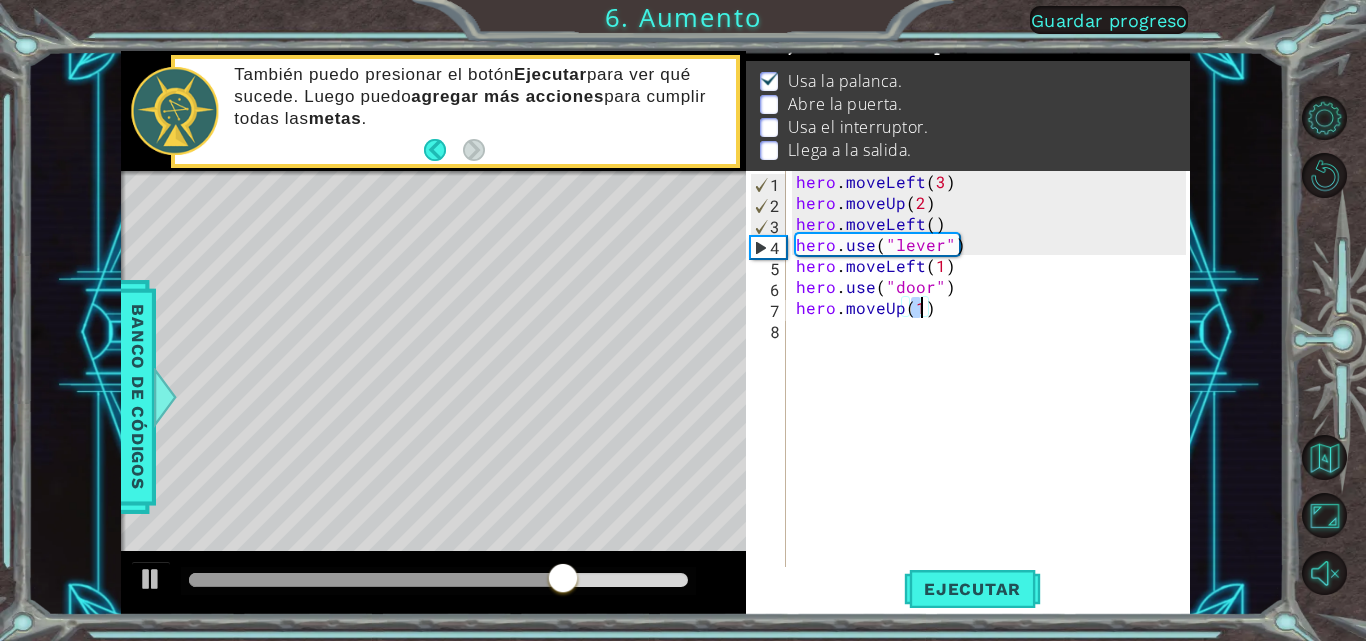 click on "hero . moveLeft ( 3 ) hero . moveUp ( 2 ) hero . moveLeft ( ) hero . use ( "lever" ) hero . moveLeft ( 1 ) hero . use ( "door" ) hero . moveUp ( 1 )" at bounding box center (994, 391) 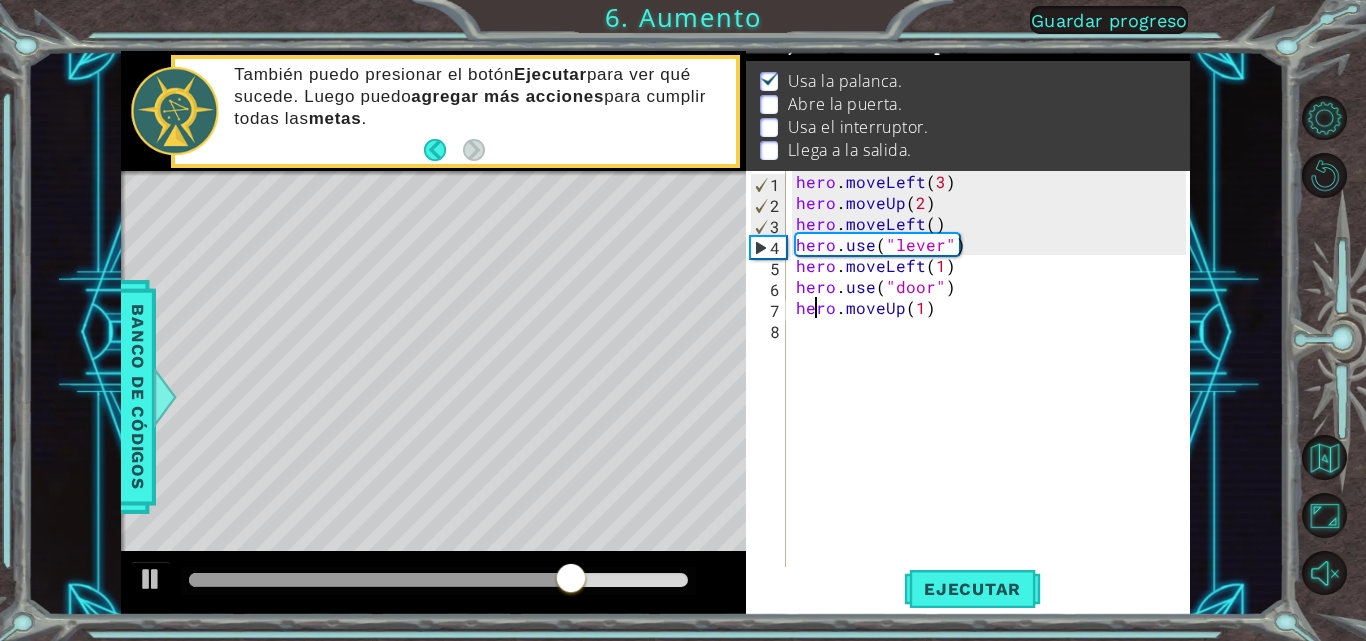 click on "hero . moveLeft ( 3 ) hero . moveUp ( 2 ) hero . moveLeft ( ) hero . use ( "lever" ) hero . moveLeft ( 1 ) hero . use ( "door" ) hero . moveUp ( 1 )" at bounding box center [994, 391] 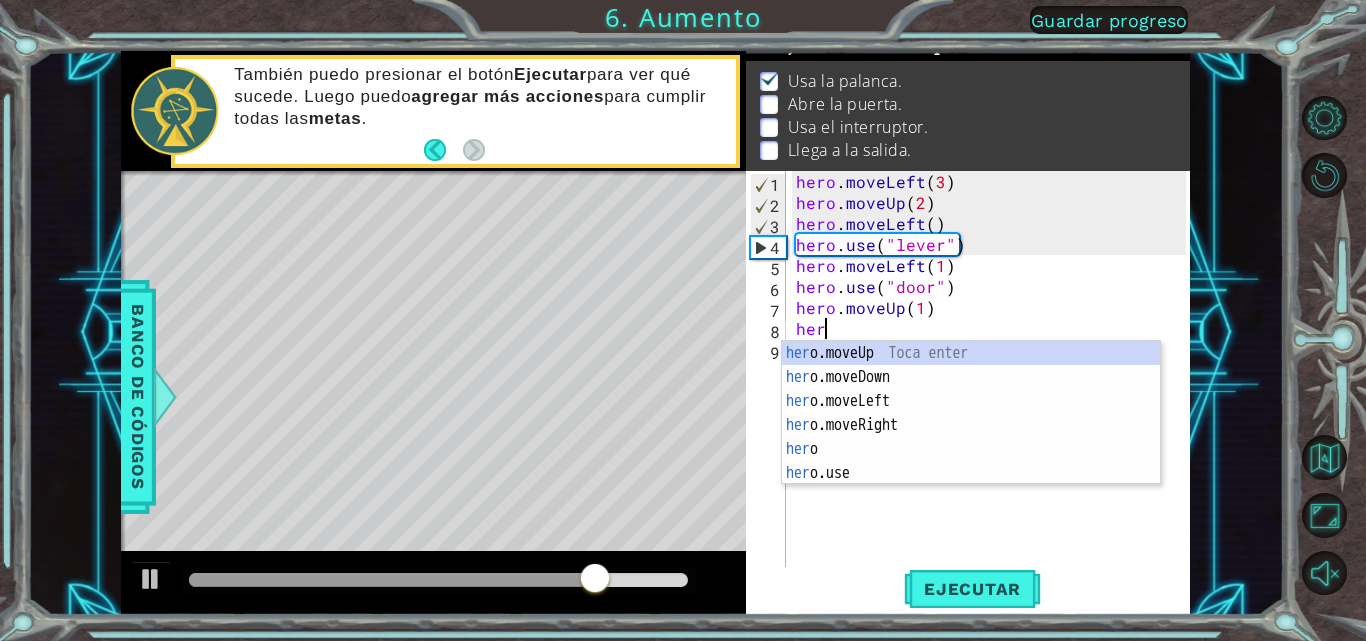 scroll, scrollTop: 0, scrollLeft: 1, axis: horizontal 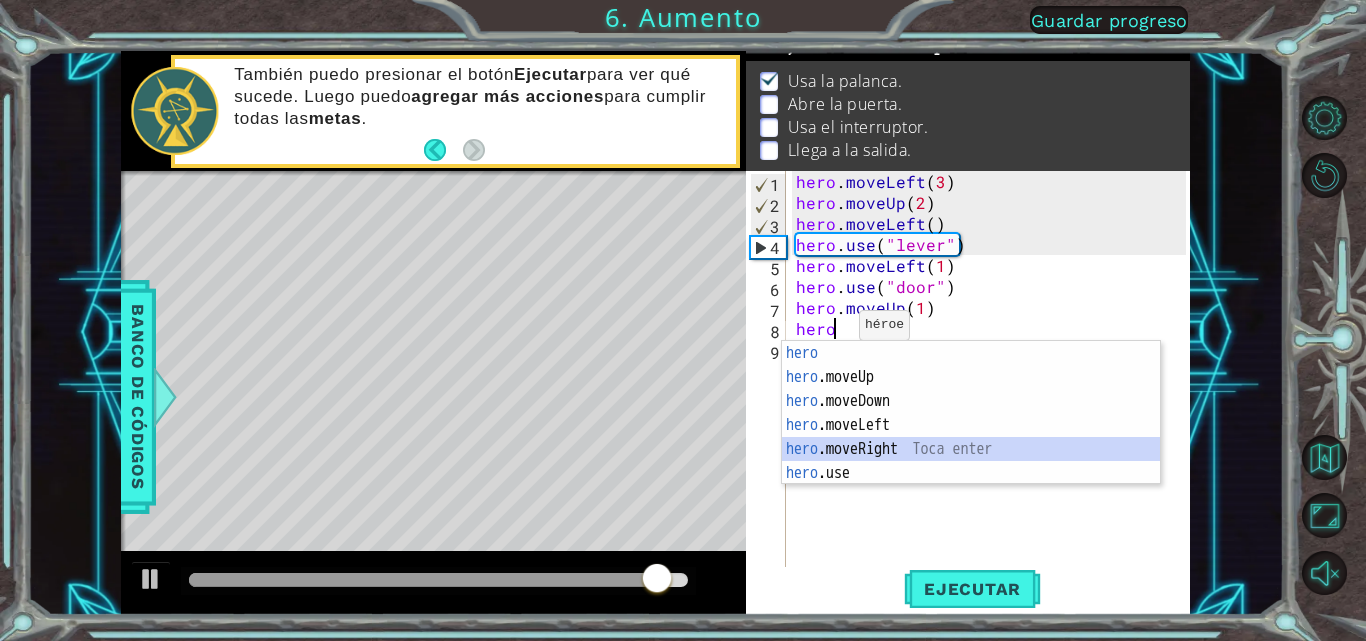 click on "hero Toca enter hero .moveUp Toca enter hero .moveDown Toca enter hero .moveLeft Toca enter hero .moveRight Toca enter hero .use Toca enter" at bounding box center (971, 437) 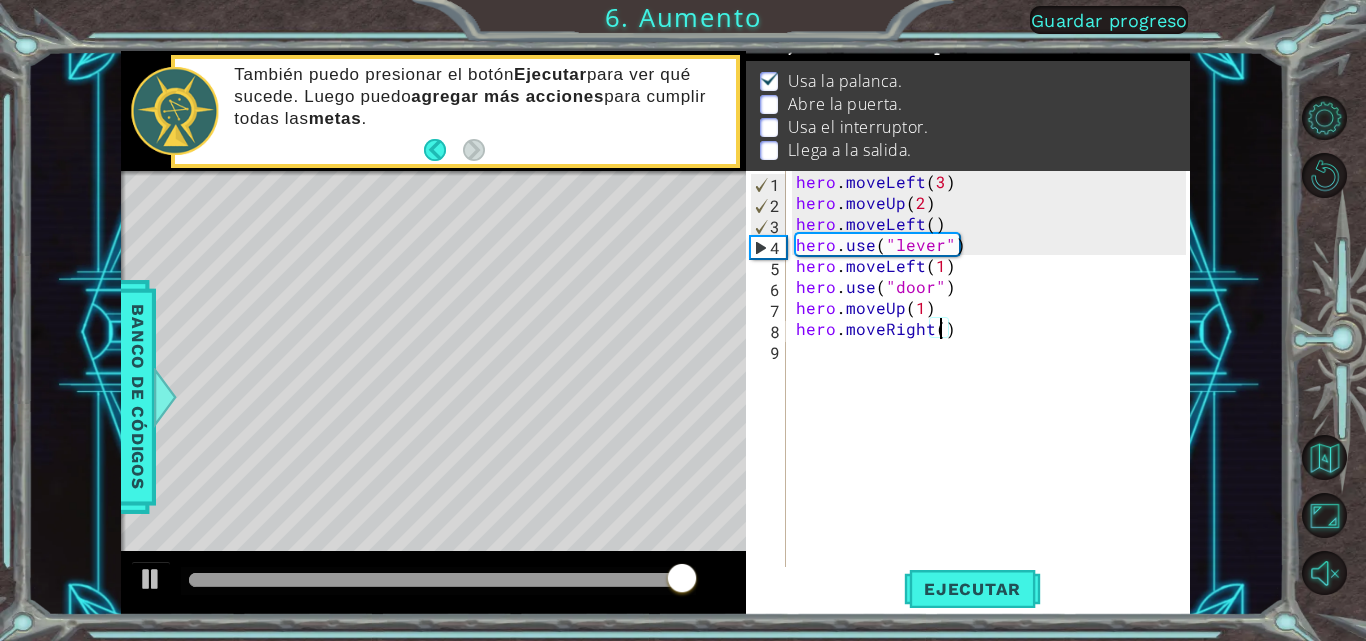type on "hero.moveRight(2)" 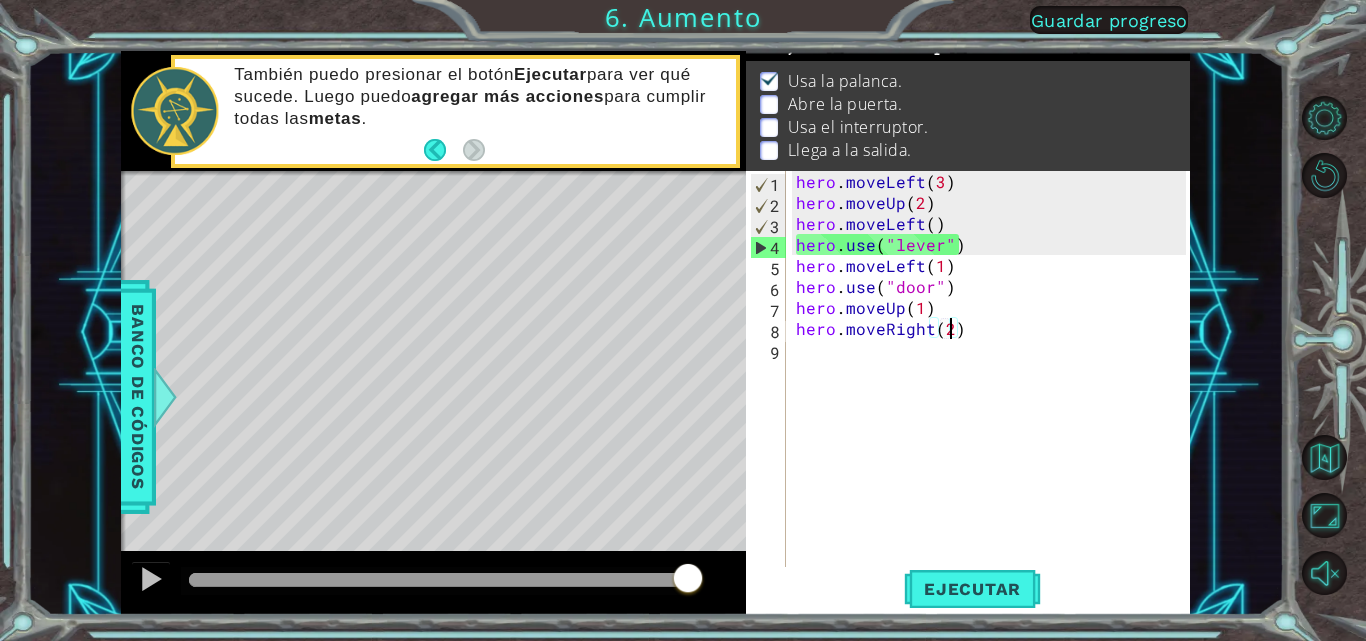 drag, startPoint x: 782, startPoint y: 354, endPoint x: 803, endPoint y: 348, distance: 21.84033 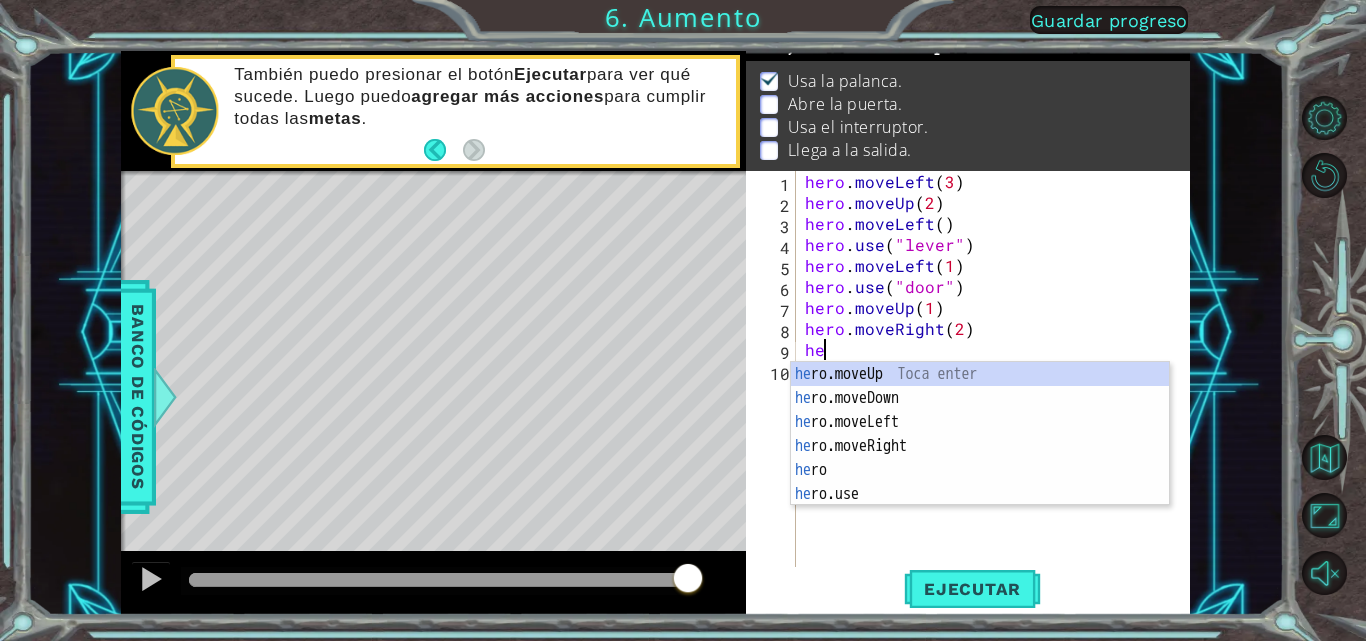 scroll, scrollTop: 0, scrollLeft: 1, axis: horizontal 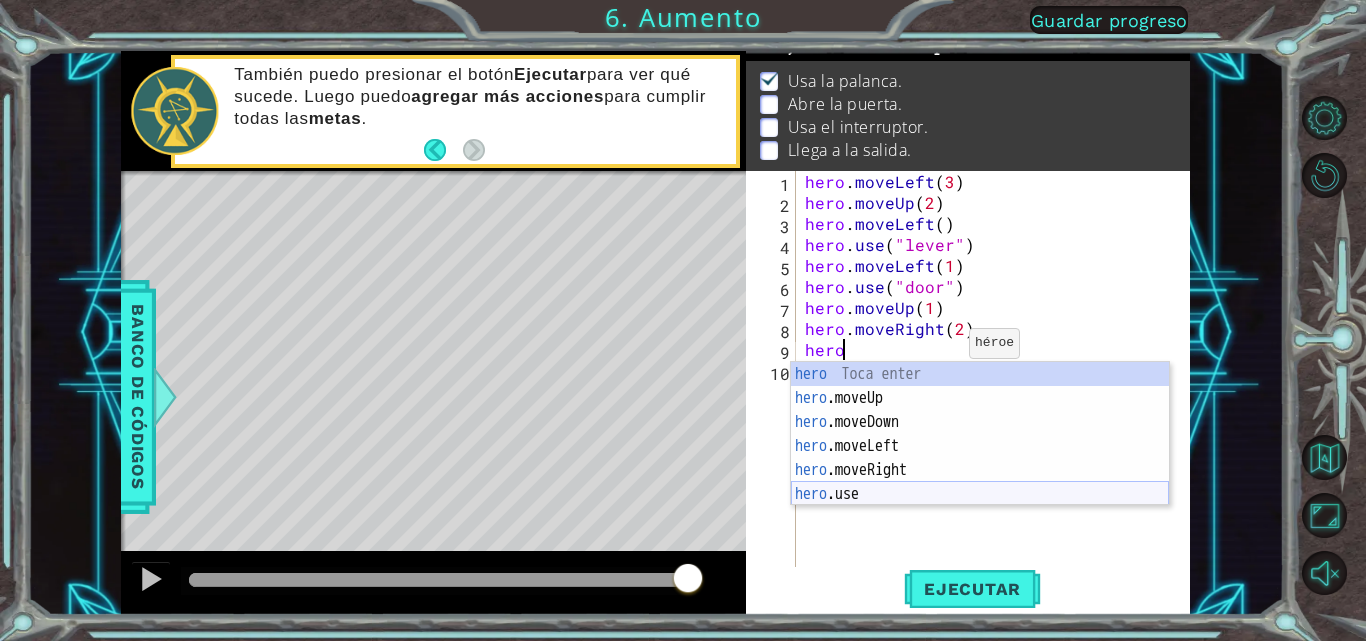 click on "hero Toca enter hero .moveUp Toca enter hero .moveDown Toca enter hero .moveLeft Toca enter hero .moveRight Toca enter hero .use Toca enter" at bounding box center (980, 458) 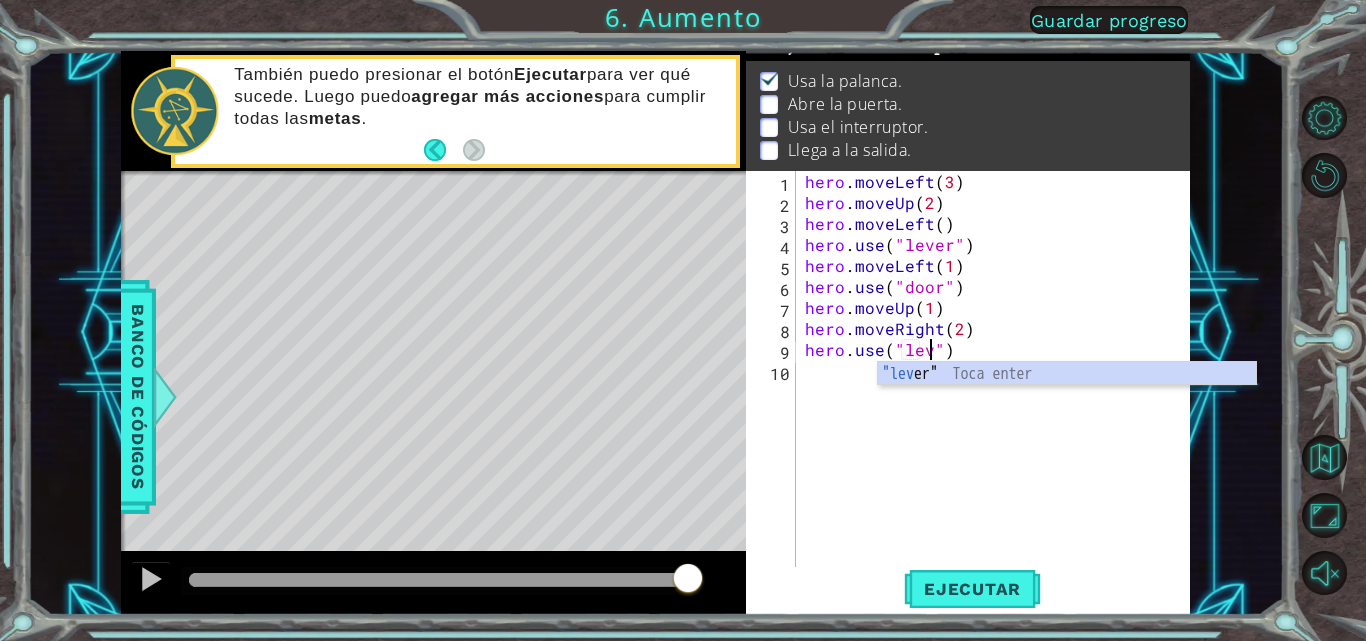 scroll, scrollTop: 0, scrollLeft: 9, axis: horizontal 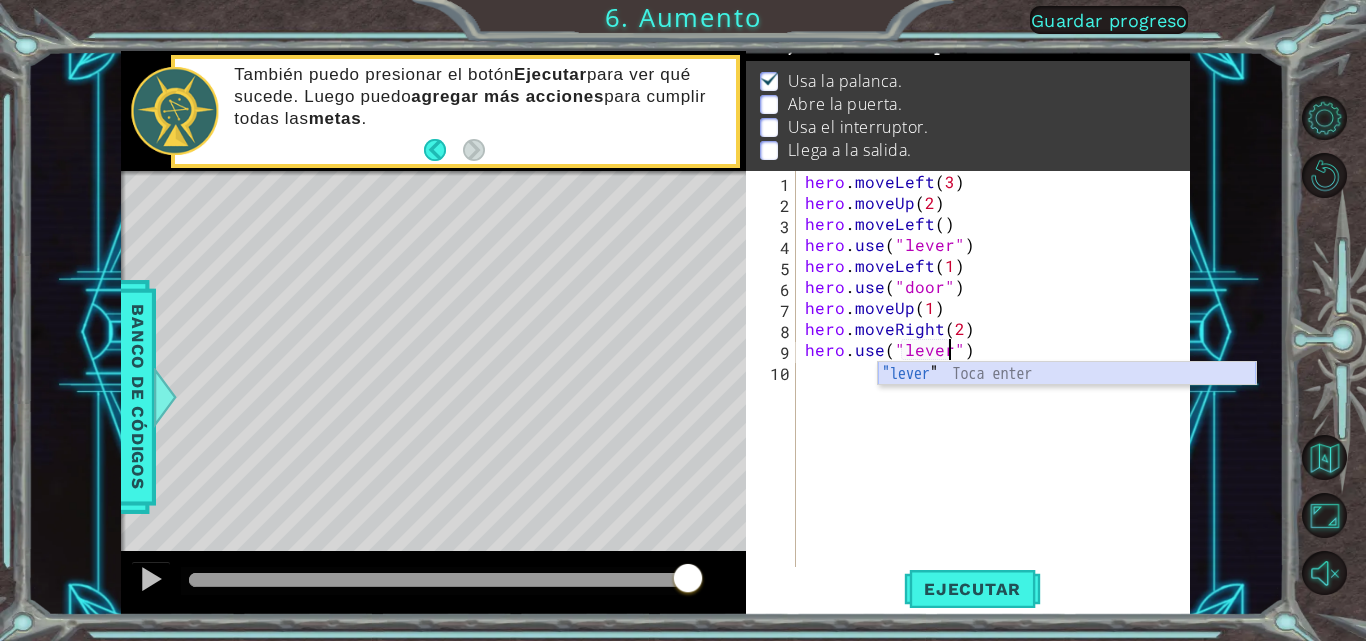 click on ""lever " Toca enter" at bounding box center (1067, 398) 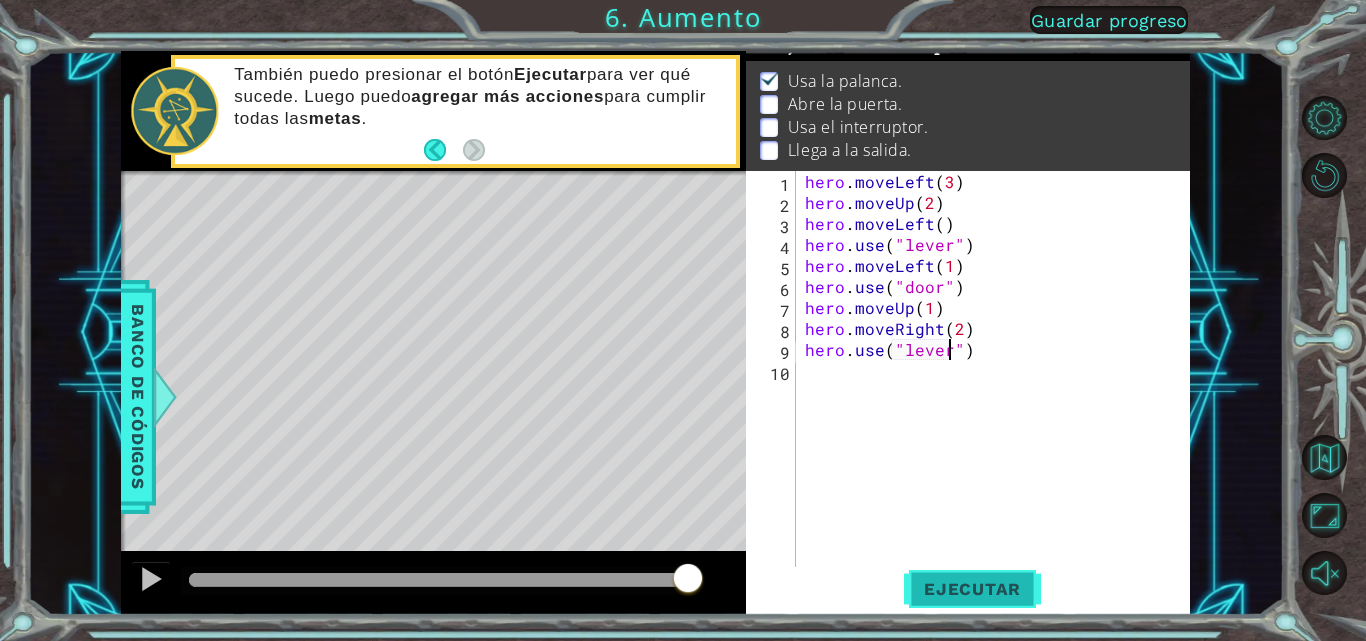 click on "Ejecutar" at bounding box center (972, 589) 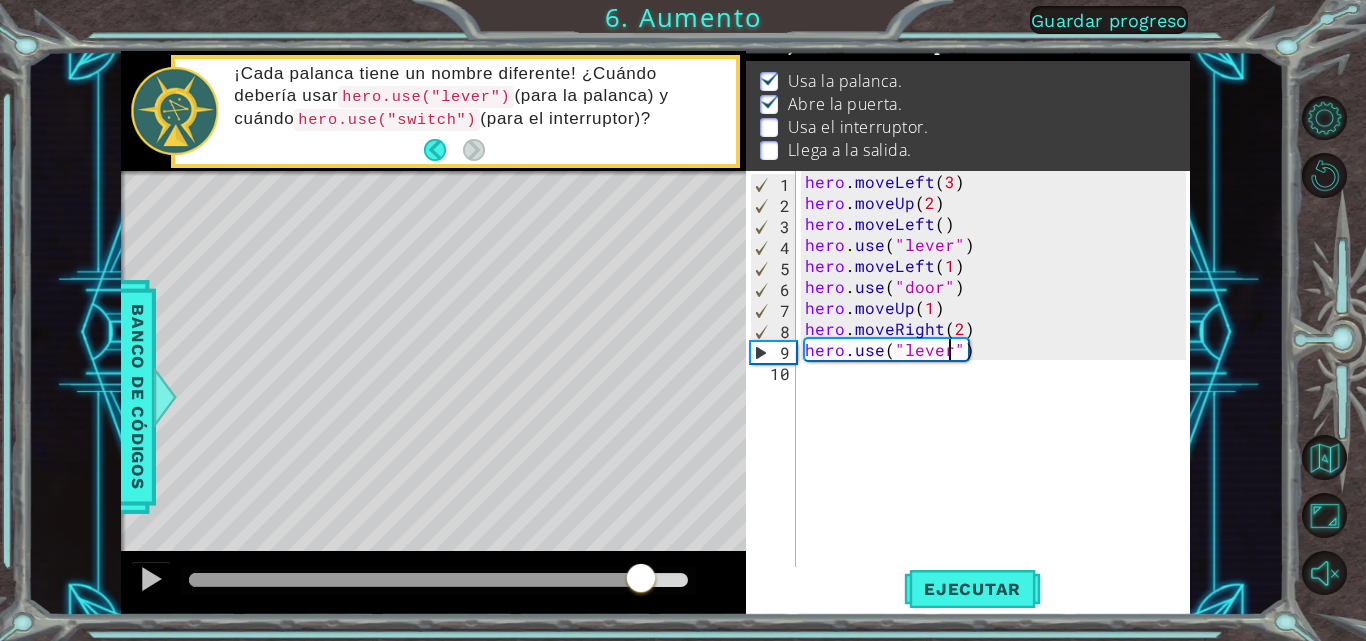 drag, startPoint x: 207, startPoint y: 575, endPoint x: 641, endPoint y: 584, distance: 434.09332 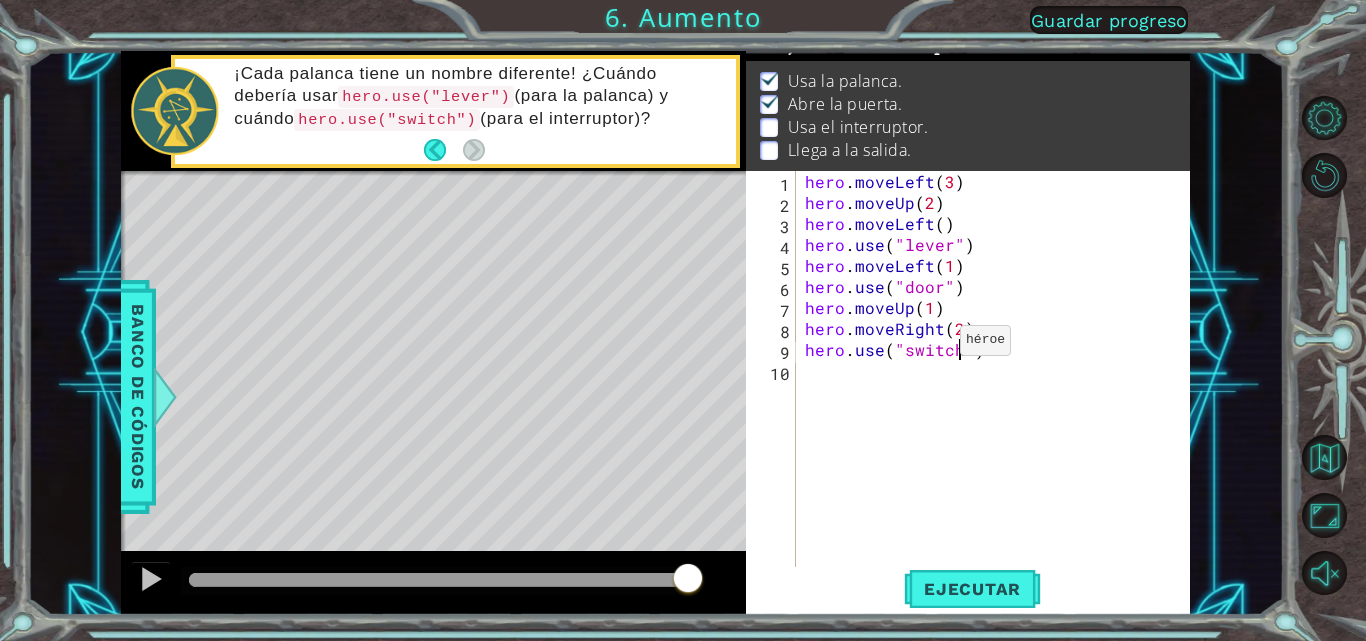 scroll, scrollTop: 0, scrollLeft: 10, axis: horizontal 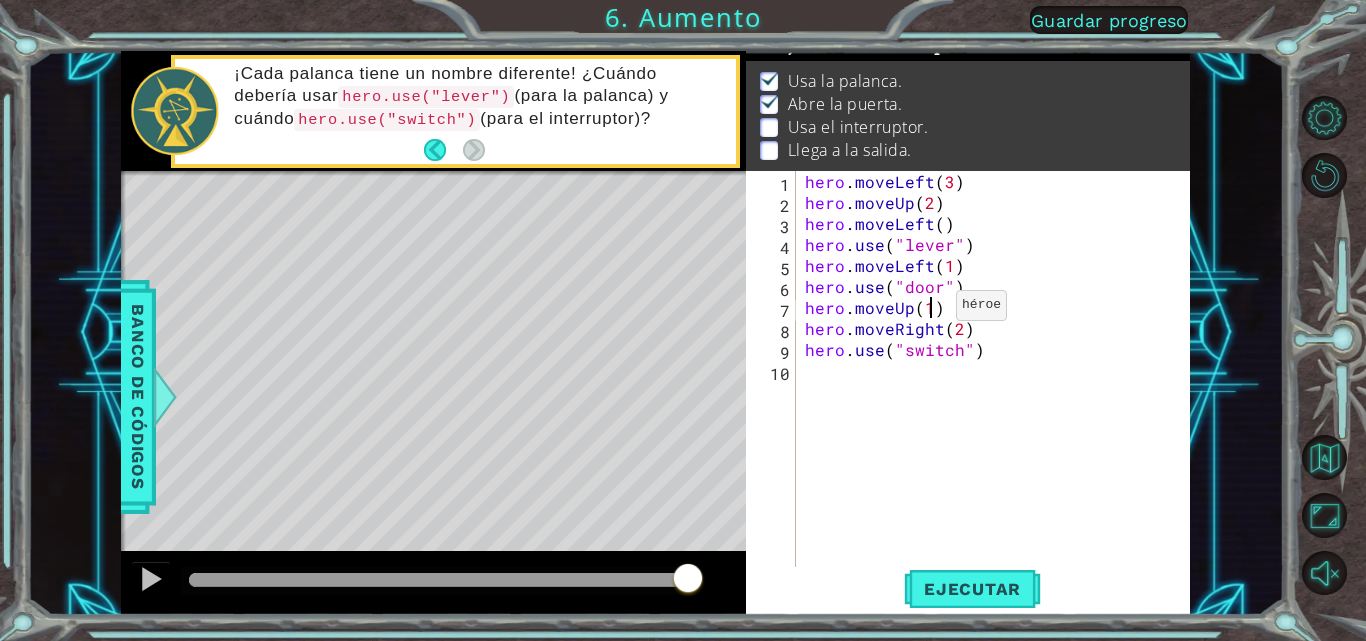 click on "hero . moveLeft ( 3 ) hero . moveUp ( 2 ) hero . moveLeft ( ) hero . use ( "lever" ) hero . moveLeft ( 1 ) hero . use ( "door" ) hero . moveUp ( 1 ) hero . moveRight ( 2 ) hero . use ( "switch" )" at bounding box center (998, 391) 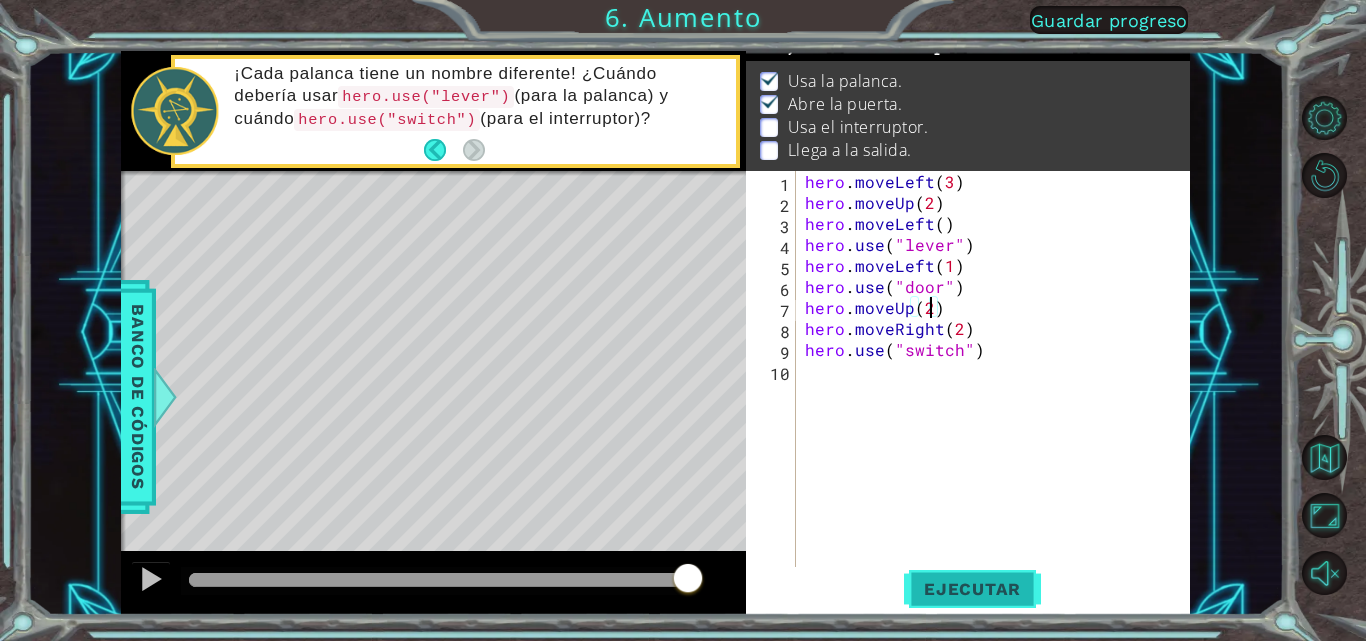 type on "hero.moveUp(2)" 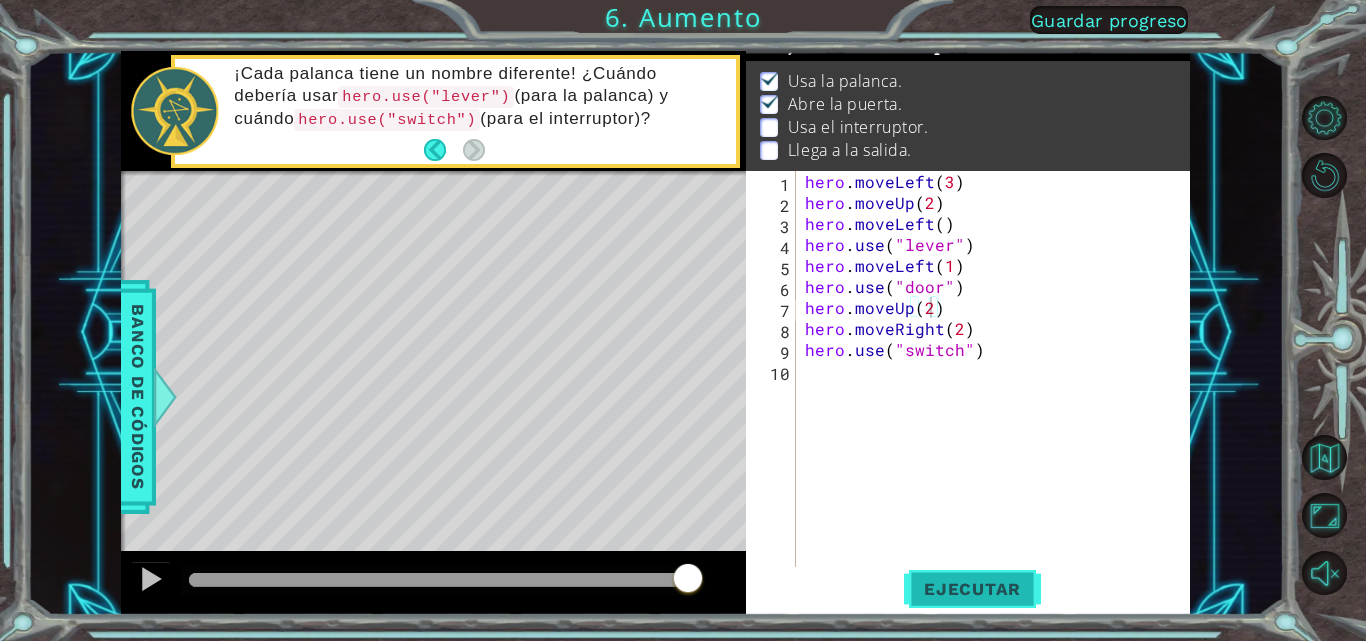 click on "Ejecutar" at bounding box center [972, 589] 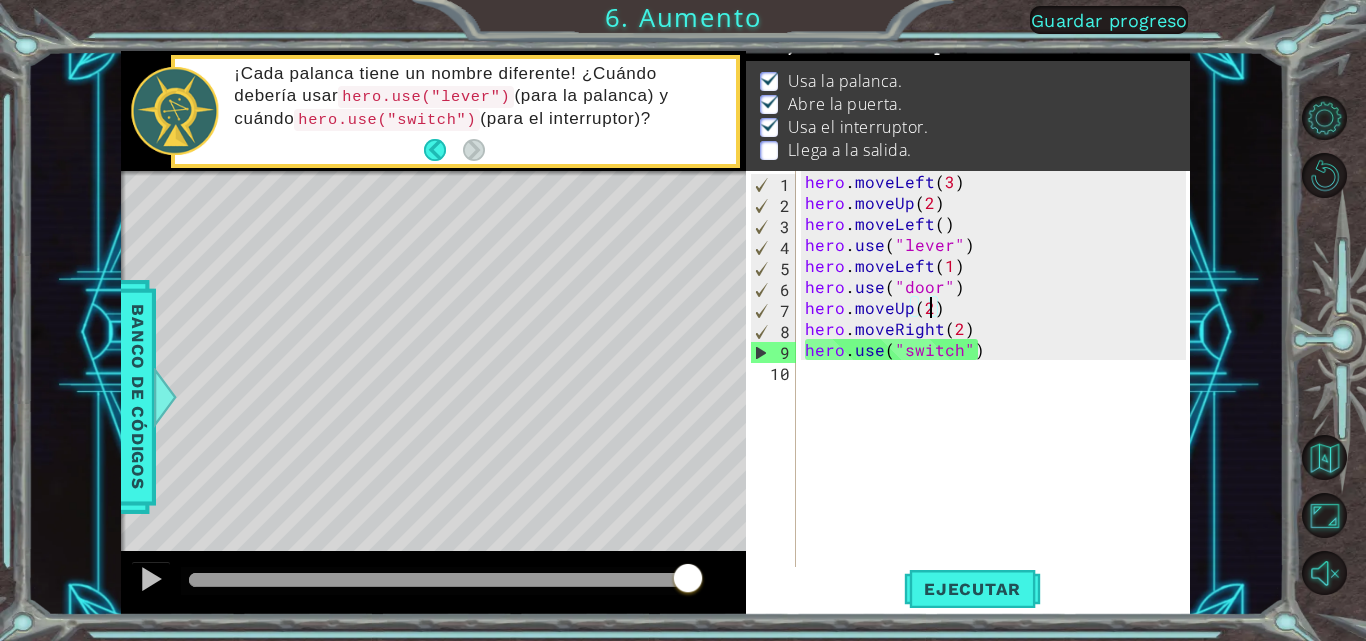 drag, startPoint x: 219, startPoint y: 576, endPoint x: 705, endPoint y: 585, distance: 486.0833 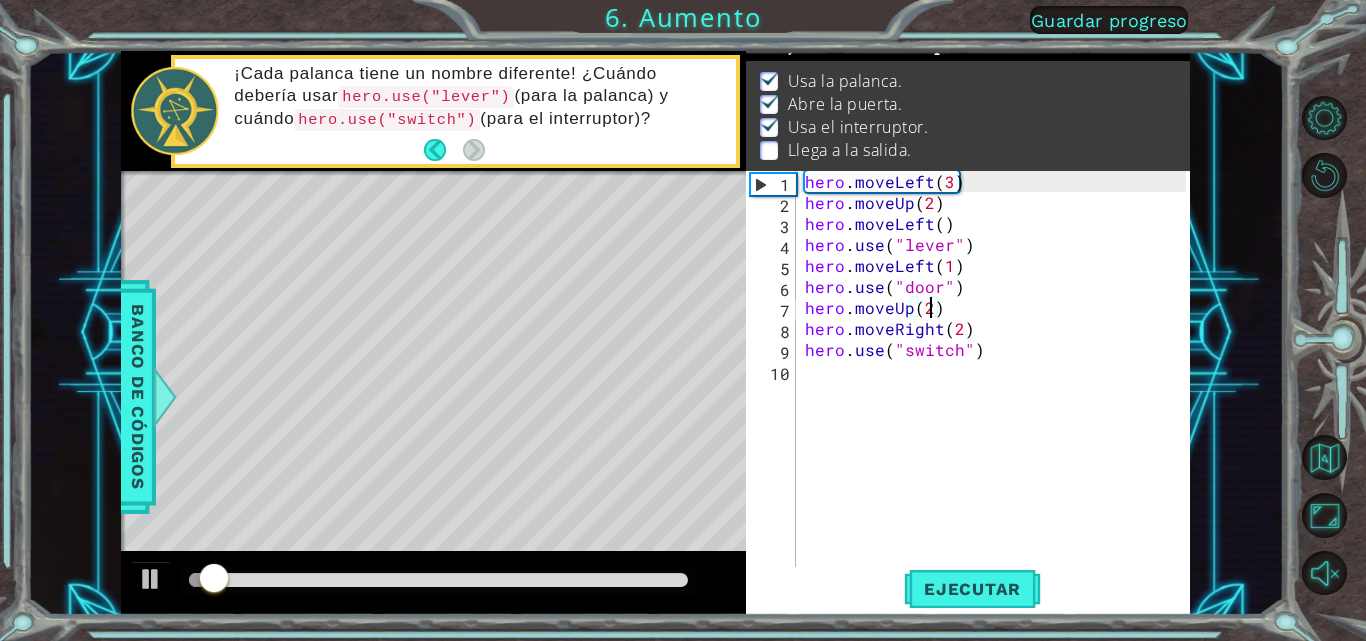 click at bounding box center [438, 580] 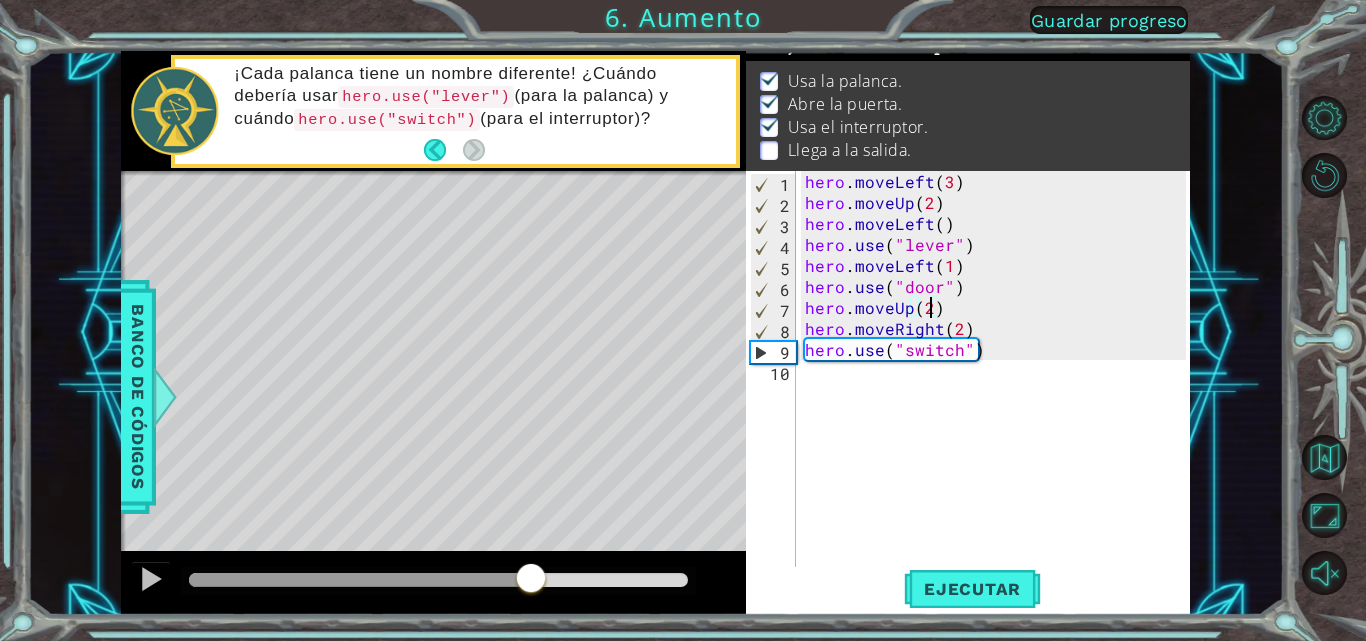 click on "hero . moveLeft ( 3 ) hero . moveUp ( 2 ) hero . moveLeft ( ) hero . use ( "lever" ) hero . moveLeft ( 1 ) hero . use ( "door" ) hero . moveUp ( 2 ) hero . moveRight ( 2 ) hero . use ( "switch" )" at bounding box center (998, 391) 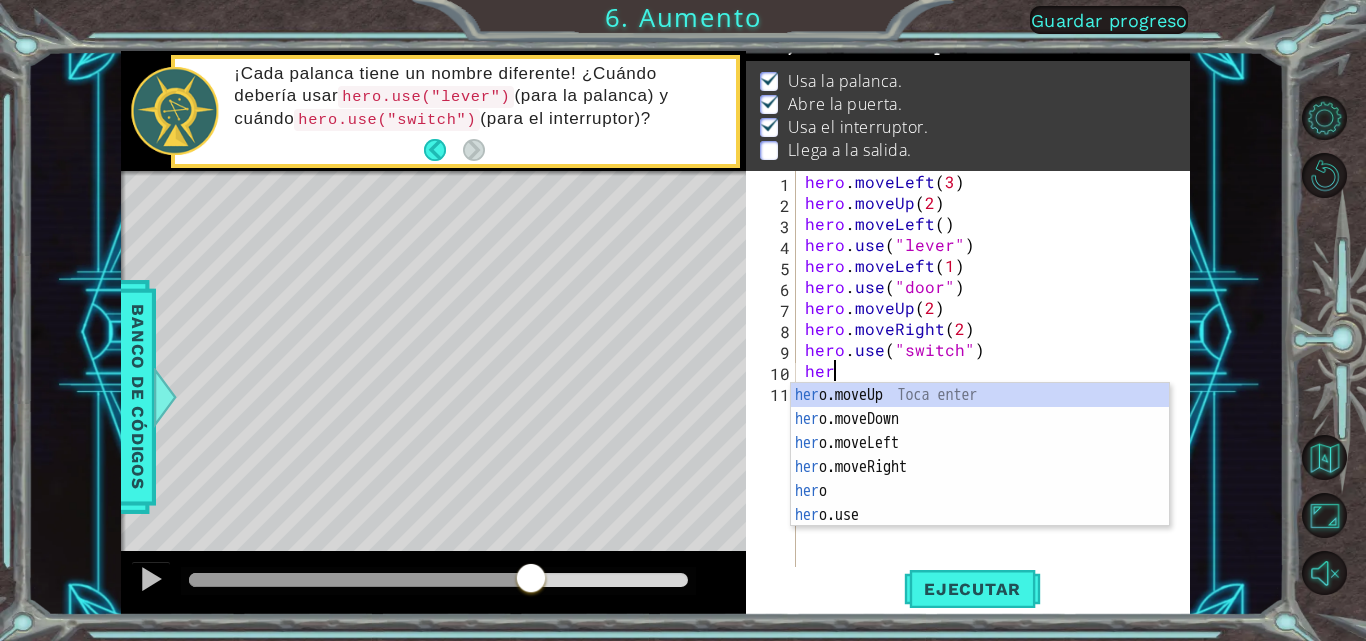 scroll, scrollTop: 0, scrollLeft: 1, axis: horizontal 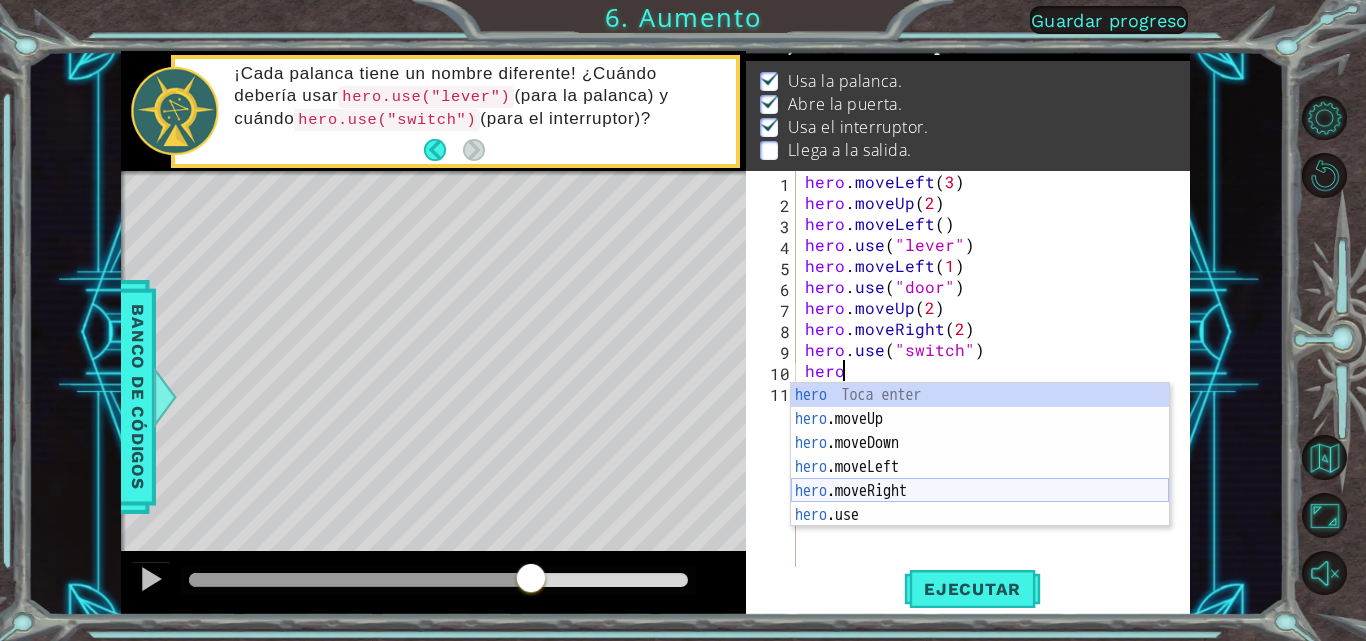 click on "hero Toca enter hero .moveUp Toca enter hero .moveDown Toca enter hero .moveLeft Toca enter hero .moveRight Toca enter hero .use Toca enter" at bounding box center (980, 479) 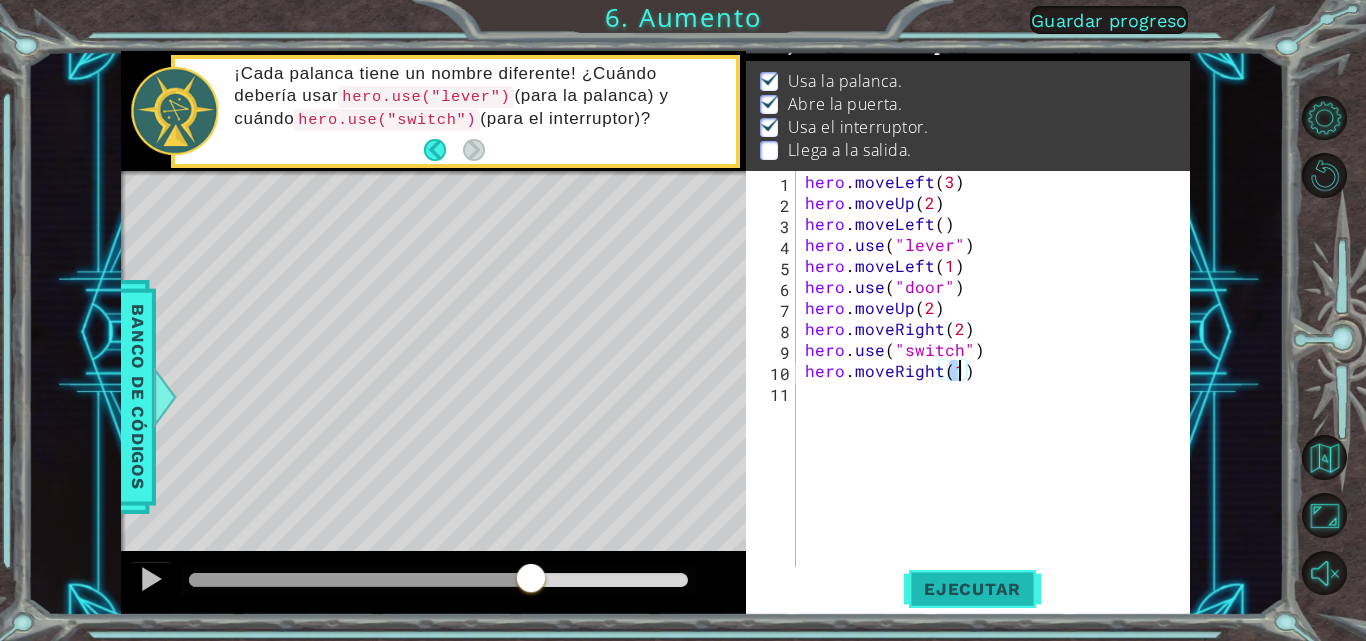 type on "hero.moveRight(1)" 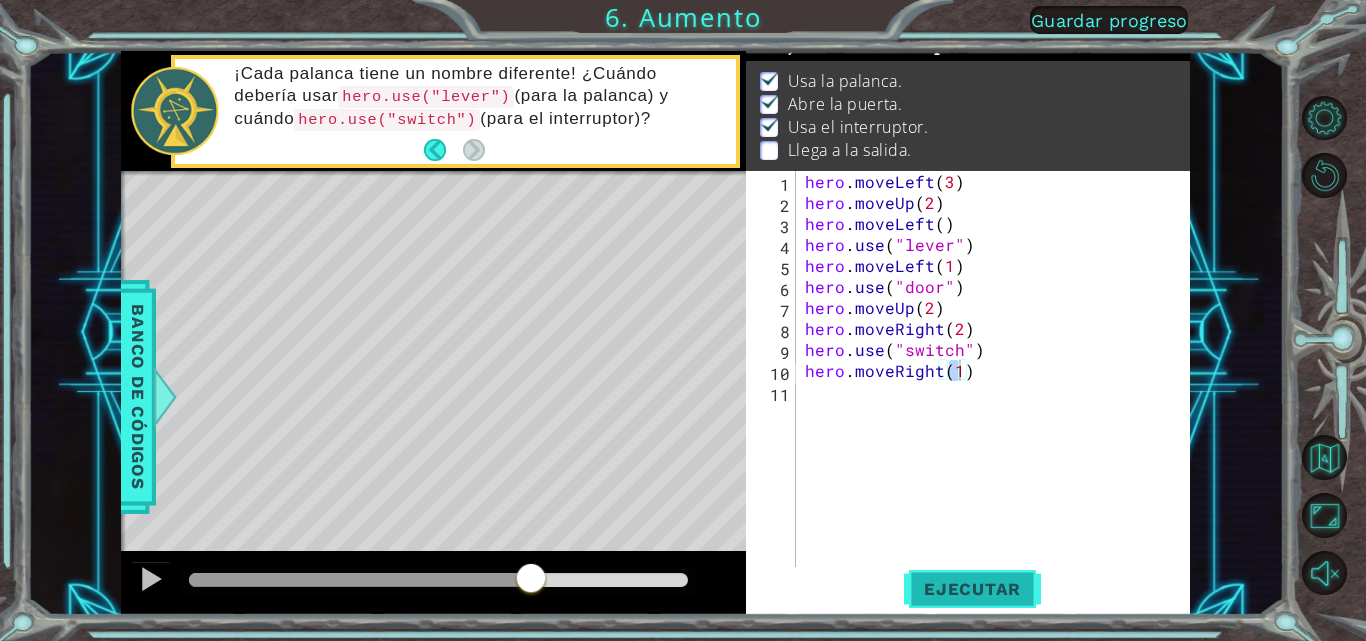 click on "Ejecutar" at bounding box center (972, 589) 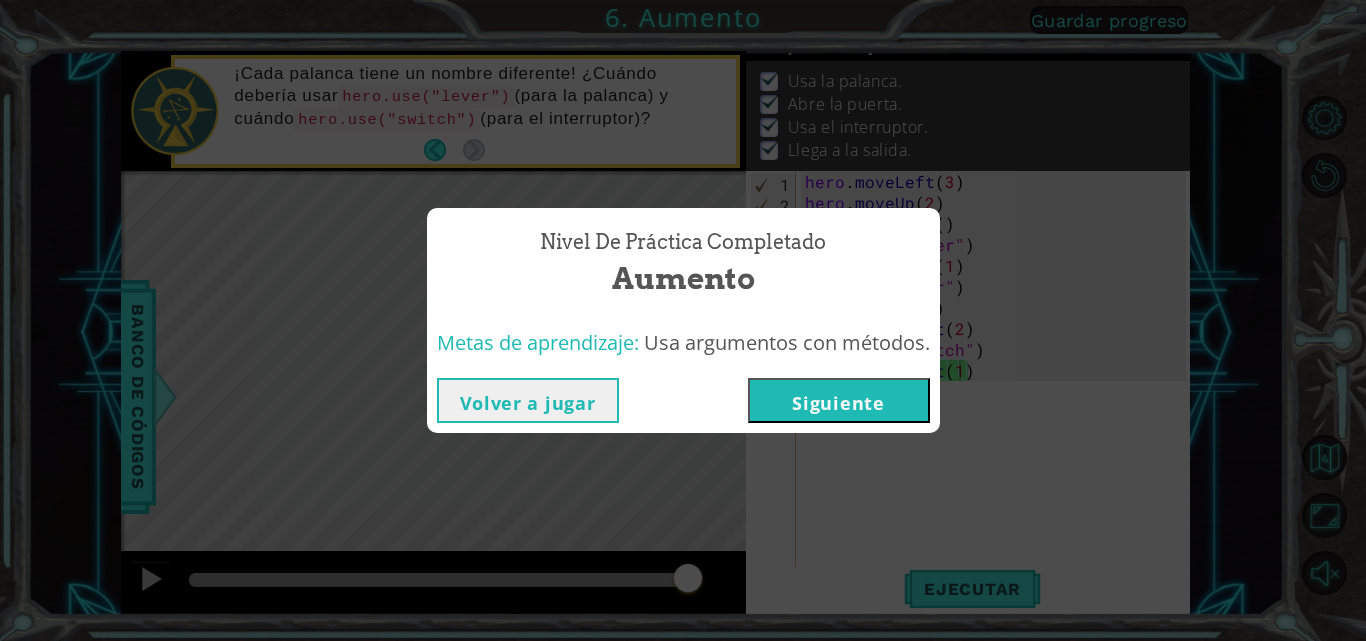 drag, startPoint x: 298, startPoint y: 577, endPoint x: 754, endPoint y: 607, distance: 456.98578 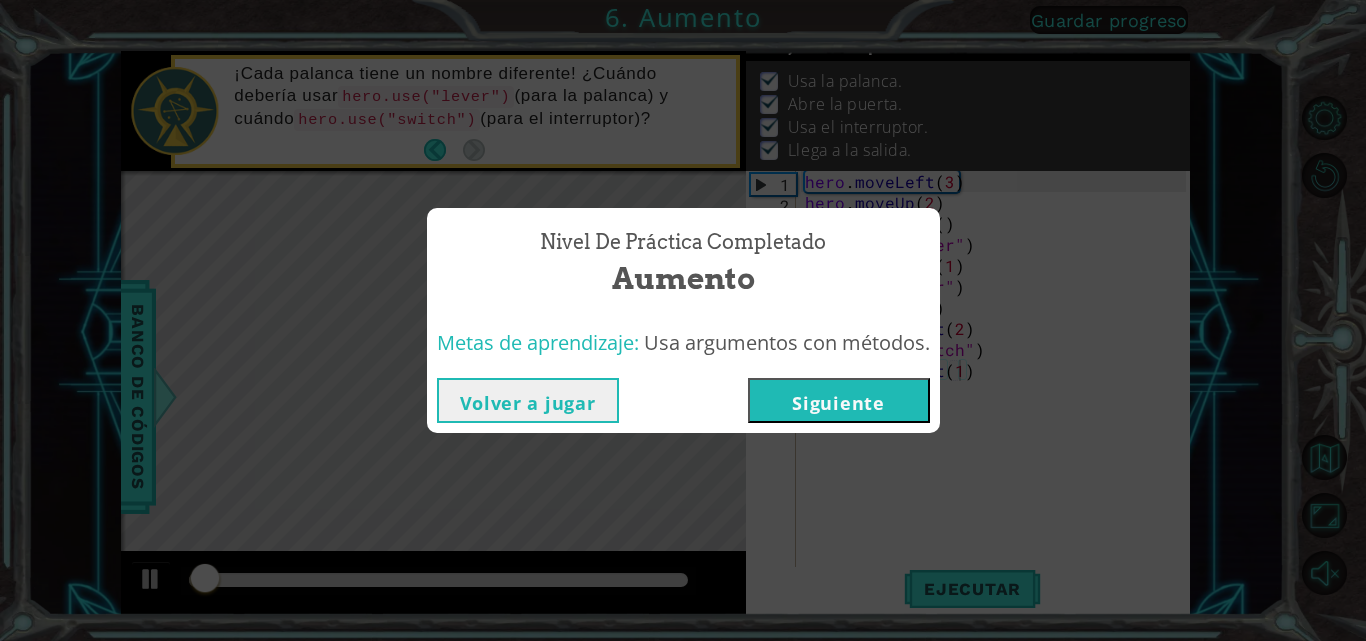 click on "Siguiente" at bounding box center (839, 400) 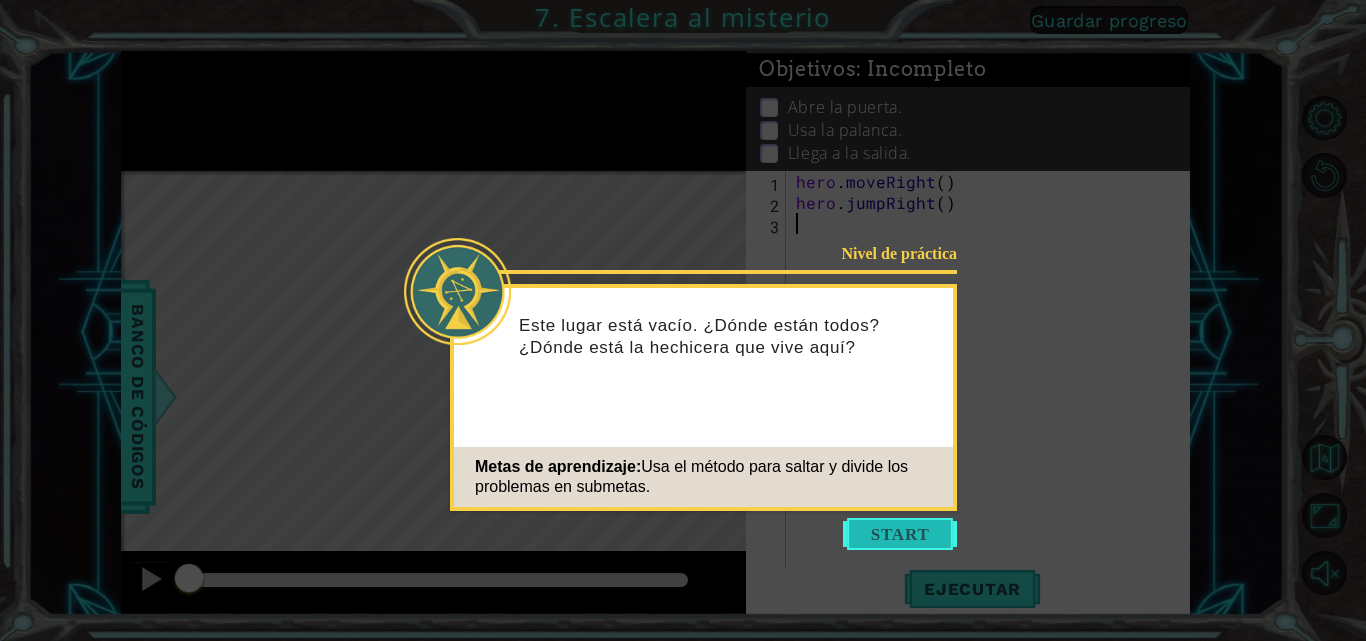click at bounding box center [900, 534] 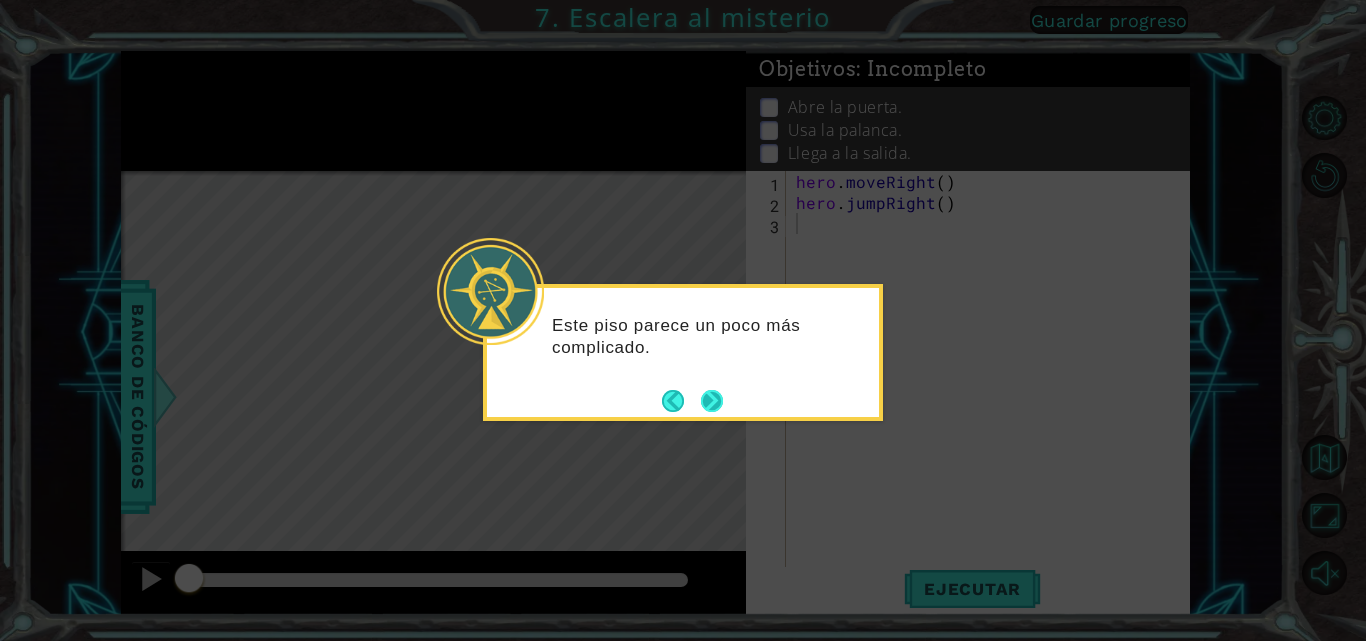 click at bounding box center (712, 401) 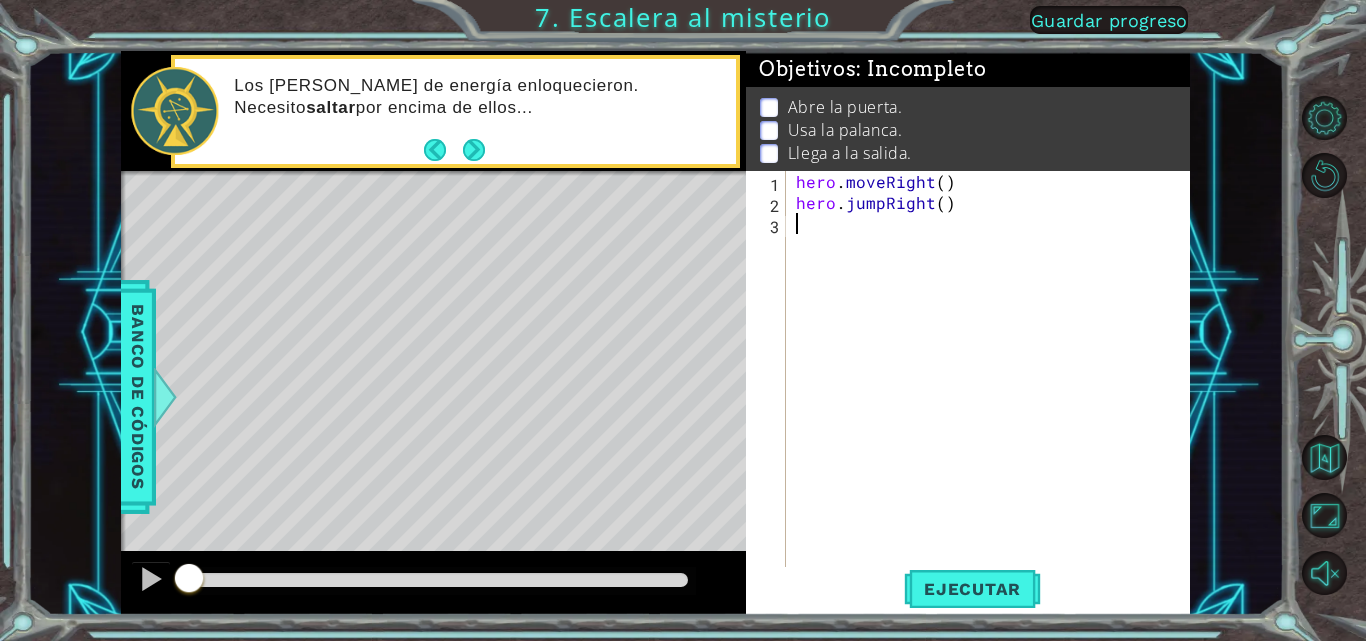 drag, startPoint x: 492, startPoint y: 146, endPoint x: 504, endPoint y: 150, distance: 12.649111 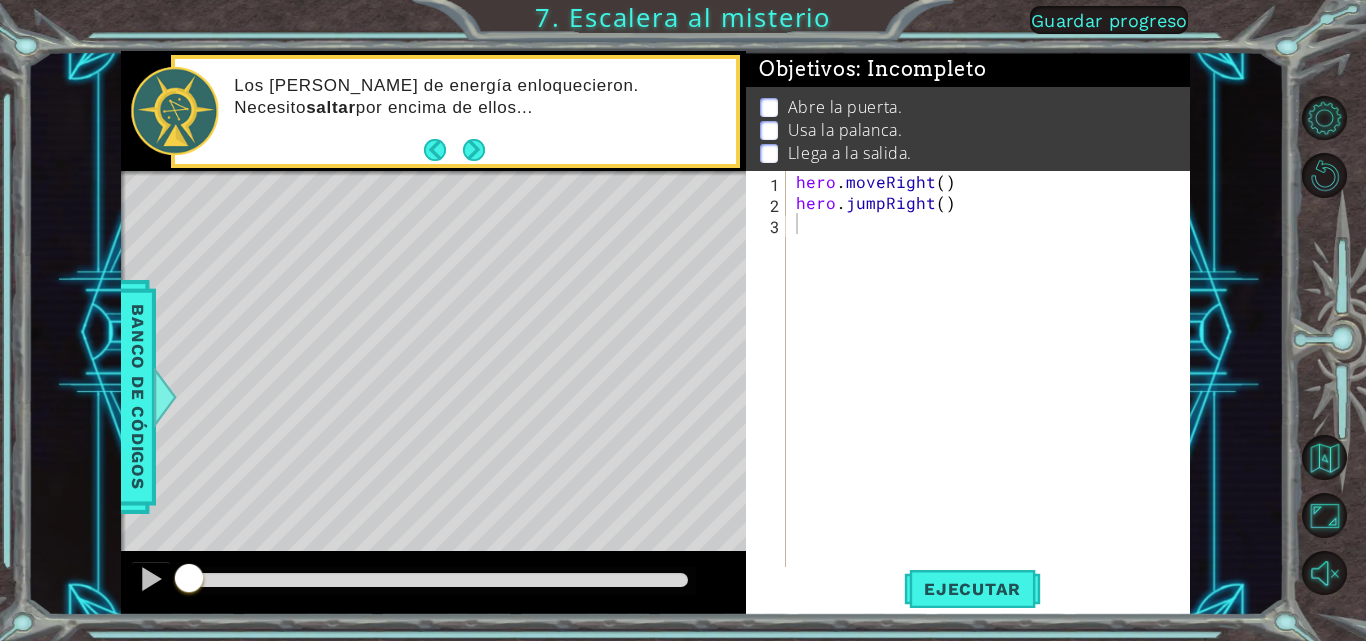 click at bounding box center [454, 150] 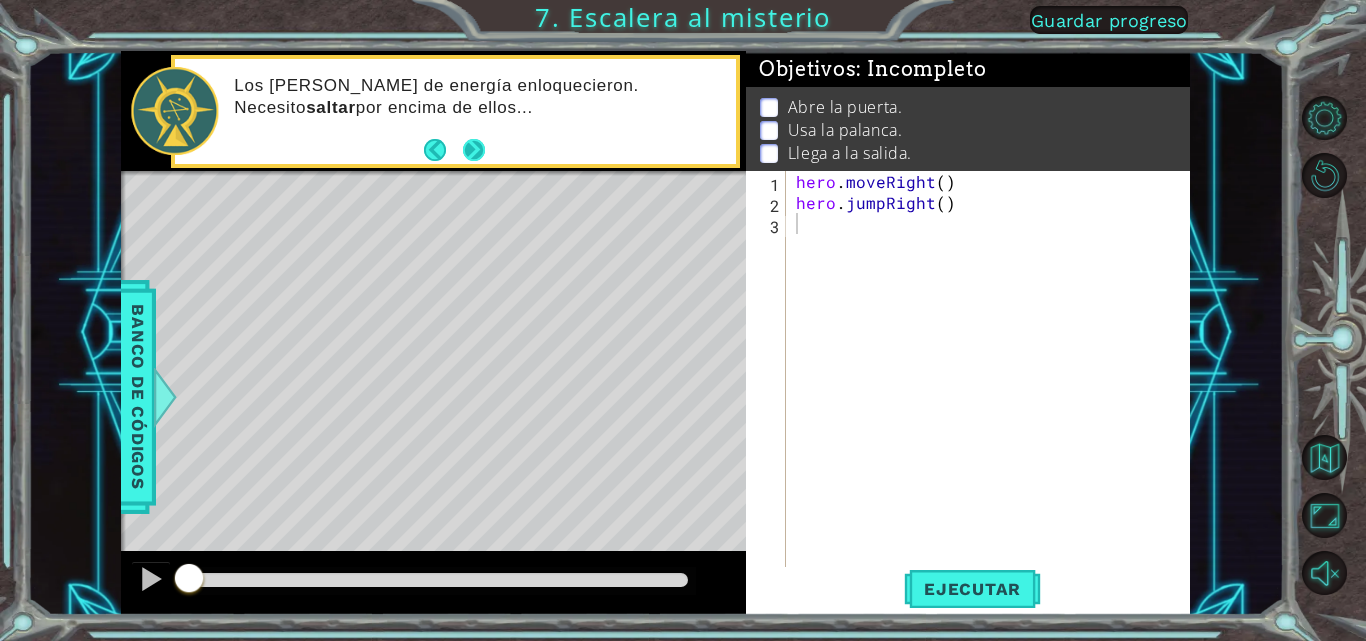 click at bounding box center (474, 150) 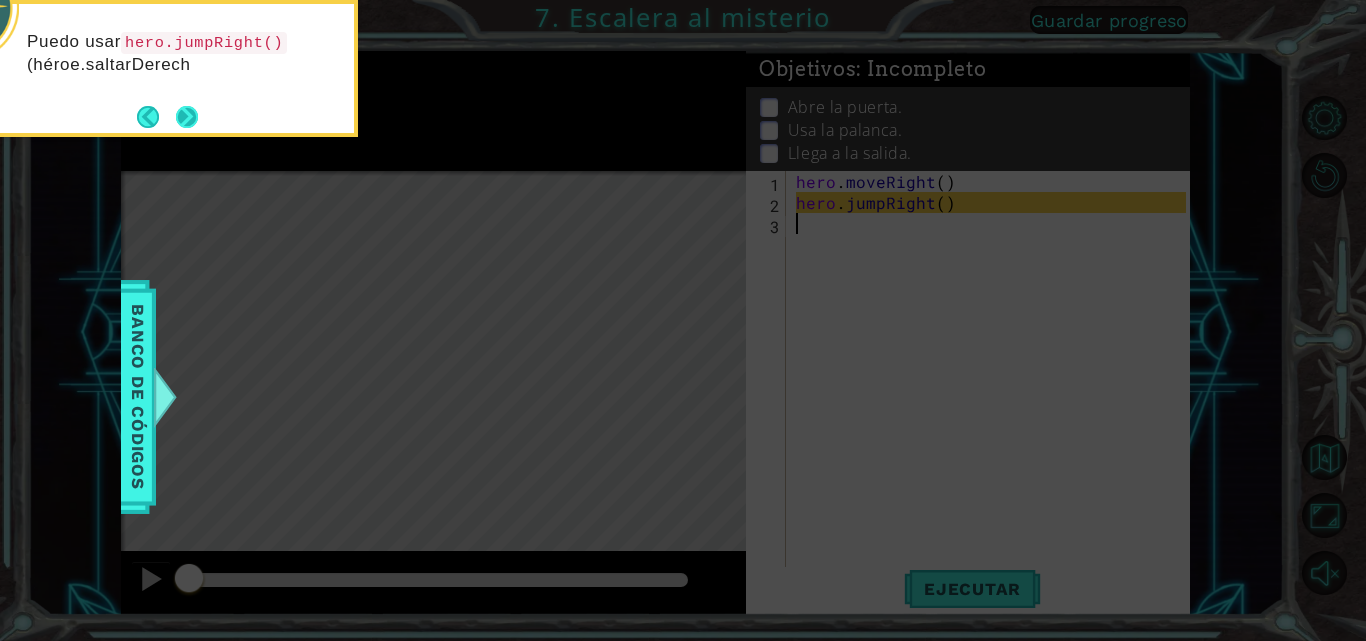 click at bounding box center [187, 117] 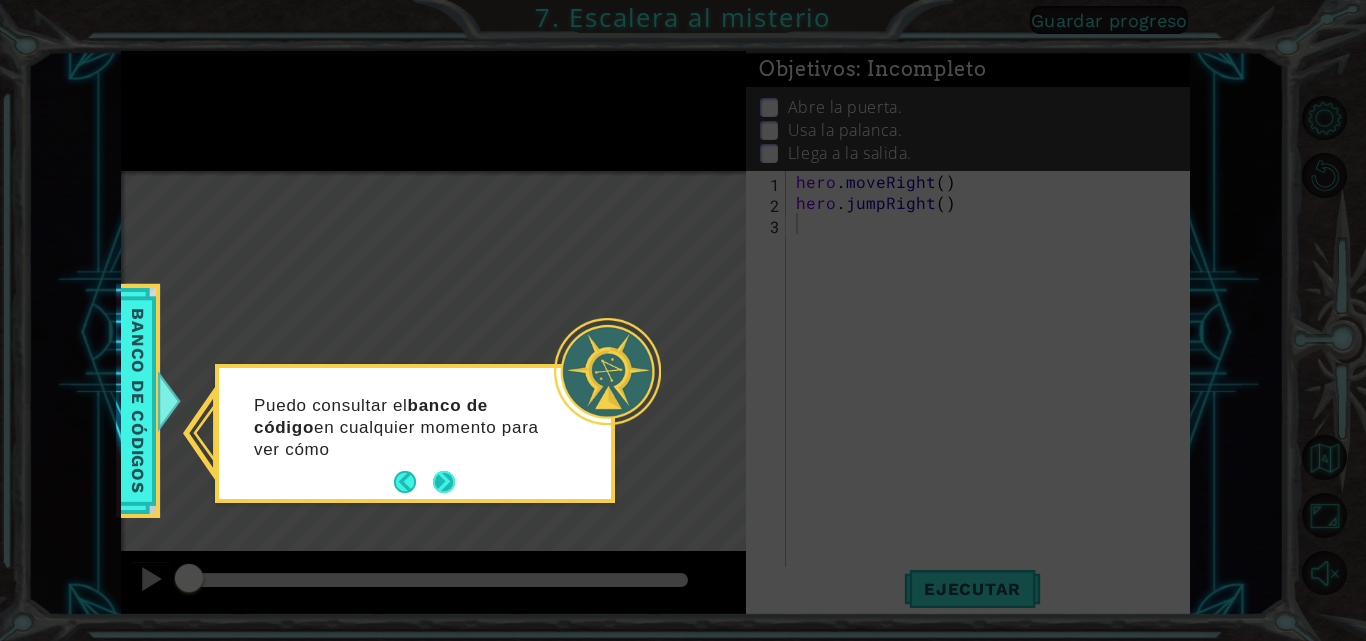 click at bounding box center (444, 482) 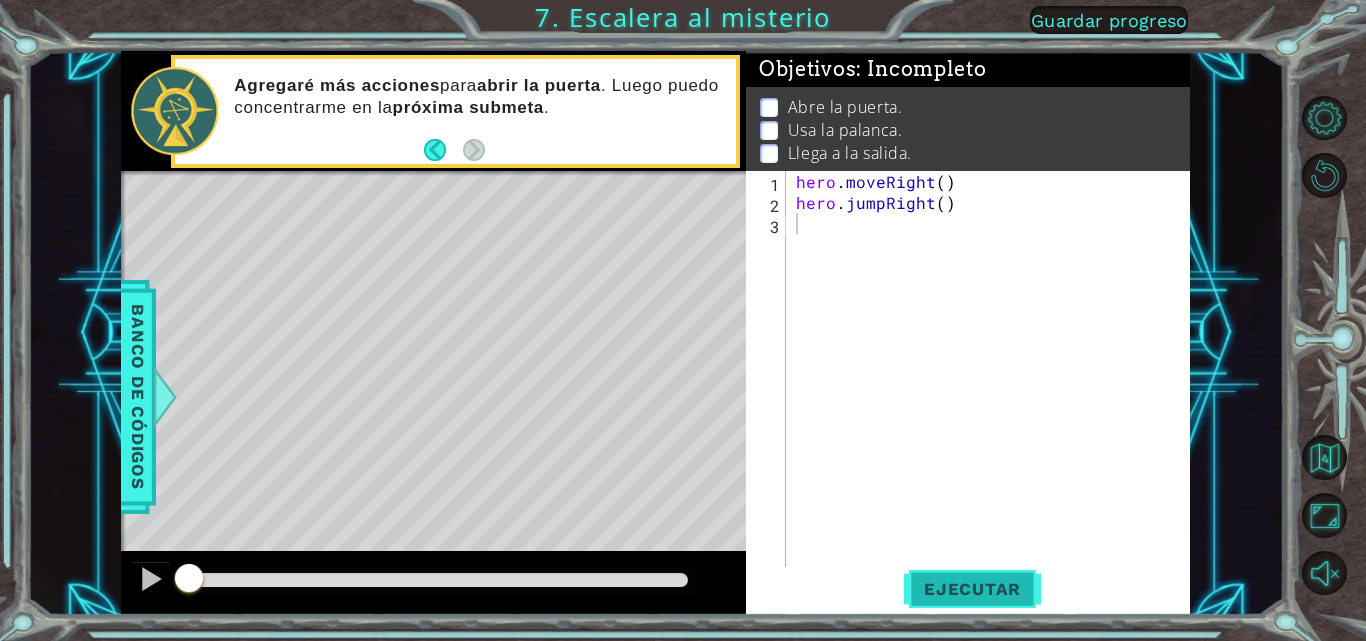 click on "Ejecutar" at bounding box center [972, 589] 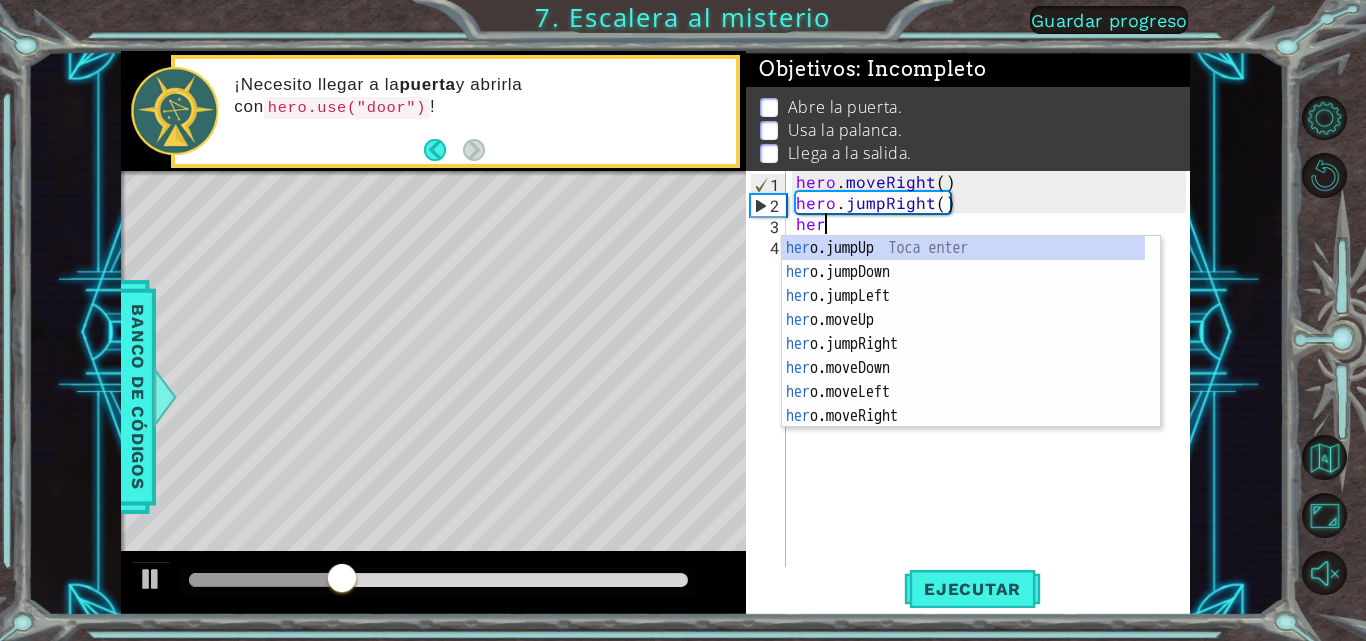 scroll, scrollTop: 0, scrollLeft: 1, axis: horizontal 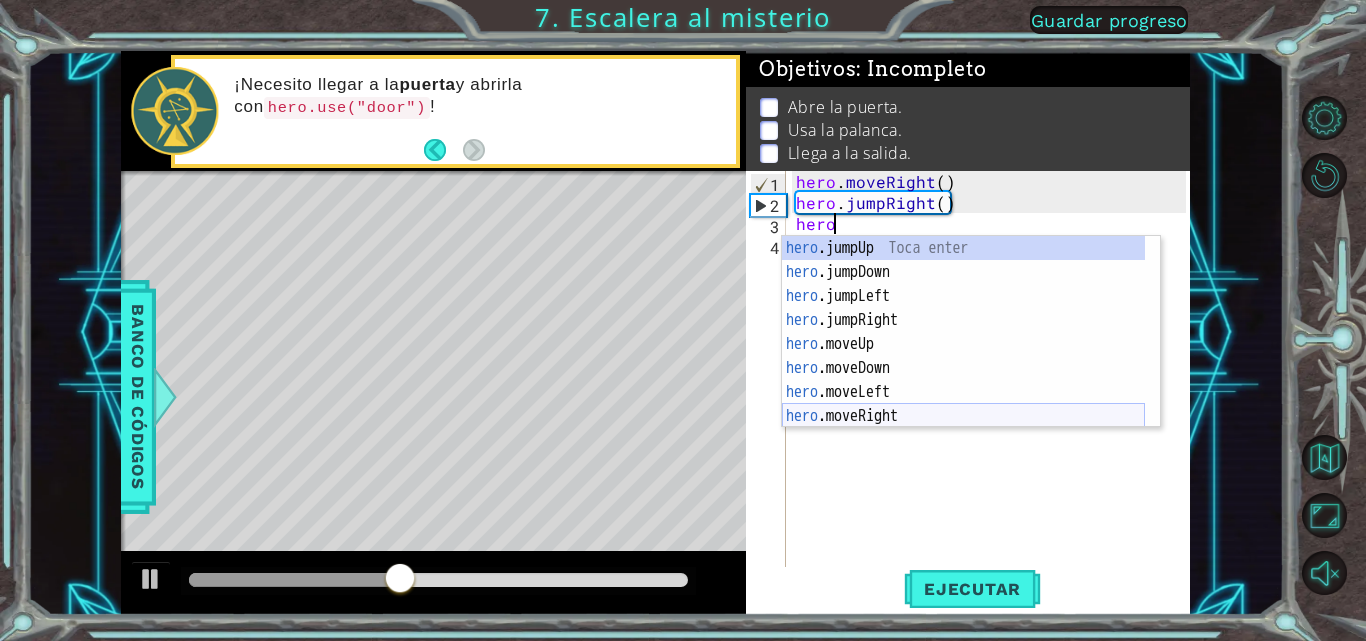 click on "hero .jumpUp Toca enter hero .jumpDown Toca enter hero .jumpLeft Toca enter hero .jumpRight Toca enter hero .moveUp Toca enter hero .moveDown Toca enter hero .moveLeft Toca enter hero .moveRight Toca enter hero .use Toca enter" at bounding box center (963, 356) 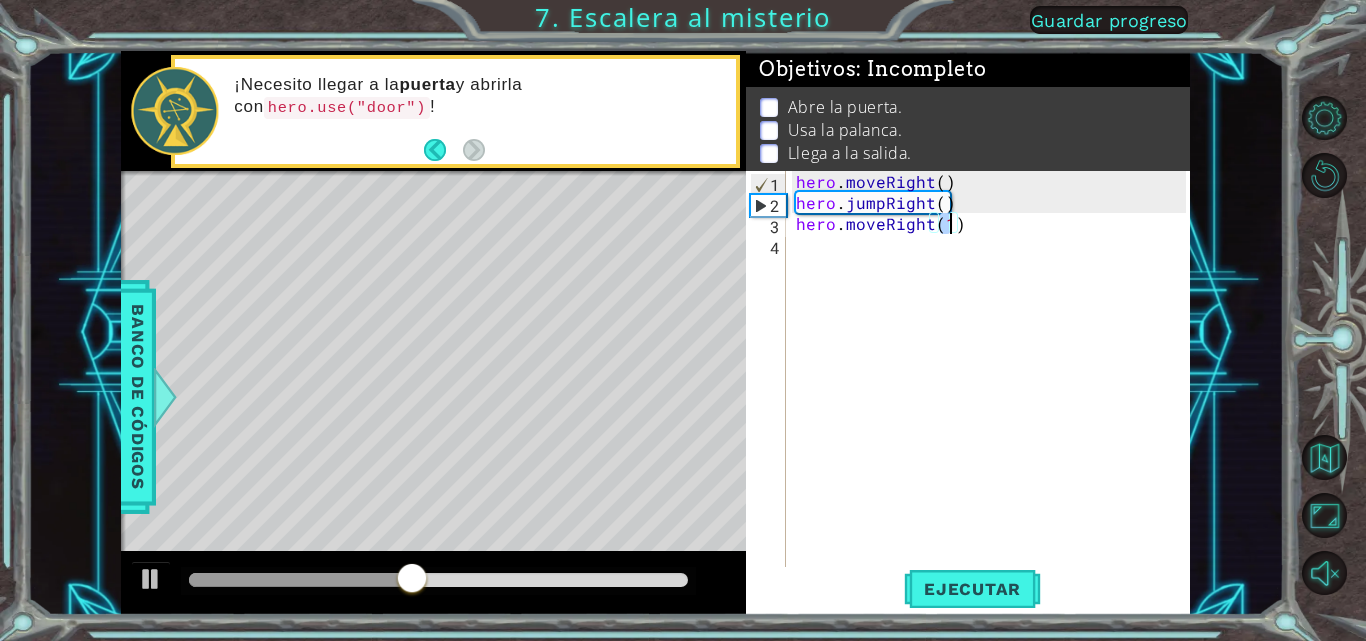 click on "hero . moveRight ( ) hero . jumpRight ( ) hero . moveRight ( 1 )" at bounding box center (994, 391) 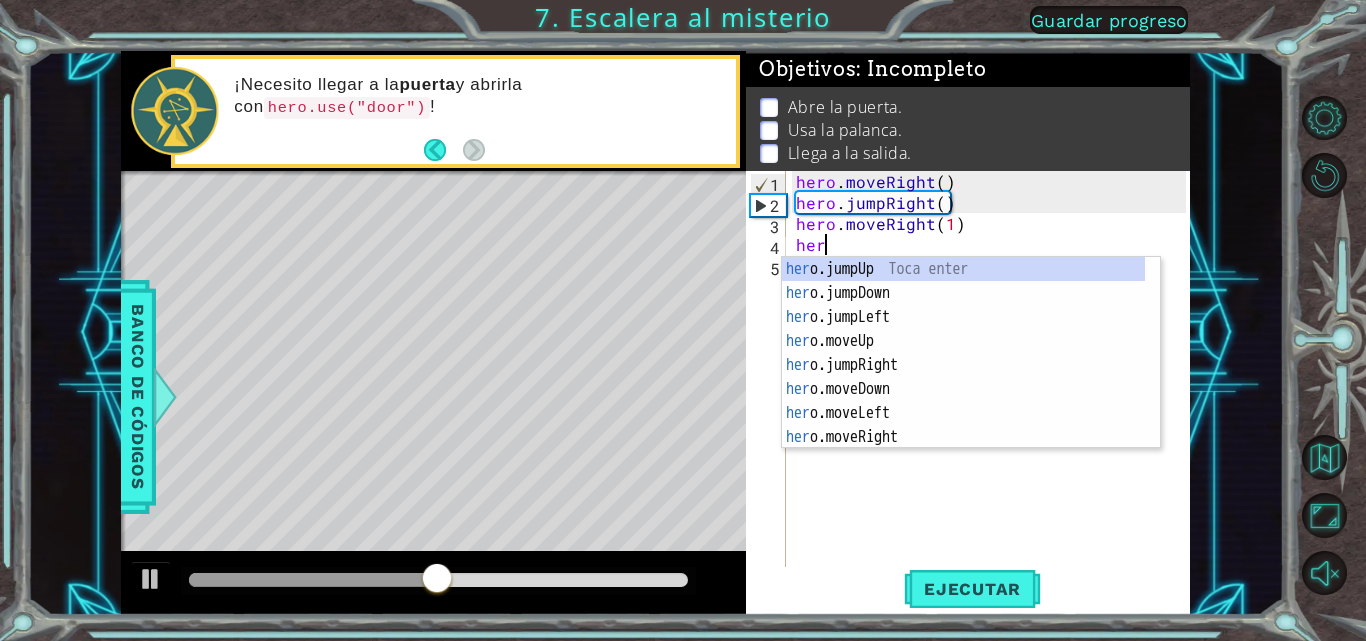 scroll, scrollTop: 0, scrollLeft: 1, axis: horizontal 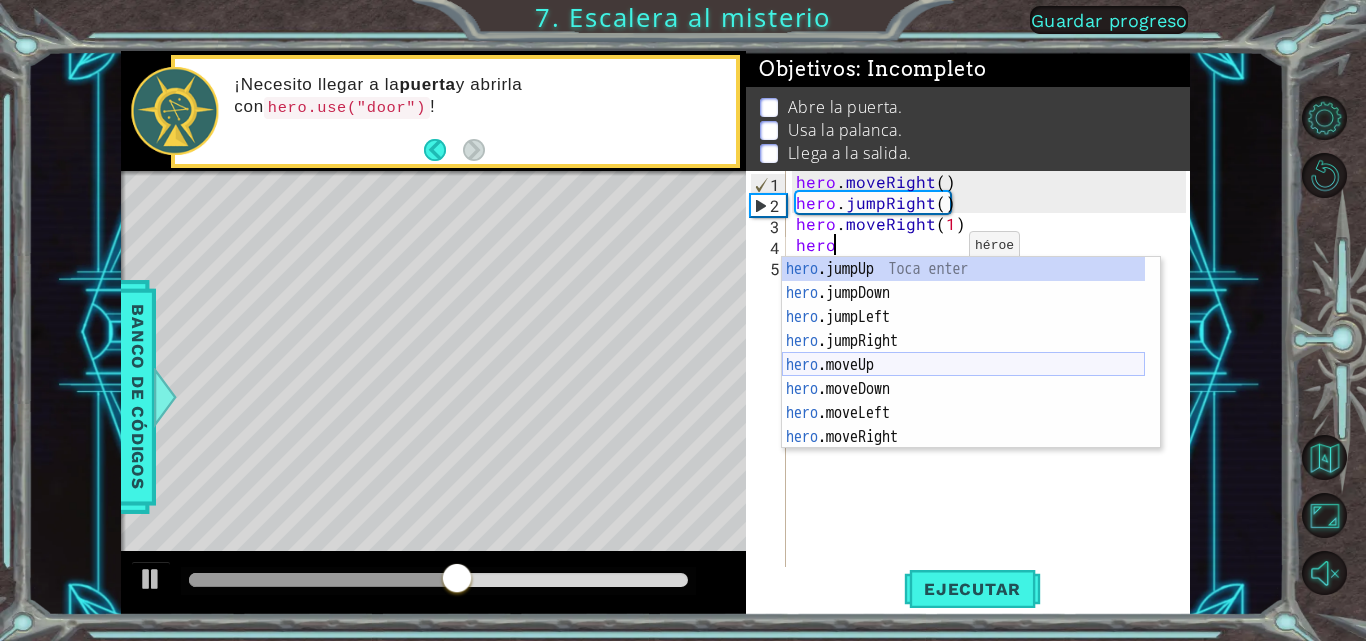 click on "hero .jumpUp Toca enter hero .jumpDown Toca enter hero .jumpLeft Toca enter hero .jumpRight Toca enter hero .moveUp Toca enter hero .moveDown Toca enter hero .moveLeft Toca enter hero .moveRight Toca enter hero .use Toca enter" at bounding box center [963, 377] 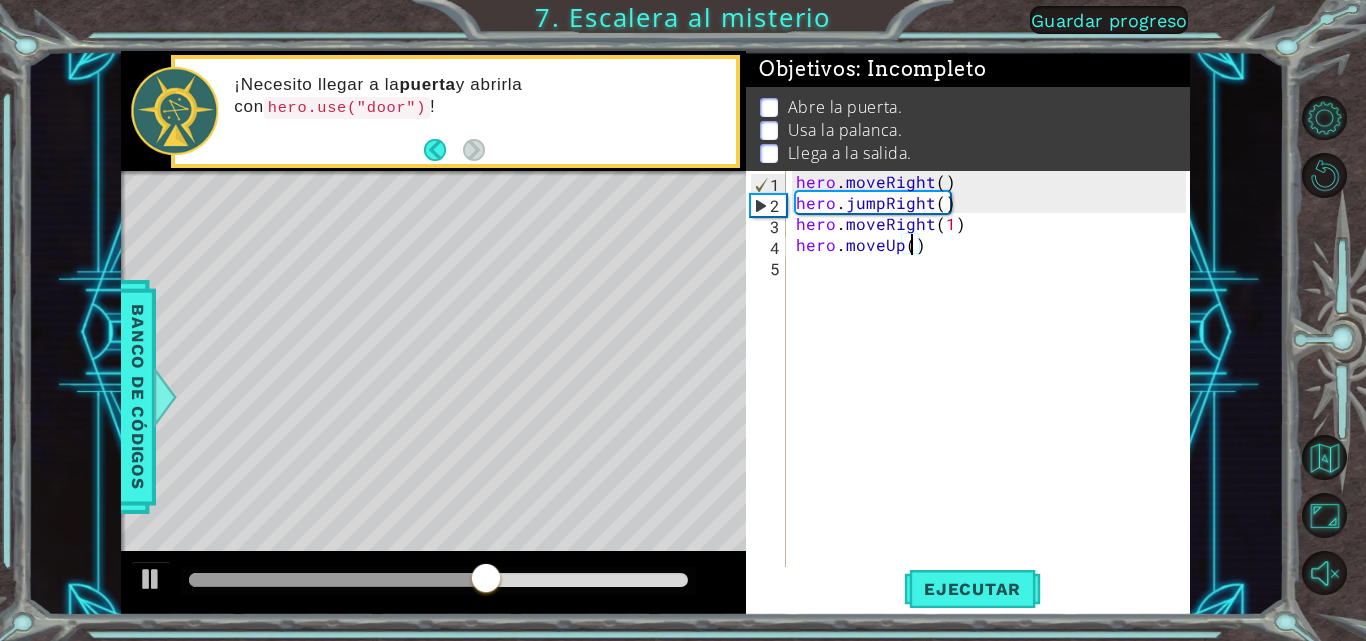 type on "hero.moveUp(2)" 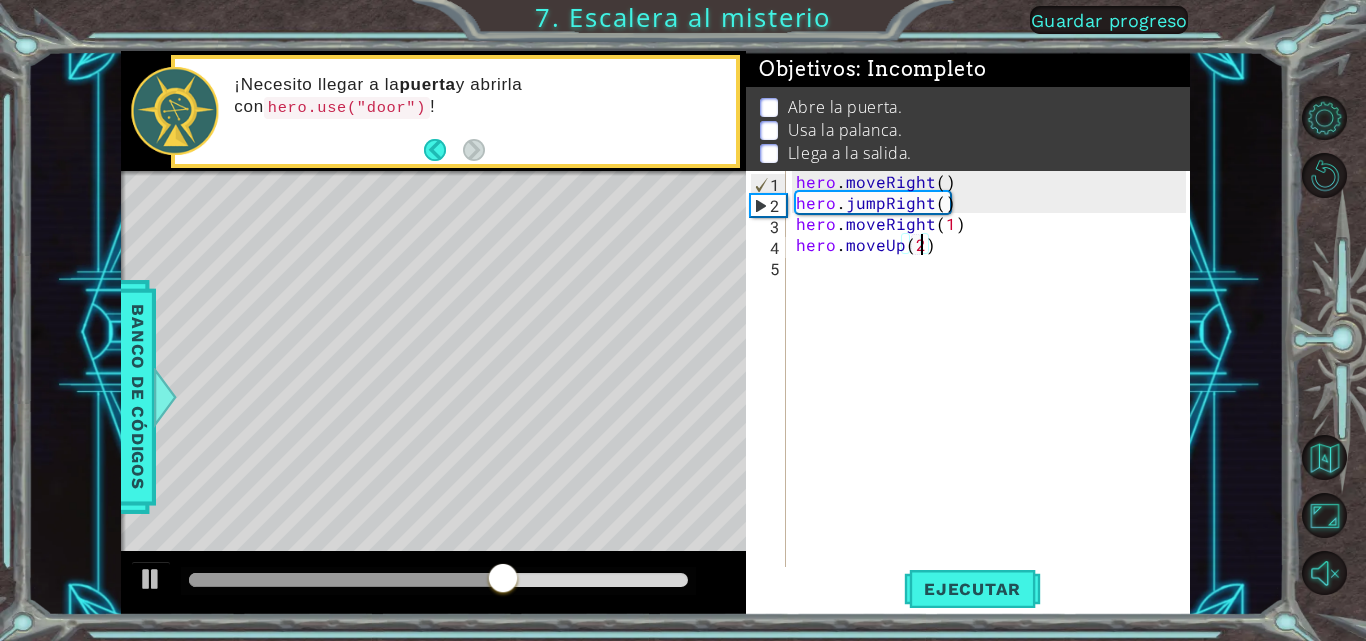 drag, startPoint x: 838, startPoint y: 275, endPoint x: 850, endPoint y: 284, distance: 15 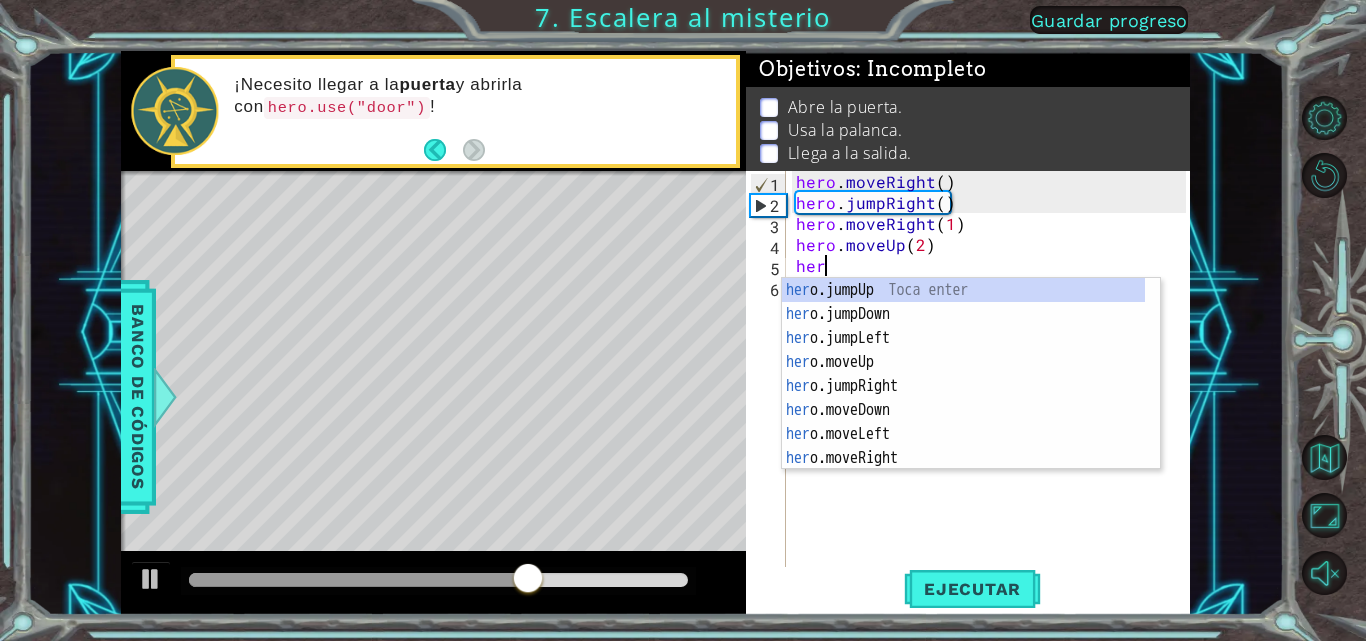 scroll, scrollTop: 0, scrollLeft: 1, axis: horizontal 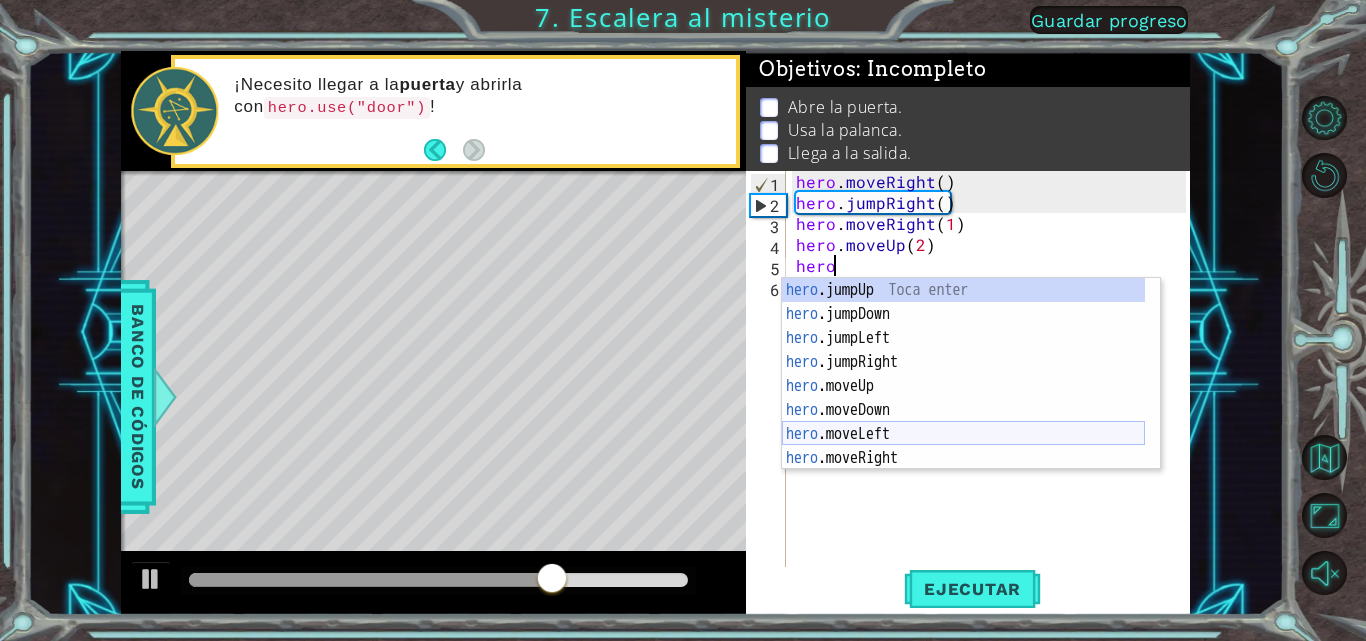 click on "hero .jumpUp Toca enter hero .jumpDown Toca enter hero .jumpLeft Toca enter hero .jumpRight Toca enter hero .moveUp Toca enter hero .moveDown Toca enter hero .moveLeft Toca enter hero .moveRight Toca enter hero .use Toca enter" at bounding box center (963, 398) 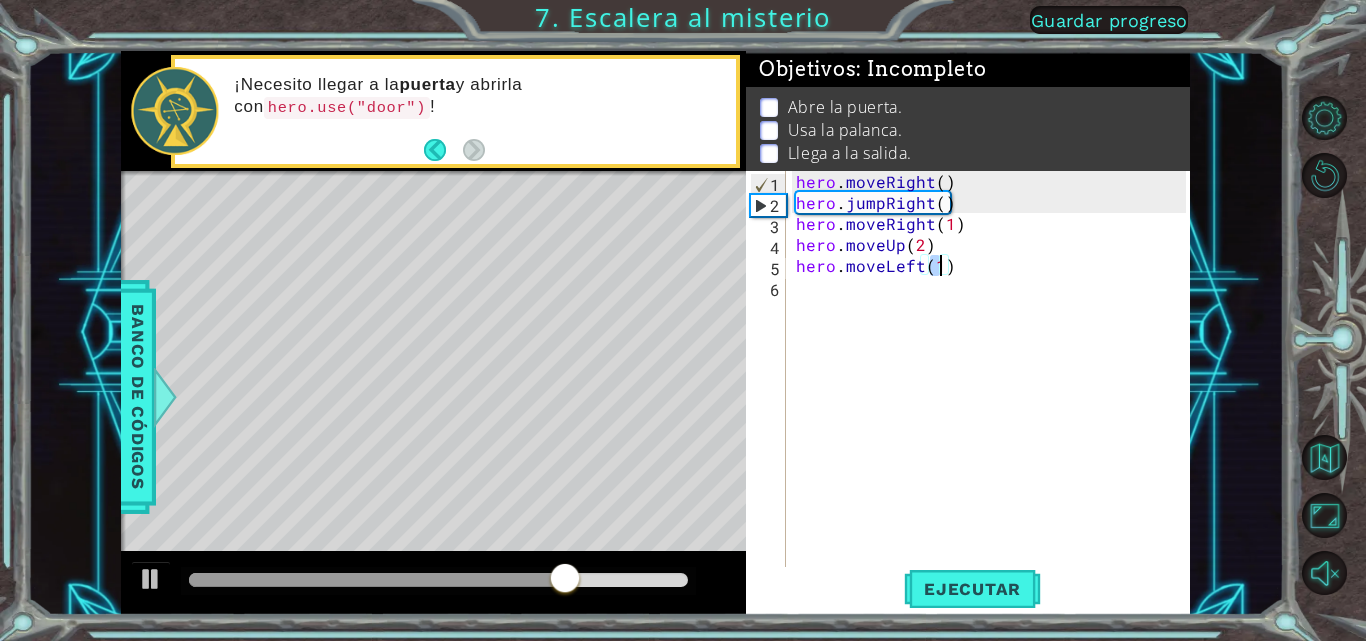 click on "hero . moveRight ( ) hero . jumpRight ( ) hero . moveRight ( 1 ) hero . moveUp ( 2 ) hero . moveLeft ( 1 )" at bounding box center [994, 391] 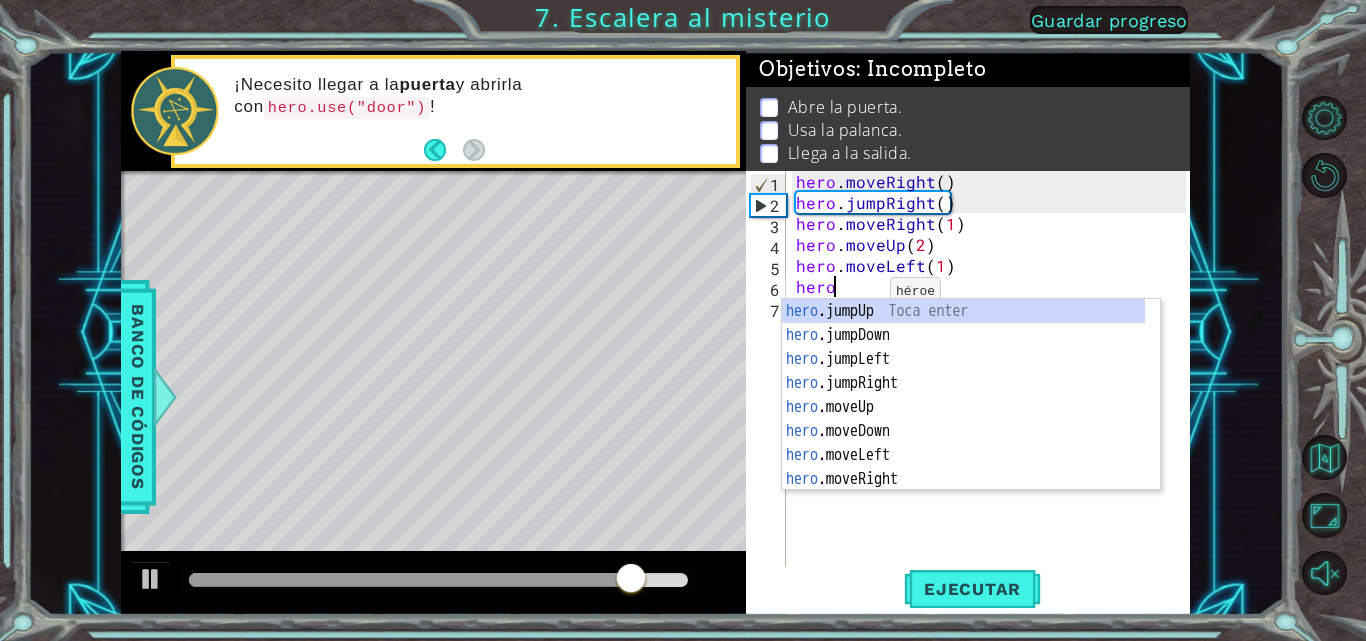 scroll, scrollTop: 0, scrollLeft: 3, axis: horizontal 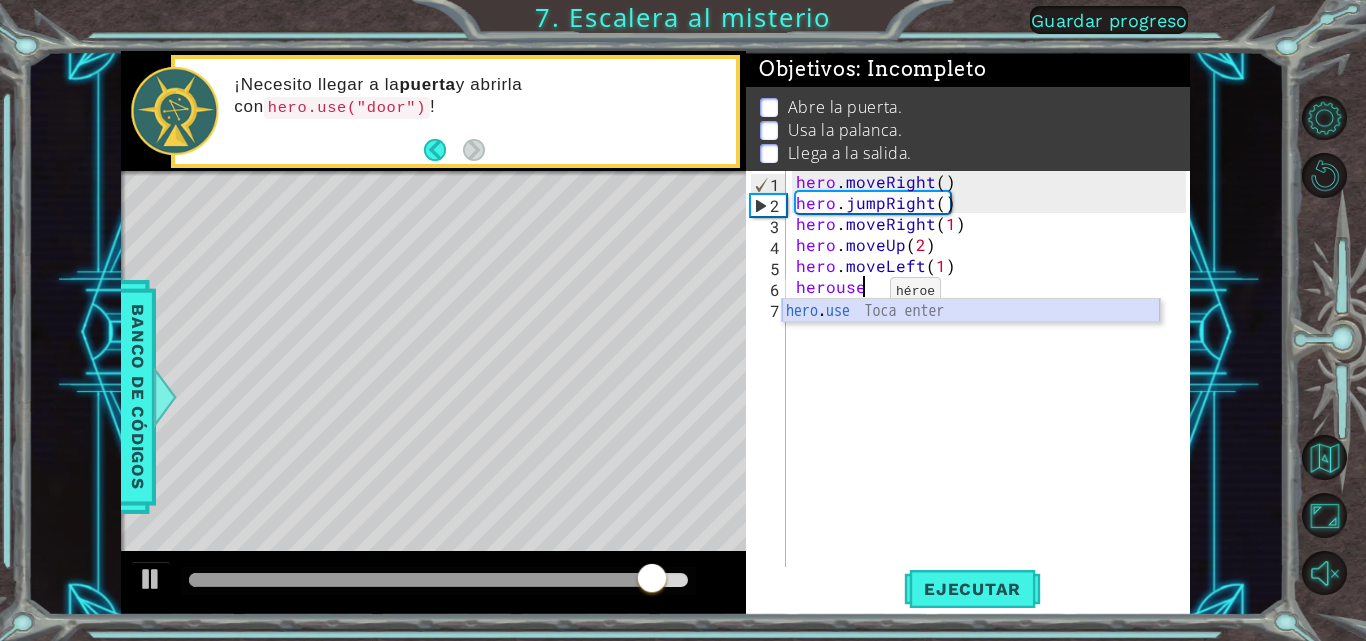 click on "hero . use Toca enter" at bounding box center [971, 335] 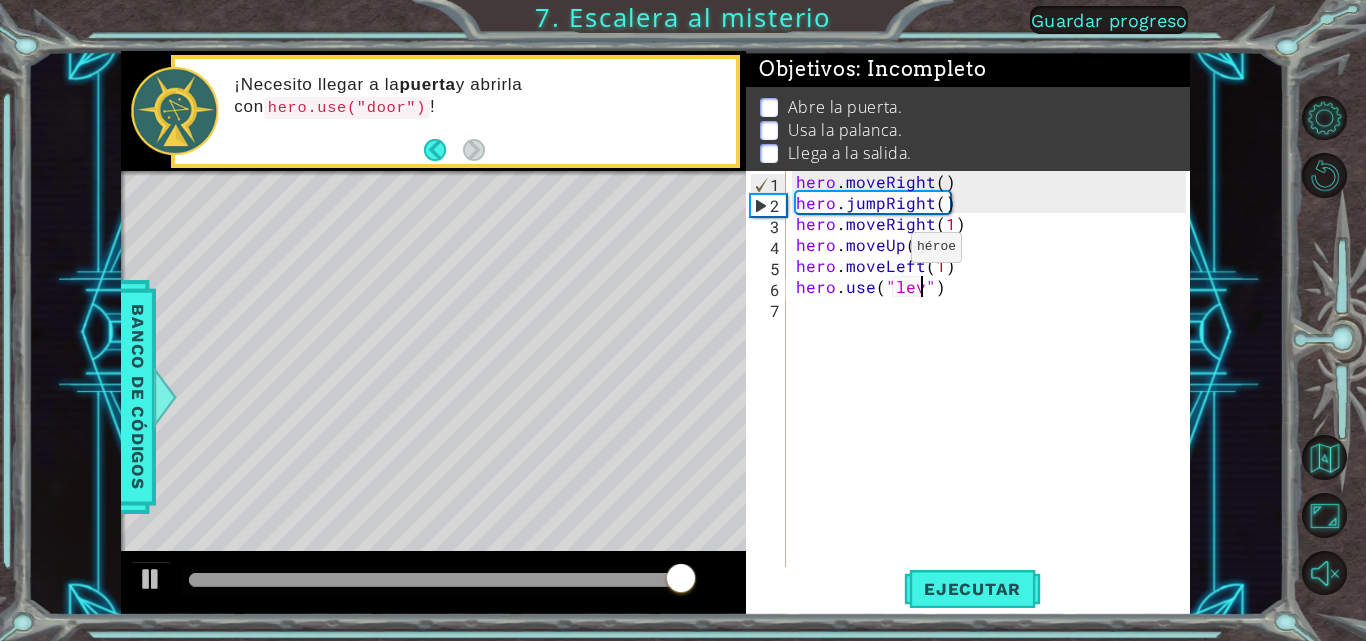 scroll, scrollTop: 0, scrollLeft: 9, axis: horizontal 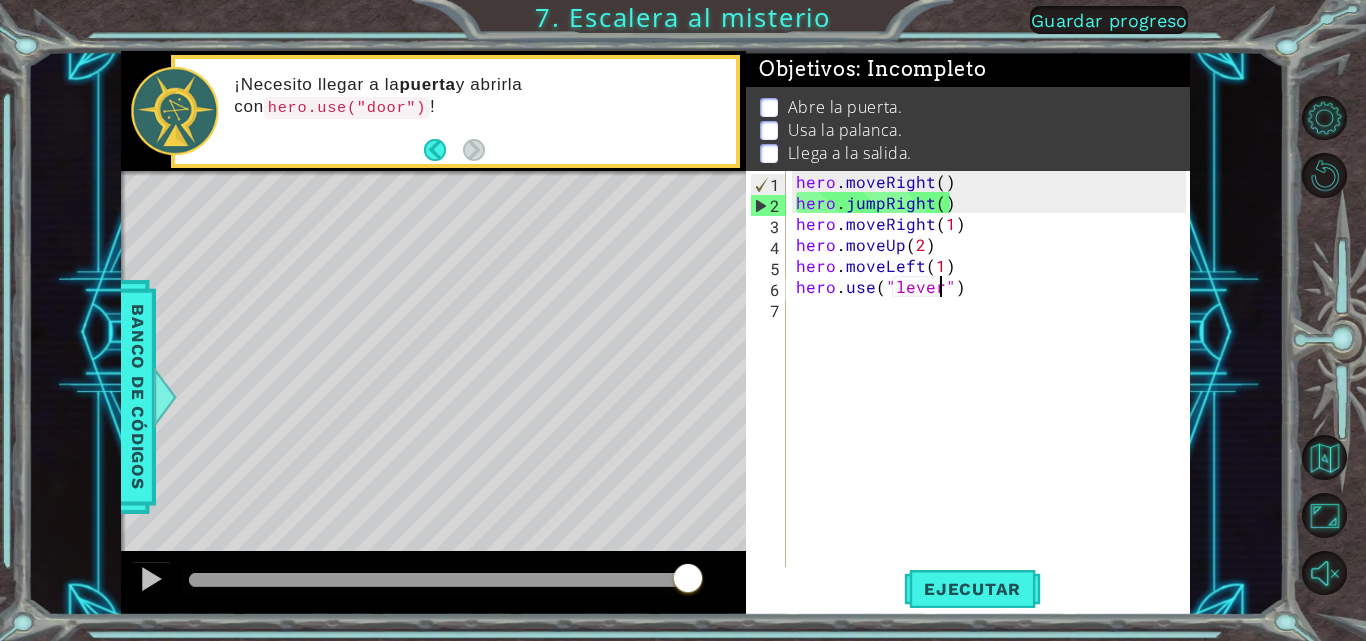 click on "hero.use("lever") 1 2 3 4 5 6 7 hero . moveRight ( ) hero . jumpRight ( ) hero . moveRight ( 1 ) hero . moveUp ( 2 ) hero . moveLeft ( 1 ) hero . use ( "lever" )     הההההההההההההההההההההההההההההההההההההההההההההההההההההההההההההההההההההההההההההההההההההההההההההההההההההההההההההההההההההההההההההההההההההההההההההההההההההההההההההההההההההההההההההההההההההההההההההההההההההההההההההההההההההההההההההההההההההההההההההההההההההההההההההההה XXXXXXXXXXXXXXXXXXXXXXXXXXXXXXXXXXXXXXXXXXXXXXXXXXXXXXXXXXXXXXXXXXXXXXXXXXXXXXXXXXXXXXXXXXXXXXXXXXXXXXXXXXXXXXXXXXXXXXXXXXXXXXXXXXXXXXXXXXXXXXXXXXXXXXXXXXXXXXXXXXXXXXXXXXXXXXXXXXXXXXXXXXXXXXXXXXXXXXXXXXXXXXXXXXXXXXXXXXXXXXXXXXXXXXXXXXXXXXXXXXXXXXXXXXXXXXXX Código Guardado Ejecutar Statement   /  Call   /  héroe" at bounding box center [968, 393] 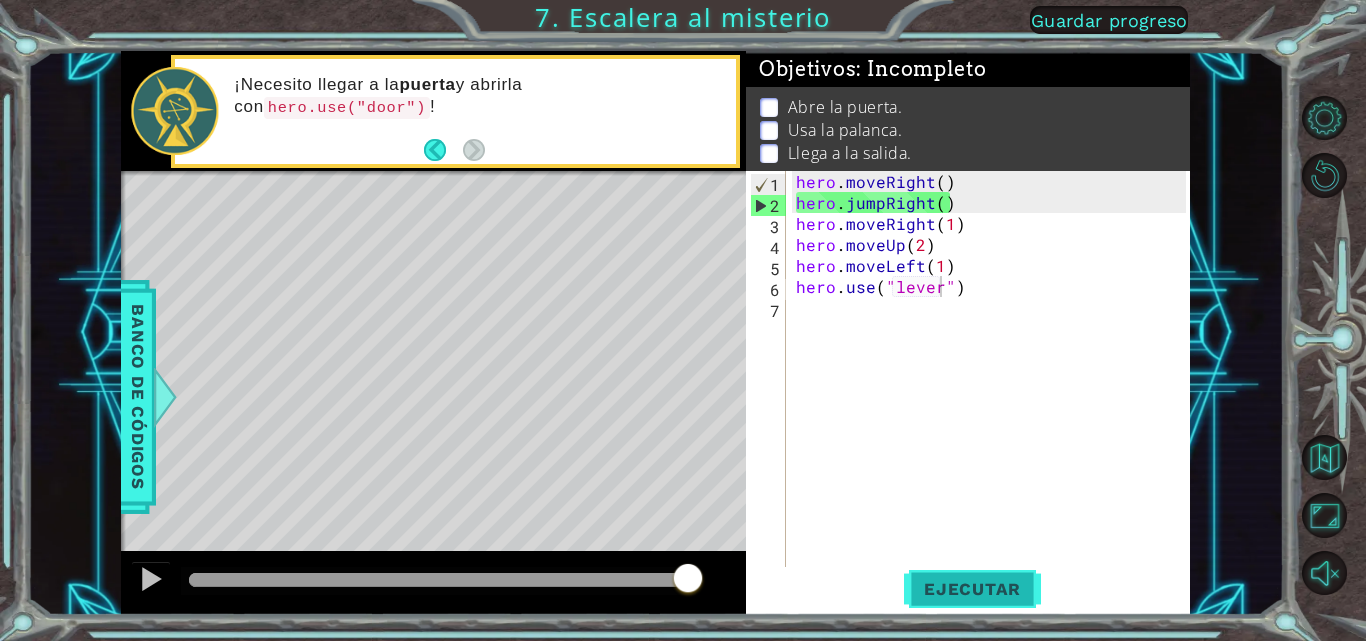 click on "Ejecutar" at bounding box center [972, 589] 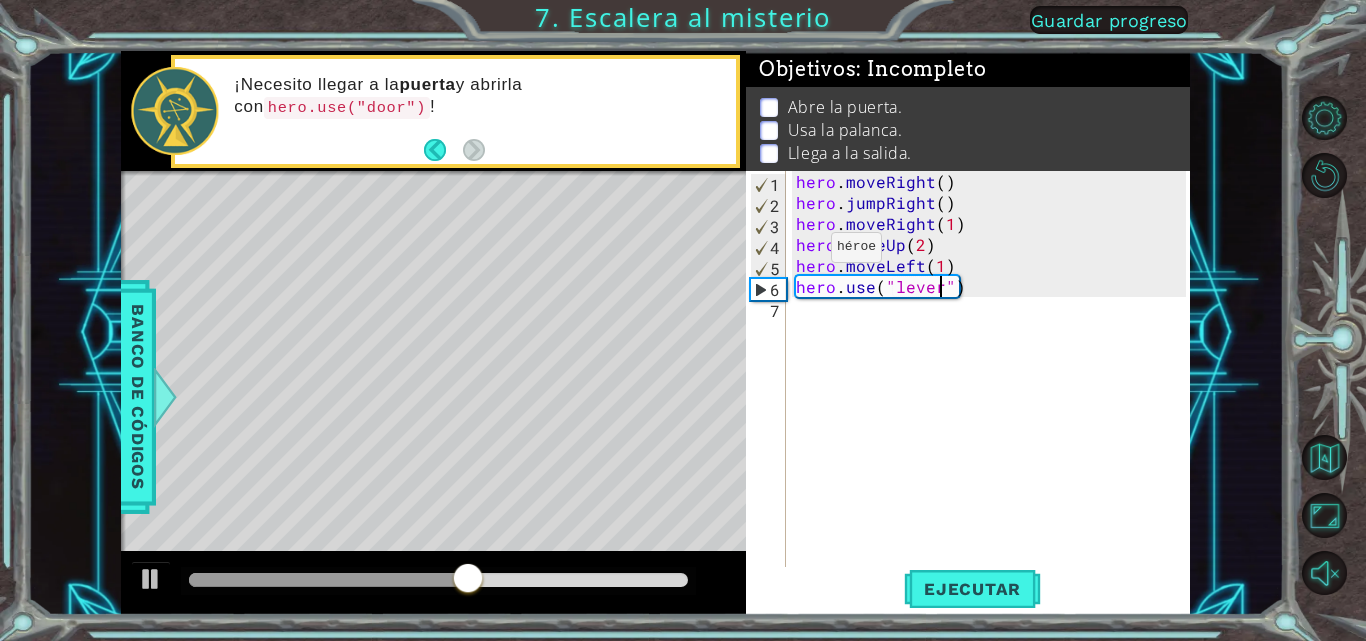 click on "hero . moveRight ( ) hero . jumpRight ( ) hero . moveRight ( 1 ) hero . moveUp ( 2 ) hero . moveLeft ( 1 ) hero . use ( "lever" )" at bounding box center [994, 391] 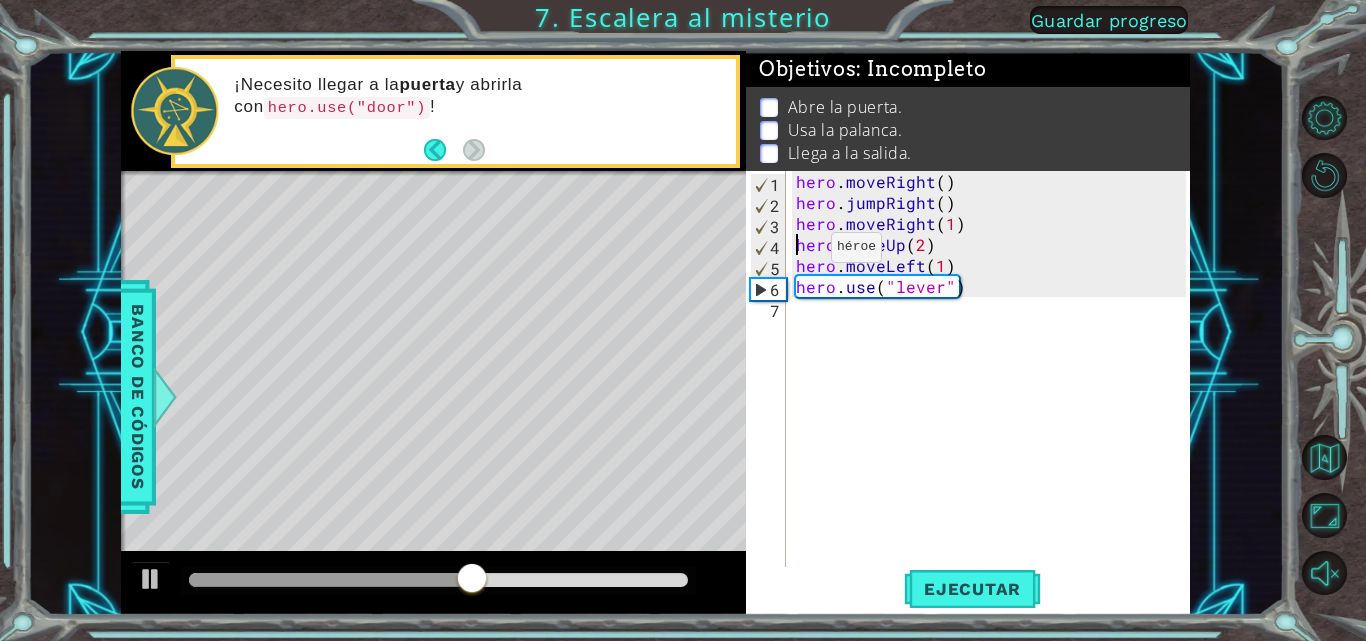 scroll, scrollTop: 0, scrollLeft: 7, axis: horizontal 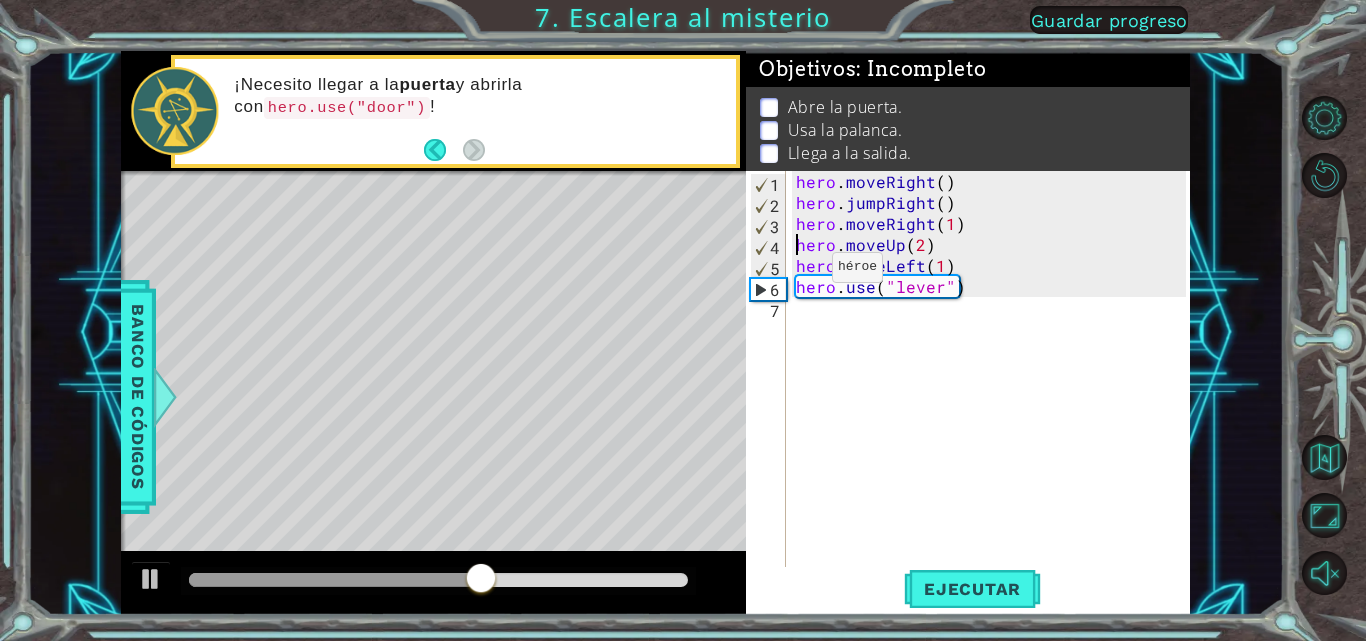 click on "hero . moveRight ( ) hero . jumpRight ( ) hero . moveRight ( 1 ) hero . moveUp ( 2 ) hero . moveLeft ( 1 ) hero . use ( "lever" )" at bounding box center (994, 391) 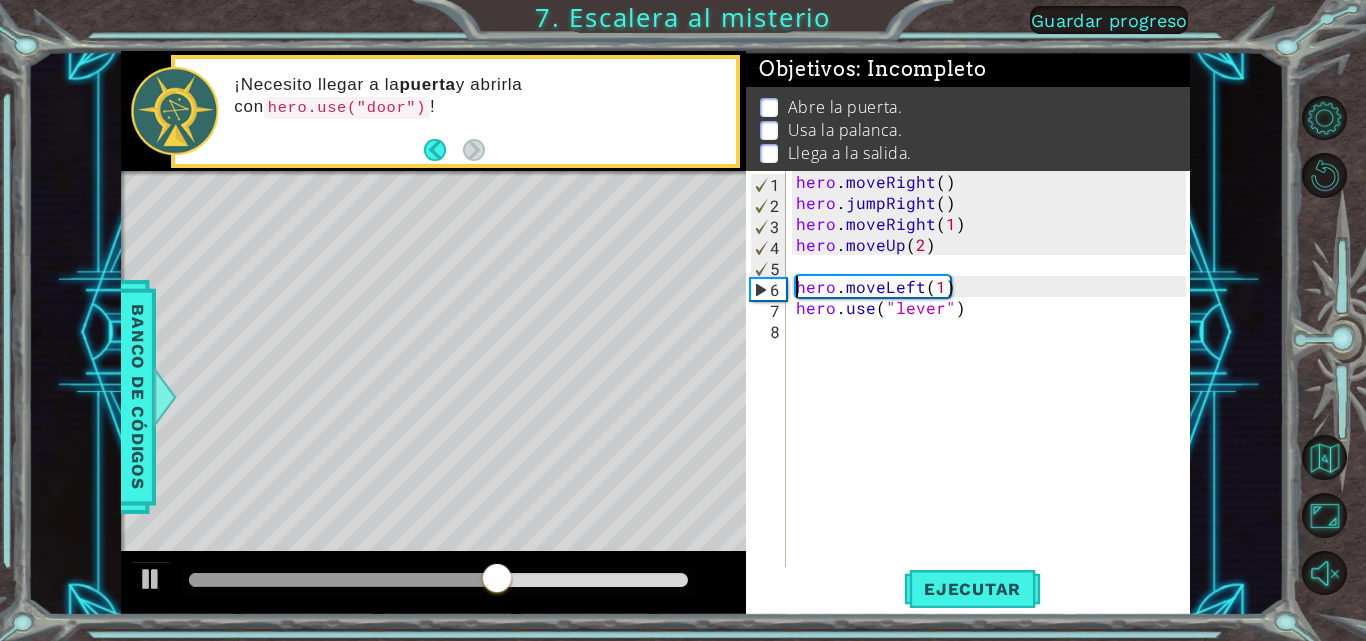 click on "hero . moveRight ( ) hero . jumpRight ( ) hero . moveRight ( 1 ) hero . moveUp ( 2 ) hero . moveLeft ( 1 ) hero . use ( "lever" )" at bounding box center (994, 391) 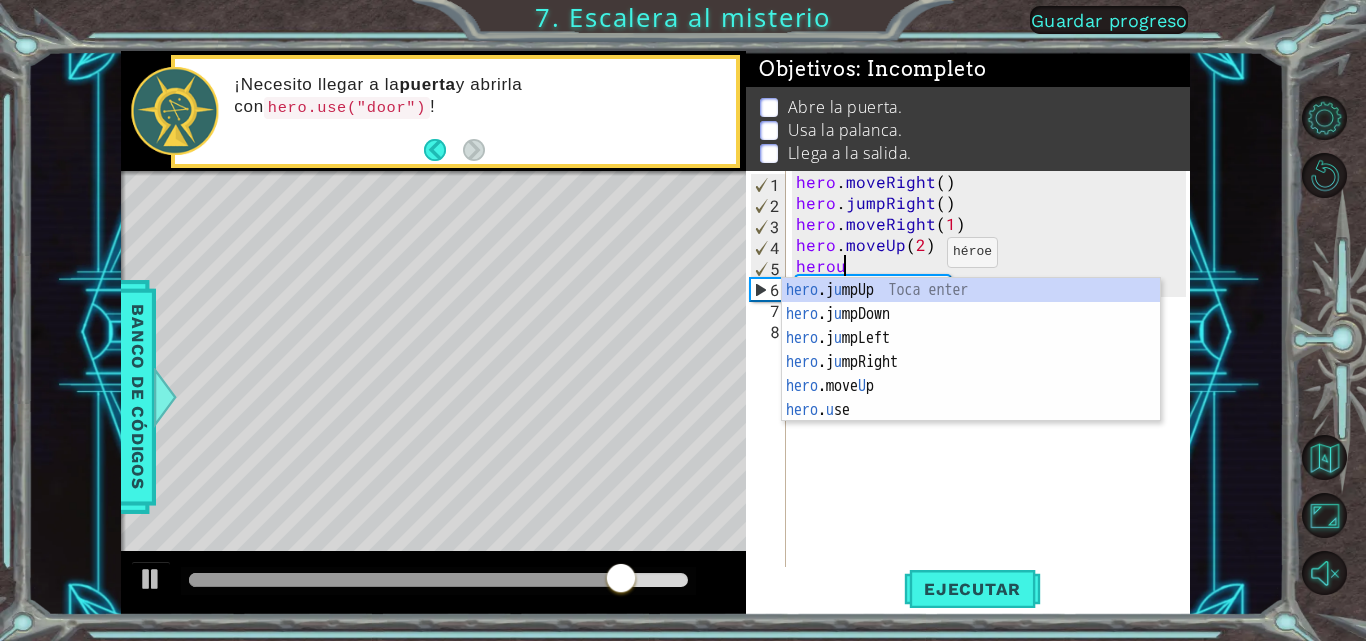 scroll, scrollTop: 0, scrollLeft: 3, axis: horizontal 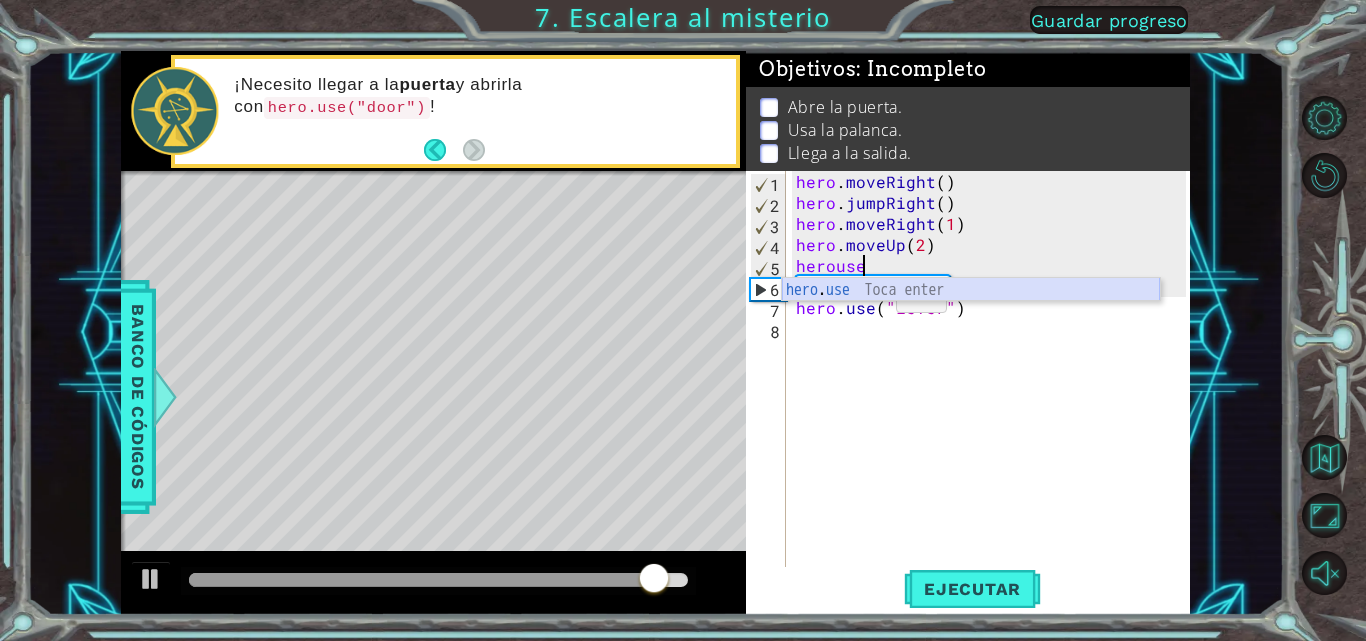 click on "hero . use Toca enter" at bounding box center (971, 314) 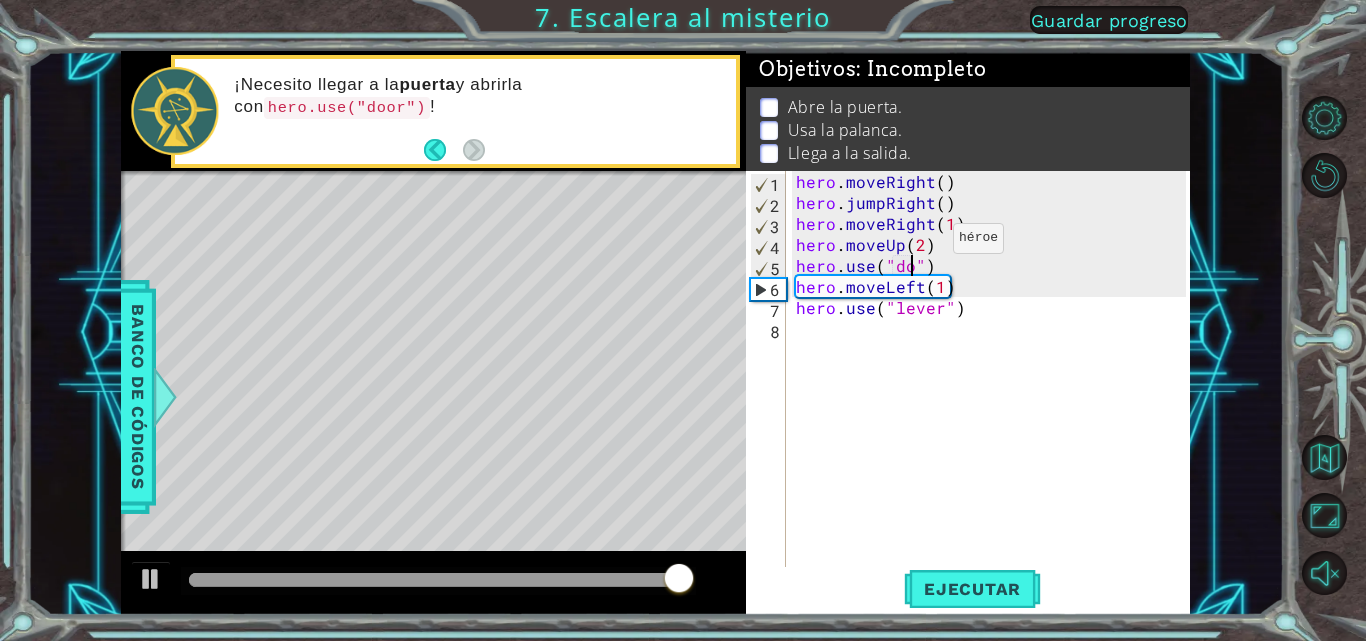 scroll, scrollTop: 0, scrollLeft: 9, axis: horizontal 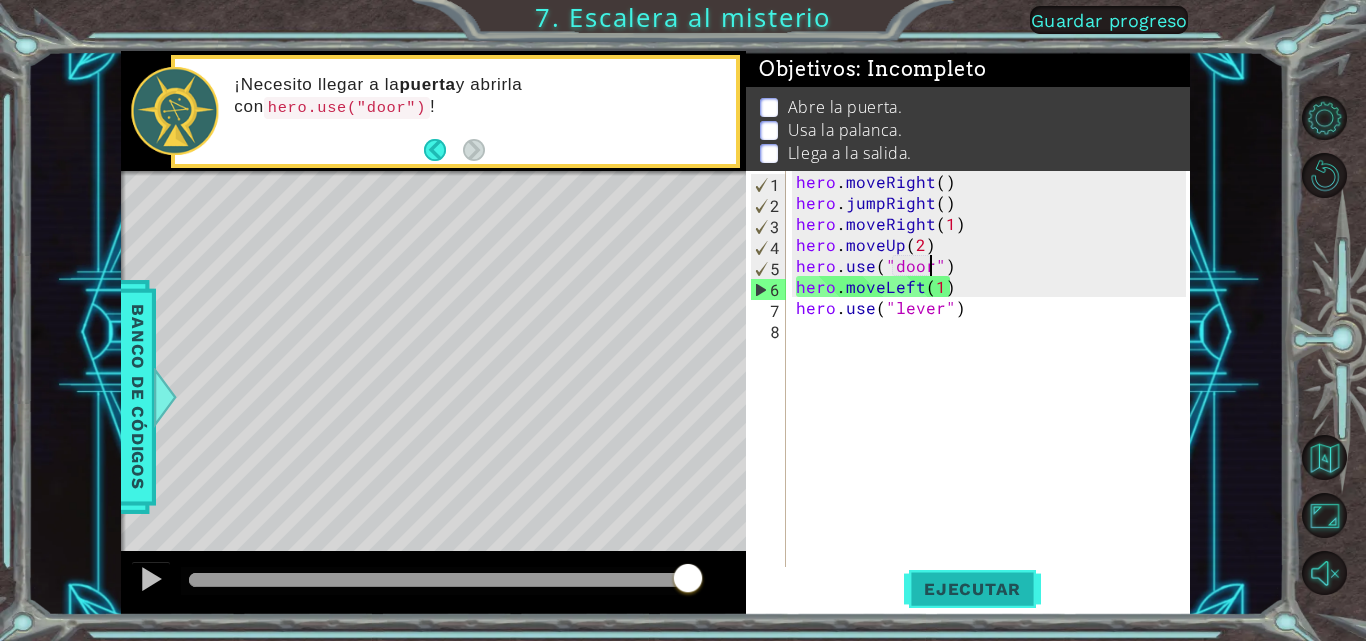 click on "Ejecutar" at bounding box center [972, 589] 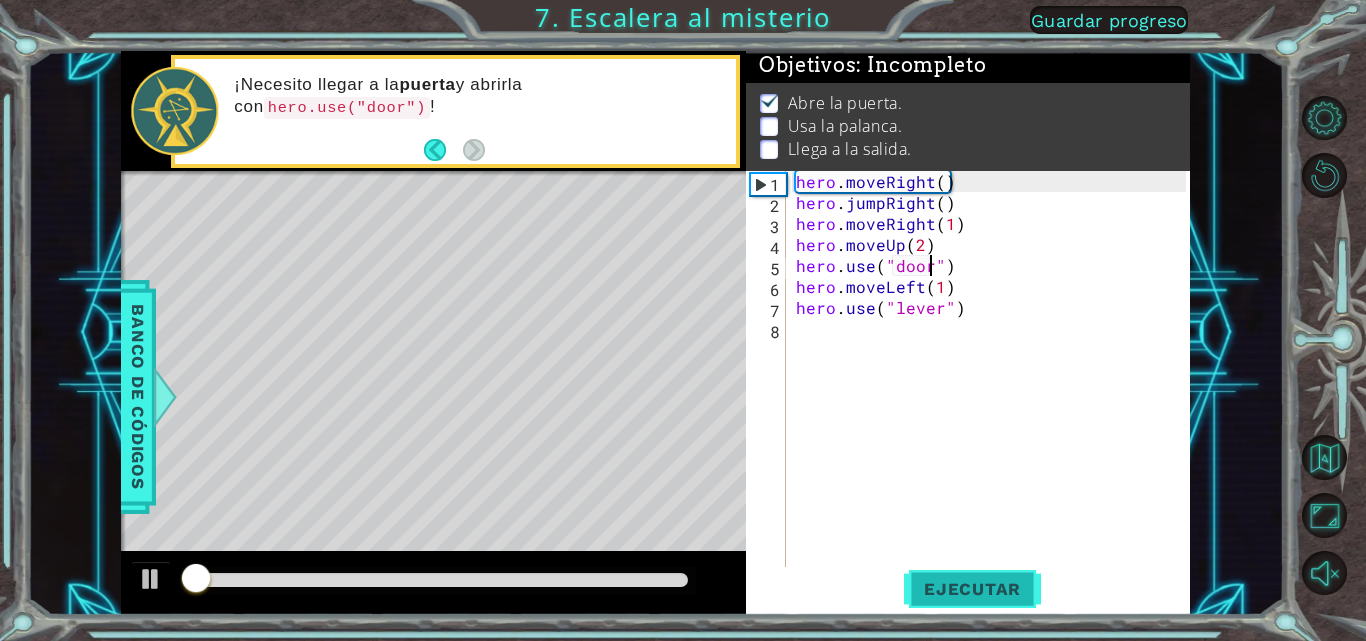 scroll, scrollTop: 15, scrollLeft: 0, axis: vertical 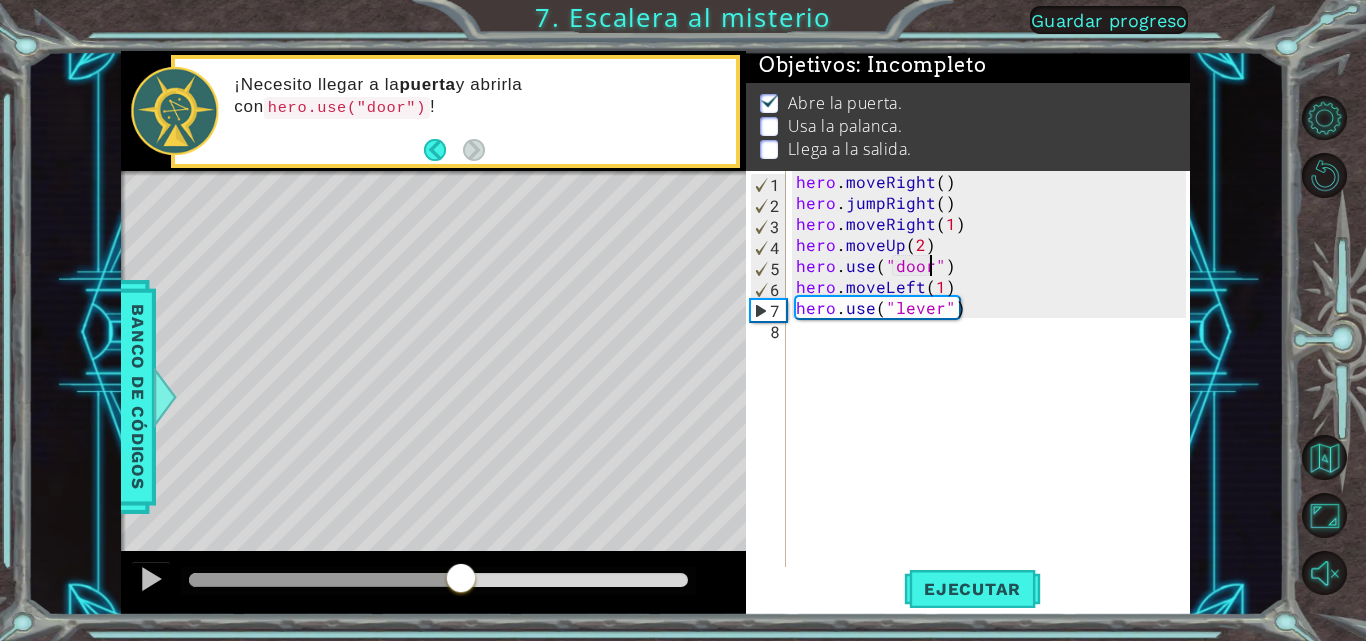 click at bounding box center (438, 580) 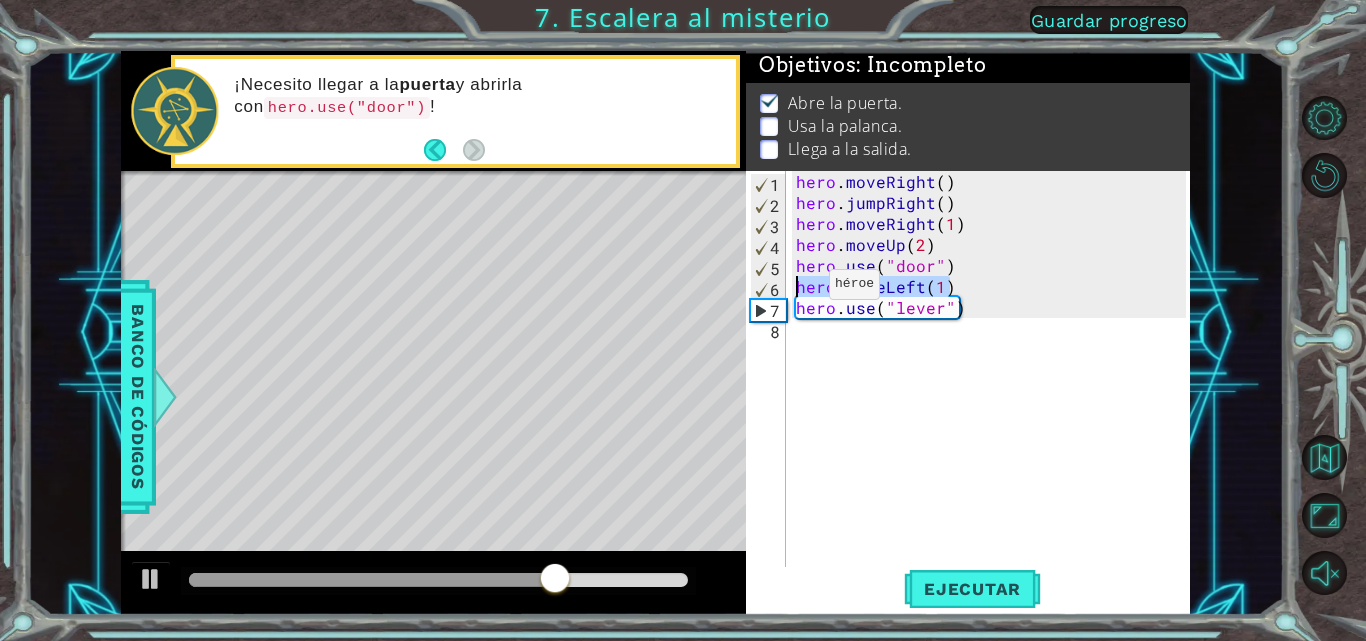 drag, startPoint x: 957, startPoint y: 284, endPoint x: 788, endPoint y: 289, distance: 169.07394 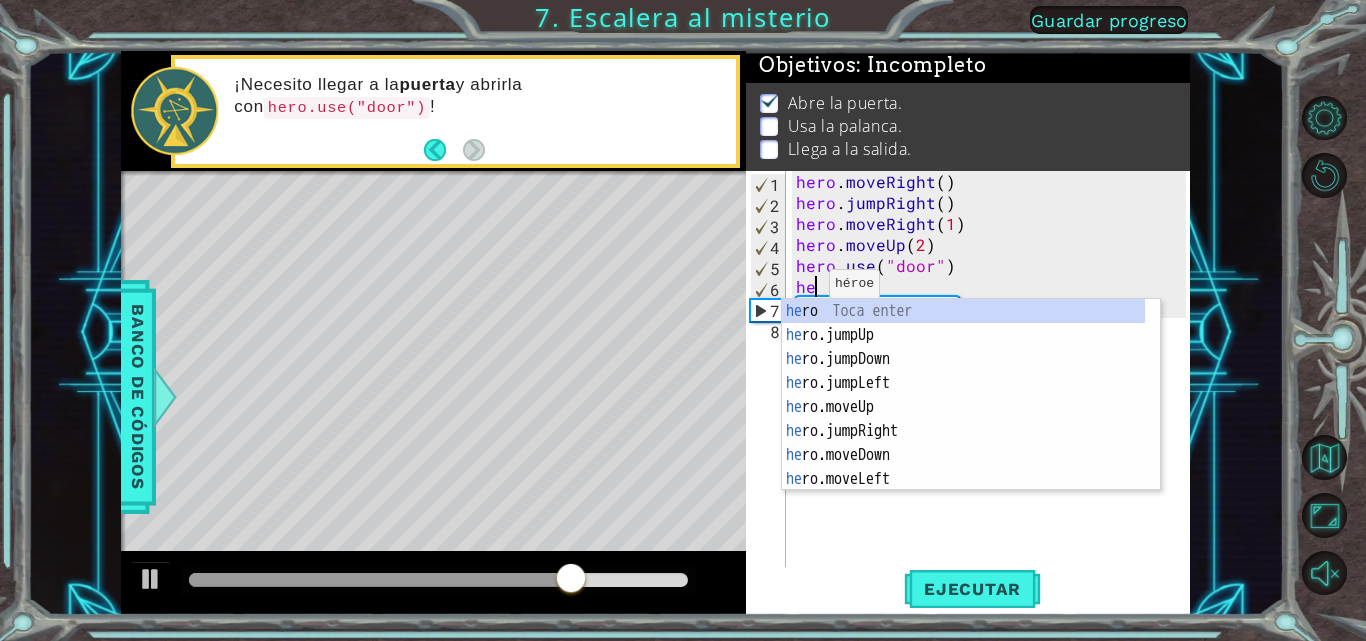 scroll, scrollTop: 0, scrollLeft: 1, axis: horizontal 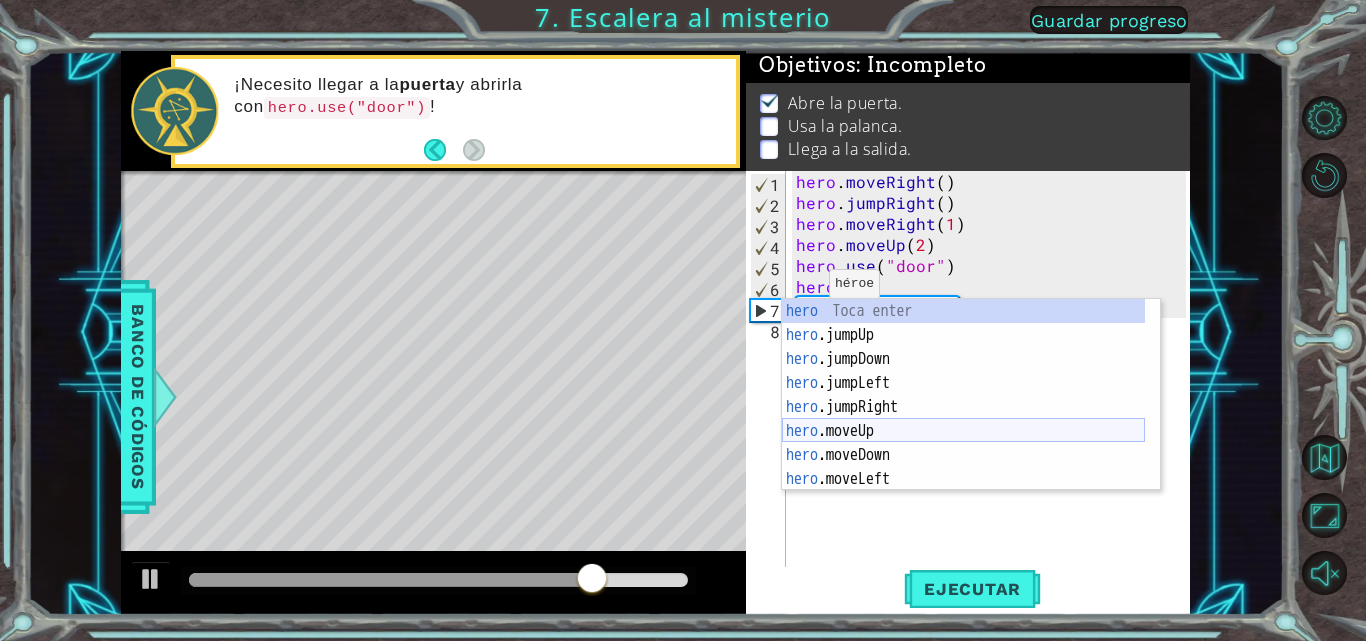 click on "hero Toca enter hero .jumpUp Toca enter hero .jumpDown Toca enter hero .jumpLeft Toca enter hero .jumpRight Toca enter hero .moveUp Toca enter hero .moveDown Toca enter hero .moveLeft Toca enter hero .moveRight Toca enter" at bounding box center [963, 419] 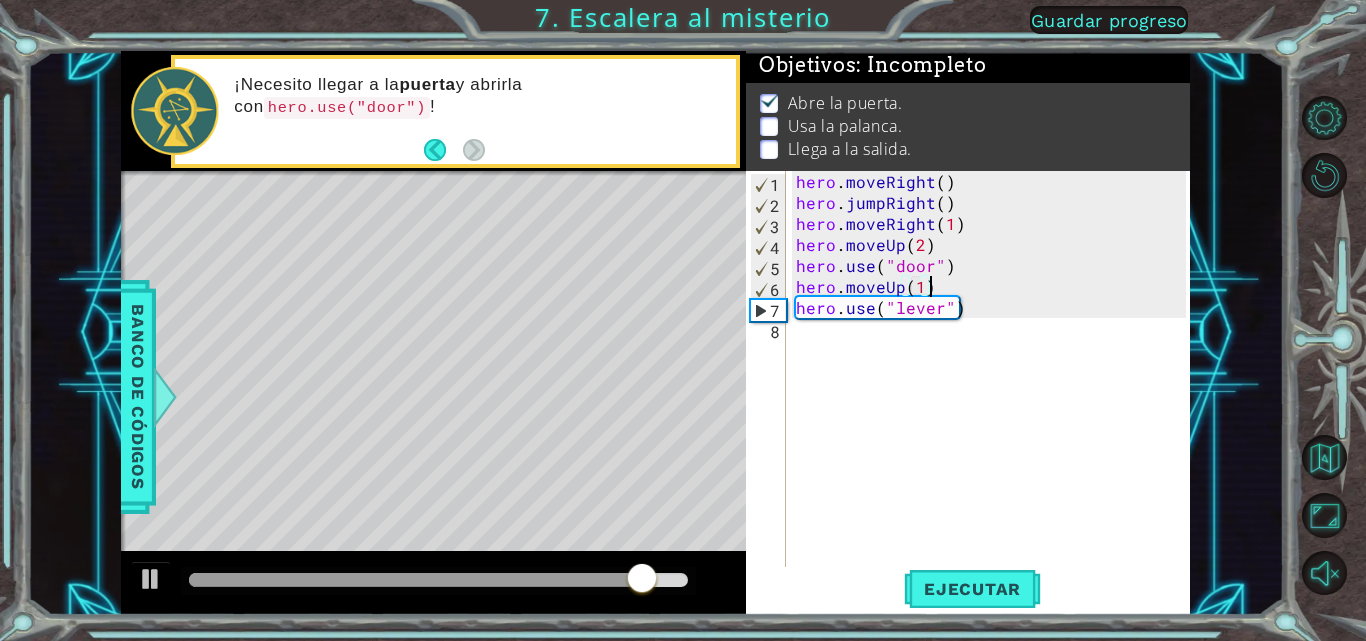 click on "hero . moveRight ( ) hero . jumpRight ( ) hero . moveRight ( 1 ) hero . moveUp ( 2 ) hero . use ( "door" ) hero . moveUp ( 1 ) hero . use ( "lever" )" at bounding box center (994, 391) 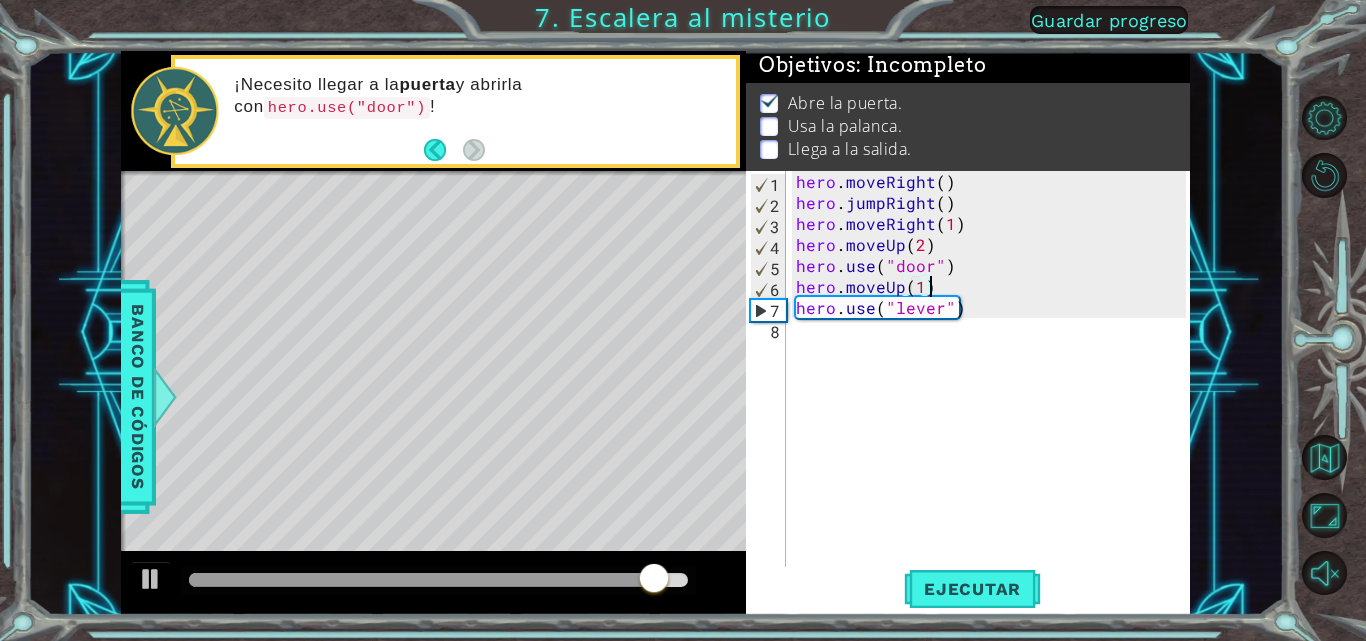 type on "hero.use("lever")" 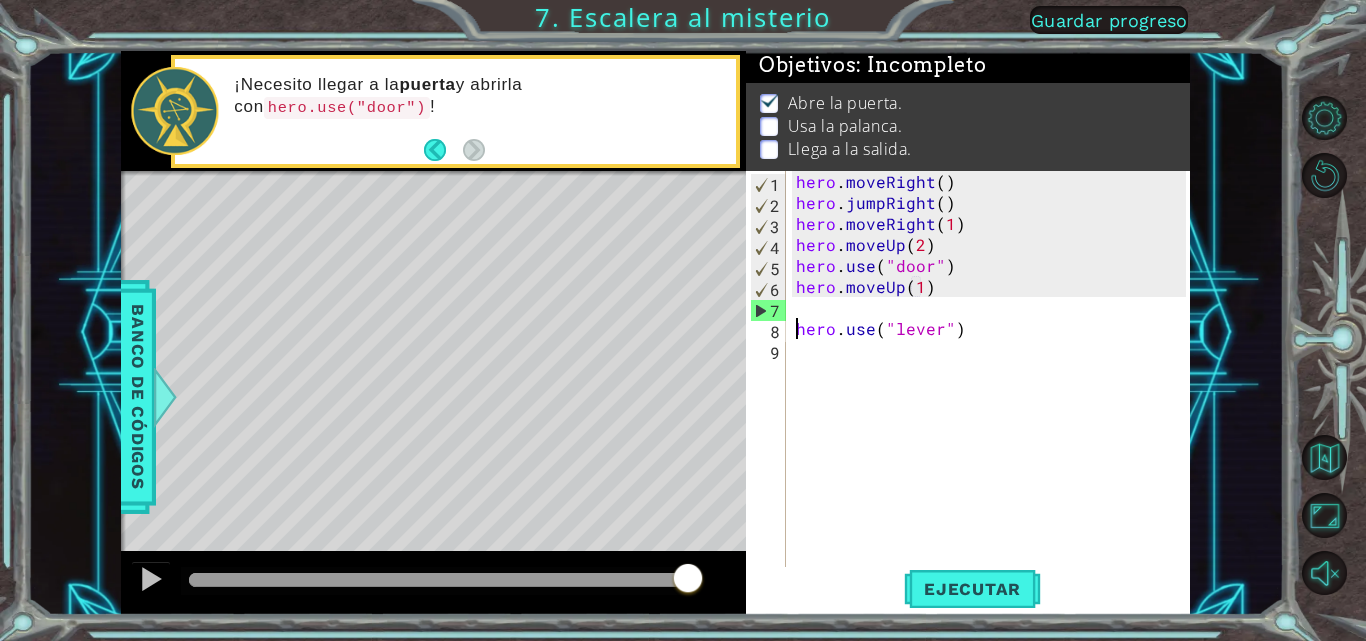 click on "hero . moveRight ( ) hero . jumpRight ( ) hero . moveRight ( 1 ) hero . moveUp ( 2 ) hero . use ( "door" ) hero . moveUp ( 1 ) hero . use ( "lever" )" at bounding box center (994, 391) 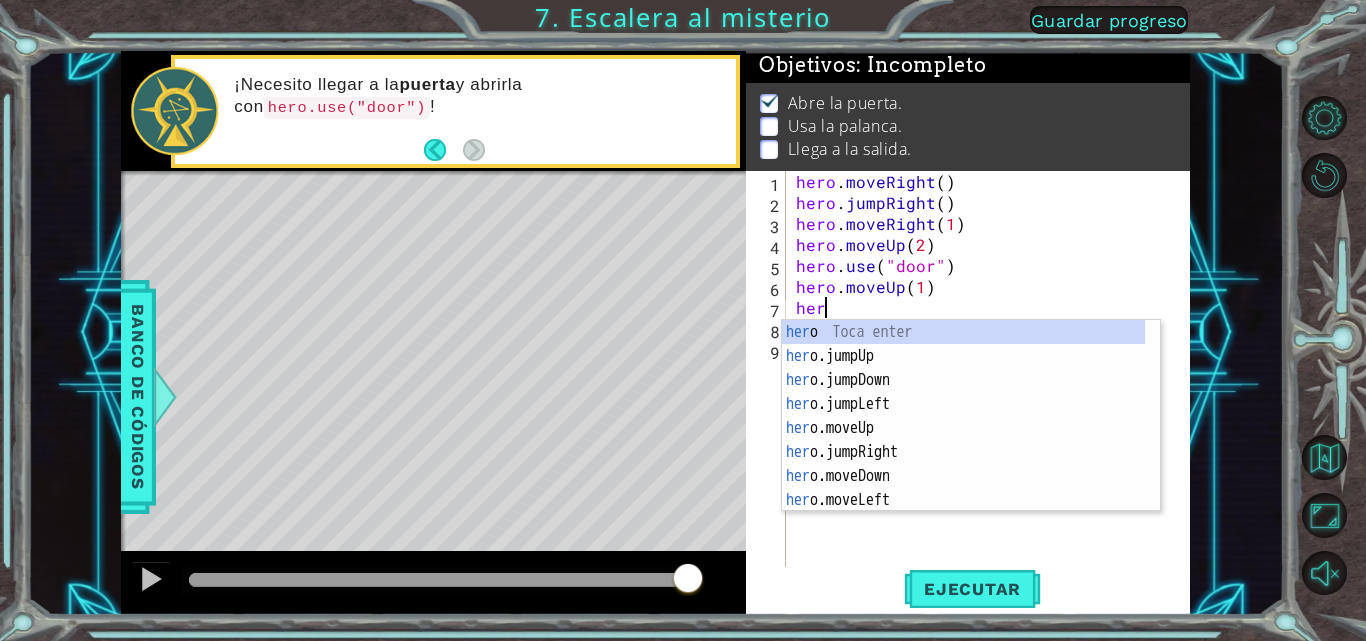 scroll, scrollTop: 0, scrollLeft: 1, axis: horizontal 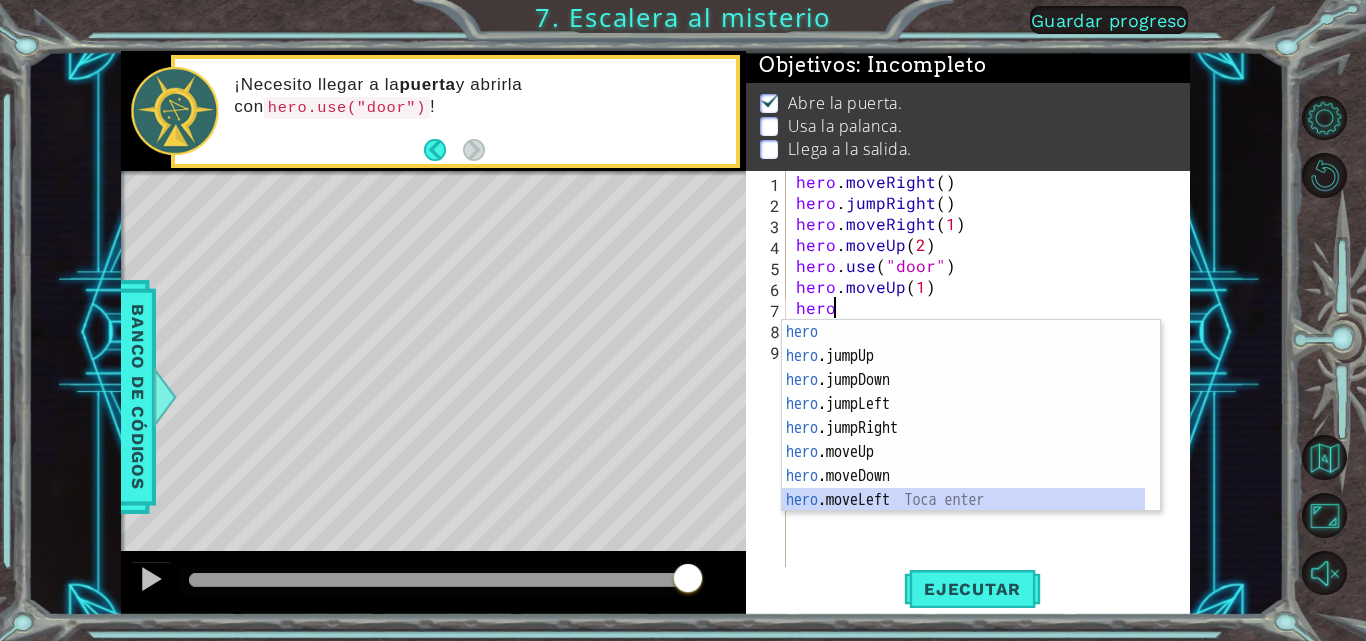 click on "hero Toca enter hero .jumpUp Toca enter hero .jumpDown Toca enter hero .jumpLeft Toca enter hero .jumpRight Toca enter hero .moveUp Toca enter hero .moveDown Toca enter hero .moveLeft Toca enter hero .moveRight Toca enter" at bounding box center (963, 440) 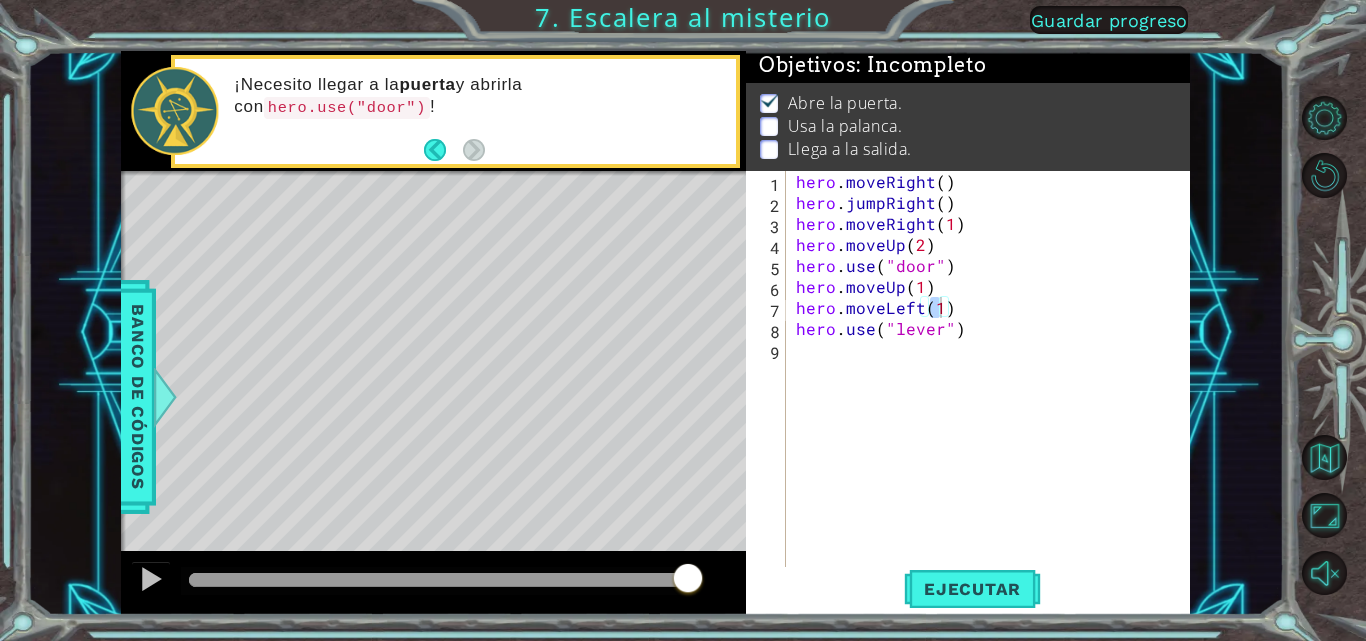 click on "1     הההההההההההההההההההההההההההההההההההההההההההההההההההההההההההההההההההההההההההההההההההההההההההההההההההההההההההההההההההההההההההההההההההההההההההההההההההההההההההההההההההההההההההההההההההההההההההההההההההההההההההההההההההההההההההההההההההההההההההההההההההההההההההההההה XXXXXXXXXXXXXXXXXXXXXXXXXXXXXXXXXXXXXXXXXXXXXXXXXXXXXXXXXXXXXXXXXXXXXXXXXXXXXXXXXXXXXXXXXXXXXXXXXXXXXXXXXXXXXXXXXXXXXXXXXXXXXXXXXXXXXXXXXXXXXXXXXXXXXXXXXXXXXXXXXXXXXXXXXXXXXXXXXXXXXXXXXXXXXXXXXXXXXXXXXXXXXXXXXXXXXXXXXXXXXXXXXXXXXXXXXXXXXXXXXXXXXXXXXXXXXXXX Solución × Objetivos : Incompleto       Abre la puerta.
Usa la palanca.
Llega a la salida.
hero.moveLeft(1) 1 2 3 4 5 6 7 8 9 hero . moveRight ( ) hero . jumpRight ( ) hero . moveRight ( 1 ) hero . moveUp ( 2 ) hero . use ( )" at bounding box center [683, 320] 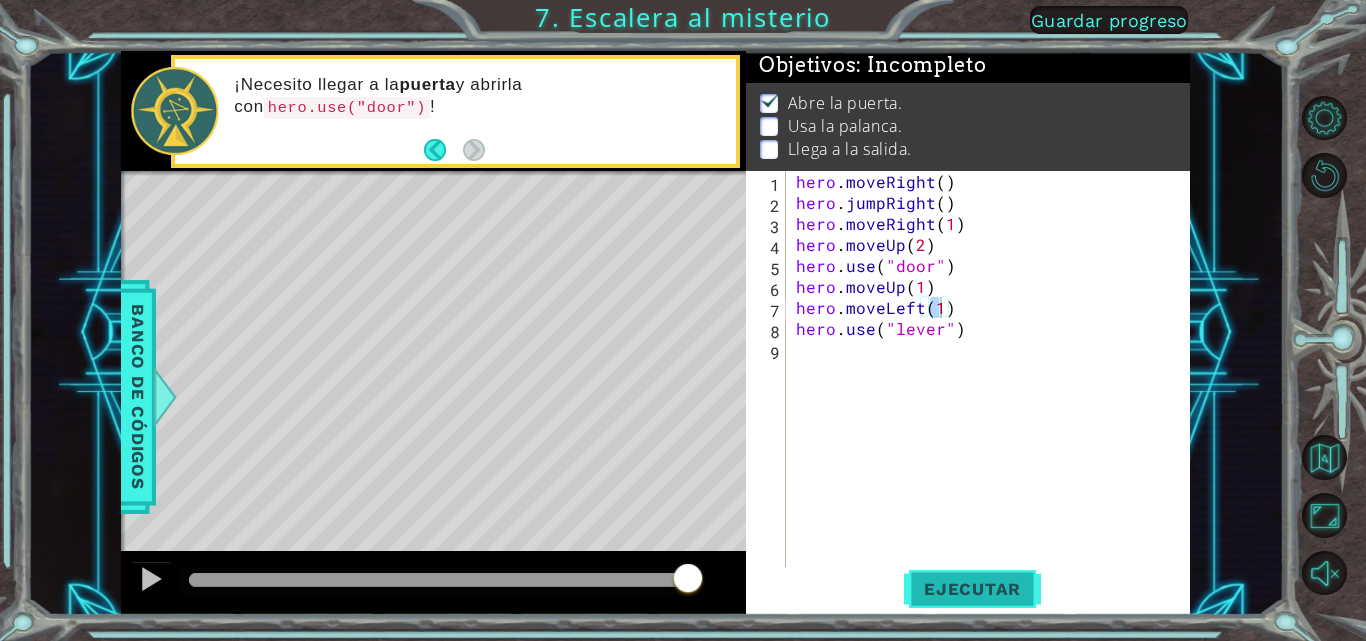 click on "Ejecutar" at bounding box center (972, 589) 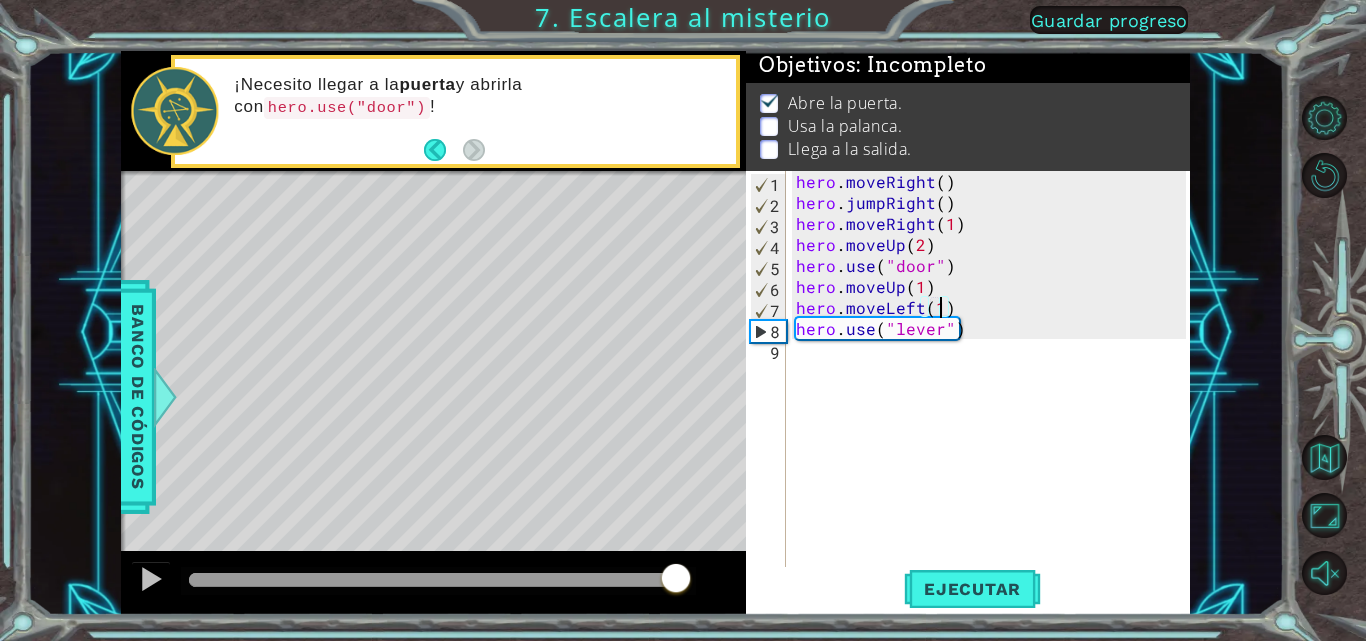 drag, startPoint x: 390, startPoint y: 583, endPoint x: 667, endPoint y: 585, distance: 277.00723 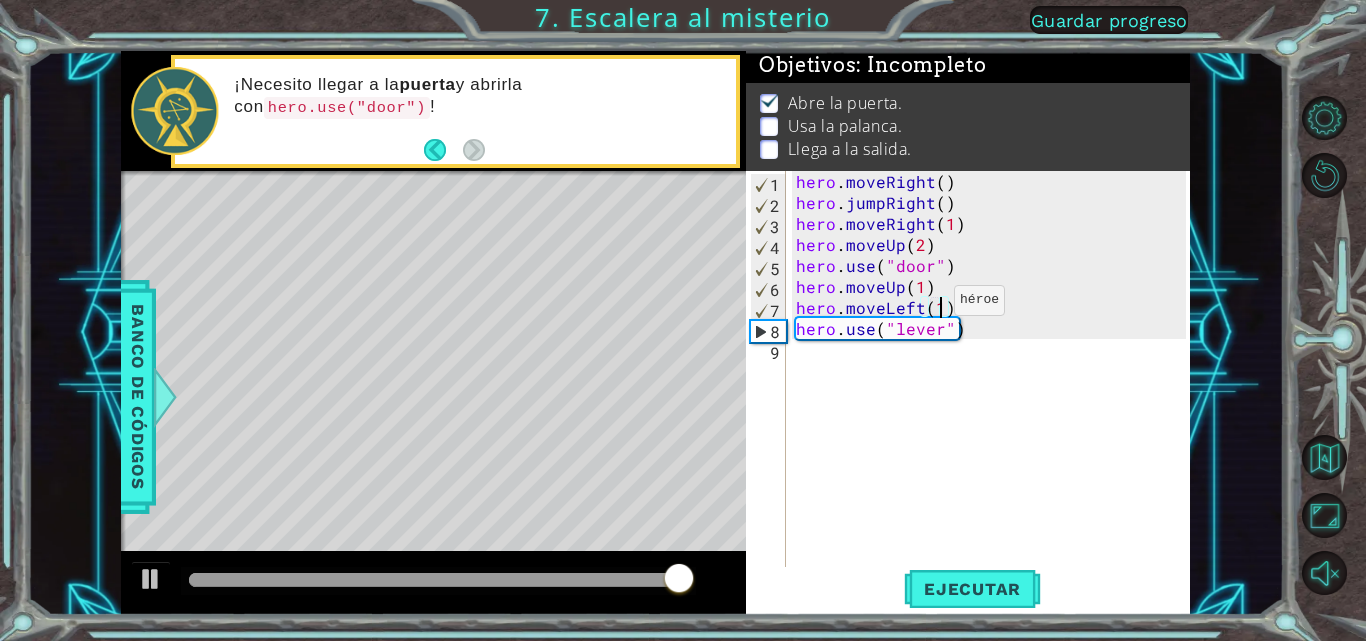 click on "hero . moveRight ( ) hero . jumpRight ( ) hero . moveRight ( 1 ) hero . moveUp ( 2 ) hero . use ( "door" ) hero . moveUp ( 1 ) hero . moveLeft ( 1 ) hero . use ( "lever" )" at bounding box center [994, 391] 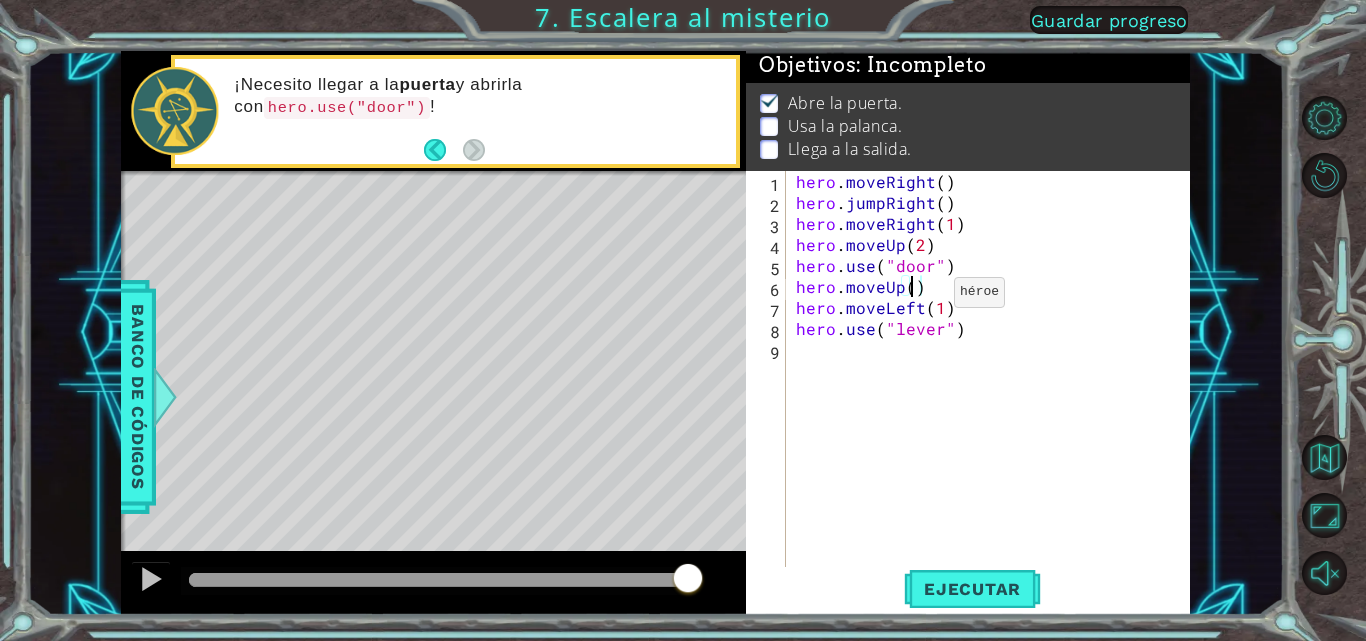 scroll, scrollTop: 0, scrollLeft: 7, axis: horizontal 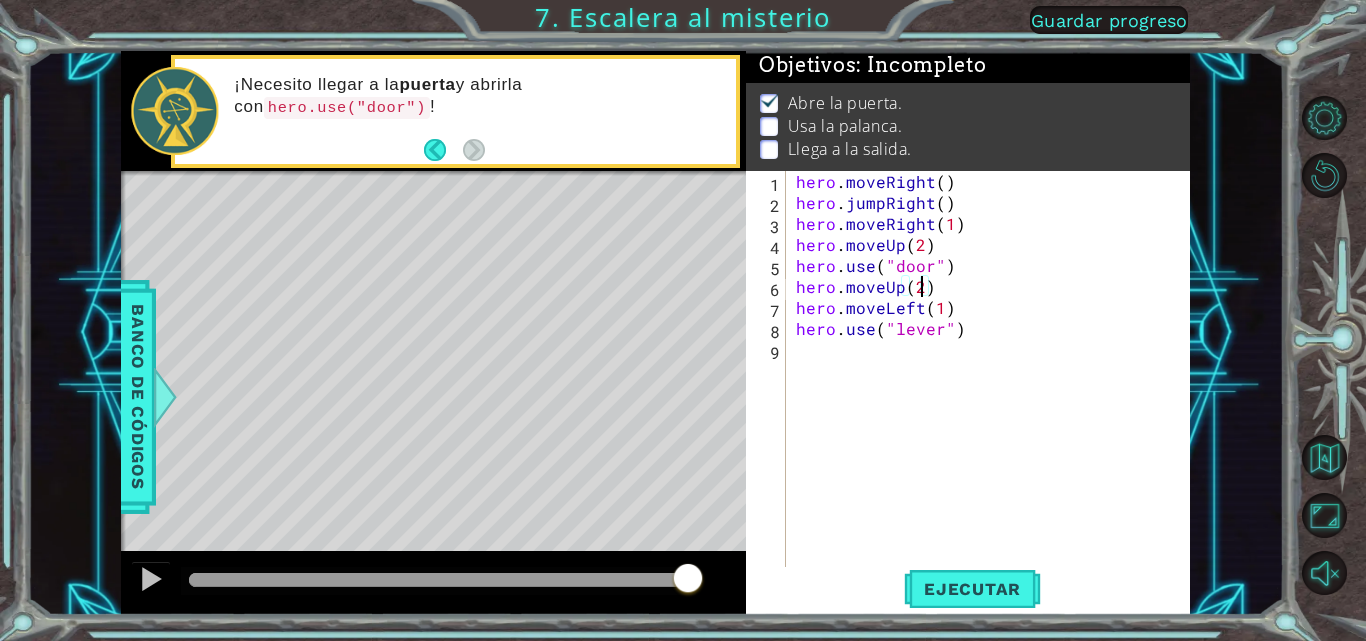 type on "hero.moveUp(2)" 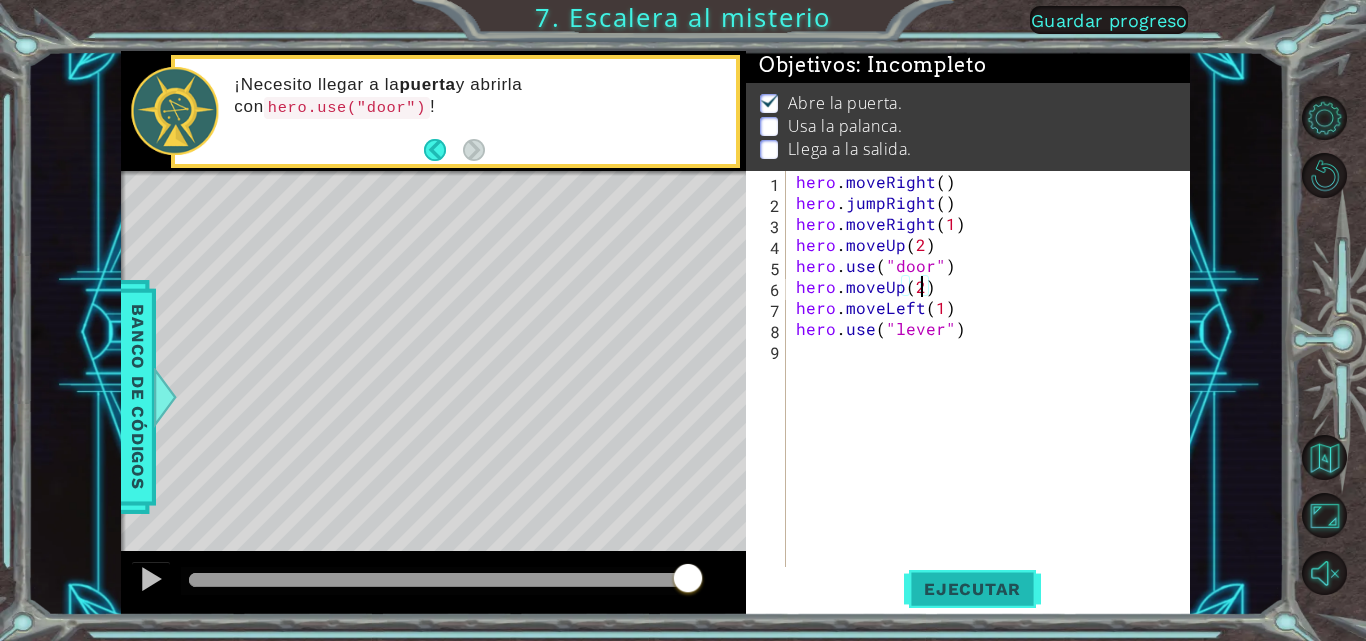 click on "Ejecutar" at bounding box center [972, 589] 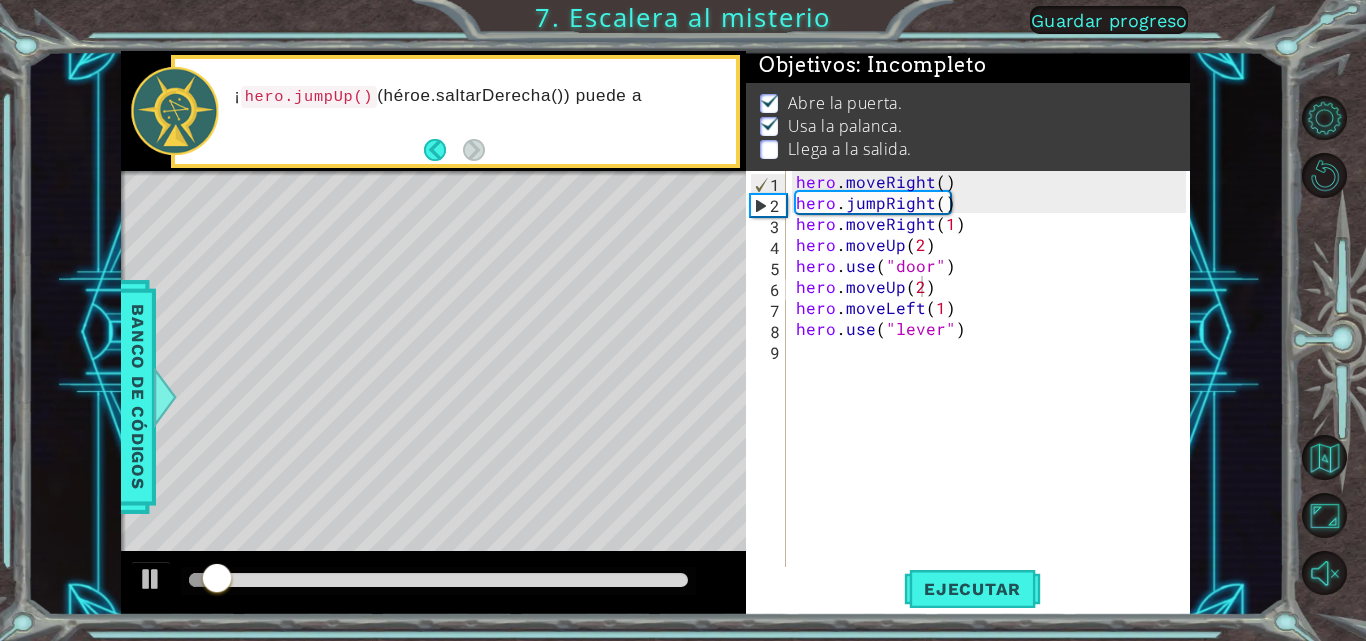 drag, startPoint x: 262, startPoint y: 570, endPoint x: 361, endPoint y: 571, distance: 99.00505 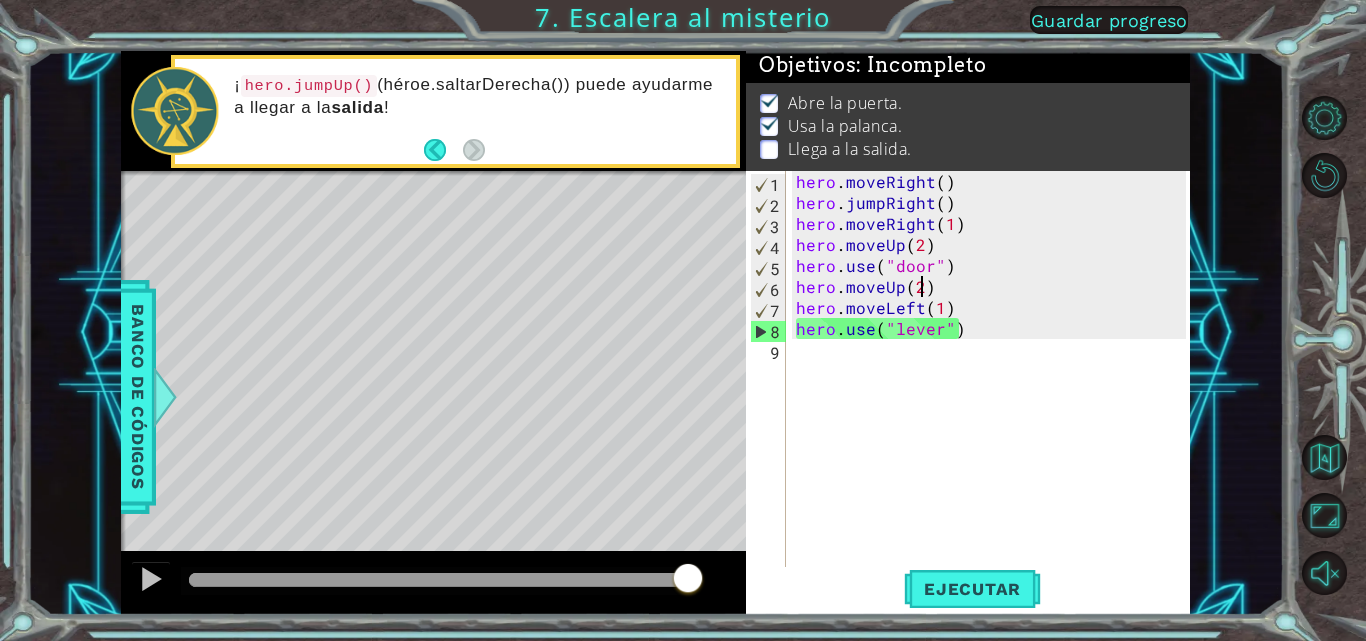 drag, startPoint x: 243, startPoint y: 578, endPoint x: 761, endPoint y: 594, distance: 518.2471 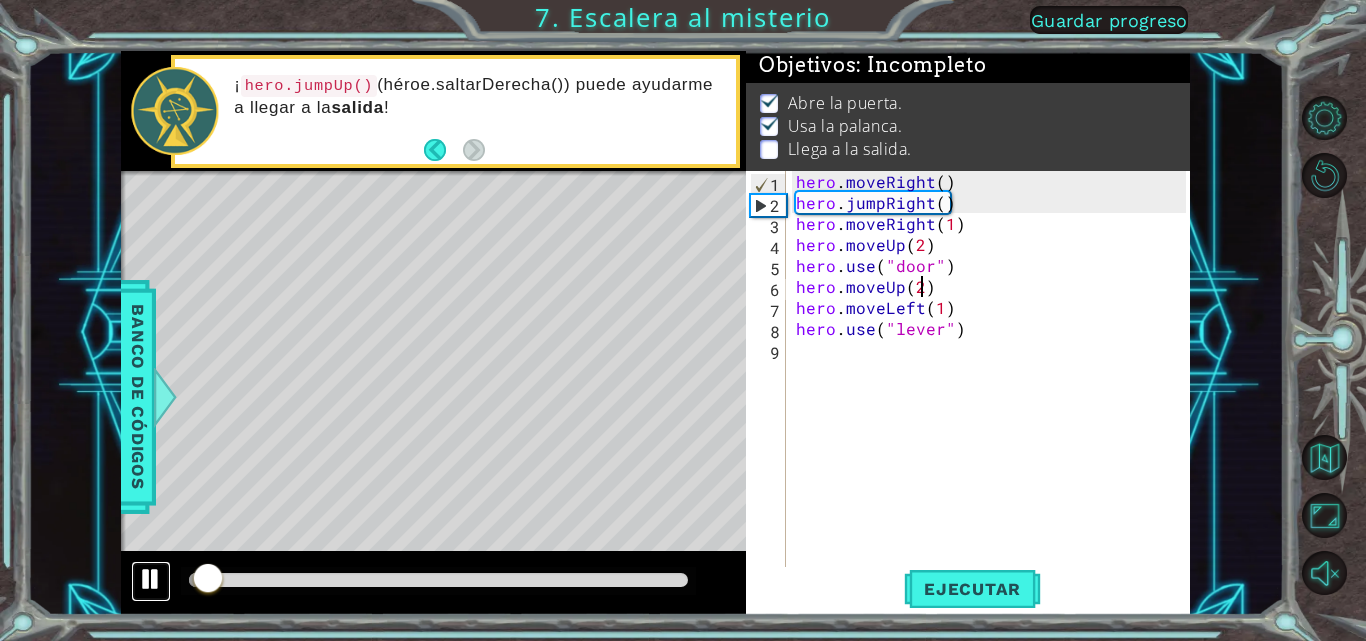 click at bounding box center [151, 579] 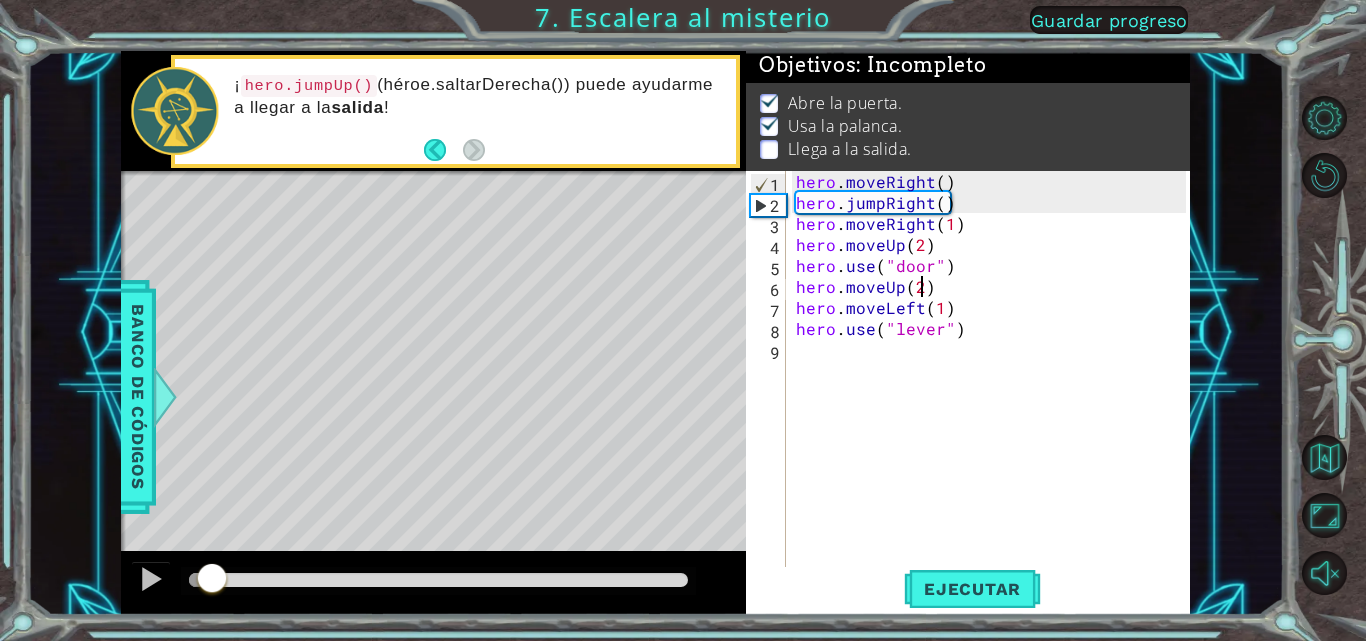 click on "hero . moveRight ( ) hero . jumpRight ( ) hero . moveRight ( 1 ) hero . moveUp ( 2 ) hero . use ( "door" ) hero . moveUp ( 2 ) hero . moveLeft ( 1 ) hero . use ( "lever" )" at bounding box center [994, 391] 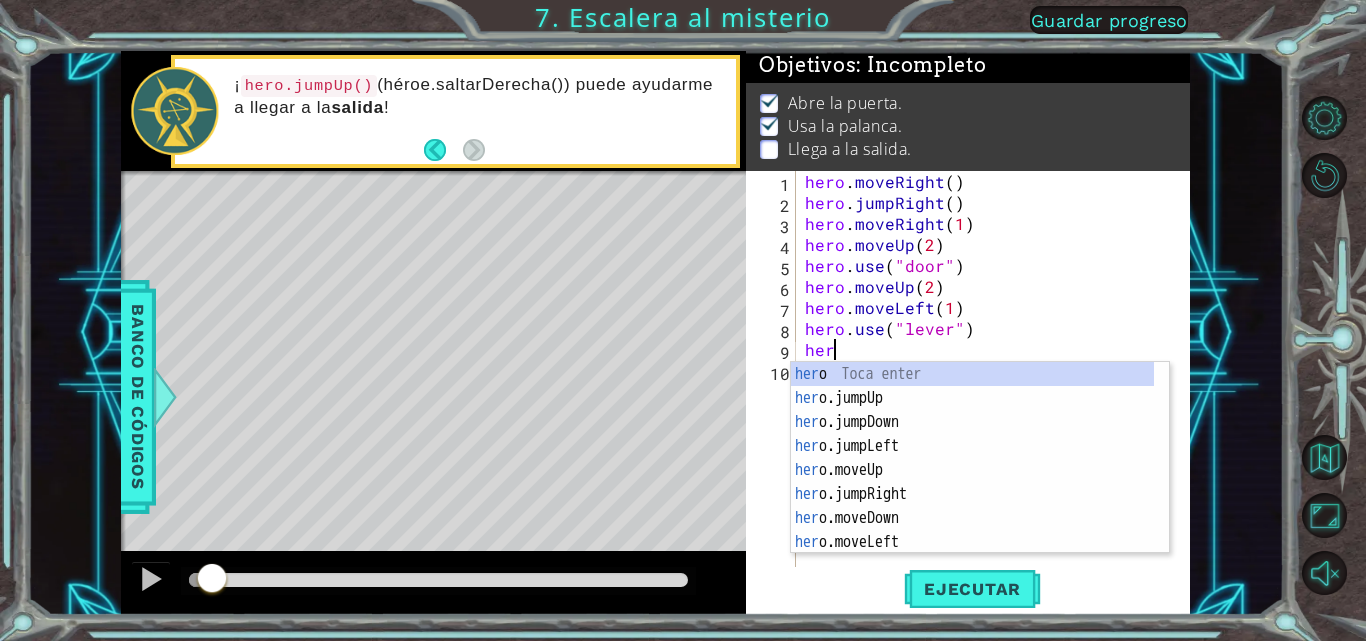 scroll, scrollTop: 0, scrollLeft: 1, axis: horizontal 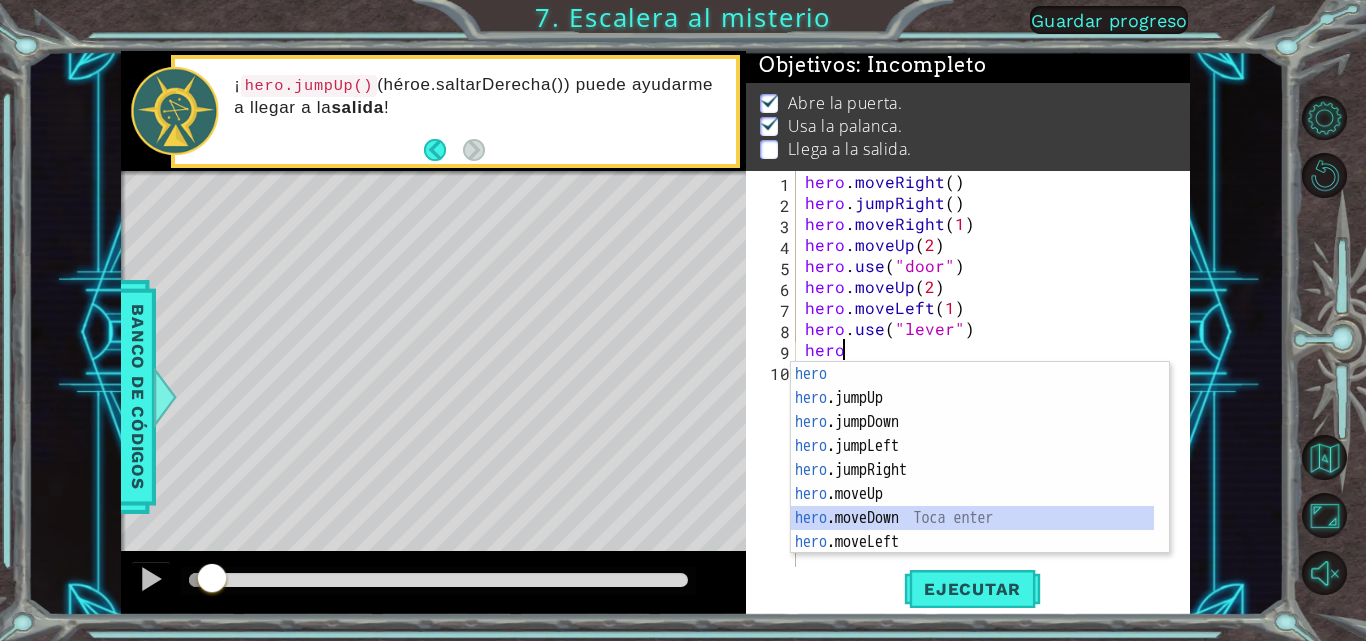 click on "hero Toca enter hero .jumpUp Toca enter hero .jumpDown Toca enter hero .jumpLeft Toca enter hero .jumpRight Toca enter hero .moveUp Toca enter hero .moveDown Toca enter hero .moveLeft Toca enter hero .moveRight Toca enter" at bounding box center (972, 482) 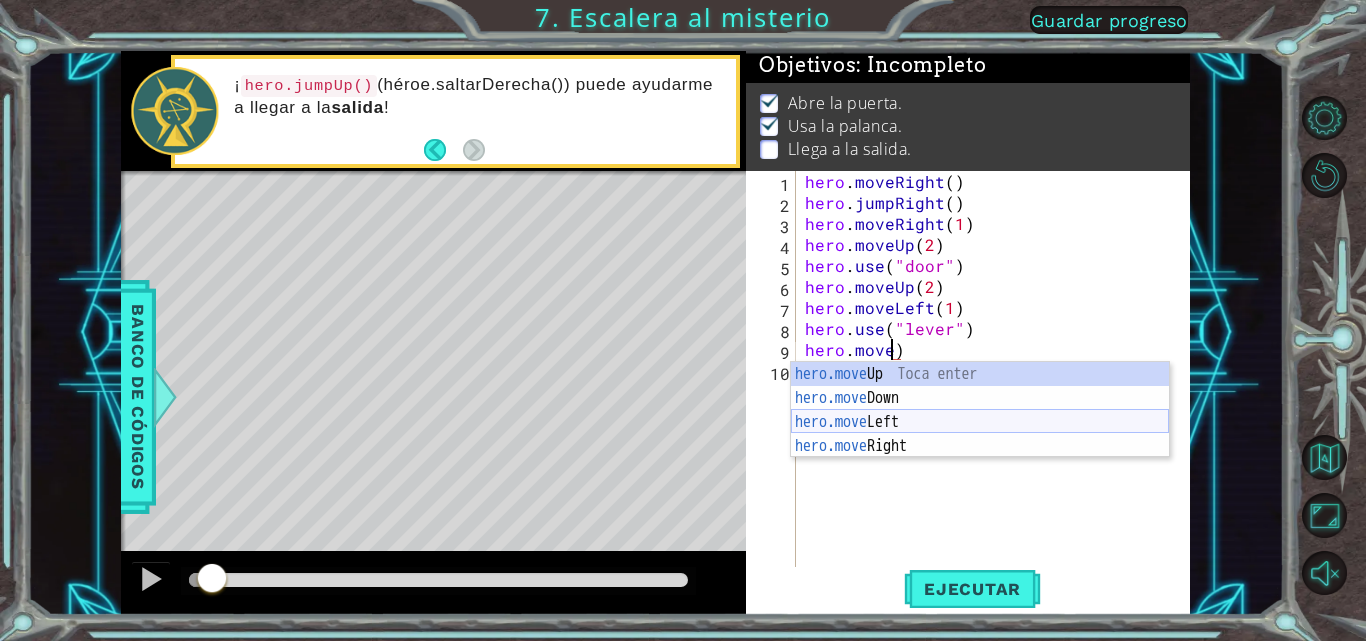 click on "hero.move Up Toca enter hero.move Down Toca enter hero.move Left Toca enter hero.move Right Toca enter" at bounding box center [980, 434] 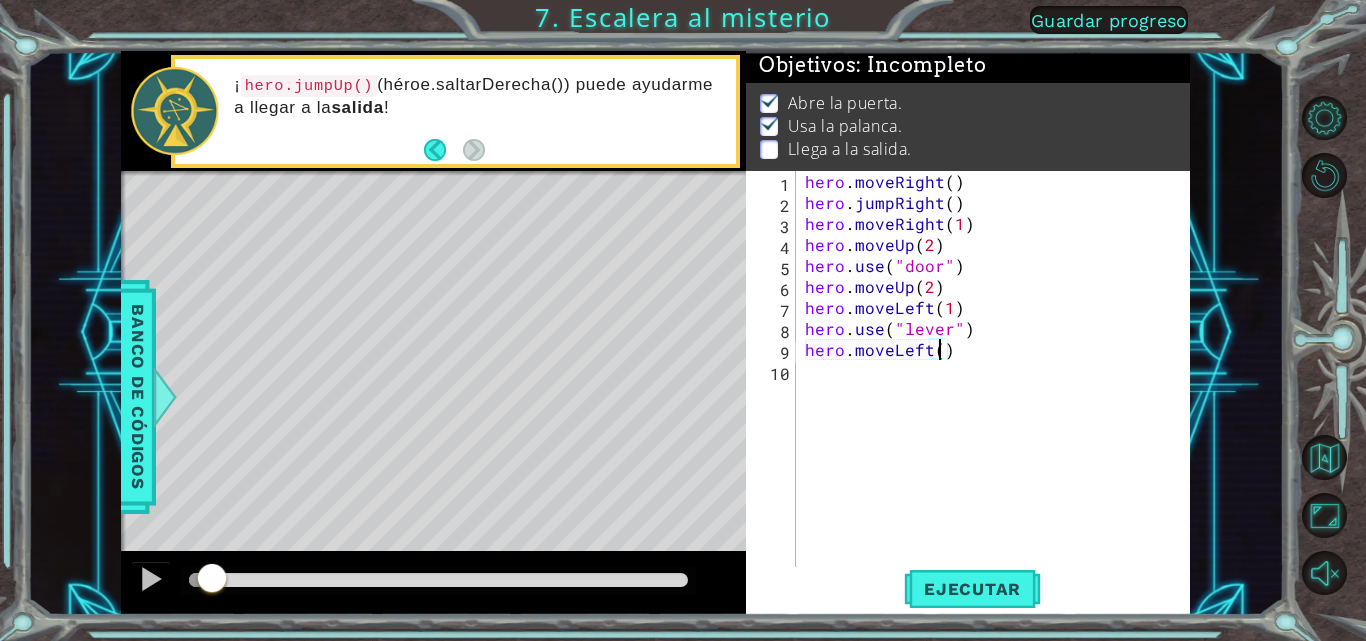 type on "hero.moveLeft(2)" 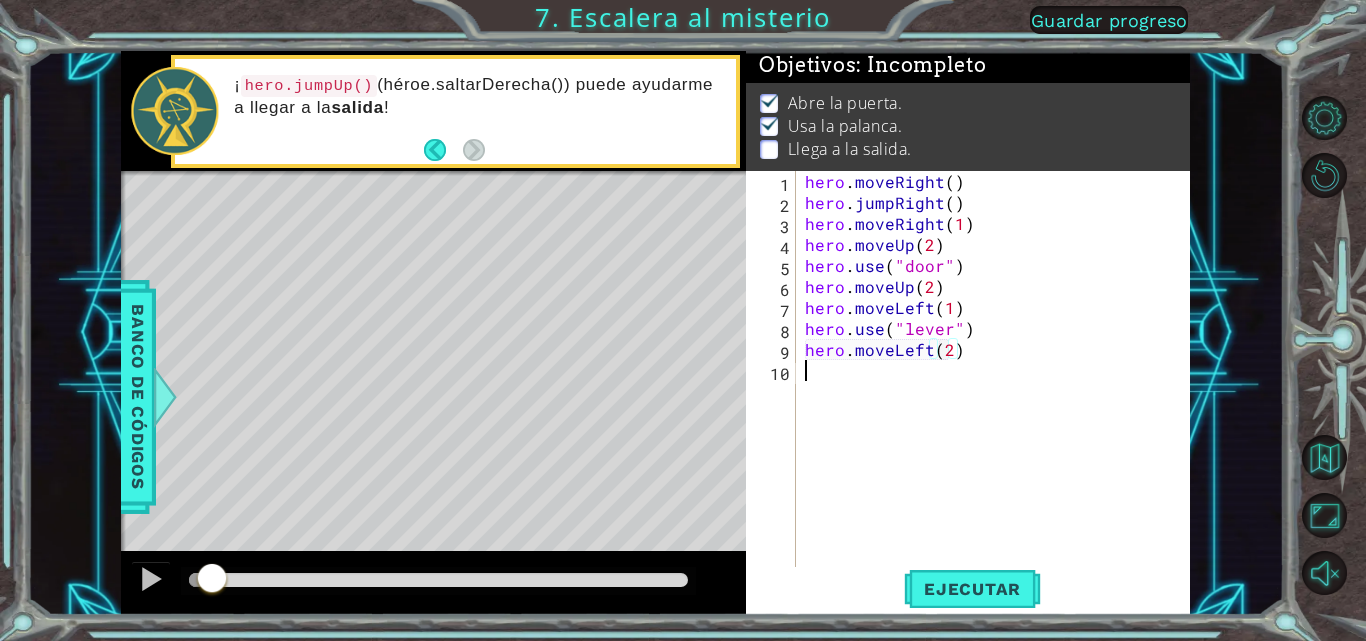 click on "hero . moveRight ( ) hero . jumpRight ( ) hero . moveRight ( 1 ) hero . moveUp ( 2 ) hero . use ( "door" ) hero . moveUp ( 2 ) hero . moveLeft ( 1 ) hero . use ( "lever" ) hero . moveLeft ( 2 )" at bounding box center [998, 391] 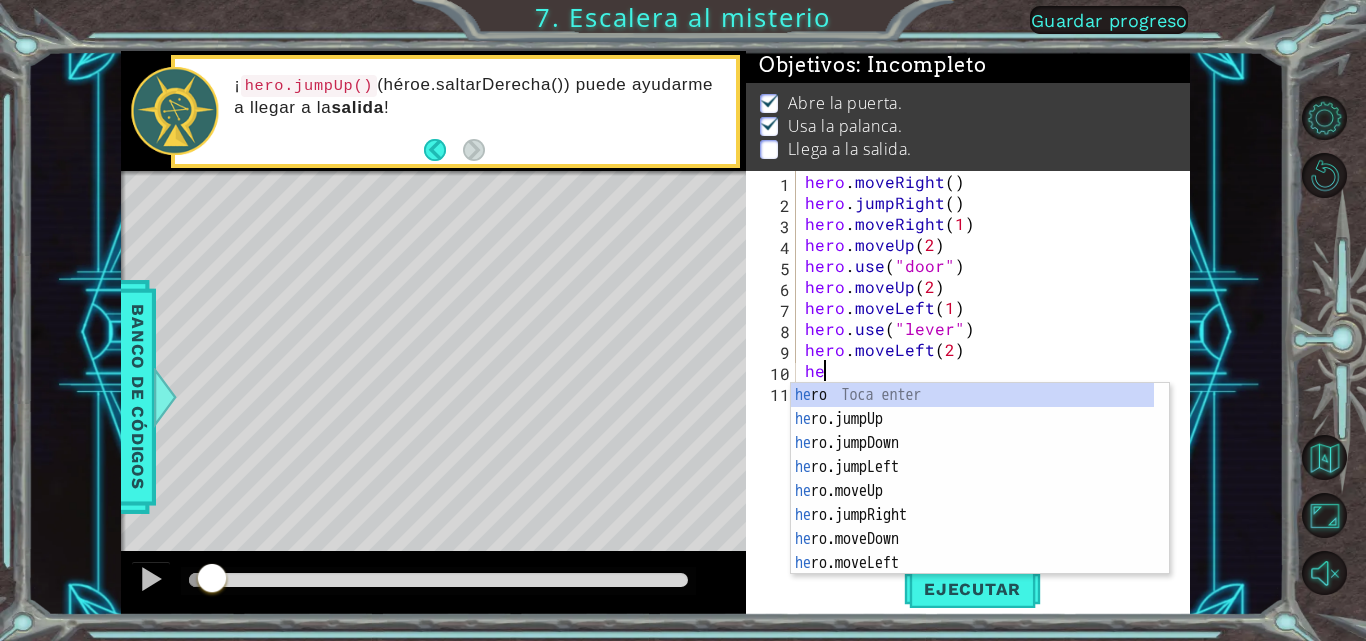 scroll, scrollTop: 0, scrollLeft: 1, axis: horizontal 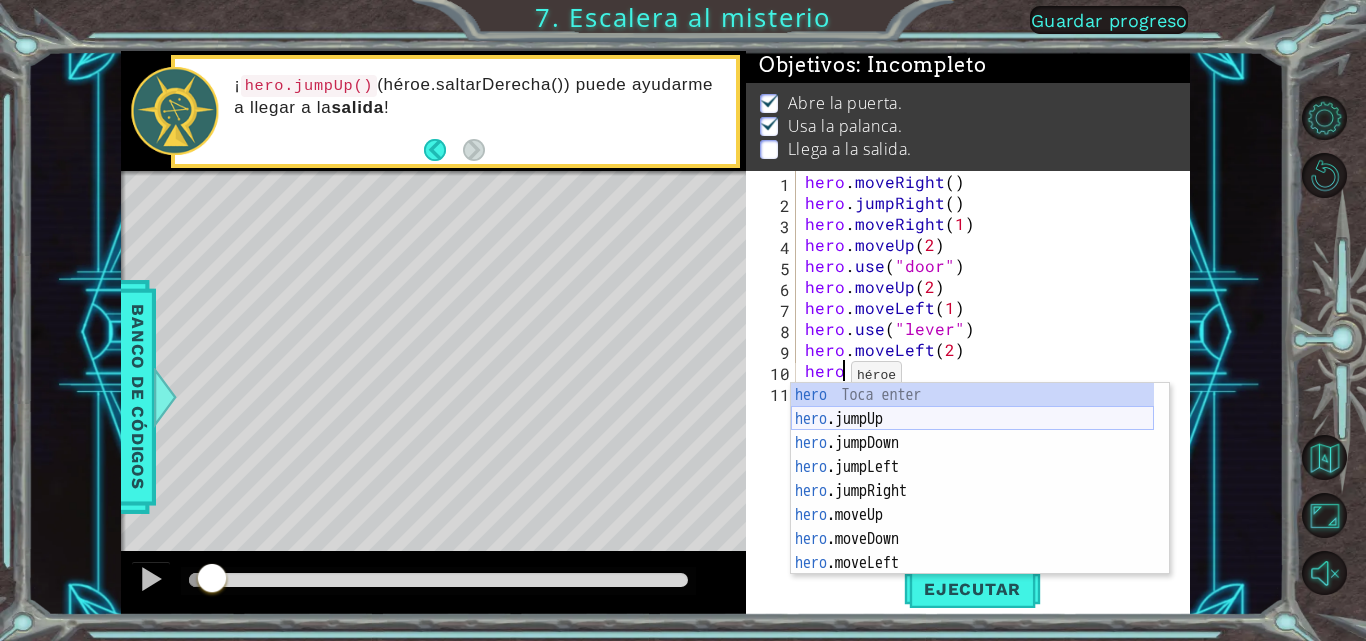 click on "hero Toca enter hero .jumpUp Toca enter hero .jumpDown Toca enter hero .jumpLeft Toca enter hero .jumpRight Toca enter hero .moveUp Toca enter hero .moveDown Toca enter hero .moveLeft Toca enter hero .moveRight Toca enter" at bounding box center [972, 503] 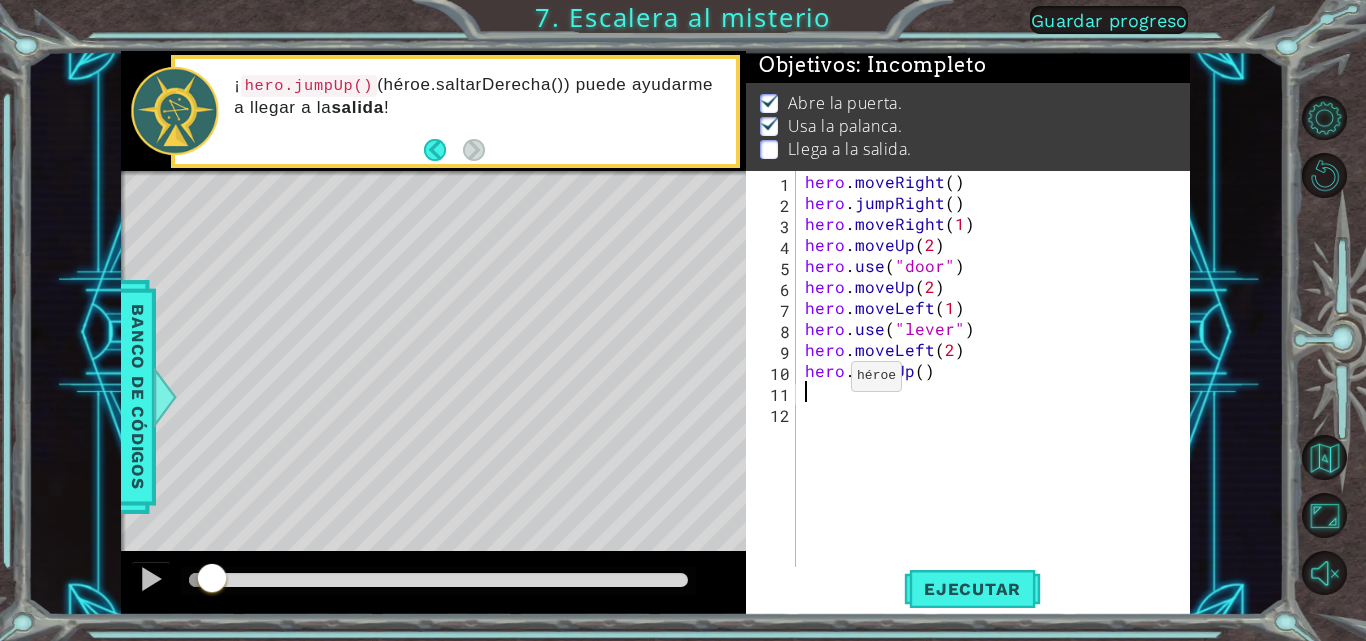 scroll, scrollTop: 0, scrollLeft: 0, axis: both 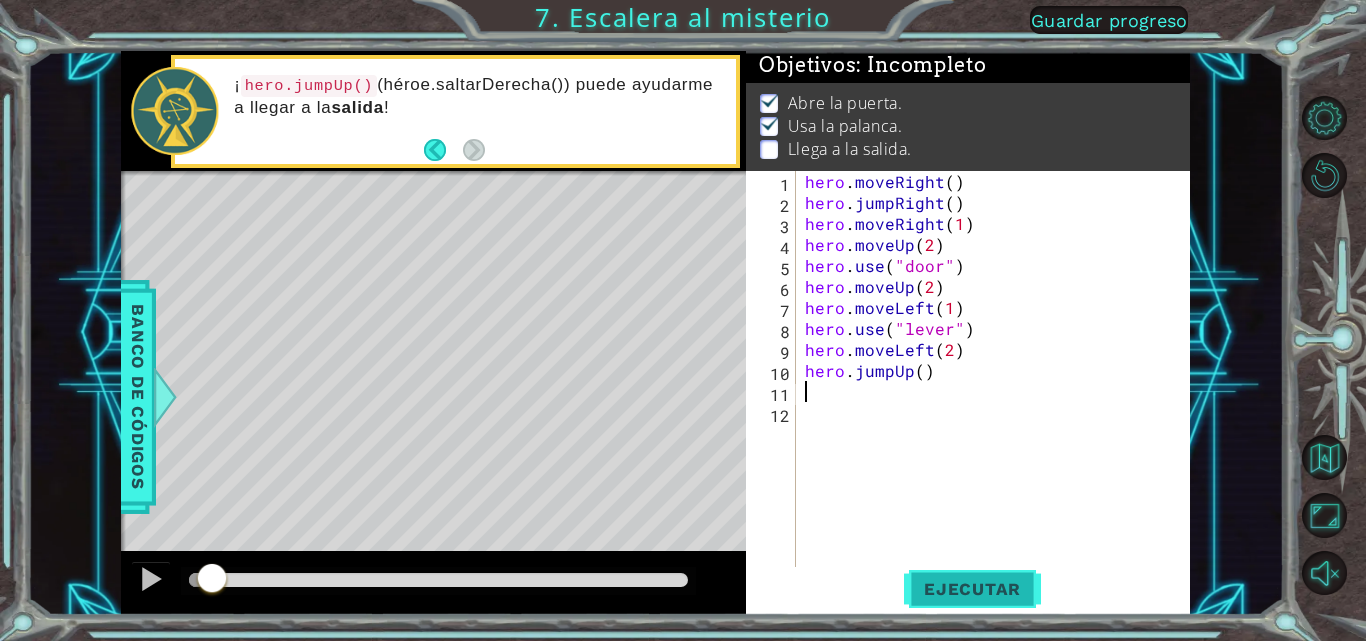 click on "Ejecutar" at bounding box center [972, 589] 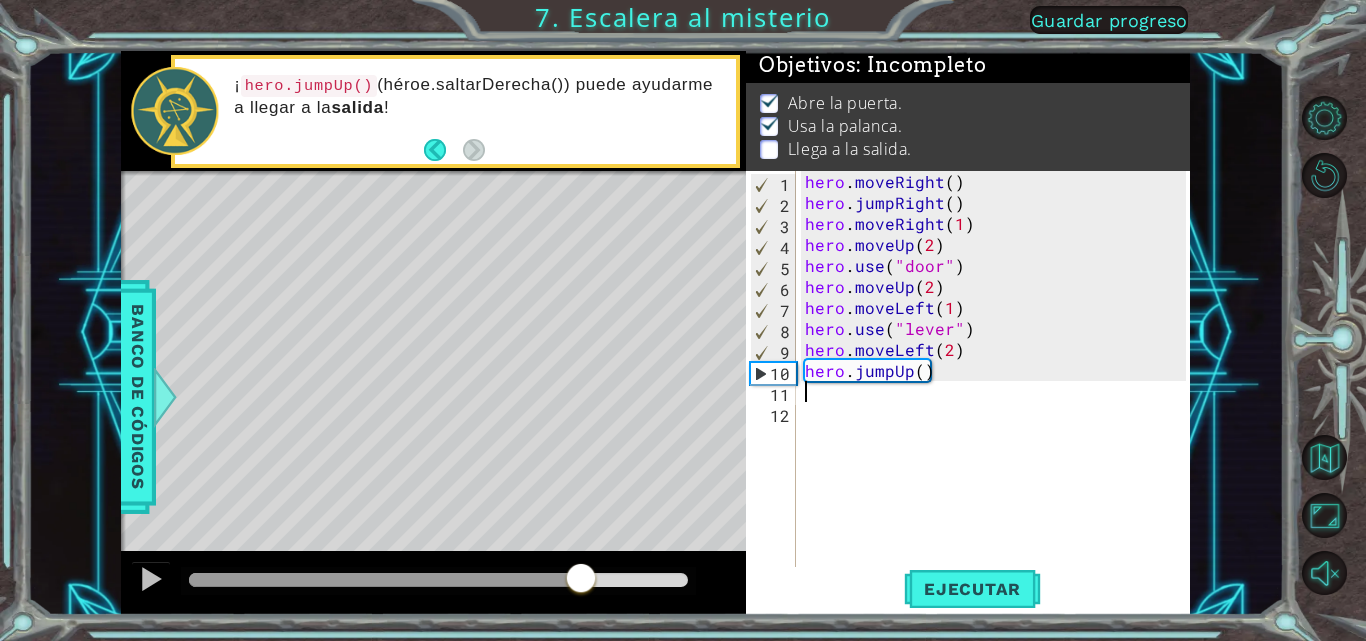 drag, startPoint x: 192, startPoint y: 580, endPoint x: 581, endPoint y: 602, distance: 389.6216 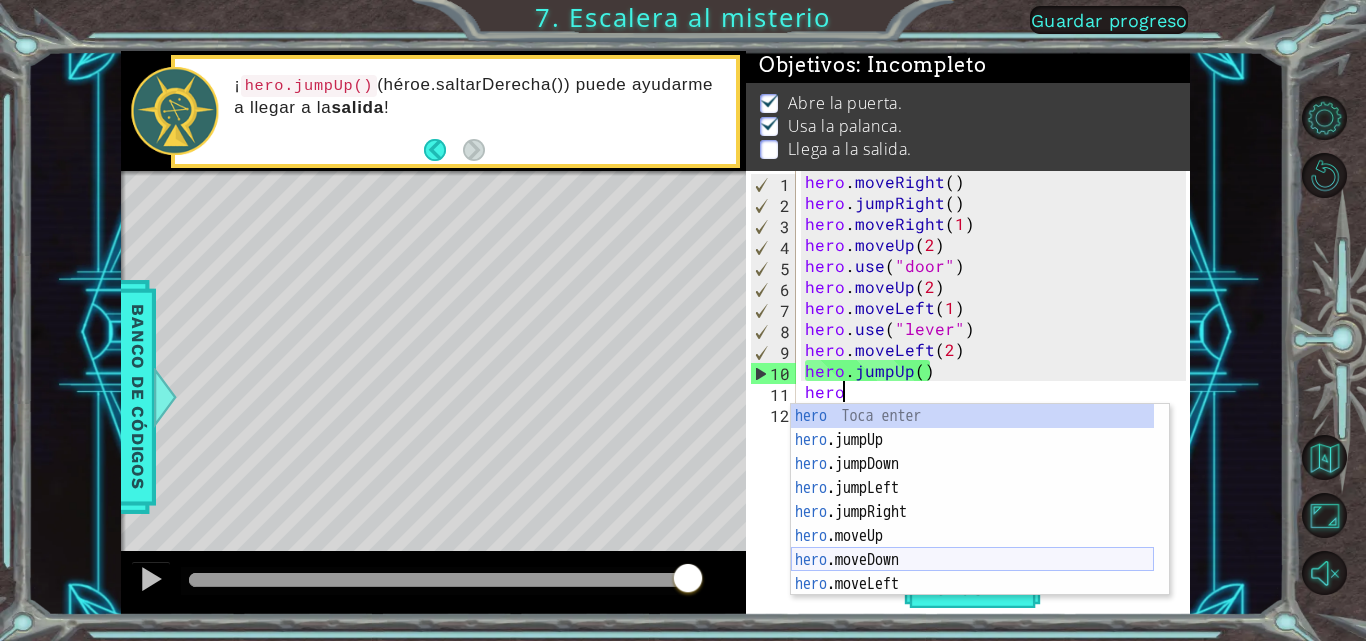 scroll, scrollTop: 0, scrollLeft: 2, axis: horizontal 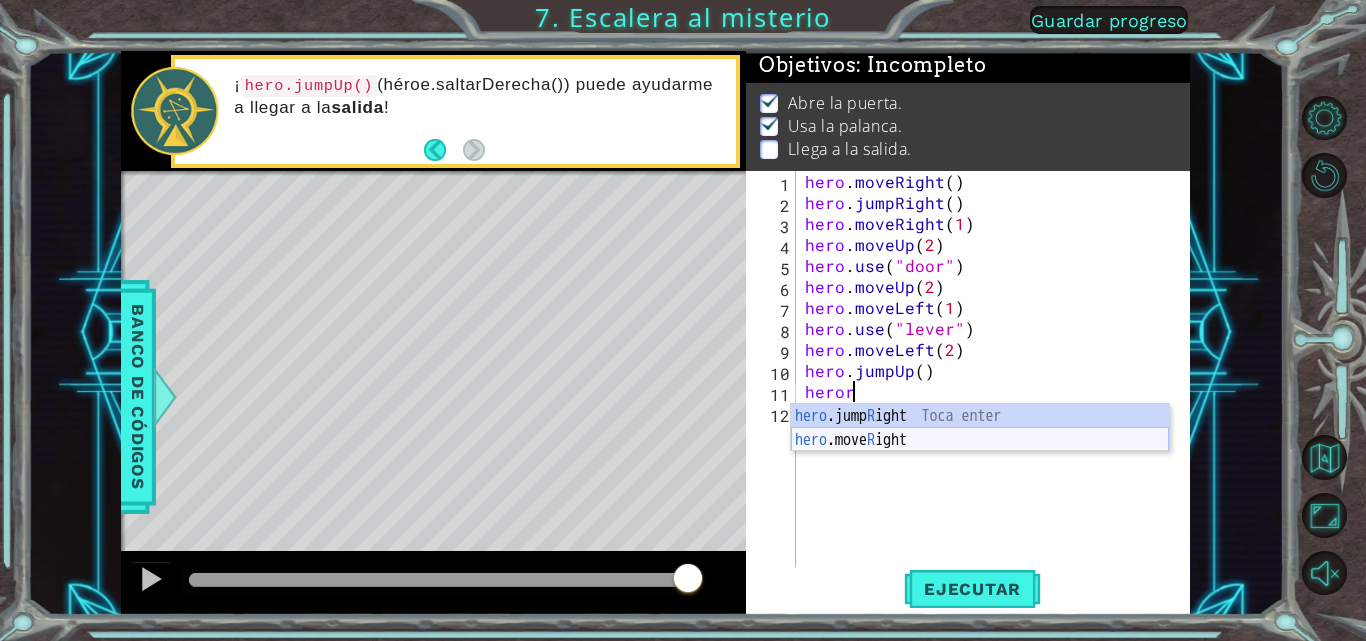 click on "hero .jump R ight Toca enter hero .move R ight Toca enter" at bounding box center [980, 452] 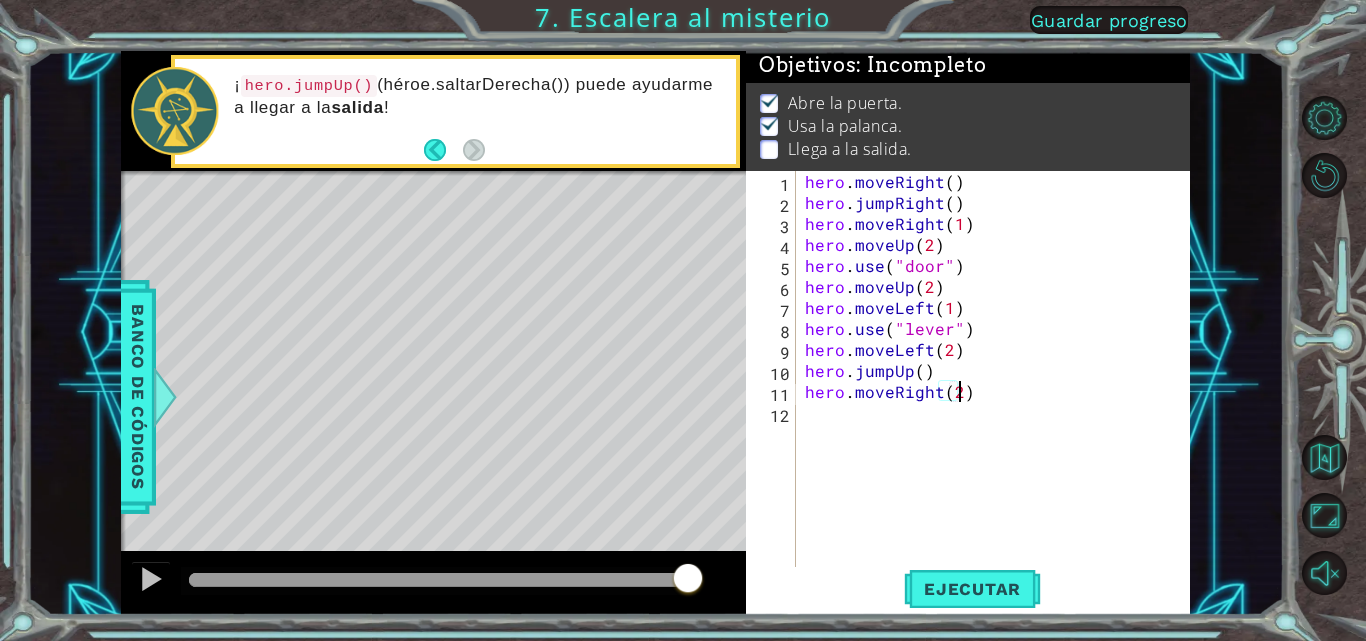 scroll, scrollTop: 0, scrollLeft: 9, axis: horizontal 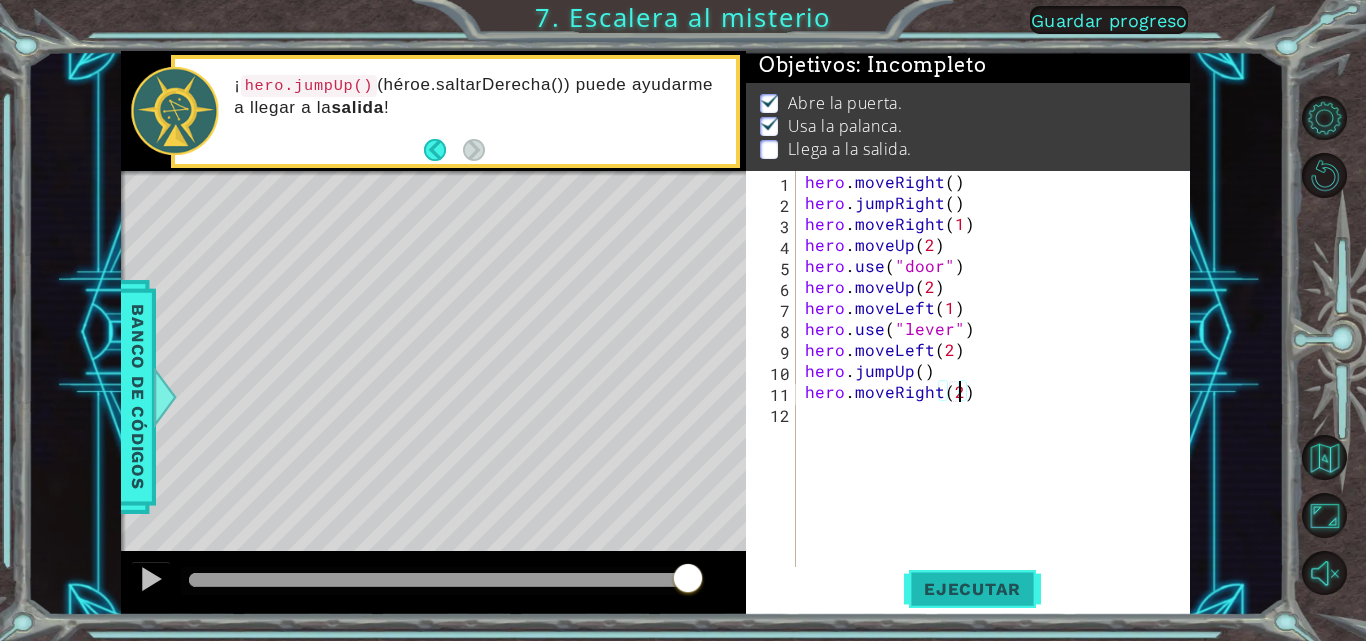 type on "hero.moveRight(2)" 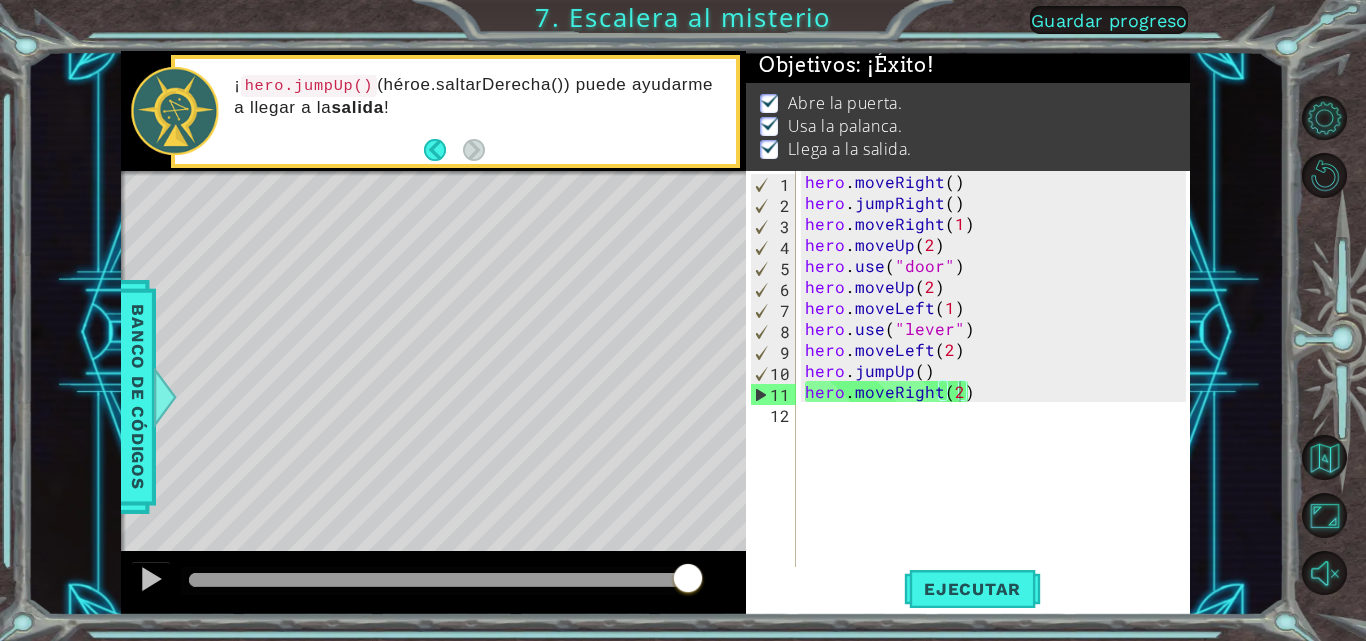 drag, startPoint x: 266, startPoint y: 575, endPoint x: 735, endPoint y: 575, distance: 469 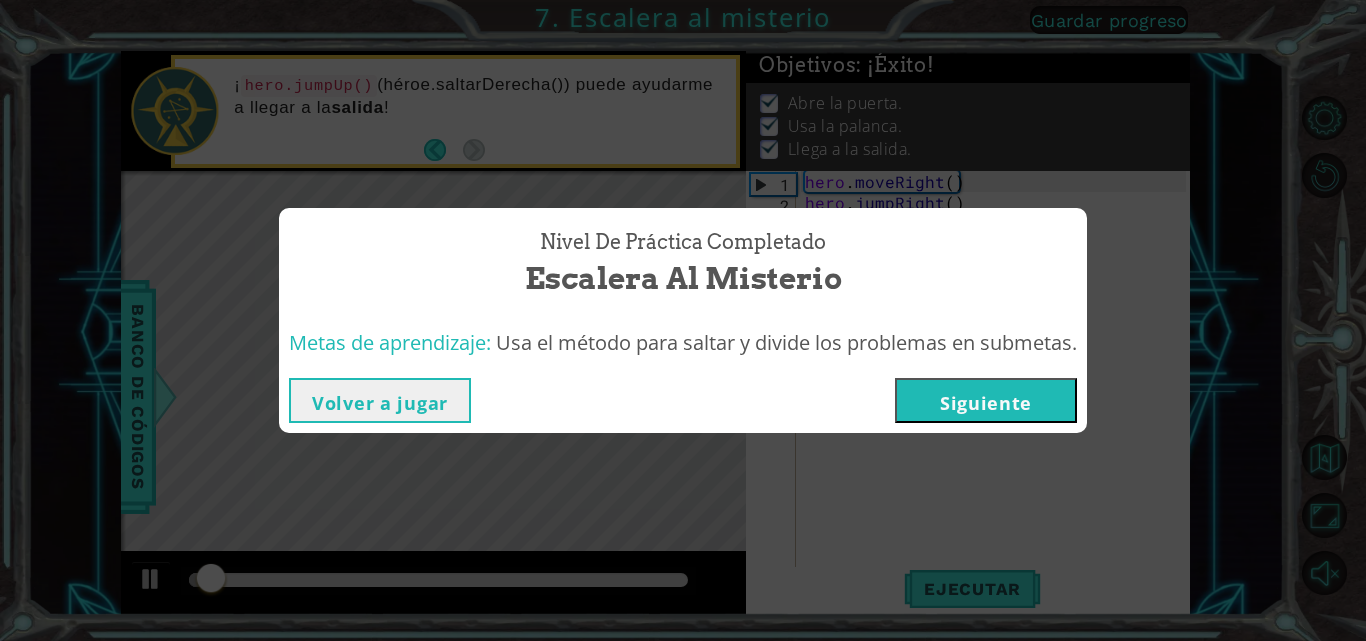click on "Siguiente" at bounding box center [986, 400] 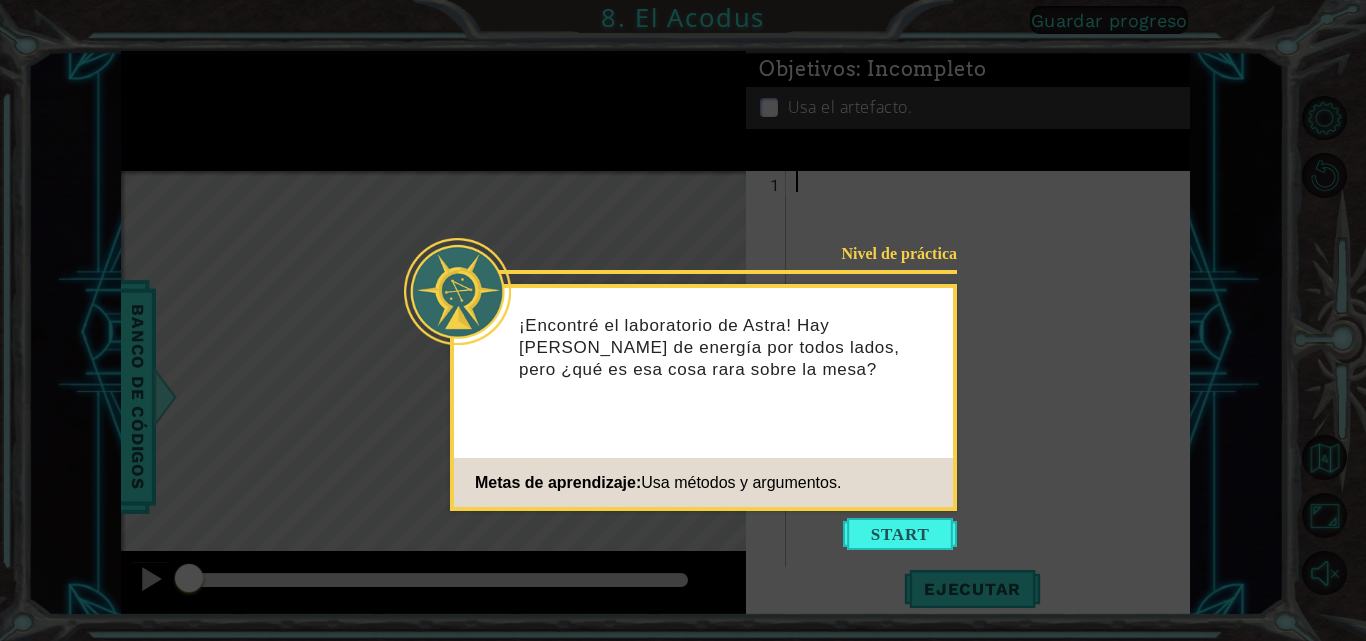 click at bounding box center [900, 534] 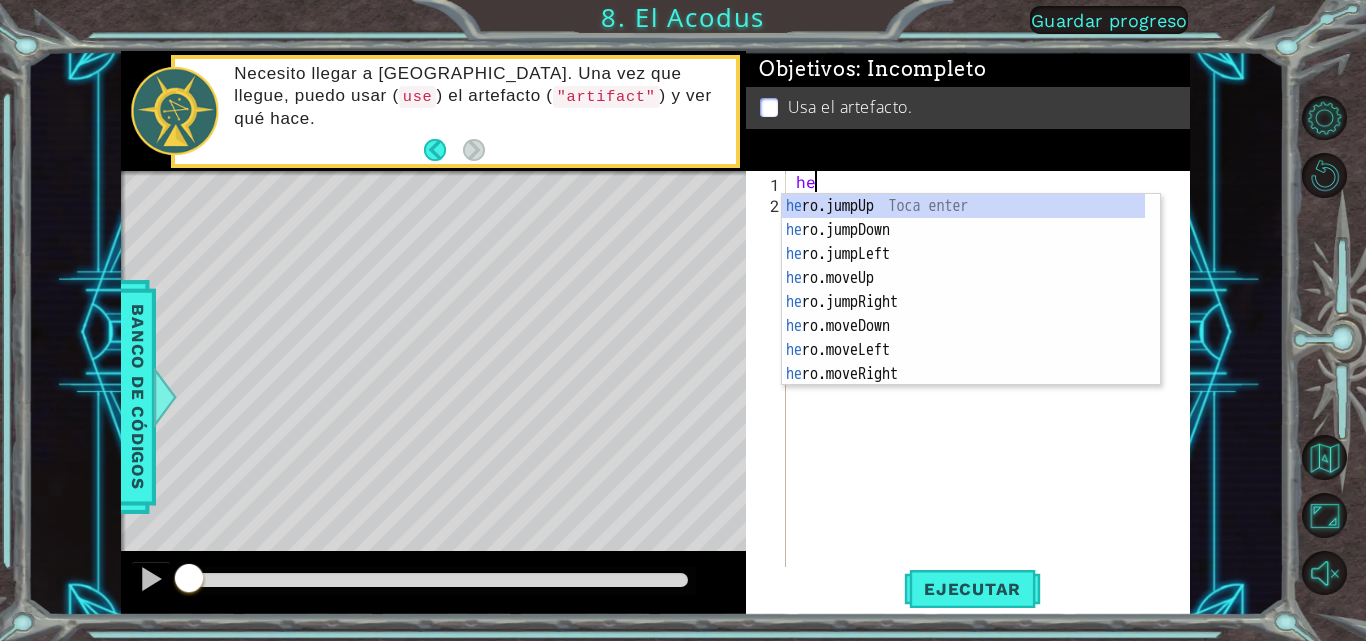 scroll, scrollTop: 0, scrollLeft: 1, axis: horizontal 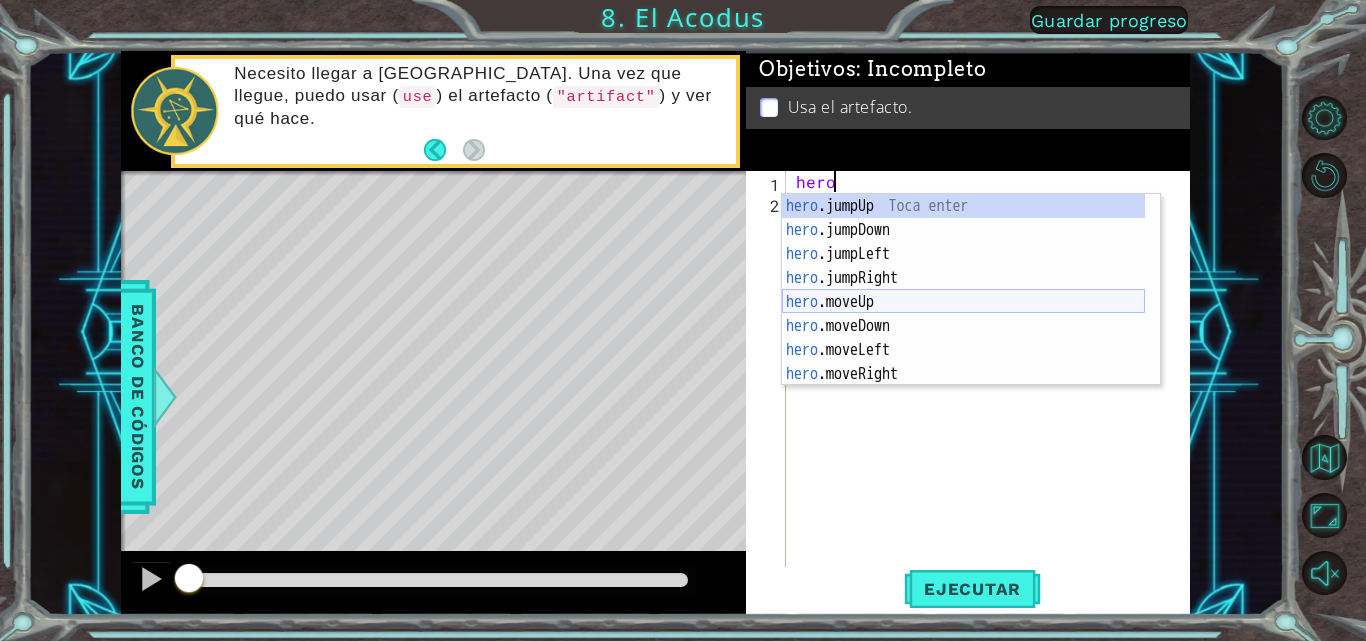 click on "hero .jumpUp Toca enter hero .jumpDown Toca enter hero .jumpLeft Toca enter hero .jumpRight Toca enter hero .moveUp Toca enter hero .moveDown Toca enter hero .moveLeft Toca enter hero .moveRight Toca enter hero .use Toca enter" at bounding box center (963, 314) 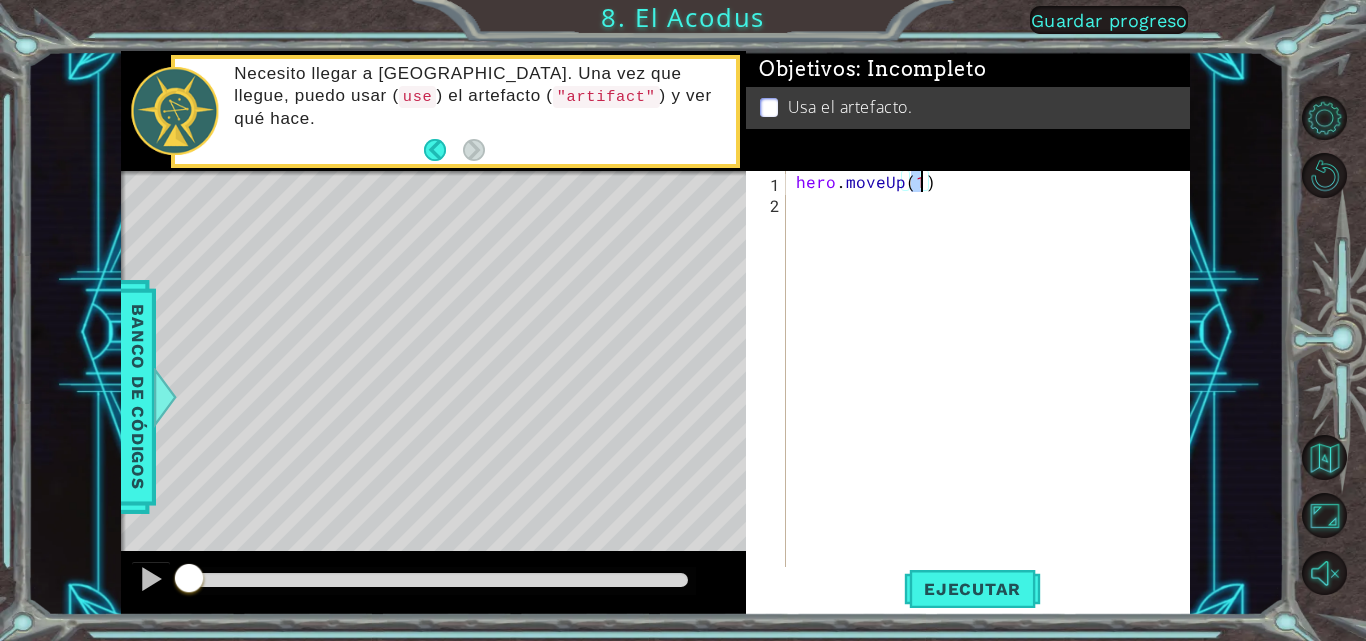 type on "hero.moveUp(2)" 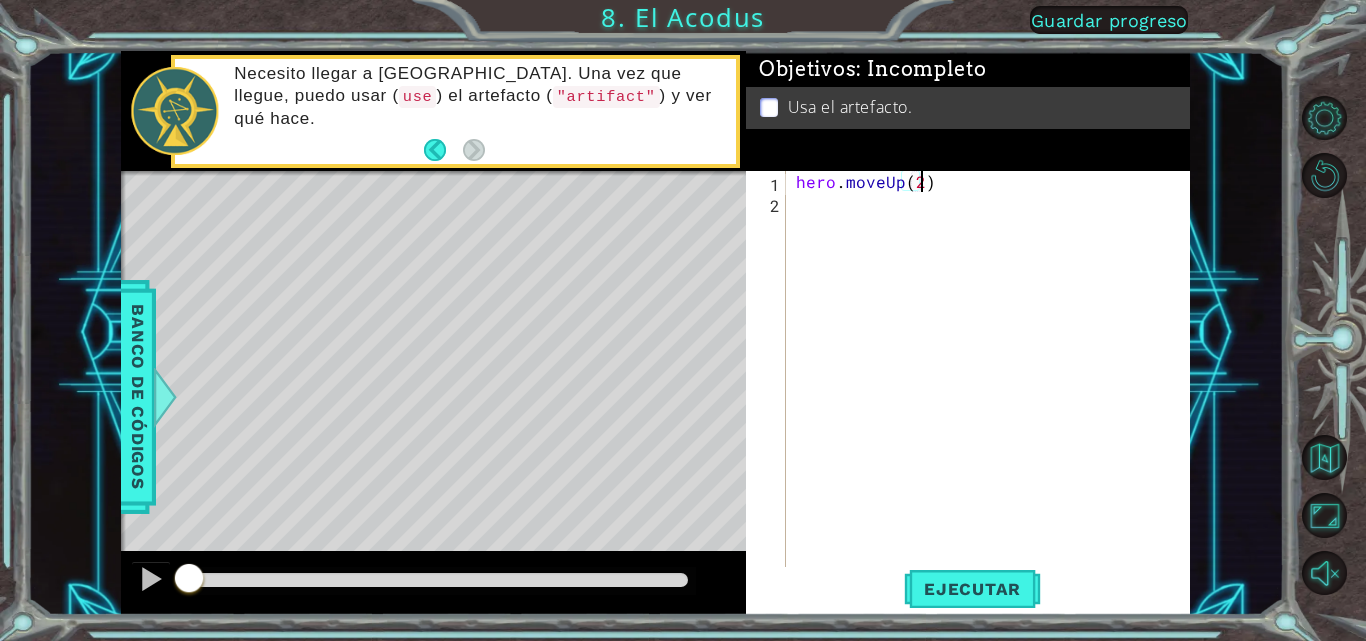 scroll, scrollTop: 0, scrollLeft: 7, axis: horizontal 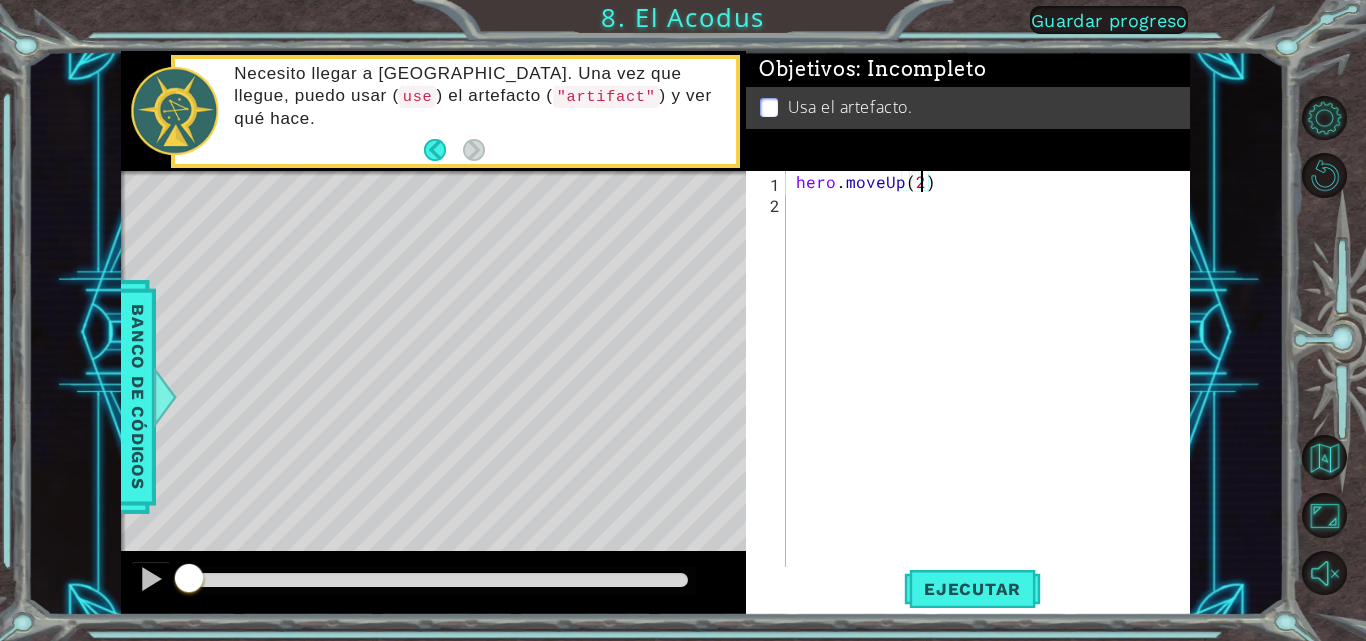 click on "hero . moveUp ( 2 )" at bounding box center (994, 391) 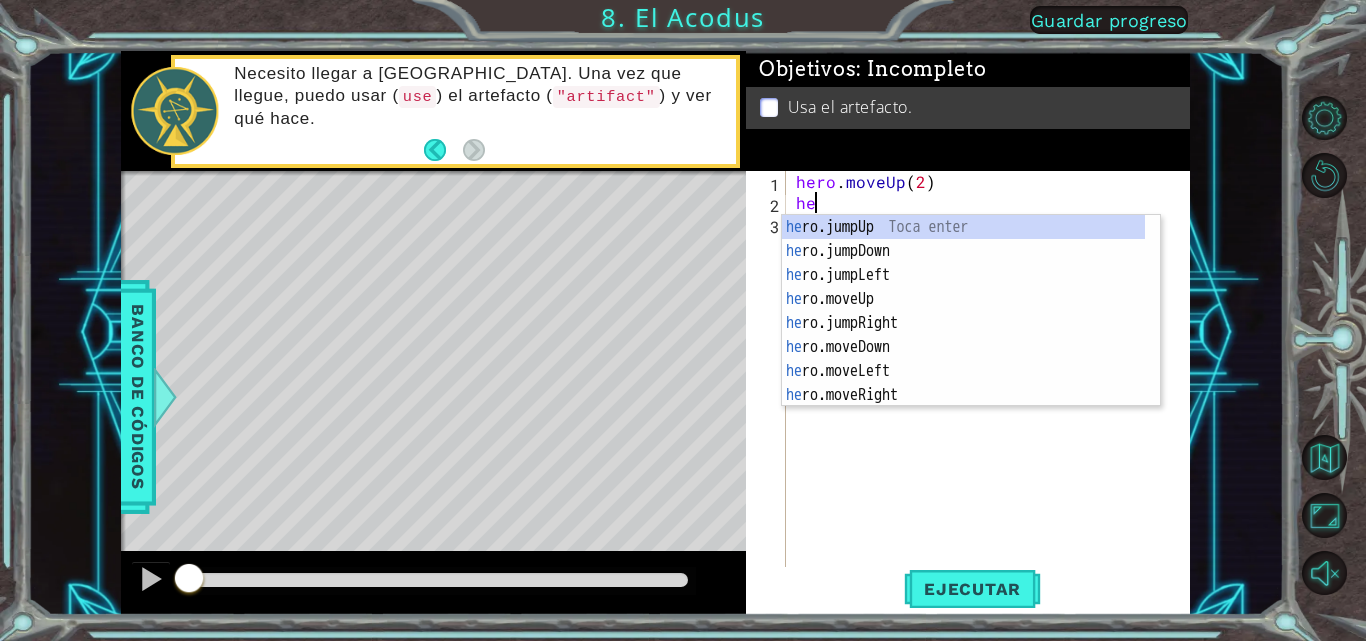 scroll, scrollTop: 0, scrollLeft: 1, axis: horizontal 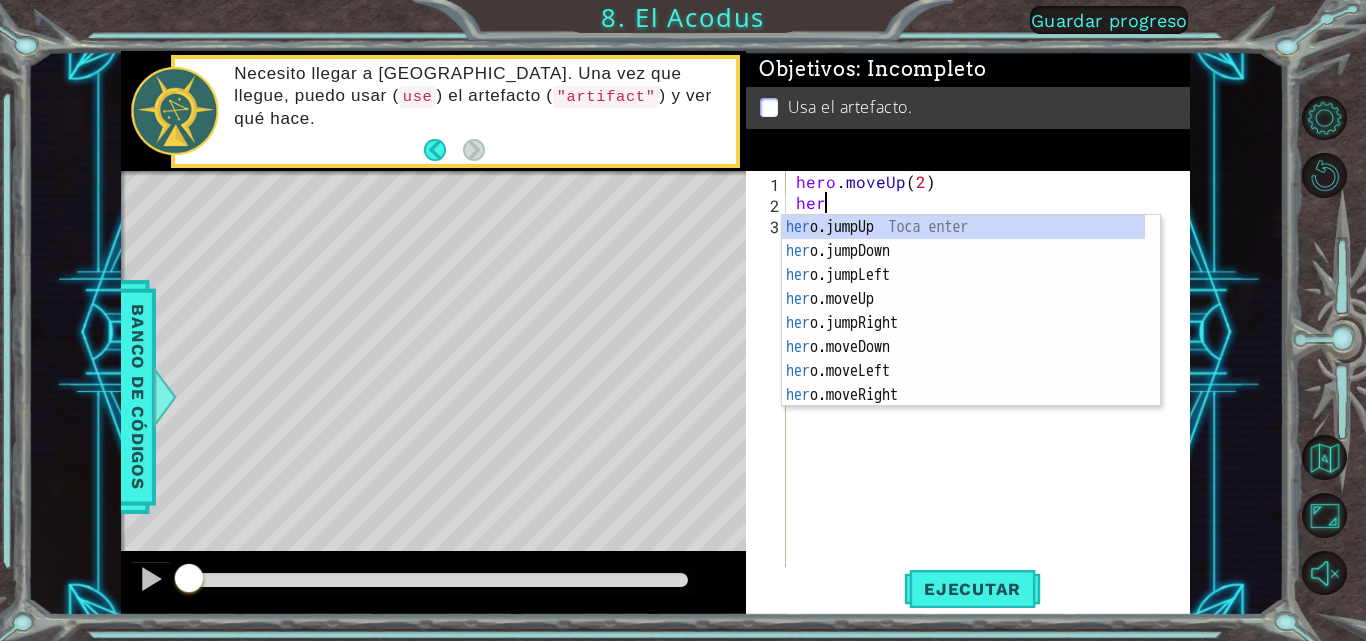 type on "hero" 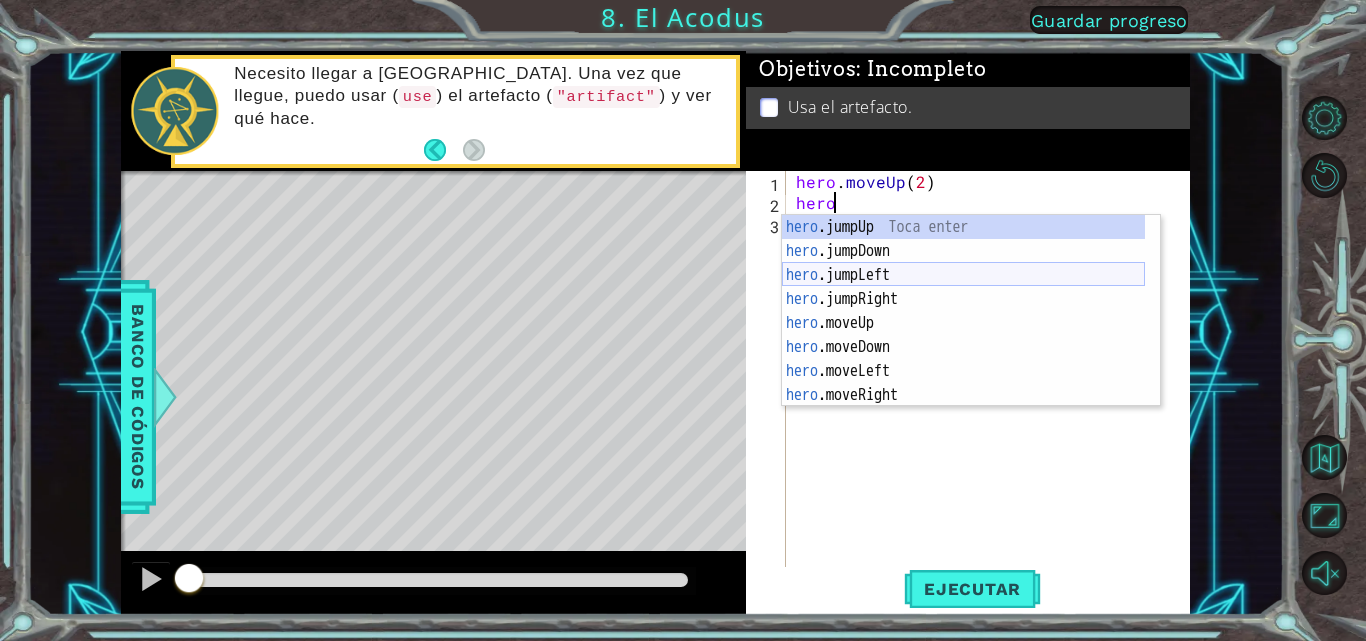 click on "hero .jumpUp Toca enter hero .jumpDown Toca enter hero .jumpLeft Toca enter hero .jumpRight Toca enter hero .moveUp Toca enter hero .moveDown Toca enter hero .moveLeft Toca enter hero .moveRight Toca enter hero .use Toca enter" at bounding box center (963, 335) 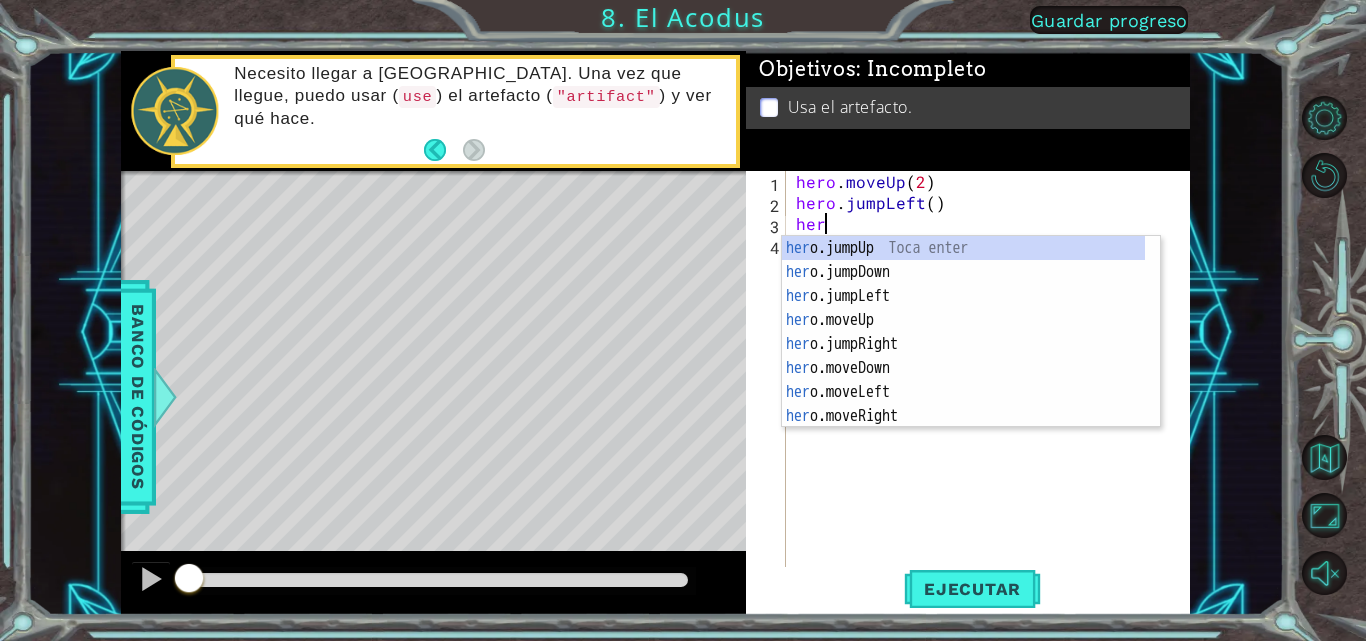 scroll, scrollTop: 0, scrollLeft: 1, axis: horizontal 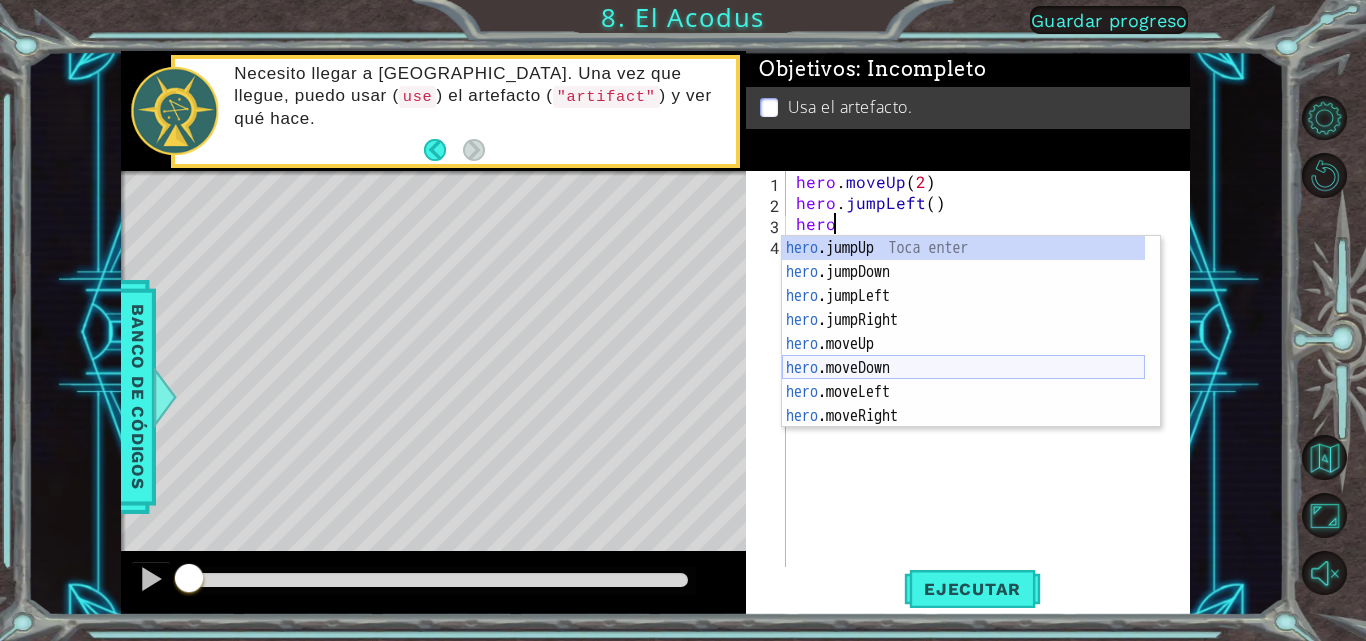 click on "hero .jumpUp Toca enter hero .jumpDown Toca enter hero .jumpLeft Toca enter hero .jumpRight Toca enter hero .moveUp Toca enter hero .moveDown Toca enter hero .moveLeft Toca enter hero .moveRight Toca enter hero .use Toca enter" at bounding box center [963, 356] 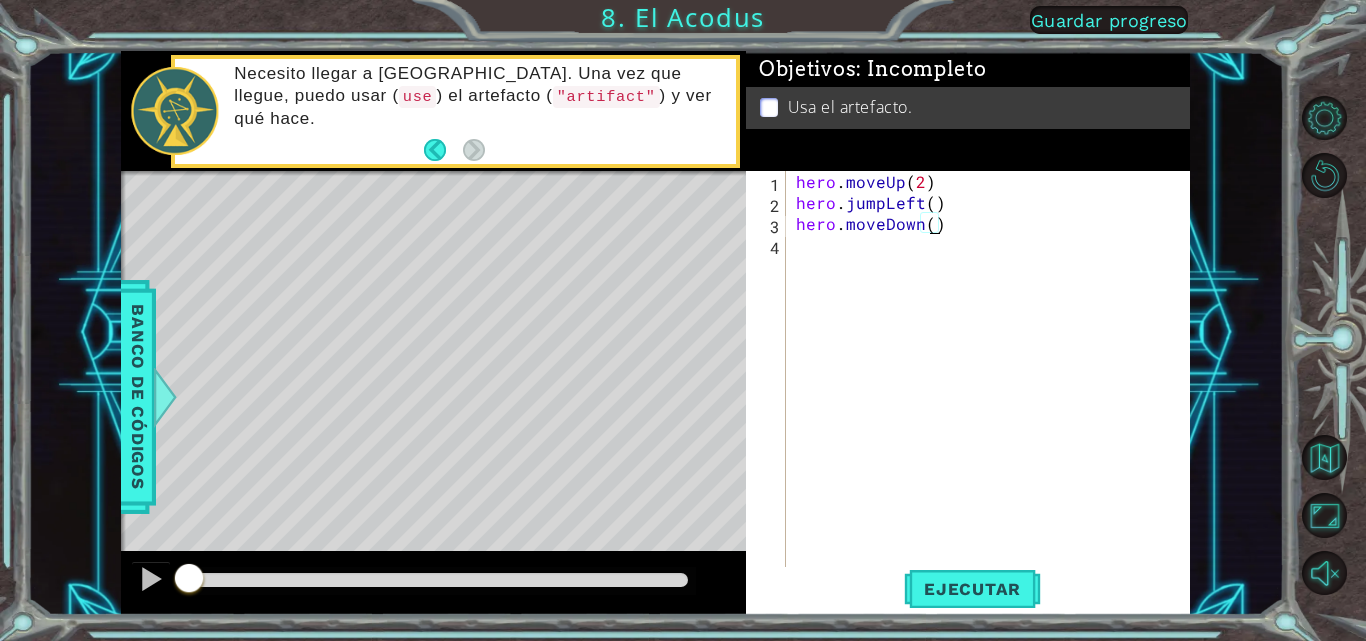scroll, scrollTop: 0, scrollLeft: 9, axis: horizontal 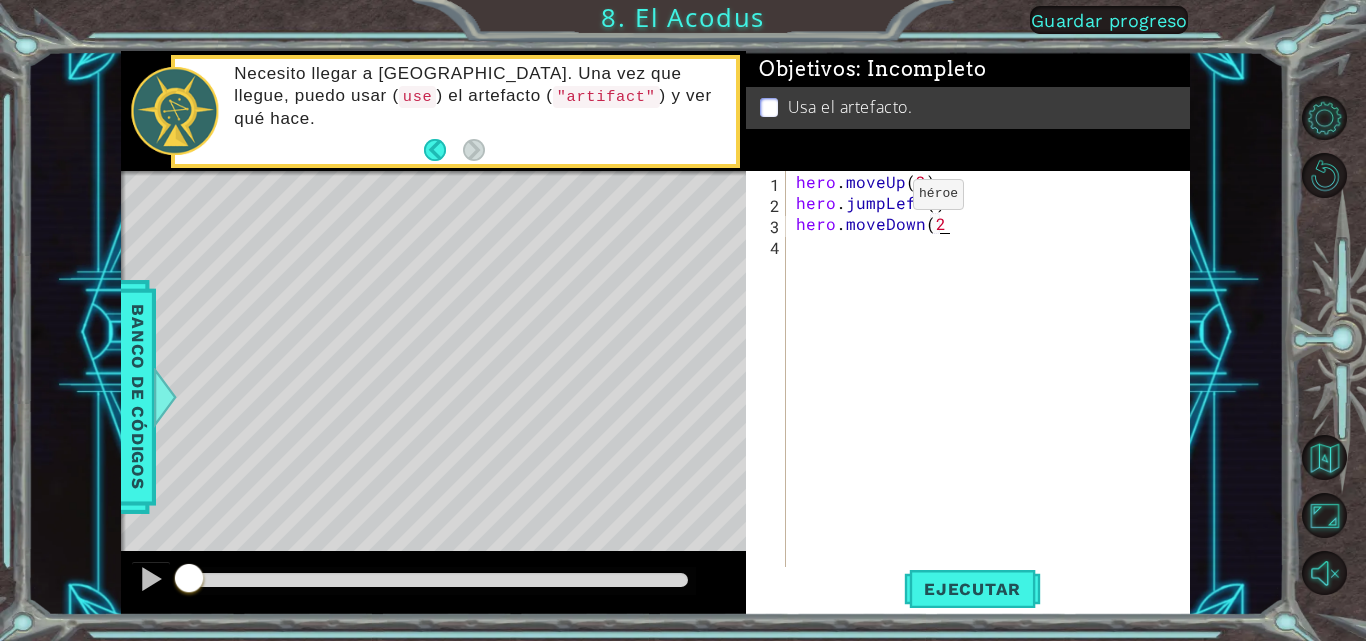 click on "hero . moveUp ( 2 ) hero . jumpLeft ( ) hero . moveDown ( 2" at bounding box center [994, 391] 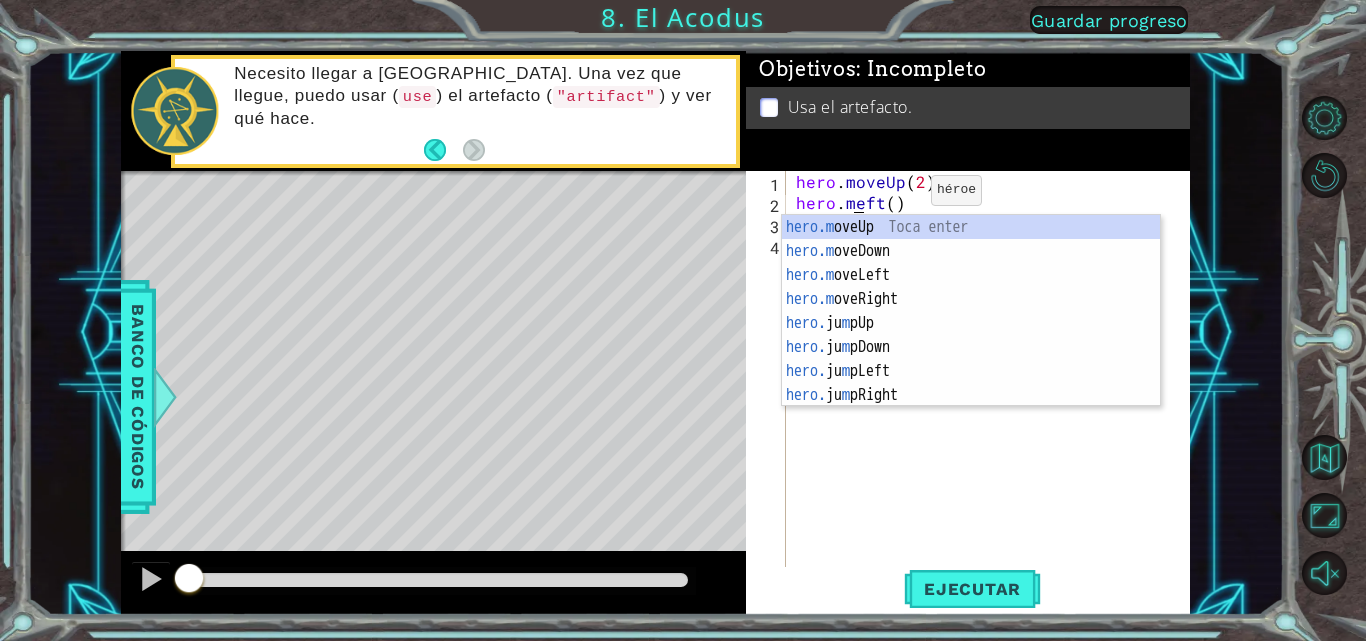 scroll, scrollTop: 0, scrollLeft: 5, axis: horizontal 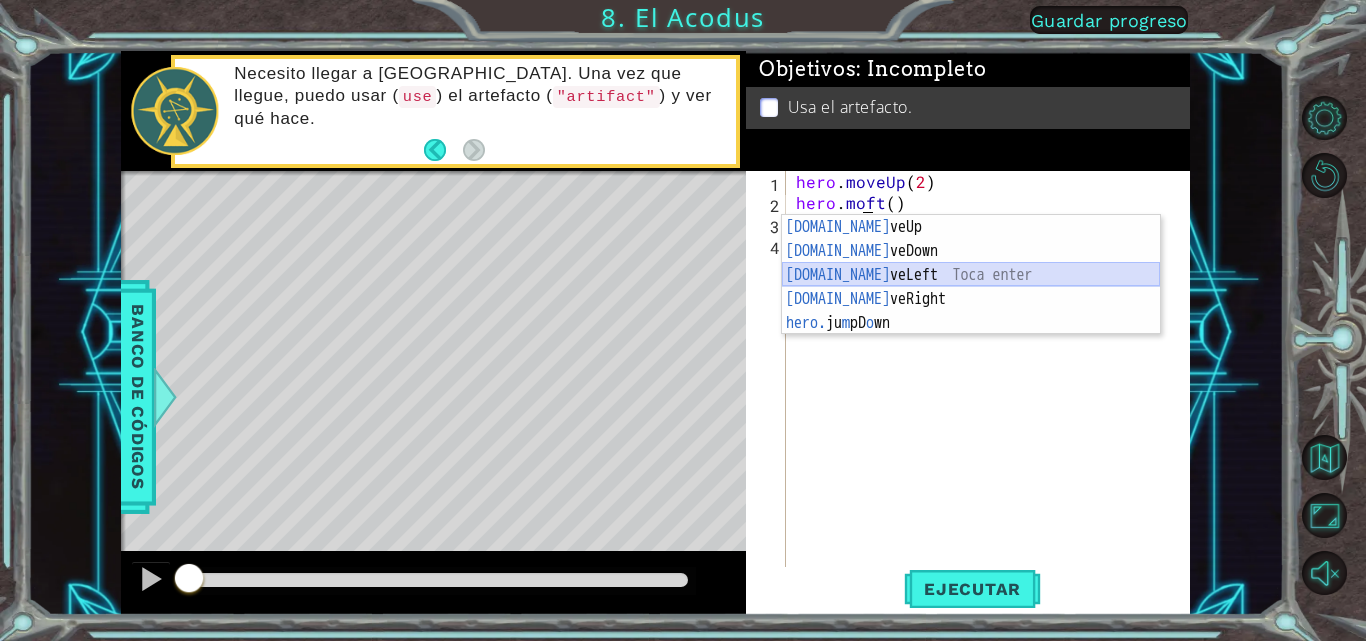 click on "[DOMAIN_NAME] veUp Toca enter [DOMAIN_NAME] veDown Toca enter [DOMAIN_NAME] veLeft Toca enter [DOMAIN_NAME] veRight Toca enter hero. ju m pD o wn [GEOGRAPHIC_DATA] enter" at bounding box center (971, 299) 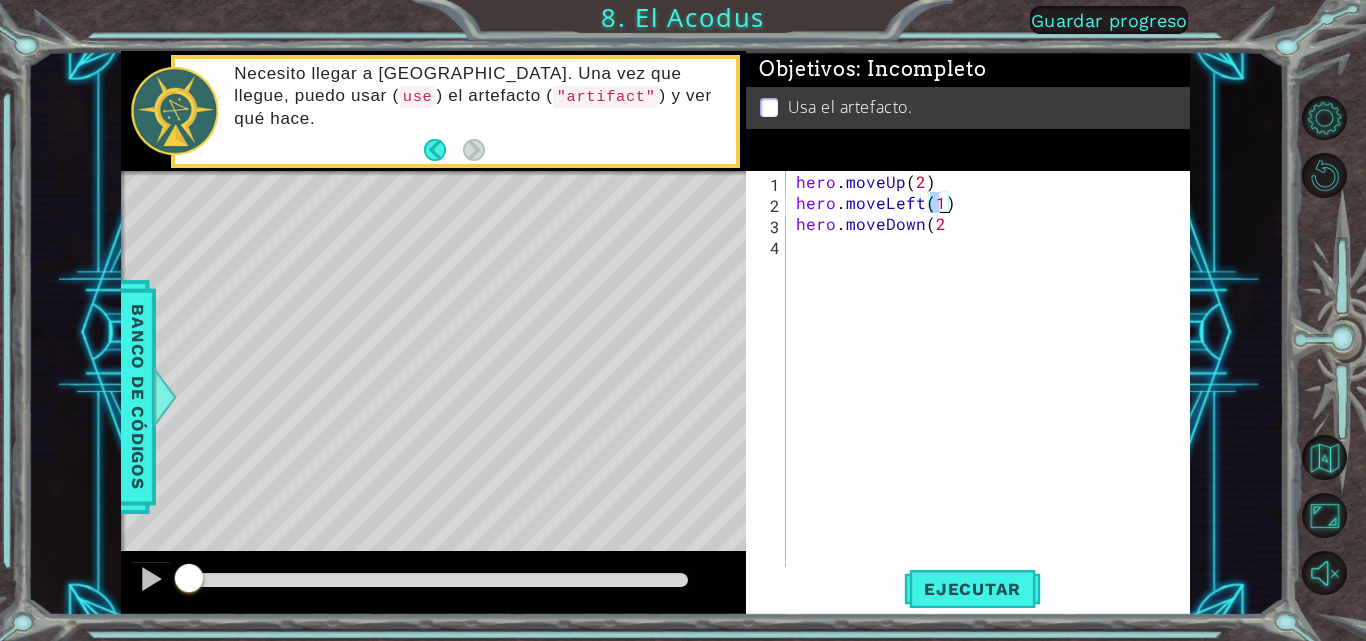 click on "hero . moveUp ( 2 ) hero . moveLeft ( 1 ) hero . moveDown ( 2" at bounding box center (994, 391) 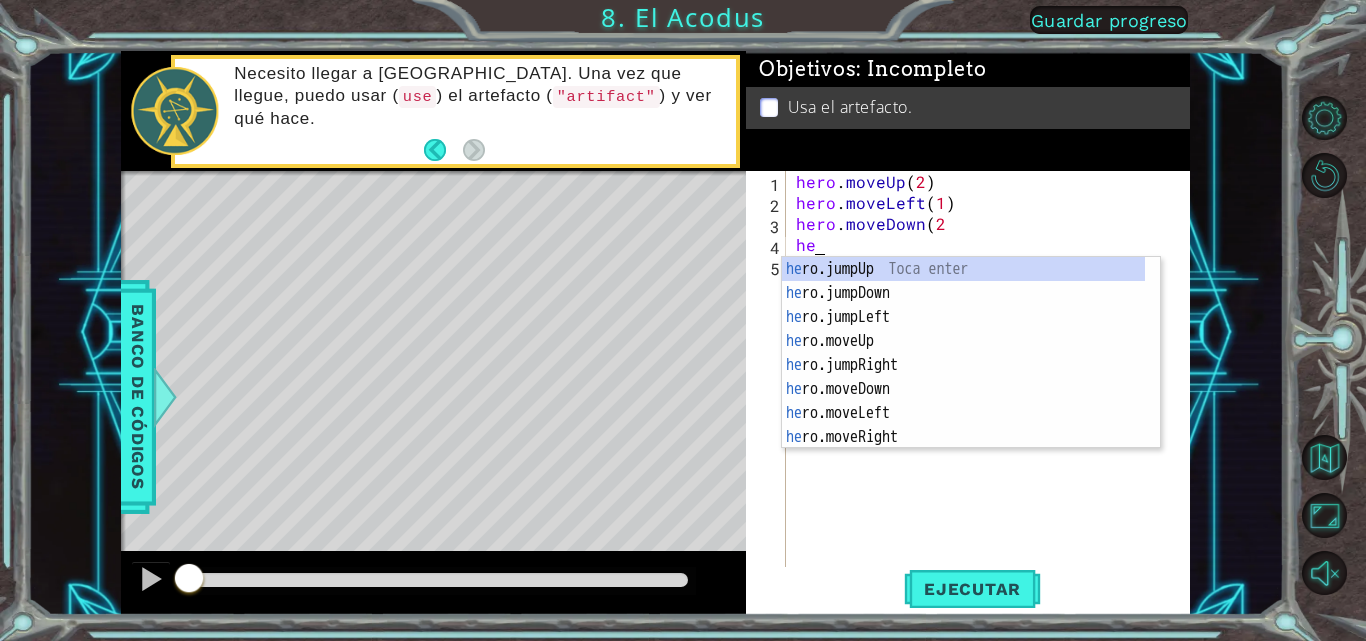 scroll, scrollTop: 0, scrollLeft: 1, axis: horizontal 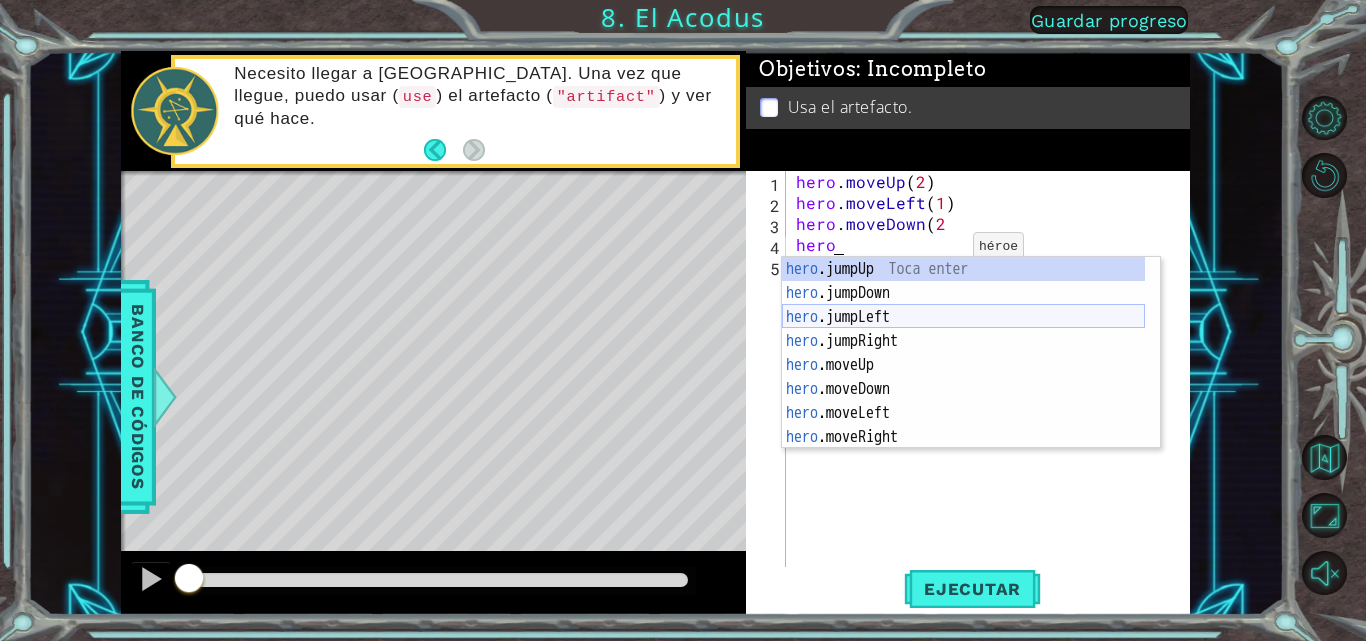click on "hero .jumpUp Toca enter hero .jumpDown Toca enter hero .jumpLeft Toca enter hero .jumpRight Toca enter hero .moveUp Toca enter hero .moveDown Toca enter hero .moveLeft Toca enter hero .moveRight Toca enter hero .use Toca enter" at bounding box center (963, 377) 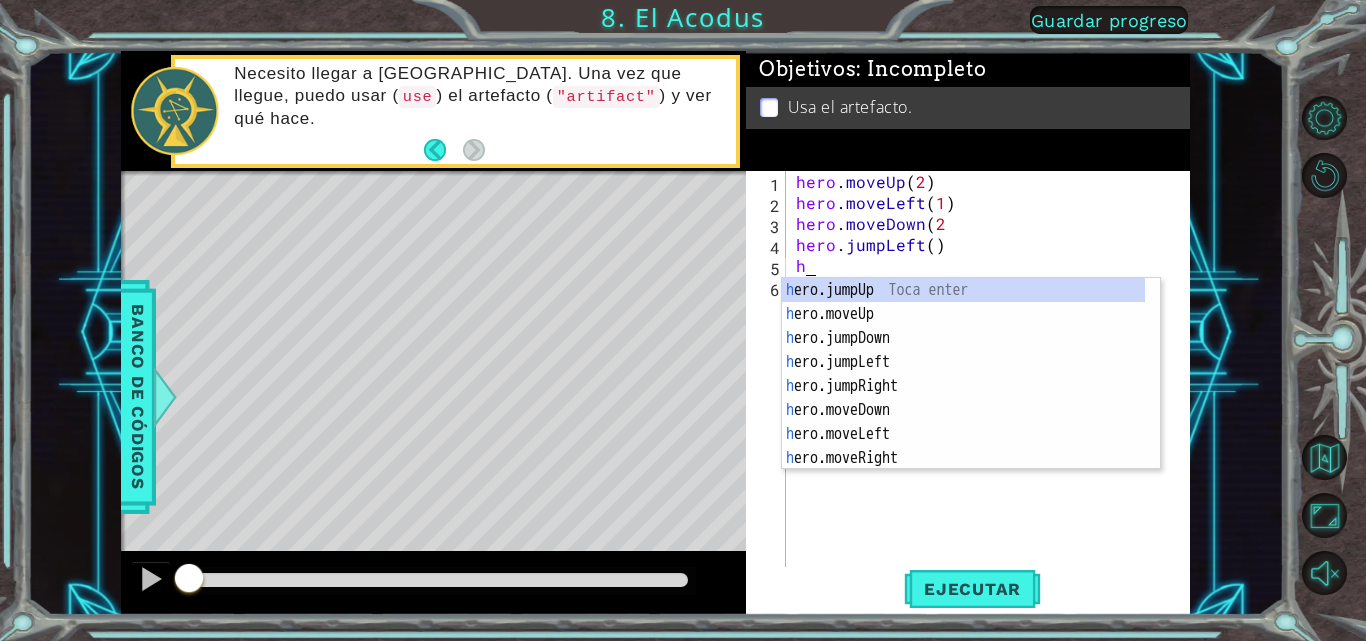 scroll, scrollTop: 0, scrollLeft: 1, axis: horizontal 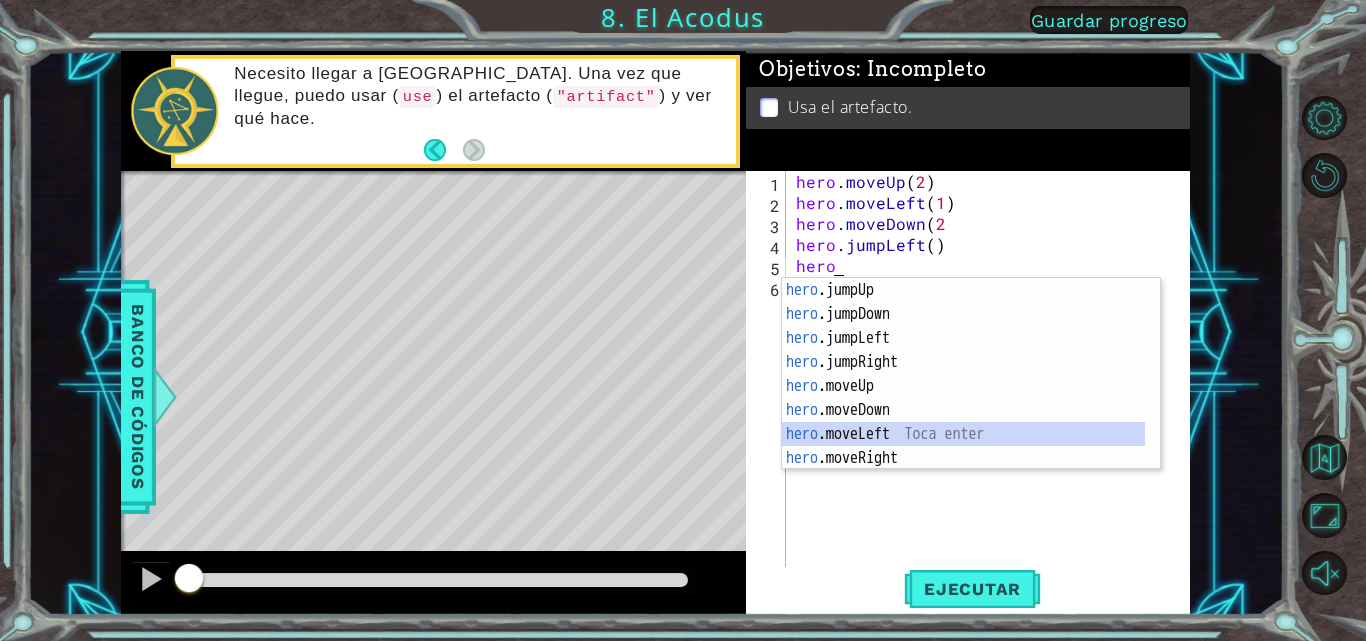 click on "hero .jumpUp Toca enter hero .jumpDown Toca enter hero .jumpLeft Toca enter hero .jumpRight Toca enter hero .moveUp Toca enter hero .moveDown Toca enter hero .moveLeft Toca enter hero .moveRight Toca enter hero .use Toca enter" at bounding box center (963, 398) 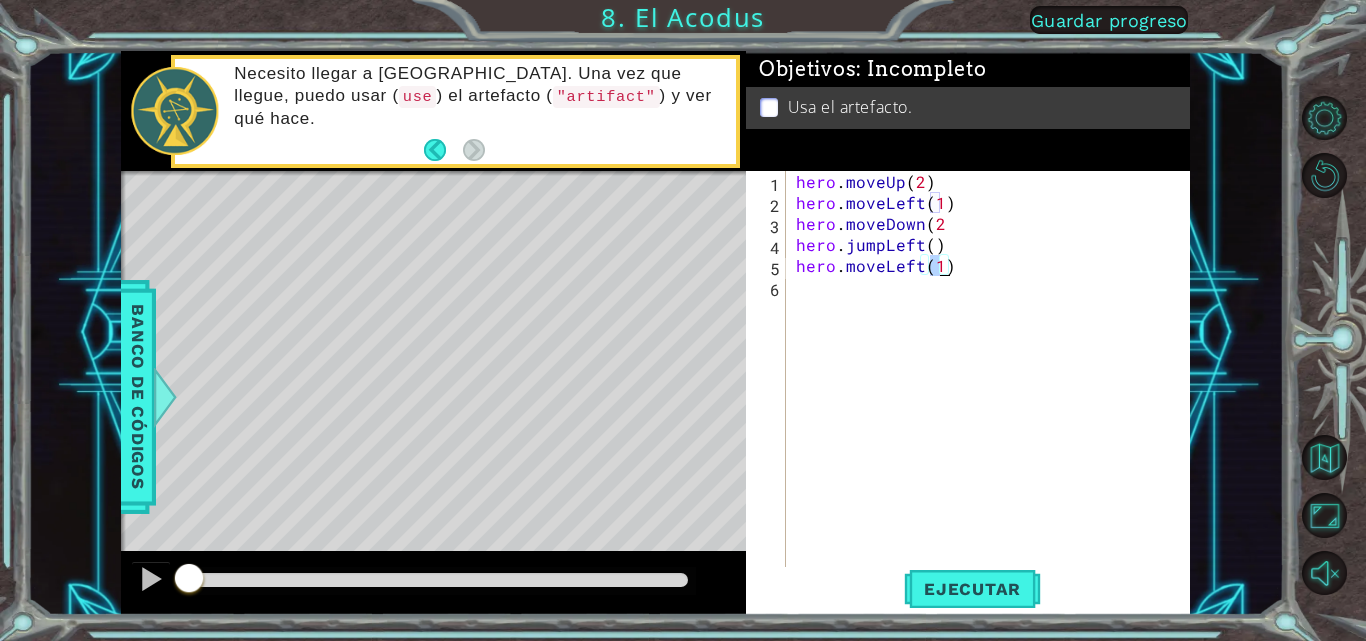 click on "hero . moveUp ( 2 ) hero . moveLeft ( 1 ) hero . moveDown ( 2 hero . jumpLeft ( ) hero . moveLeft ( 1 )" at bounding box center (994, 391) 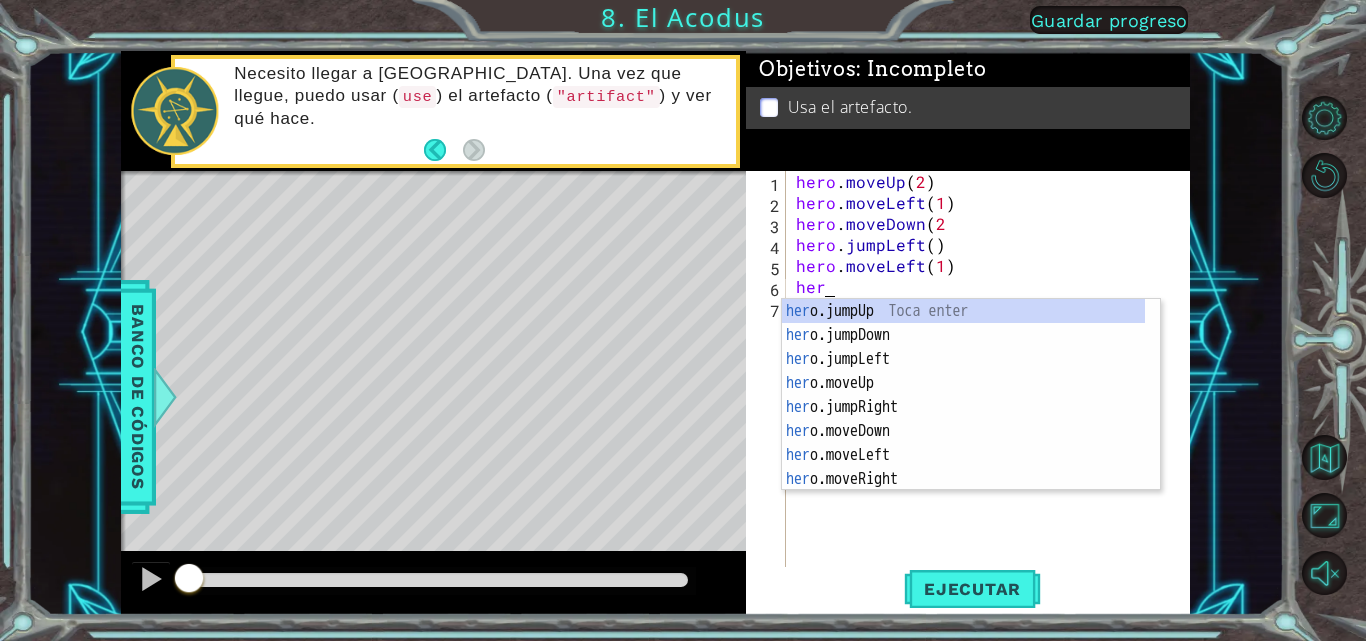 scroll, scrollTop: 0, scrollLeft: 1, axis: horizontal 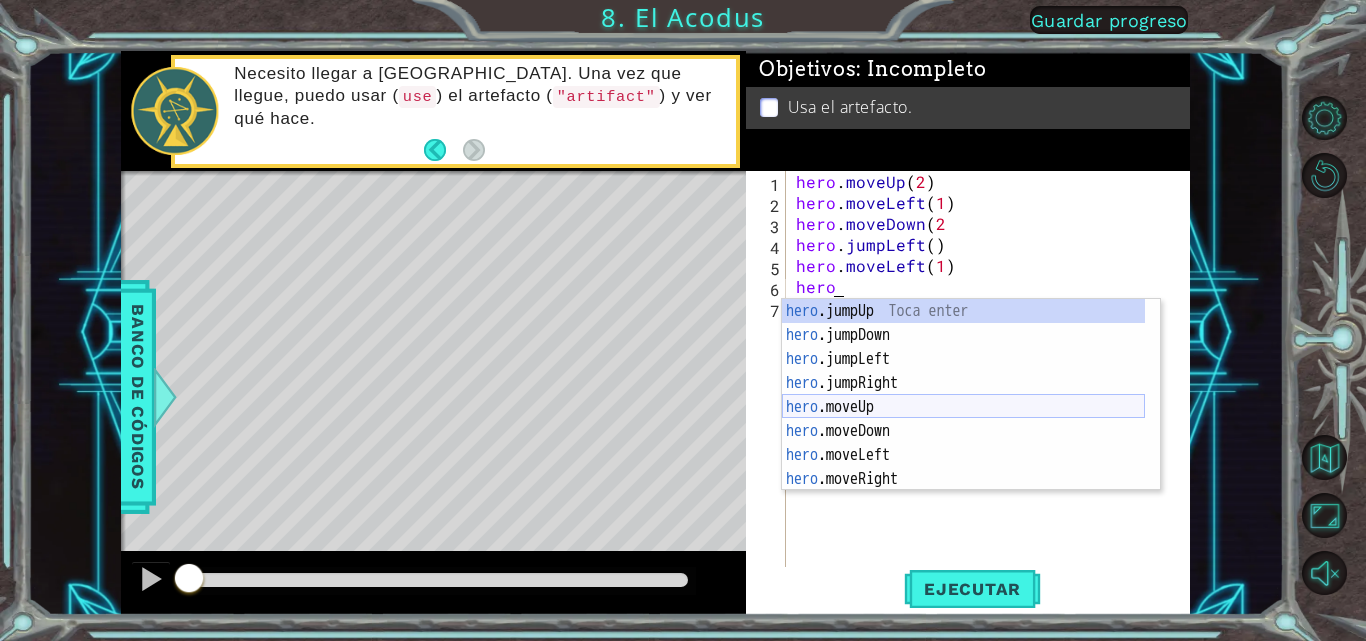 click on "hero .jumpUp Toca enter hero .jumpDown Toca enter hero .jumpLeft Toca enter hero .jumpRight Toca enter hero .moveUp Toca enter hero .moveDown Toca enter hero .moveLeft Toca enter hero .moveRight Toca enter hero .use Toca enter" at bounding box center (963, 419) 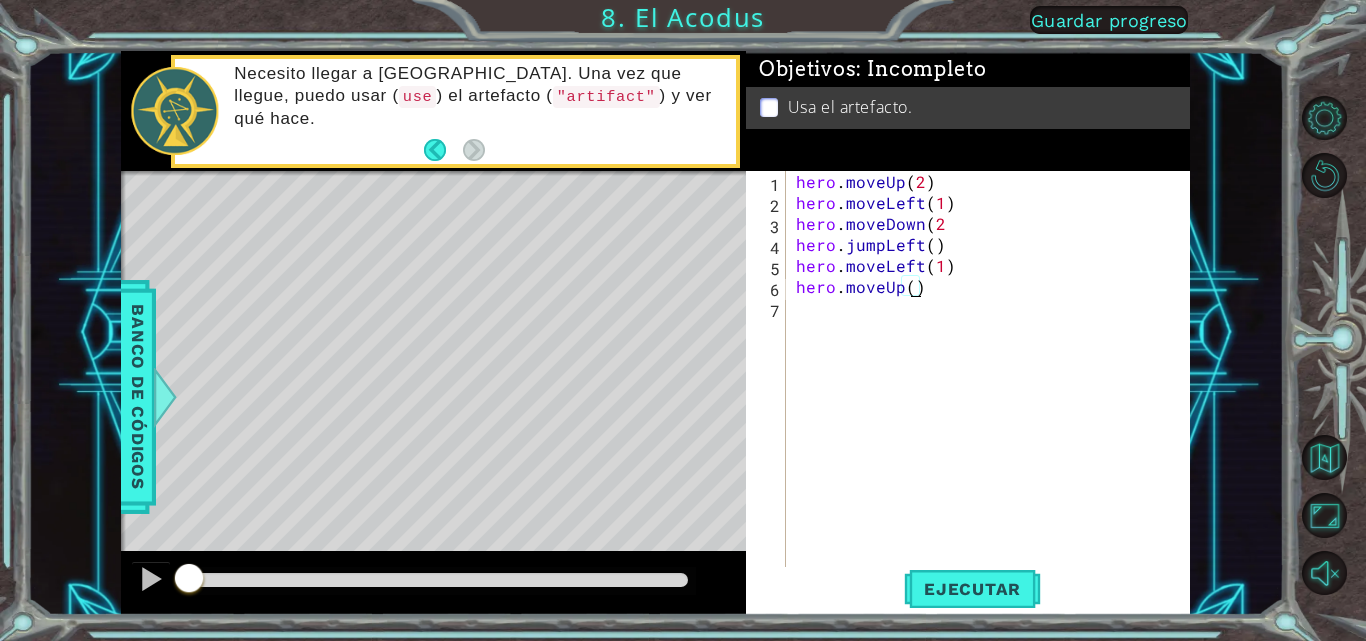 type on "hero.moveUp(2)" 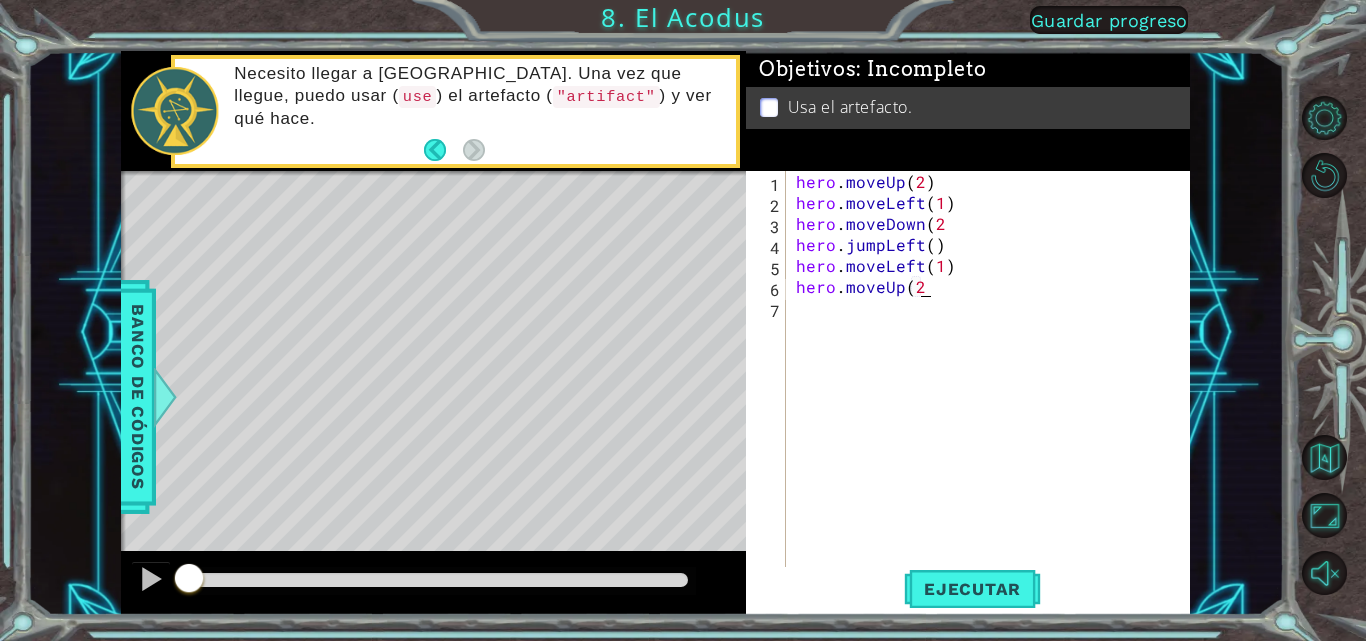 click on "hero . moveUp ( 2 ) hero . moveLeft ( 1 ) hero . moveDown ( 2 hero . jumpLeft ( ) hero . moveLeft ( 1 ) hero . moveUp ( 2" at bounding box center (994, 391) 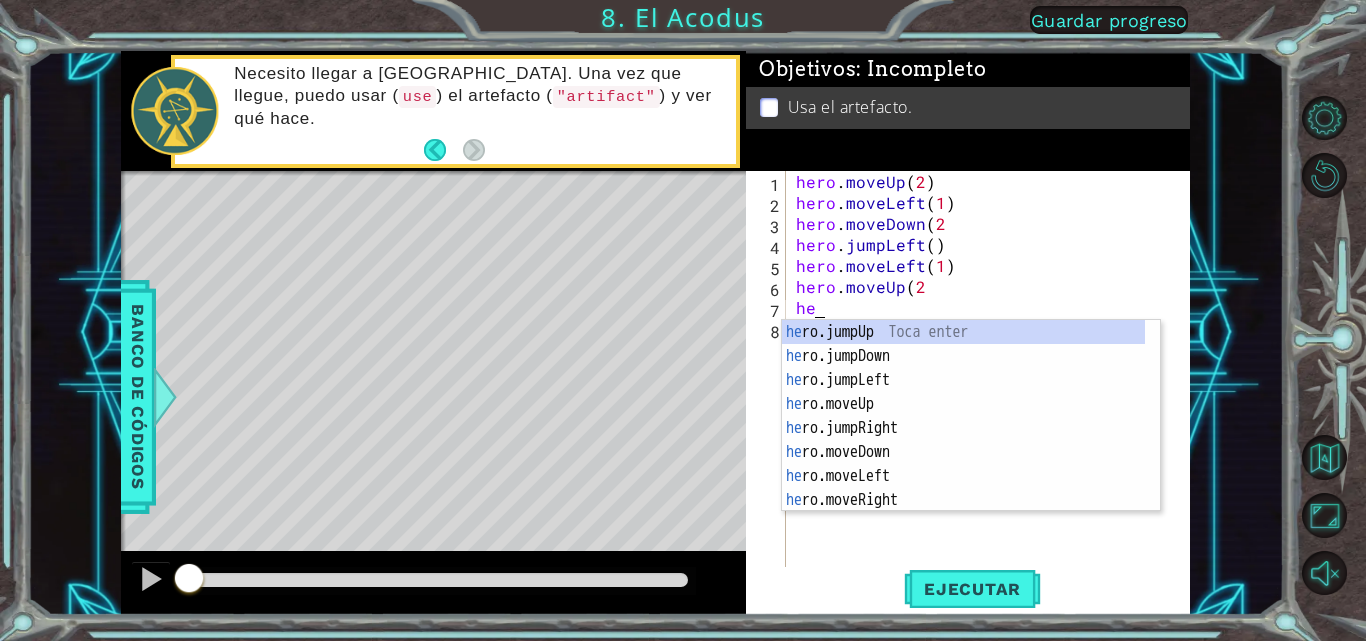 scroll, scrollTop: 0, scrollLeft: 1, axis: horizontal 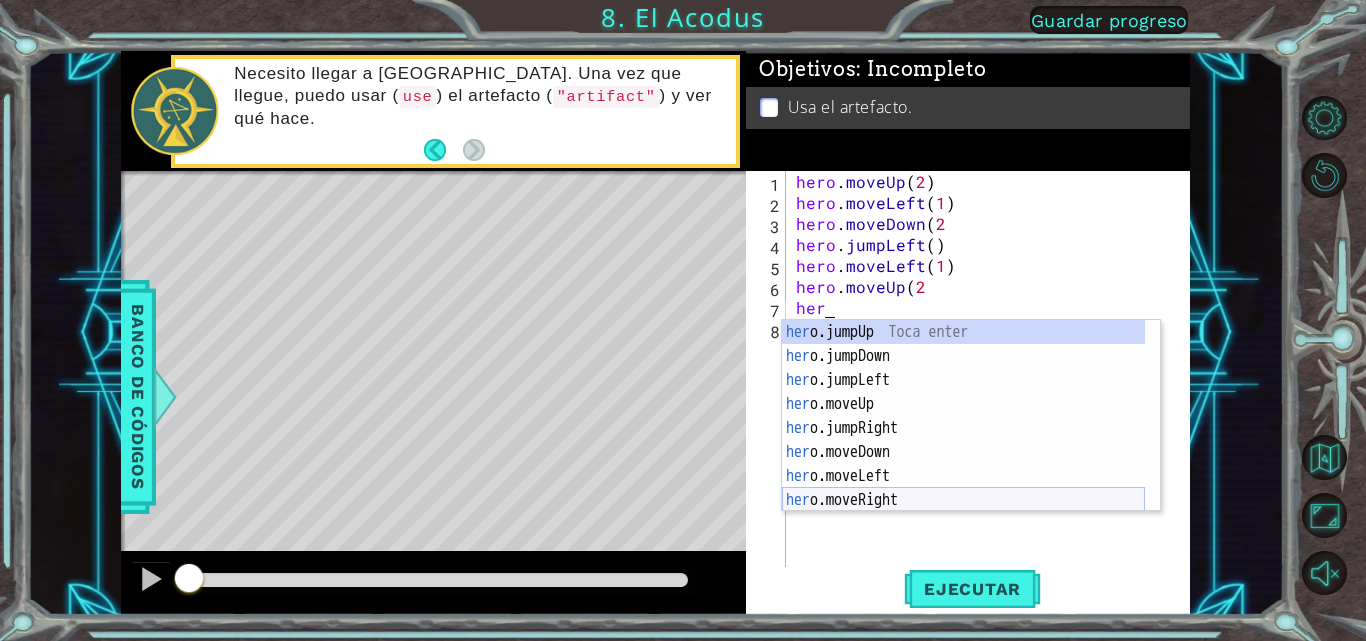 click on "her o.jumpUp Toca enter her o.jumpDown Toca enter her o.jumpLeft Toca enter her o.moveUp Toca enter her o.jumpRight Toca enter her o.moveDown Toca enter her o.moveLeft [PERSON_NAME] enter her o.moveRight Toca enter her o.use Toca enter" at bounding box center [963, 440] 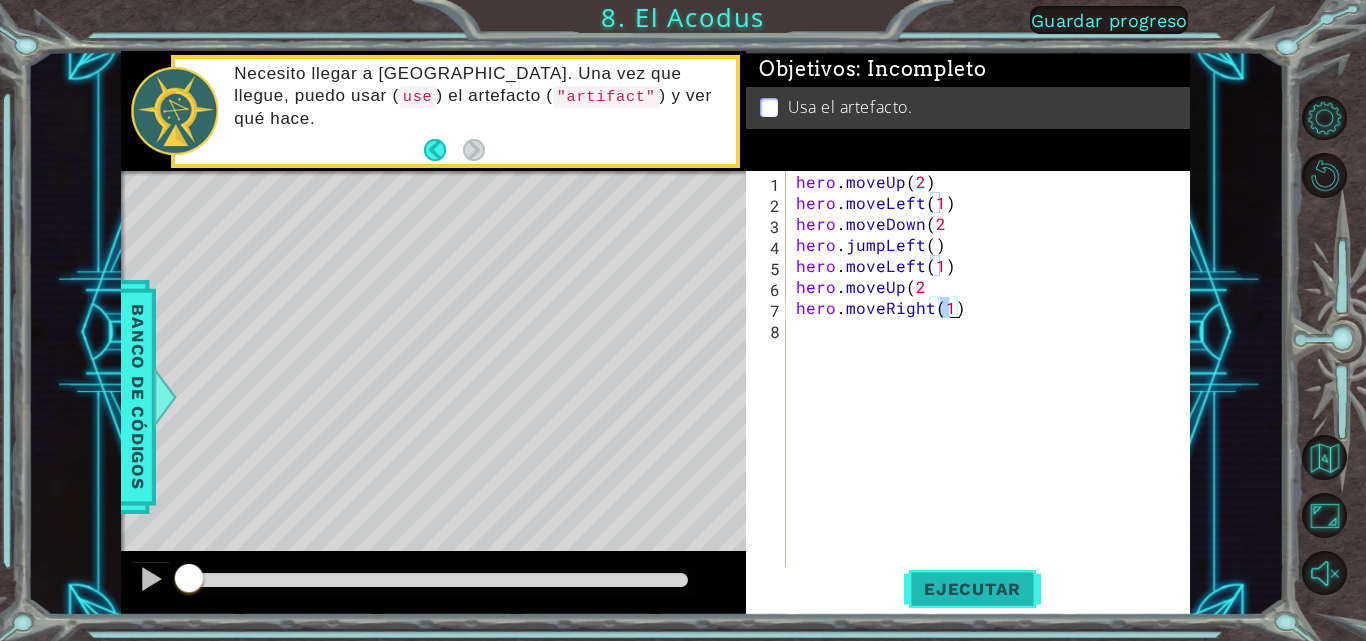 click on "Ejecutar" at bounding box center [972, 589] 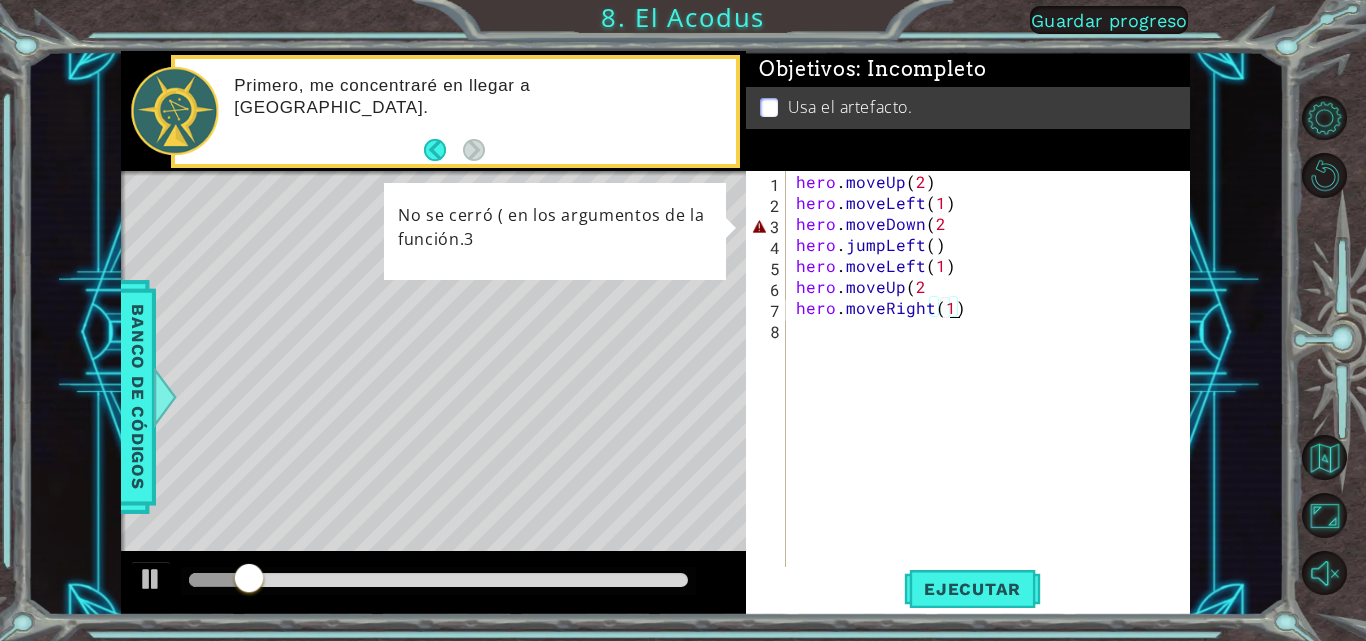 click on "hero . moveUp ( 2 ) hero . moveLeft ( 1 ) hero . moveDown ( 2 hero . jumpLeft ( ) hero . moveLeft ( 1 ) hero . moveUp ( 2 hero . moveRight ( 1 )" at bounding box center [994, 391] 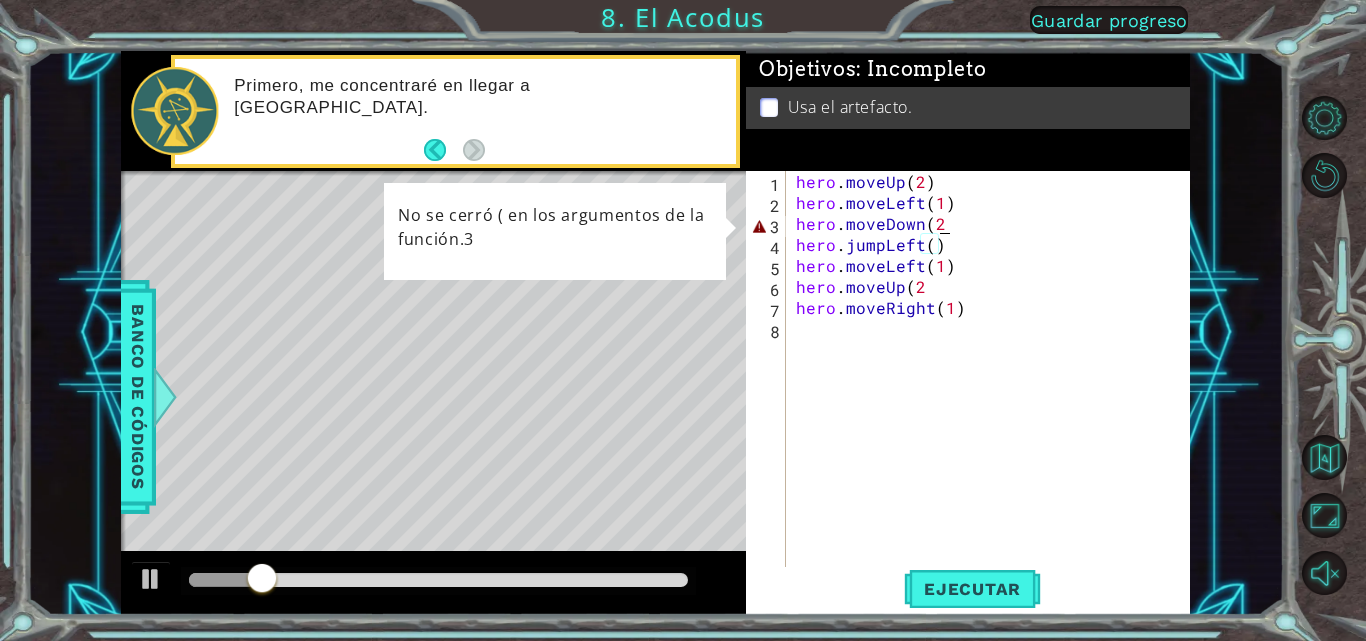 click on "hero . moveUp ( 2 ) hero . moveLeft ( 1 ) hero . moveDown ( 2 hero . jumpLeft ( ) hero . moveLeft ( 1 ) hero . moveUp ( 2 hero . moveRight ( 1 )" at bounding box center [994, 391] 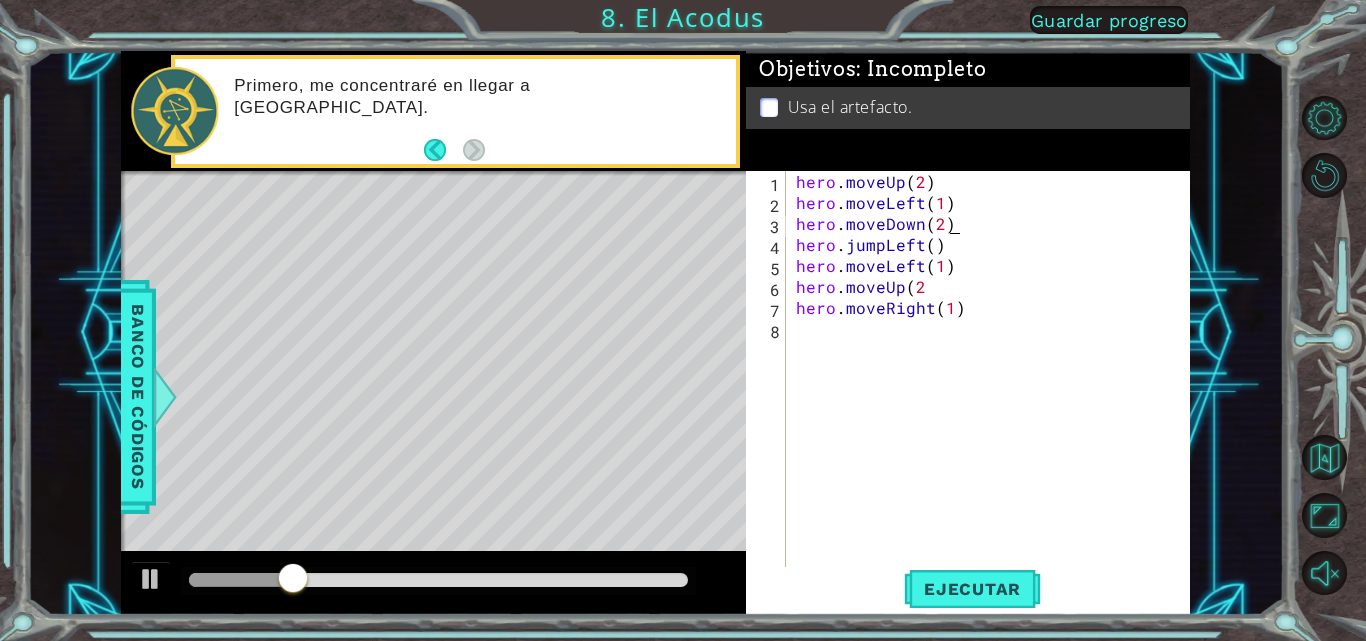 scroll, scrollTop: 0, scrollLeft: 9, axis: horizontal 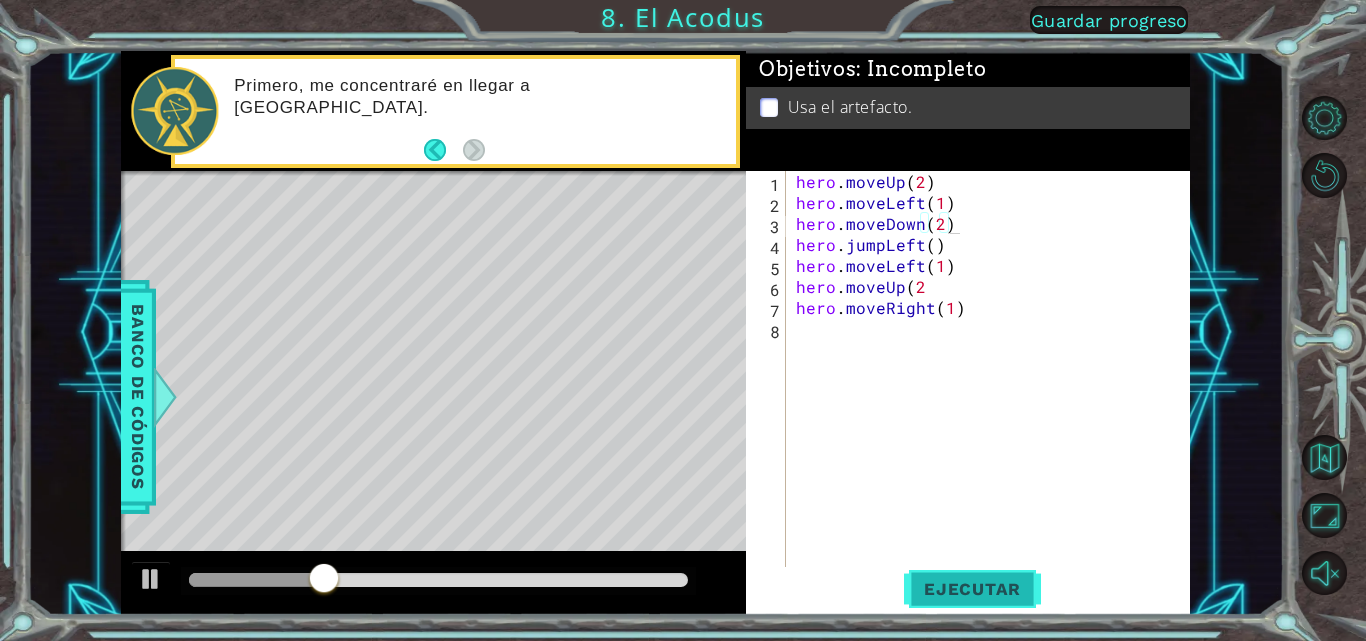 click on "Ejecutar" at bounding box center (972, 589) 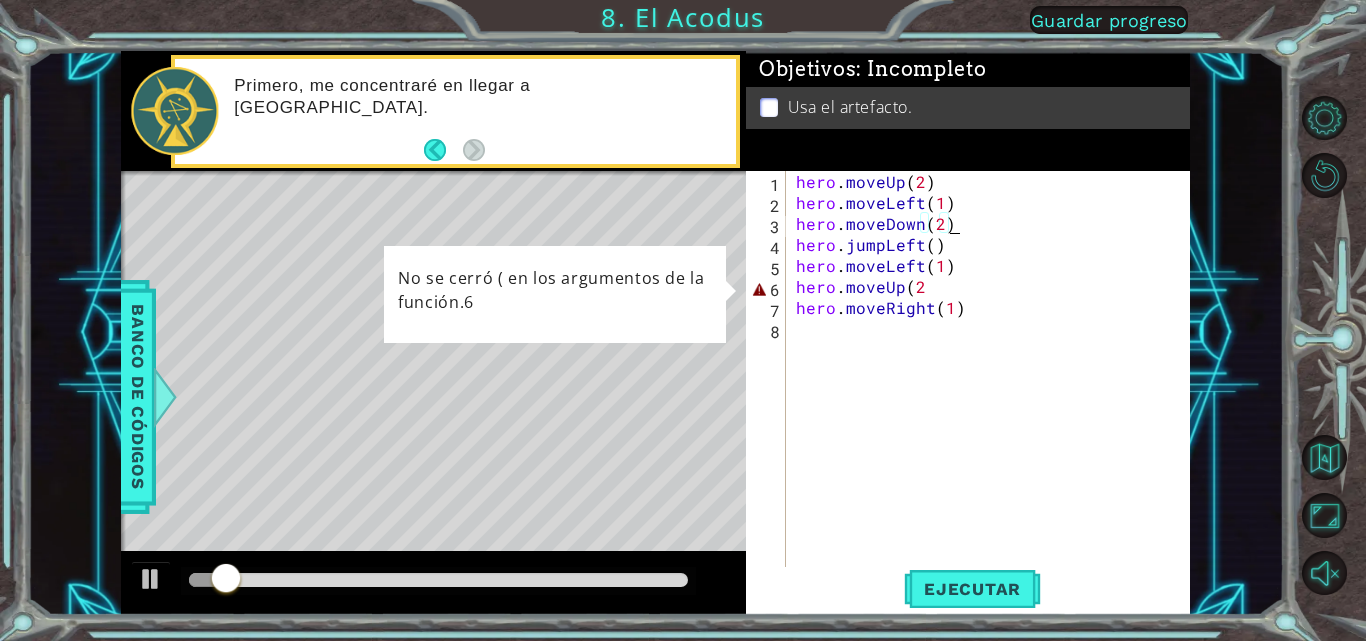 click on "hero . moveUp ( 2 ) hero . moveLeft ( 1 ) hero . moveDown ( 2 ) hero . jumpLeft ( ) hero . moveLeft ( 1 ) hero . moveUp ( 2 hero . moveRight ( 1 )" at bounding box center (994, 391) 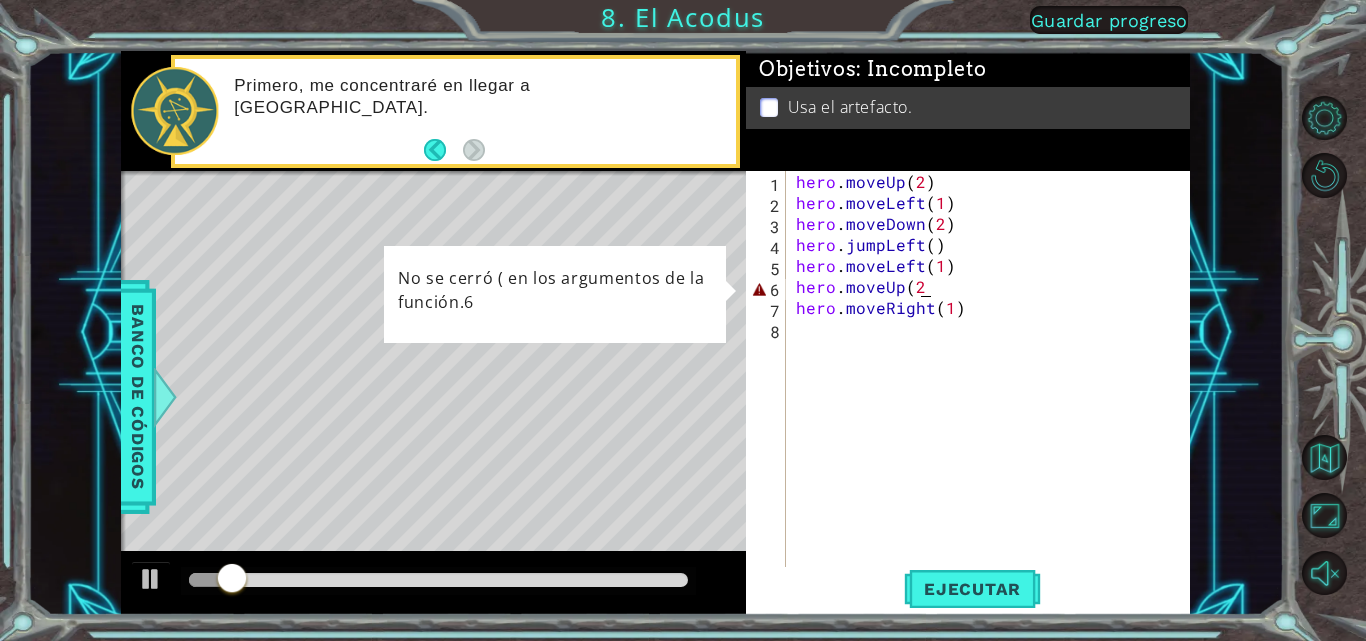 scroll, scrollTop: 0, scrollLeft: 7, axis: horizontal 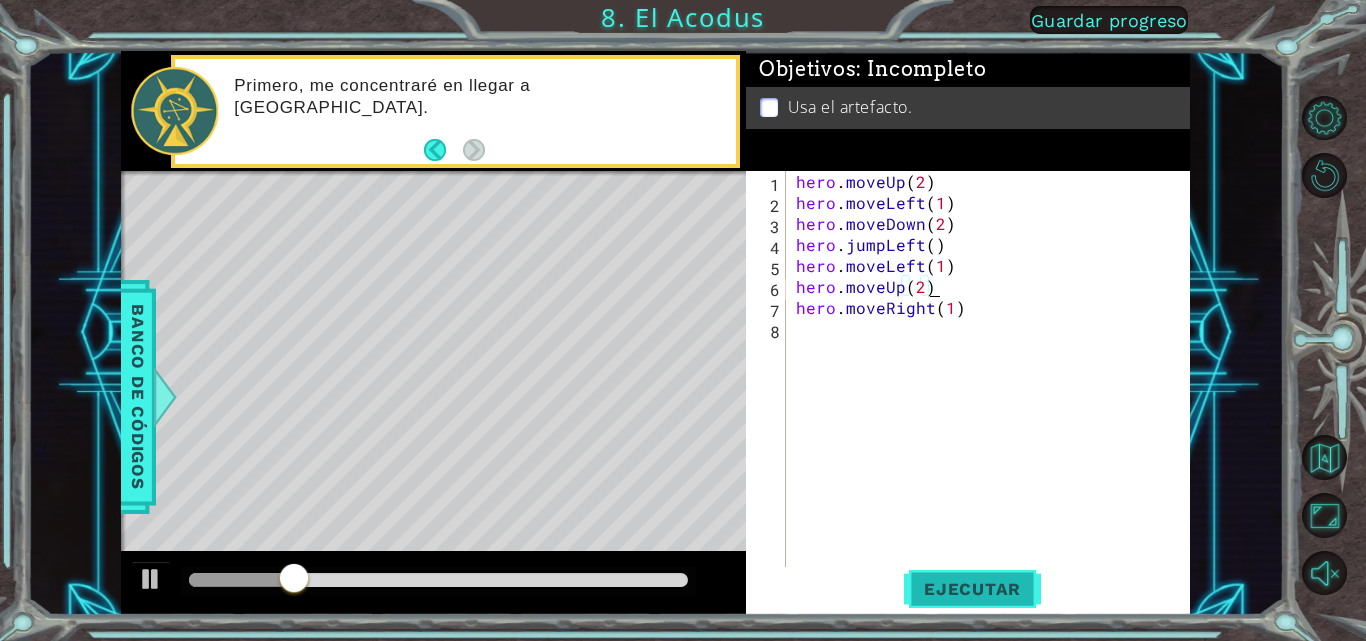 click on "Ejecutar" at bounding box center [972, 589] 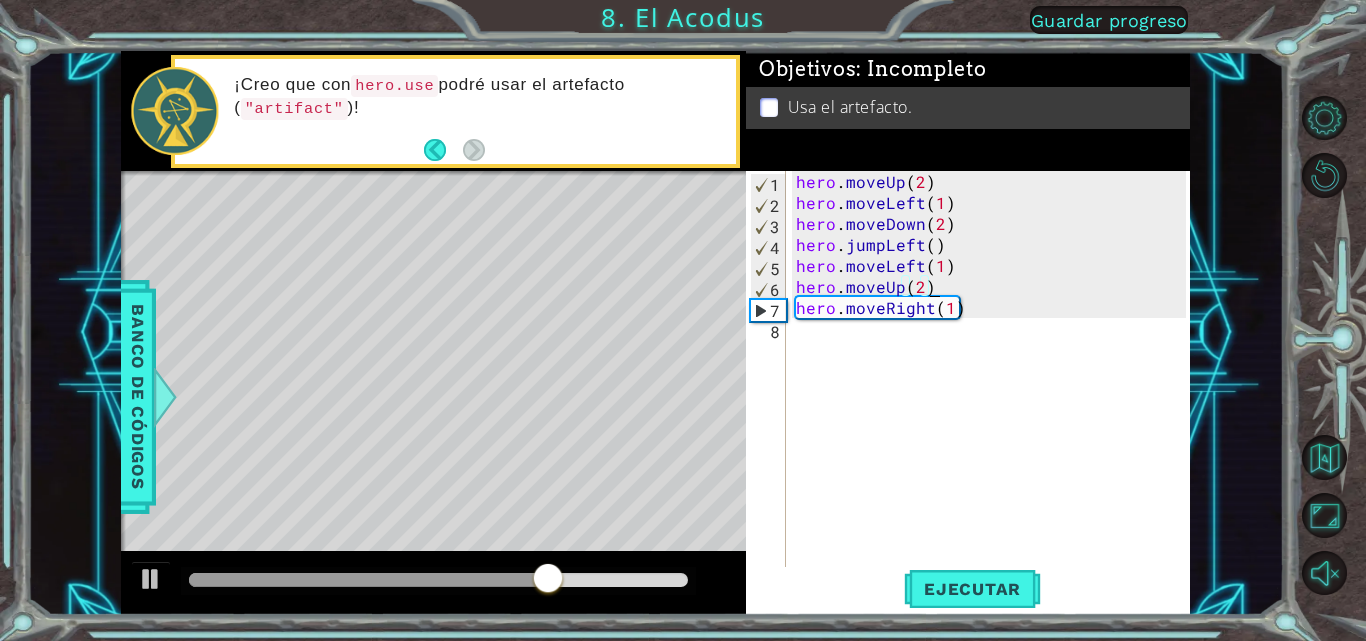 drag, startPoint x: 857, startPoint y: 322, endPoint x: 858, endPoint y: 309, distance: 13.038404 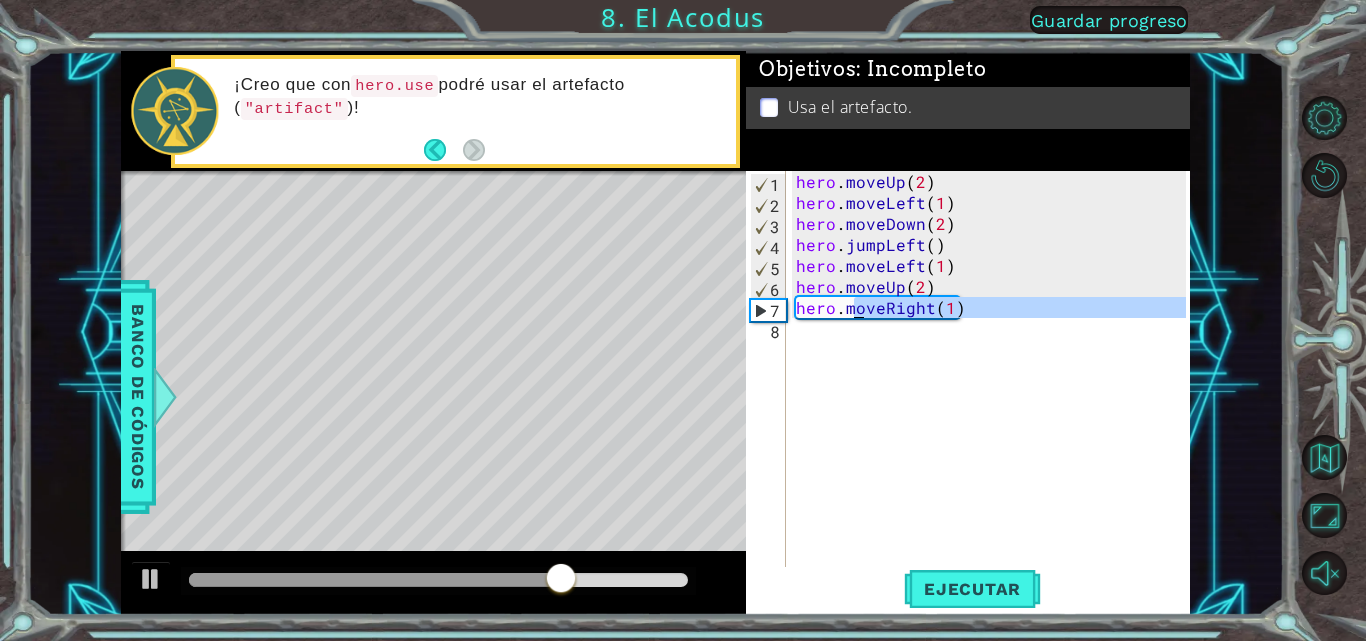 click on "hero . moveUp ( 2 ) hero . moveLeft ( 1 ) hero . moveDown ( 2 ) hero . jumpLeft ( ) hero . moveLeft ( 1 ) hero . moveUp ( 2 ) hero . moveRight ( 1 )" at bounding box center (989, 370) 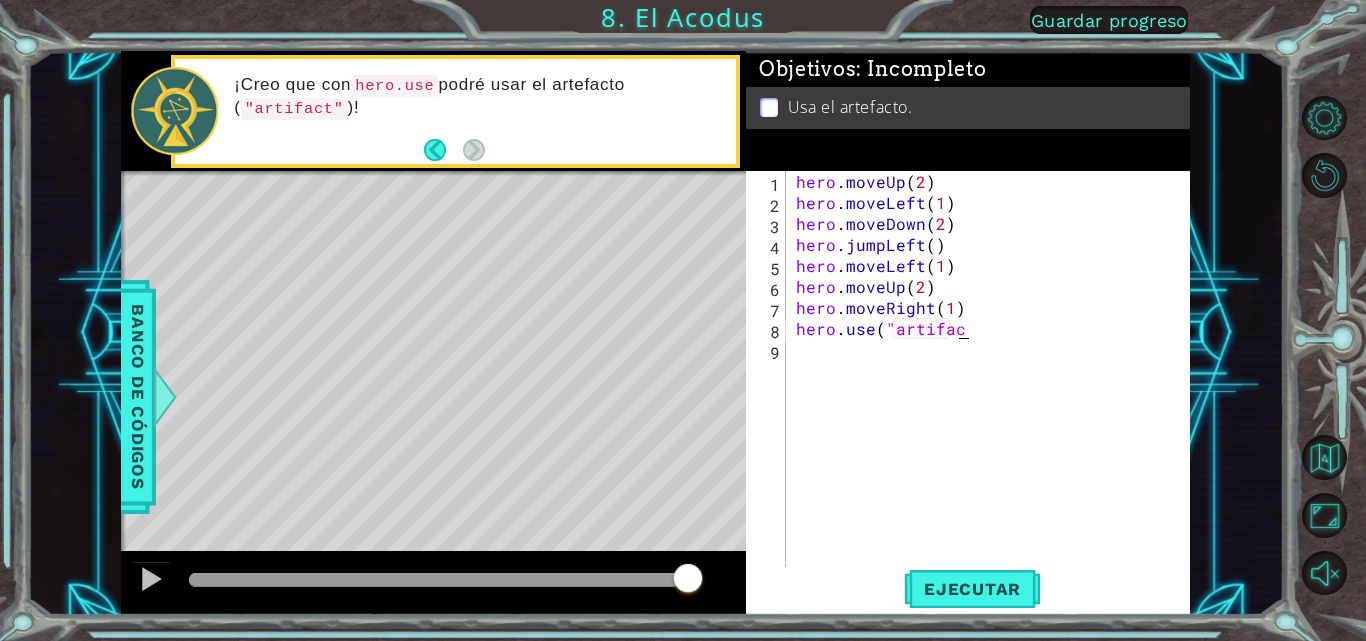 scroll, scrollTop: 0, scrollLeft: 10, axis: horizontal 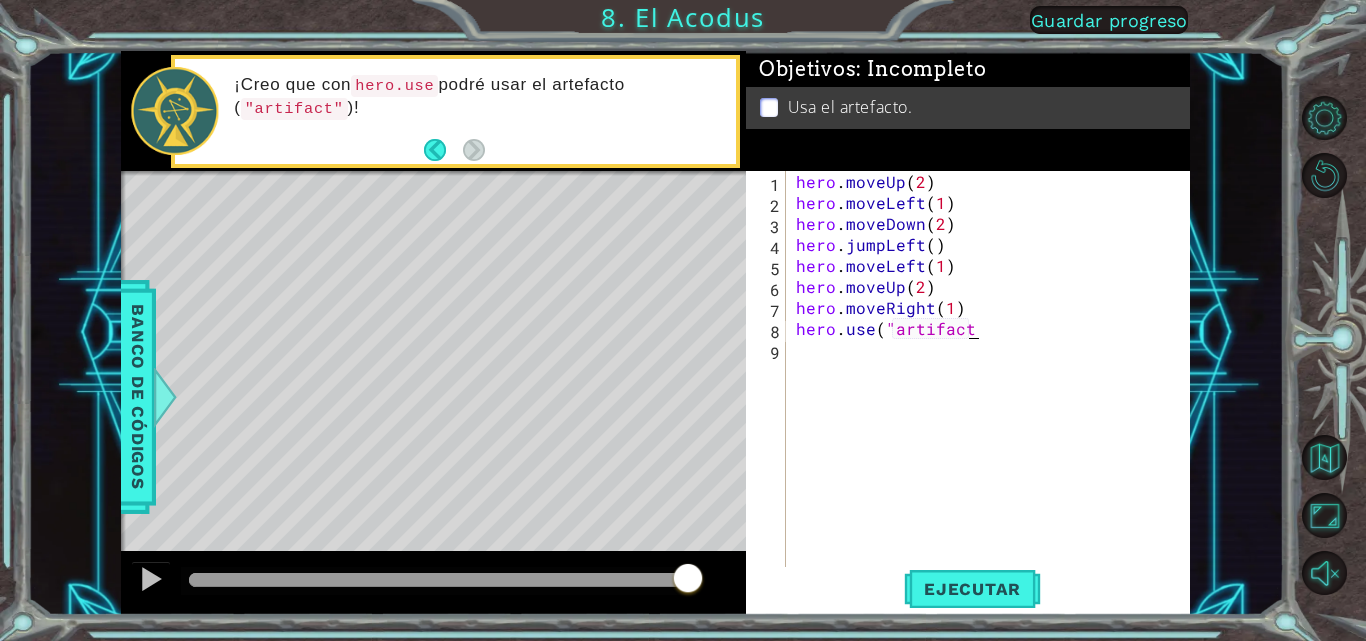 type on "hero.use("artifact)" 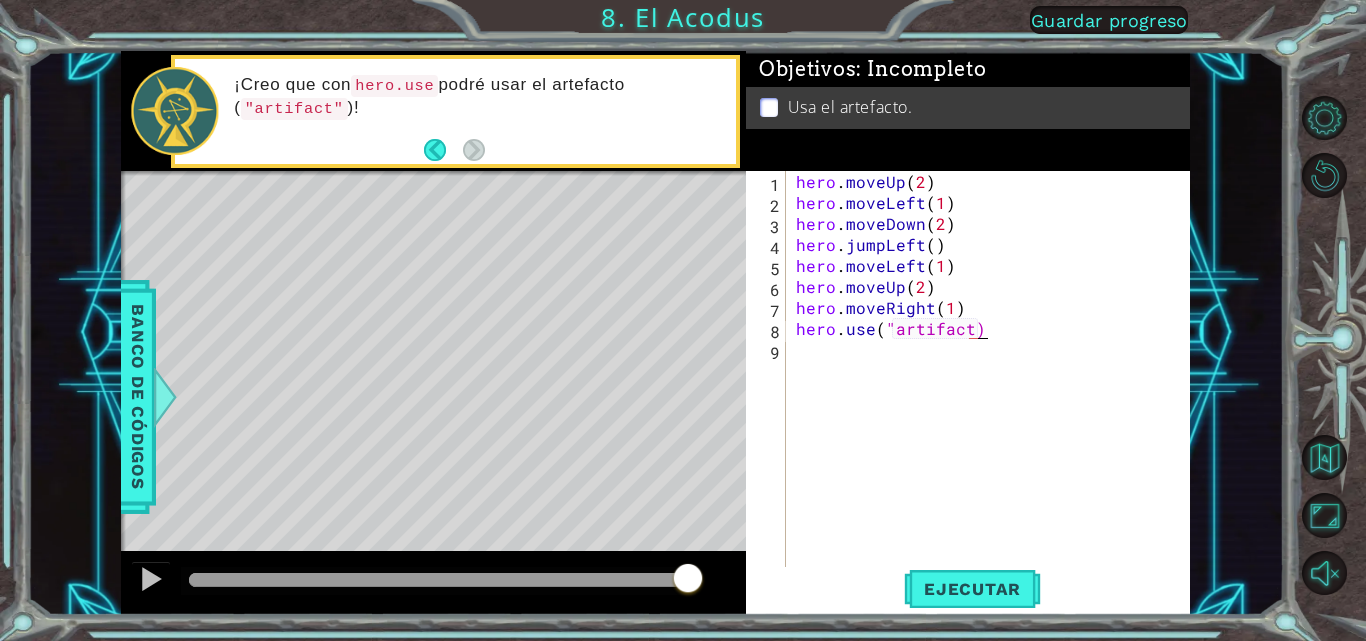 scroll, scrollTop: 0, scrollLeft: 0, axis: both 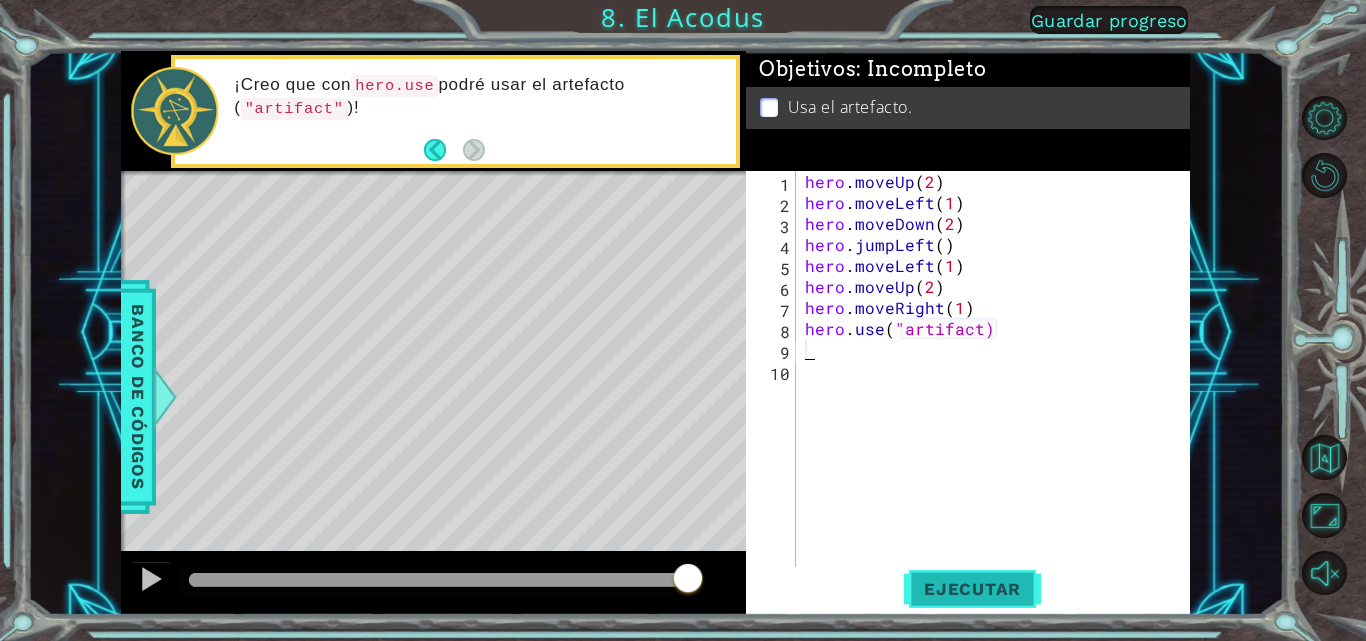 click on "Ejecutar" at bounding box center (972, 589) 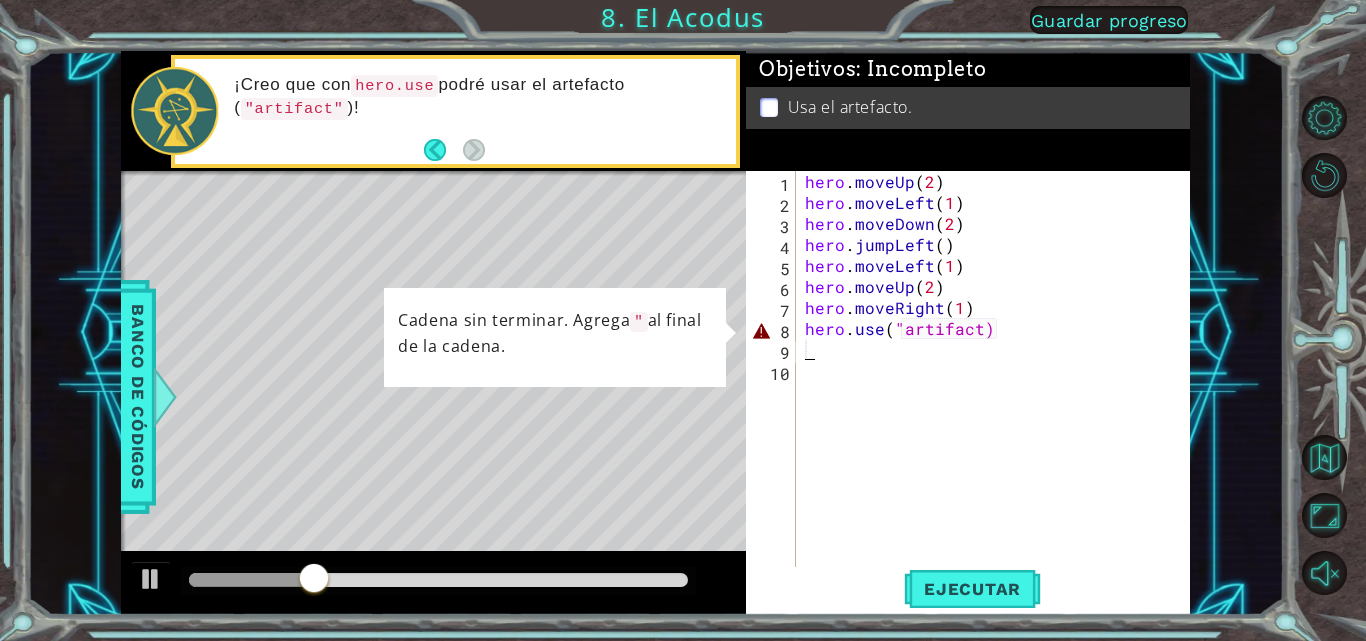 click on "hero . moveUp ( 2 ) hero . moveLeft ( 1 ) hero . moveDown ( 2 ) hero . jumpLeft ( ) hero . moveLeft ( 1 ) hero . moveUp ( 2 ) hero . moveRight ( 1 ) hero . use ( "artifact)" at bounding box center (998, 391) 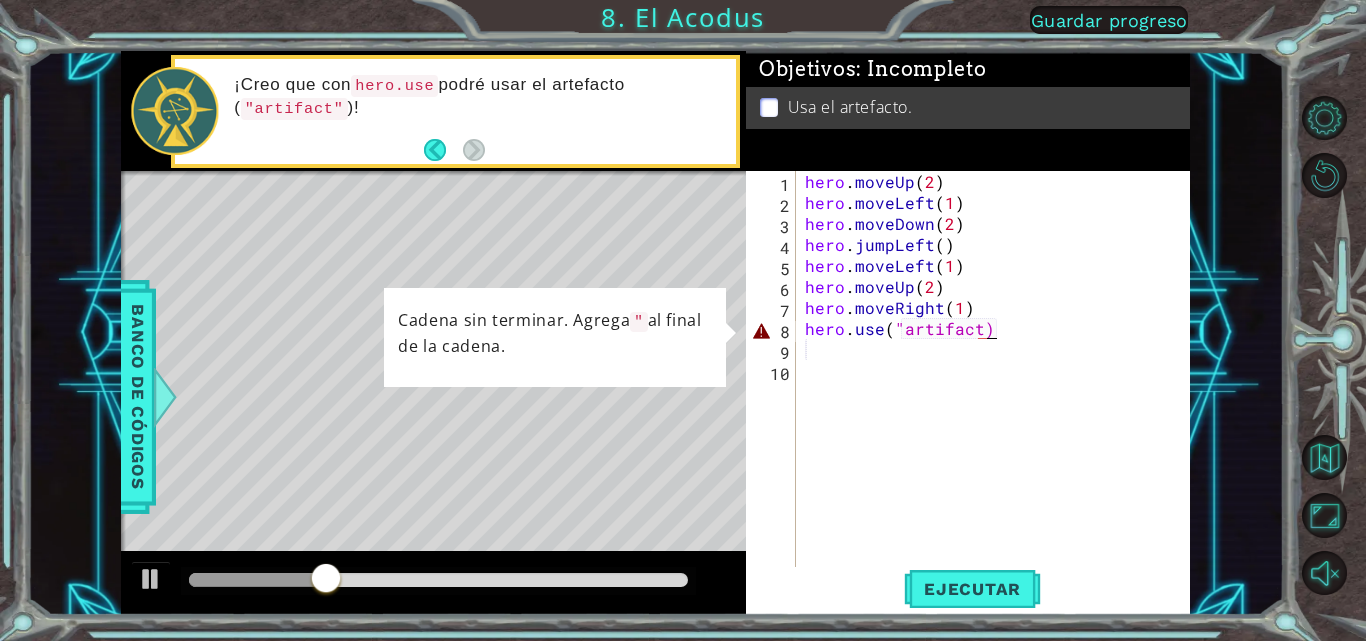 click on "hero . moveUp ( 2 ) hero . moveLeft ( 1 ) hero . moveDown ( 2 ) hero . jumpLeft ( ) hero . moveLeft ( 1 ) hero . moveUp ( 2 ) hero . moveRight ( 1 ) hero . use ( "artifact)" at bounding box center (998, 391) 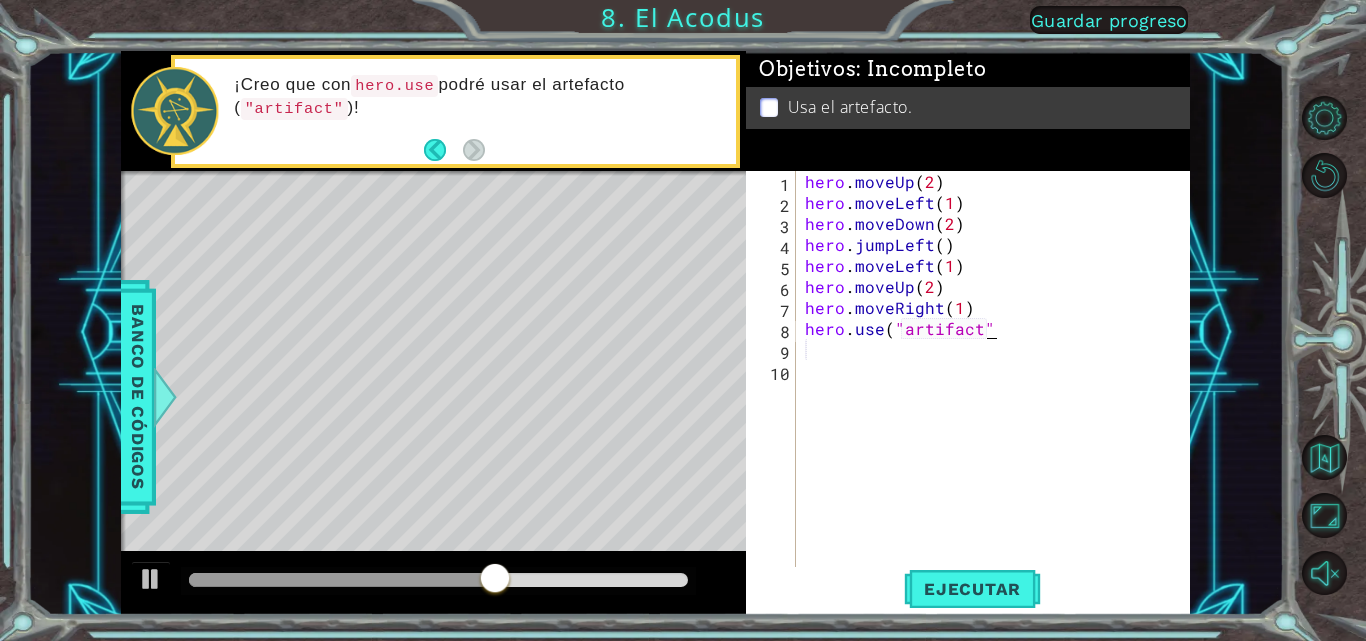 scroll, scrollTop: 0, scrollLeft: 11, axis: horizontal 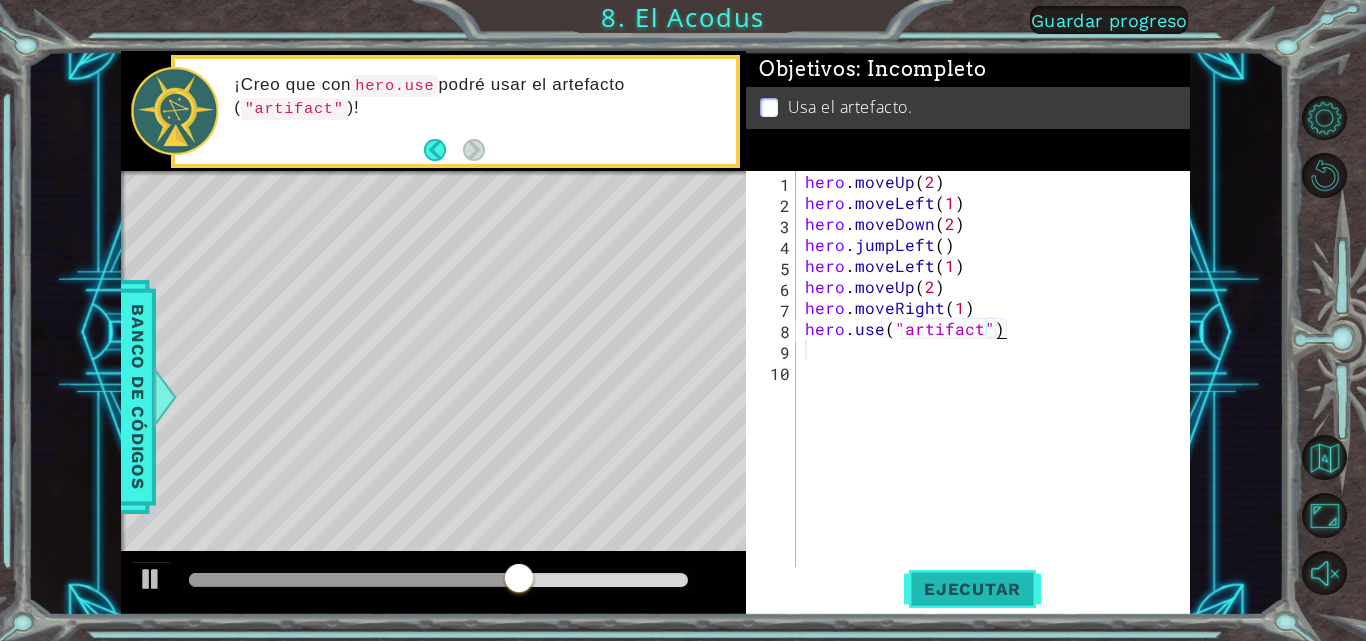 type on "hero.use("artifact")" 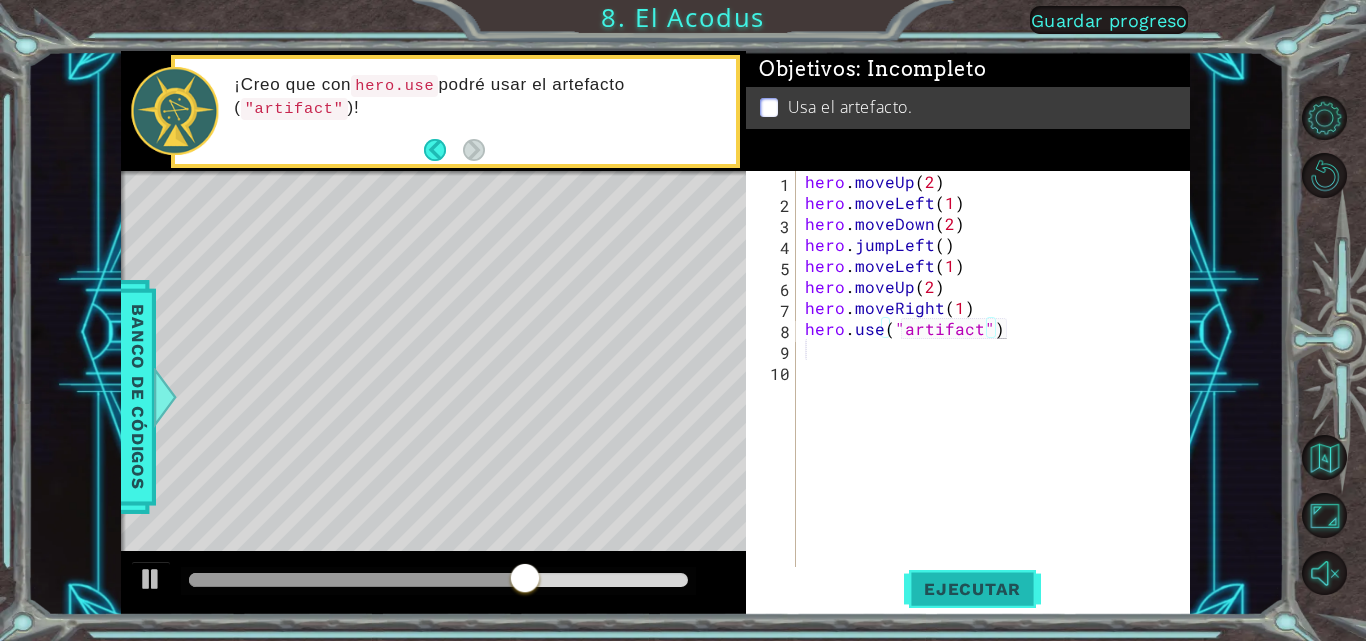 click on "Ejecutar" at bounding box center (972, 589) 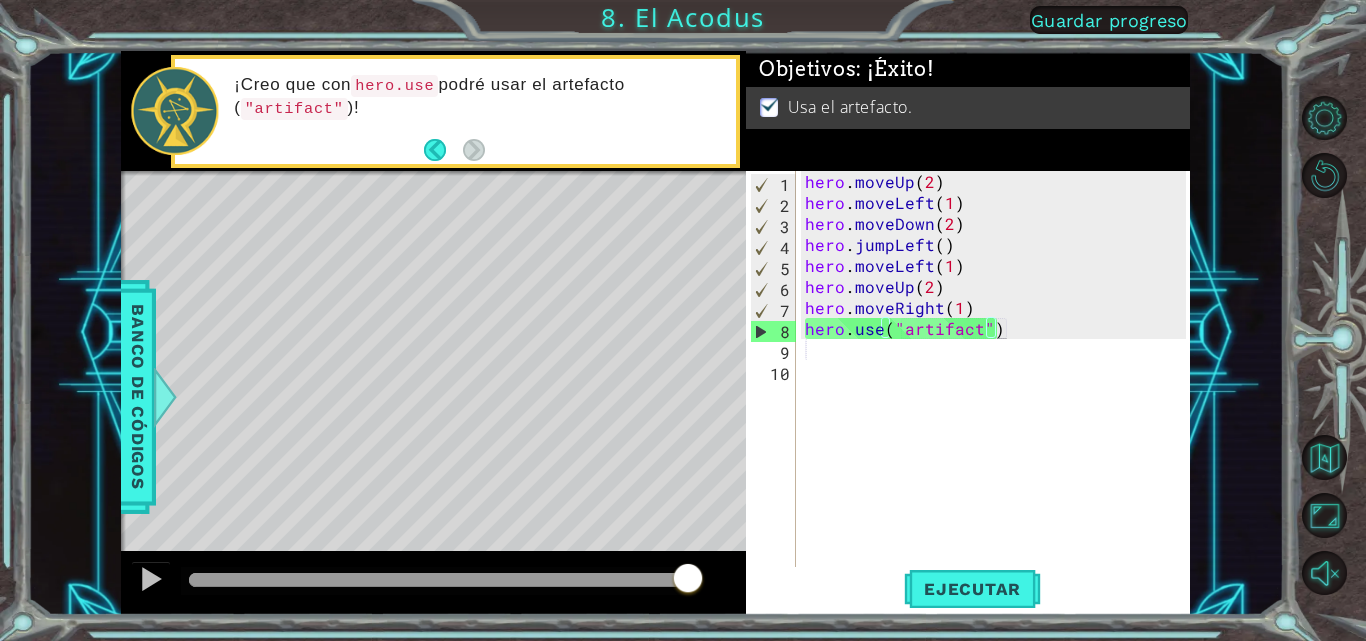 drag, startPoint x: 671, startPoint y: 585, endPoint x: 723, endPoint y: 584, distance: 52.009613 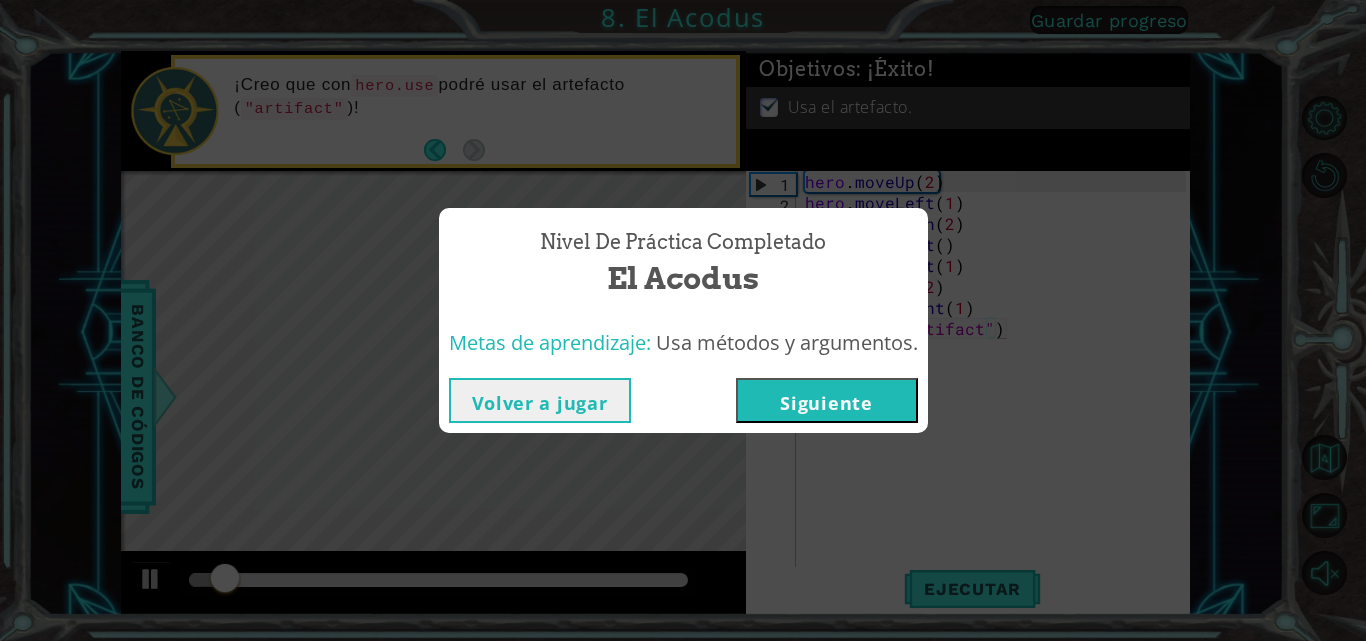 click on "Siguiente" at bounding box center (827, 400) 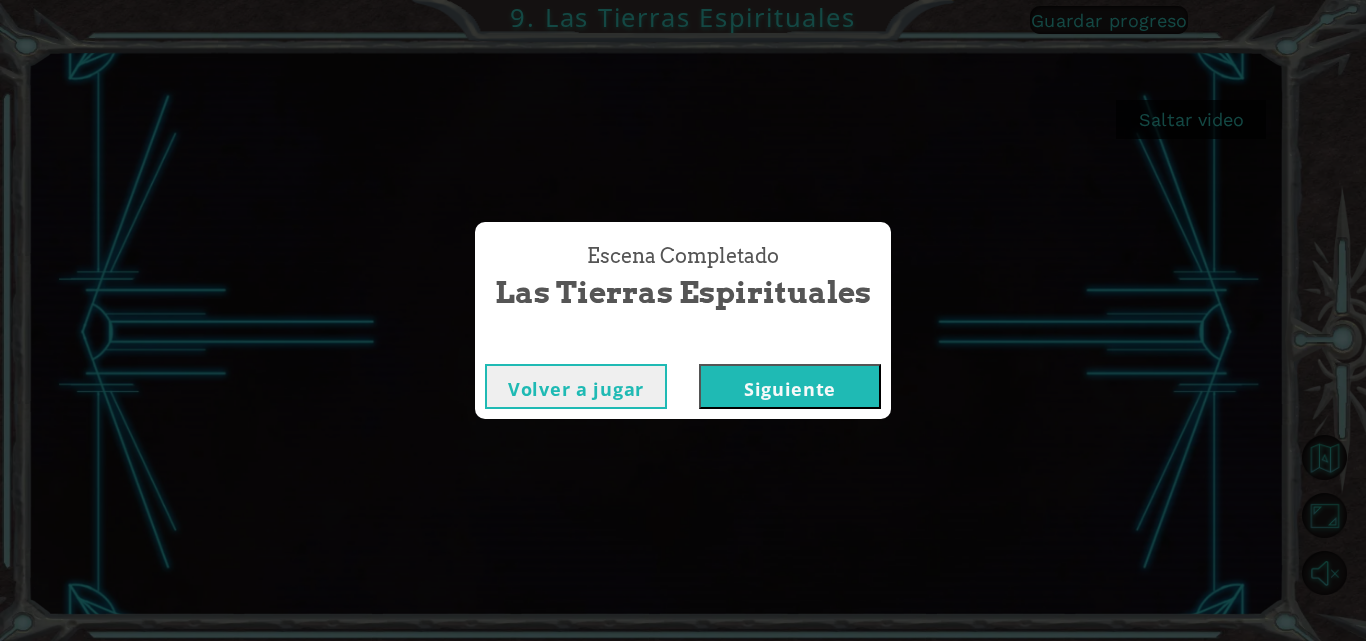 click on "Siguiente" at bounding box center [790, 386] 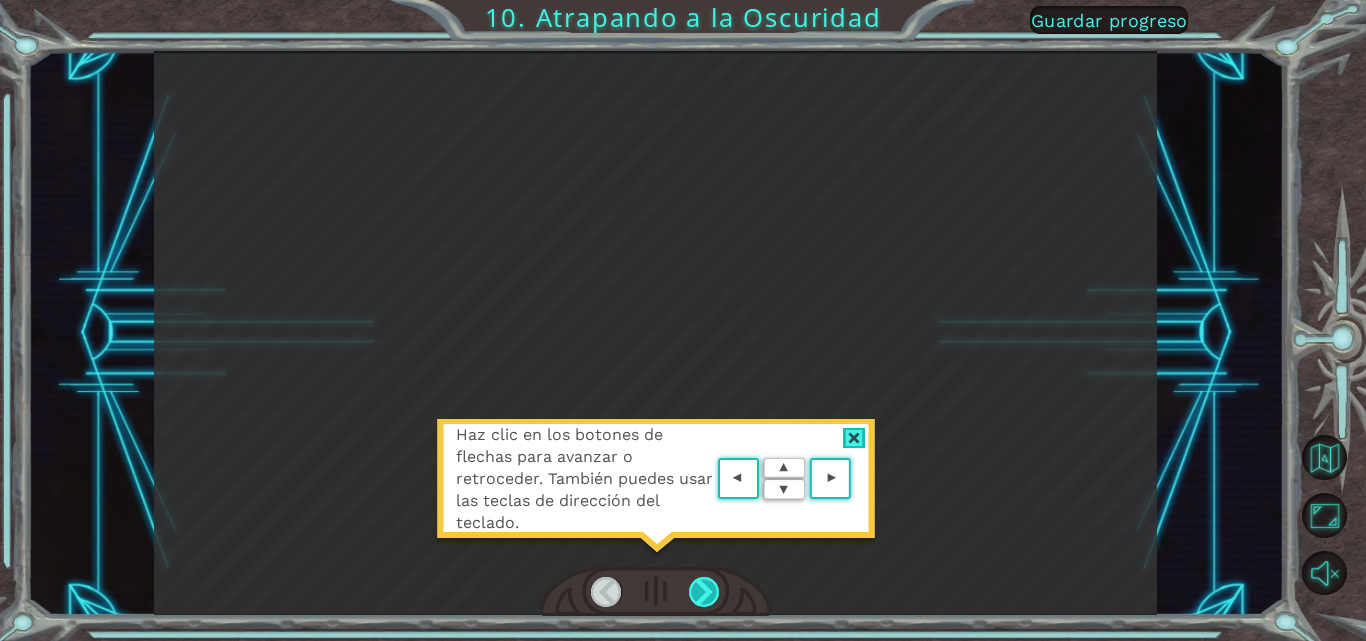 click at bounding box center (704, 592) 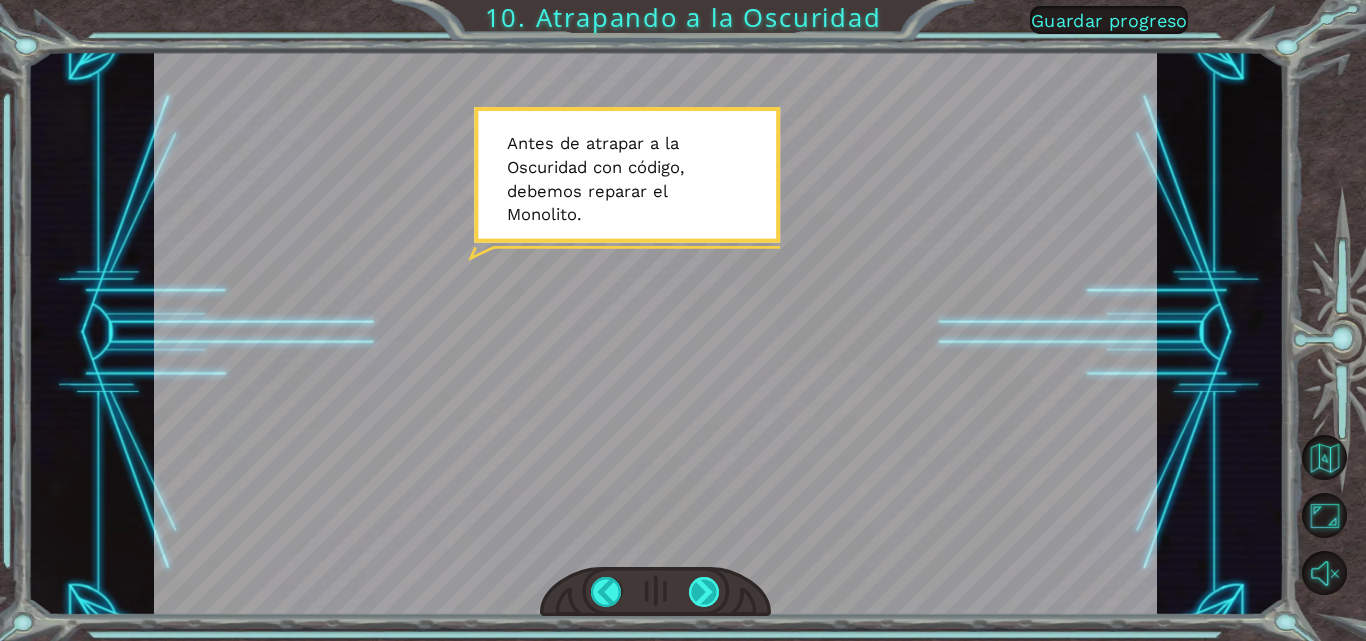 click at bounding box center (704, 592) 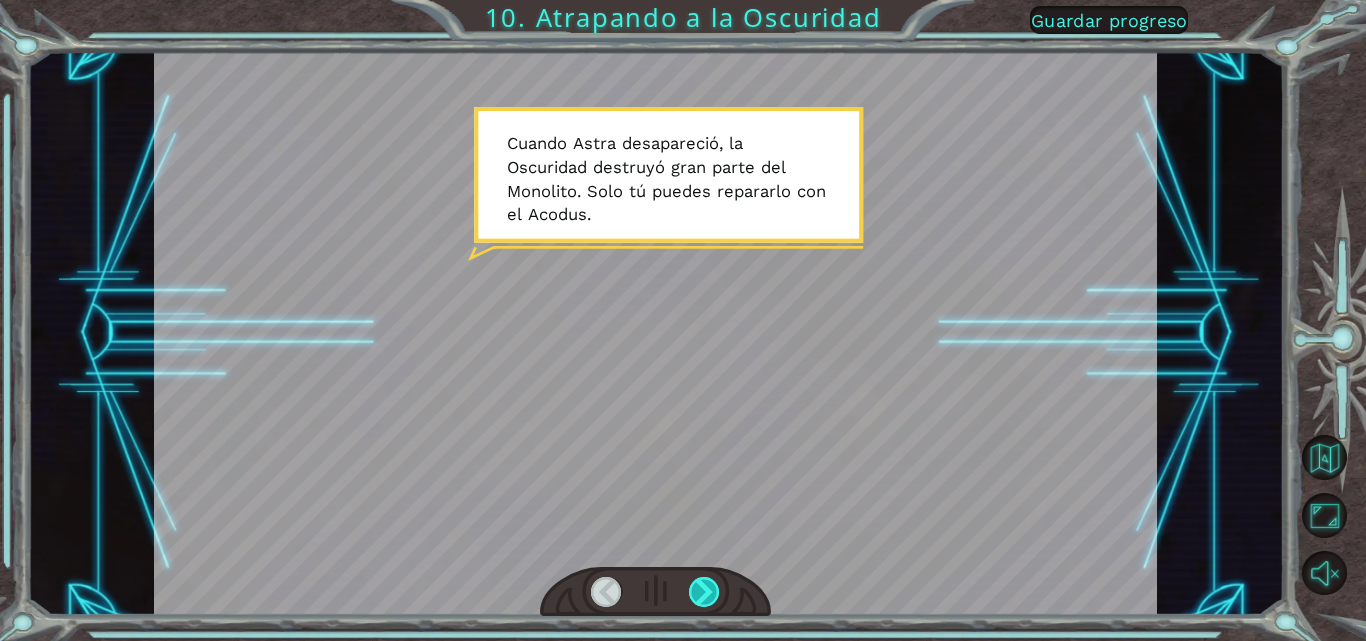 click at bounding box center (704, 592) 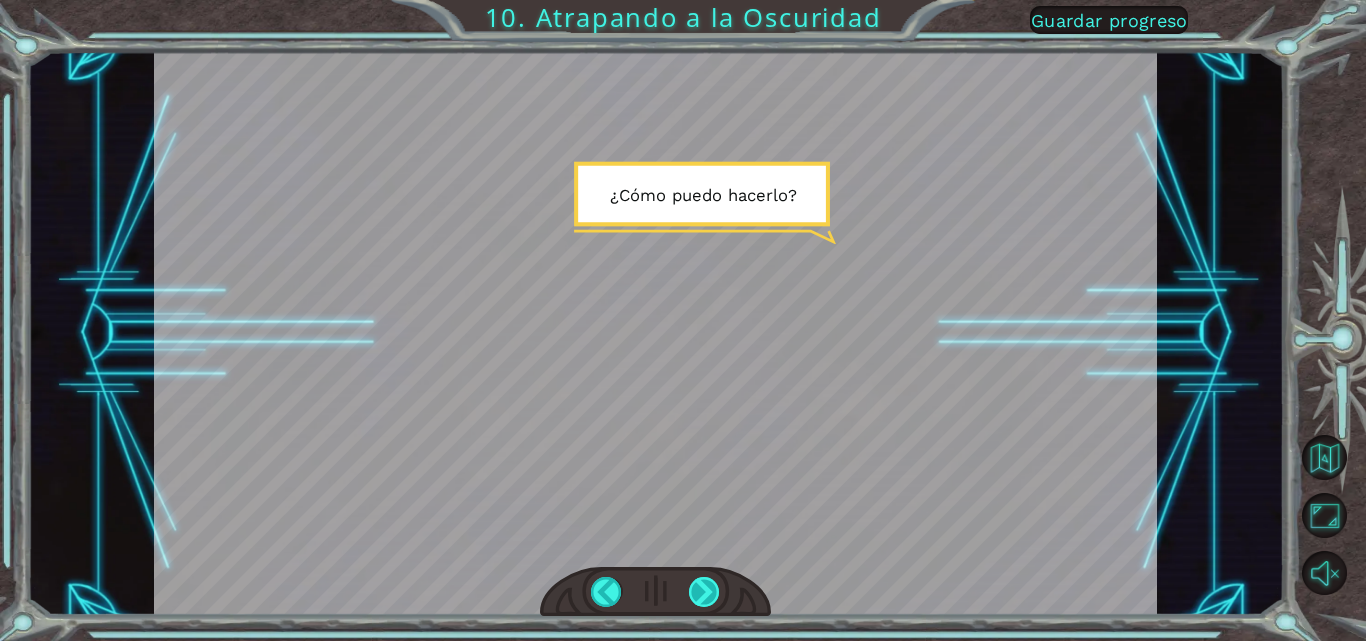click at bounding box center [704, 592] 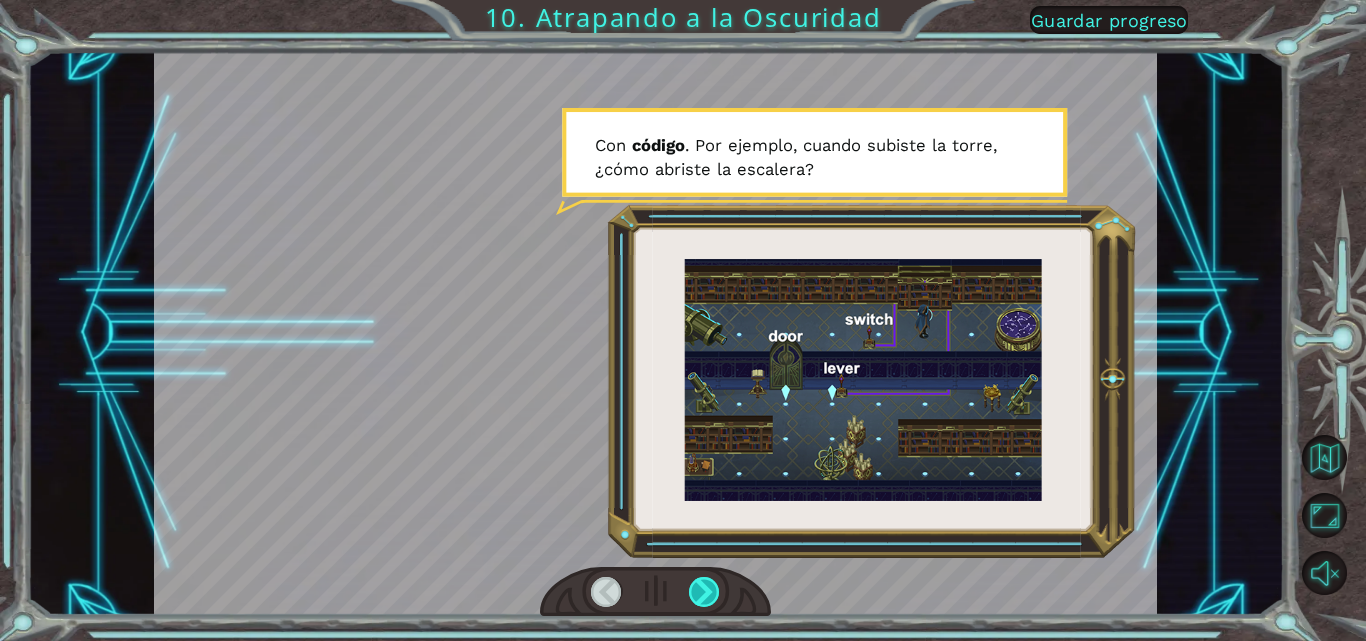 click at bounding box center (704, 592) 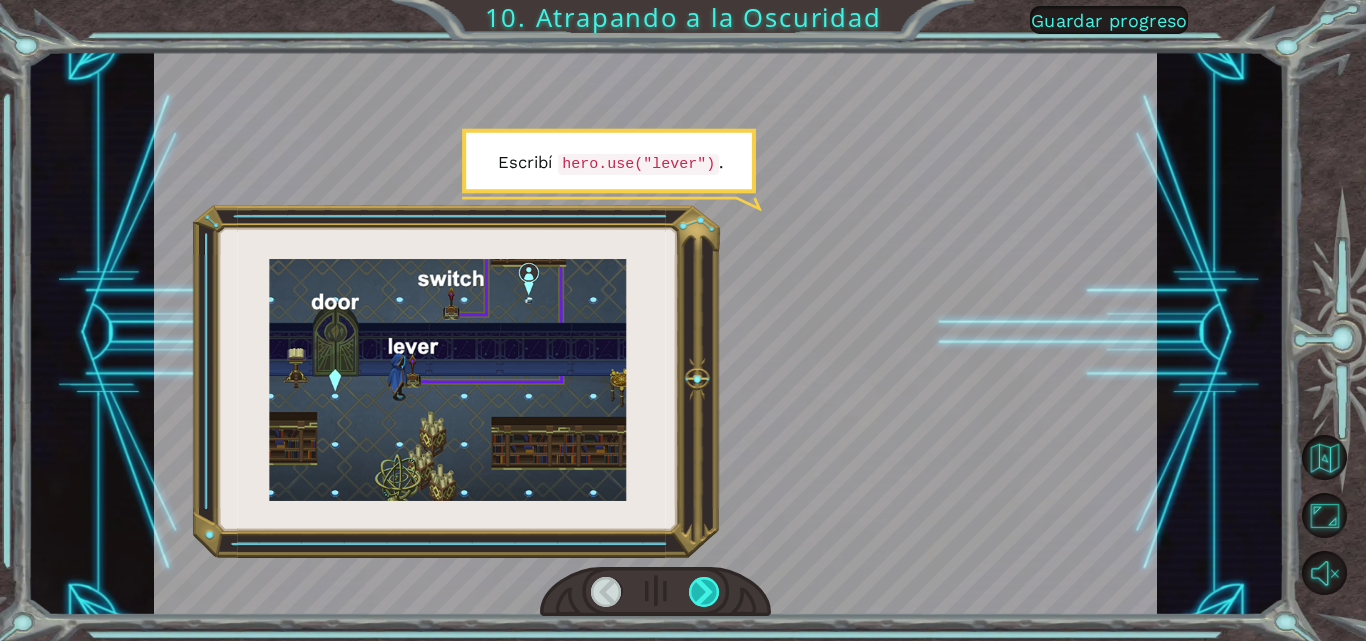 click at bounding box center (704, 592) 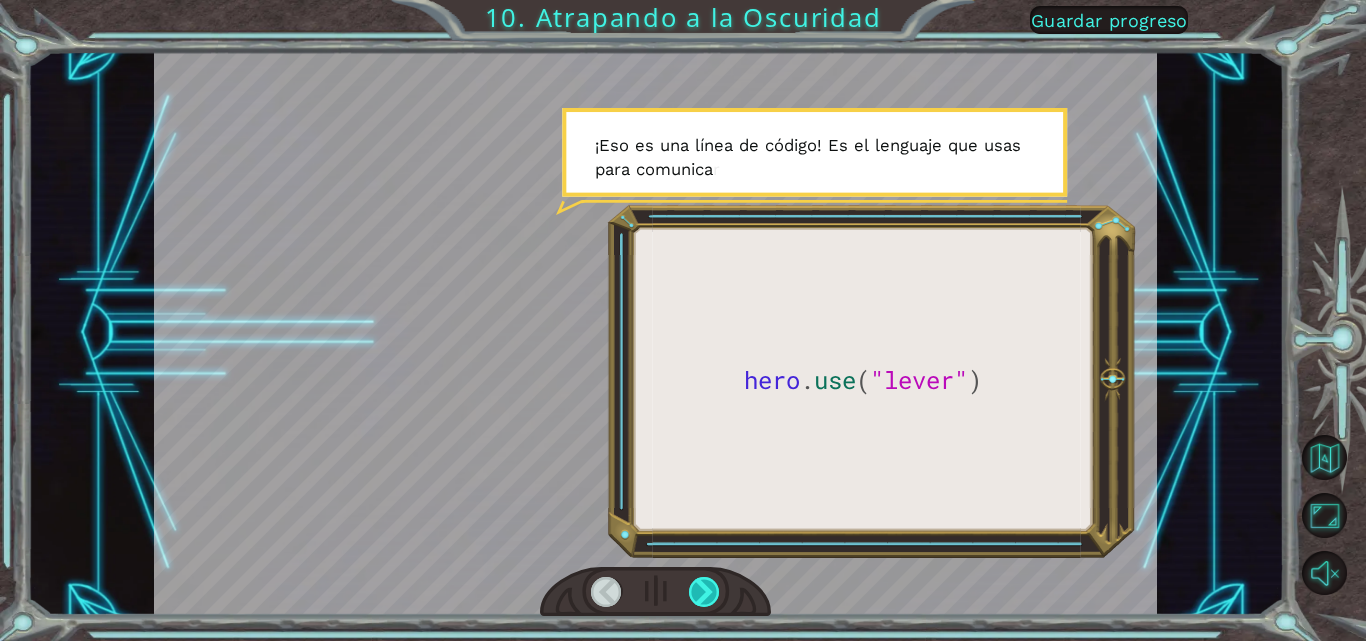 click at bounding box center [704, 592] 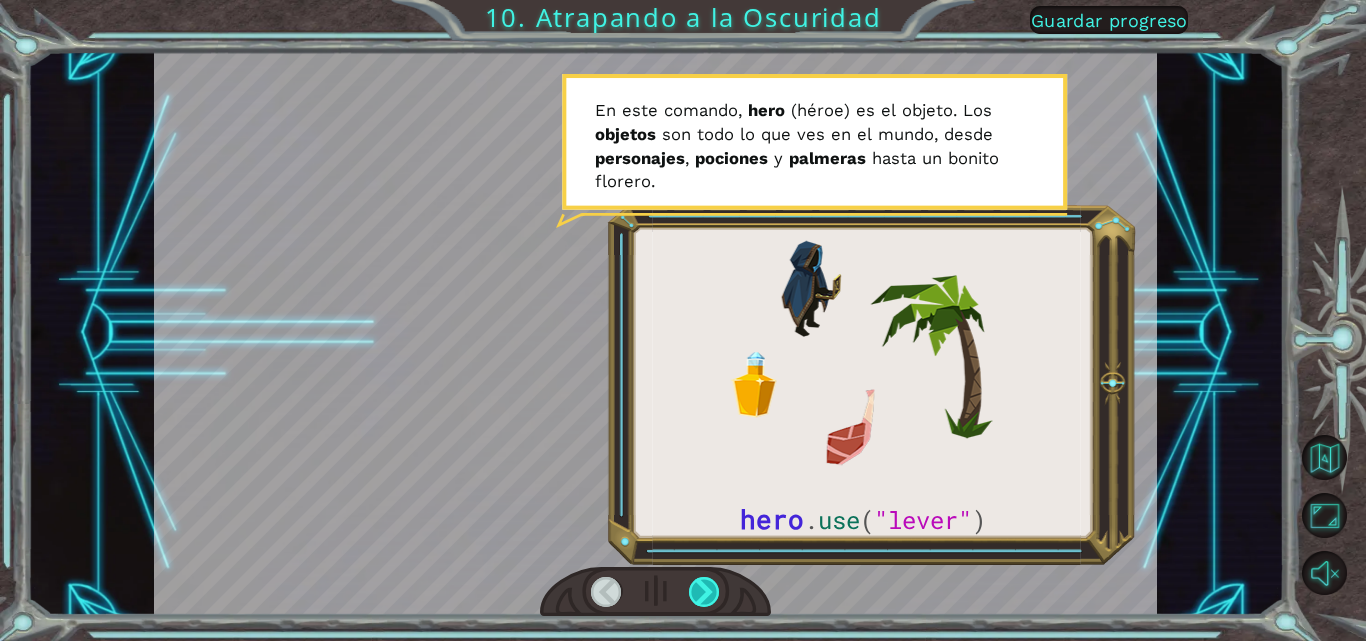 click at bounding box center [704, 592] 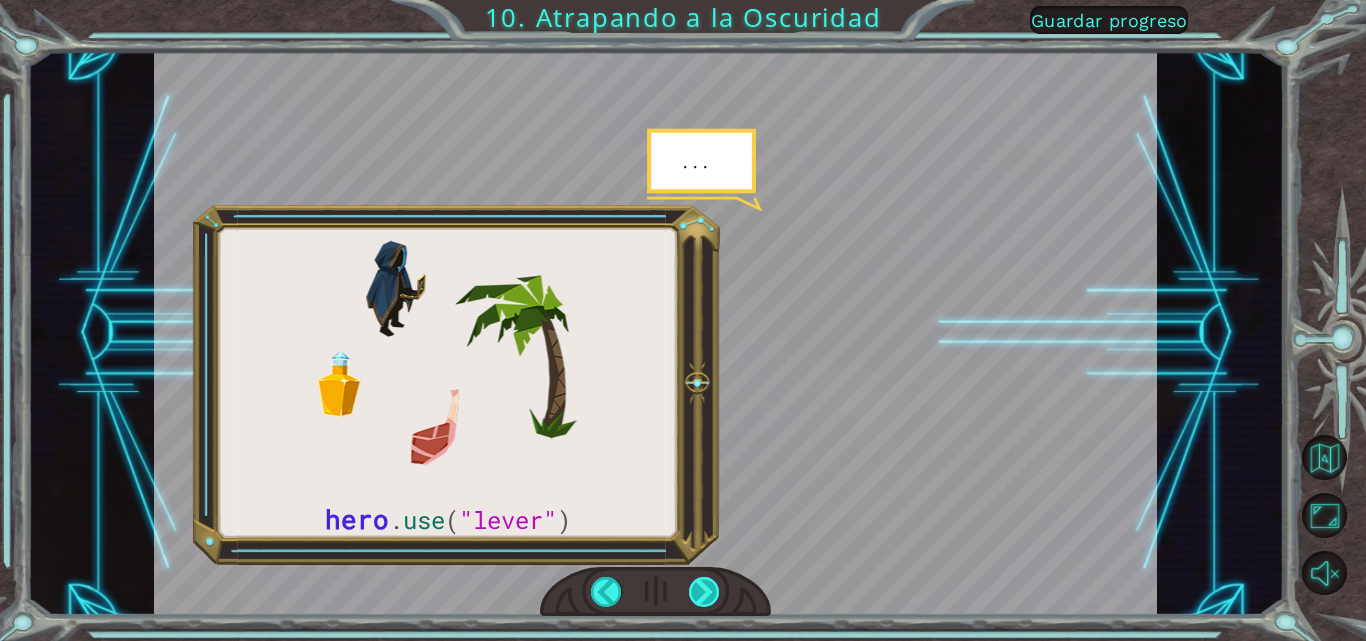 click at bounding box center [704, 592] 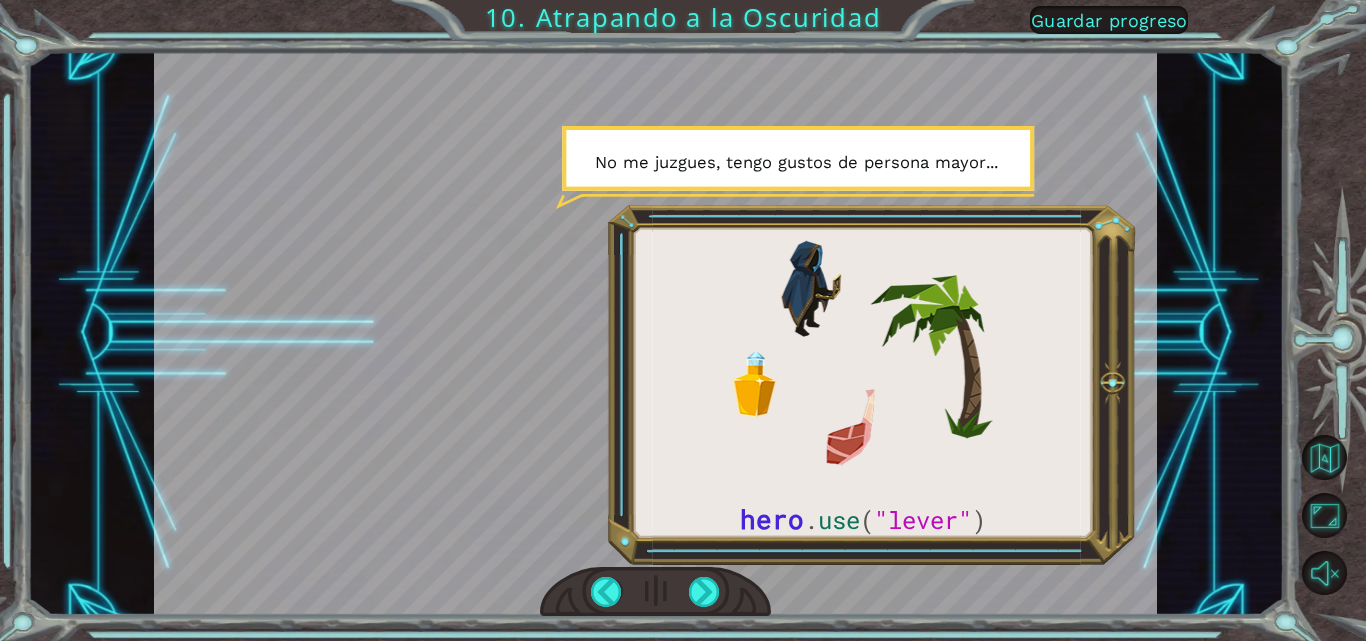 click at bounding box center (655, 592) 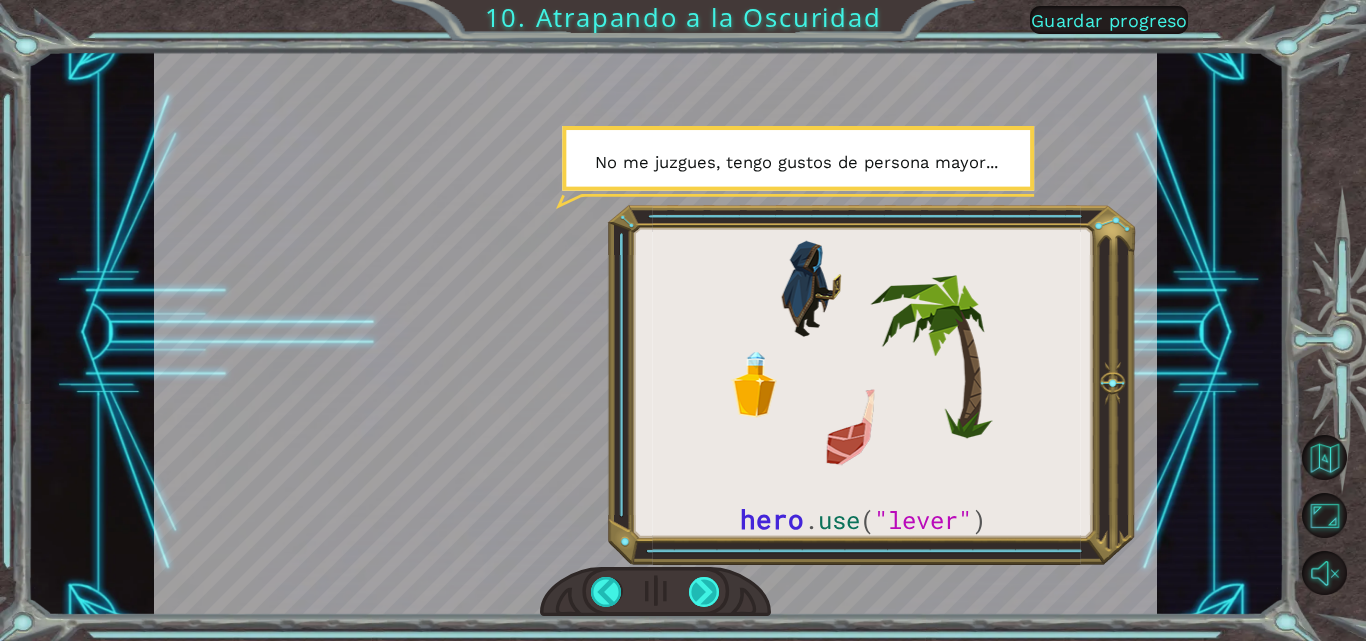 click at bounding box center (704, 592) 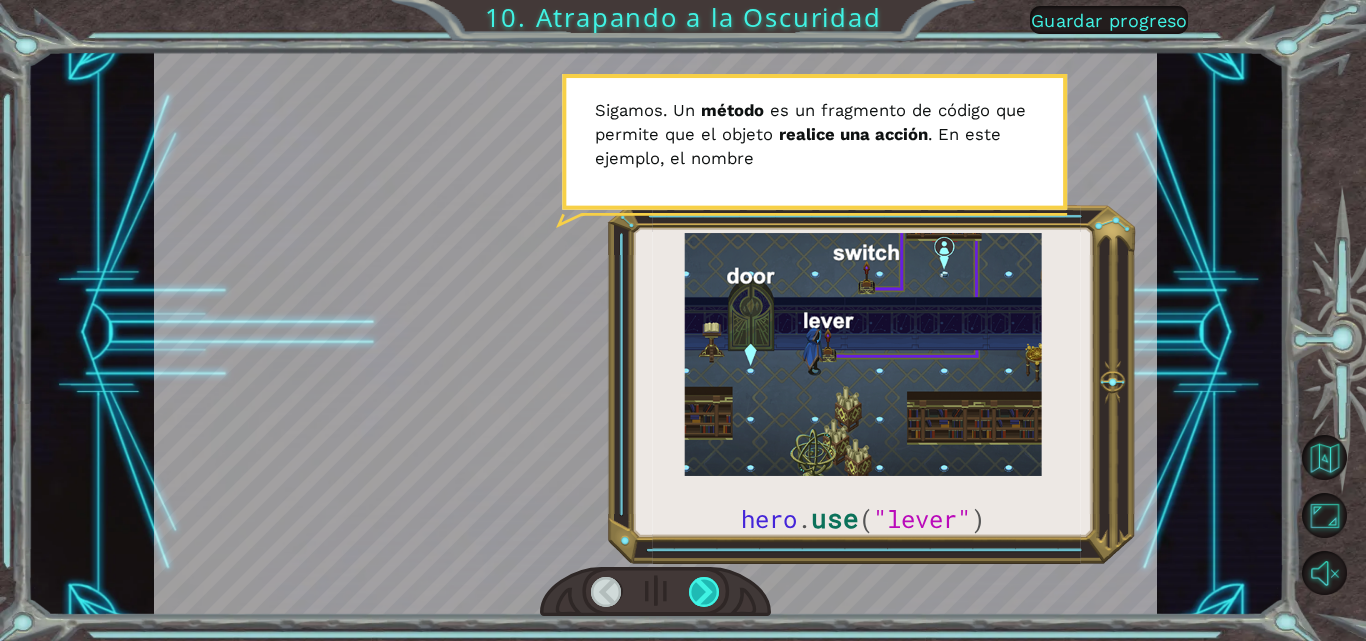 click at bounding box center [704, 592] 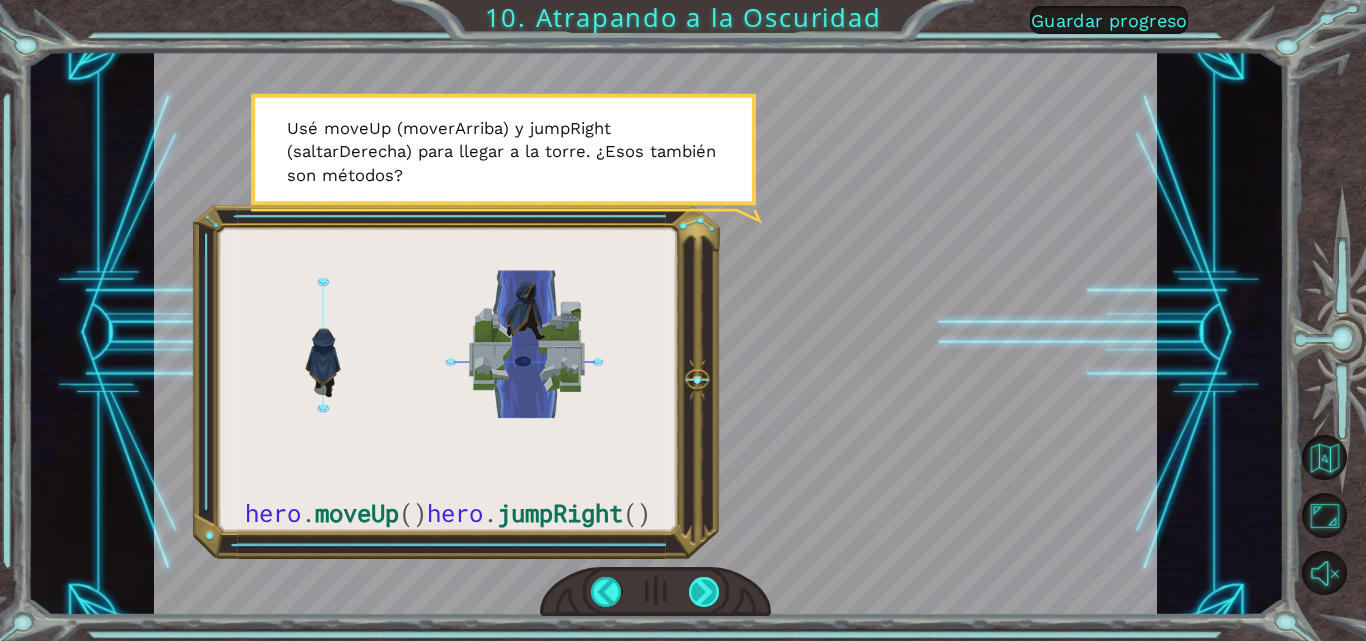 click at bounding box center (704, 592) 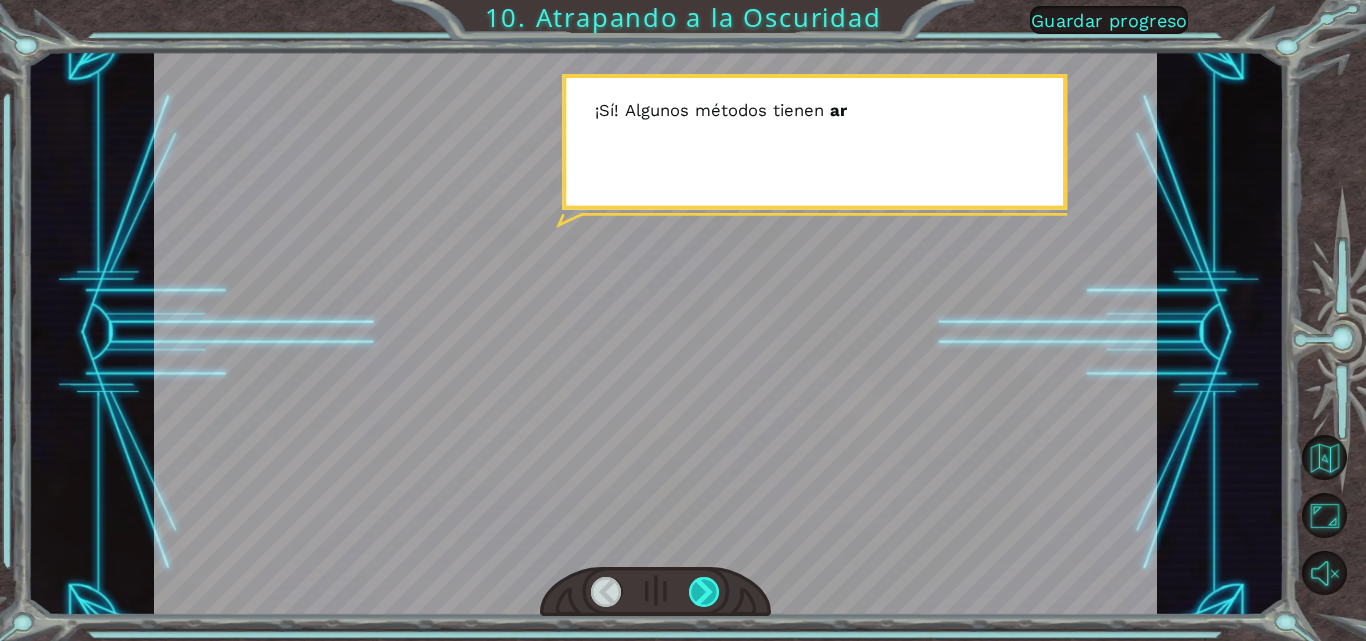 click at bounding box center [704, 592] 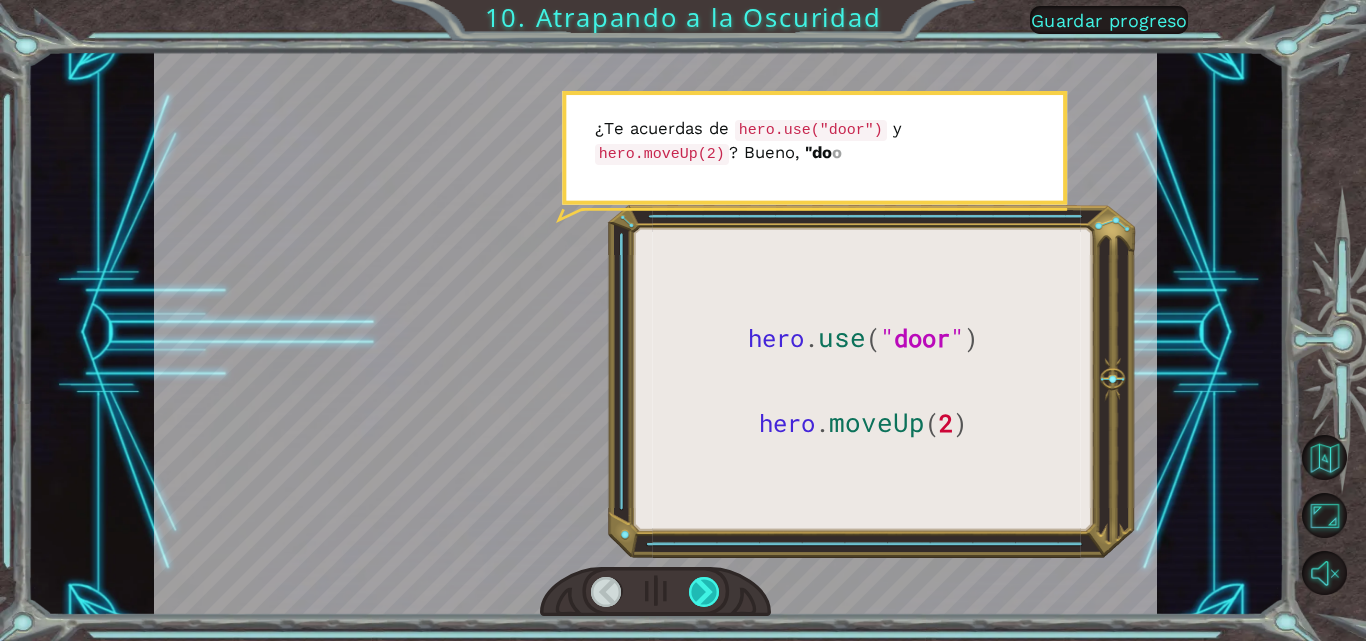 click at bounding box center (704, 592) 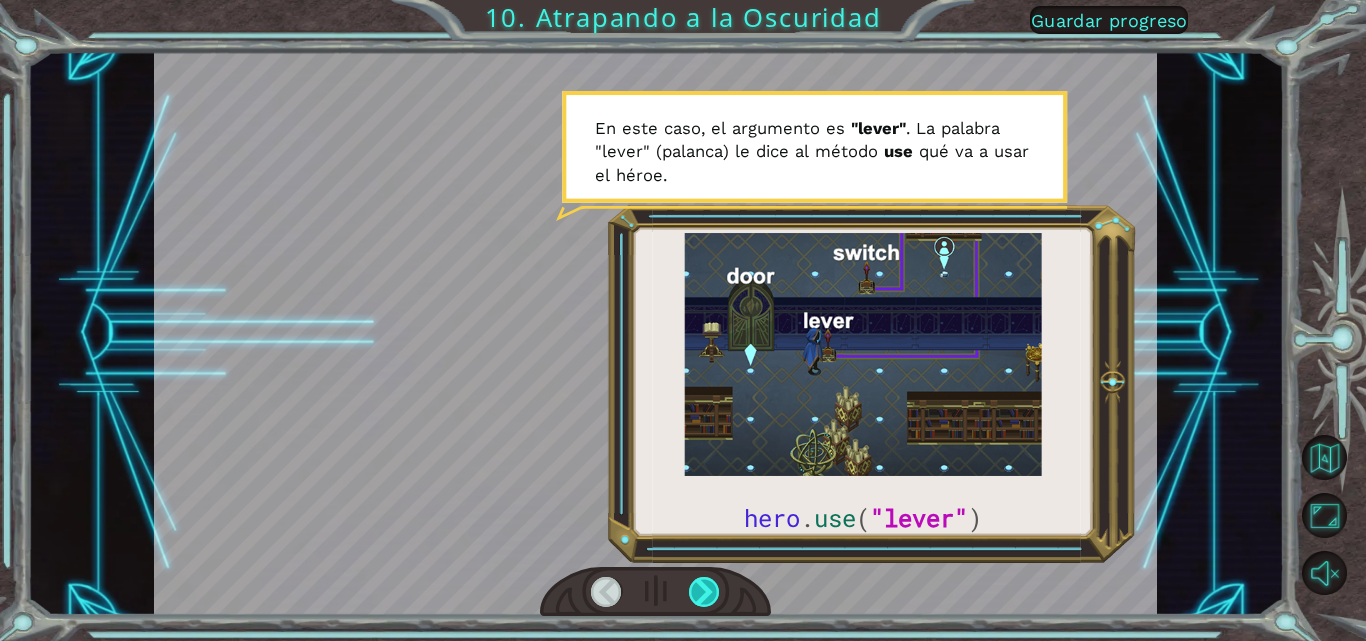 click at bounding box center [704, 592] 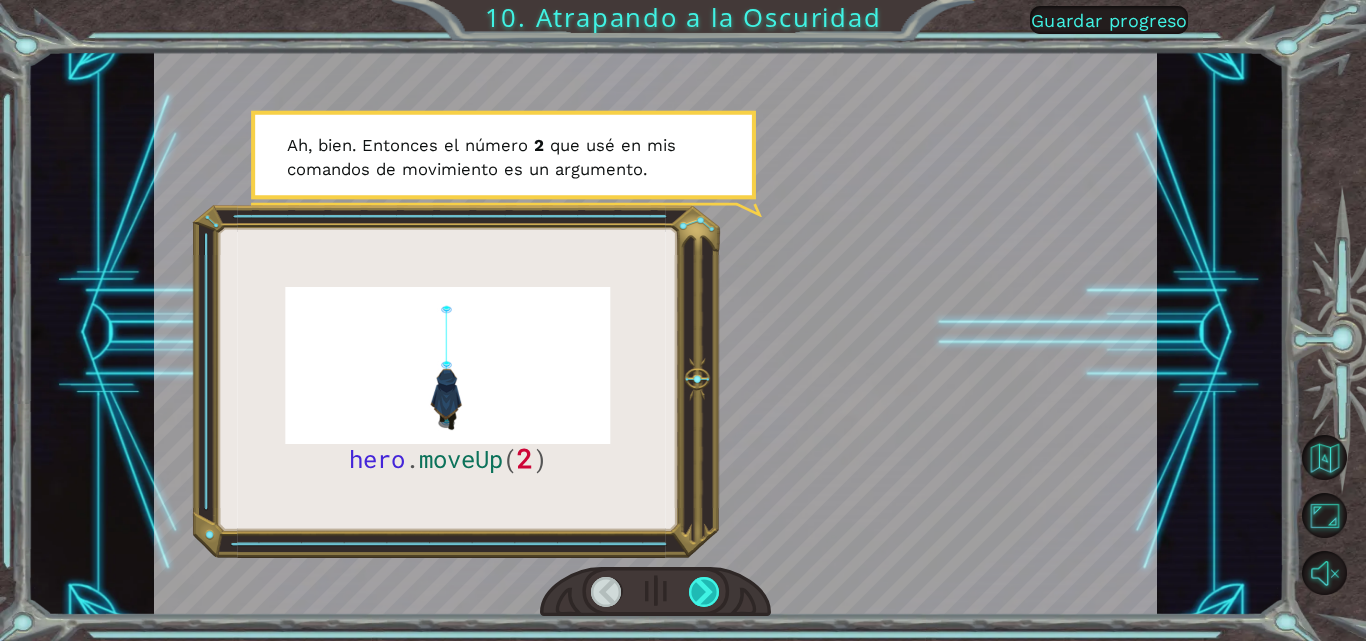 click at bounding box center [704, 592] 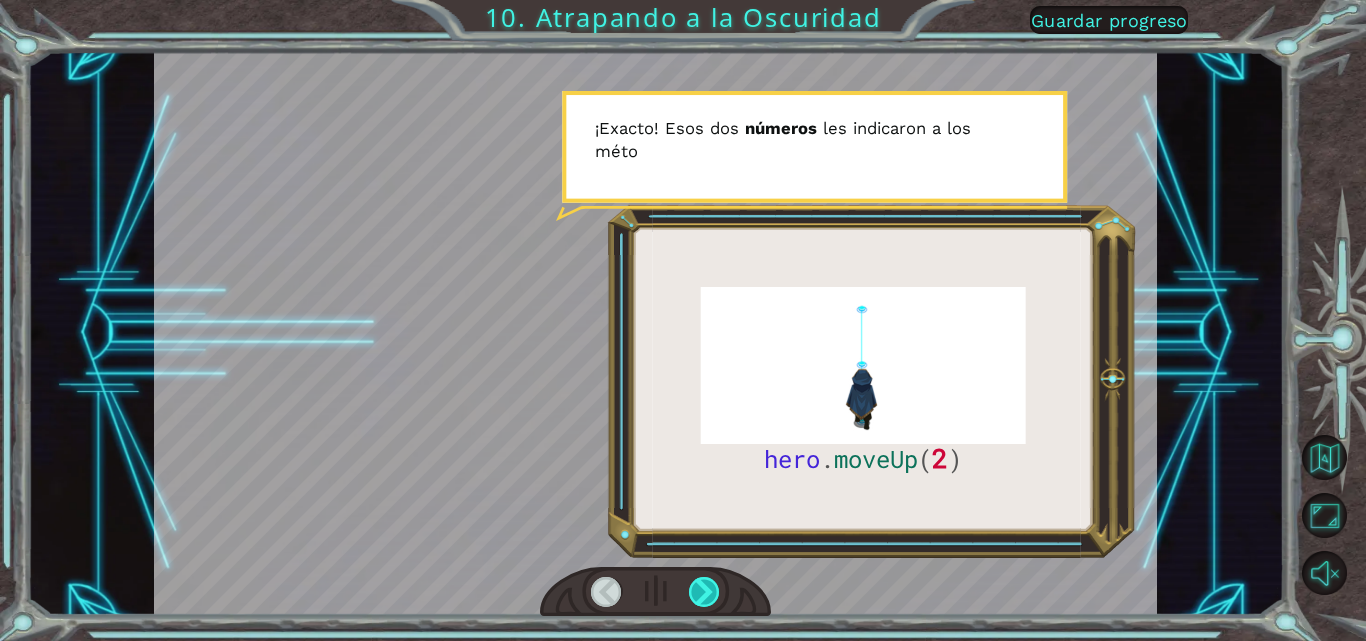 click at bounding box center (704, 592) 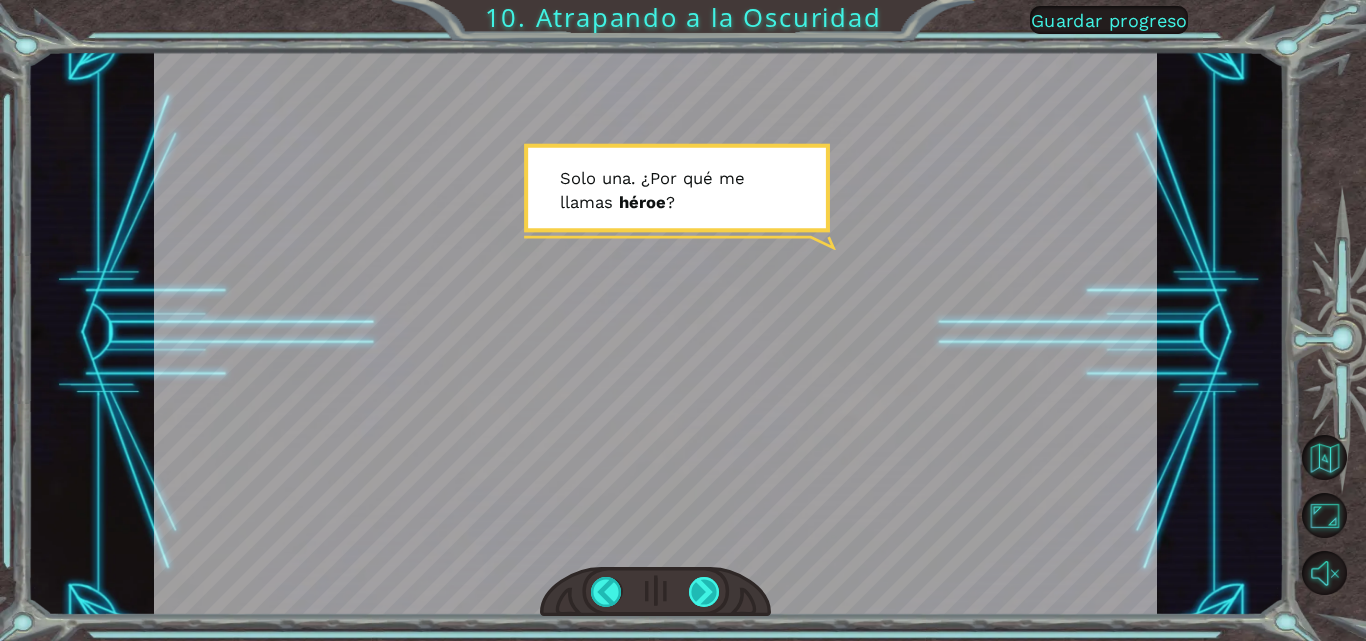 click at bounding box center (704, 592) 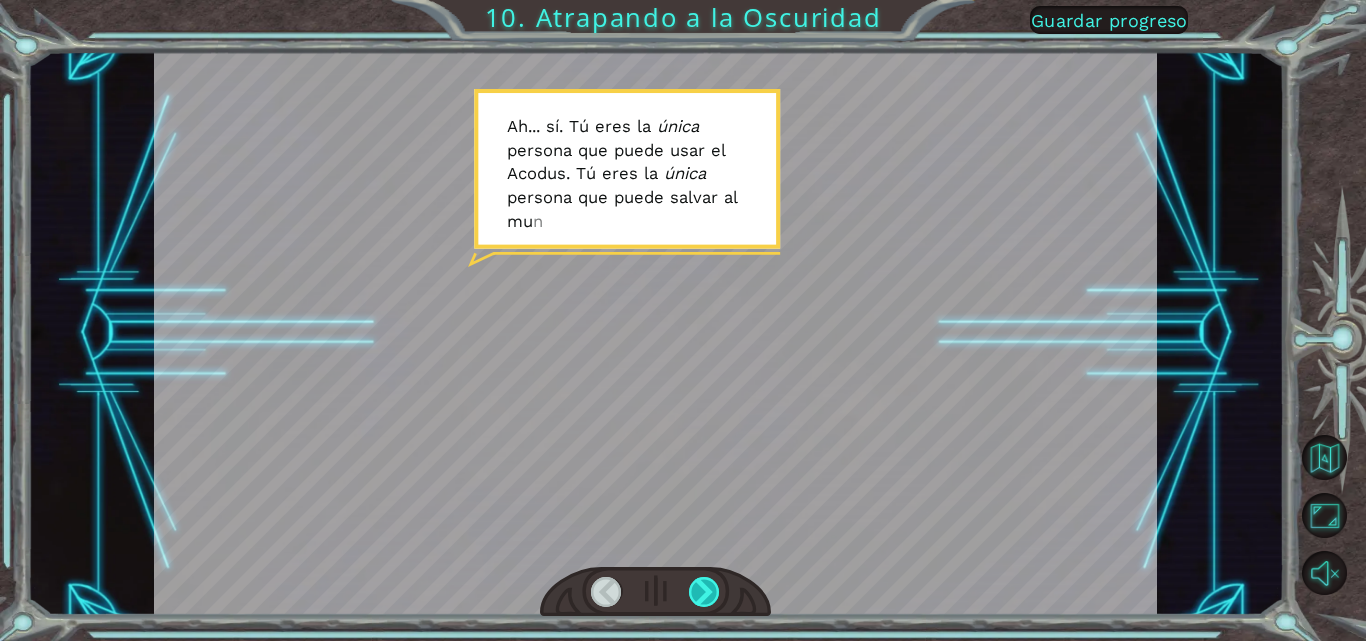 click at bounding box center (704, 592) 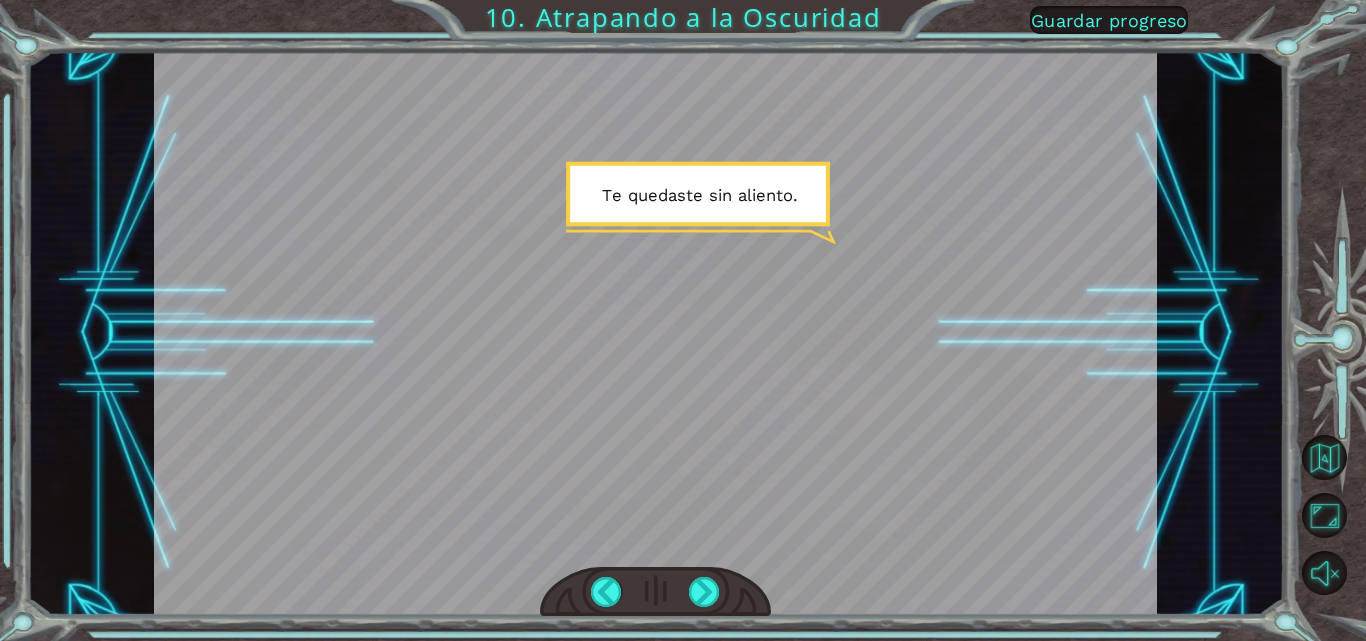 click at bounding box center (655, 592) 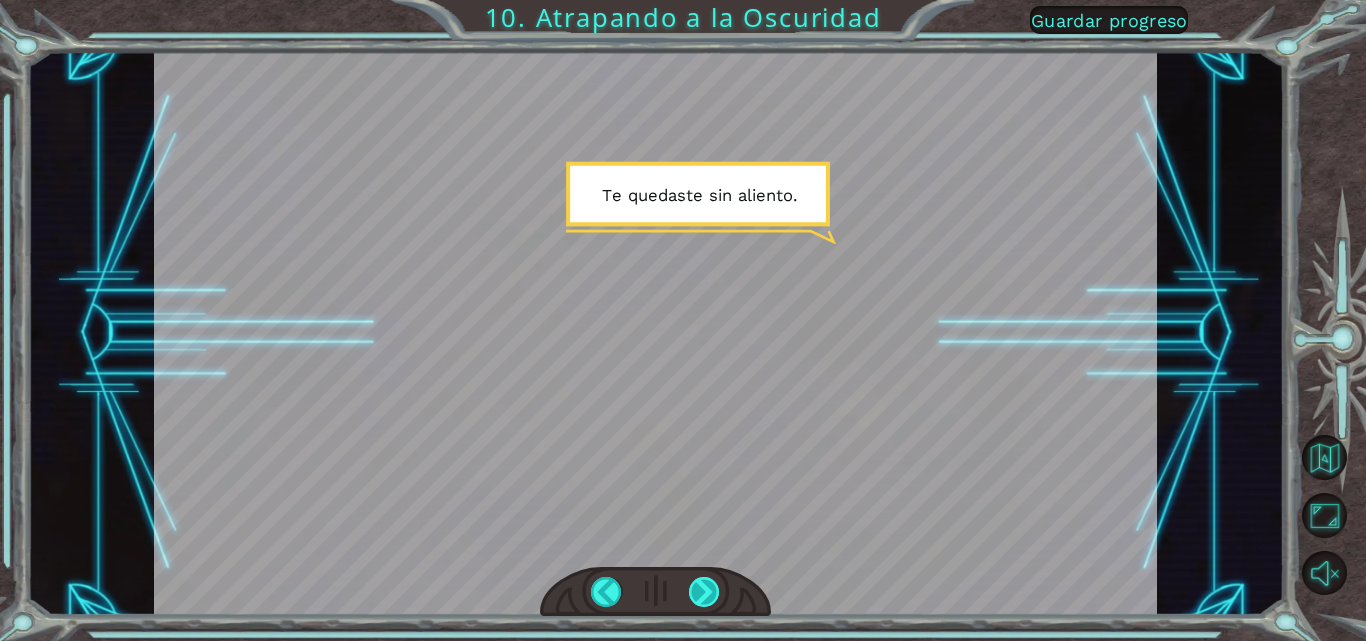 drag, startPoint x: 684, startPoint y: 576, endPoint x: 706, endPoint y: 602, distance: 34.058773 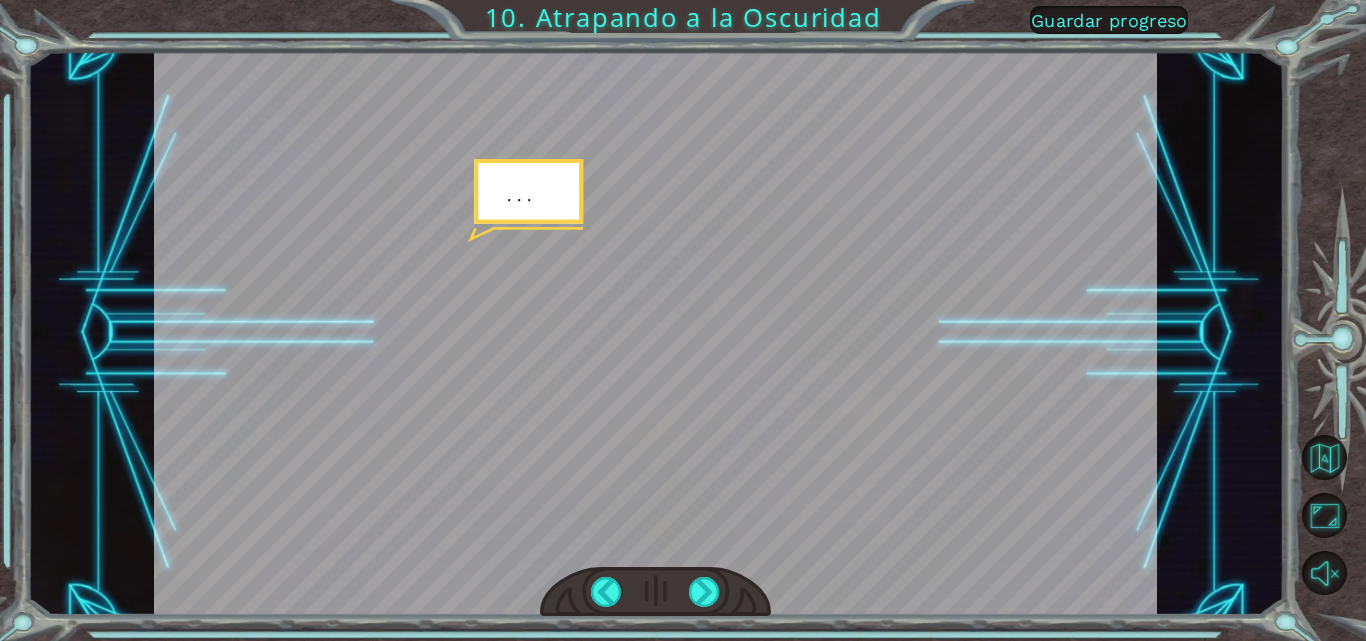 click at bounding box center (655, 592) 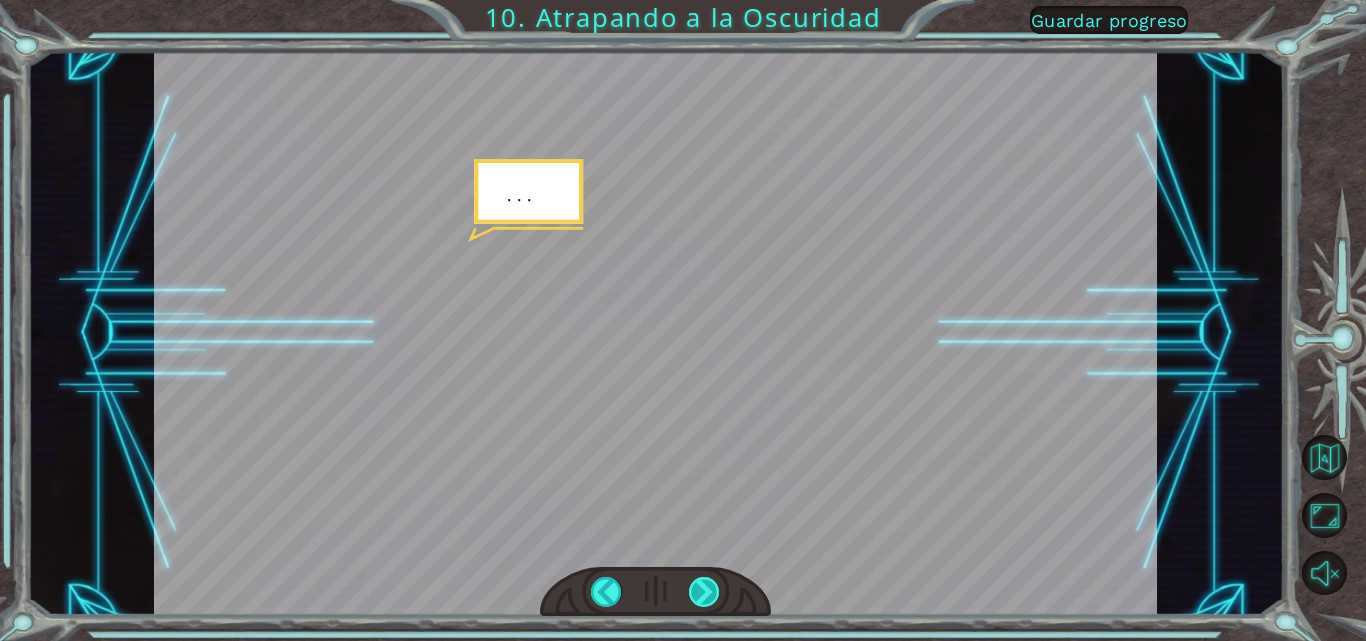 click at bounding box center (704, 592) 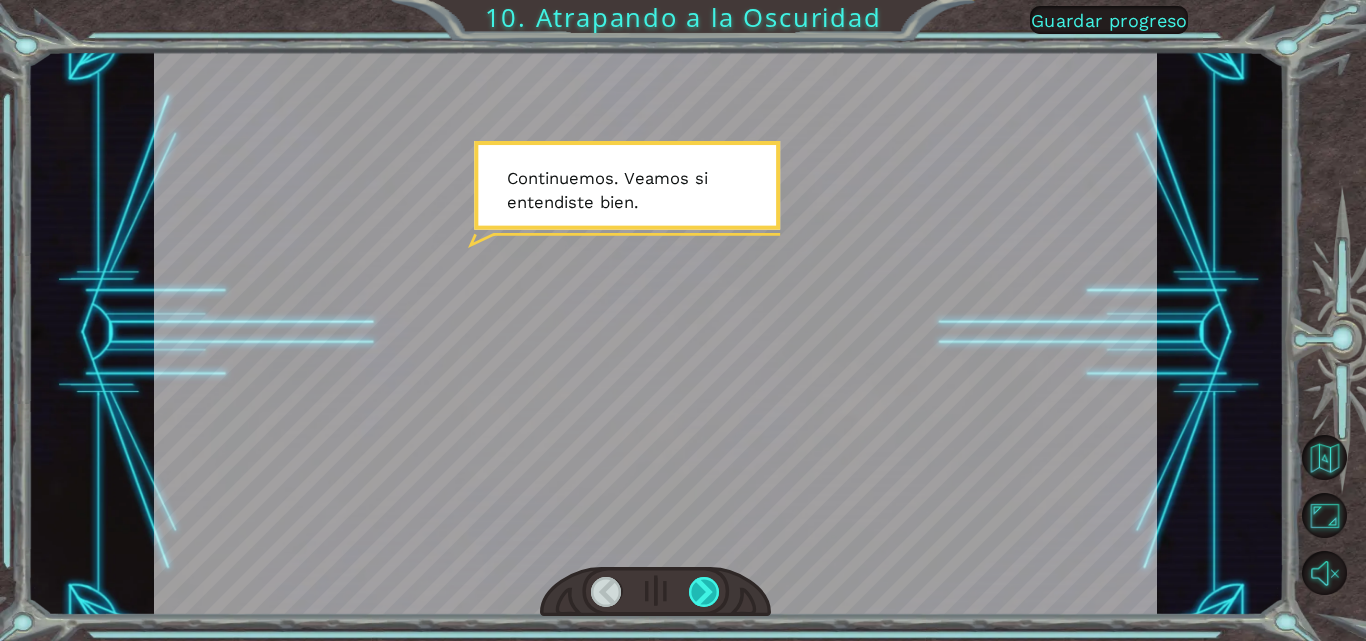 click at bounding box center [704, 592] 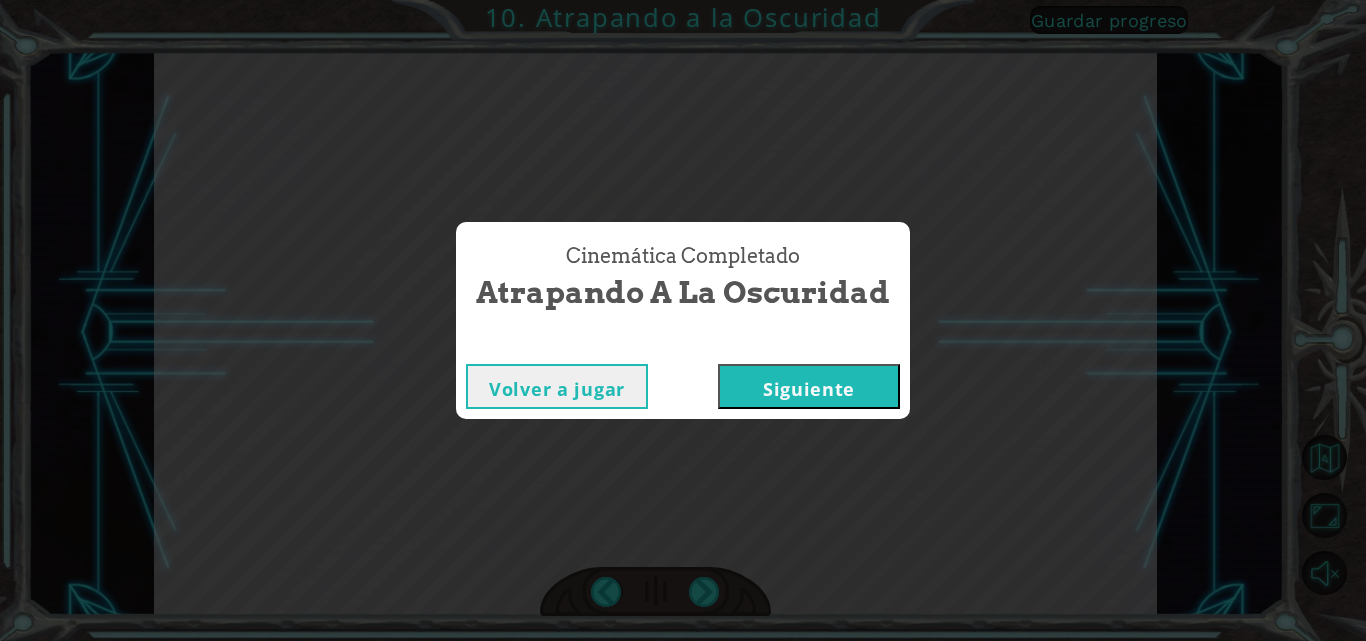 click on "Siguiente" at bounding box center [809, 386] 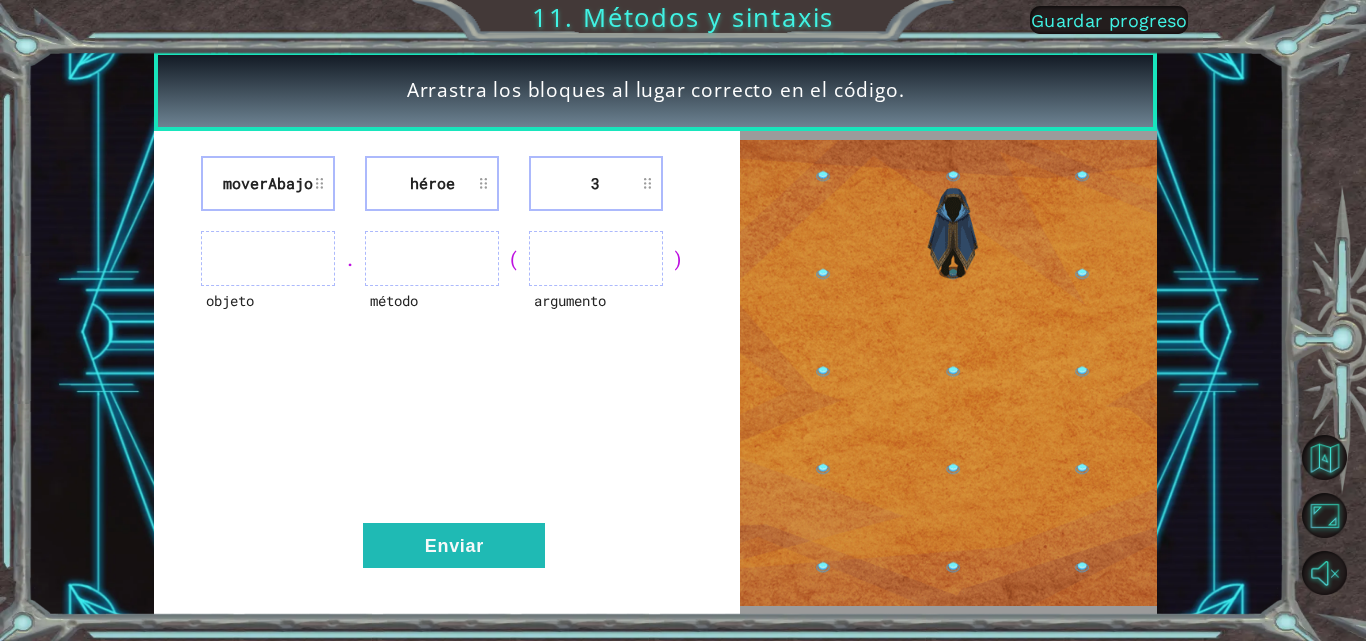 click at bounding box center [268, 258] 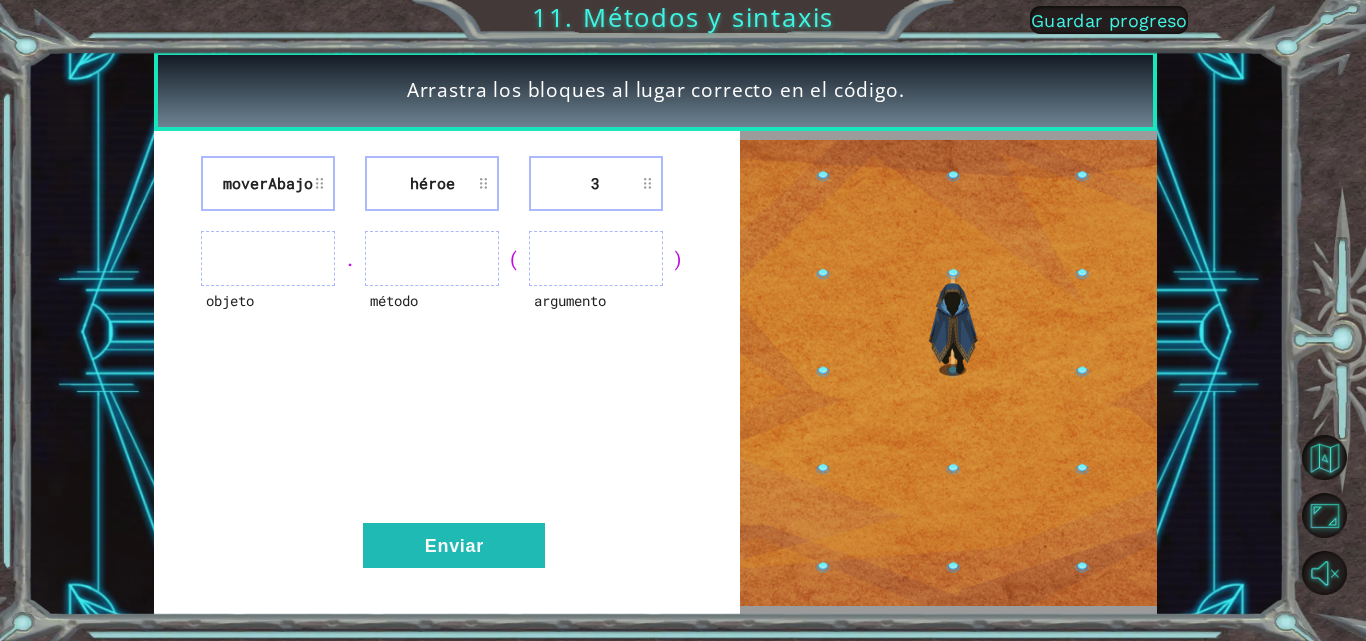 click at bounding box center [432, 258] 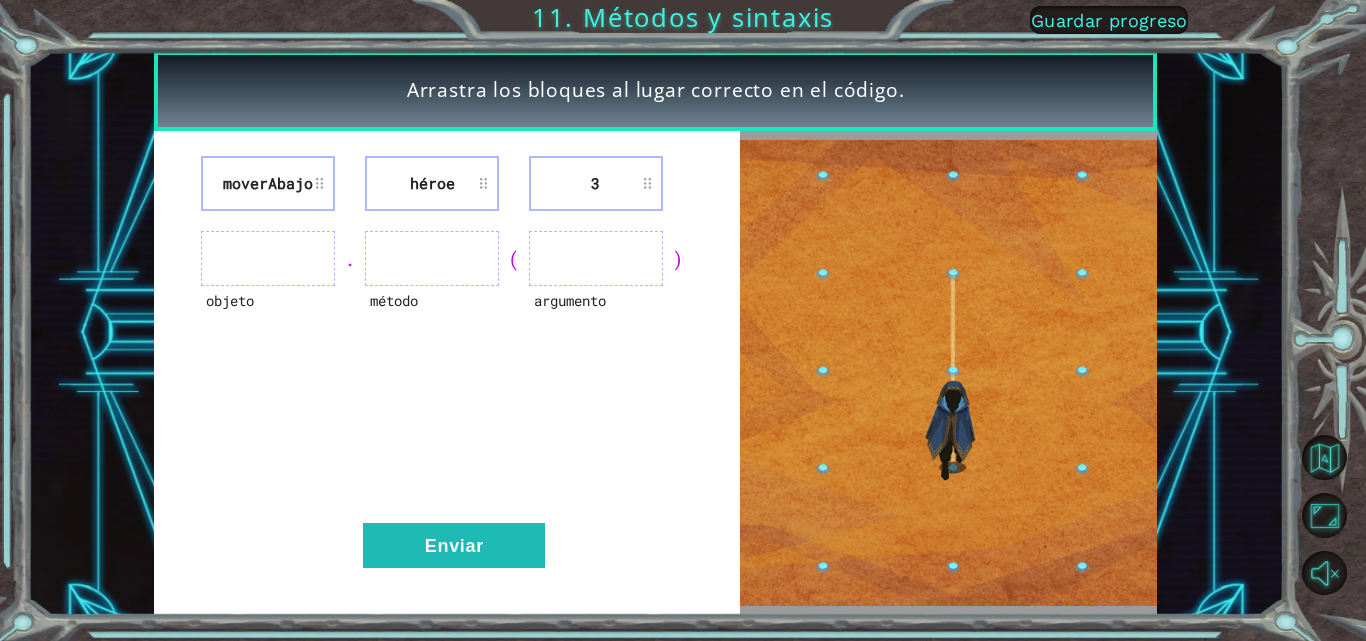 drag, startPoint x: 410, startPoint y: 254, endPoint x: 369, endPoint y: 253, distance: 41.01219 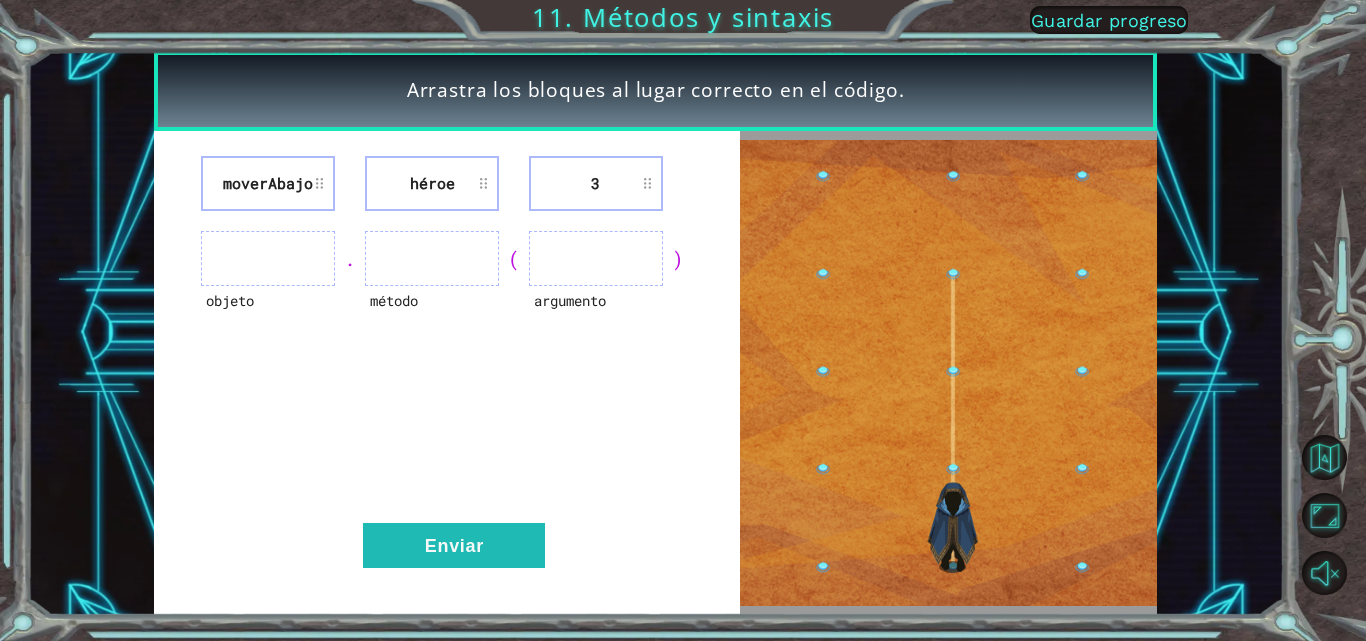 click at bounding box center [432, 258] 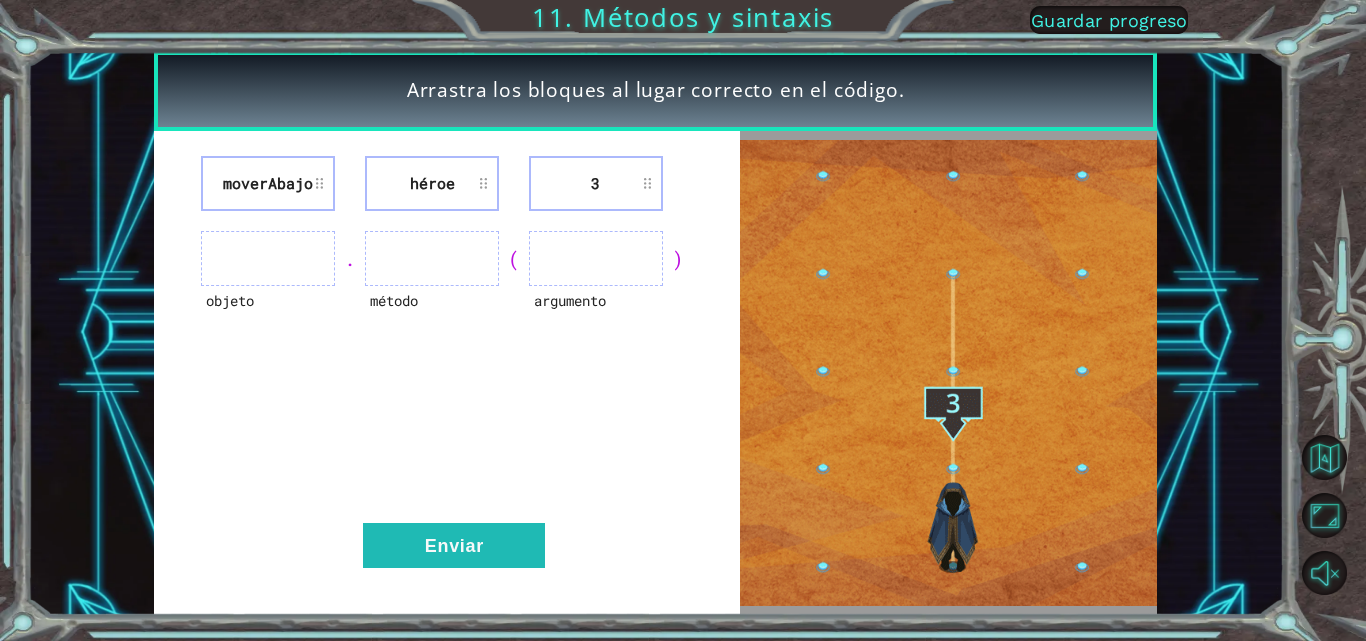 drag, startPoint x: 329, startPoint y: 251, endPoint x: 281, endPoint y: 249, distance: 48.04165 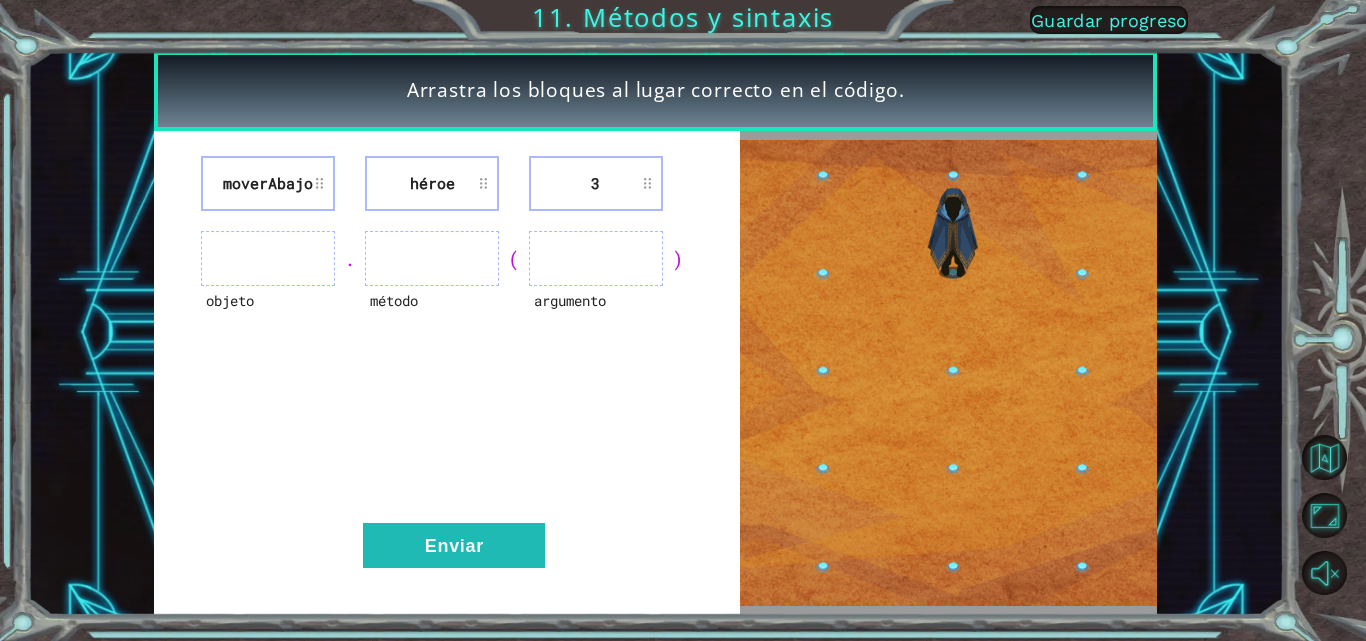 click at bounding box center (268, 258) 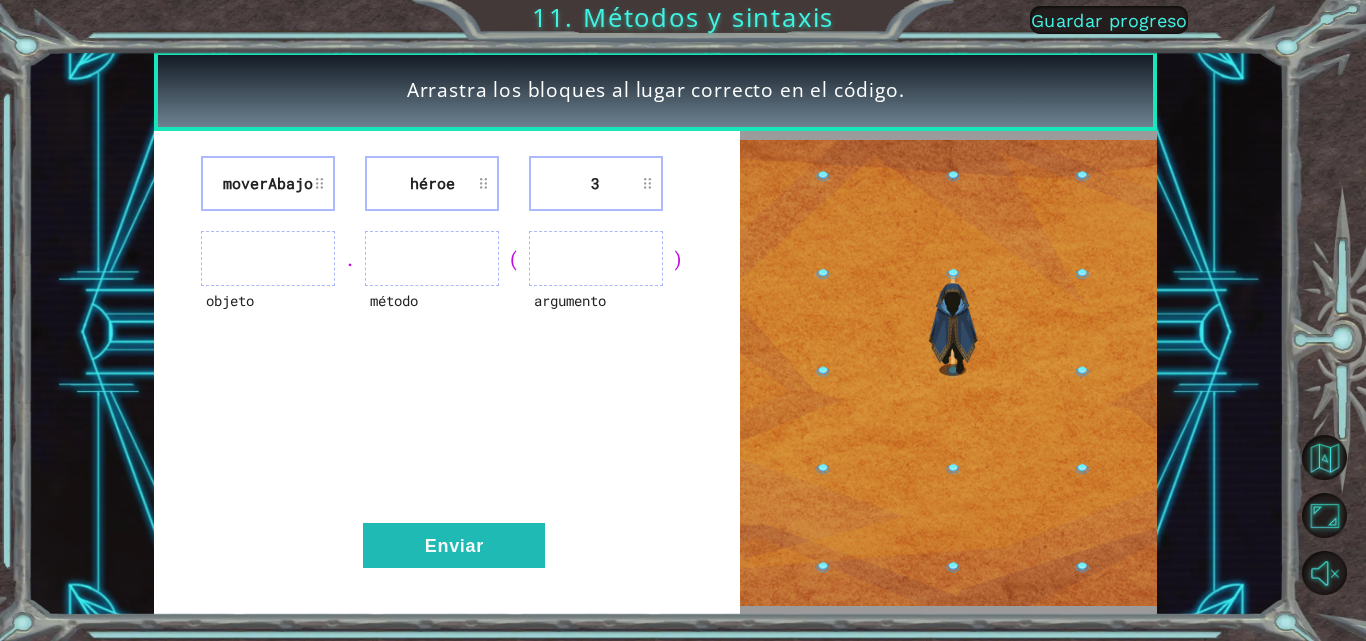 click on "objeto" at bounding box center (268, 258) 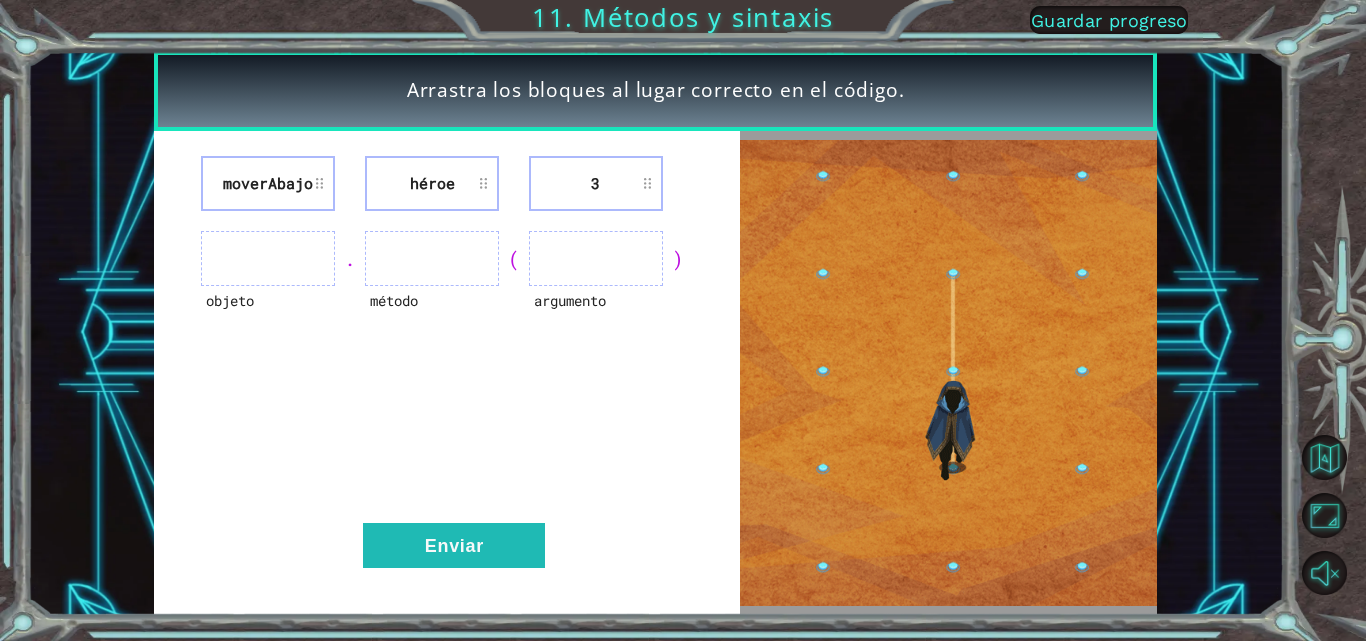 click at bounding box center (432, 258) 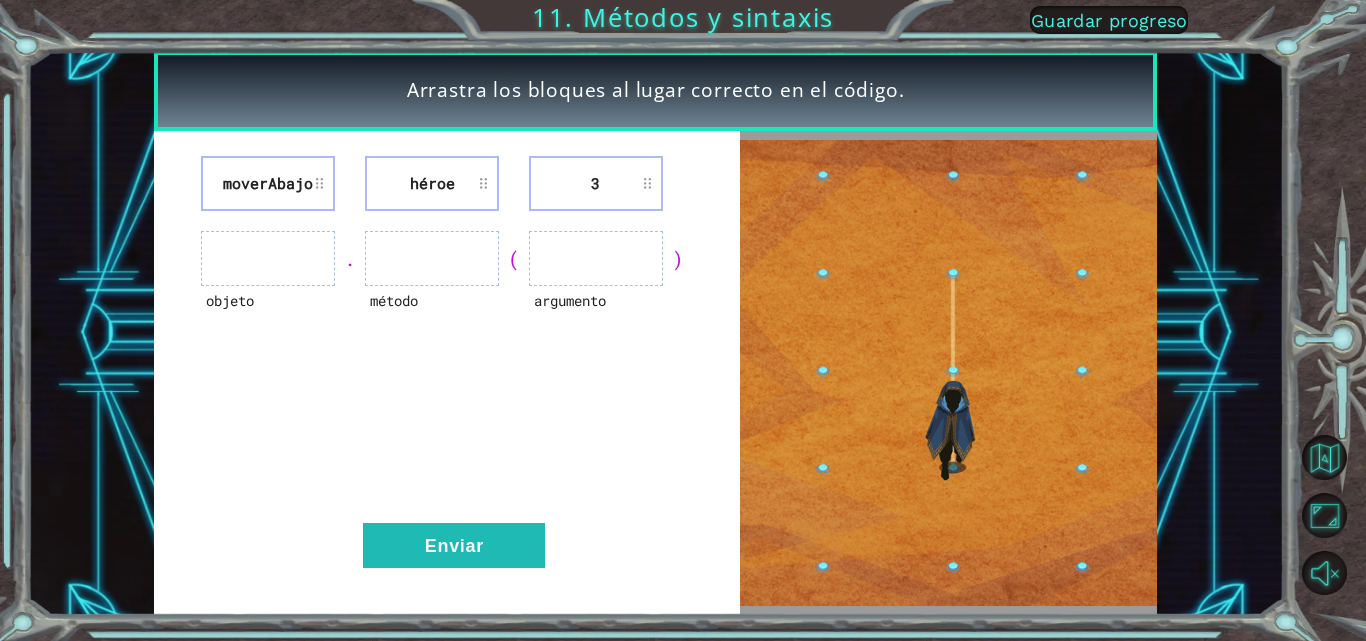 type 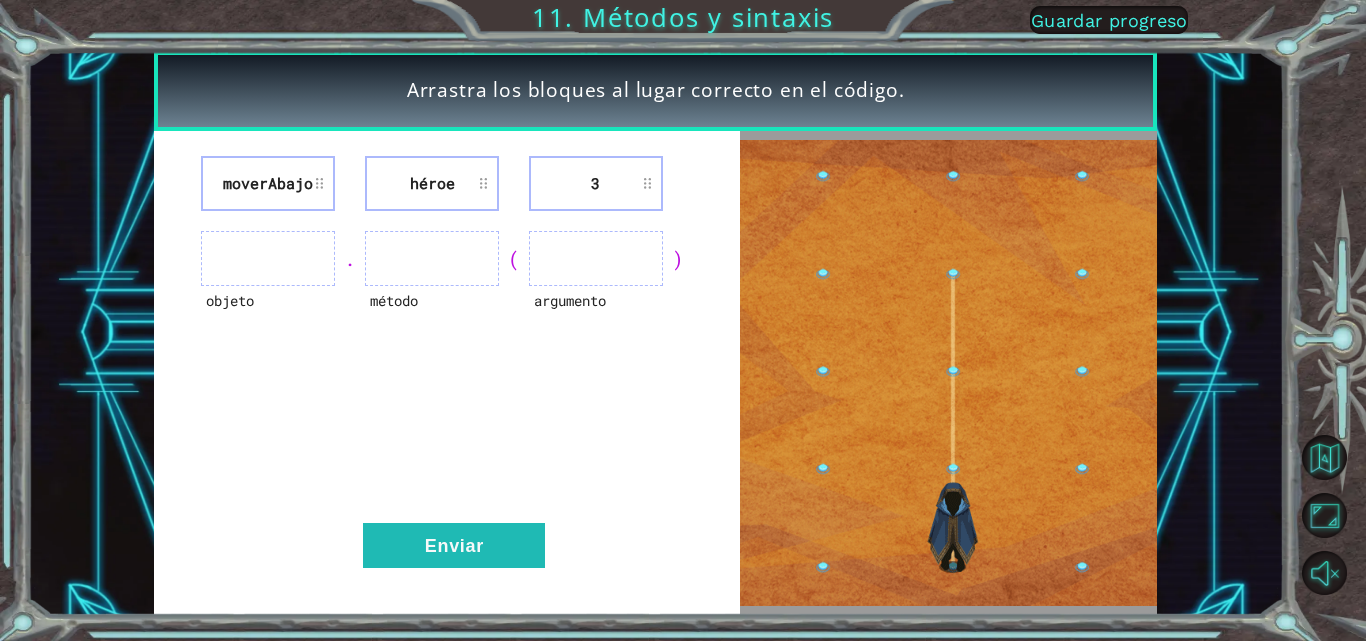 type 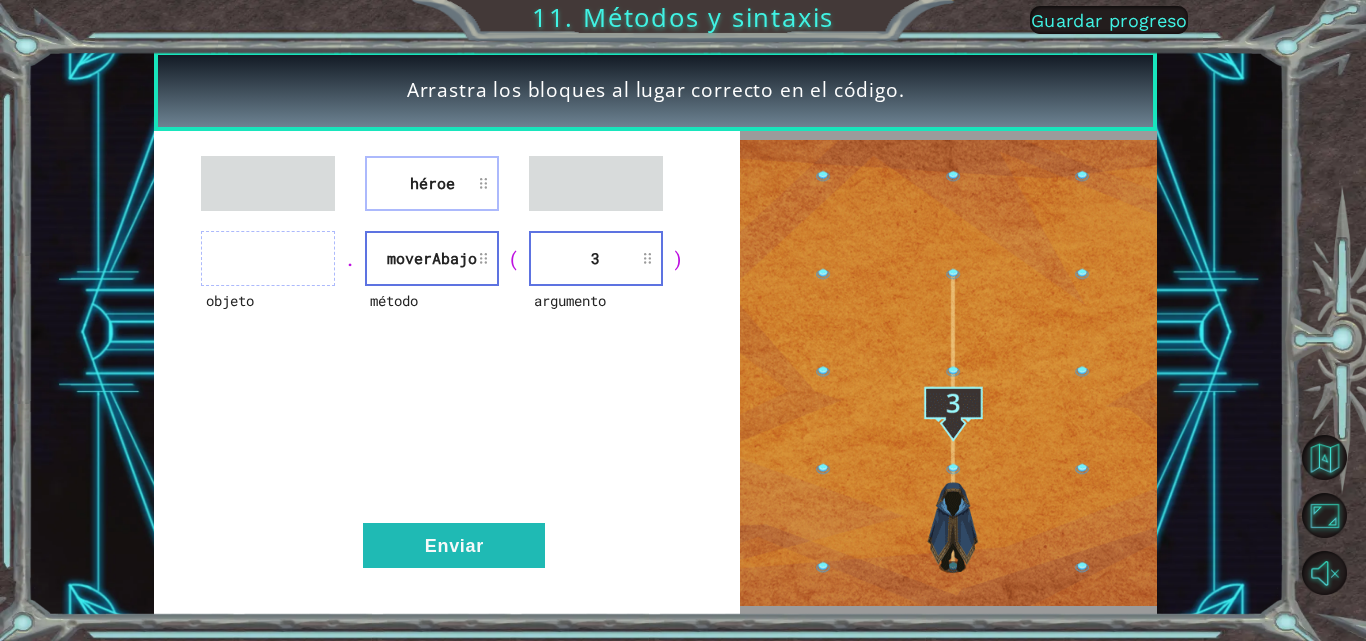type 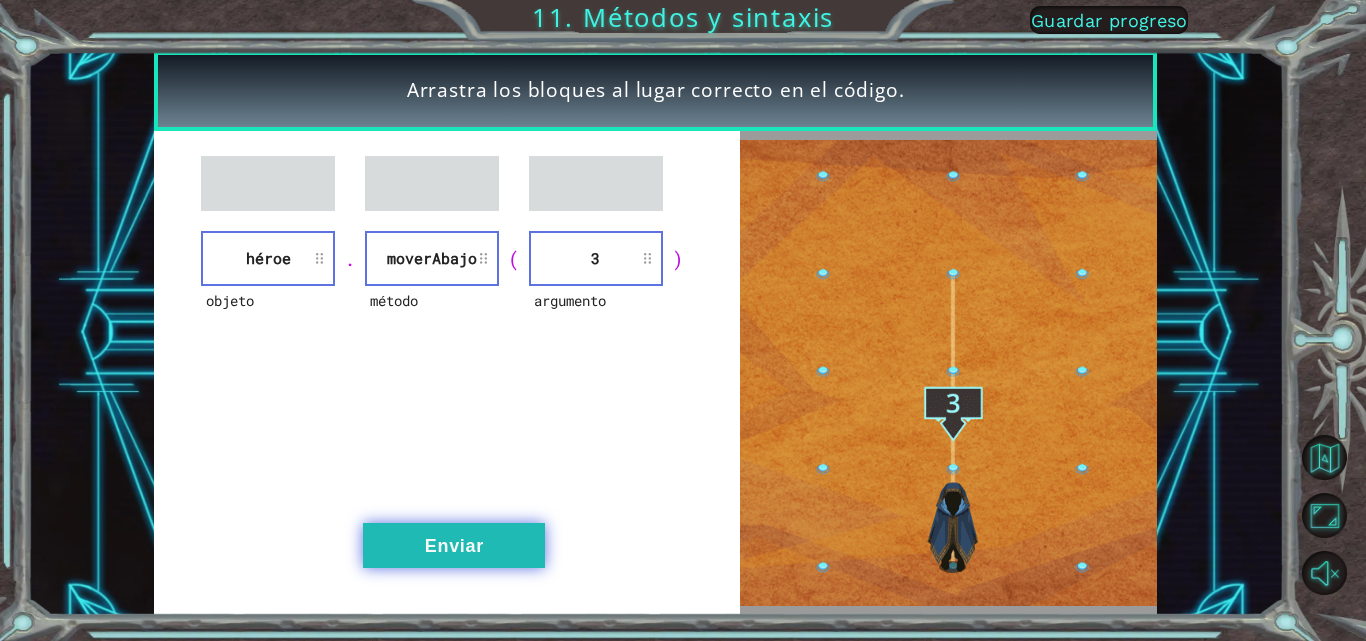 click on "Enviar" at bounding box center [454, 545] 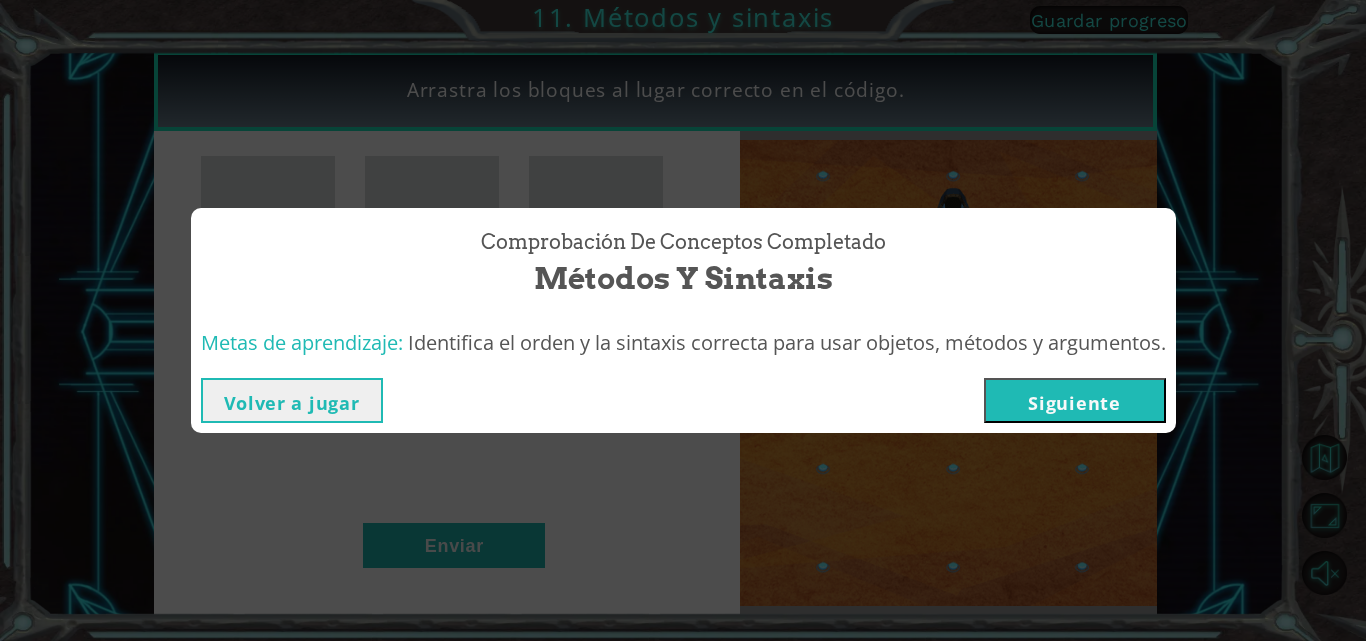 click on "Siguiente" at bounding box center (1075, 400) 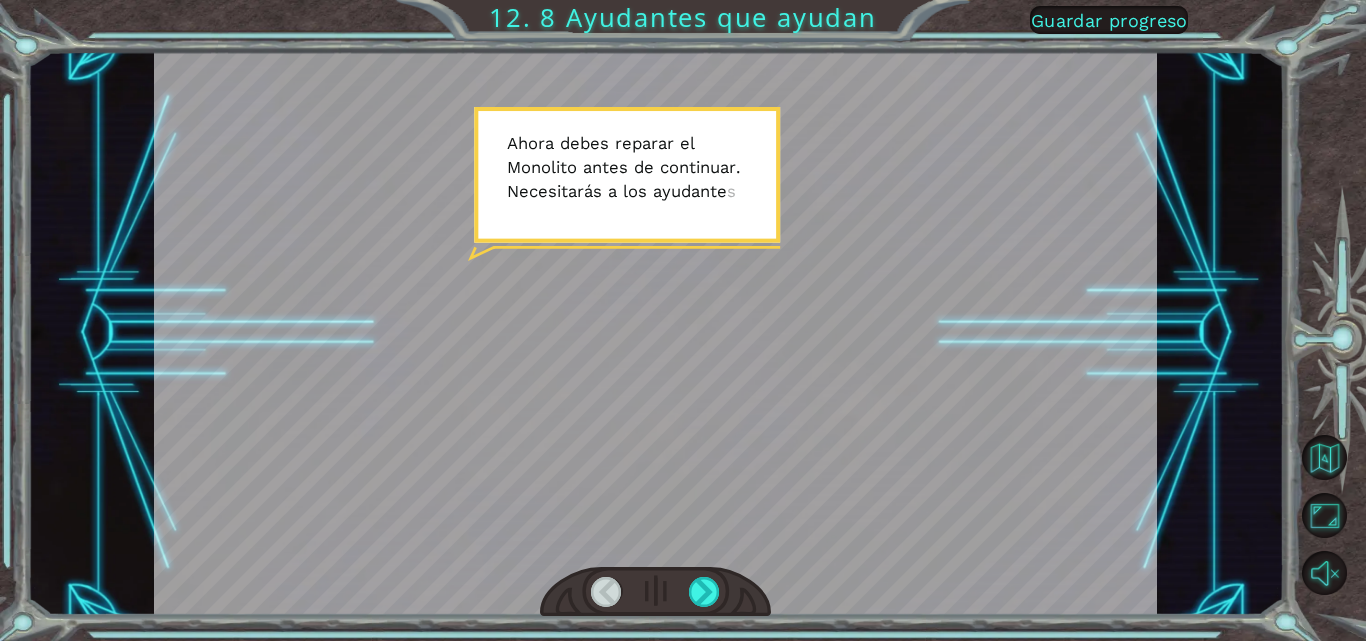 click at bounding box center (655, 592) 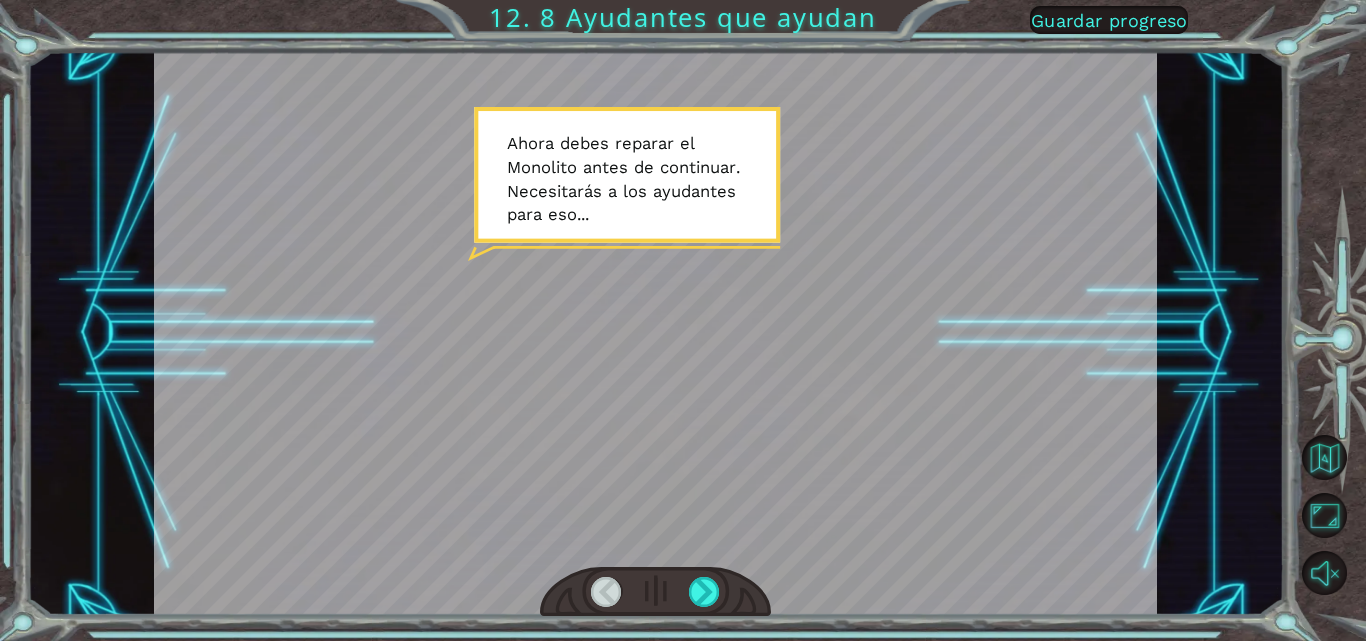 click at bounding box center (655, 592) 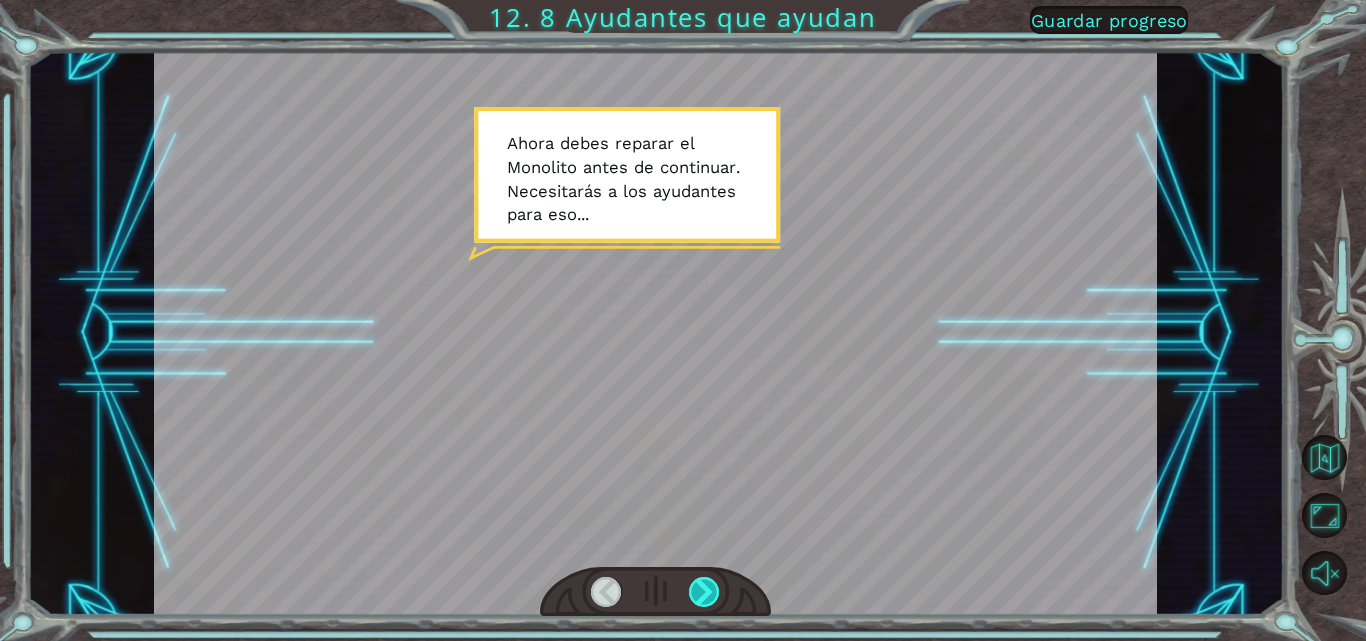 click at bounding box center [704, 592] 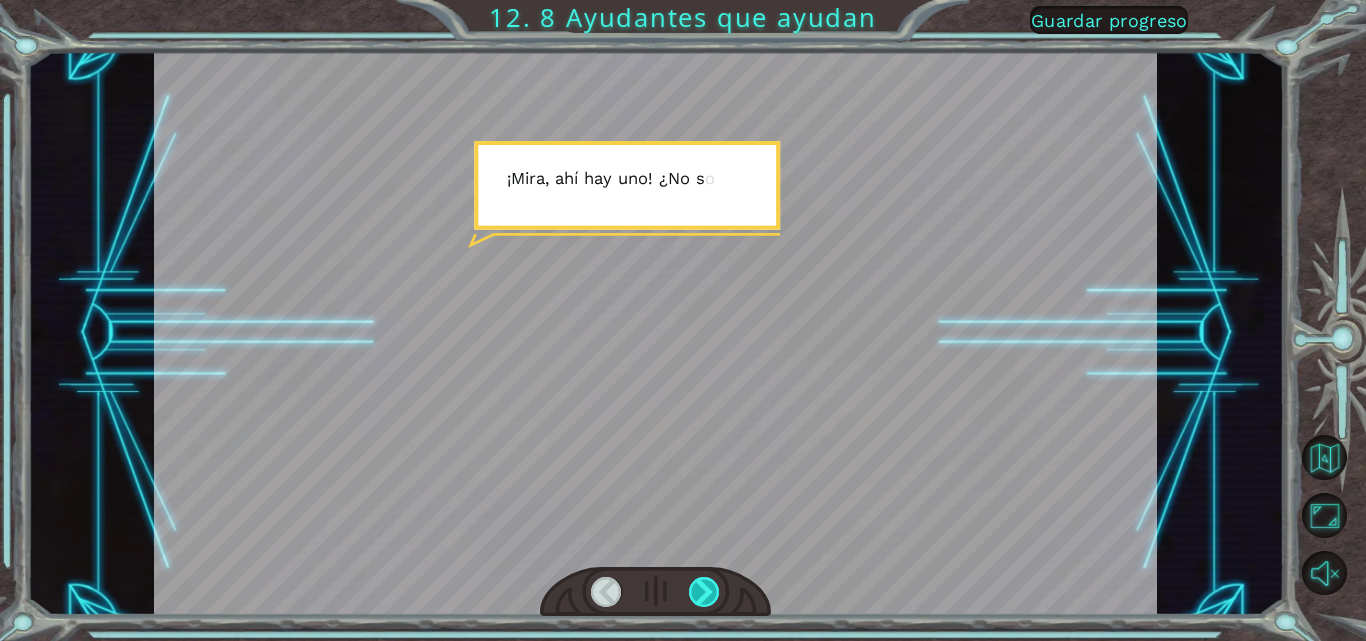 click at bounding box center [704, 592] 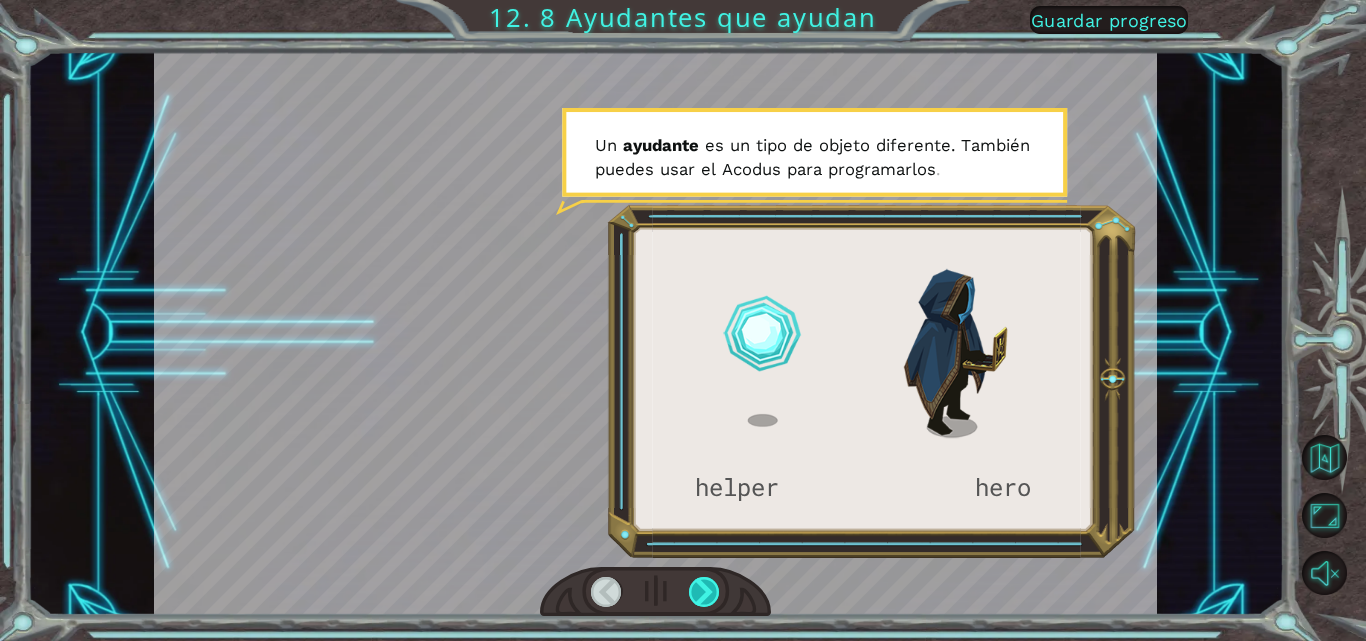 click at bounding box center [704, 592] 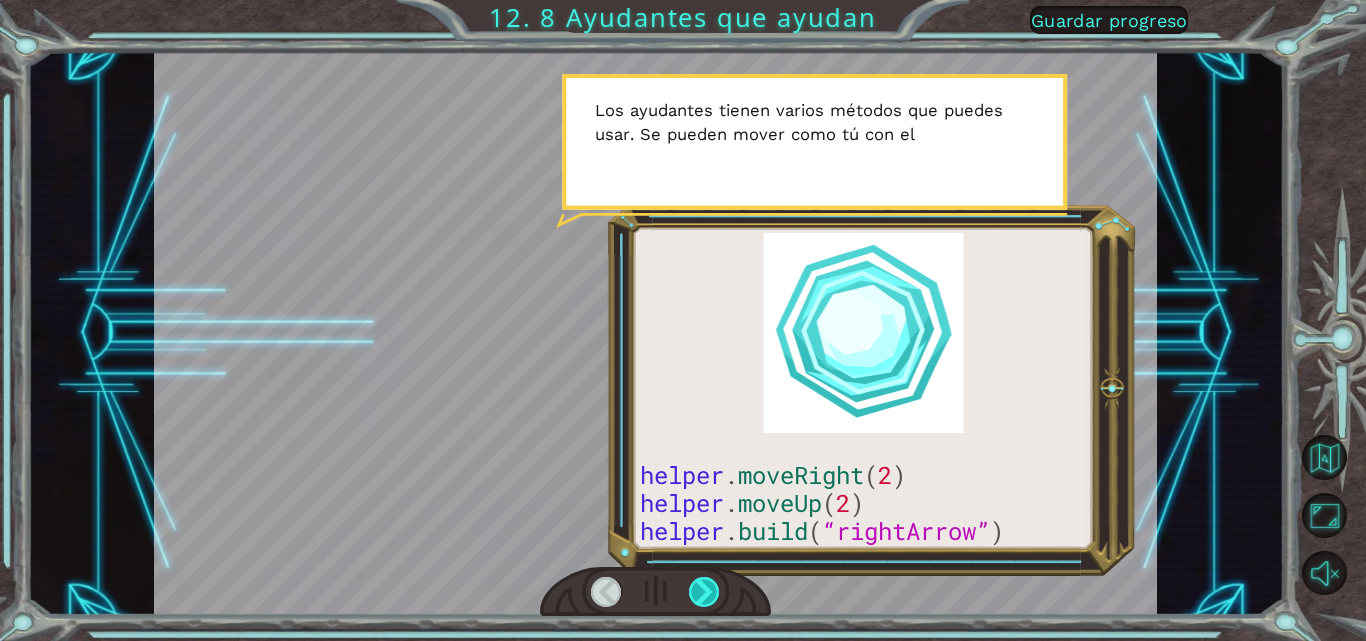 click at bounding box center [704, 592] 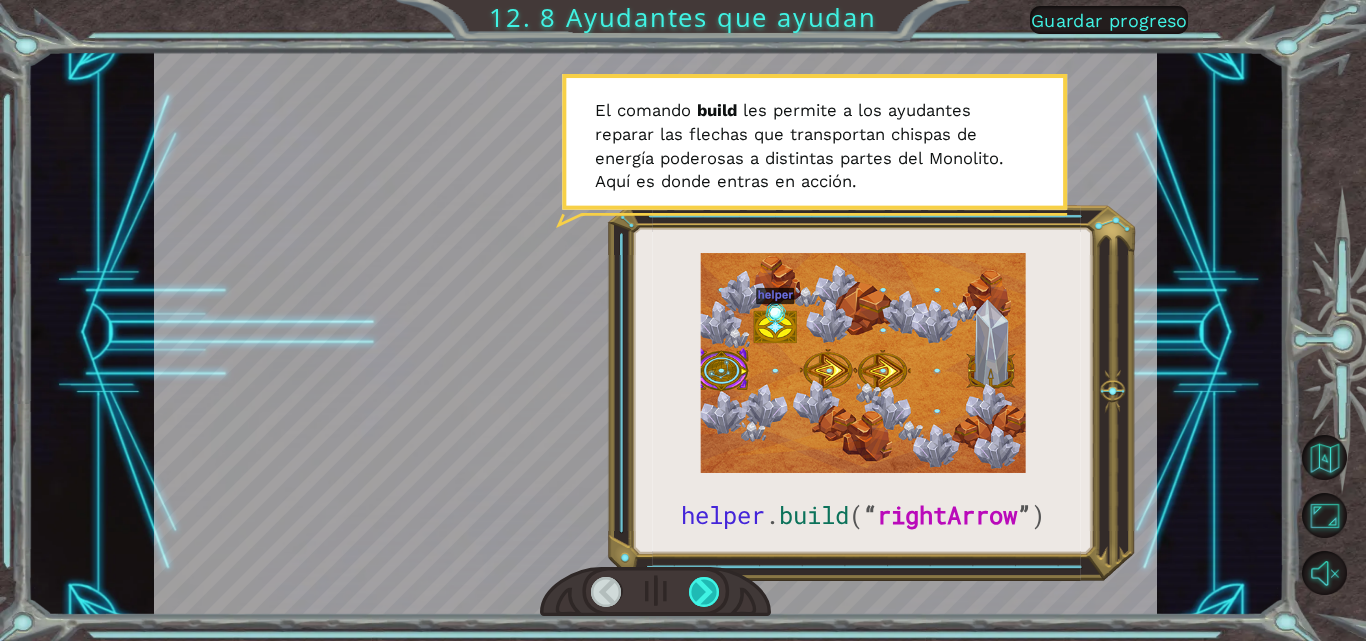 click at bounding box center (704, 592) 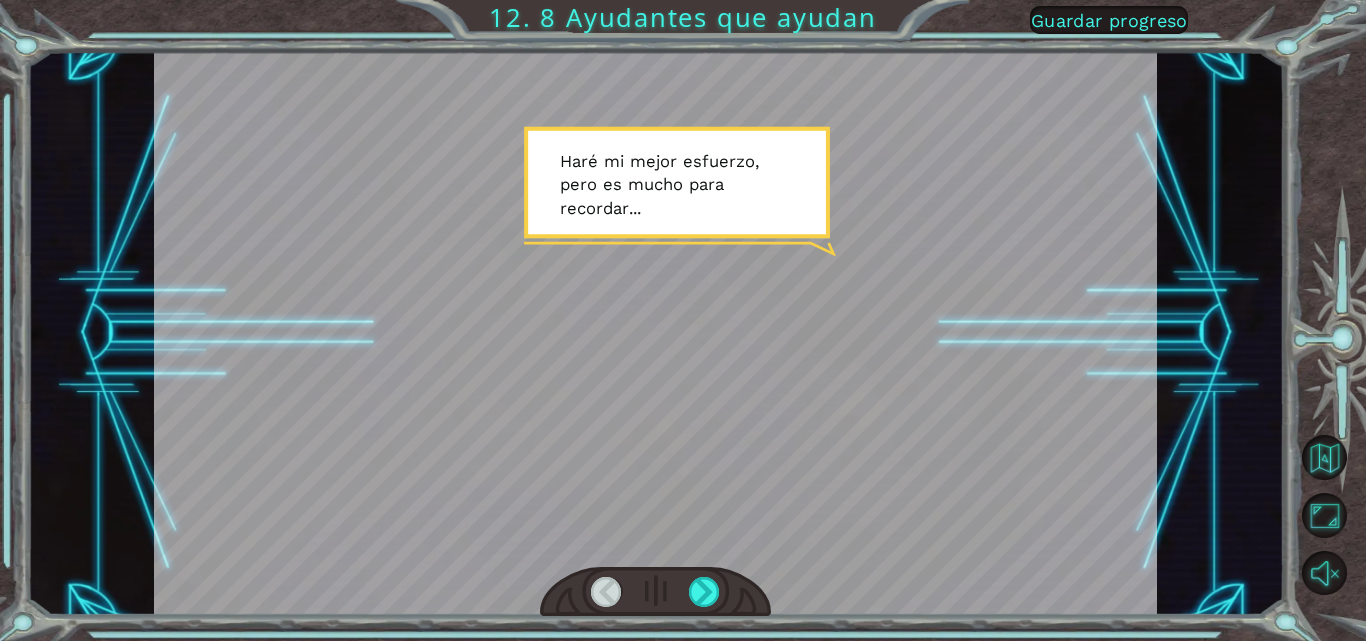 click at bounding box center [655, 592] 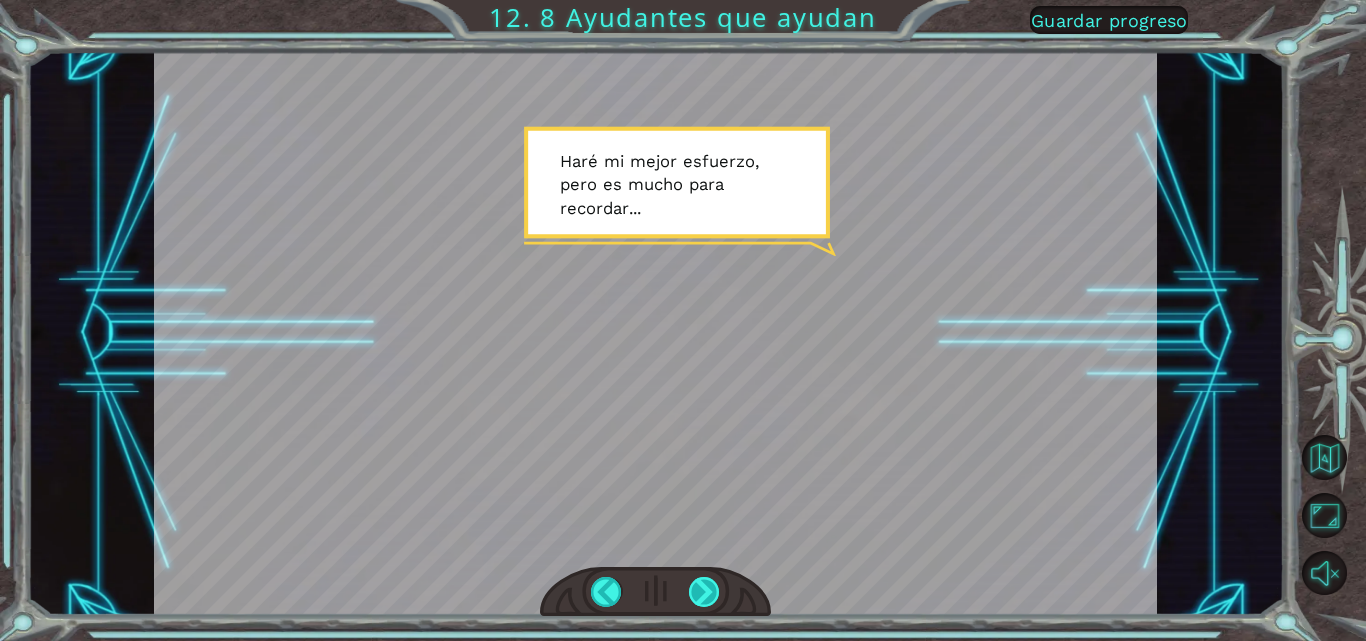 click at bounding box center [704, 592] 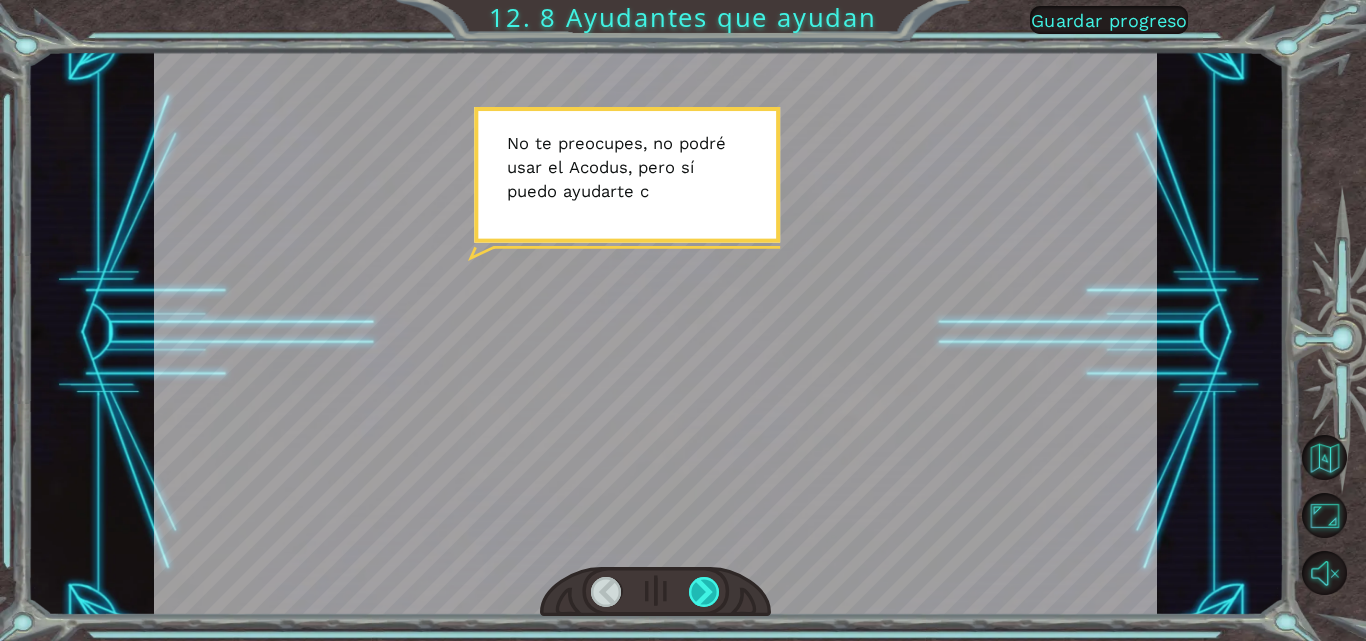 click at bounding box center [704, 592] 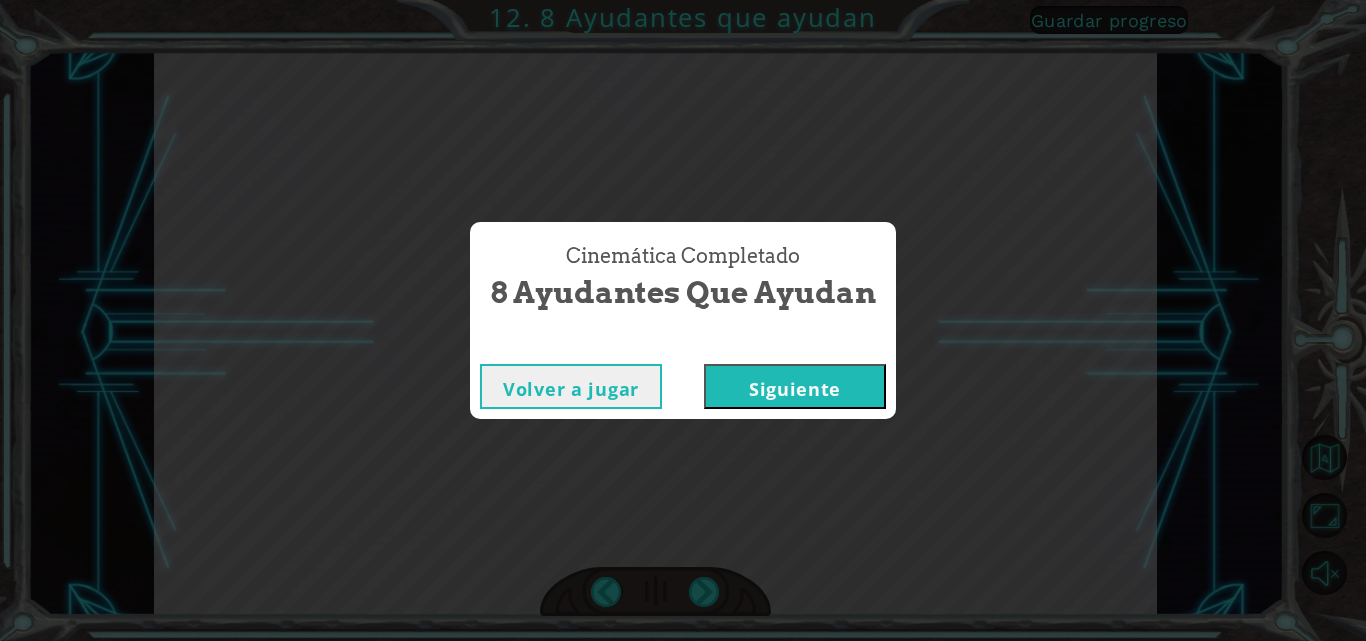 click on "Siguiente" at bounding box center [795, 386] 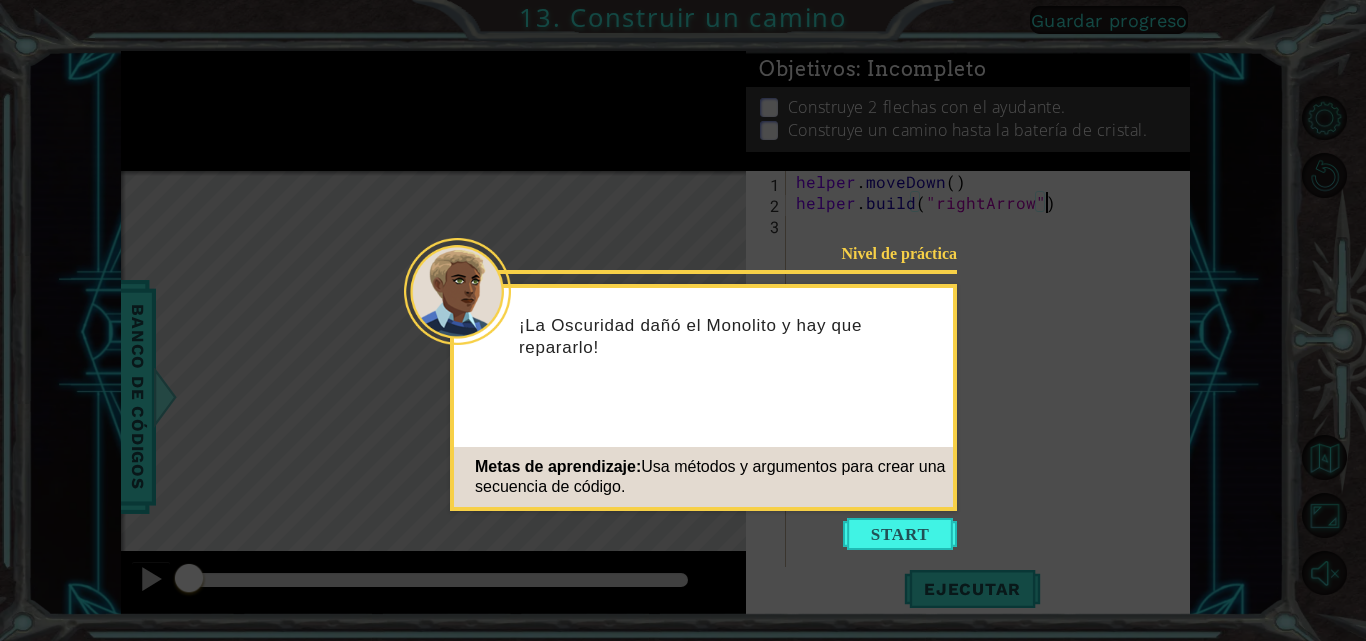 click 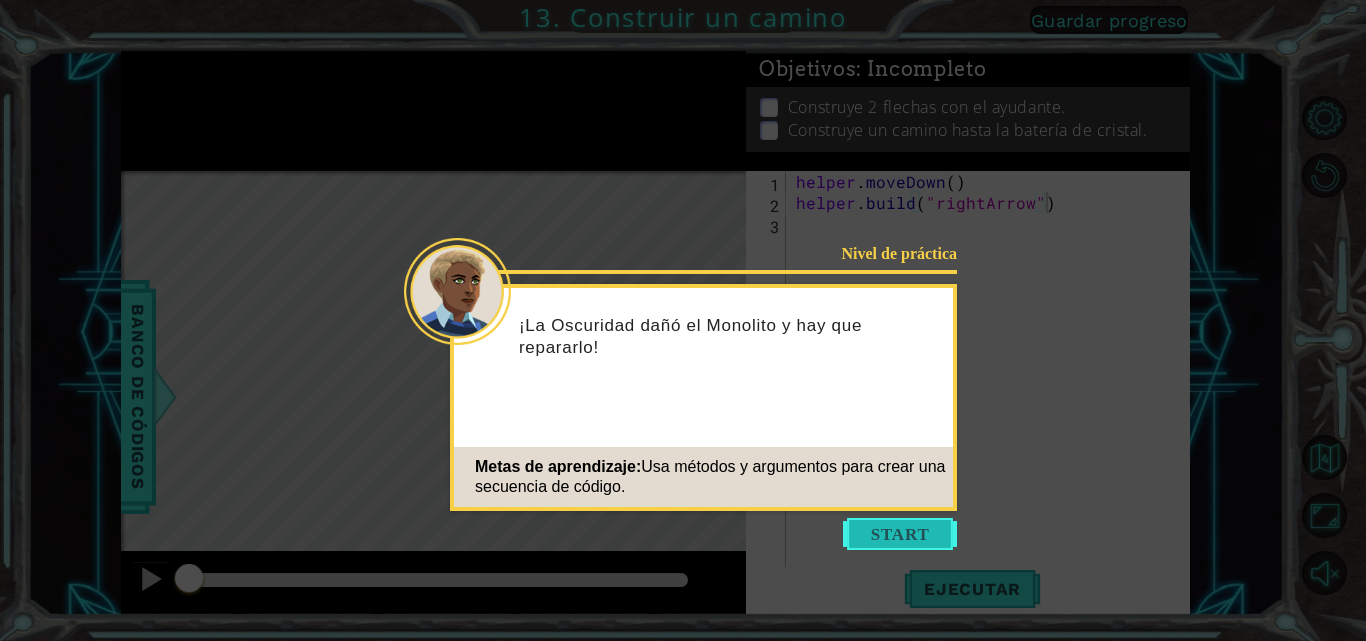 click at bounding box center [900, 534] 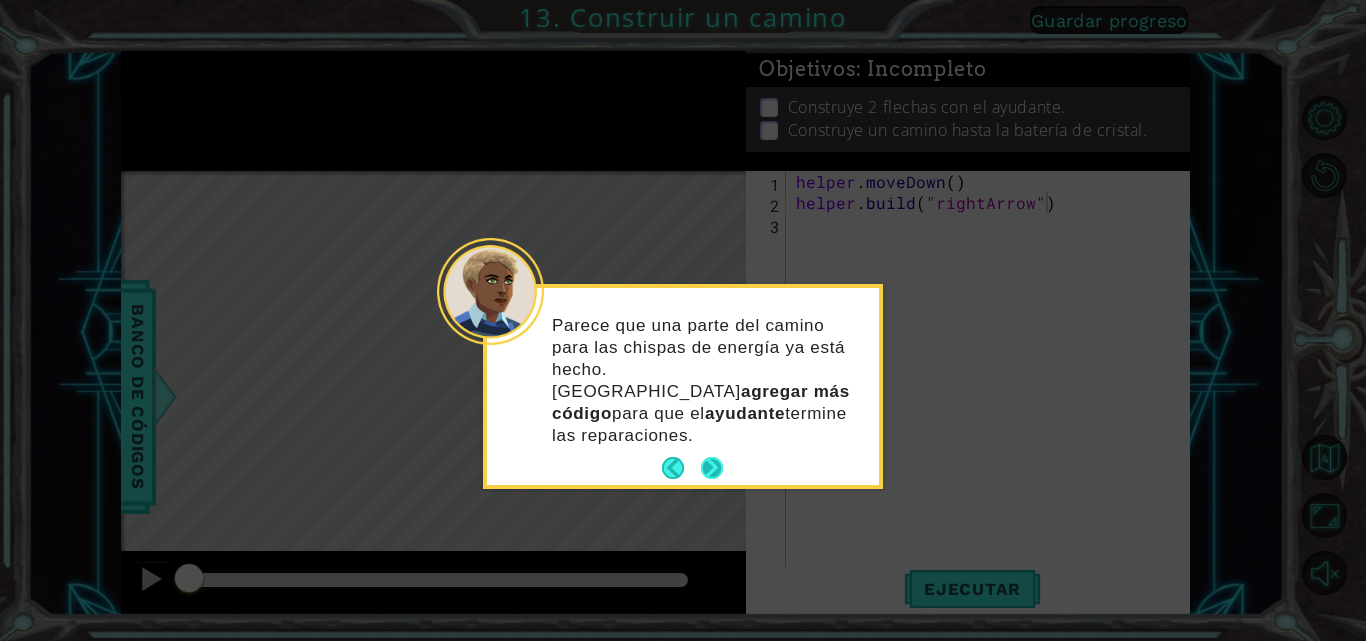 click at bounding box center [712, 468] 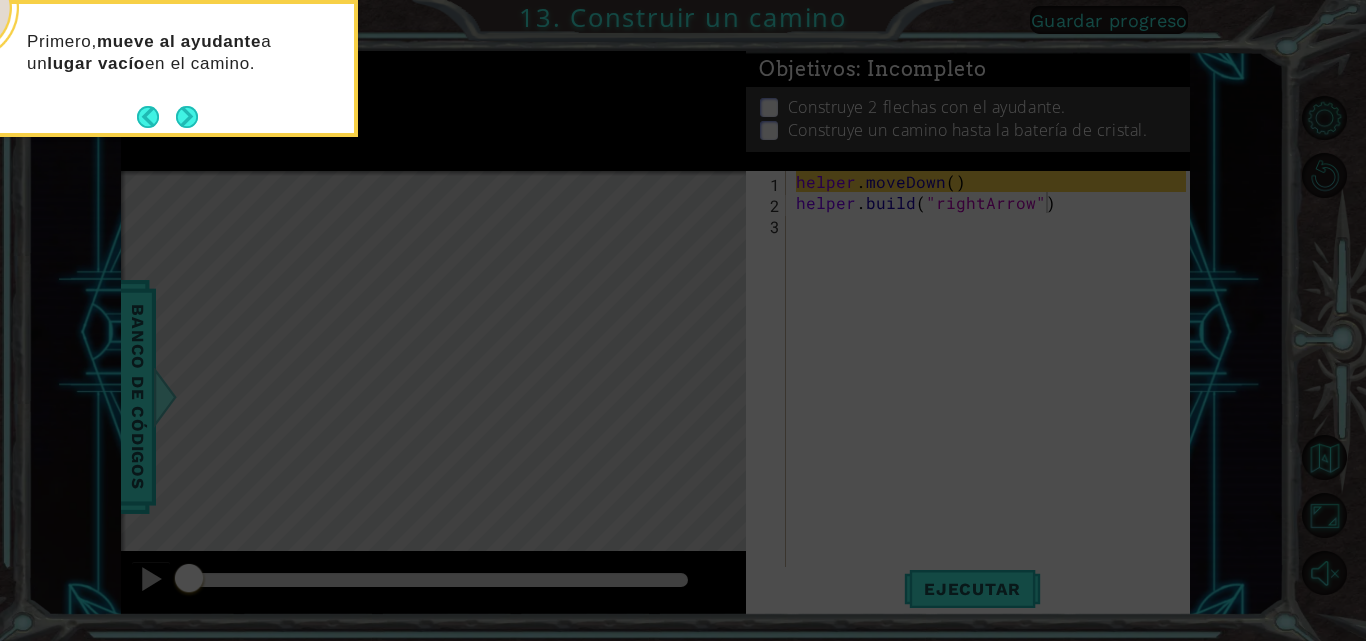 click on "Primero,  mueve al ayudante  a un  lugar vacío  en el camino." at bounding box center [158, 68] 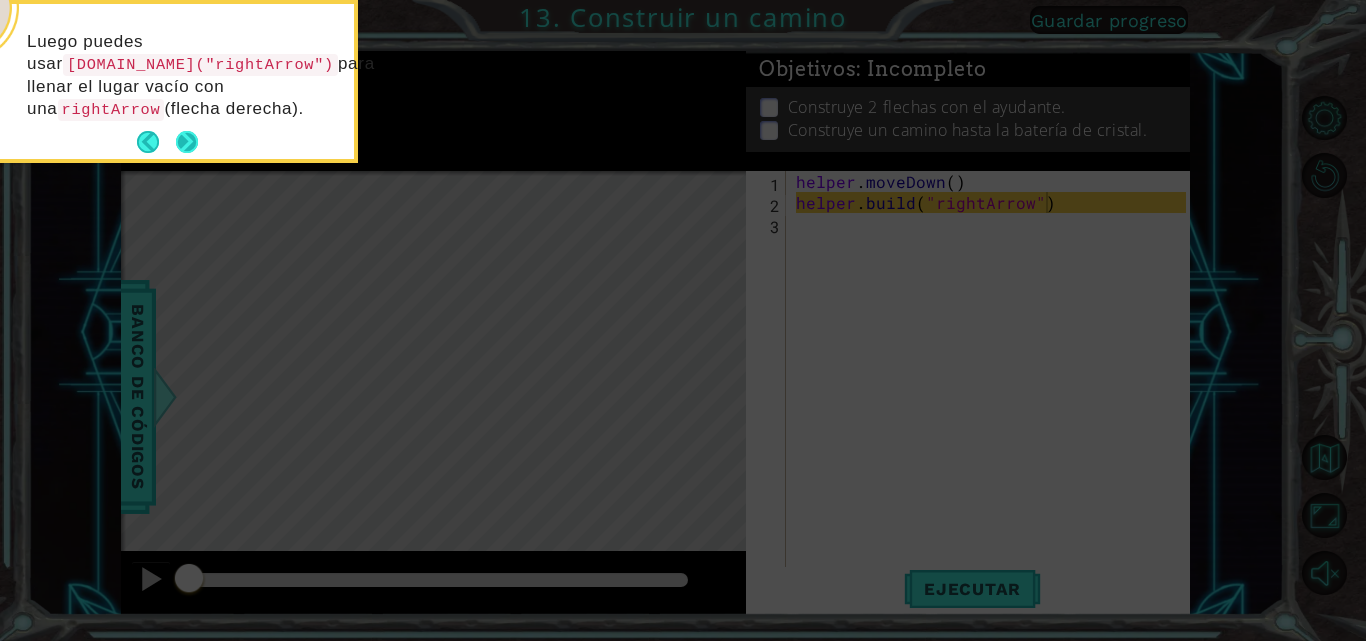 click at bounding box center (187, 142) 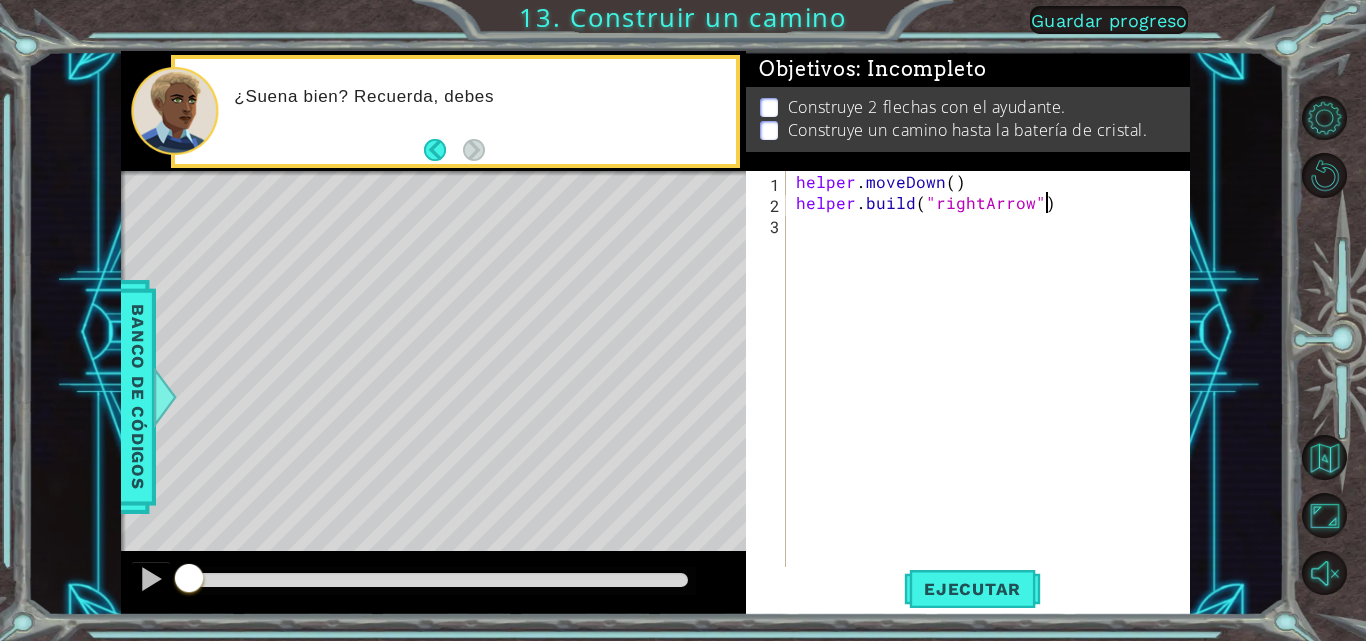 click on "helper . moveDown ( ) helper . build ( "rightArrow" )" at bounding box center [994, 391] 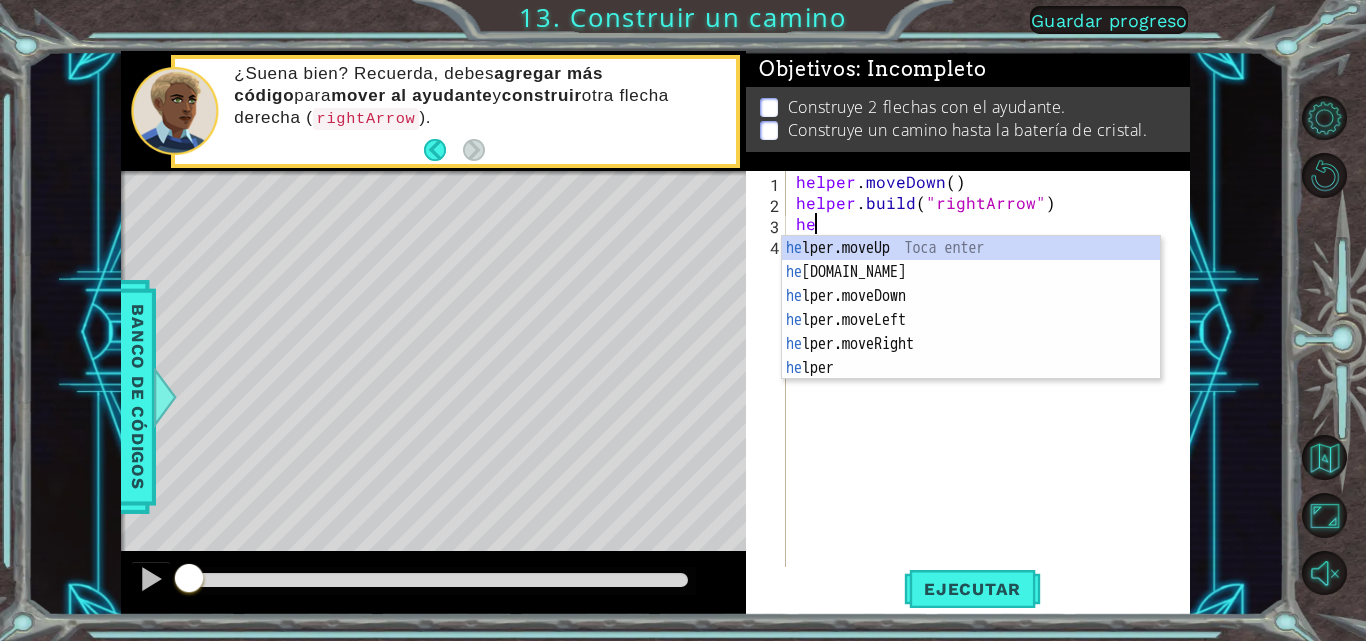 scroll, scrollTop: 0, scrollLeft: 1, axis: horizontal 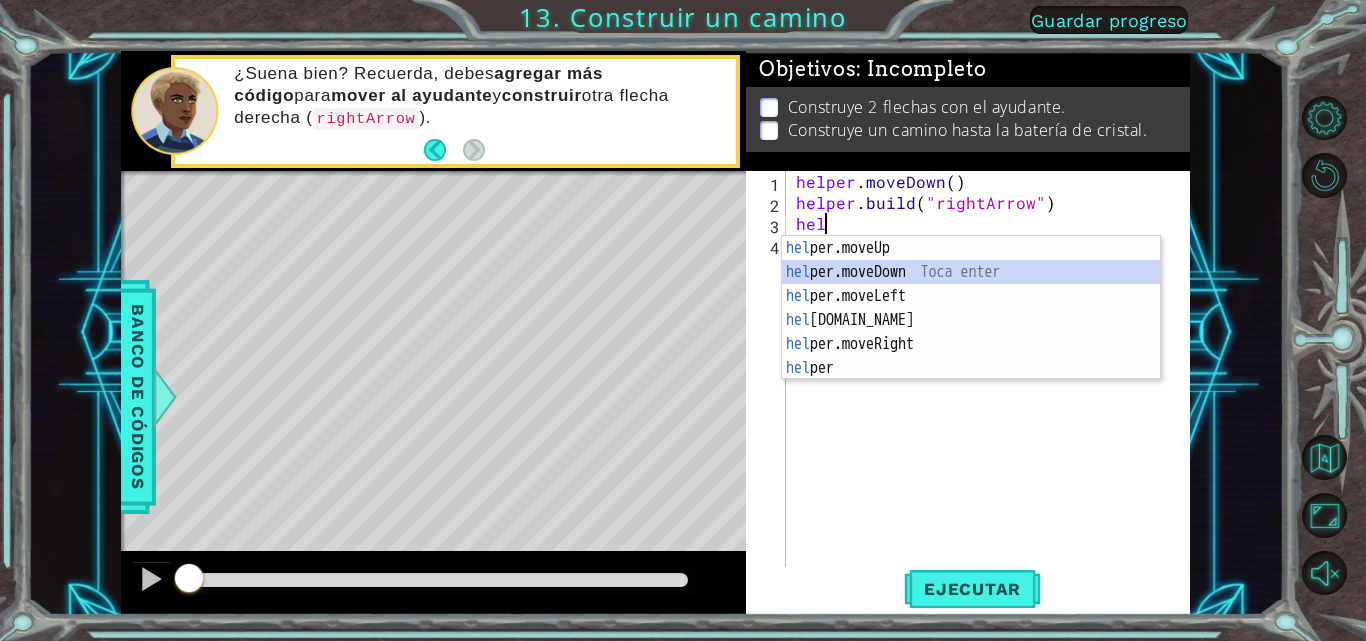 click on "hel per.moveUp Toca enter hel per.moveDown Toca enter hel per.moveLeft Toca enter hel [DOMAIN_NAME] Toca enter hel per.moveRight Toca enter hel per Toca enter" at bounding box center [971, 332] 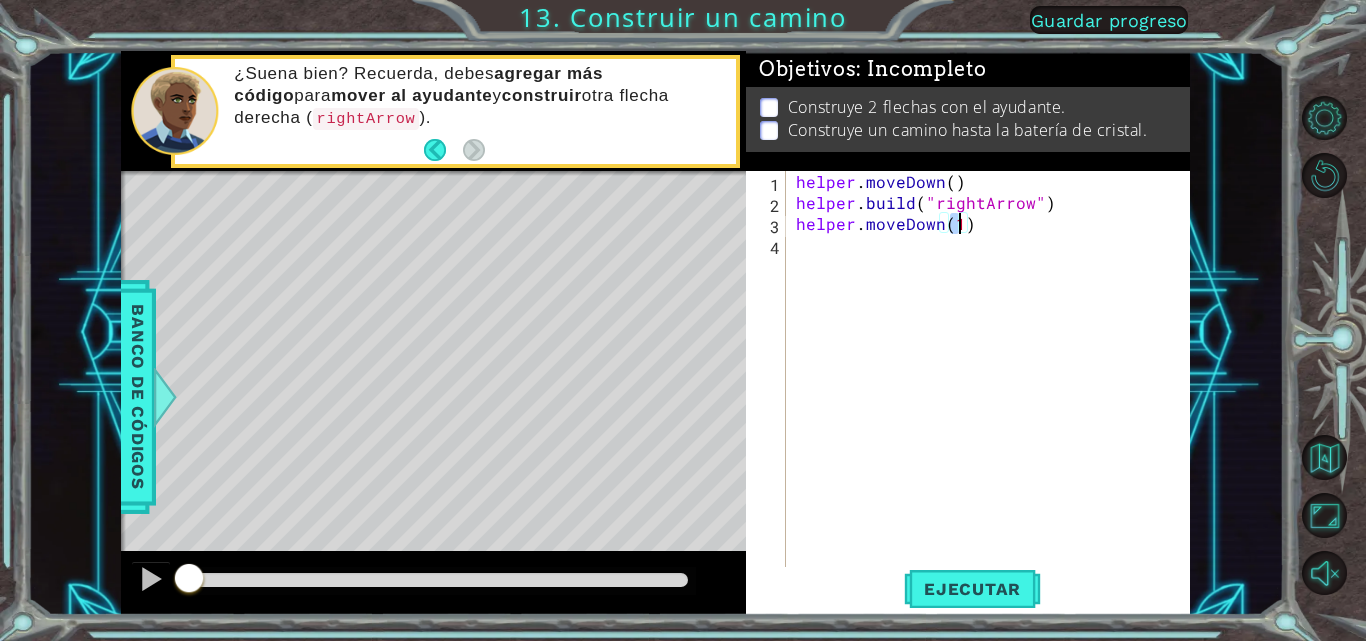 type on "helper.moveDown(1)" 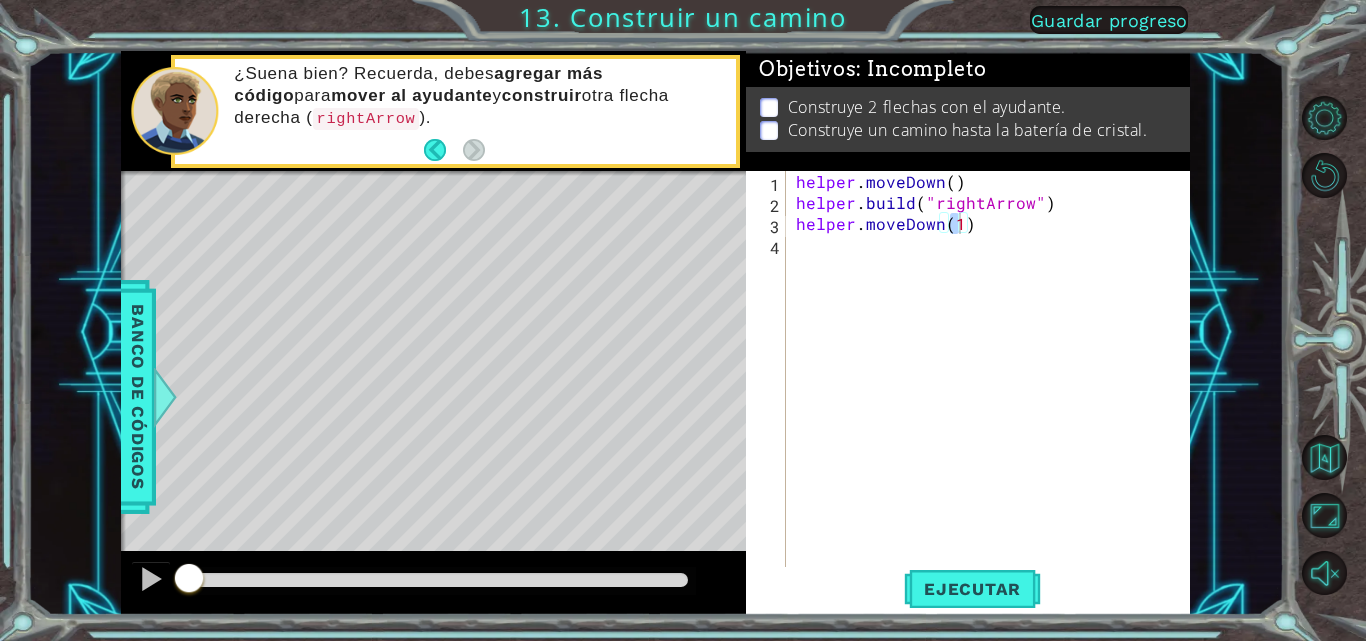 click on "helper.moveDown(1) 1 2 3 4 helper . moveDown ( ) helper . build ( "rightArrow" ) helper . moveDown ( 1 )     הההההההההההההההההההההההההההההההההההההההההההההההההההההההההההההההההההההההההההההההההההההההההההההההההההההההההההההההההההההההההההההההההההההההההההההההההההההההההההההההההההההההההההההההההההההההההההההההההההההההההההההההההההההההההההההההההההההההההההההההההההההההההההההההה XXXXXXXXXXXXXXXXXXXXXXXXXXXXXXXXXXXXXXXXXXXXXXXXXXXXXXXXXXXXXXXXXXXXXXXXXXXXXXXXXXXXXXXXXXXXXXXXXXXXXXXXXXXXXXXXXXXXXXXXXXXXXXXXXXXXXXXXXXXXXXXXXXXXXXXXXXXXXXXXXXXXXXXXXXXXXXXXXXXXXXXXXXXXXXXXXXXXXXXXXXXXXXXXXXXXXXXXXXXXXXXXXXXXXXXXXXXXXXXXXXXXXXXXXXXXXXXX" at bounding box center (966, 370) 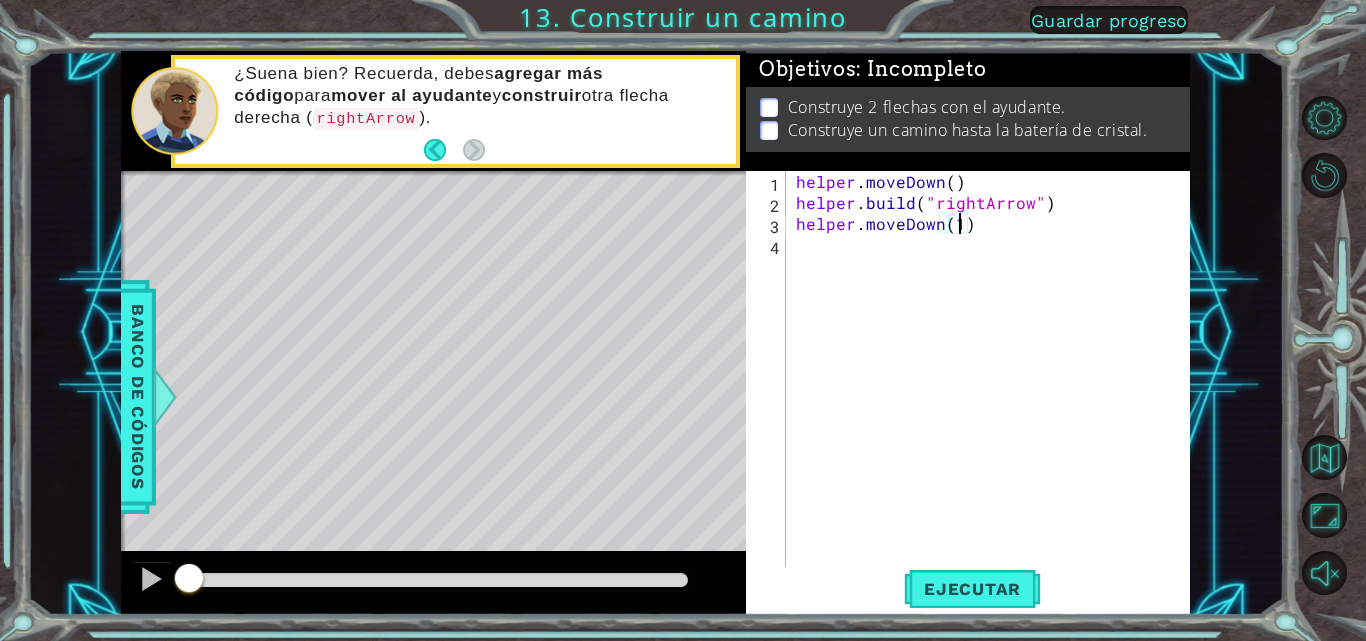 click on "helper . moveDown ( ) helper . build ( "rightArrow" ) helper . moveDown ( 1 )" at bounding box center [994, 391] 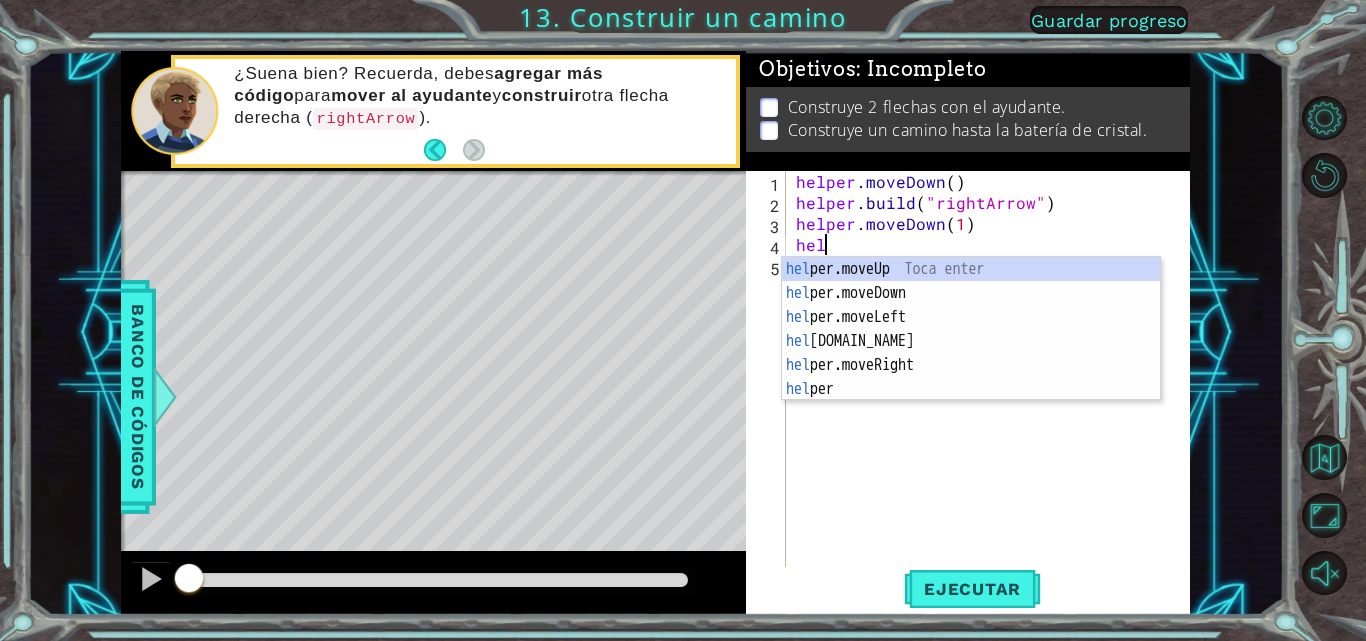 scroll, scrollTop: 0, scrollLeft: 3, axis: horizontal 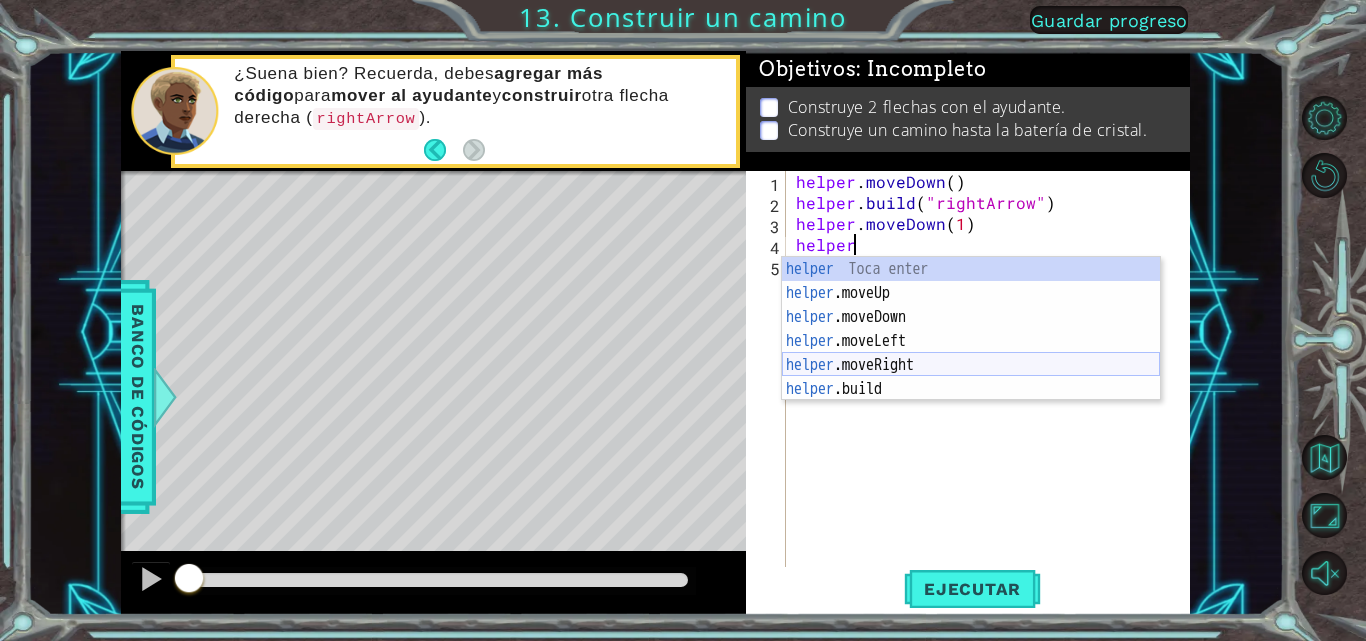 click on "helper Toca enter helper .moveUp Toca enter helper .moveDown Toca enter helper .moveLeft Toca enter helper .moveRight Toca enter helper .build Toca enter" at bounding box center (971, 353) 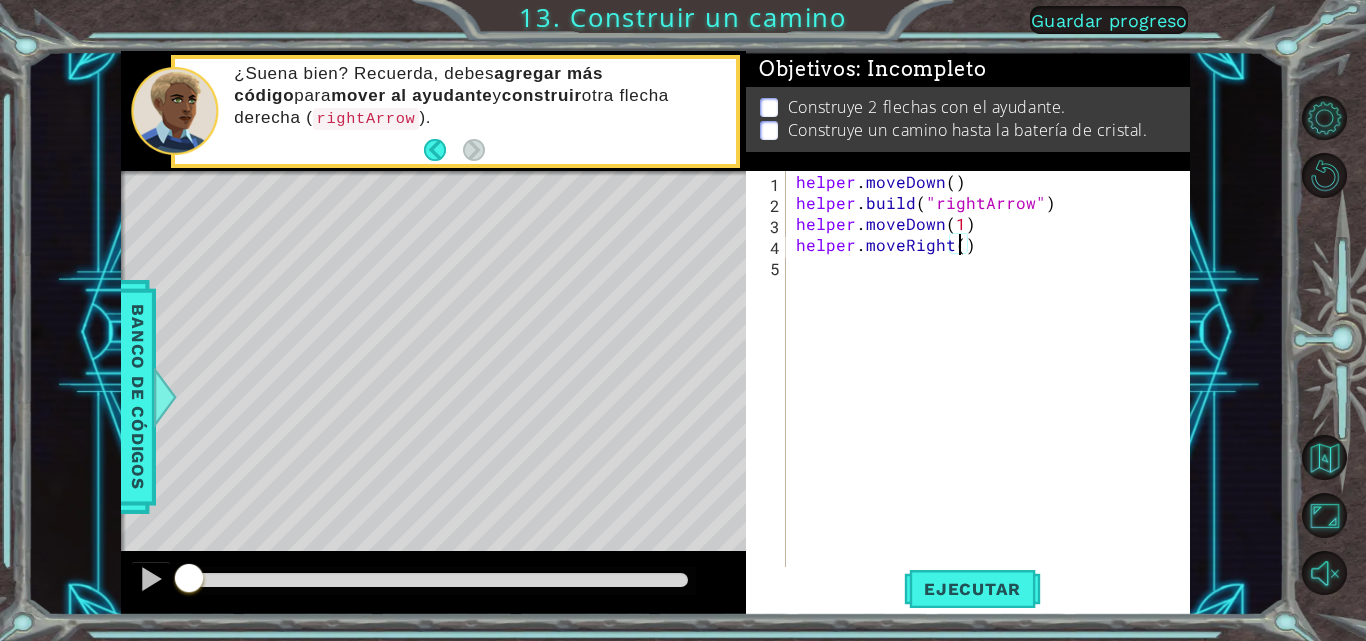 scroll, scrollTop: 0, scrollLeft: 10, axis: horizontal 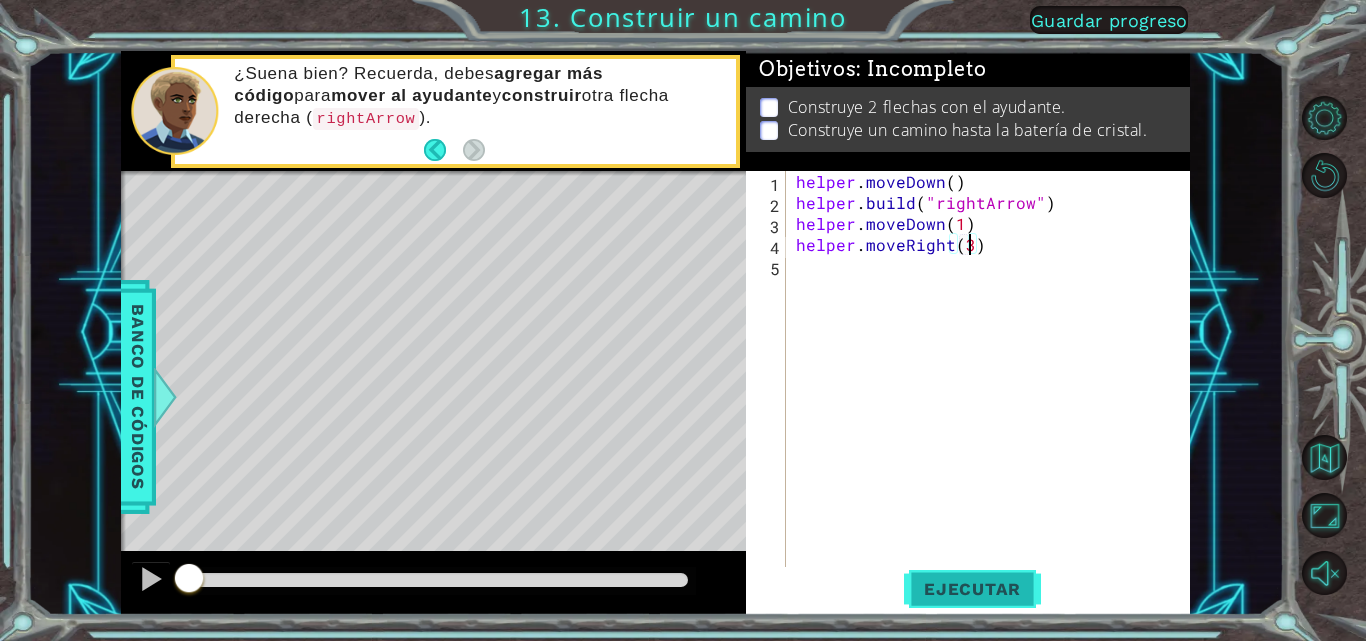 type on "helper.moveRight(3)" 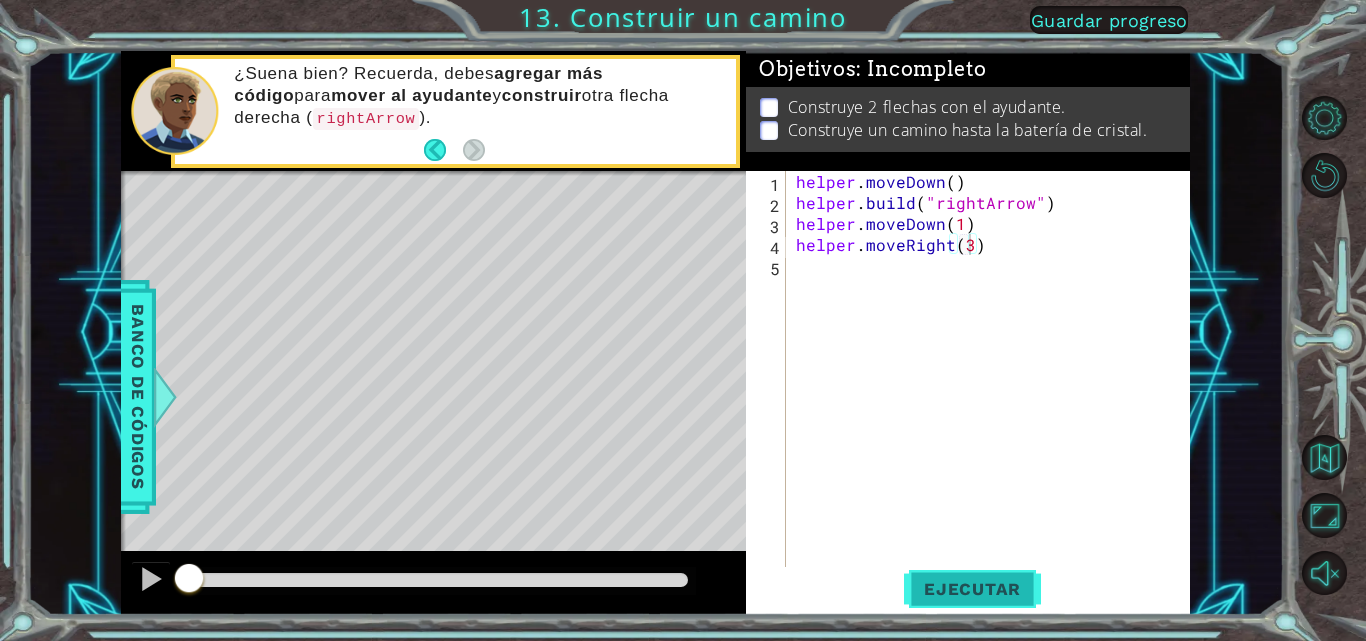 click on "Ejecutar" at bounding box center [972, 589] 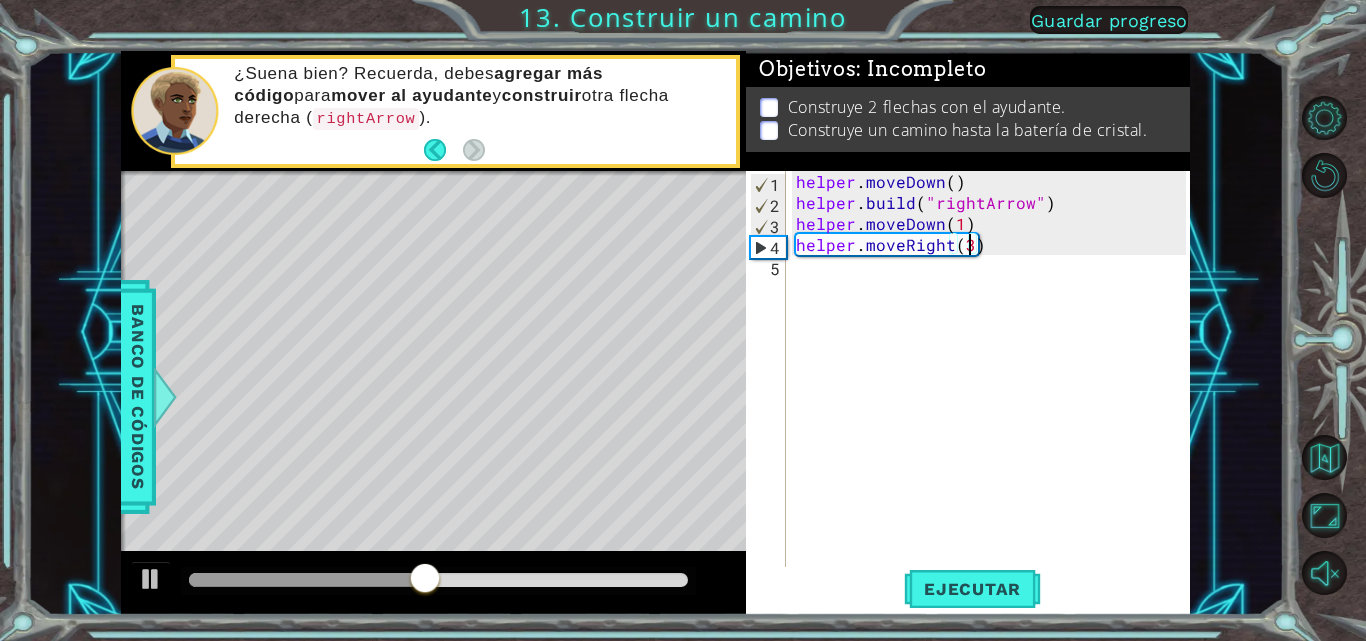 click on "helper . moveDown ( ) helper . build ( "rightArrow" ) helper . moveDown ( 1 ) helper . moveRight ( 3 )" at bounding box center [994, 391] 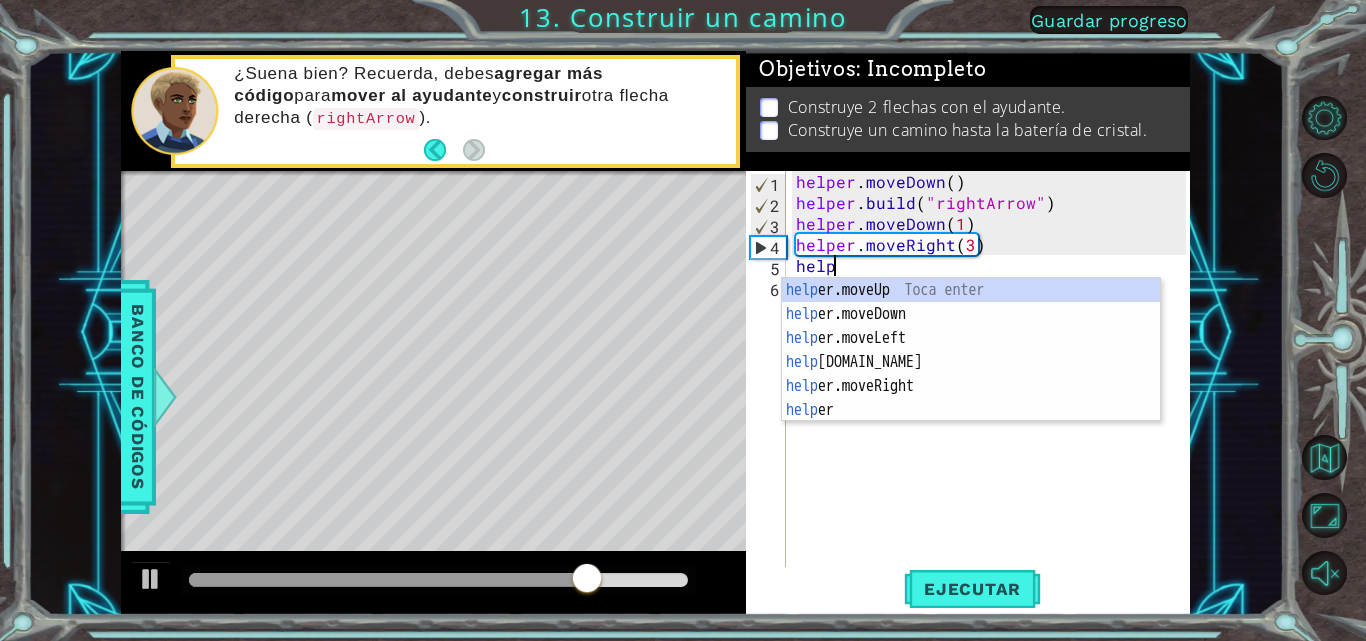 scroll, scrollTop: 0, scrollLeft: 3, axis: horizontal 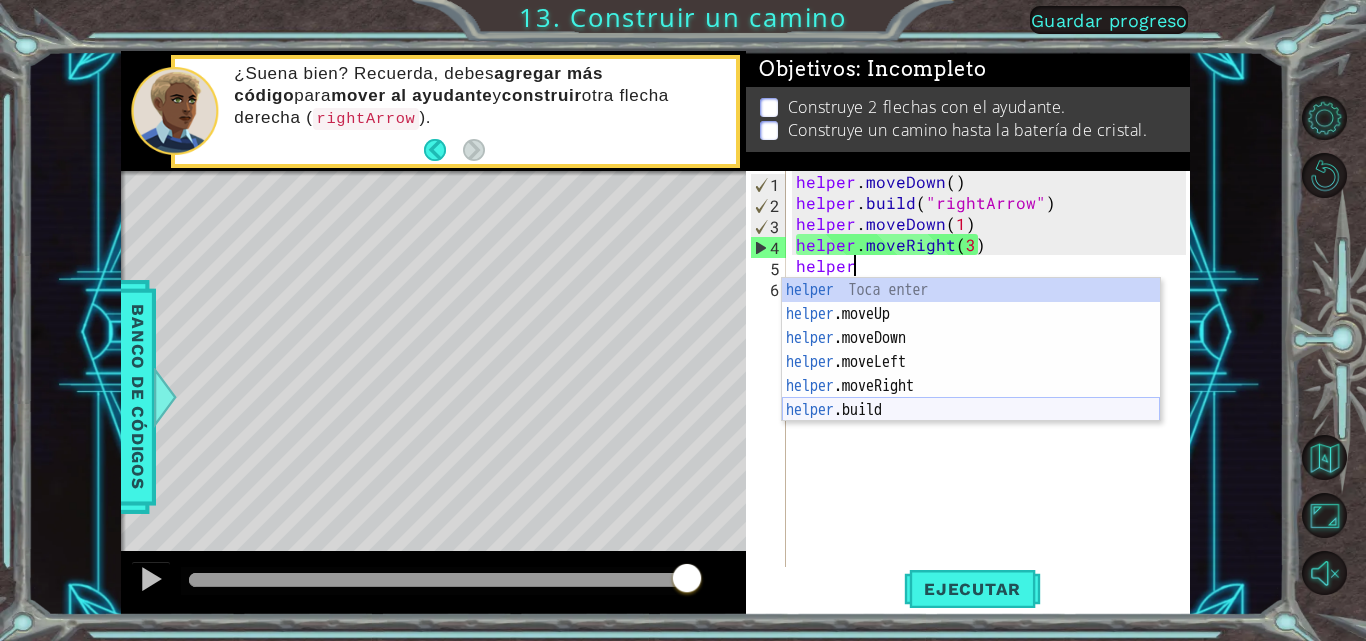 click on "helper Toca enter helper .moveUp Toca enter helper .moveDown Toca enter helper .moveLeft Toca enter helper .moveRight Toca enter helper .build Toca enter" at bounding box center [971, 374] 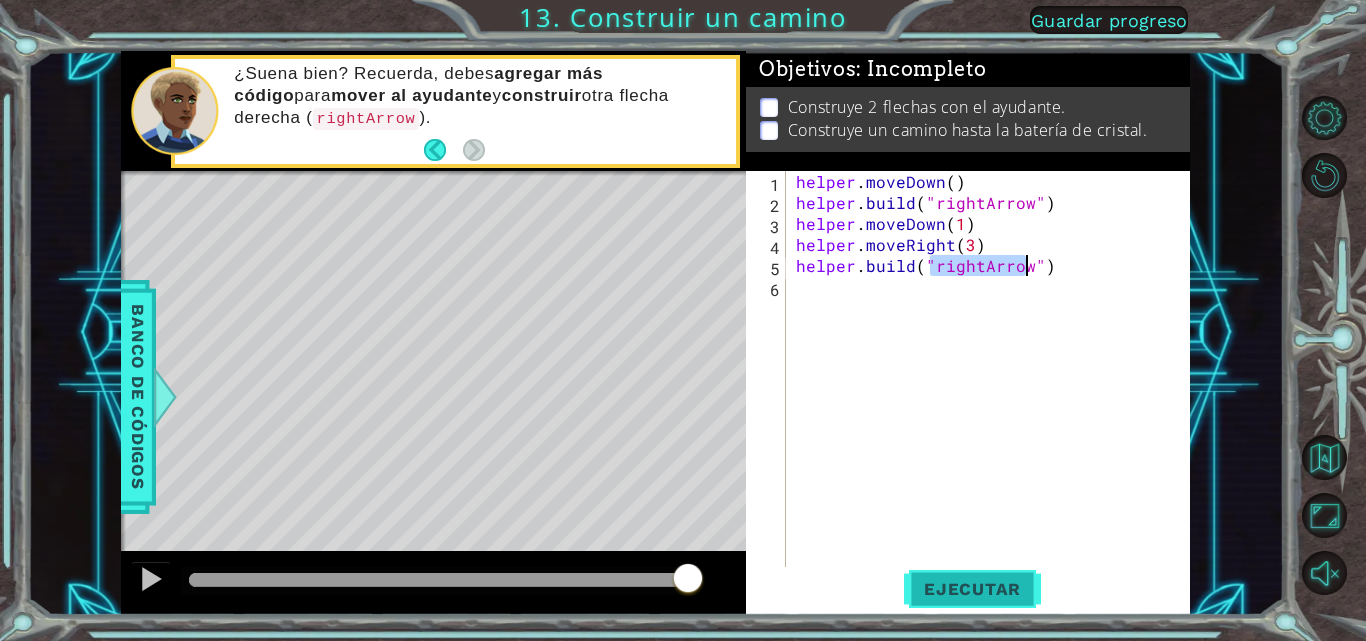 type on "[DOMAIN_NAME]("rightArrow")" 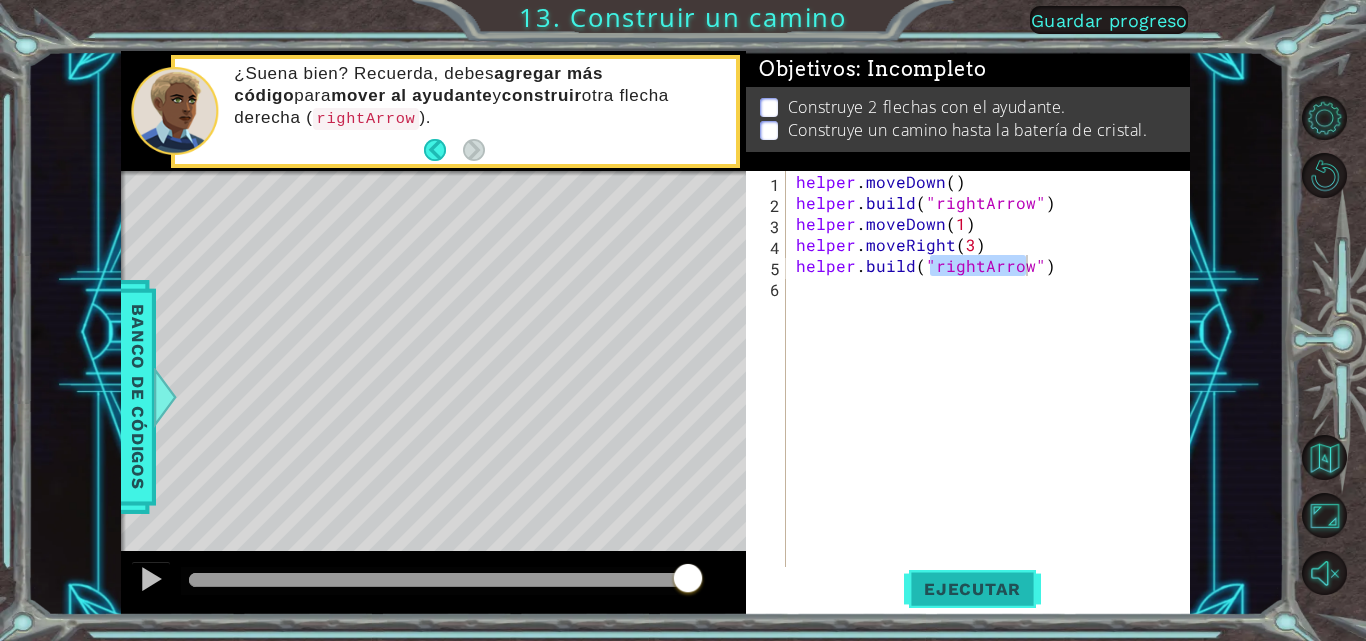 click on "Ejecutar" at bounding box center (972, 589) 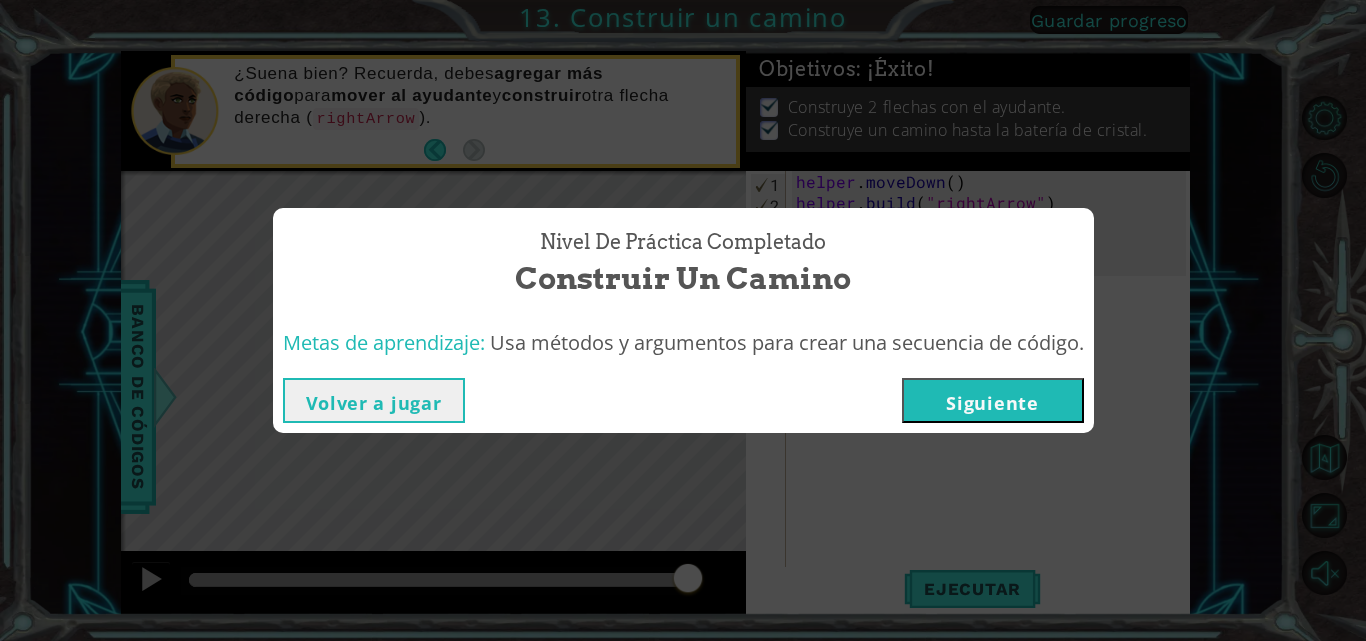 drag, startPoint x: 282, startPoint y: 576, endPoint x: 712, endPoint y: 590, distance: 430.22784 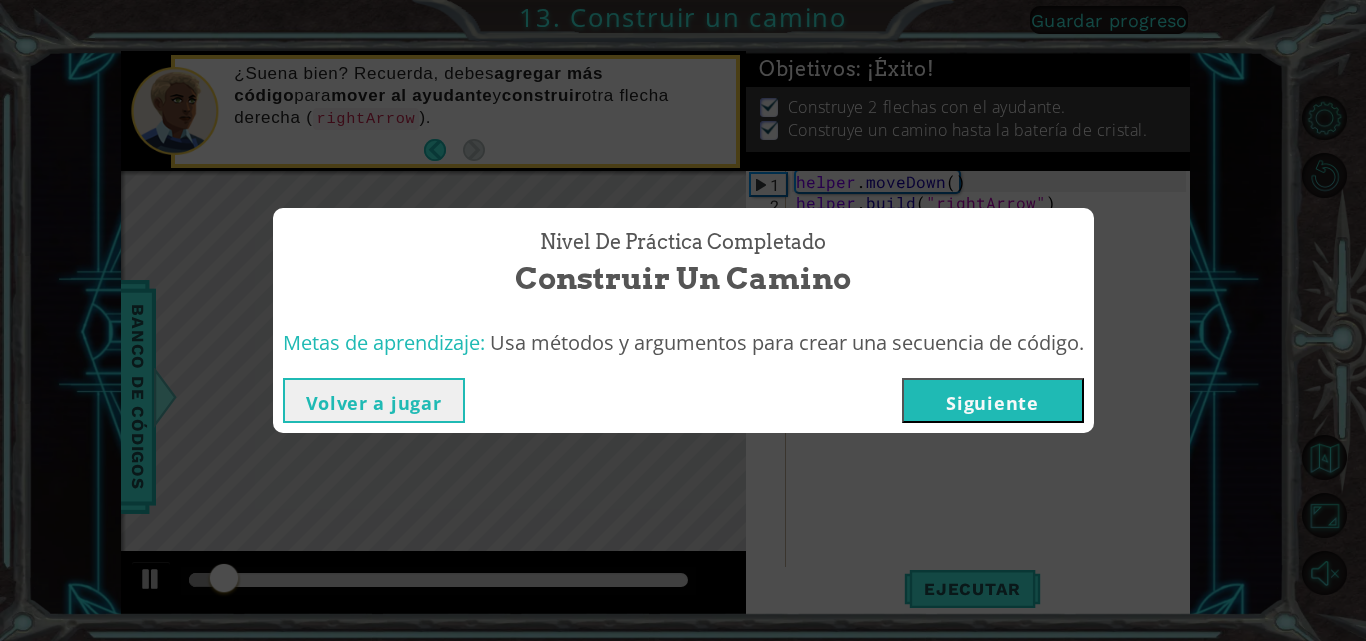 click on "Siguiente" at bounding box center (993, 400) 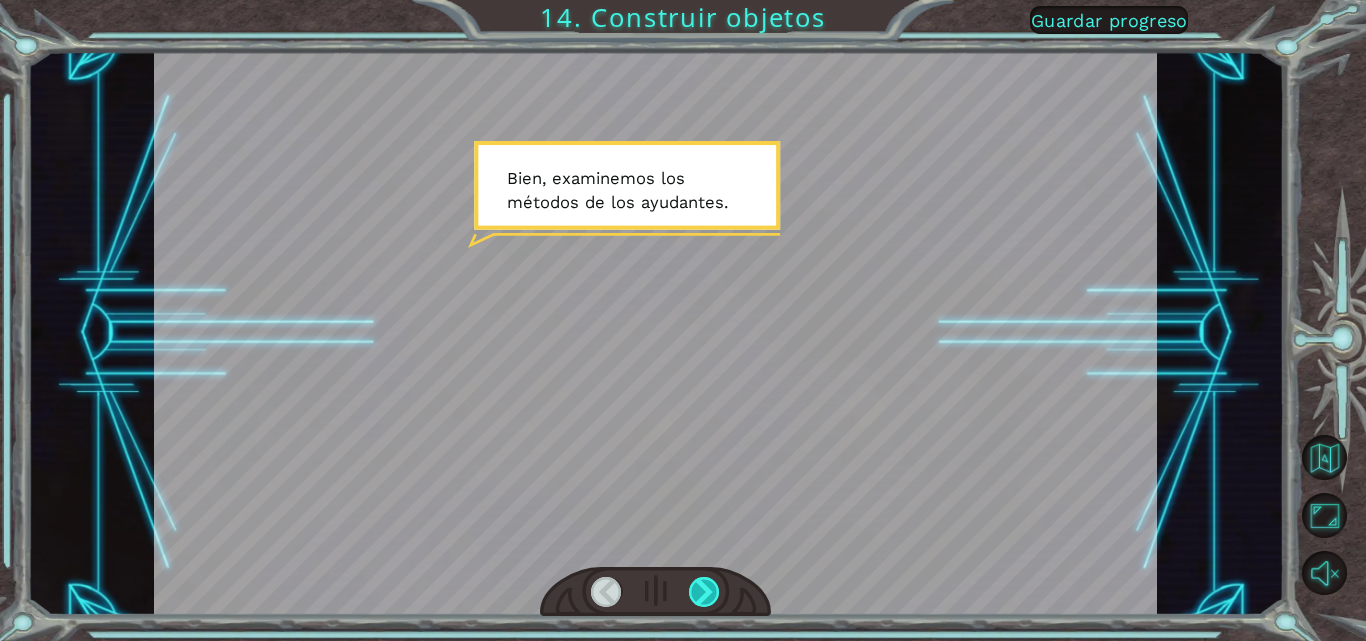 click at bounding box center [655, 592] 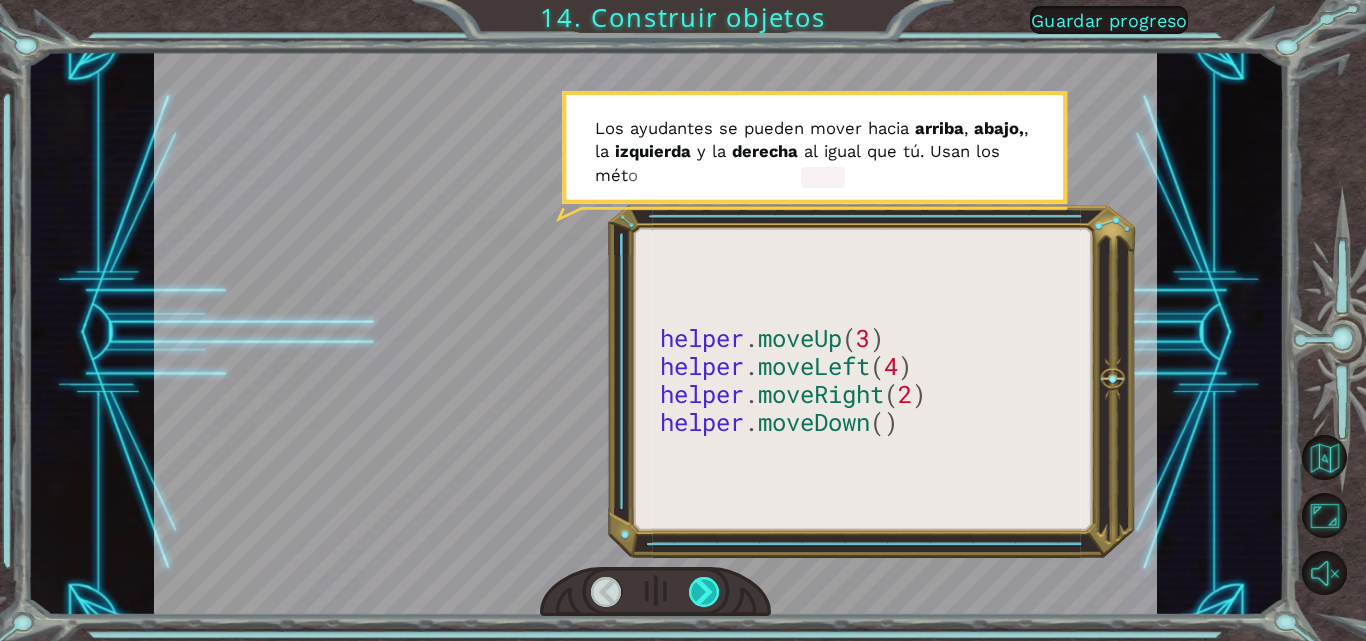 click at bounding box center (704, 592) 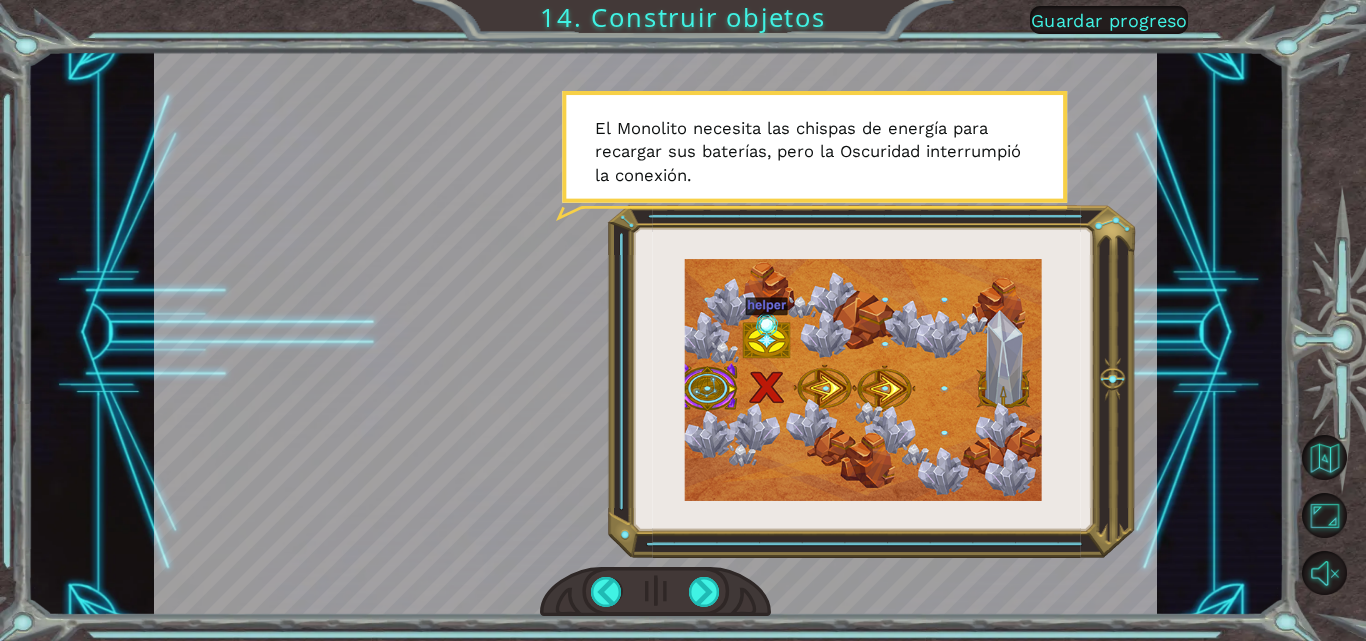 click on "Guardar progreso" at bounding box center (1109, 20) 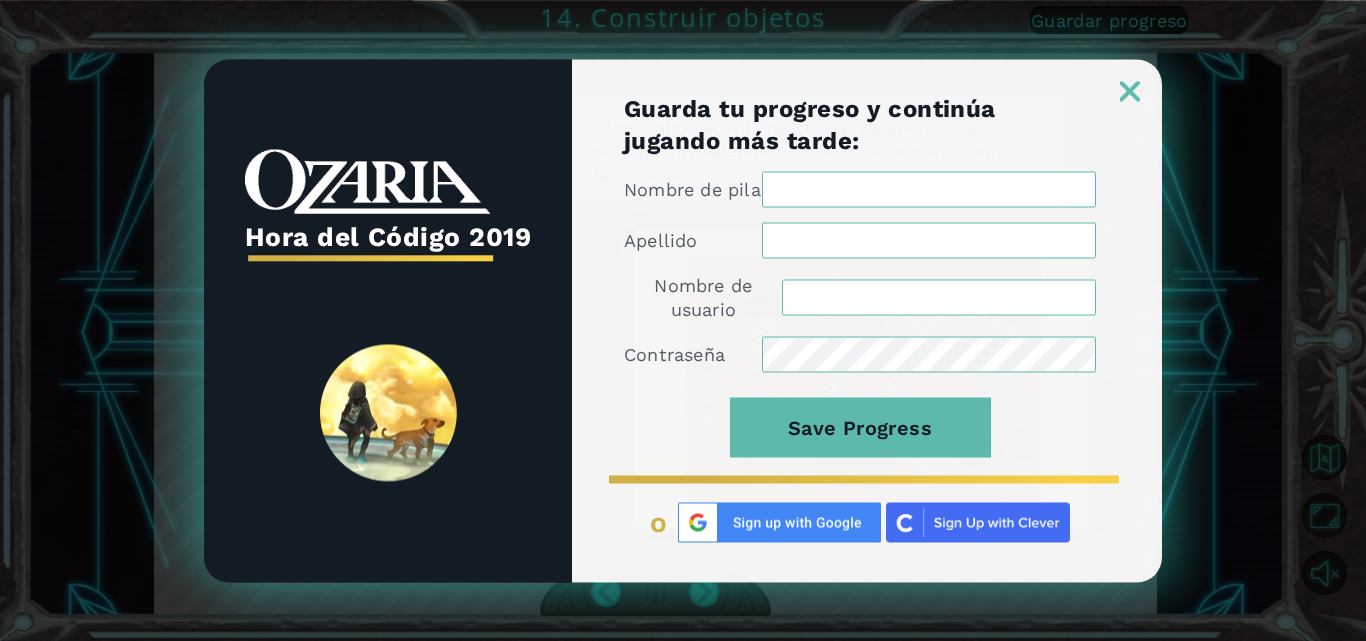 click at bounding box center (1130, 79) 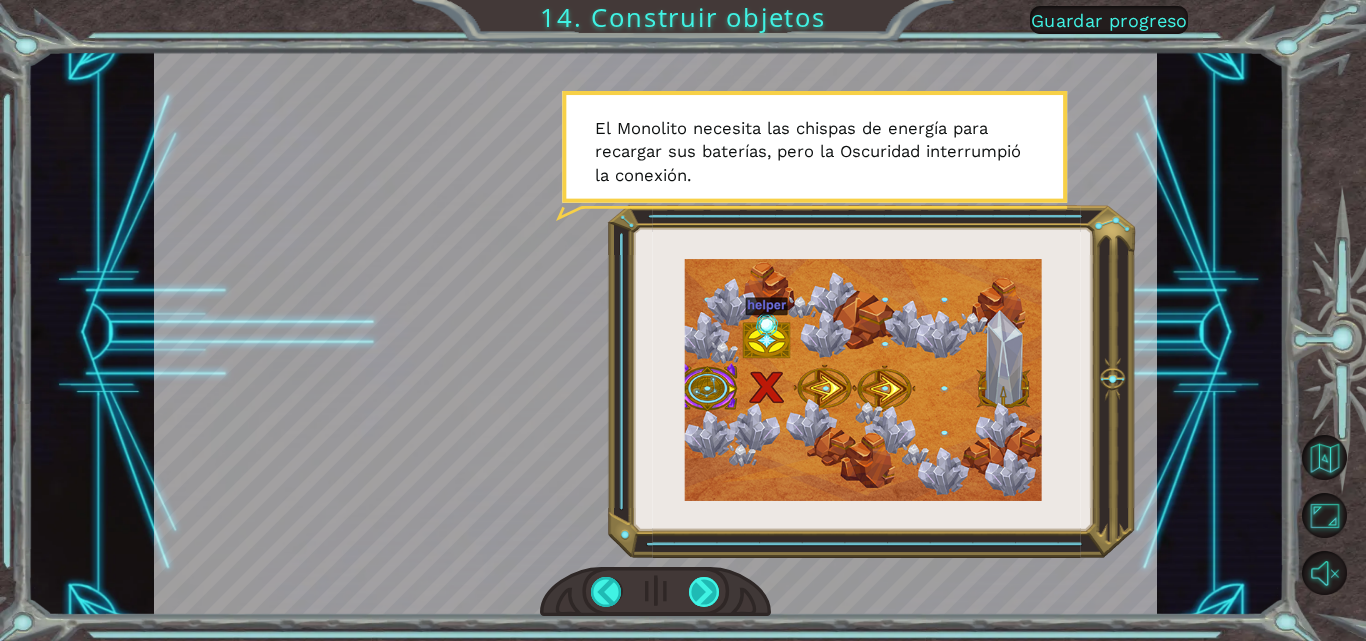 click at bounding box center [704, 592] 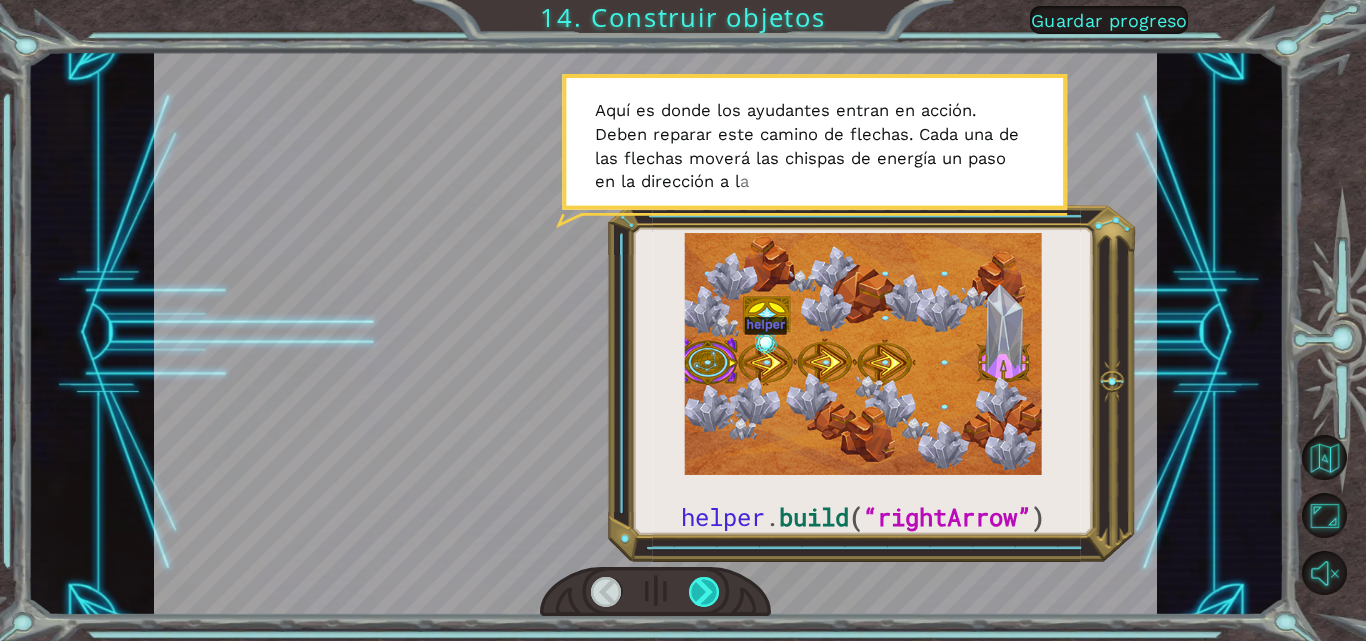 drag, startPoint x: 730, startPoint y: 596, endPoint x: 716, endPoint y: 591, distance: 14.866069 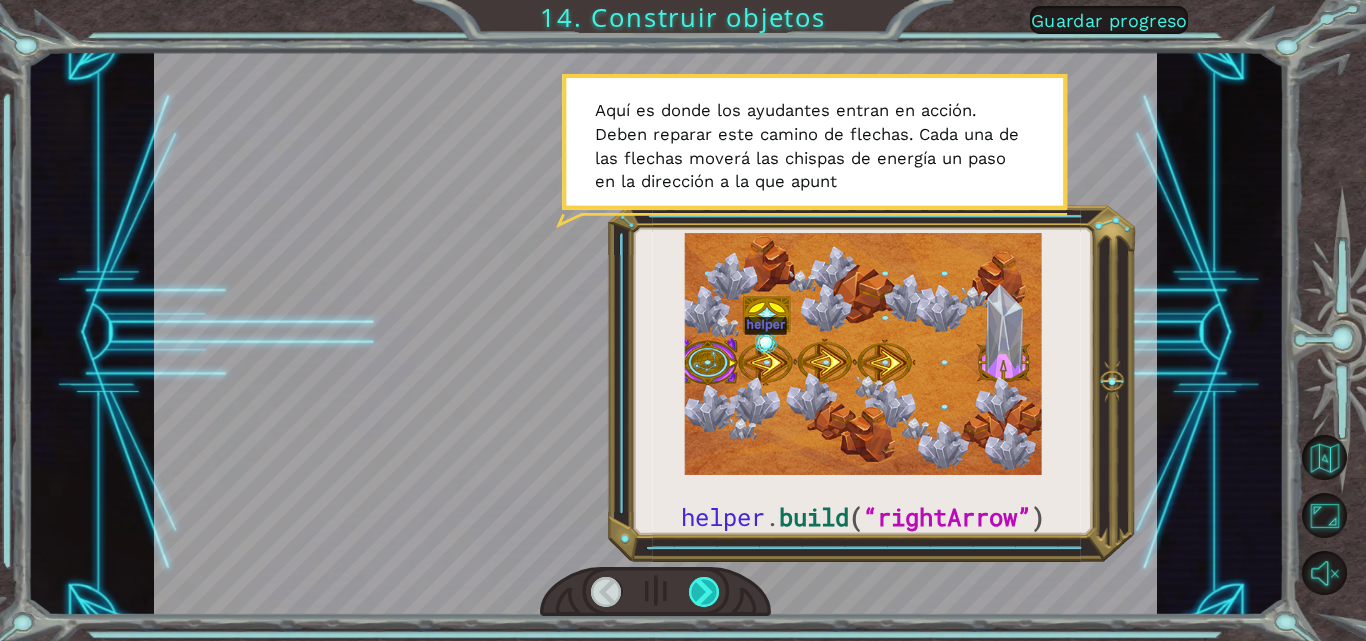click at bounding box center [704, 592] 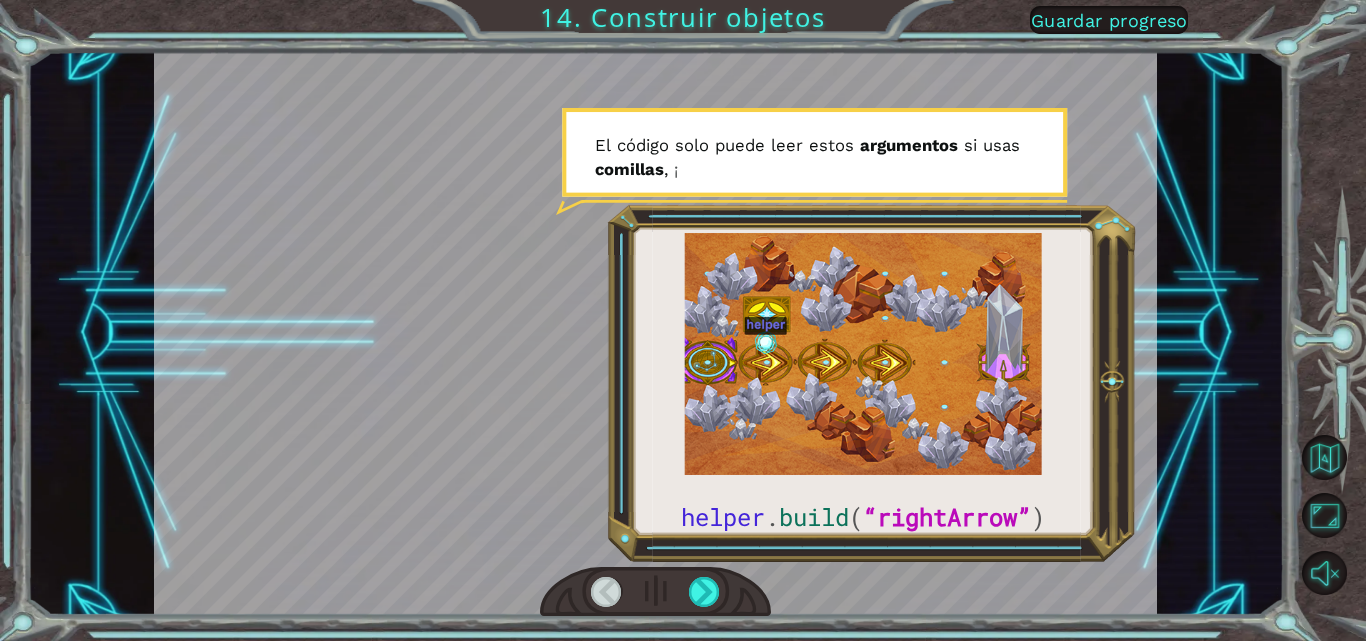 click at bounding box center [655, 592] 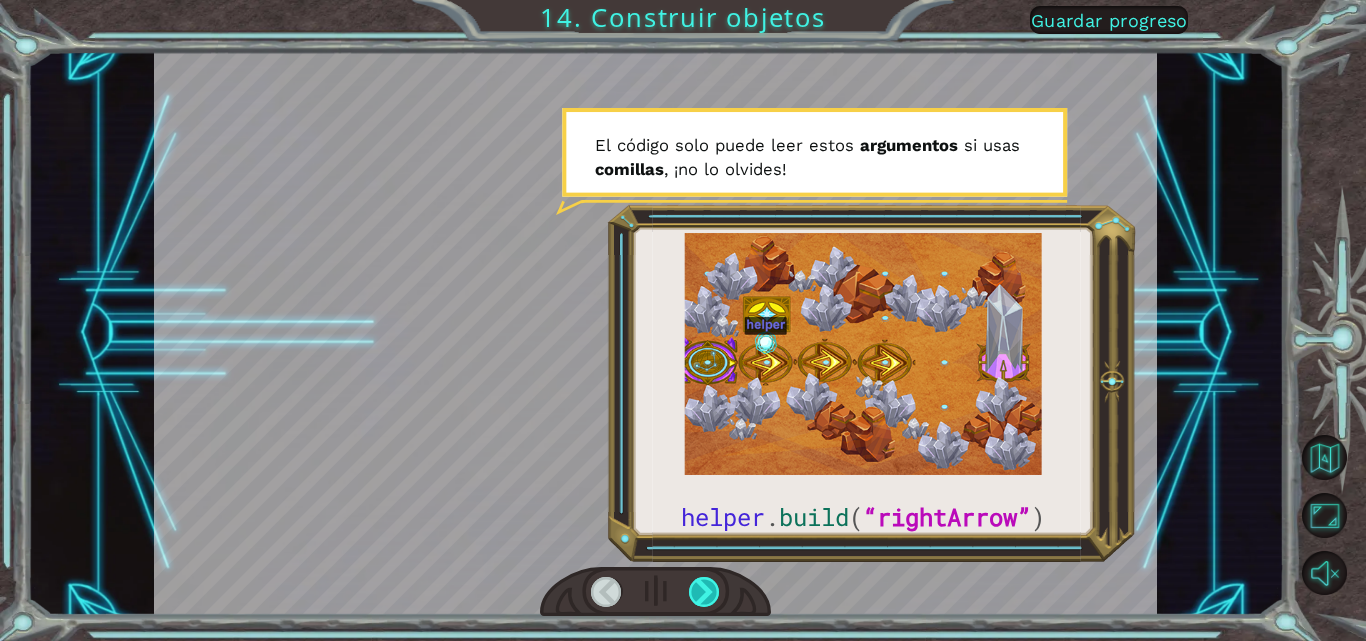 click at bounding box center (704, 592) 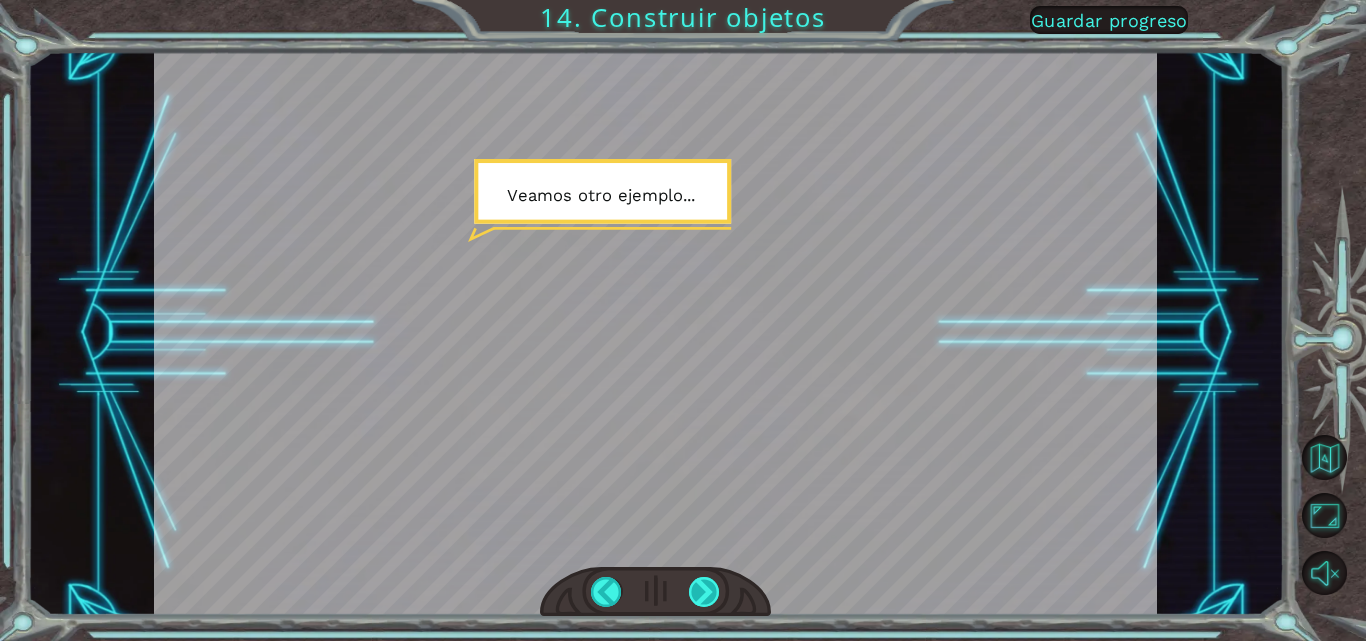 click at bounding box center (655, 592) 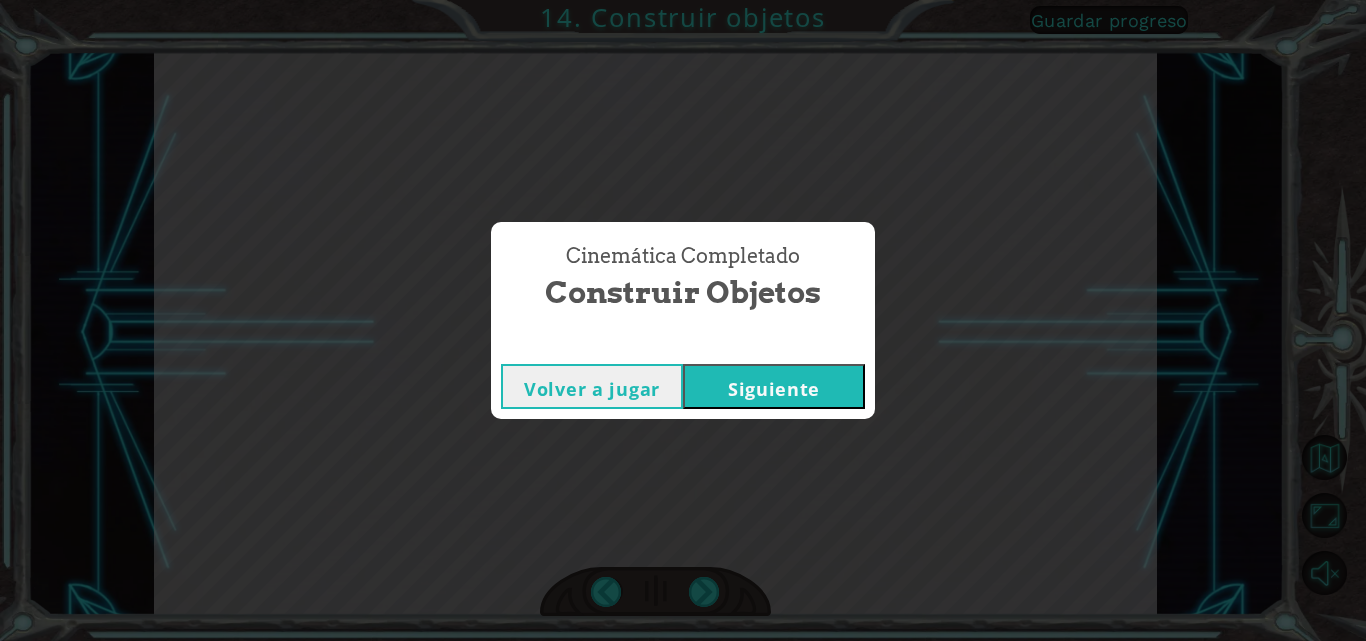 click on "Siguiente" at bounding box center (774, 386) 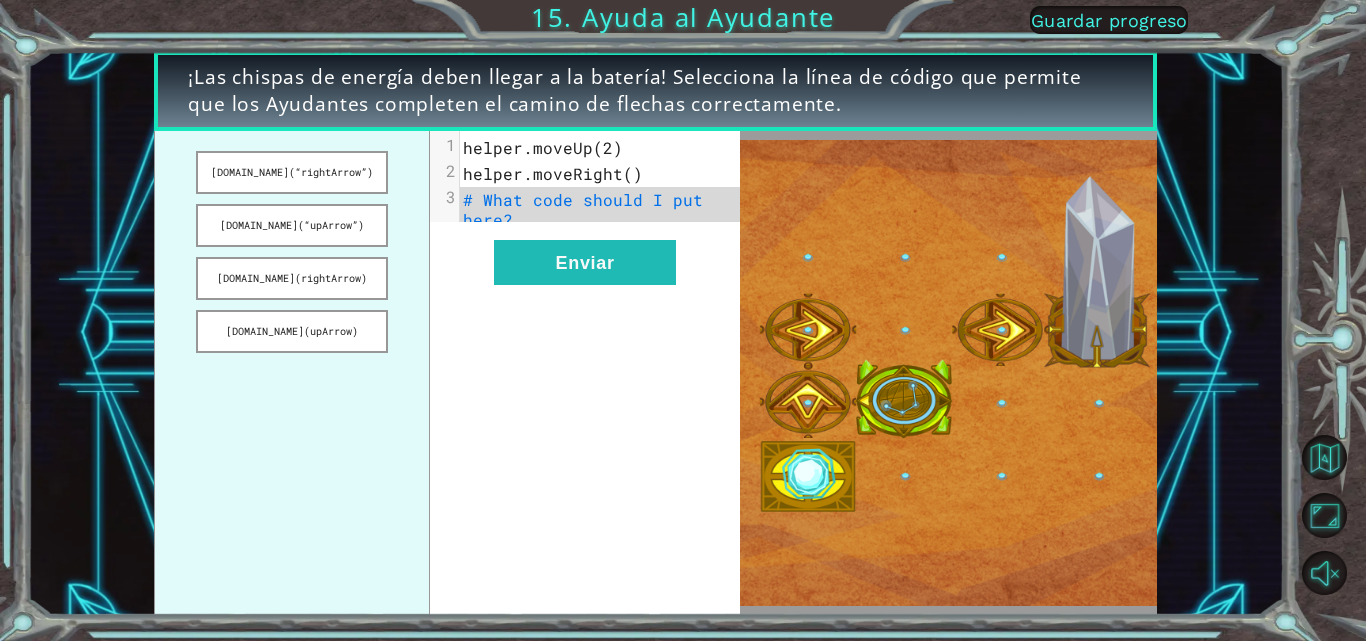 click on "# What code should I put here?" at bounding box center [588, 209] 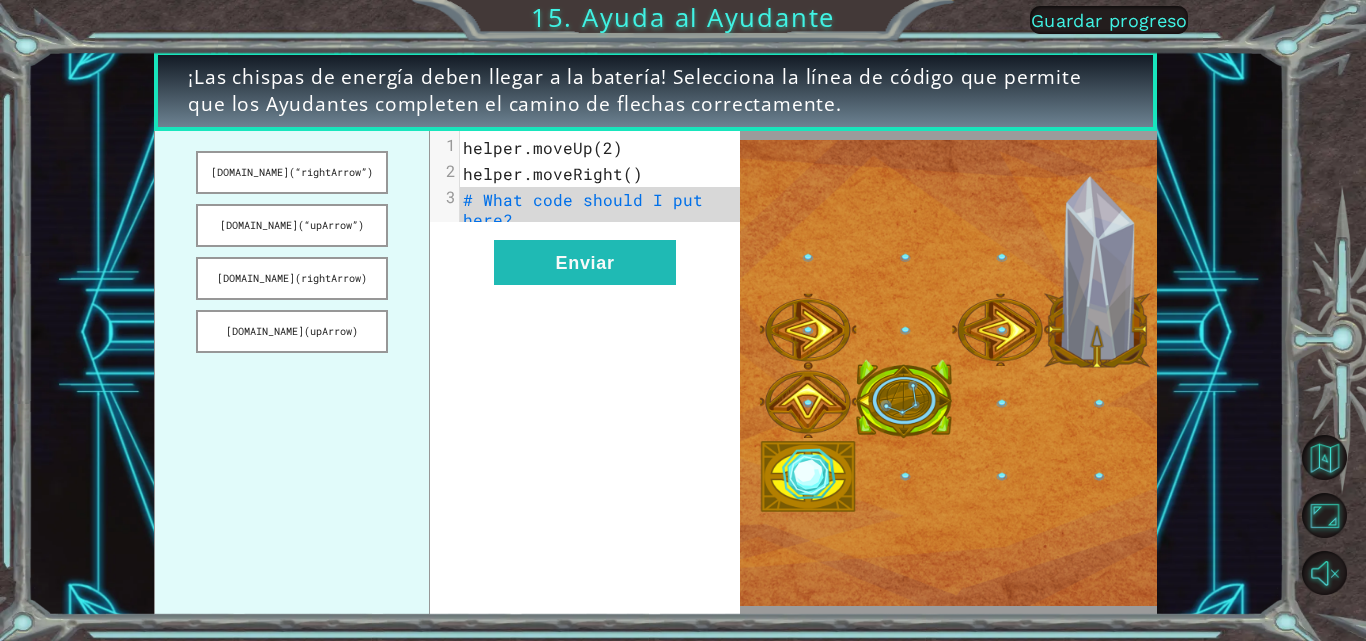 drag, startPoint x: 531, startPoint y: 216, endPoint x: 474, endPoint y: 209, distance: 57.428215 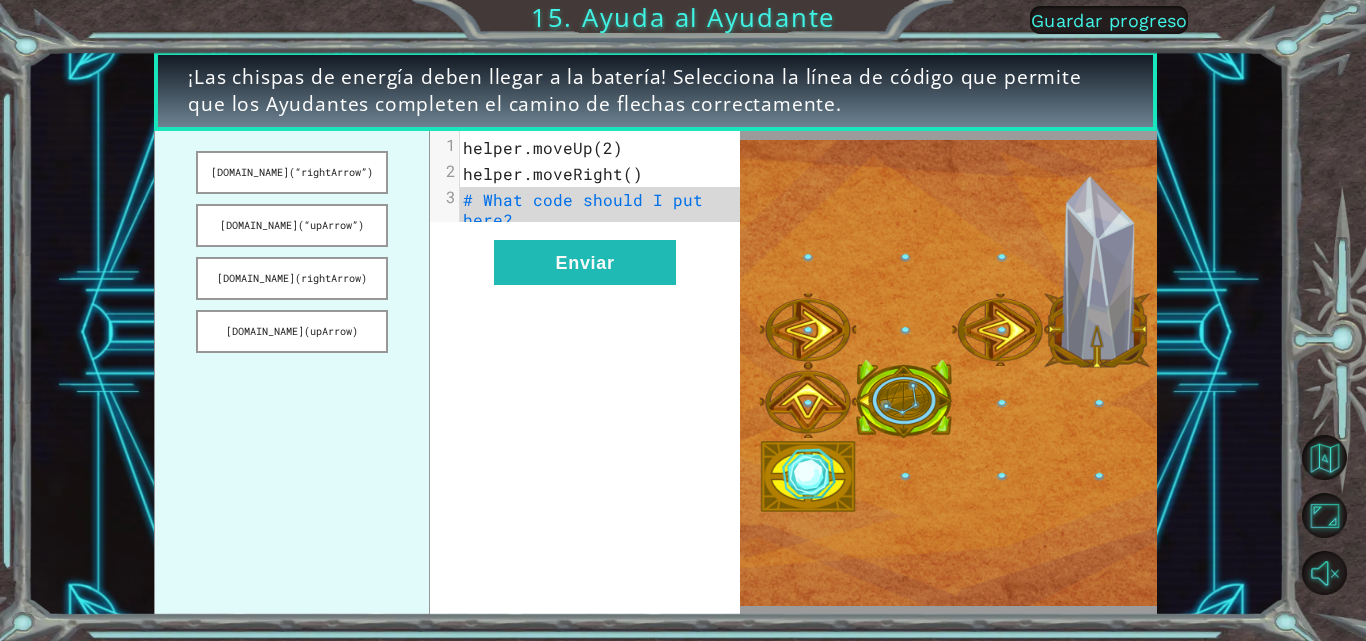 click on "# What code should I put here?" at bounding box center (607, 210) 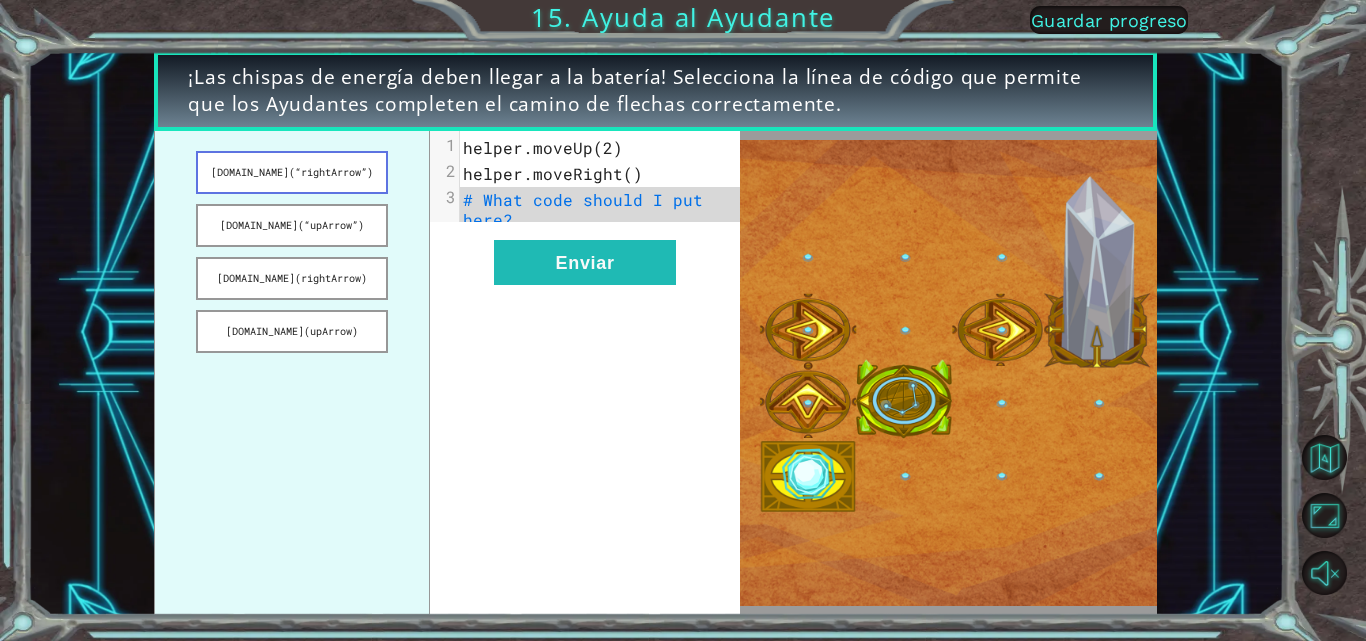 click on "[DOMAIN_NAME](“rightArrow”)" at bounding box center [292, 172] 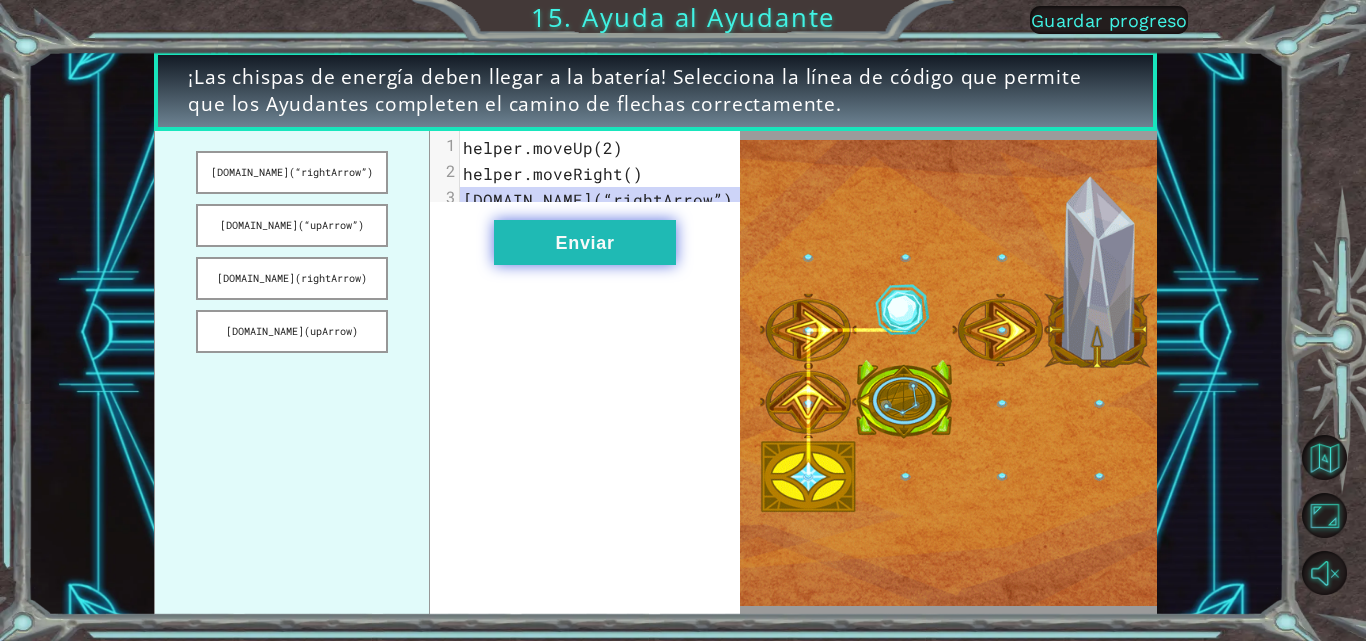 click on "Enviar" at bounding box center [585, 242] 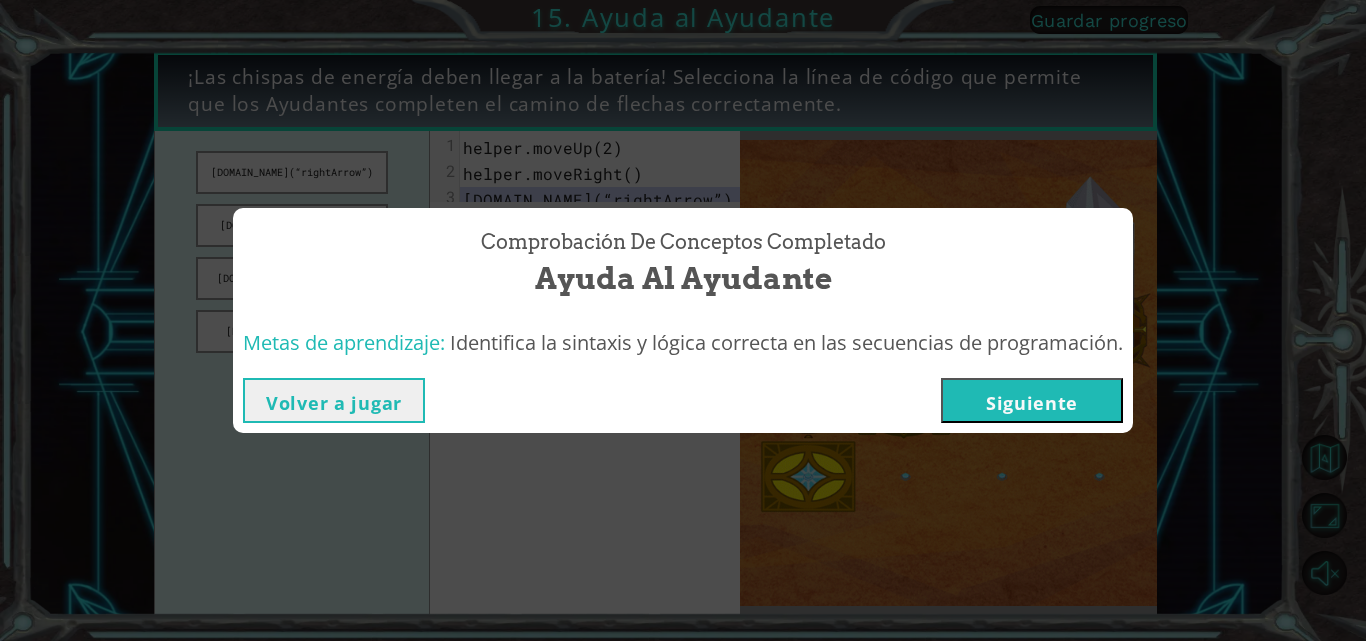 click on "Siguiente" at bounding box center [1032, 400] 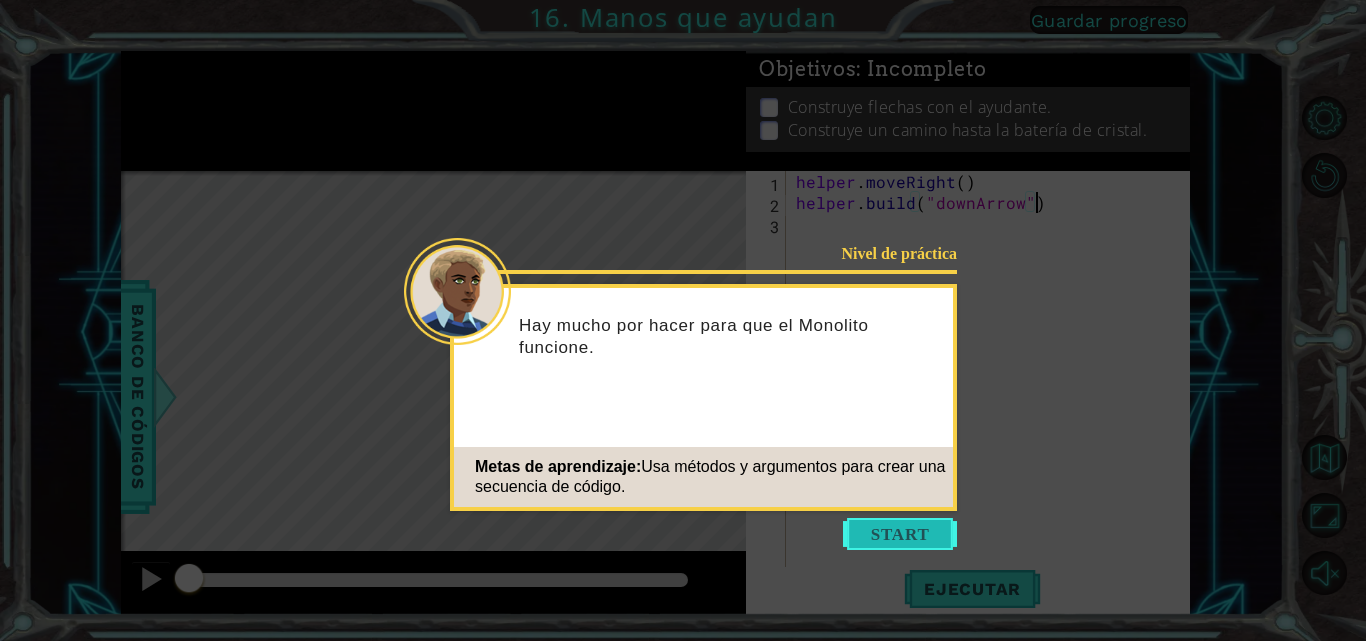 click at bounding box center (900, 534) 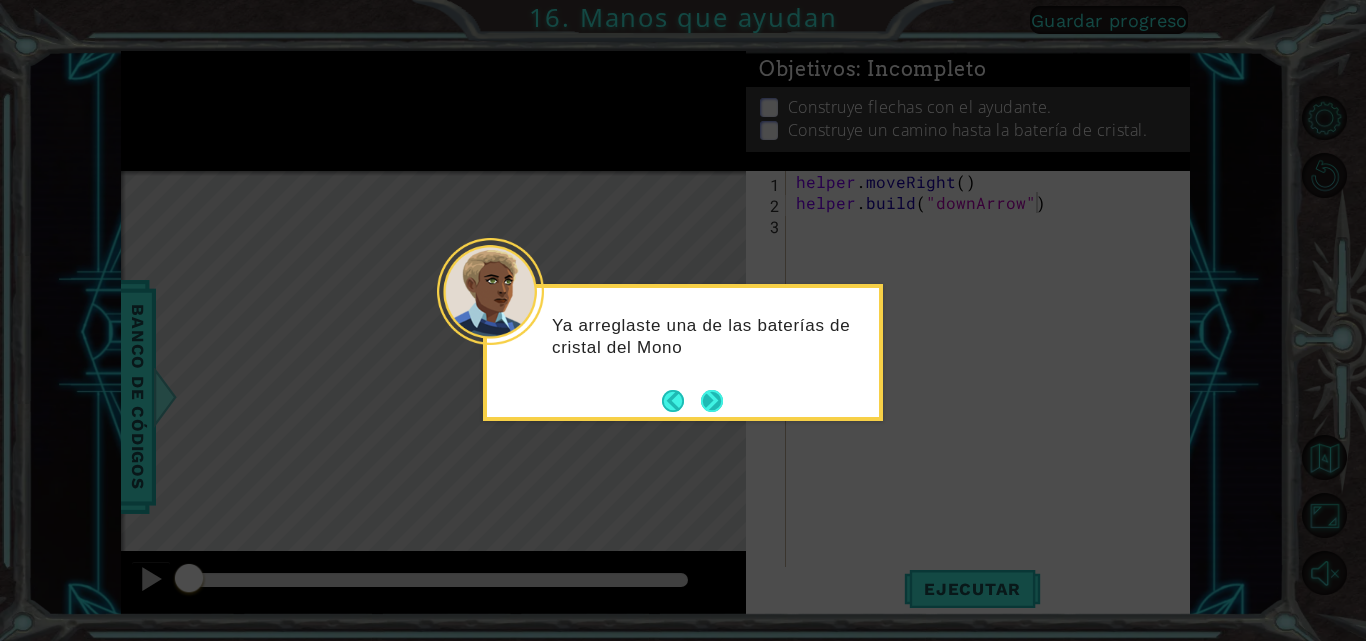 click at bounding box center [712, 401] 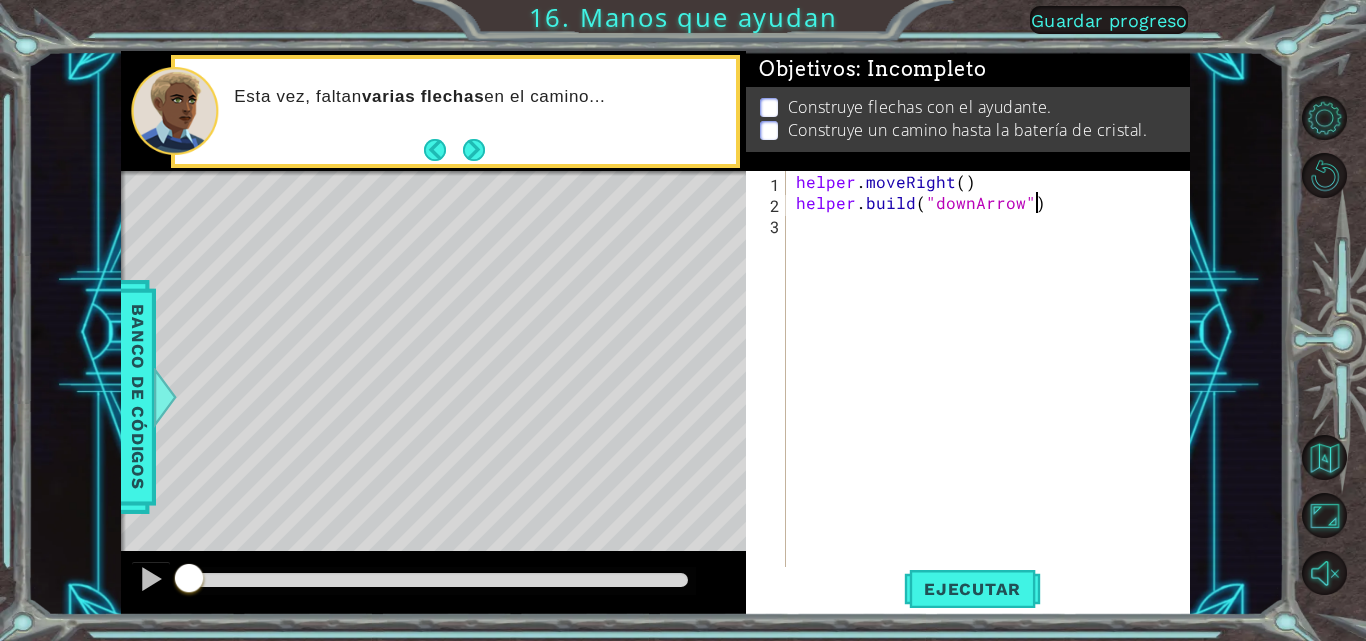click on "helper . moveRight ( ) helper . build ( "downArrow" )" at bounding box center [994, 391] 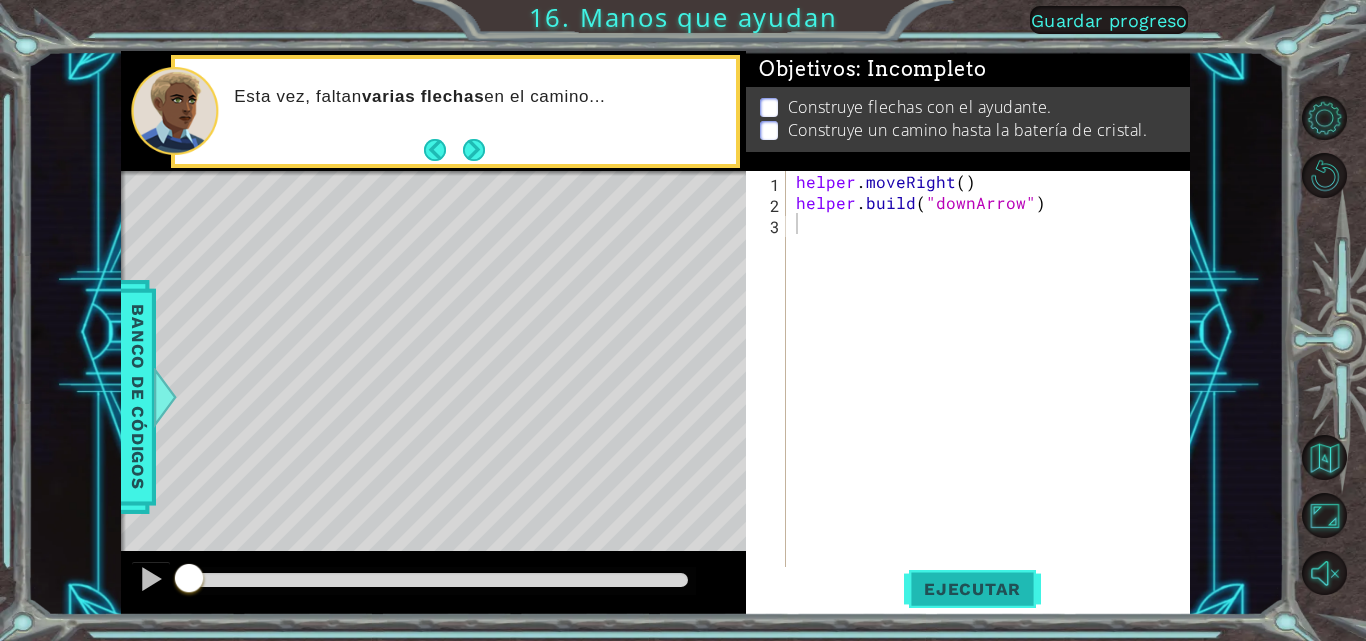 click on "Ejecutar" at bounding box center (972, 589) 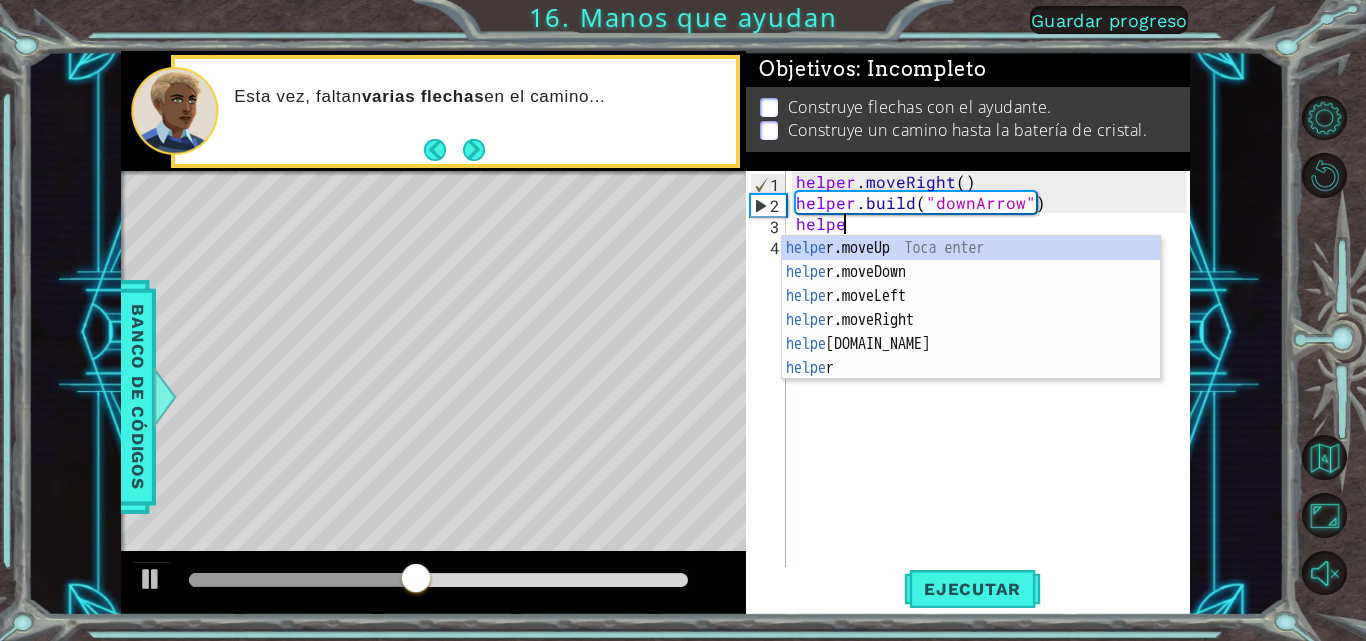 scroll, scrollTop: 0, scrollLeft: 3, axis: horizontal 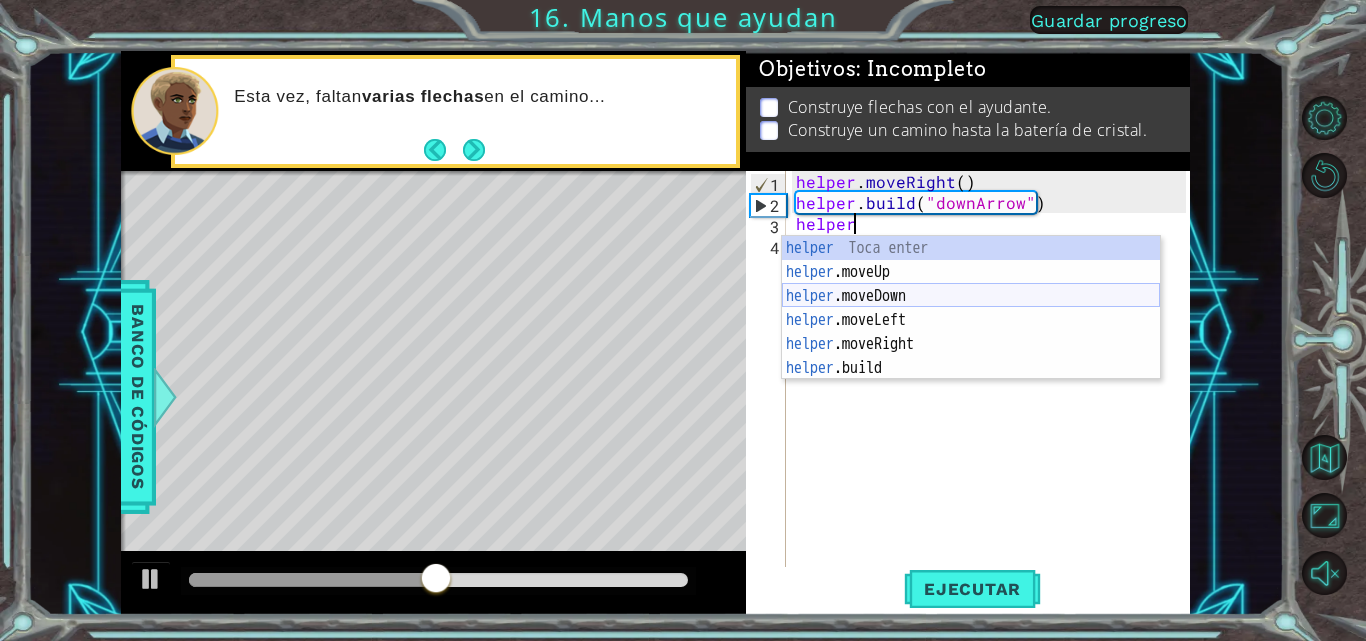 click on "helper Toca enter helper .moveUp Toca enter helper .moveDown Toca enter helper .moveLeft Toca enter helper .moveRight Toca enter helper .build Toca enter" at bounding box center (971, 332) 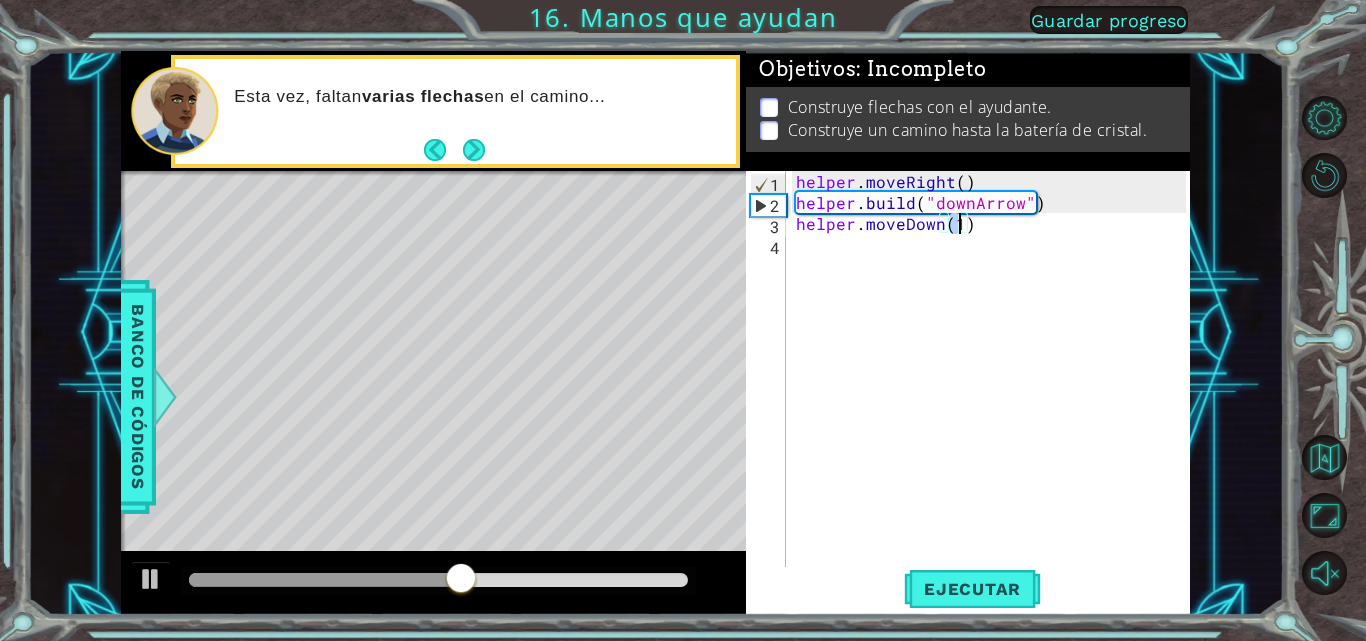 click on "helper . moveRight ( ) helper . build ( "downArrow" ) helper . moveDown ( 1 )" at bounding box center [994, 391] 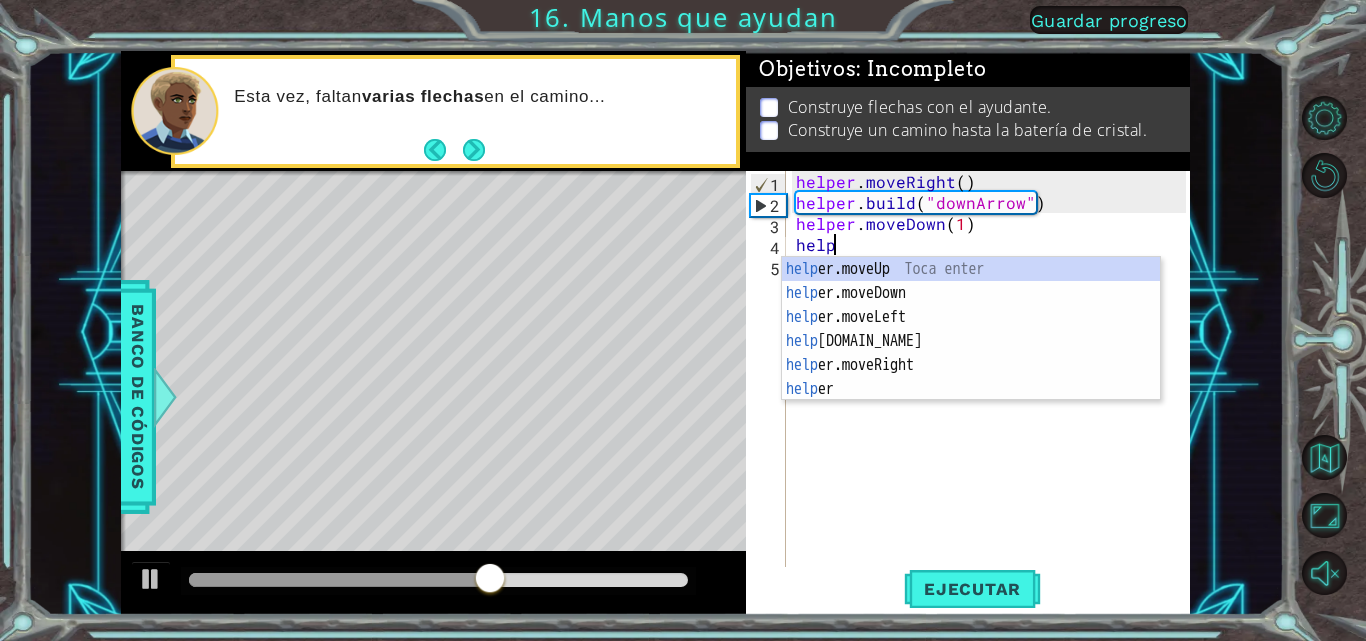 scroll, scrollTop: 0, scrollLeft: 3, axis: horizontal 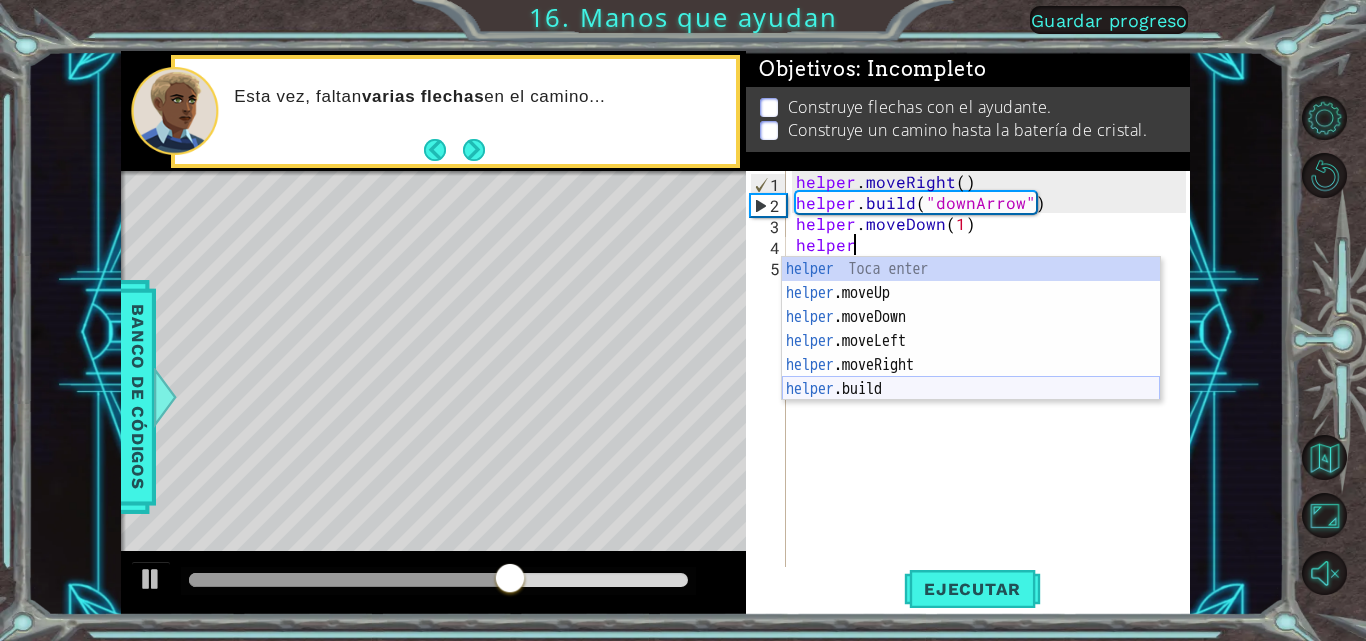 click on "helper Toca enter helper .moveUp Toca enter helper .moveDown Toca enter helper .moveLeft Toca enter helper .moveRight Toca enter helper .build Toca enter" at bounding box center (971, 353) 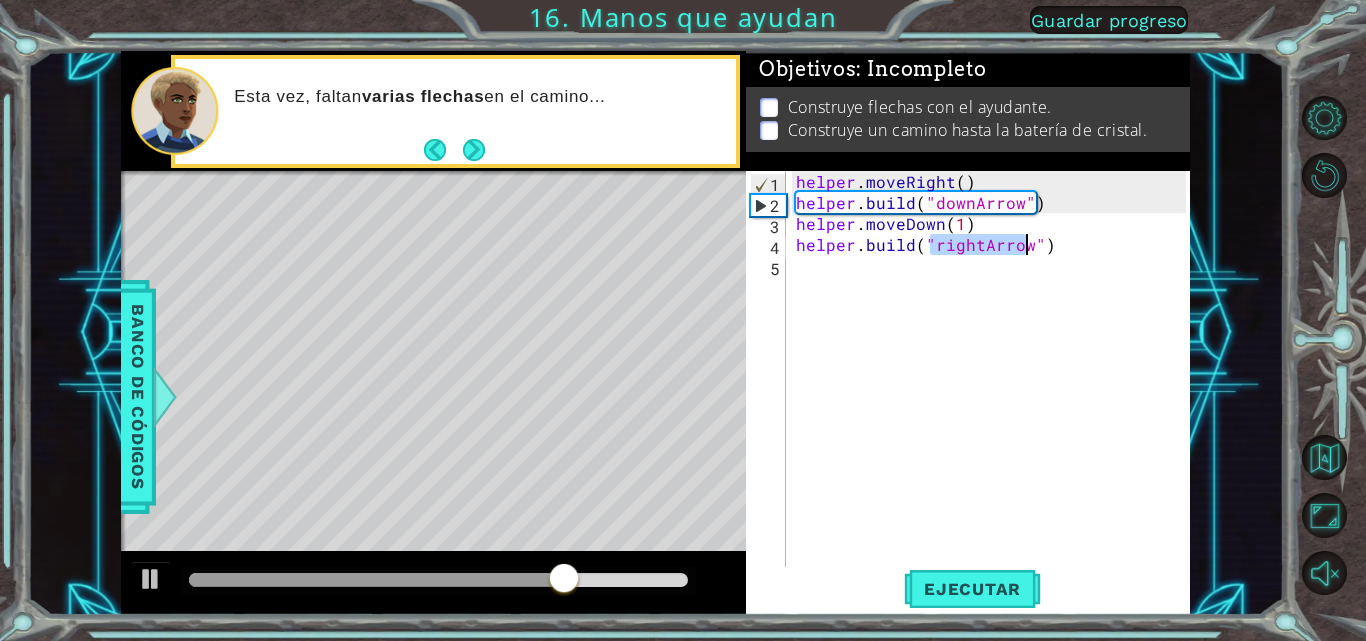 click on "helper . moveRight ( ) helper . build ( "downArrow" ) helper . moveDown ( 1 ) helper . build ( "rightArrow" )" at bounding box center (989, 370) 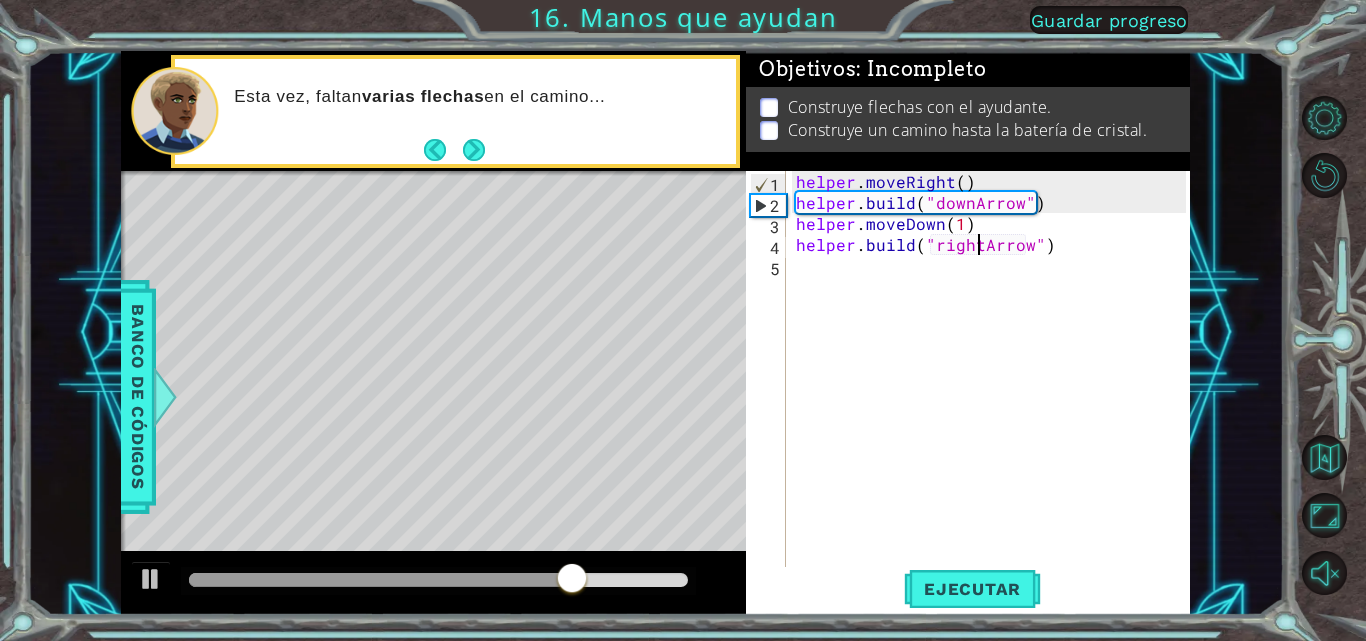 click on "helper . moveRight ( ) helper . build ( "downArrow" ) helper . moveDown ( 1 ) helper . build ( "rightArrow" )" at bounding box center (994, 391) 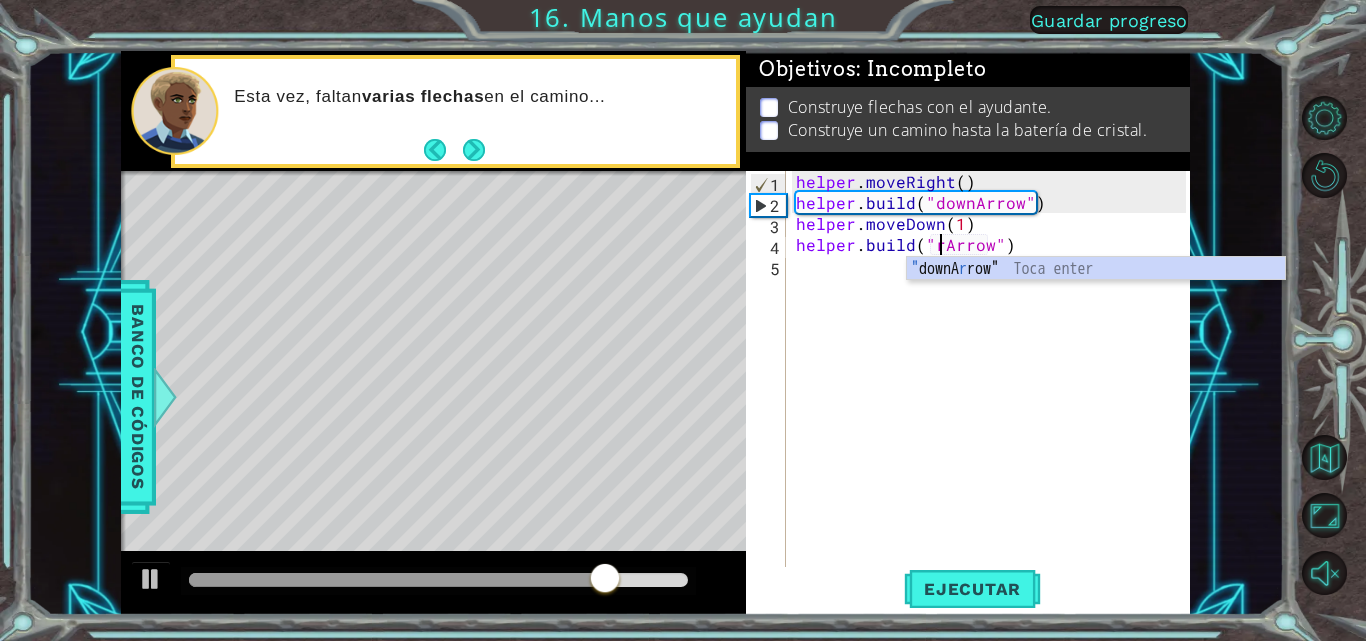 type on "[DOMAIN_NAME]("Arrow")" 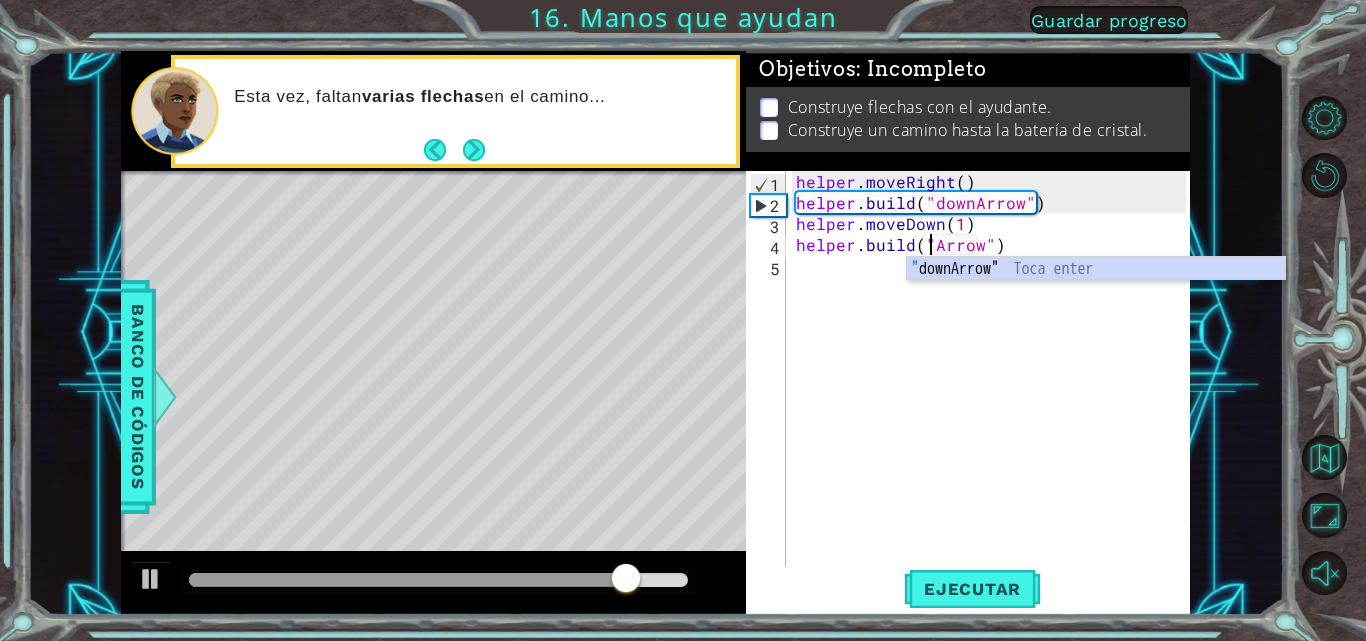 click on "helper . moveRight ( ) helper . build ( "downArrow" ) helper . moveDown ( 1 ) helper . build ( "Arrow" )" at bounding box center (994, 391) 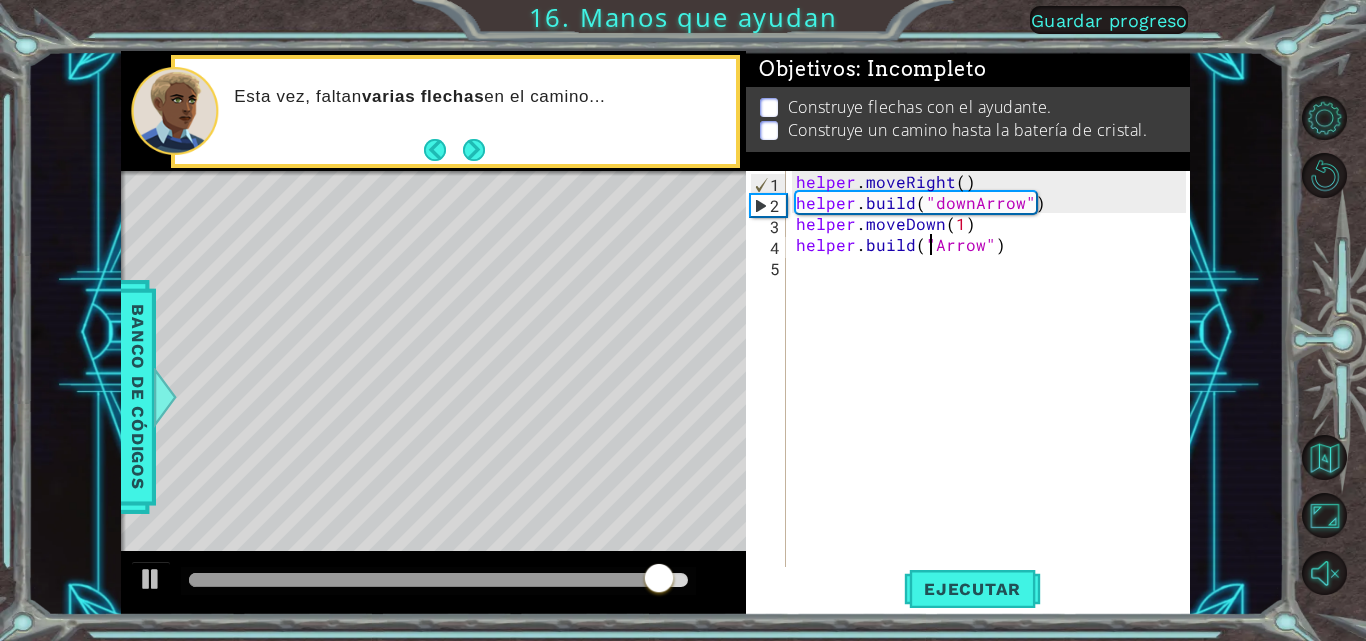 click on "helper . moveRight ( ) helper . build ( "downArrow" ) helper . moveDown ( 1 ) helper . build ( "Arrow" )" at bounding box center [994, 391] 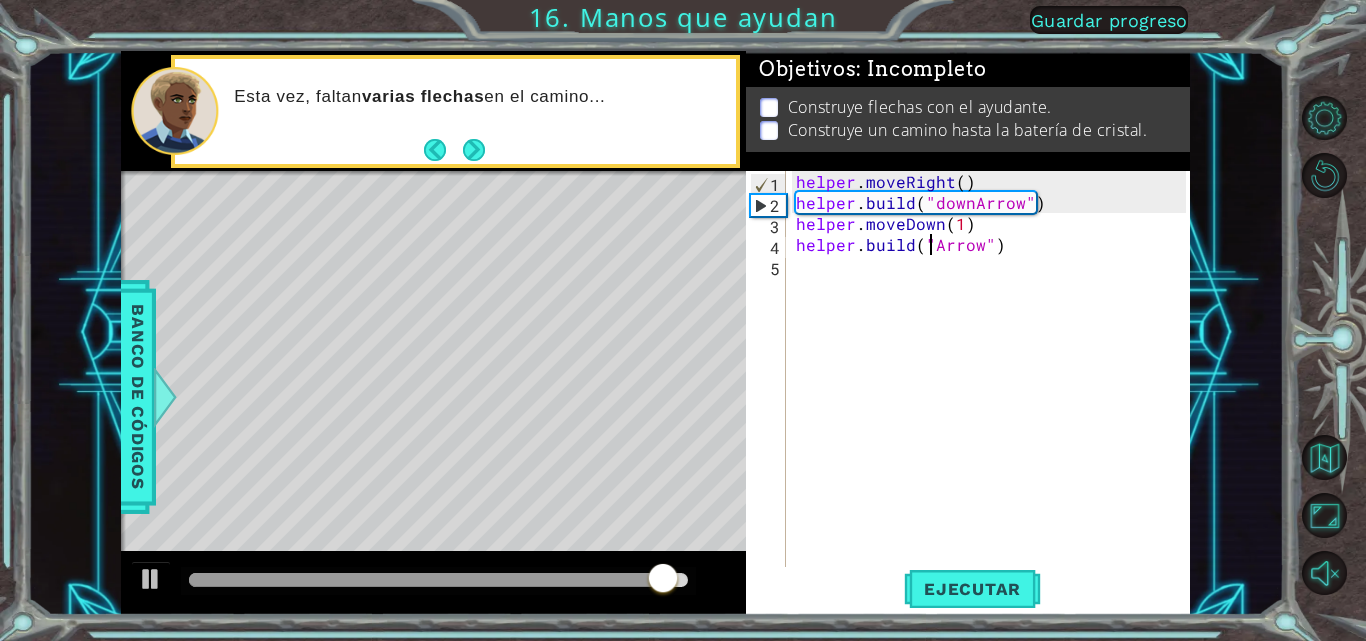 scroll, scrollTop: 0, scrollLeft: 10, axis: horizontal 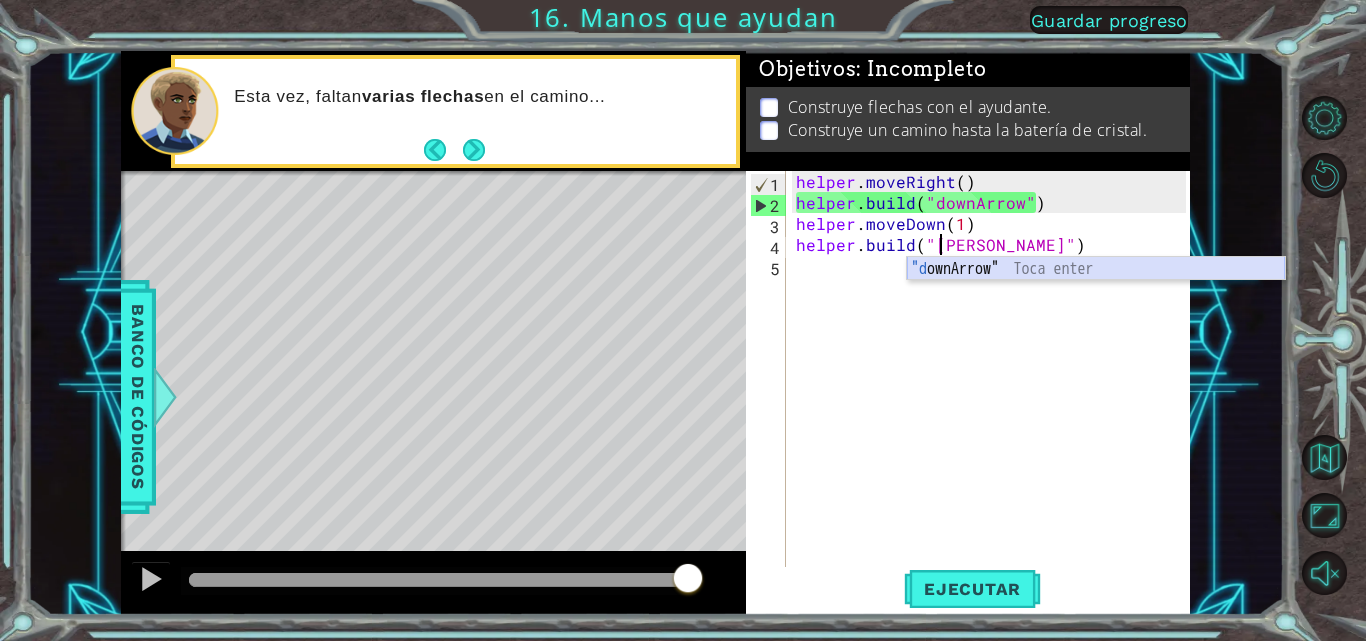 click on ""d ownArrow" Toca enter" at bounding box center (1096, 293) 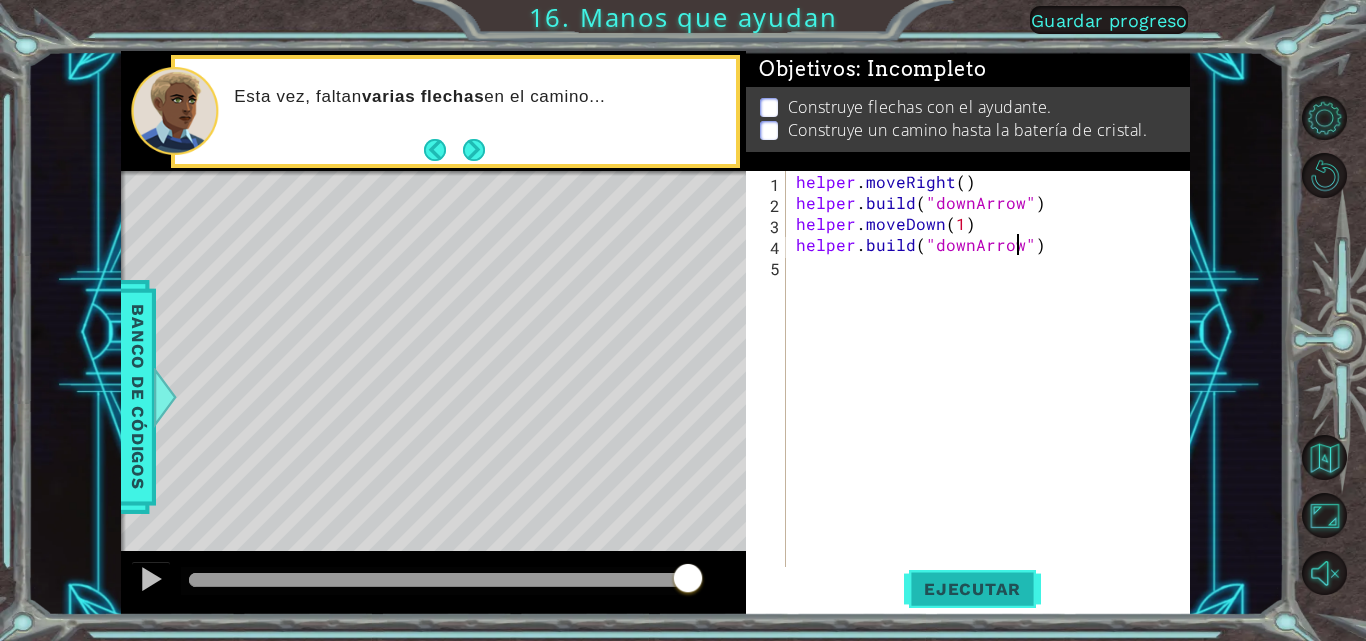 type on "[DOMAIN_NAME]("downArrow")" 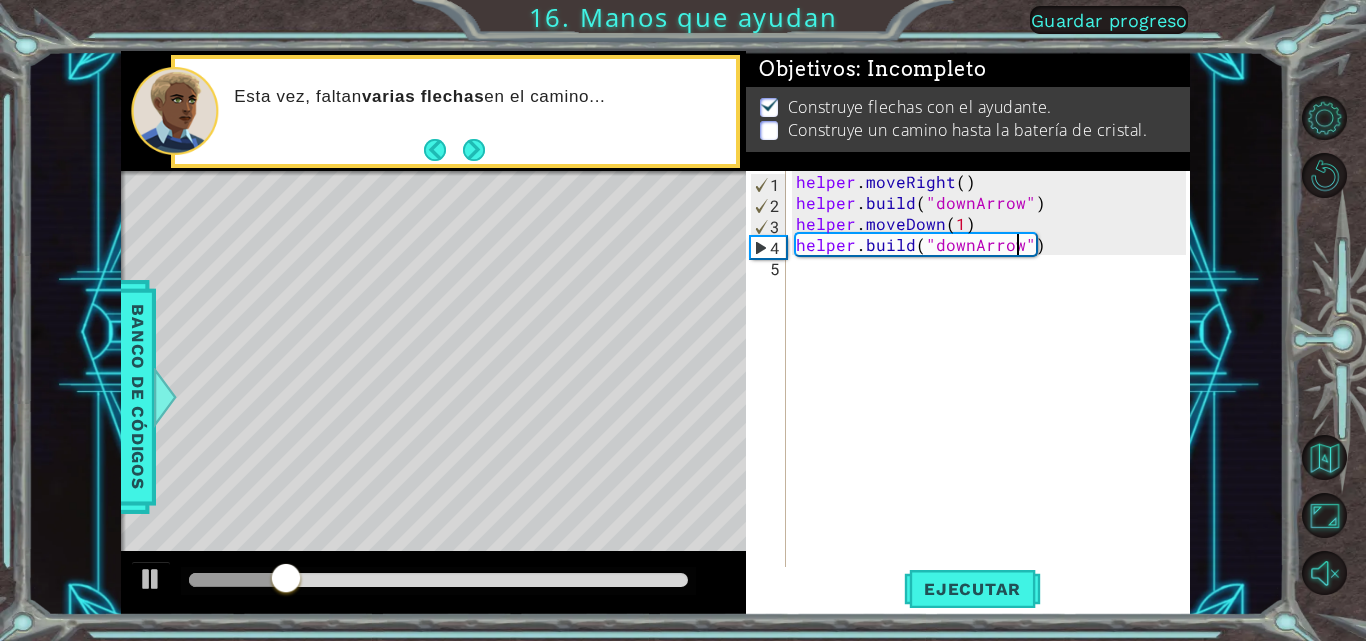 click on "helper . moveRight ( ) helper . build ( "downArrow" ) helper . moveDown ( 1 ) helper . build ( "downArrow" )" at bounding box center (994, 391) 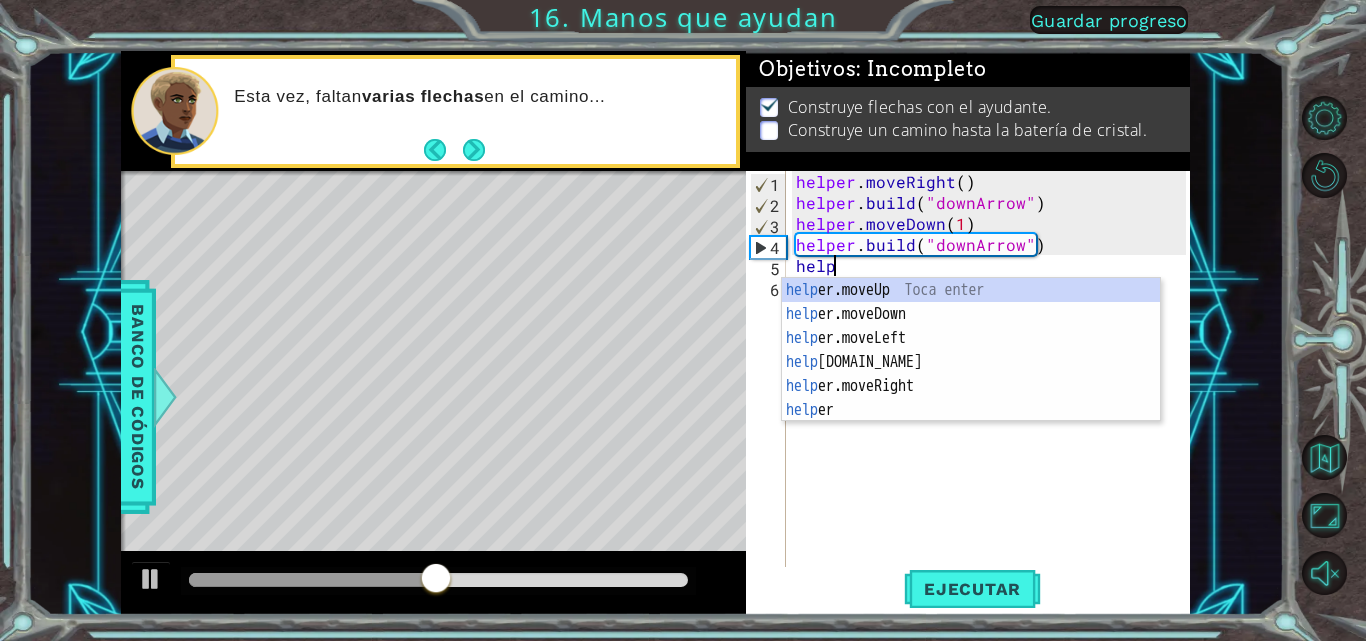 scroll, scrollTop: 0, scrollLeft: 3, axis: horizontal 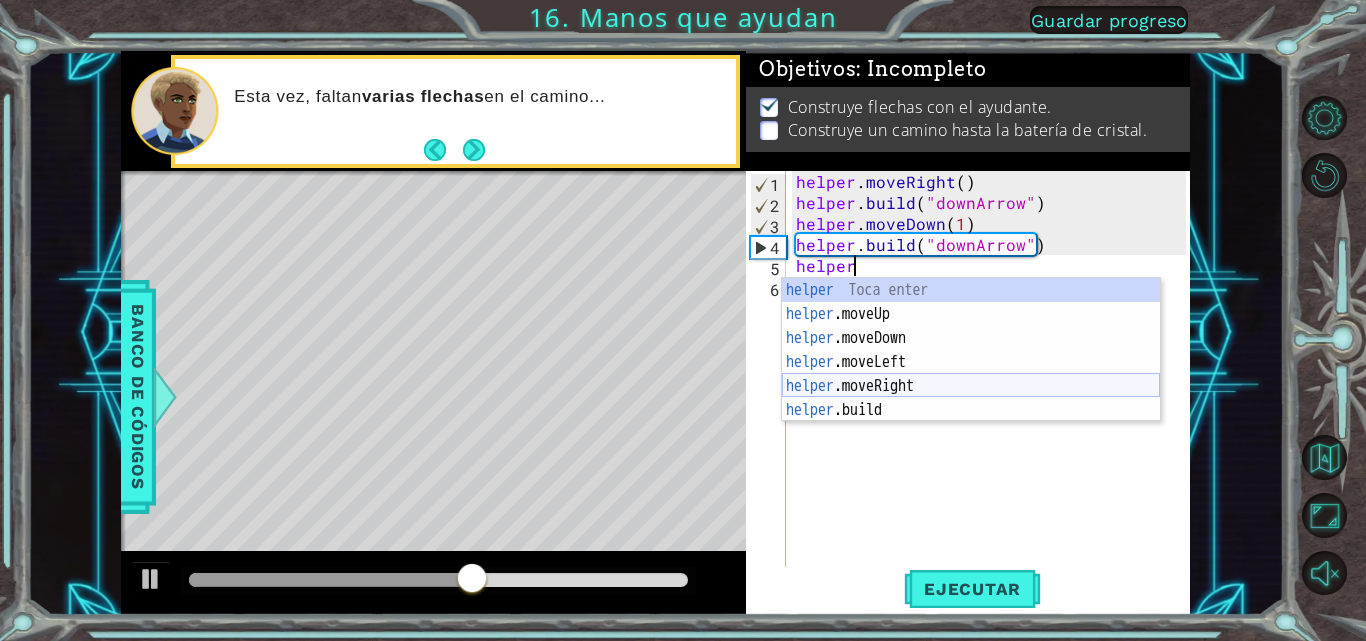 click on "helper Toca enter helper .moveUp Toca enter helper .moveDown Toca enter helper .moveLeft Toca enter helper .moveRight Toca enter helper .build Toca enter" at bounding box center [971, 374] 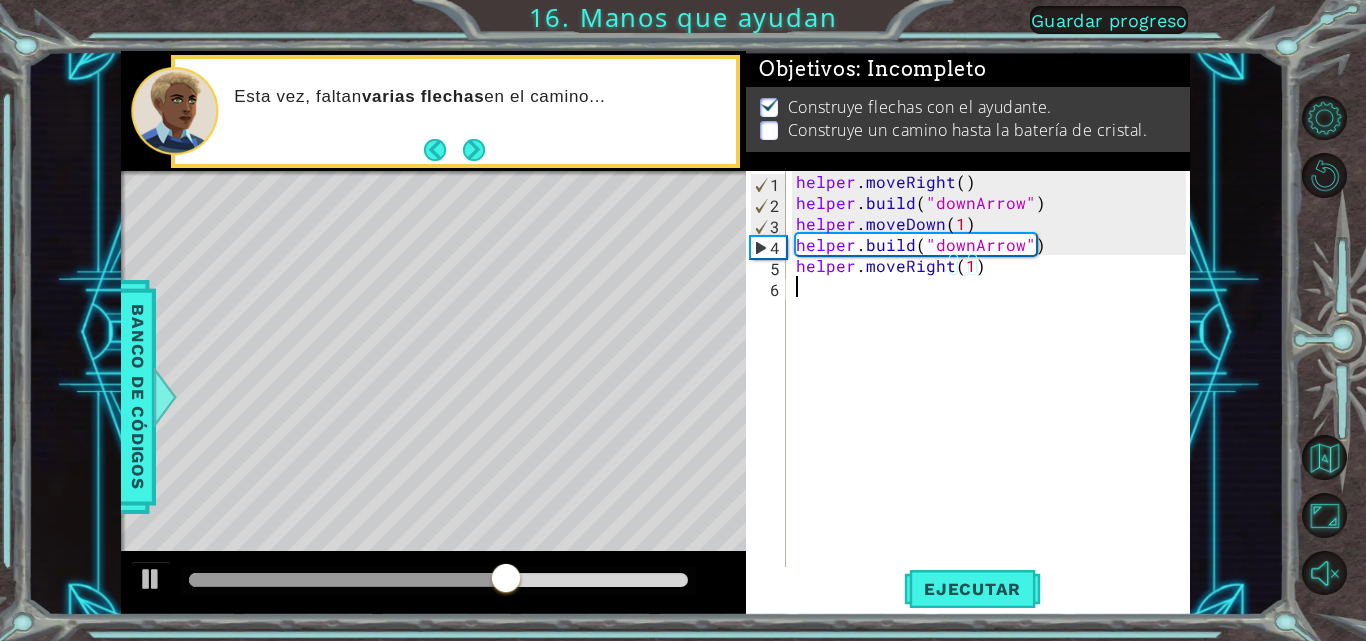 click on "helper . moveRight ( ) helper . build ( "downArrow" ) helper . moveDown ( 1 ) helper . build ( "downArrow" ) helper . moveRight ( 1 )" at bounding box center [994, 391] 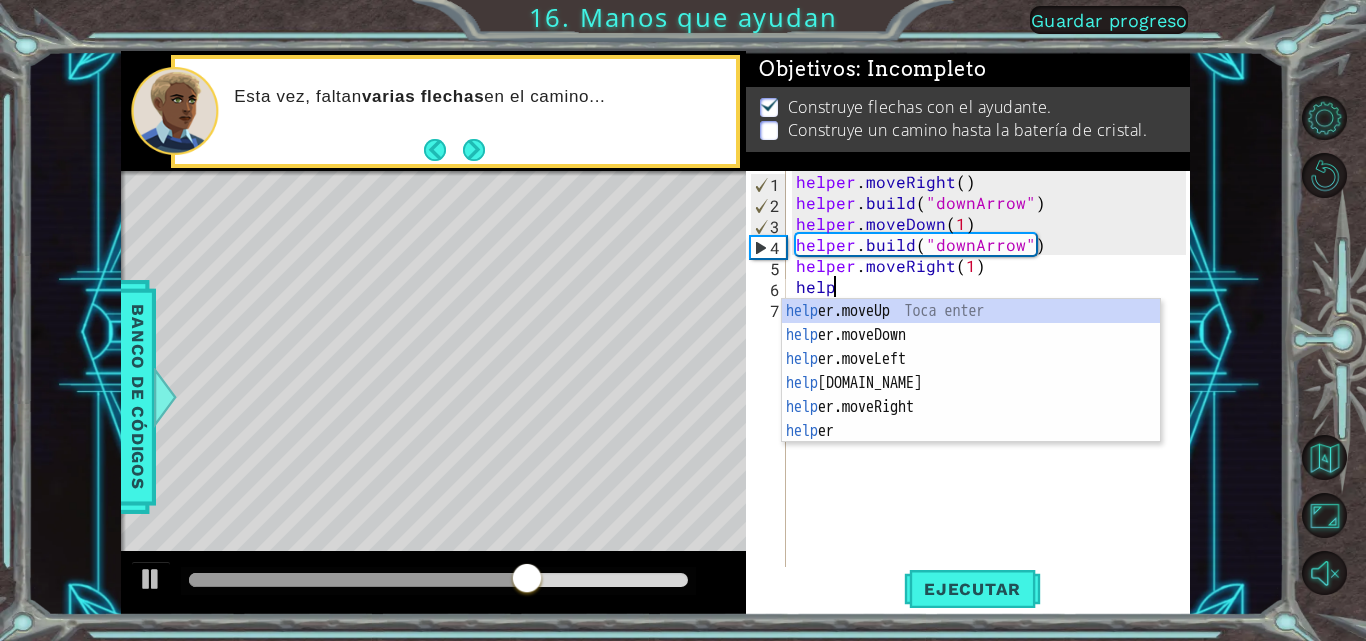 scroll, scrollTop: 0, scrollLeft: 3, axis: horizontal 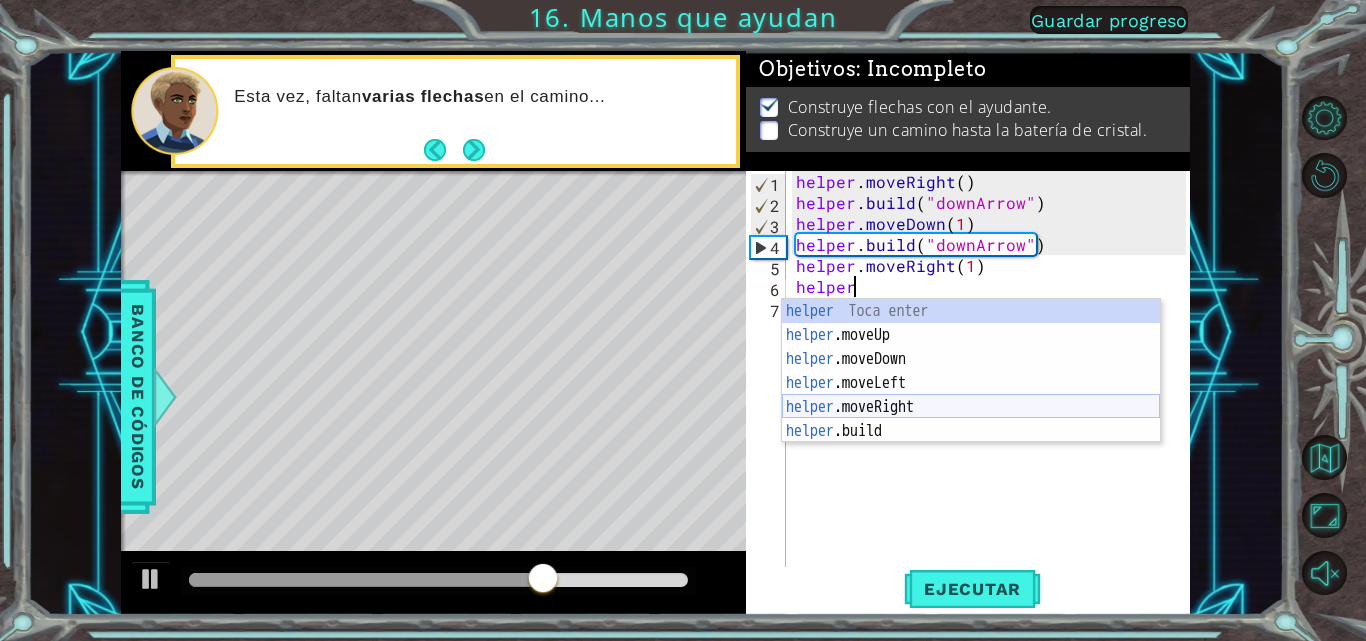 click on "helper Toca enter helper .moveUp Toca enter helper .moveDown Toca enter helper .moveLeft Toca enter helper .moveRight Toca enter helper .build Toca enter" at bounding box center [971, 395] 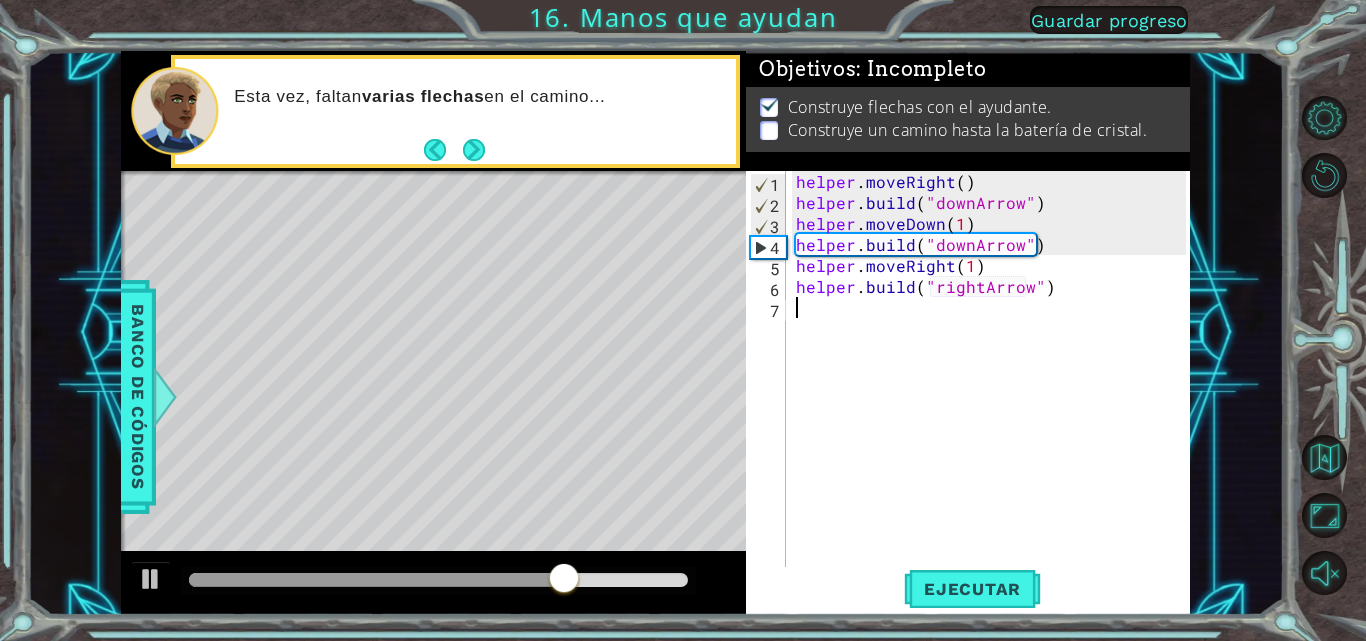 click on "helper . moveRight ( ) helper . build ( "downArrow" ) helper . moveDown ( 1 ) helper . build ( "downArrow" ) helper . moveRight ( 1 ) helper . build ( "rightArrow" )" at bounding box center (994, 391) 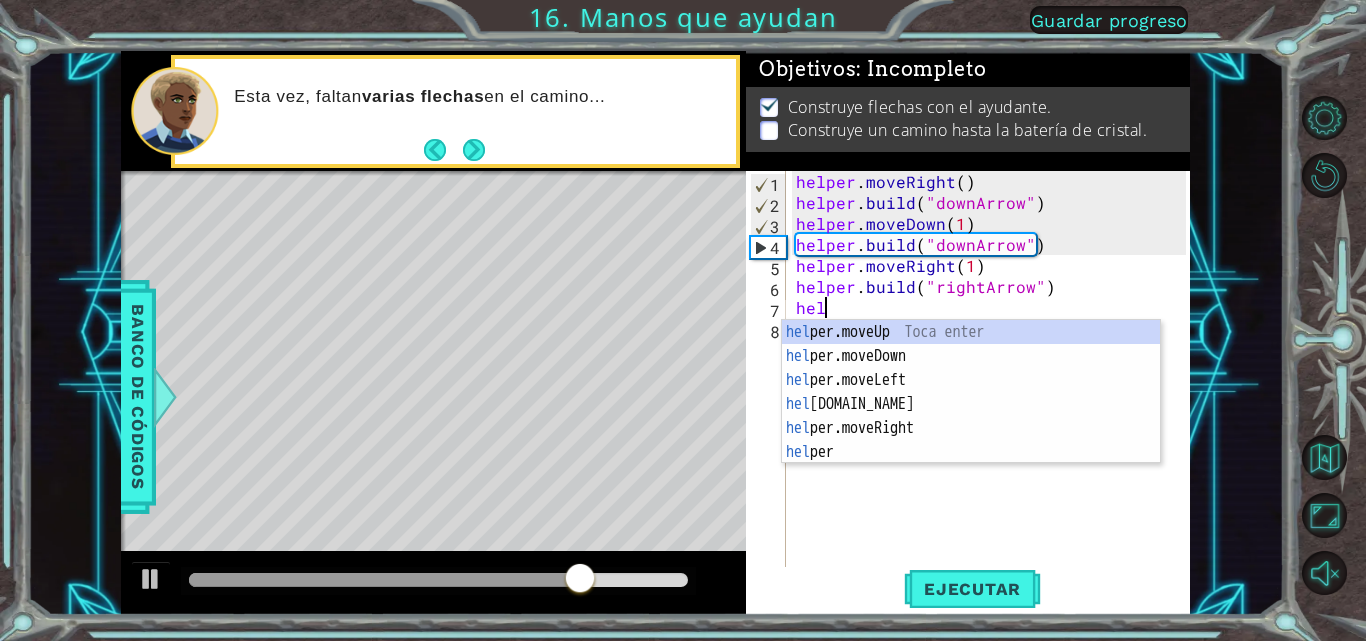 scroll, scrollTop: 0, scrollLeft: 3, axis: horizontal 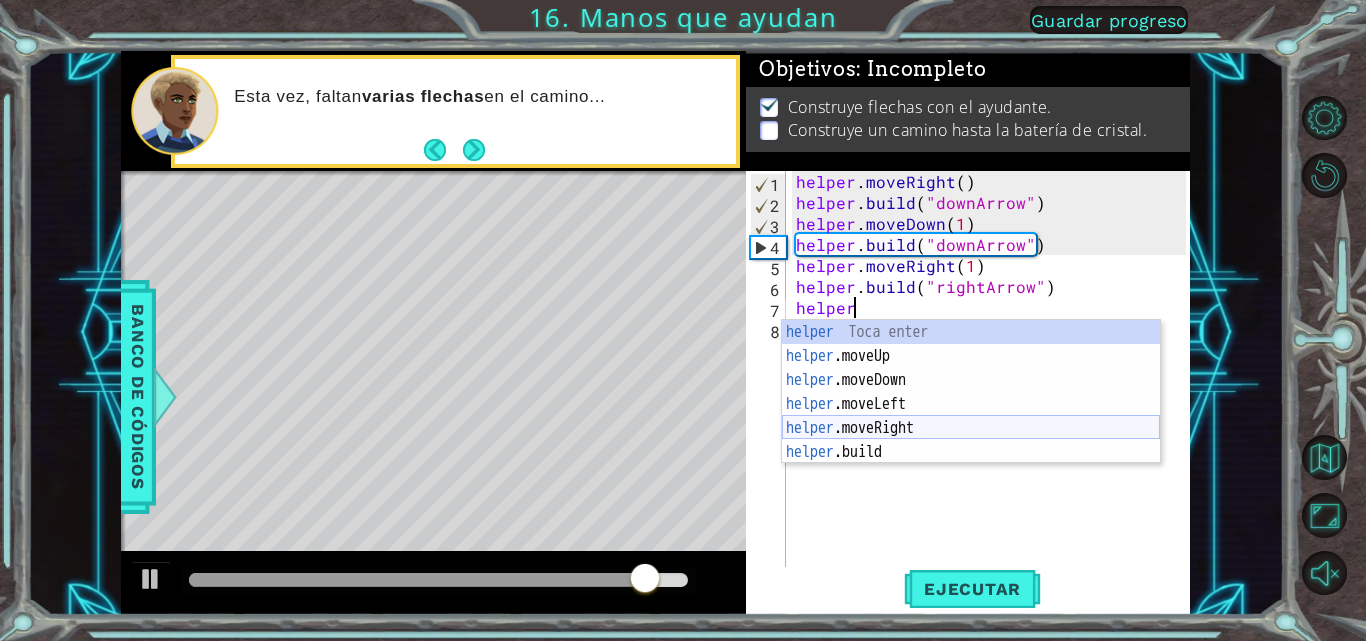 click on "helper Toca enter helper .moveUp Toca enter helper .moveDown Toca enter helper .moveLeft Toca enter helper .moveRight Toca enter helper .build Toca enter" at bounding box center (971, 416) 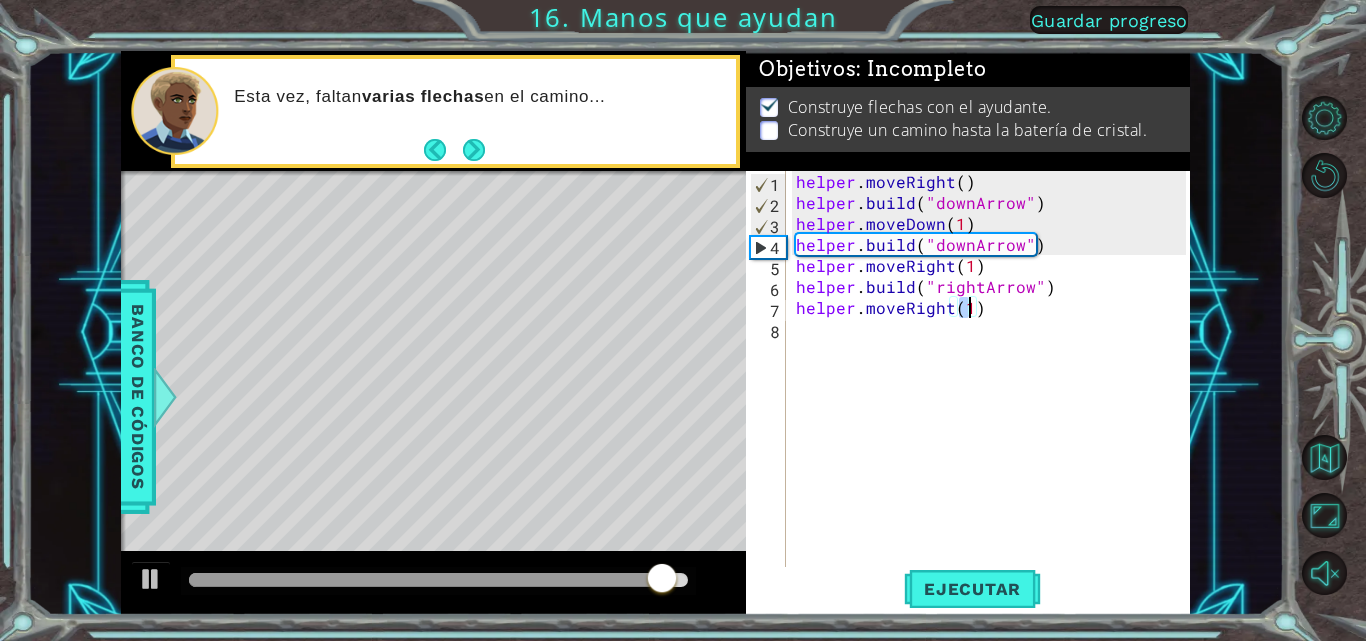 click on "helper . moveRight ( ) helper . build ( "downArrow" ) helper . moveDown ( 1 ) helper . build ( "downArrow" ) helper . moveRight ( 1 ) helper . build ( "rightArrow" ) helper . moveRight ( 1 )" at bounding box center (994, 391) 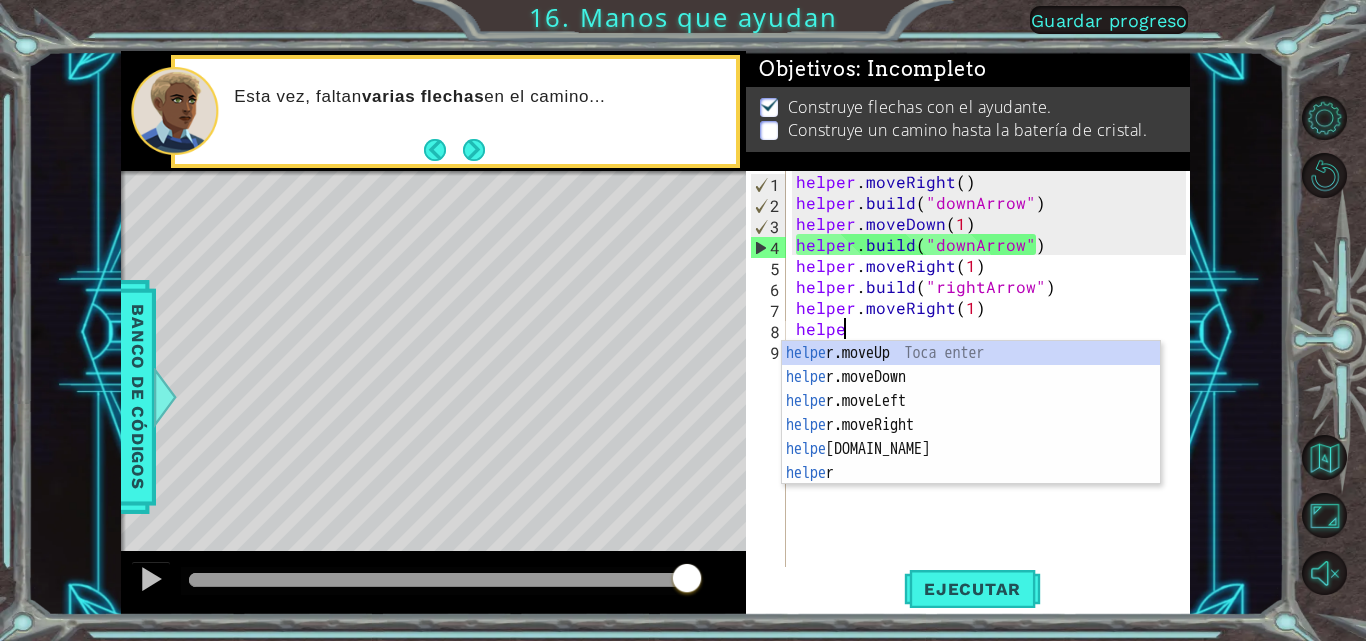 scroll, scrollTop: 0, scrollLeft: 3, axis: horizontal 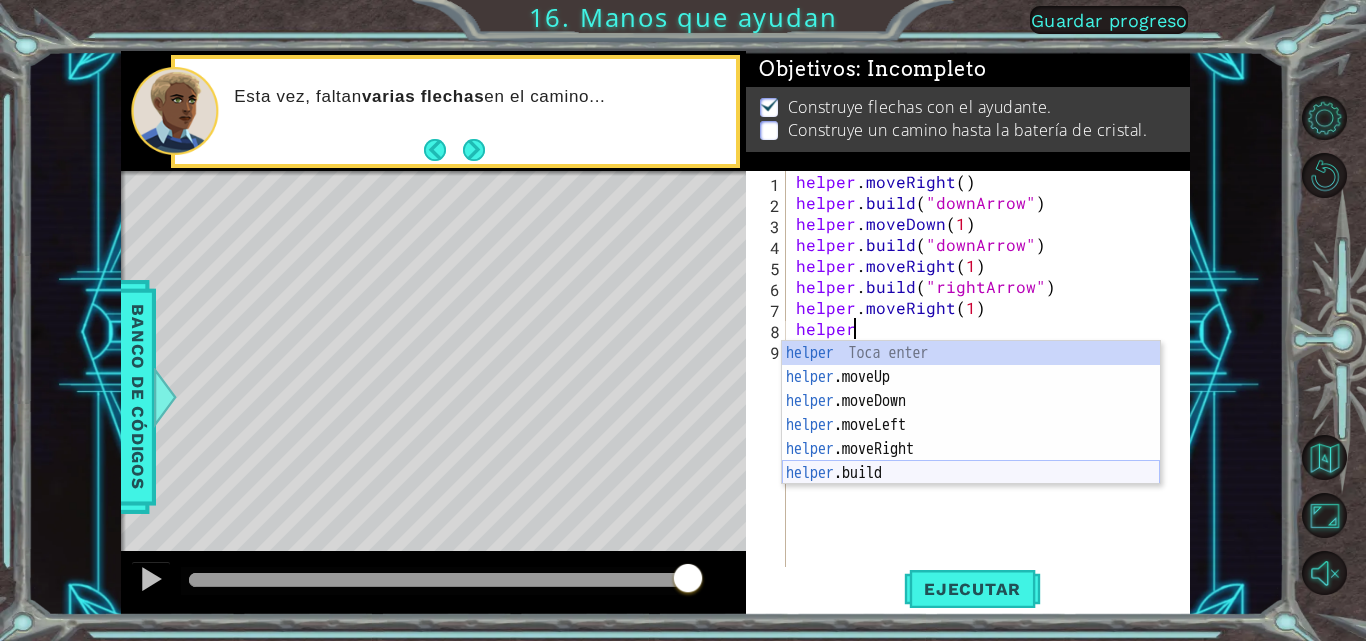 click on "helper Toca enter helper .moveUp Toca enter helper .moveDown Toca enter helper .moveLeft Toca enter helper .moveRight Toca enter helper .build Toca enter" at bounding box center (971, 437) 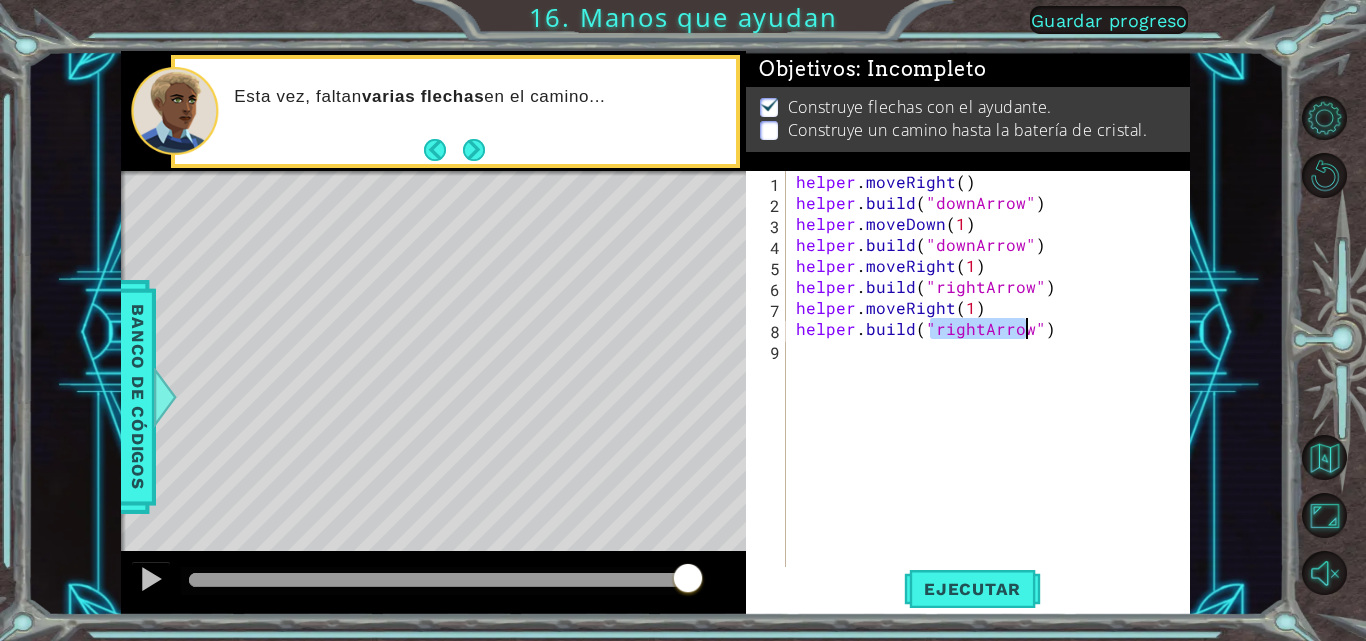 click on "helper . moveRight ( ) helper . build ( "downArrow" ) helper . moveDown ( 1 ) helper . build ( "downArrow" ) helper . moveRight ( 1 ) helper . build ( "rightArrow" ) helper . moveRight ( 1 ) helper . build ( "rightArrow" )" at bounding box center (989, 370) 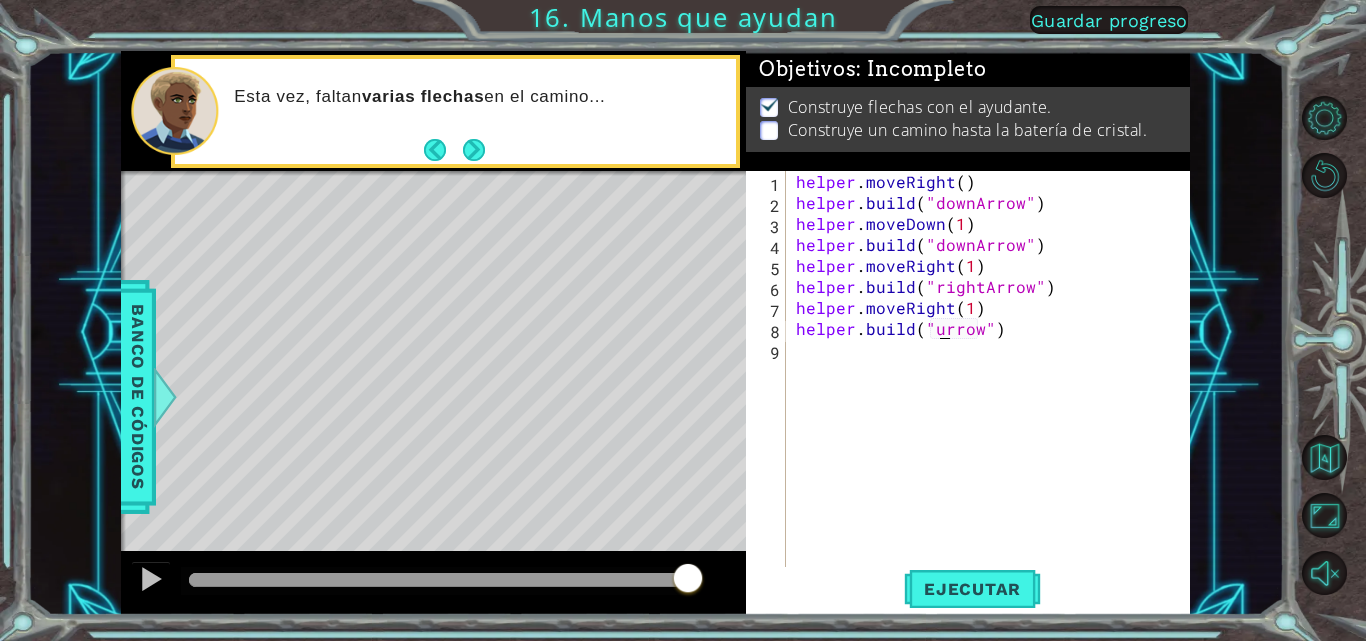 scroll, scrollTop: 0, scrollLeft: 10, axis: horizontal 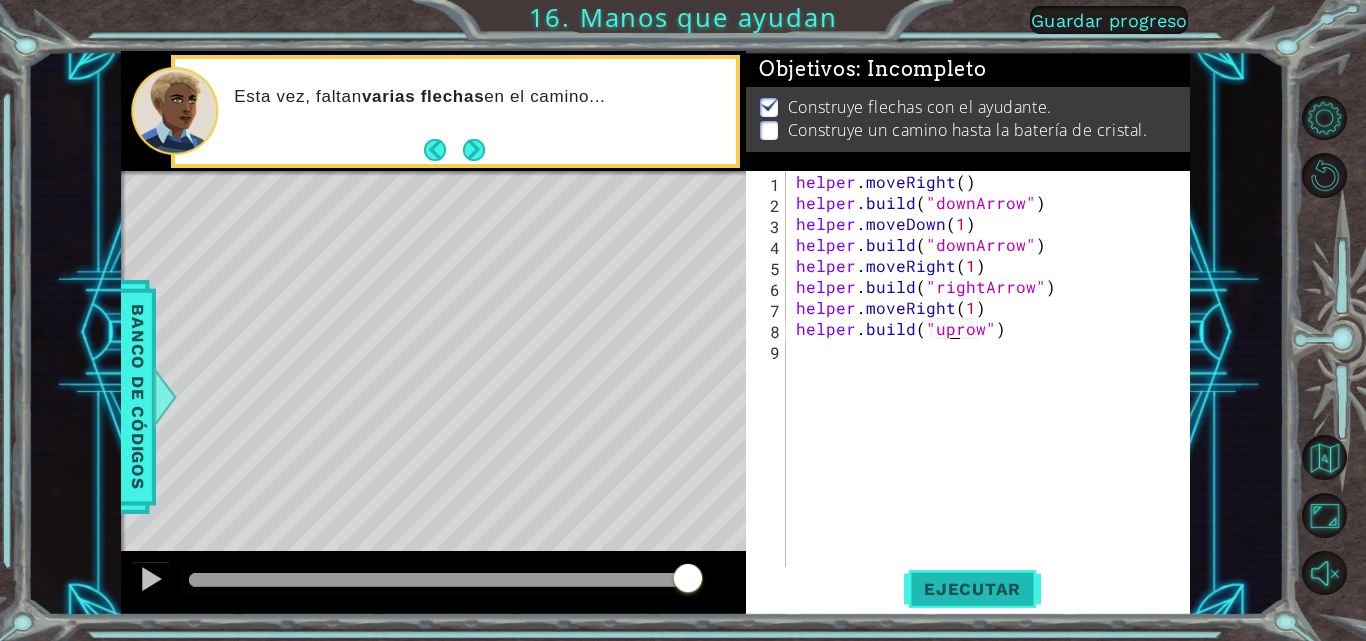 click on "Ejecutar" at bounding box center [972, 589] 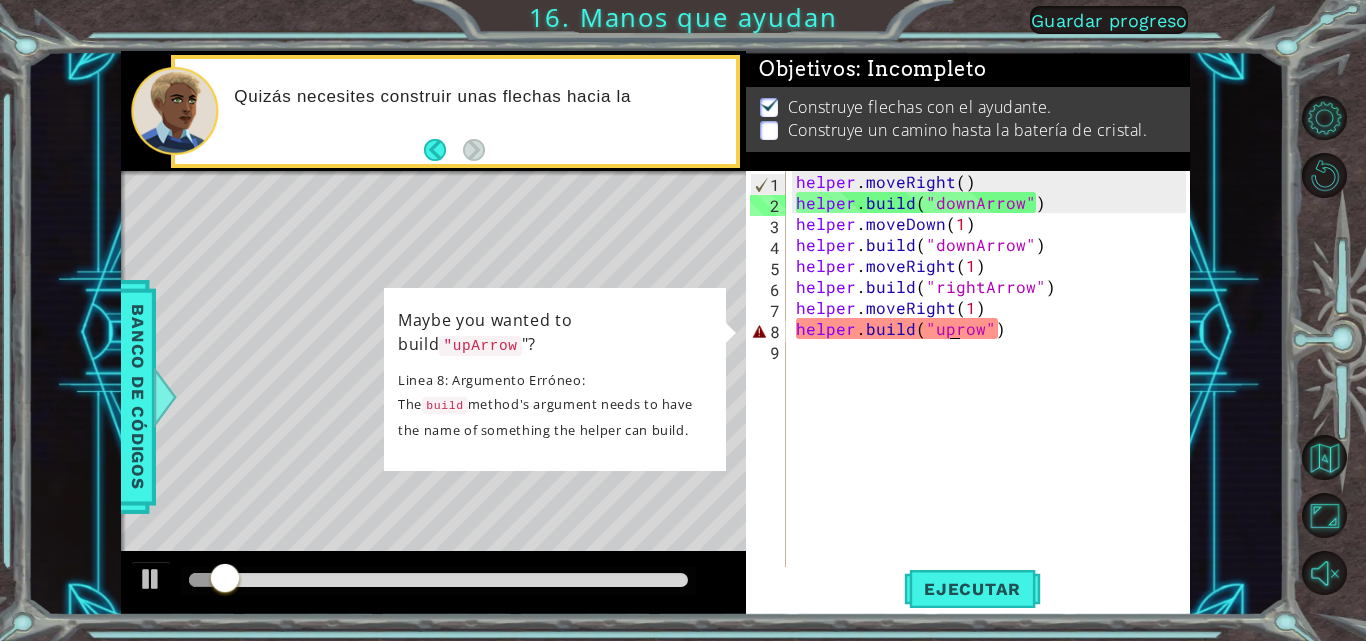 click on "helper . moveRight ( ) helper . build ( "downArrow" ) helper . moveDown ( 1 ) helper . build ( "downArrow" ) helper . moveRight ( 1 ) helper . build ( "rightArrow" ) helper . moveRight ( 1 ) helper . build ( "uprow" )" at bounding box center (994, 391) 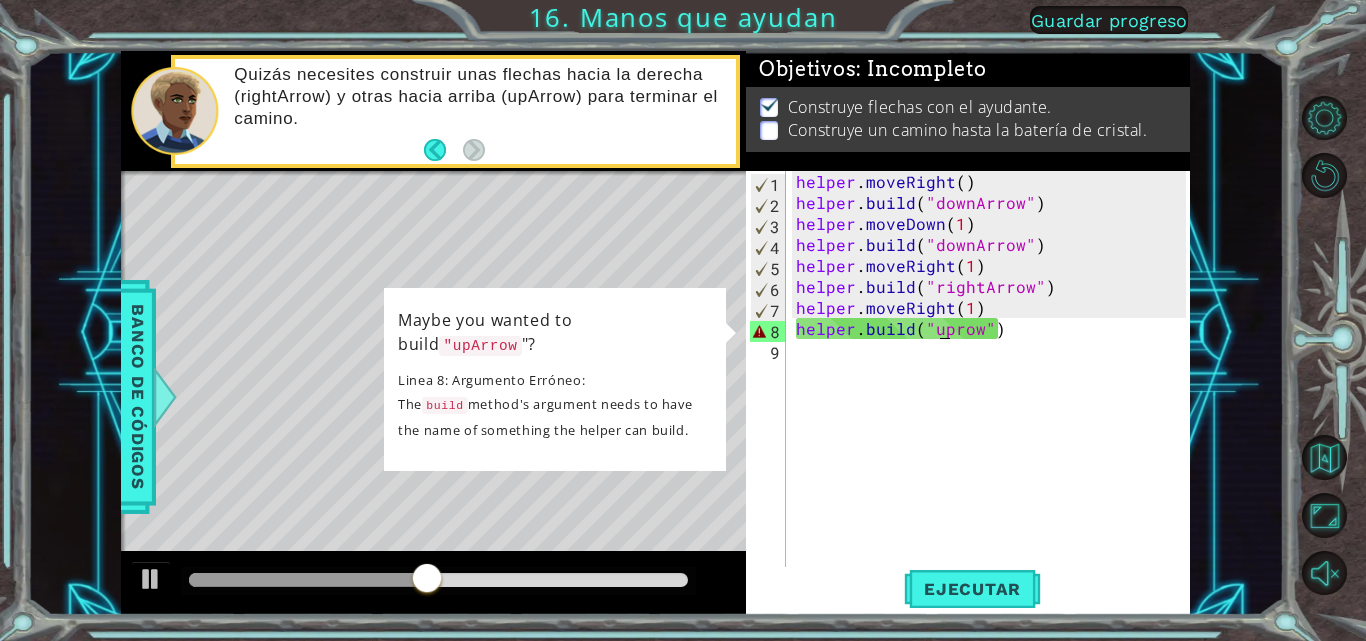 click on "helper . moveRight ( ) helper . build ( "downArrow" ) helper . moveDown ( 1 ) helper . build ( "downArrow" ) helper . moveRight ( 1 ) helper . build ( "rightArrow" ) helper . moveRight ( 1 ) helper . build ( "uprow" )" at bounding box center [994, 391] 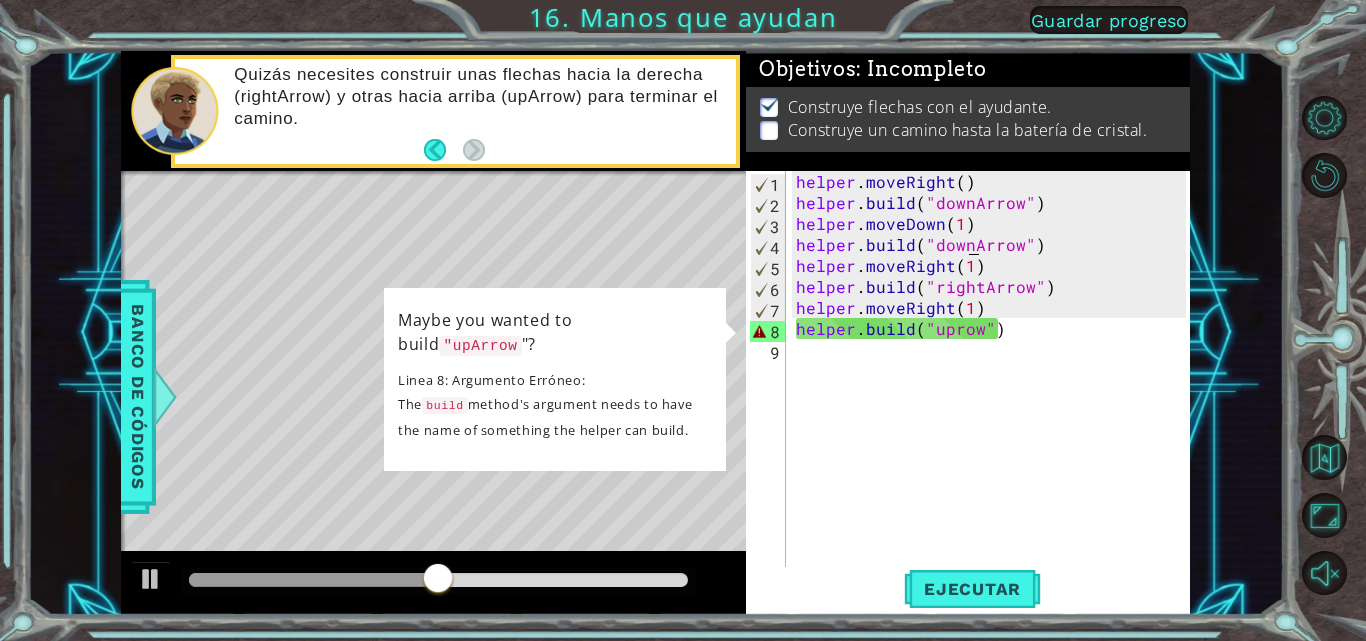 click on "helper . moveRight ( ) helper . build ( "downArrow" ) helper . moveDown ( 1 ) helper . build ( "downArrow" ) helper . moveRight ( 1 ) helper . build ( "rightArrow" ) helper . moveRight ( 1 ) helper . build ( "uprow" )" at bounding box center [994, 391] 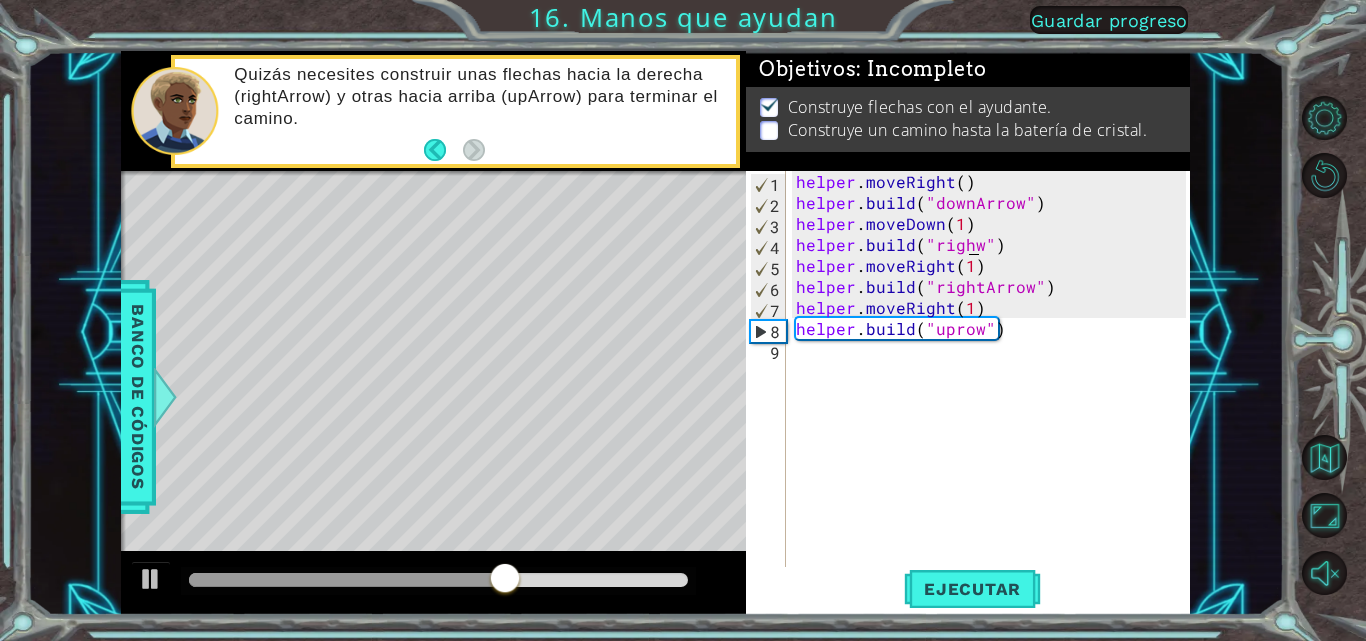 scroll, scrollTop: 0, scrollLeft: 12, axis: horizontal 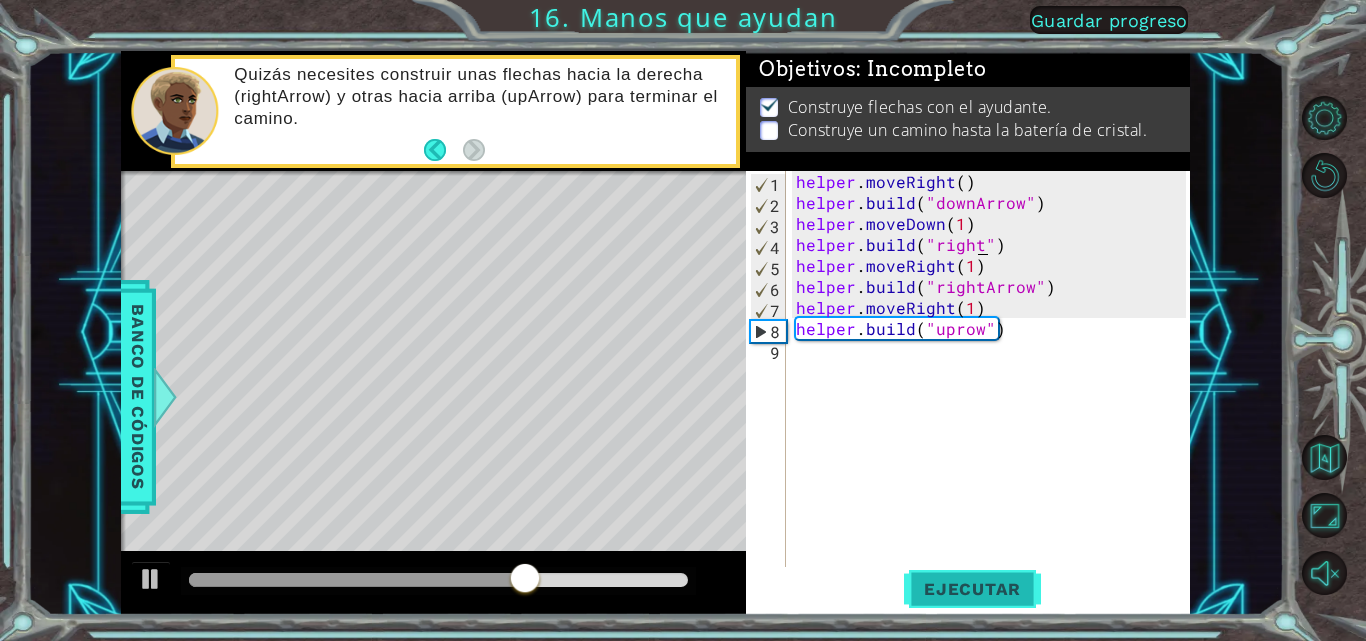 click on "Ejecutar" at bounding box center [972, 589] 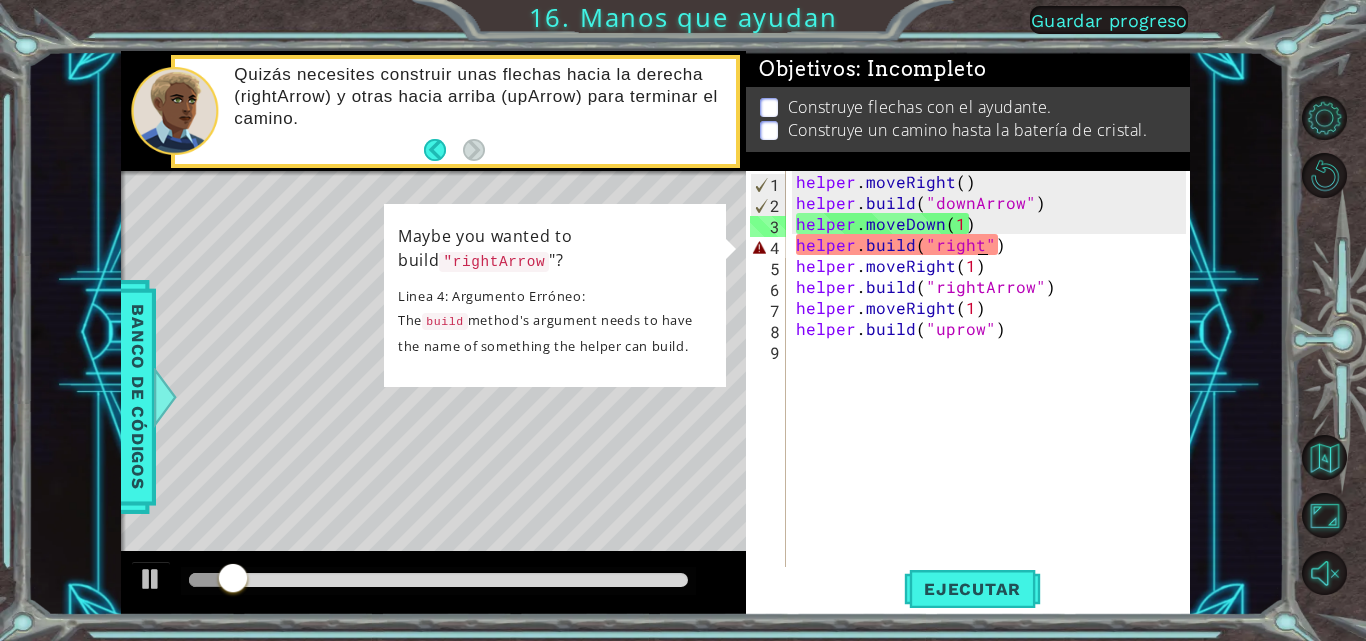 click on "helper . moveRight ( ) helper . build ( "downArrow" ) helper . moveDown ( 1 ) helper . build ( "right" ) helper . moveRight ( 1 ) helper . build ( "rightArrow" ) helper . moveRight ( 1 ) helper . build ( "uprow" )" at bounding box center [994, 391] 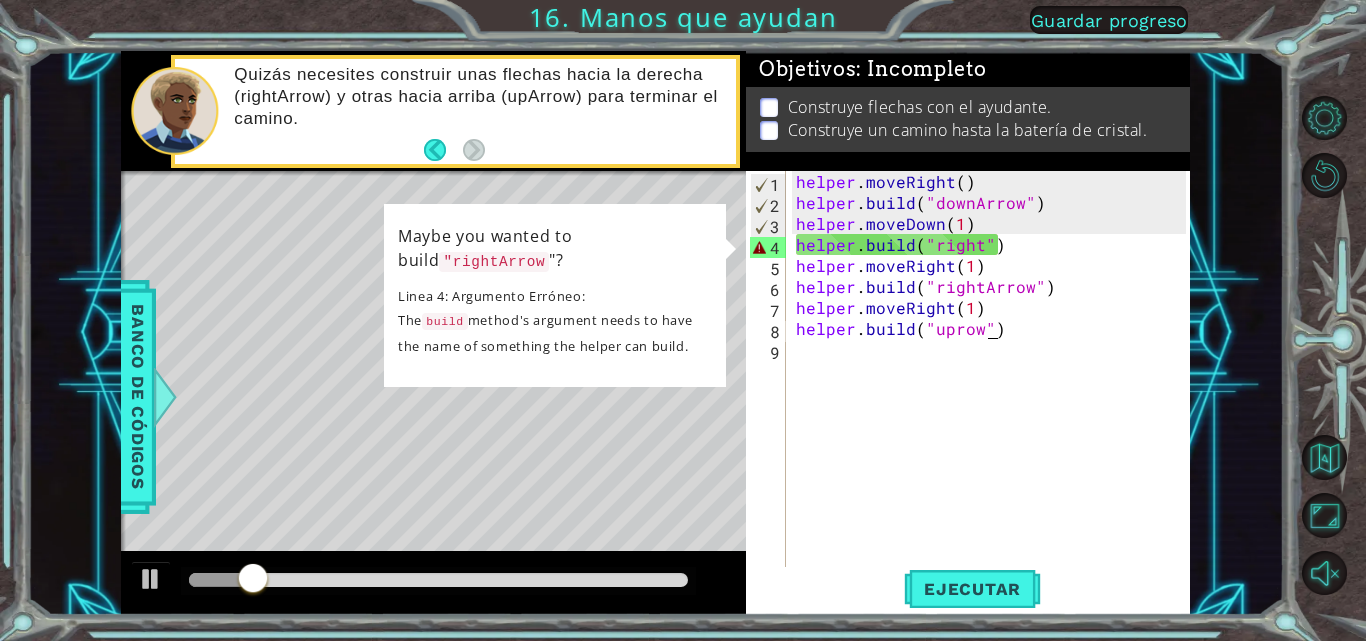 click on "helper . moveRight ( ) helper . build ( "downArrow" ) helper . moveDown ( 1 ) helper . build ( "right" ) helper . moveRight ( 1 ) helper . build ( "rightArrow" ) helper . moveRight ( 1 ) helper . build ( "uprow" )" at bounding box center (994, 391) 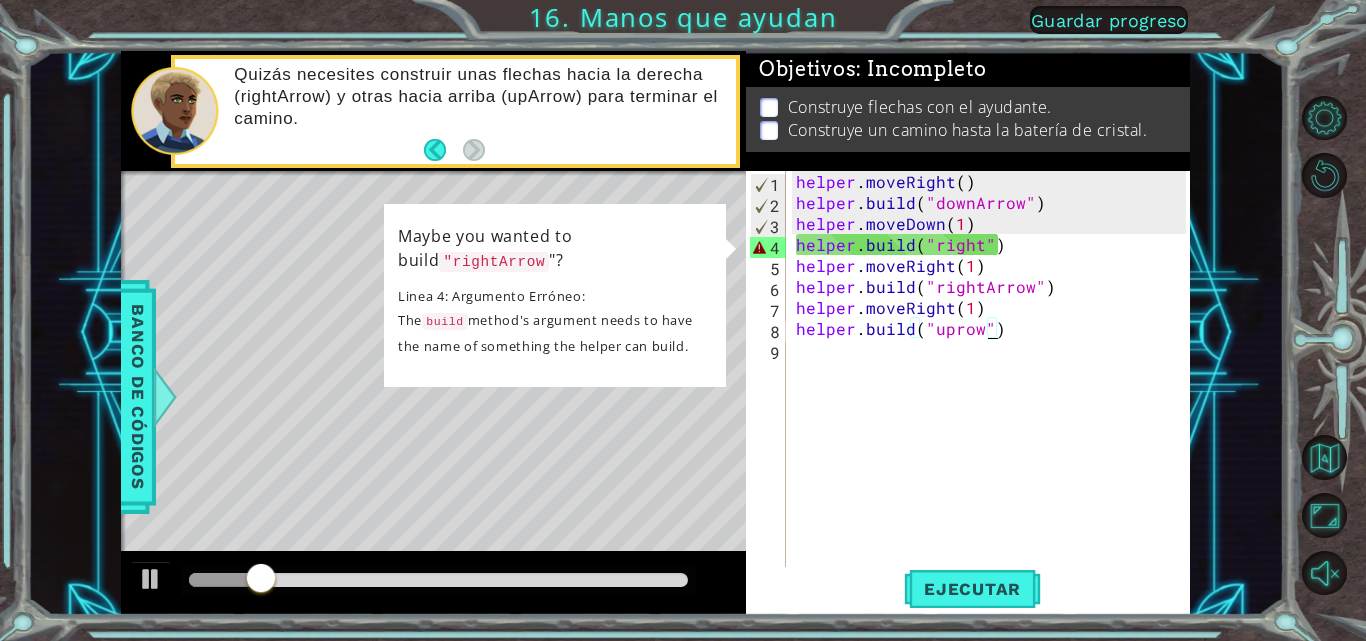 click on "helper . moveRight ( ) helper . build ( "downArrow" ) helper . moveDown ( 1 ) helper . build ( "right" ) helper . moveRight ( 1 ) helper . build ( "rightArrow" ) helper . moveRight ( 1 ) helper . build ( "uprow" )" at bounding box center [994, 391] 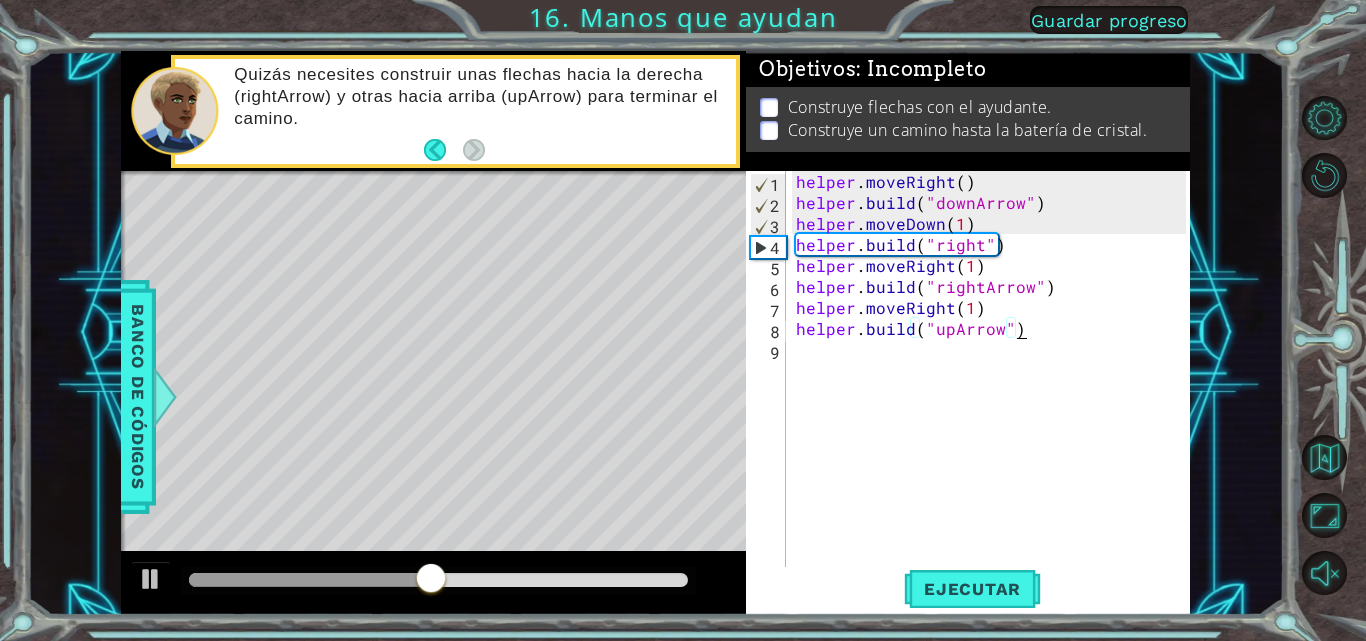 scroll, scrollTop: 0, scrollLeft: 13, axis: horizontal 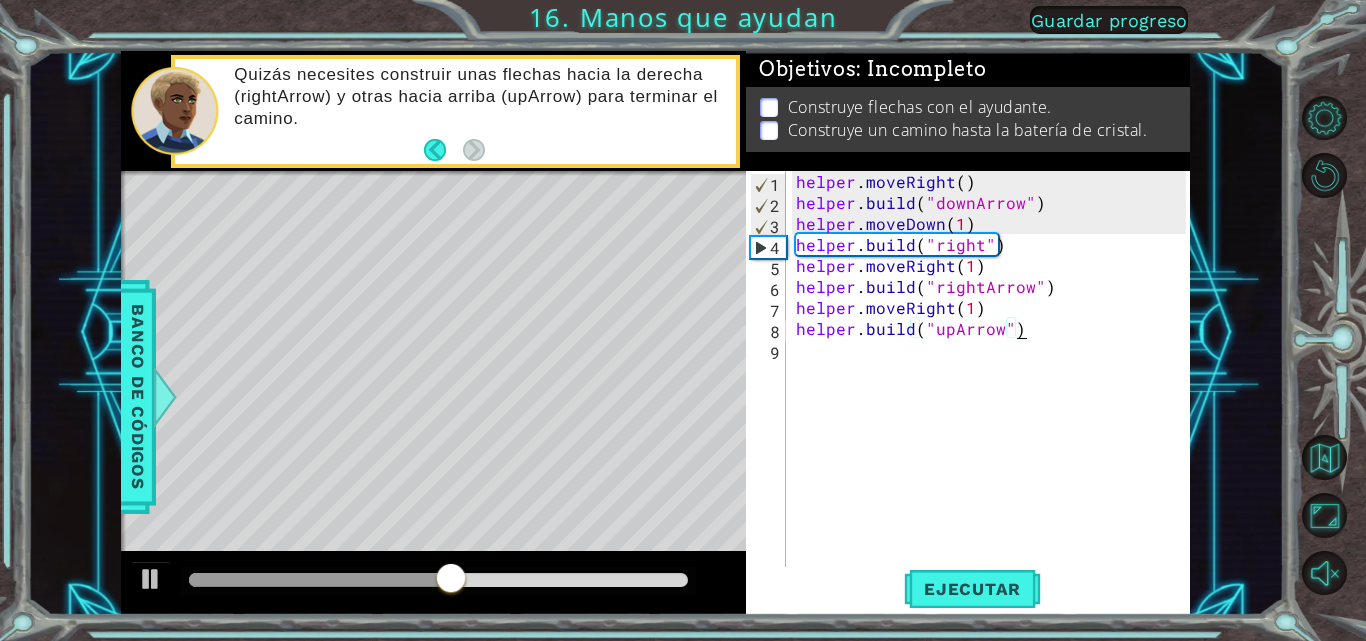 click on "helper . moveRight ( ) helper . build ( "downArrow" ) helper . moveDown ( 1 ) helper . build ( "right" ) helper . moveRight ( 1 ) helper . build ( "rightArrow" ) helper . moveRight ( 1 ) helper . build ( "upArrow" )" at bounding box center (994, 391) 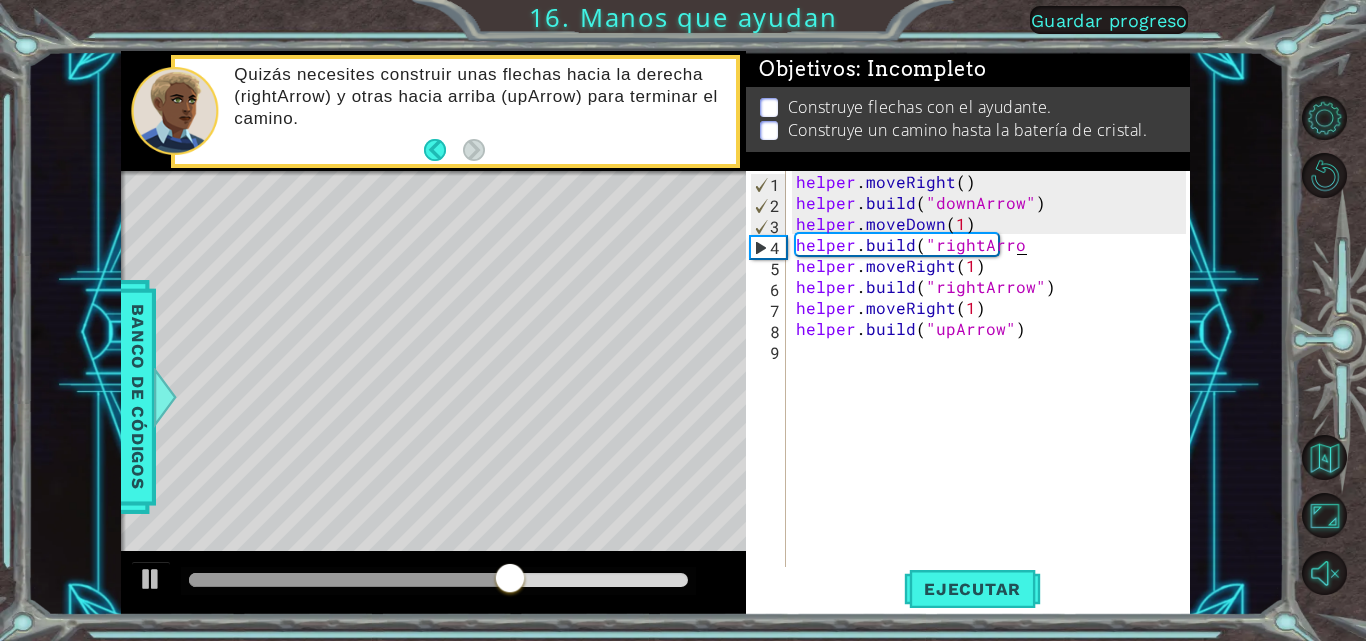 scroll, scrollTop: 0, scrollLeft: 15, axis: horizontal 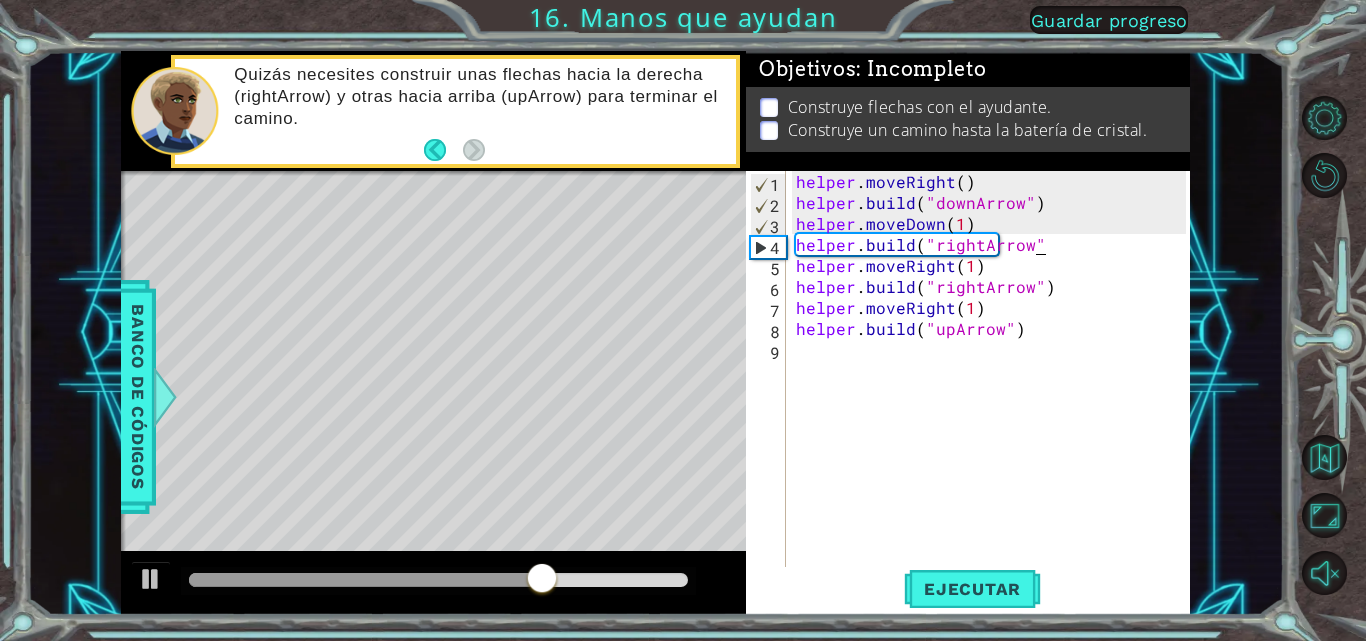 type on "[DOMAIN_NAME]("rightArrow")")" 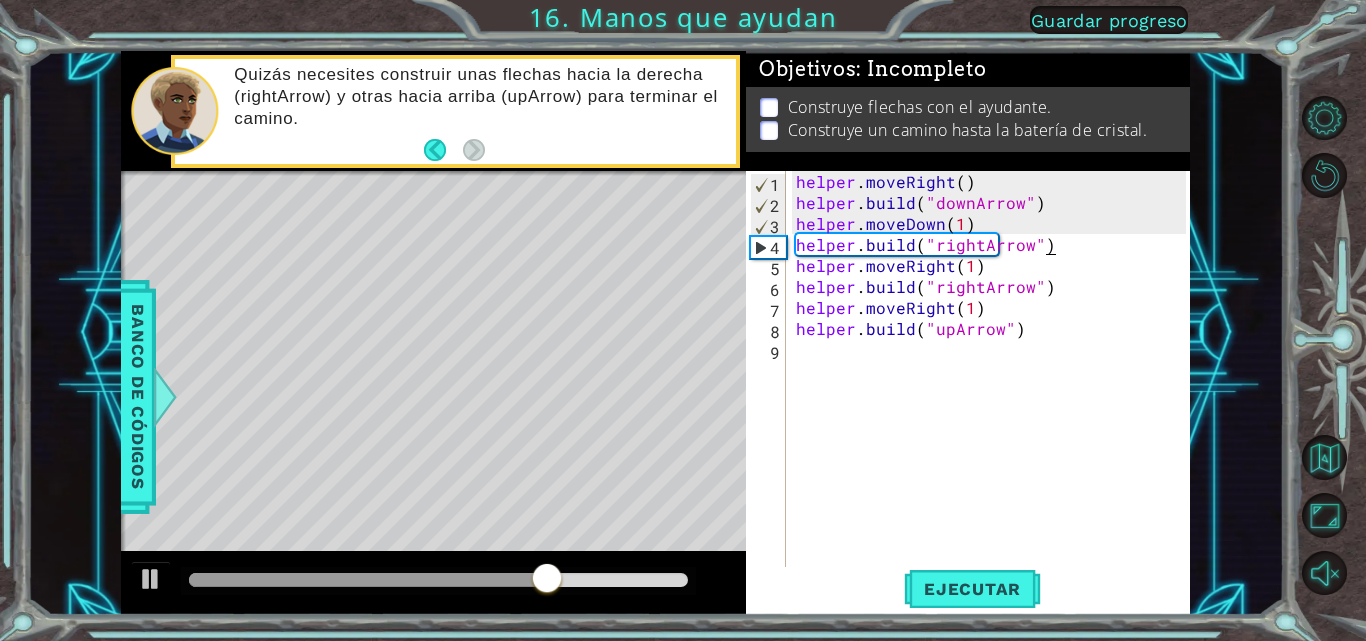 scroll, scrollTop: 0, scrollLeft: 16, axis: horizontal 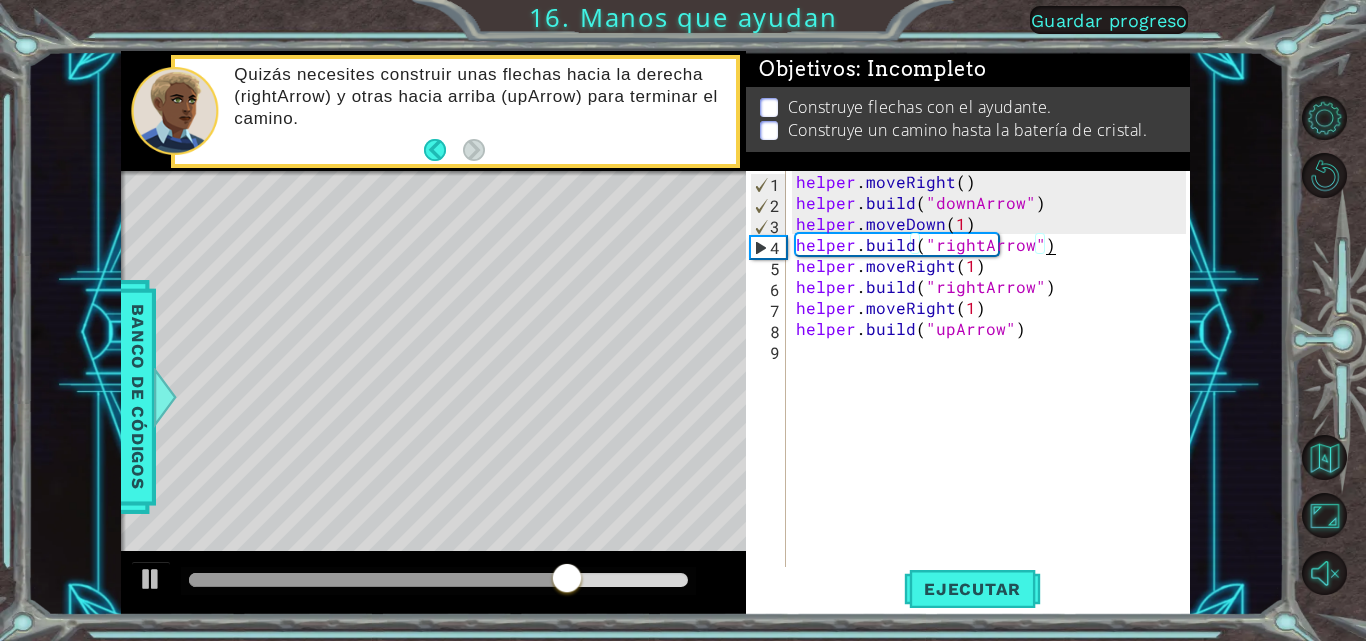 click on "helper . moveRight ( ) helper . build ( "downArrow" ) helper . moveDown ( 1 ) helper . build ( "rightArrow" ) helper . moveRight ( 1 ) helper . build ( "rightArrow" ) helper . moveRight ( 1 ) helper . build ( "upArrow" )" at bounding box center [994, 391] 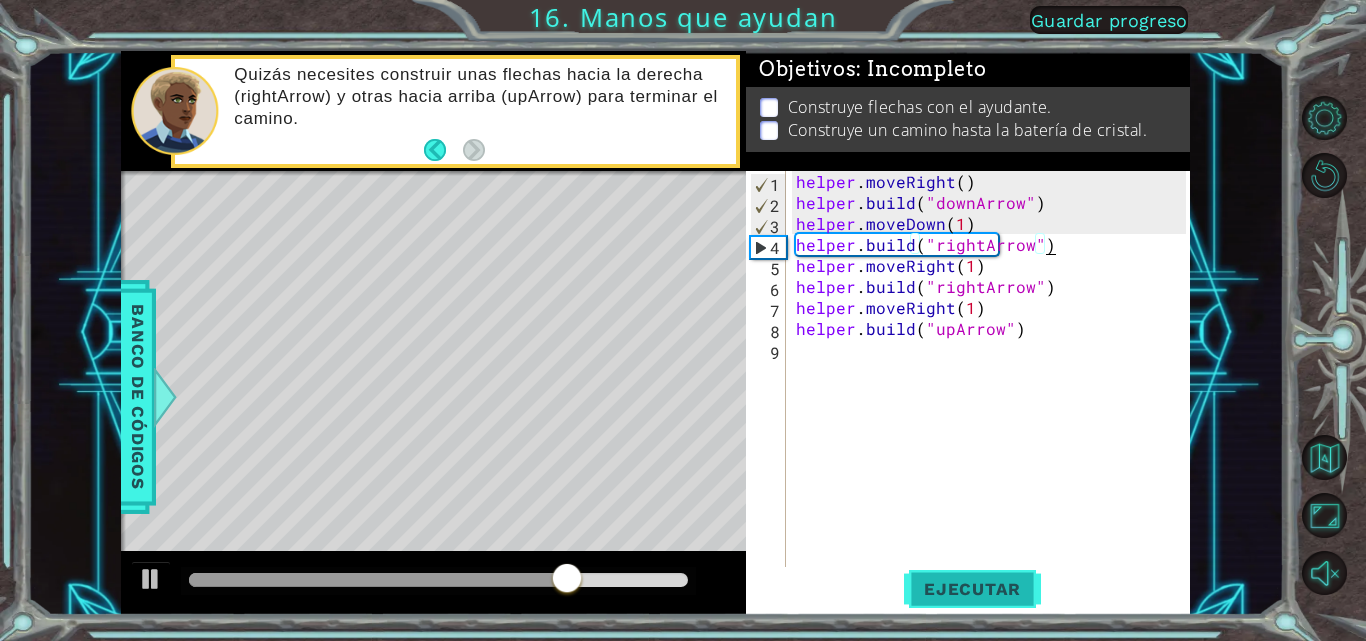 scroll, scrollTop: 0, scrollLeft: 0, axis: both 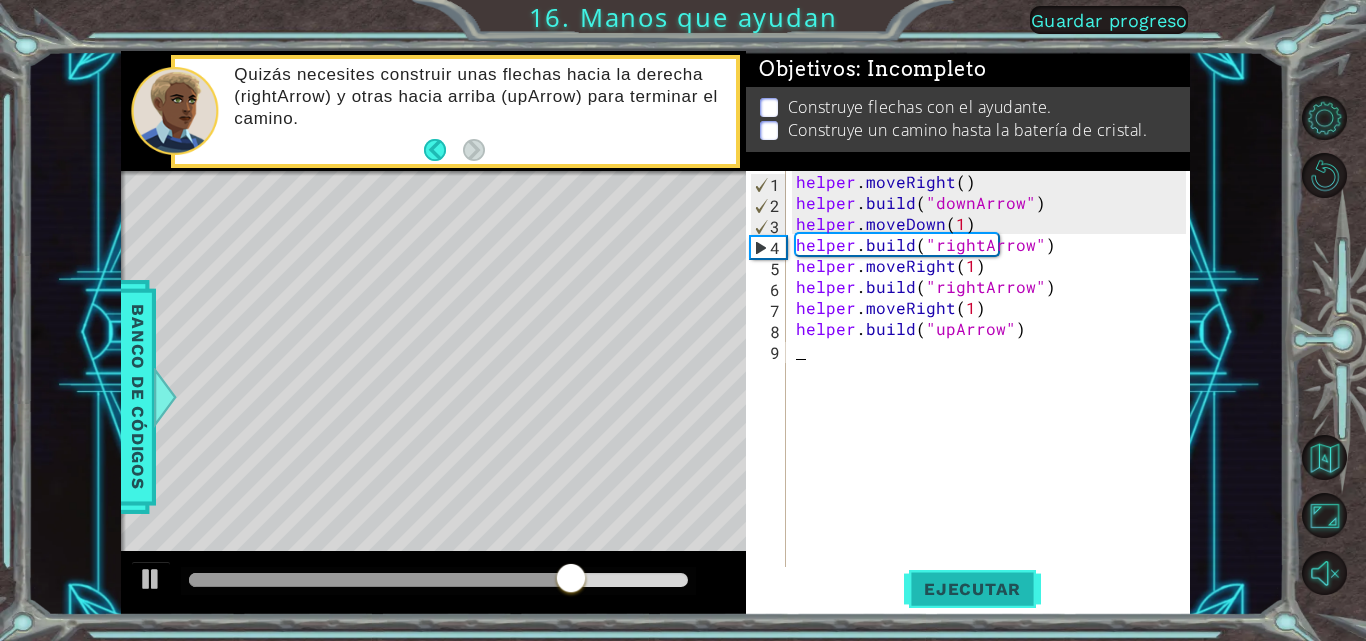 type 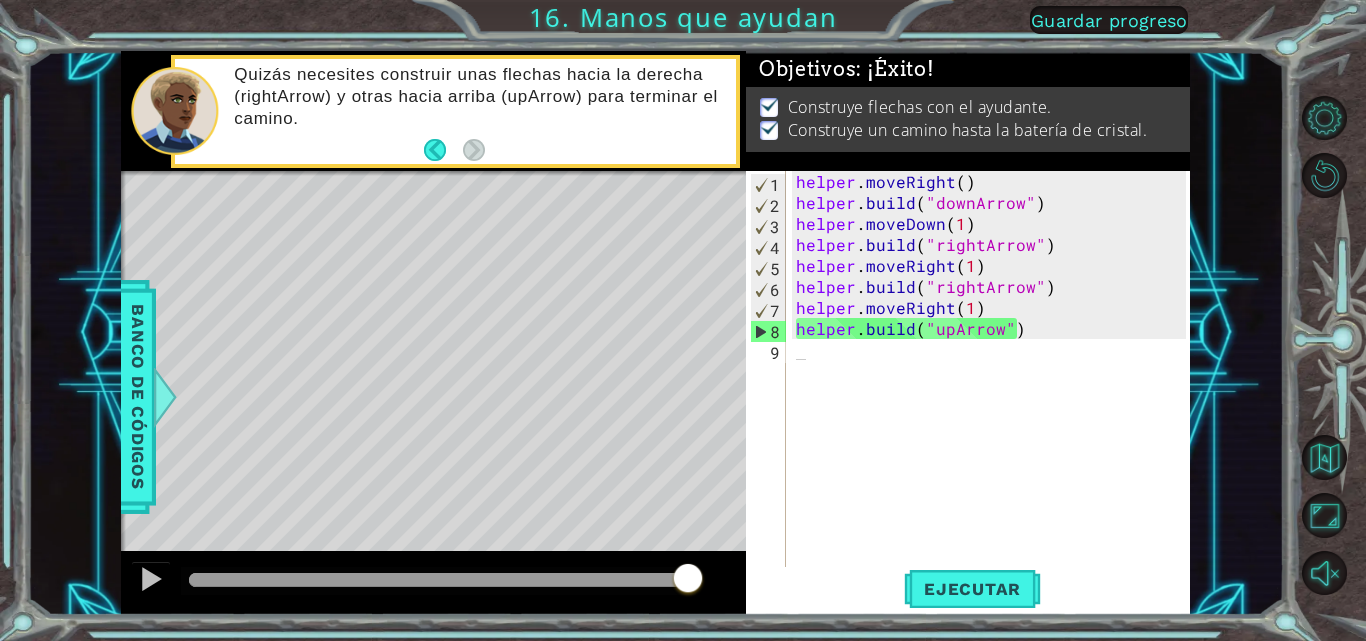 drag, startPoint x: 673, startPoint y: 585, endPoint x: 718, endPoint y: 585, distance: 45 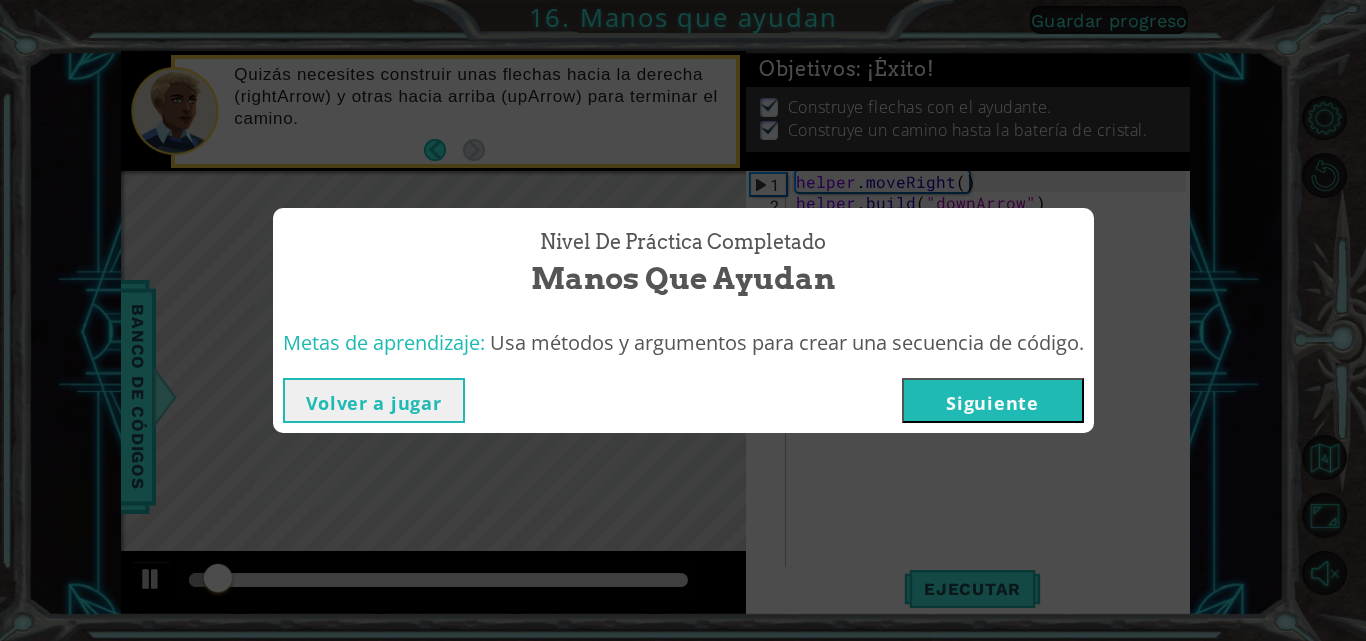 click on "Volver a jugar
[GEOGRAPHIC_DATA]" at bounding box center [683, 400] 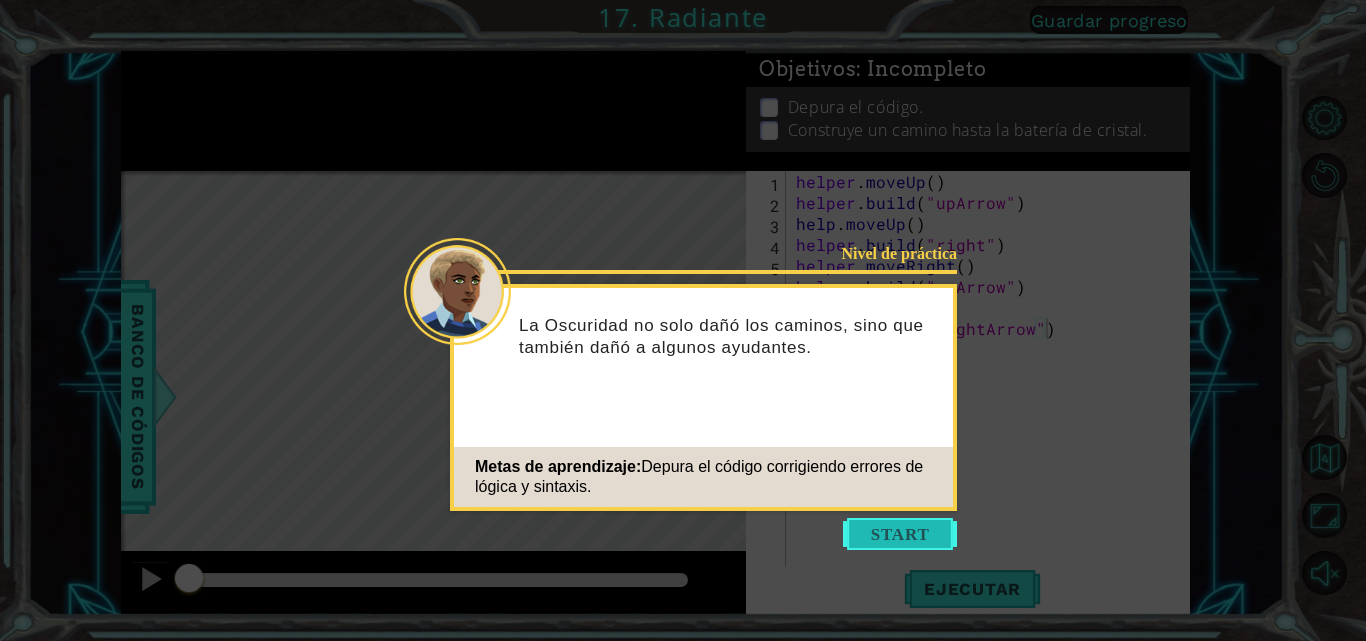 click at bounding box center (900, 534) 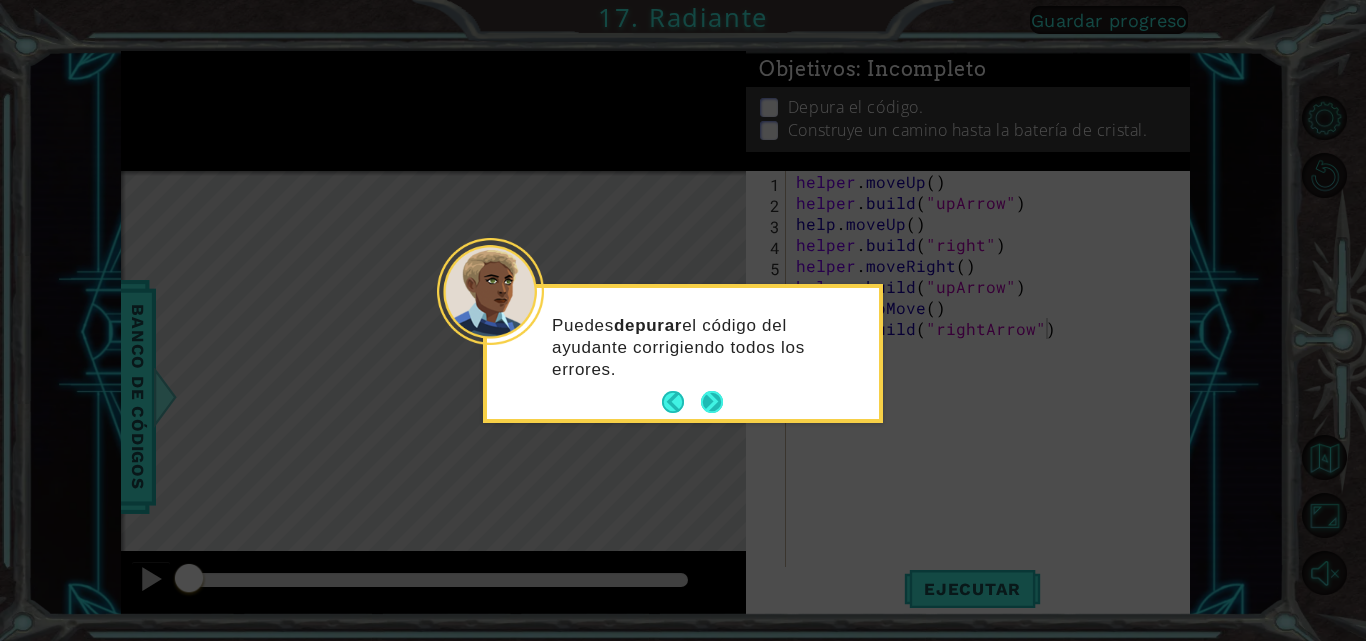 click at bounding box center [712, 402] 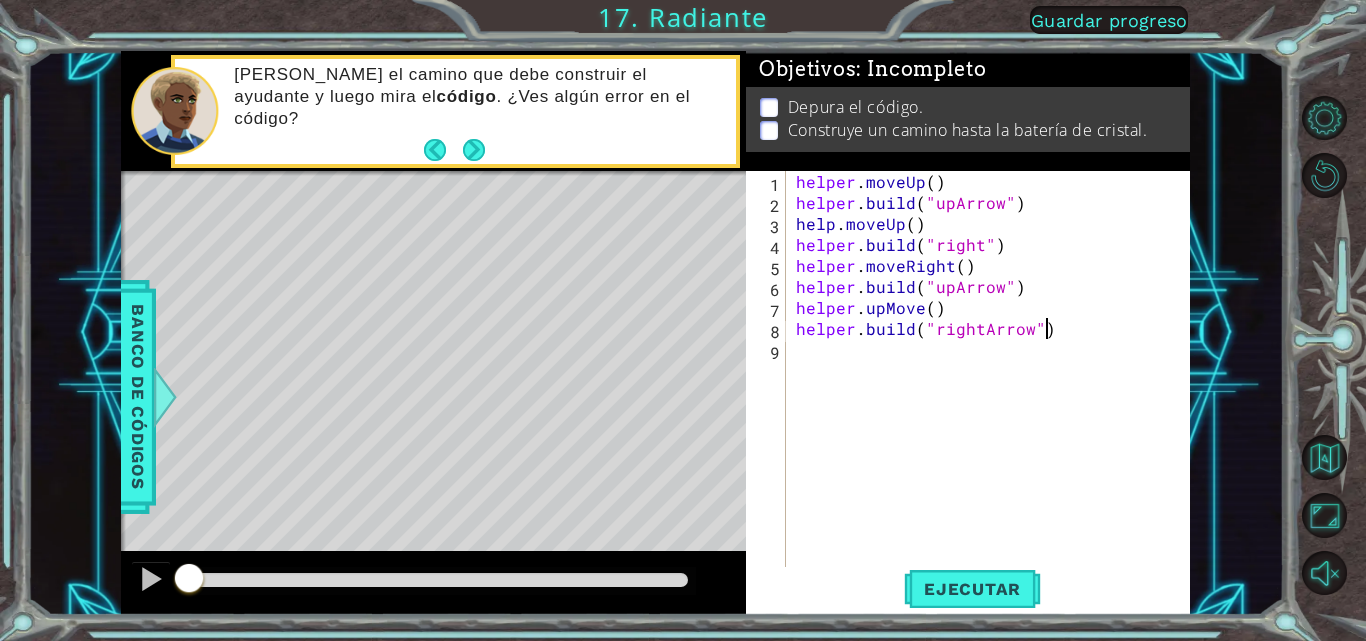 click on "helper . moveUp ( ) helper . build ( "upArrow" ) help . moveUp ( ) helper . build ( "right" ) helper . moveRight ( ) helper . build ( "upArrow" ) helper . upMove ( ) helper . build ( "rightArrow" )" at bounding box center [994, 391] 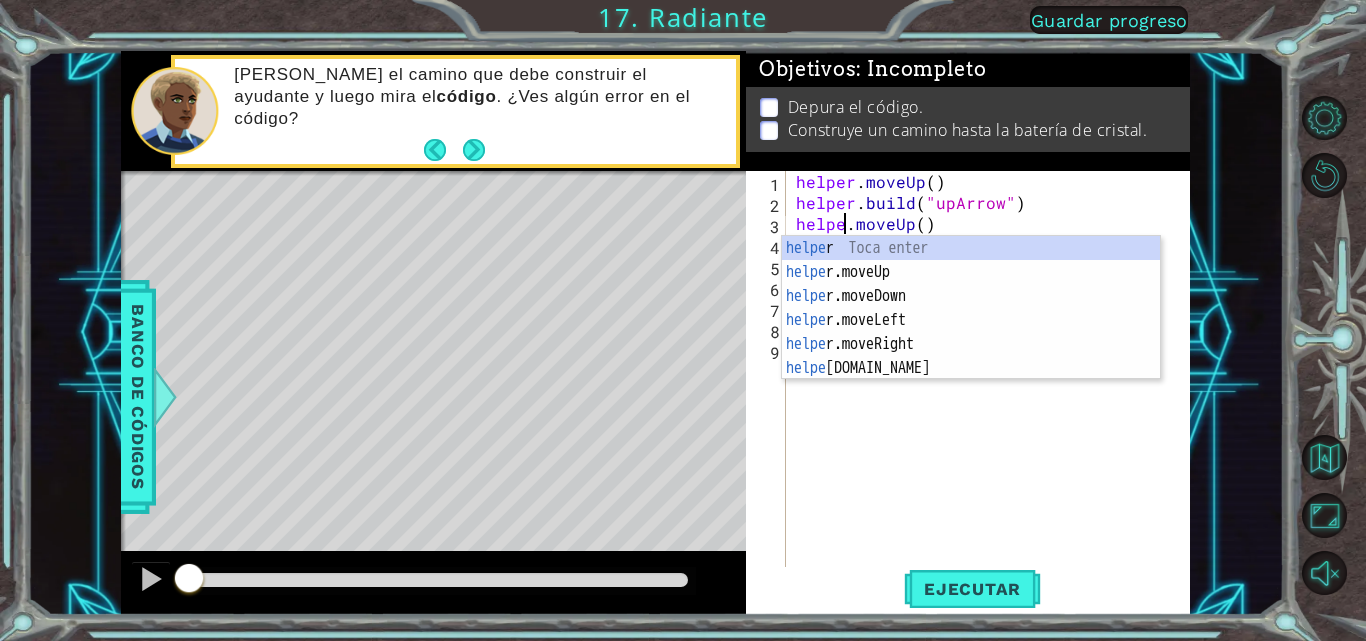 scroll, scrollTop: 0, scrollLeft: 4, axis: horizontal 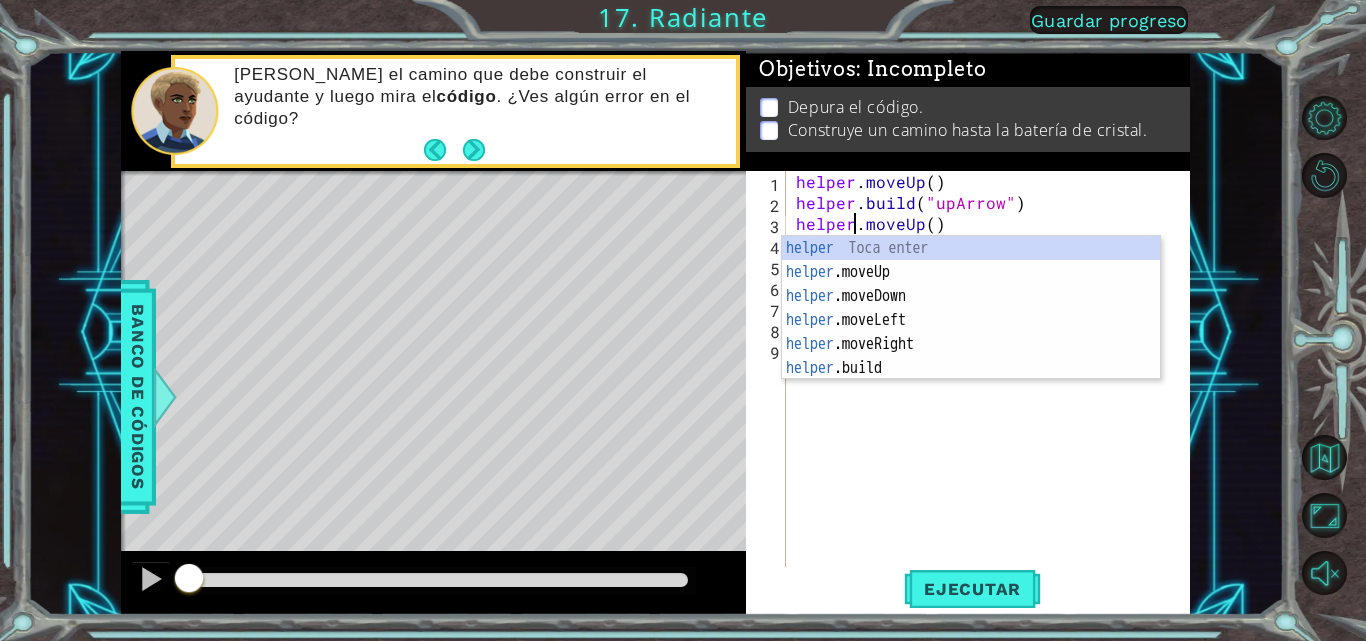 click on "helper . moveUp ( ) helper . build ( "upArrow" ) helper . moveUp ( ) helper . build ( "right" ) helper . moveRight ( ) helper . build ( "upArrow" ) helper . upMove ( ) helper . build ( "rightArrow" )" at bounding box center [994, 391] 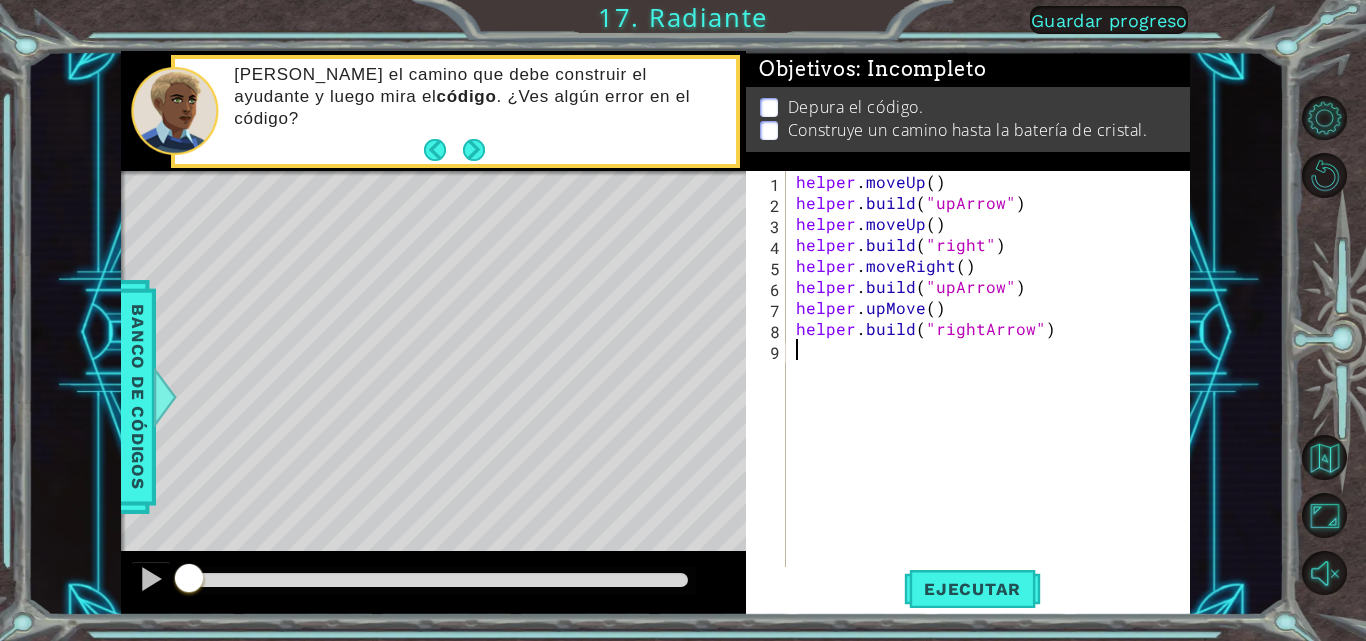 scroll, scrollTop: 0, scrollLeft: 0, axis: both 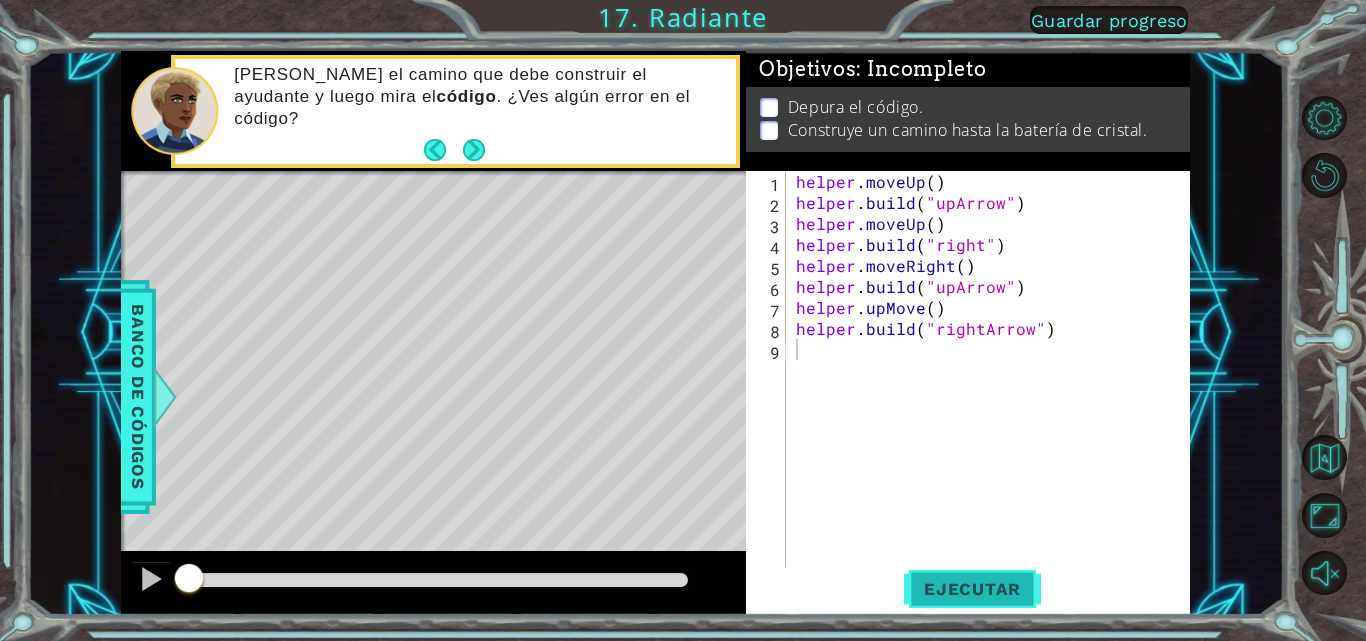 click on "Ejecutar" at bounding box center (972, 589) 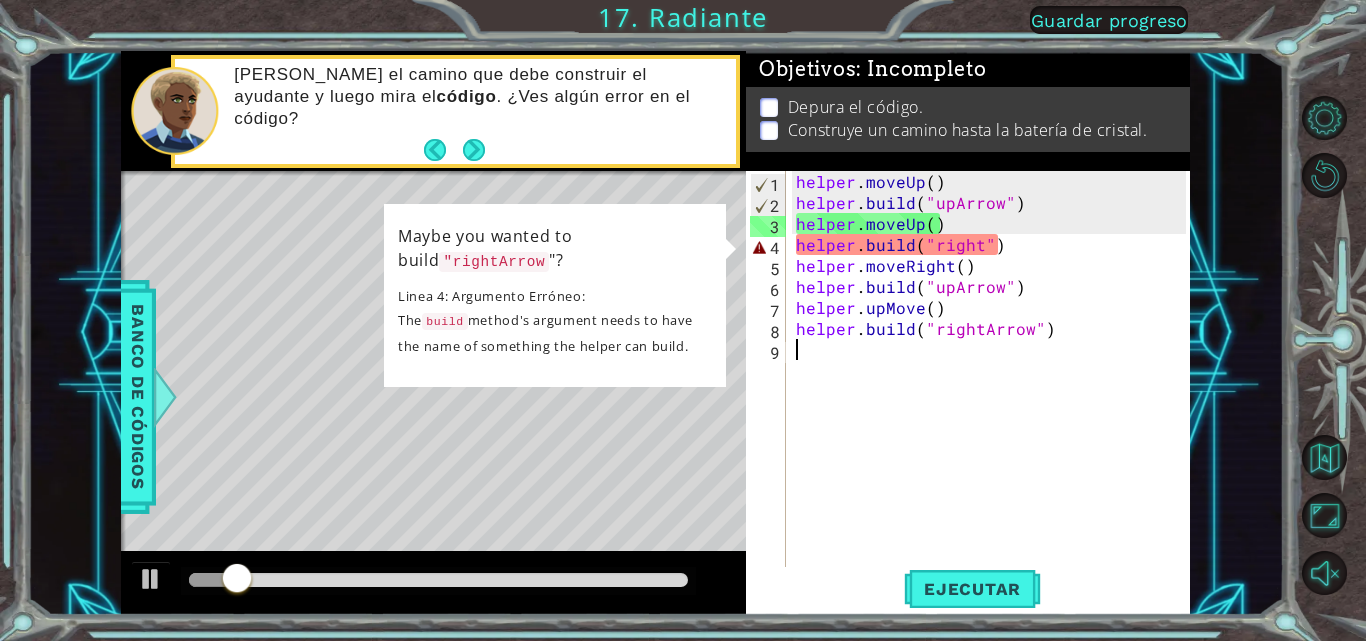 click on "helper . moveUp ( ) helper . build ( "upArrow" ) helper . moveUp ( ) helper . build ( "right" ) helper . moveRight ( ) helper . build ( "upArrow" ) helper . upMove ( ) helper . build ( "rightArrow" )" at bounding box center (994, 391) 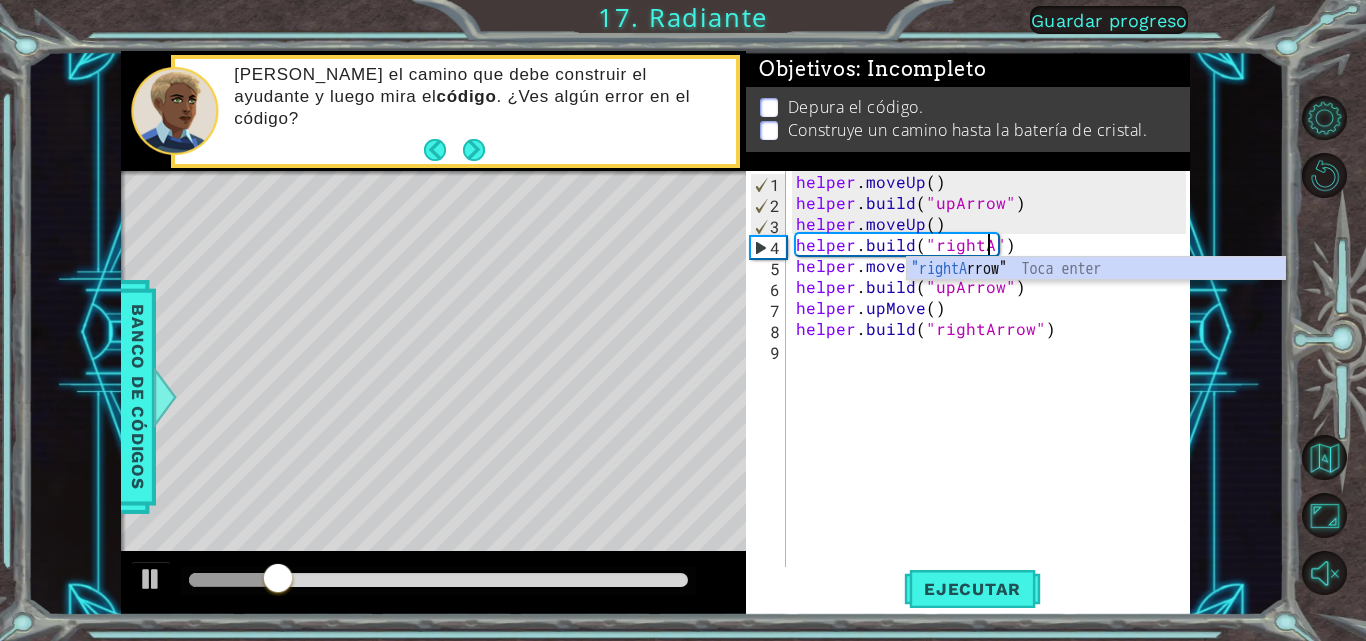 scroll, scrollTop: 0, scrollLeft: 13, axis: horizontal 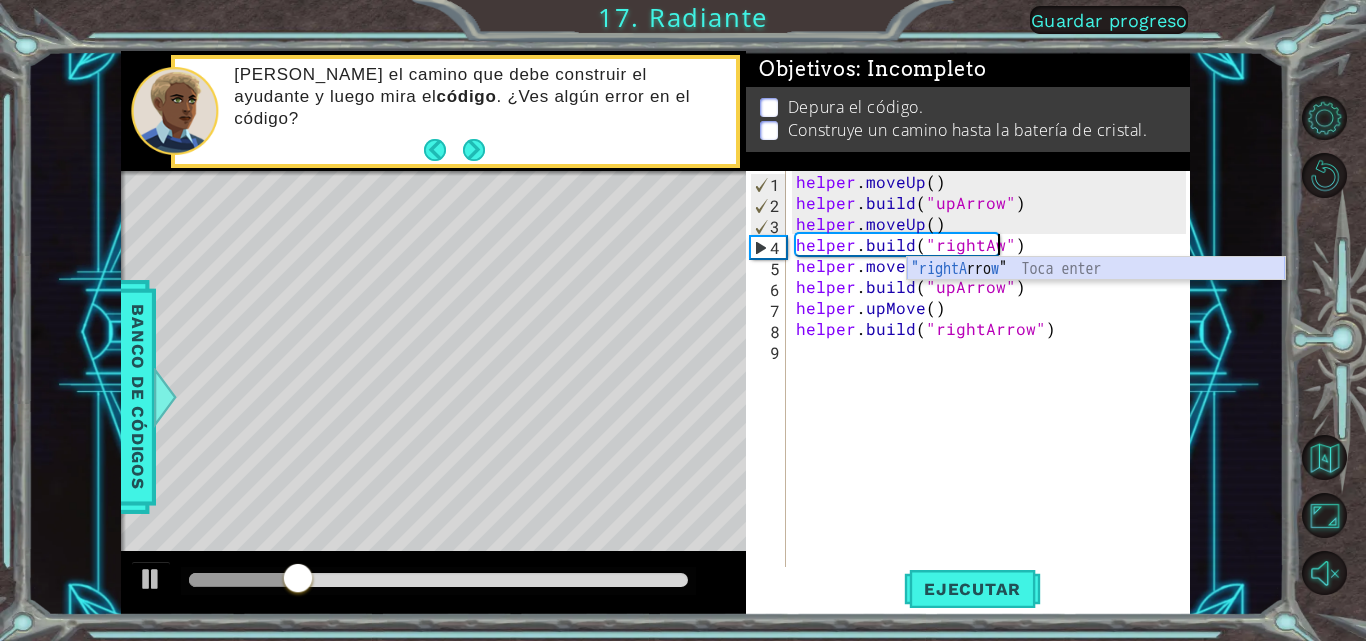 click on ""rightA rro w " Toca enter" at bounding box center (1096, 293) 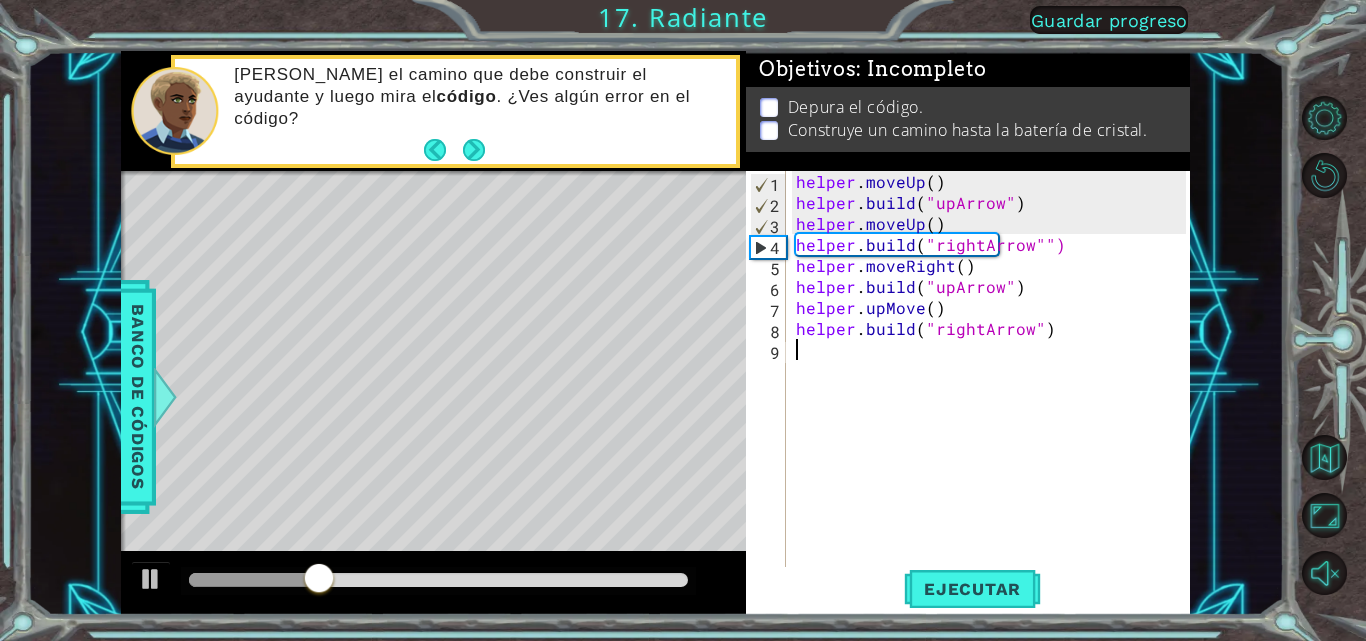 click on "helper . moveUp ( ) helper . build ( "upArrow" ) helper . moveUp ( ) helper . build ( "rightArrow"") helper . moveRight ( ) helper . build ( "upArrow" ) helper . [PERSON_NAME] ( ) helper . build ( "rightArrow" )" at bounding box center [994, 391] 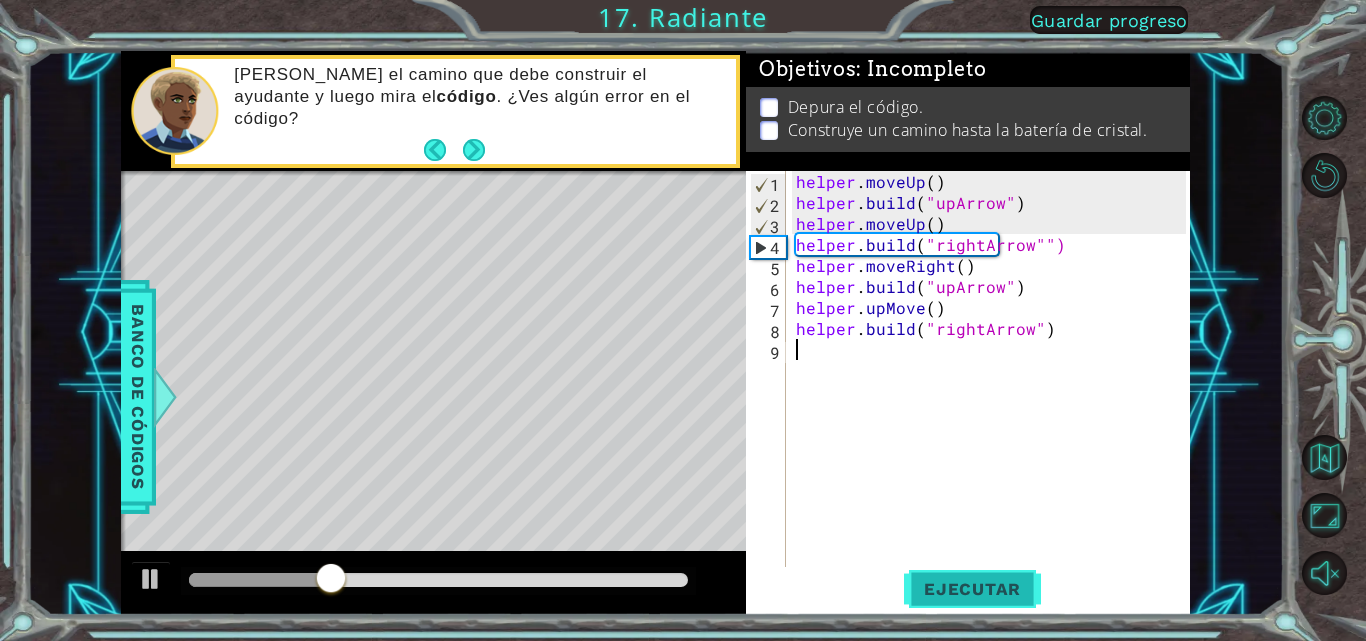 click on "Ejecutar" at bounding box center [972, 589] 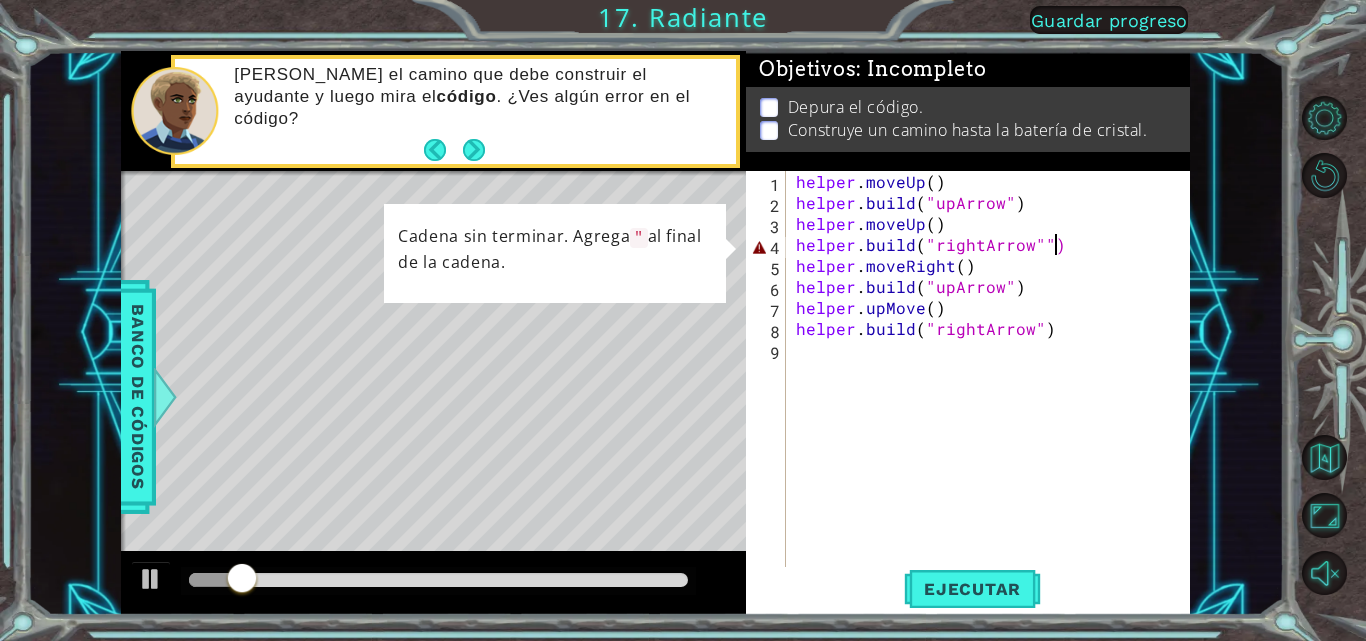 click on "helper . moveUp ( ) helper . build ( "upArrow" ) helper . moveUp ( ) helper . build ( "rightArrow"") helper . moveRight ( ) helper . build ( "upArrow" ) helper . [PERSON_NAME] ( ) helper . build ( "rightArrow" )" at bounding box center (994, 391) 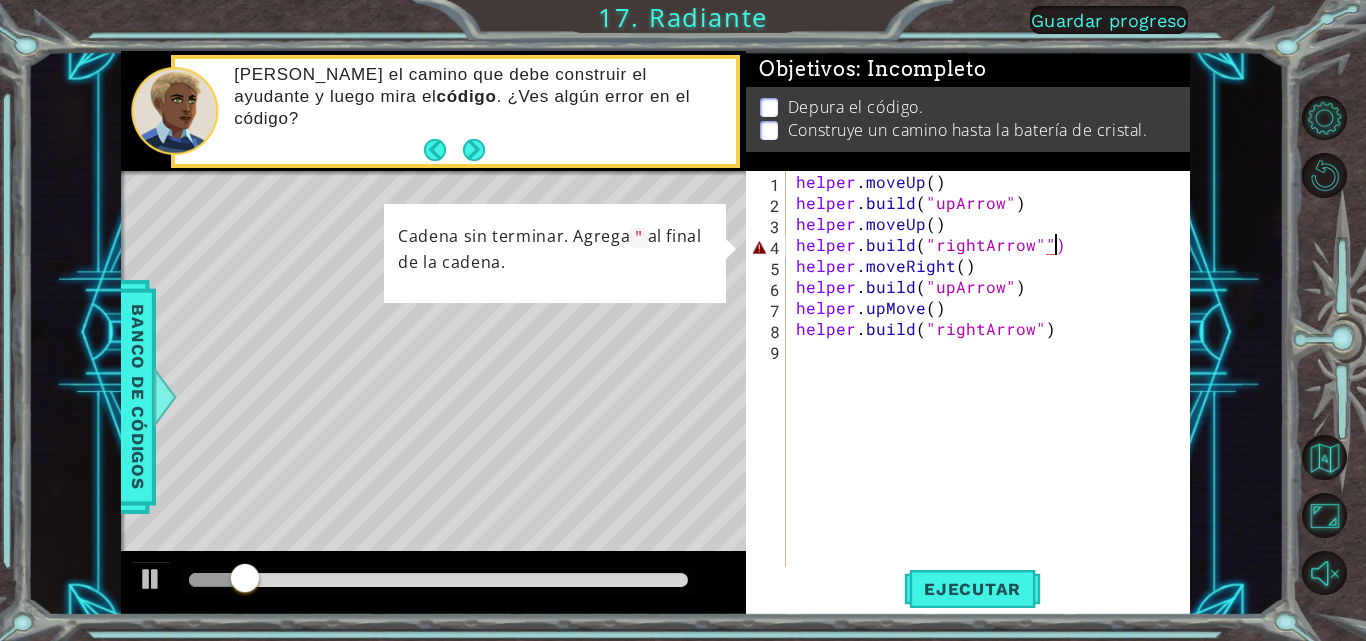 click on "helper . moveUp ( ) helper . build ( "upArrow" ) helper . moveUp ( ) helper . build ( "rightArrow"") helper . moveRight ( ) helper . build ( "upArrow" ) helper . [PERSON_NAME] ( ) helper . build ( "rightArrow" )" at bounding box center [994, 391] 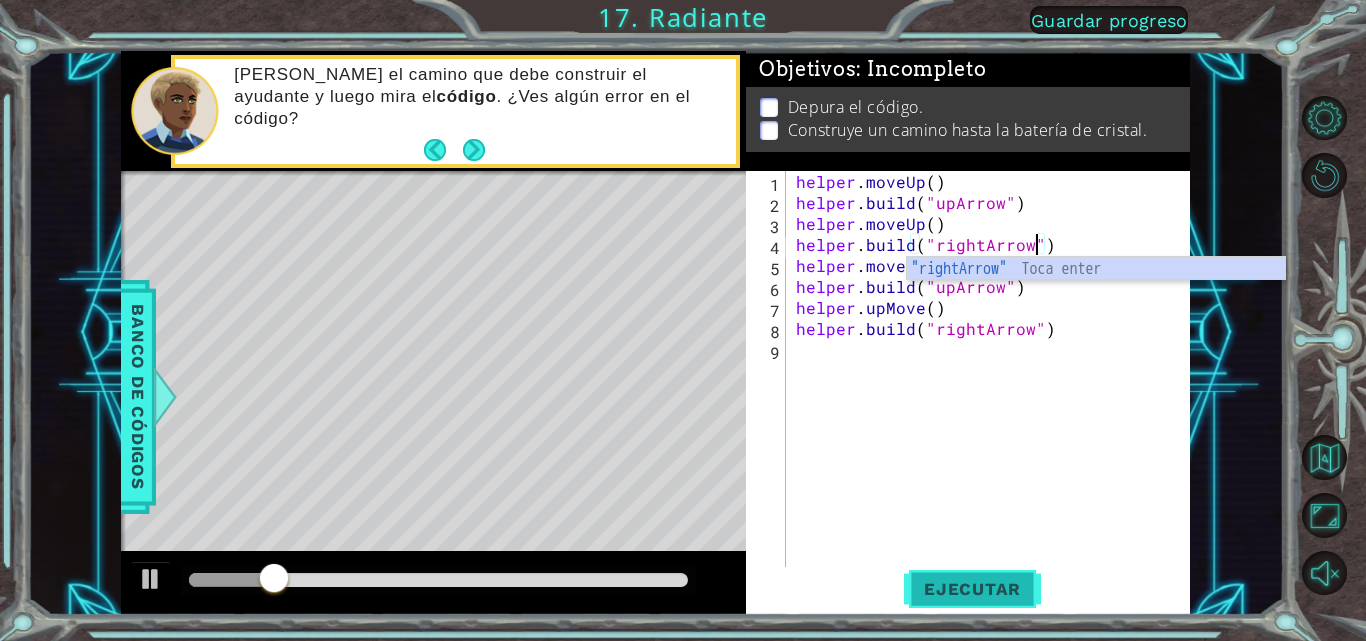 click on "Ejecutar" at bounding box center [972, 589] 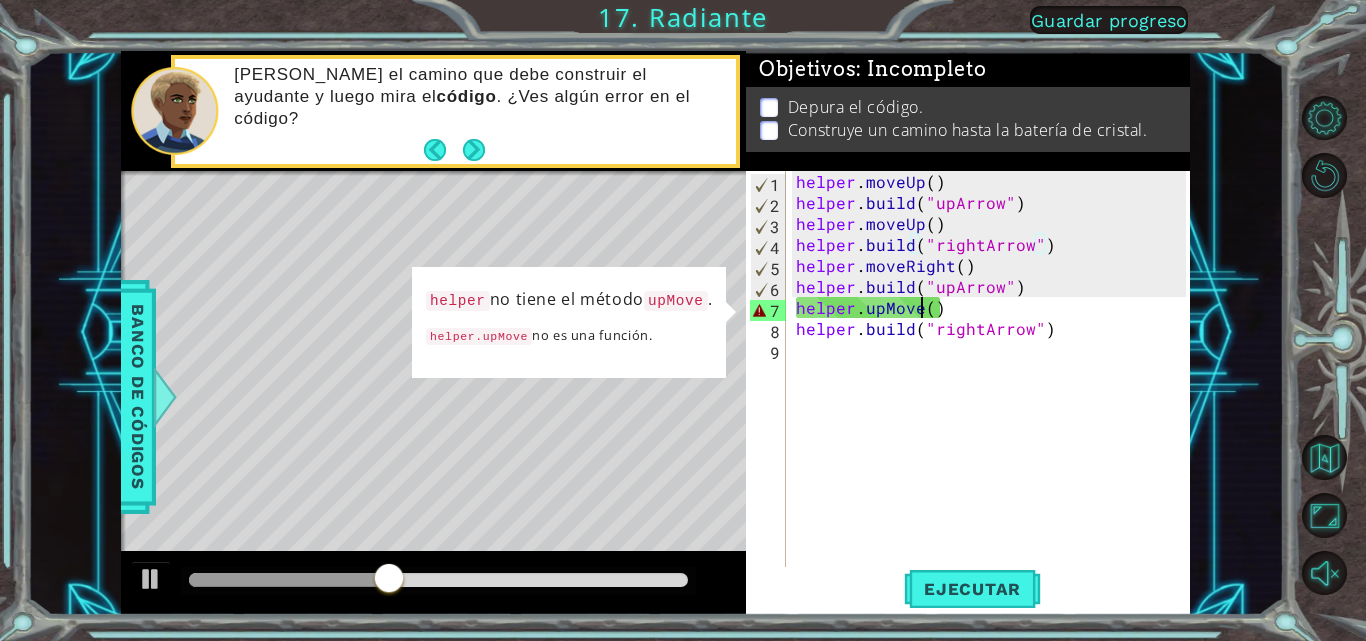 click on "helper . moveUp ( ) helper . build ( "upArrow" ) helper . moveUp ( ) helper . build ( "rightArrow" ) helper . moveRight ( ) helper . build ( "upArrow" ) helper . upMove ( ) helper . build ( "rightArrow" )" at bounding box center [994, 391] 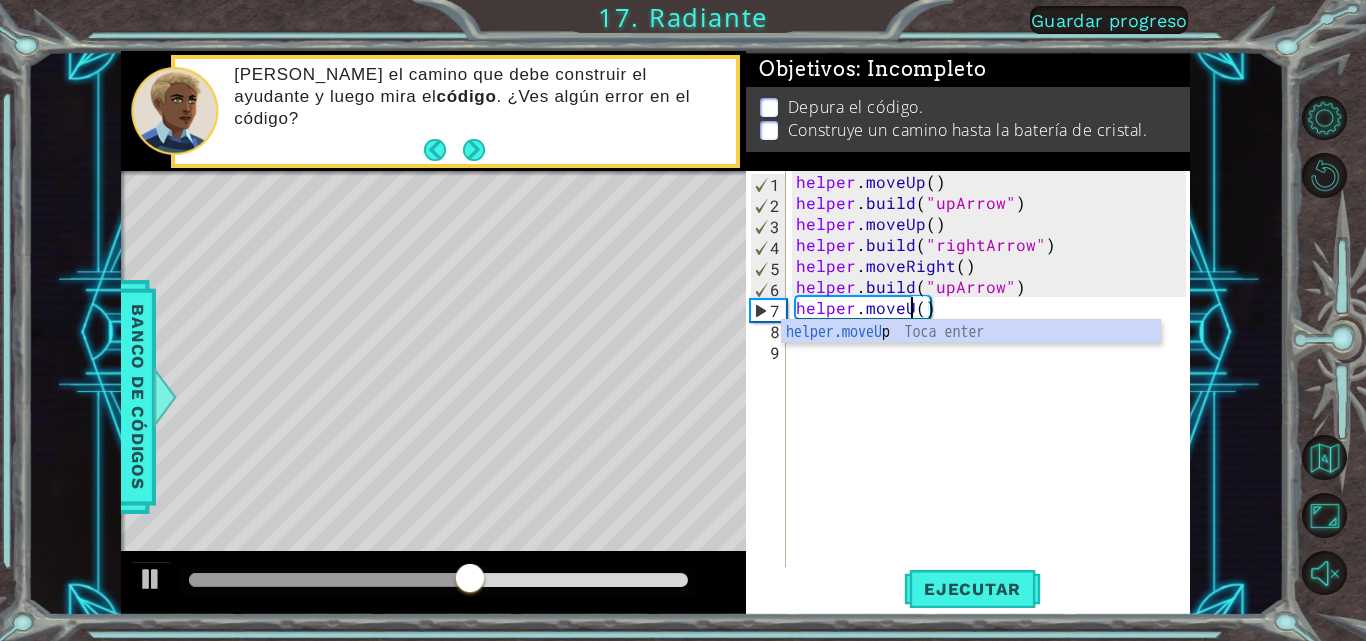 scroll, scrollTop: 0, scrollLeft: 8, axis: horizontal 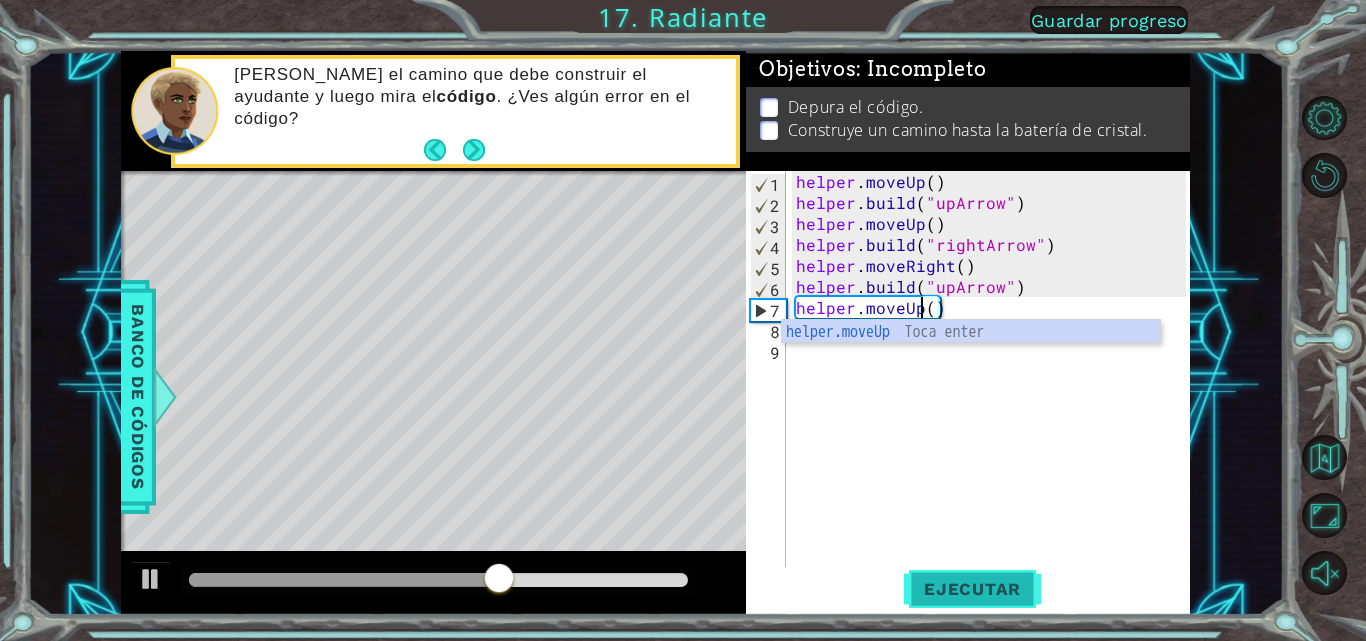 type on "helper.moveUp()" 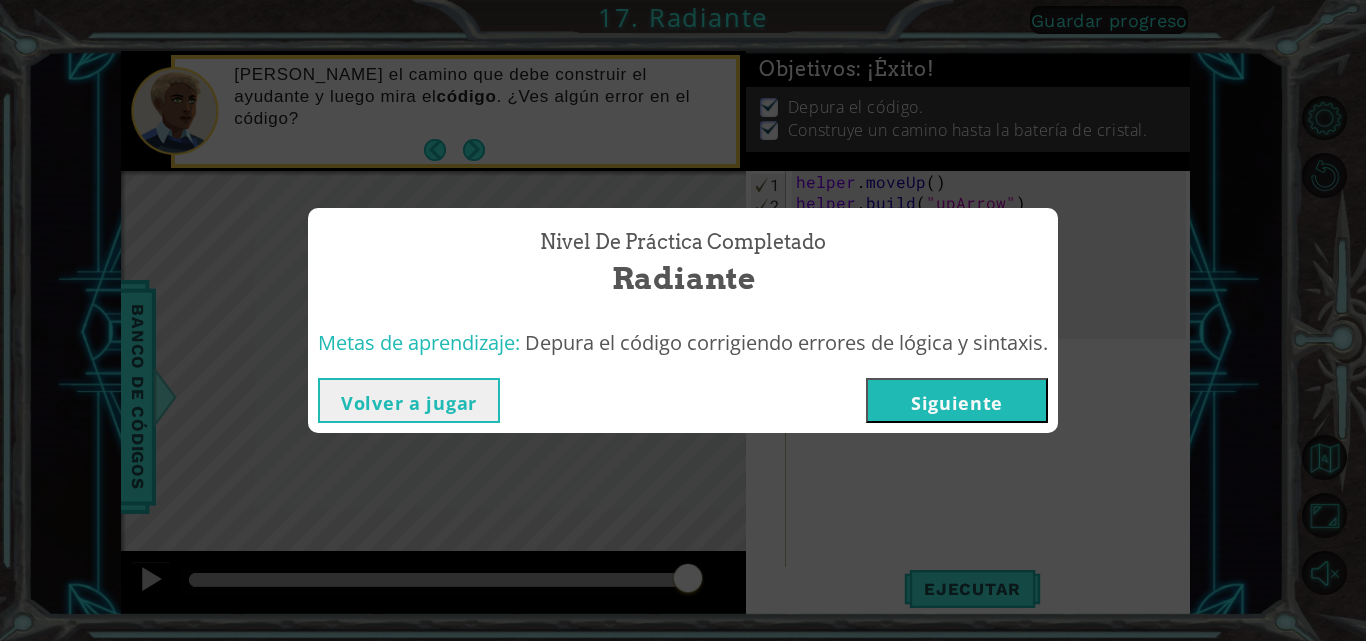 drag, startPoint x: 666, startPoint y: 584, endPoint x: 715, endPoint y: 584, distance: 49 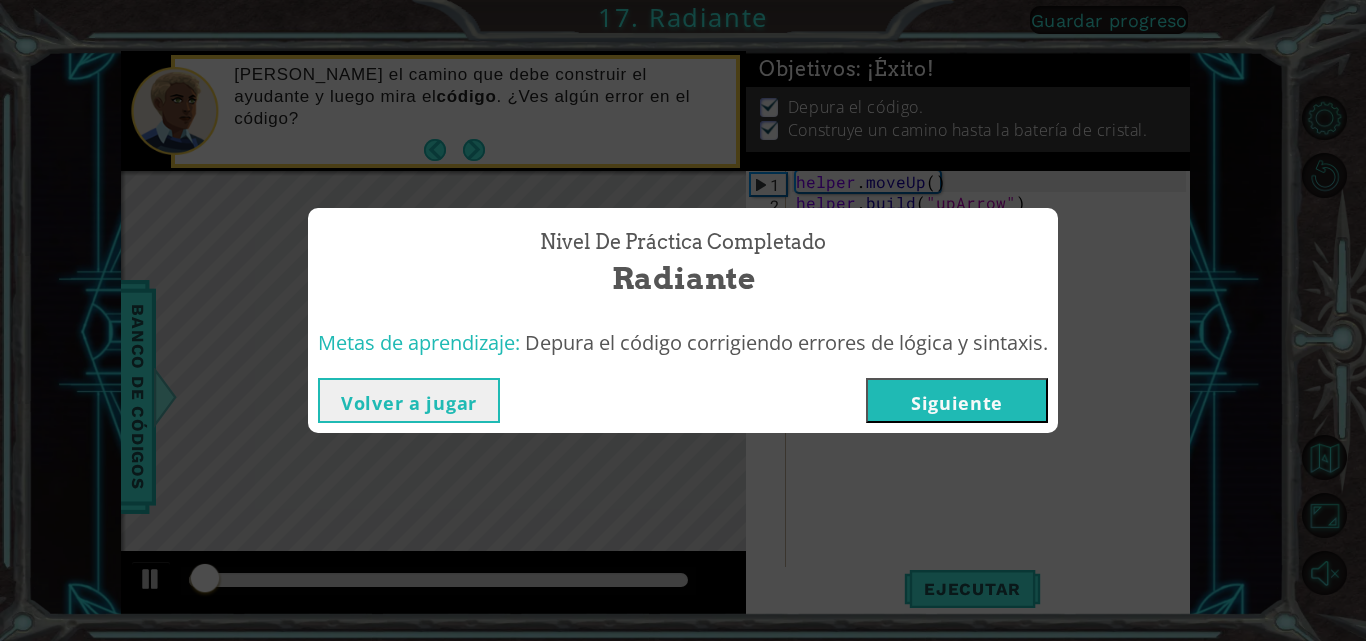 click on "Siguiente" at bounding box center [957, 400] 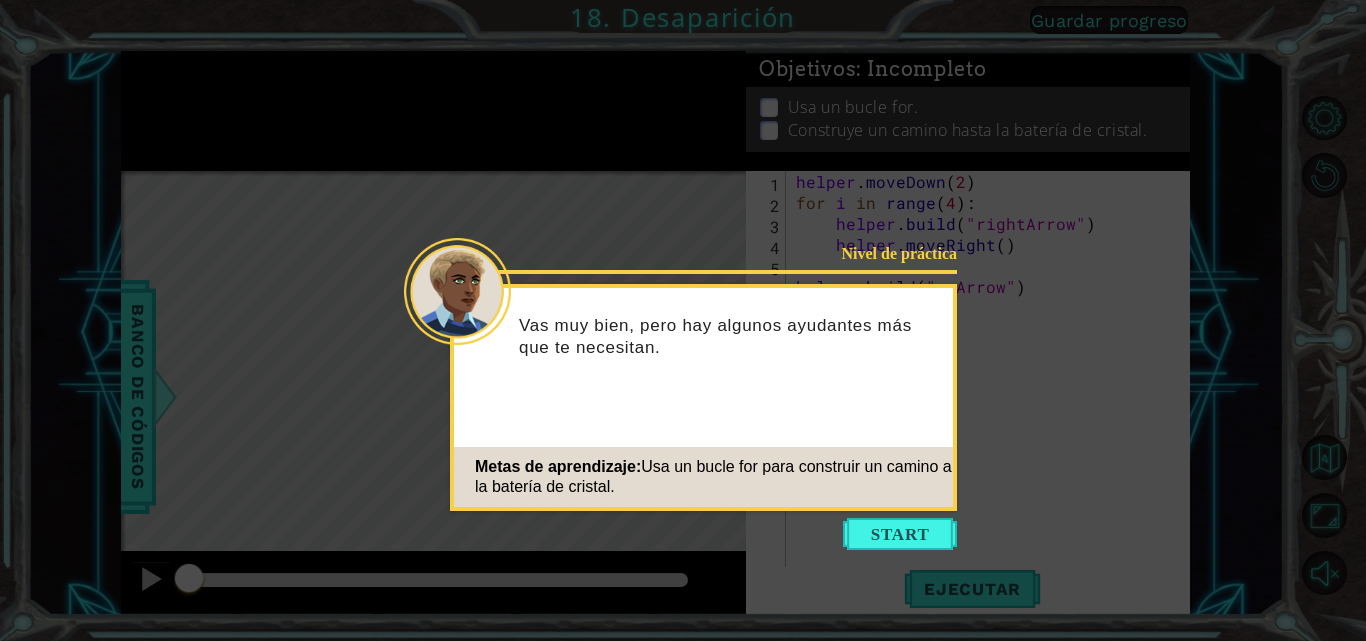 click on "Nivel de práctica   Vas muy bien, pero hay algunos ayudantes más que te necesitan.
Metas de aprendizaje:  Usa un bucle for para construir un camino a la batería de cristal." at bounding box center (703, 397) 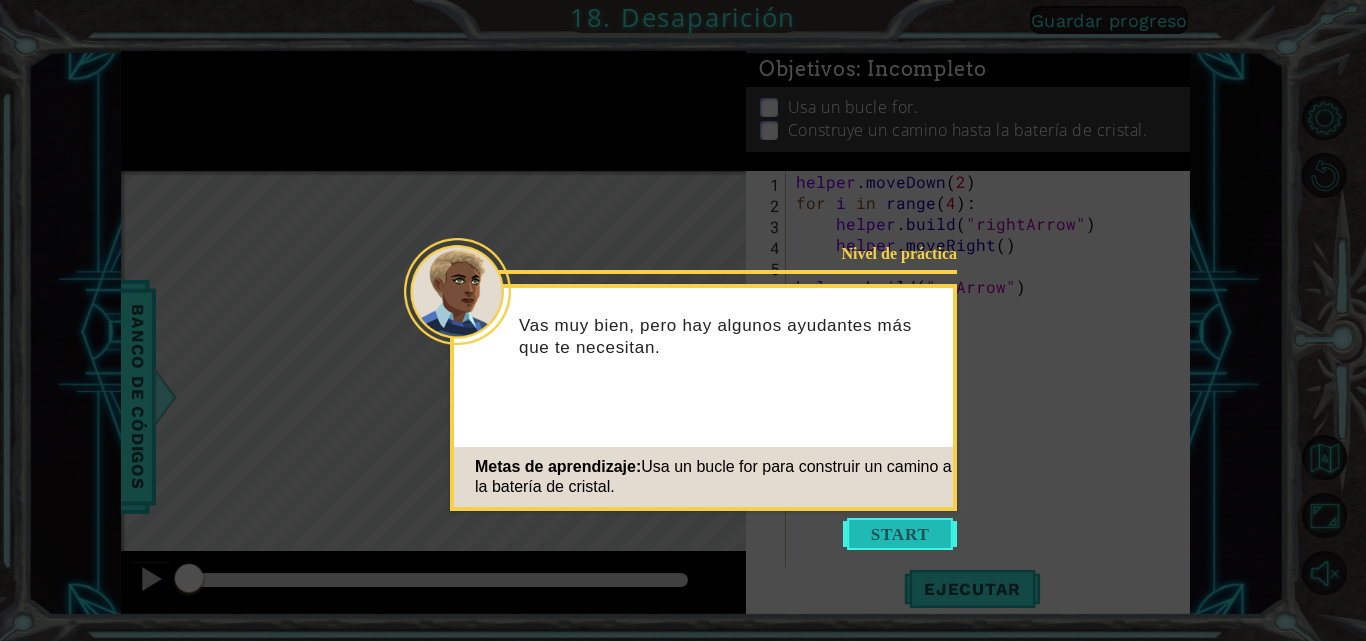 click at bounding box center (900, 534) 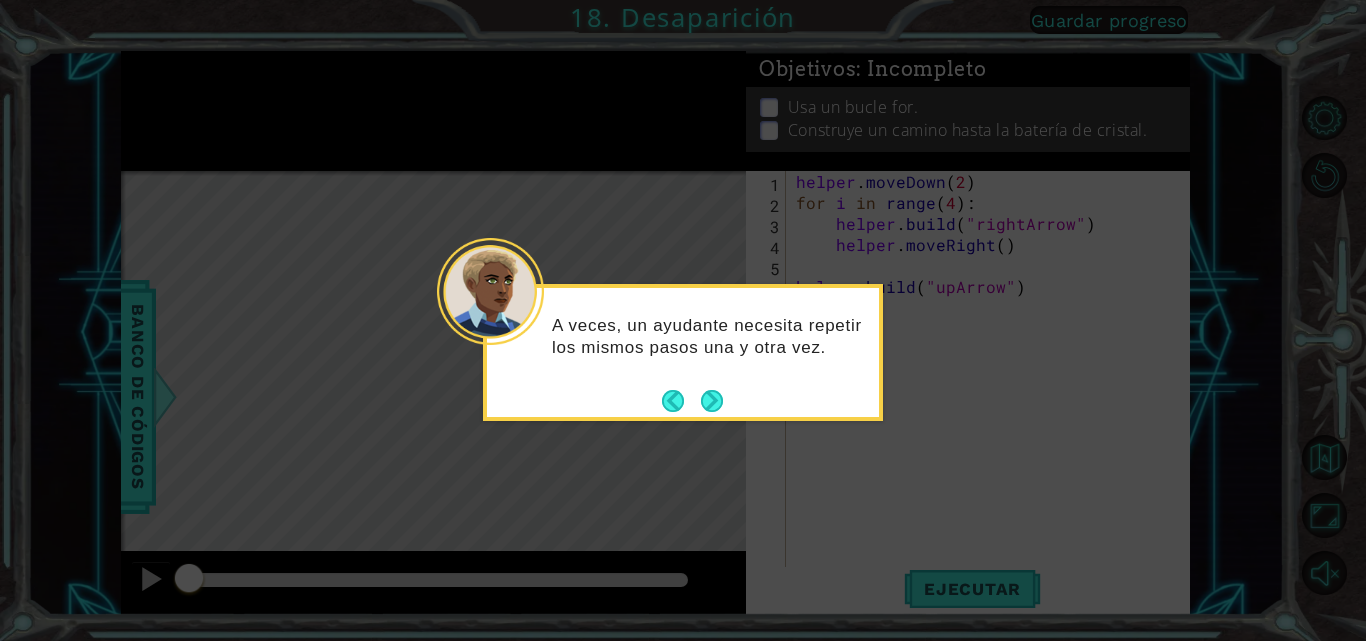 click at bounding box center (712, 401) 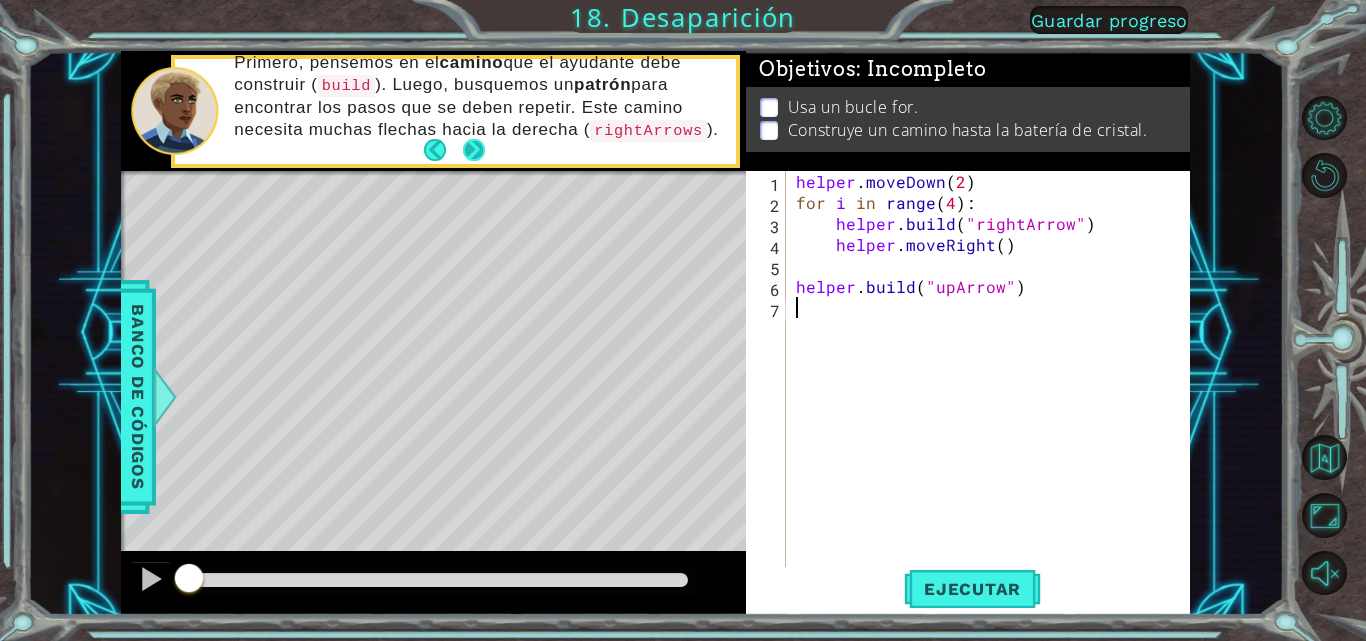 click at bounding box center (474, 150) 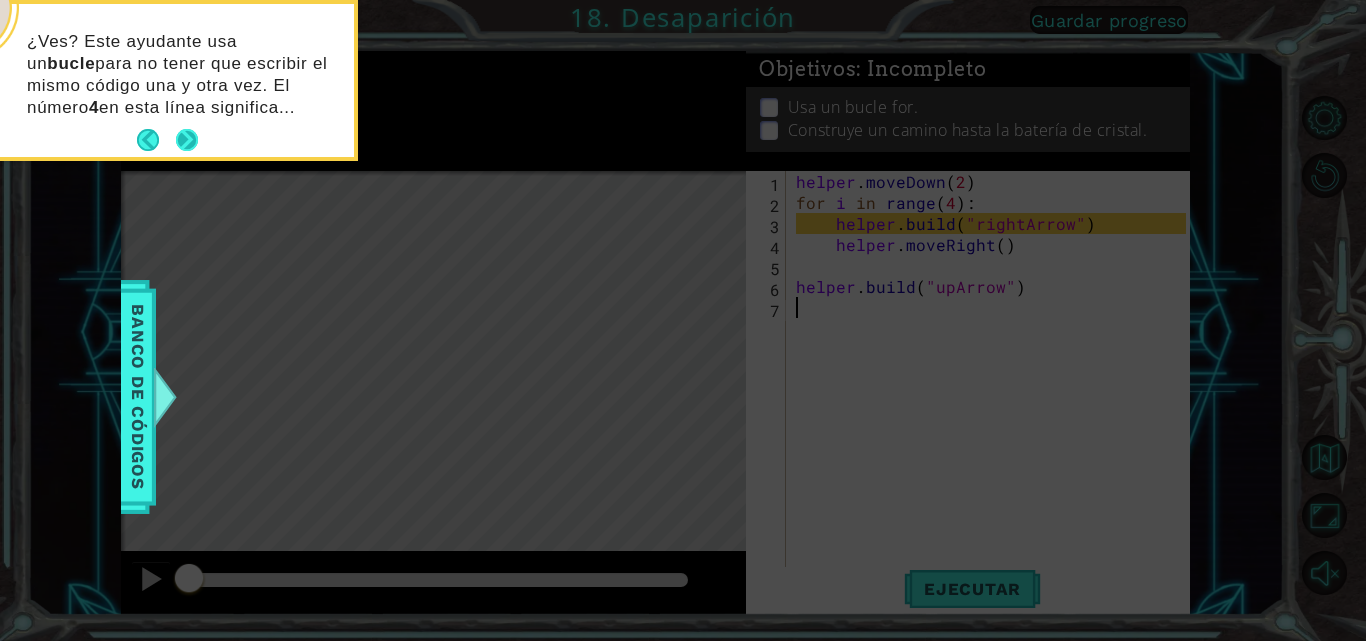 click at bounding box center (187, 140) 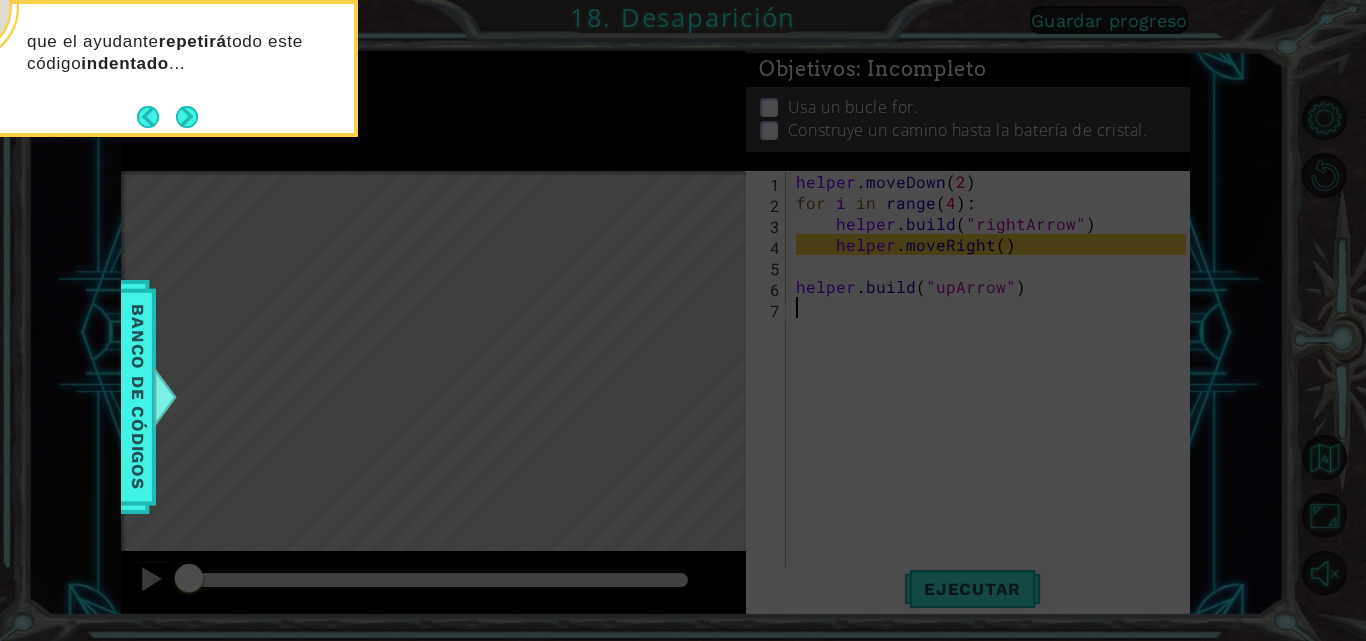 click on "que el ayudante  repetirá  todo este código  indentado ..." at bounding box center [158, 68] 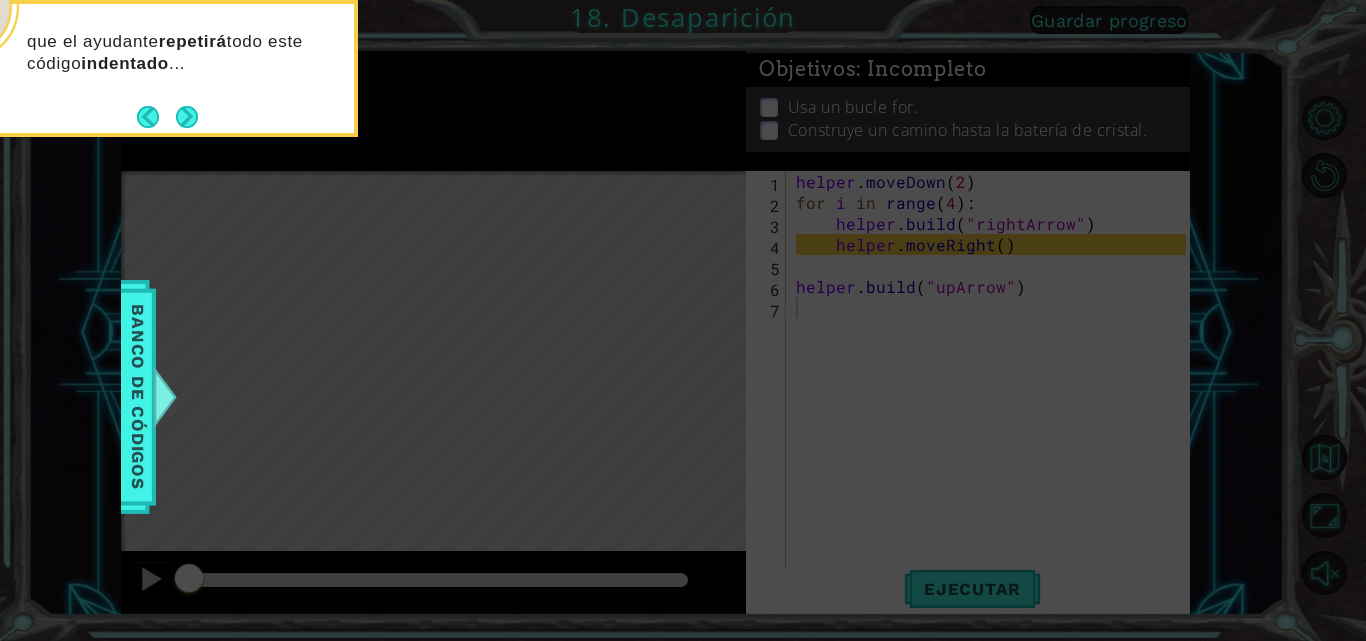 click on "que el ayudante  repetirá  todo este código  indentado ..." at bounding box center (158, 68) 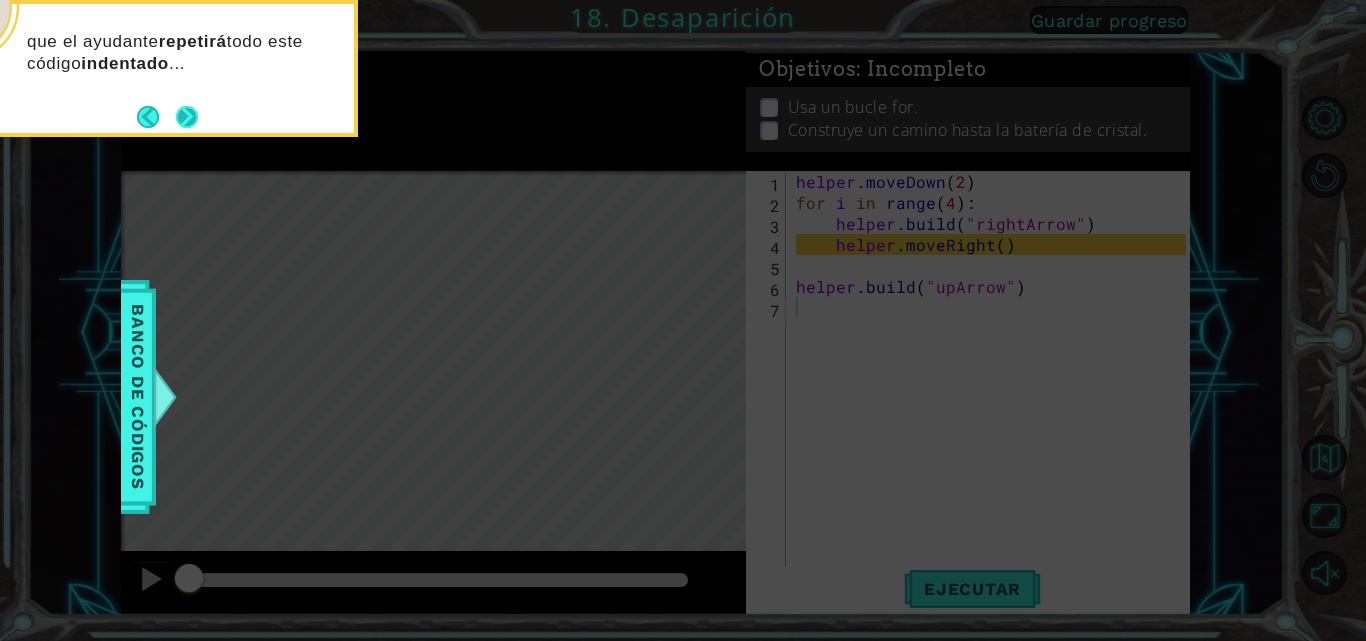 click at bounding box center (187, 117) 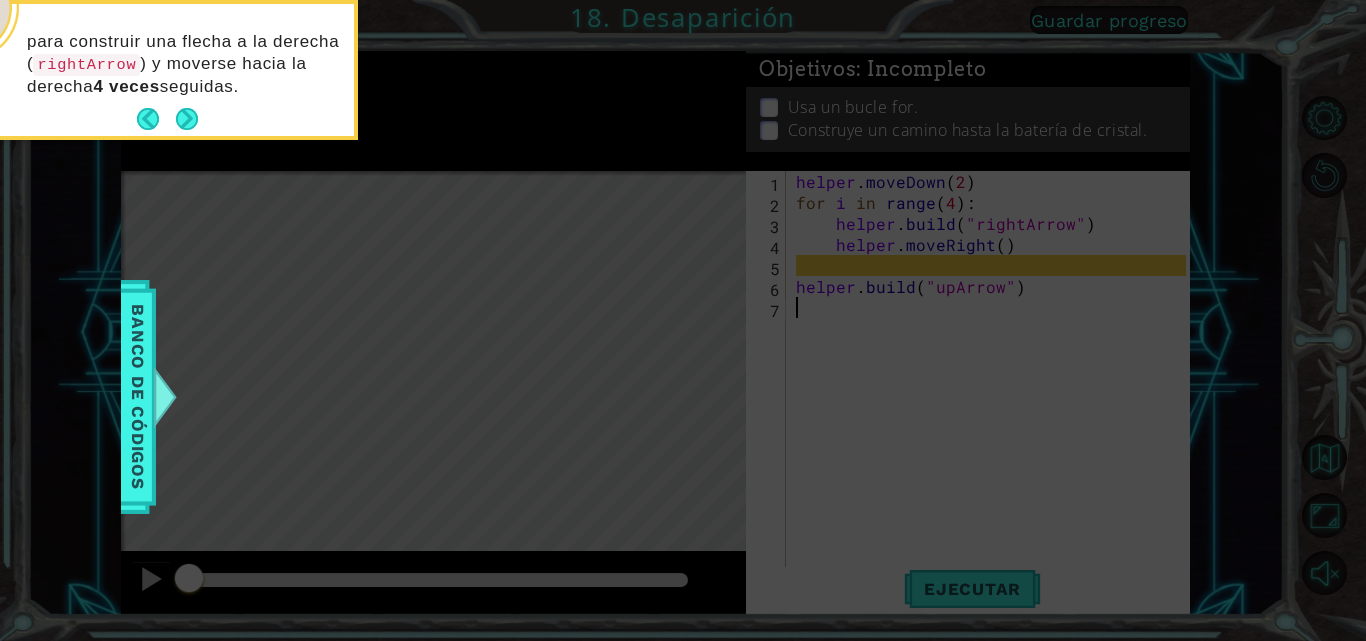 click at bounding box center (187, 119) 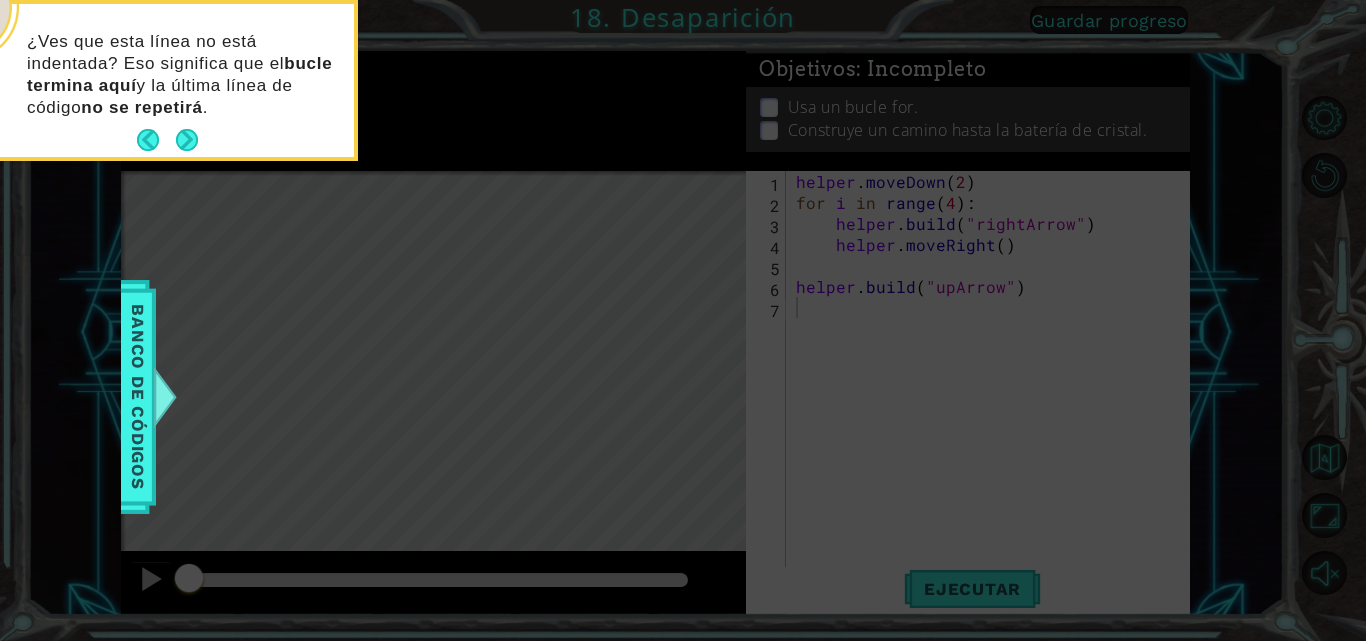 click on "¿Ves que esta línea no está indentada? Eso significa que el  bucle termina aquí  y la última línea de código  no se repetirá ." at bounding box center [158, 84] 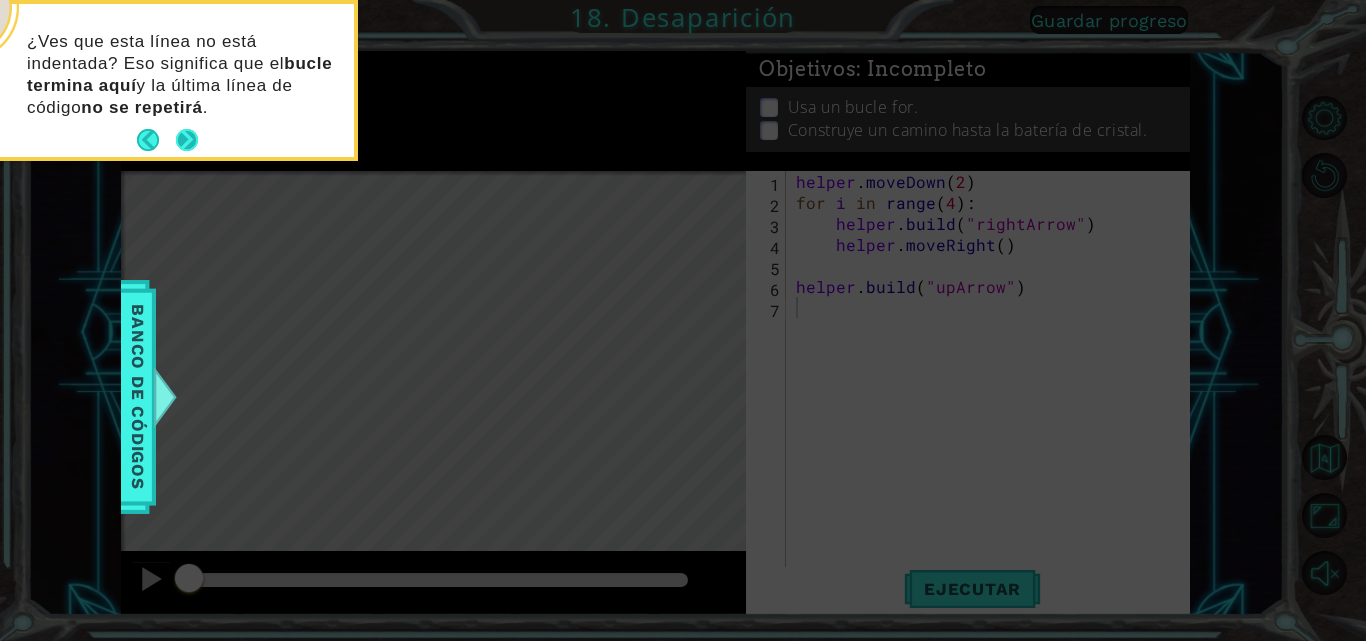 click at bounding box center [187, 140] 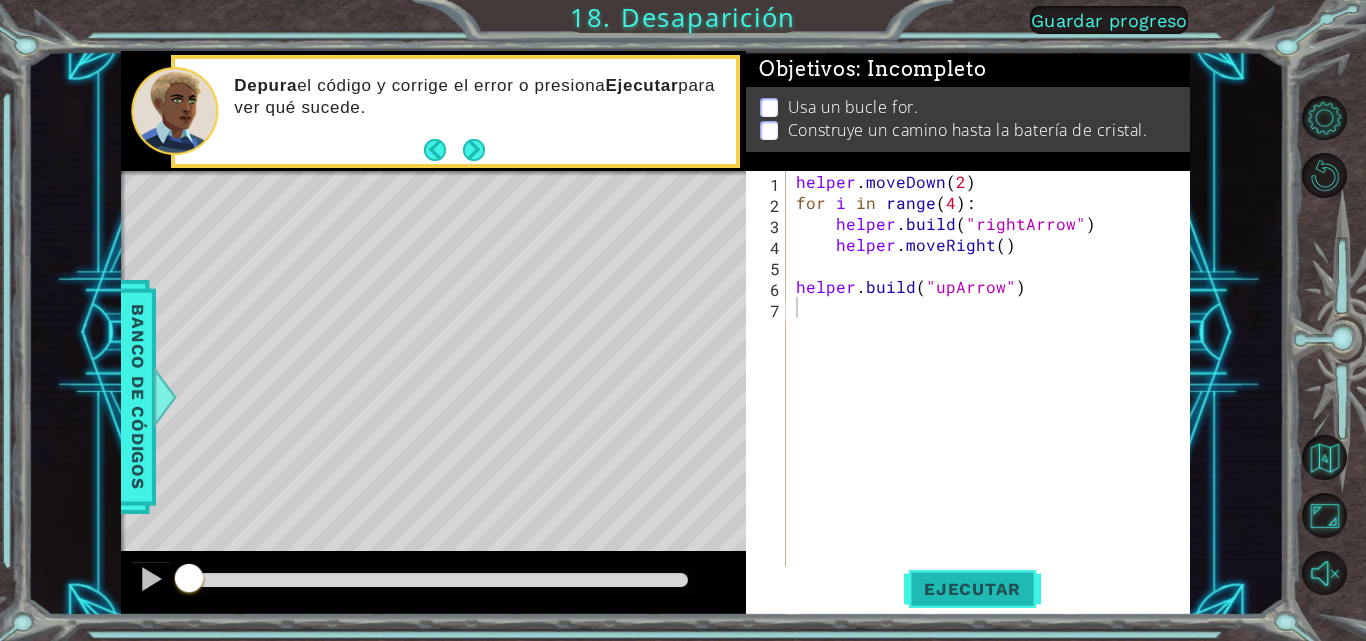 click on "Ejecutar" at bounding box center [972, 589] 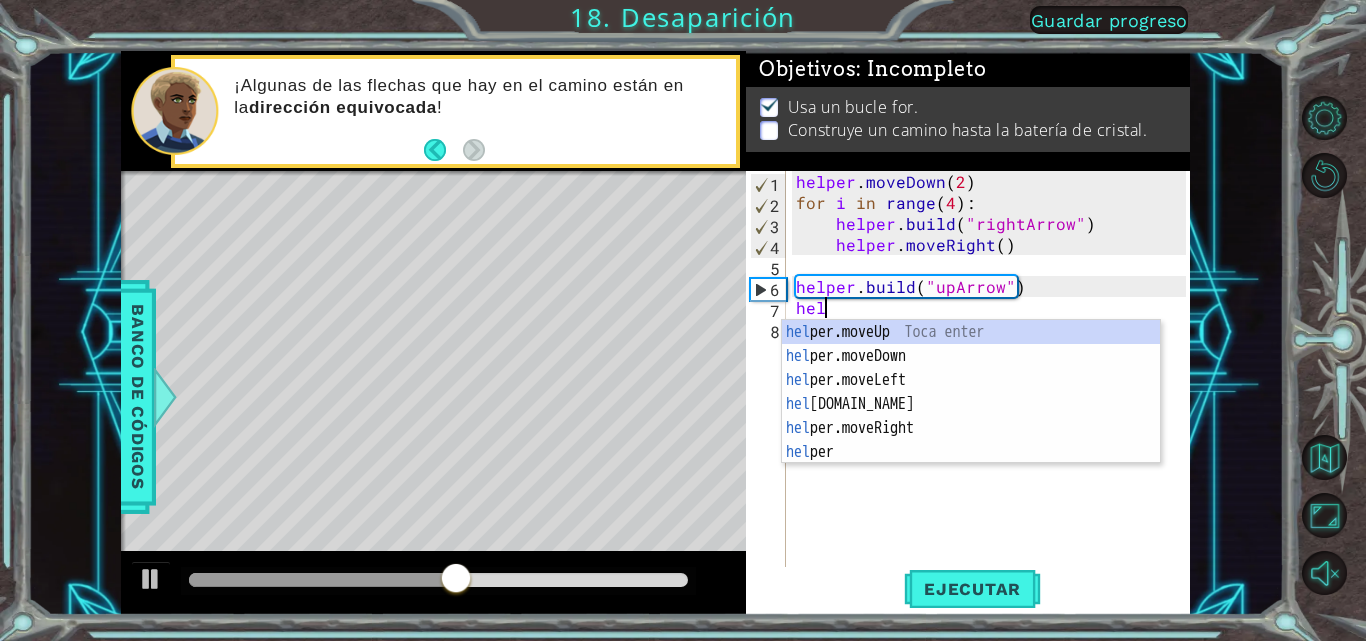 scroll, scrollTop: 0, scrollLeft: 1, axis: horizontal 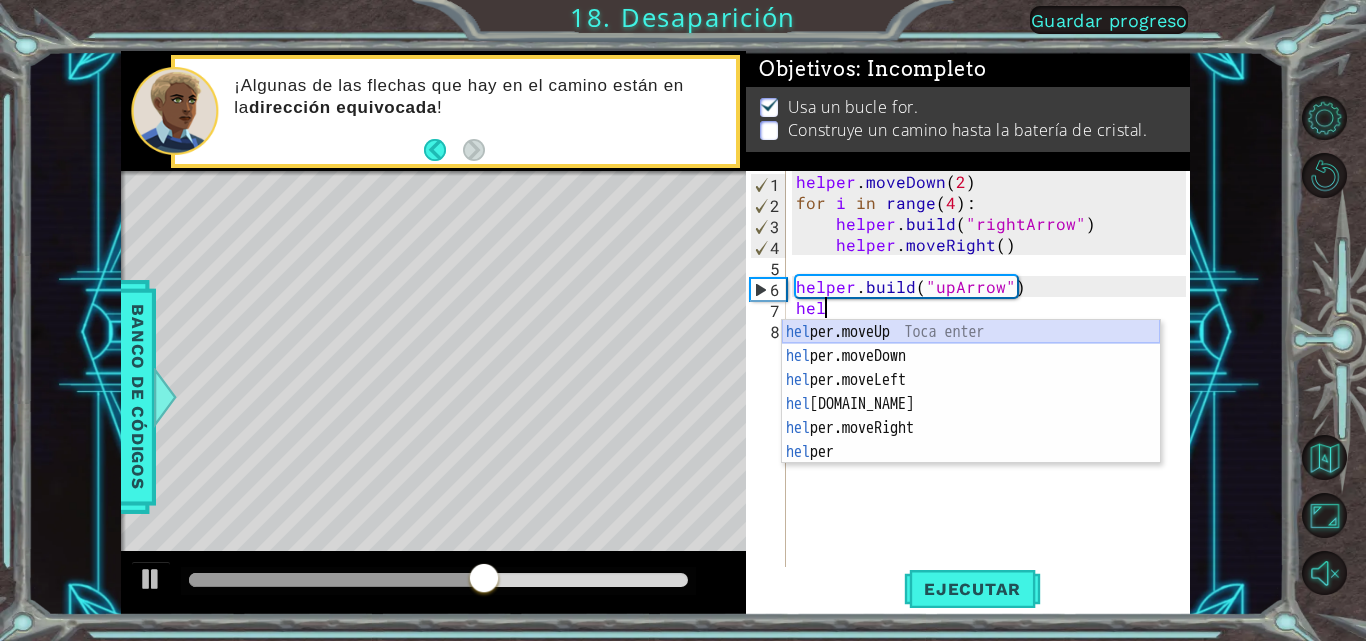 click on "hel per.moveUp Toca enter hel per.moveDown Toca enter hel per.moveLeft Toca enter hel [DOMAIN_NAME] Toca enter hel per.moveRight Toca enter hel per Toca enter" at bounding box center [971, 416] 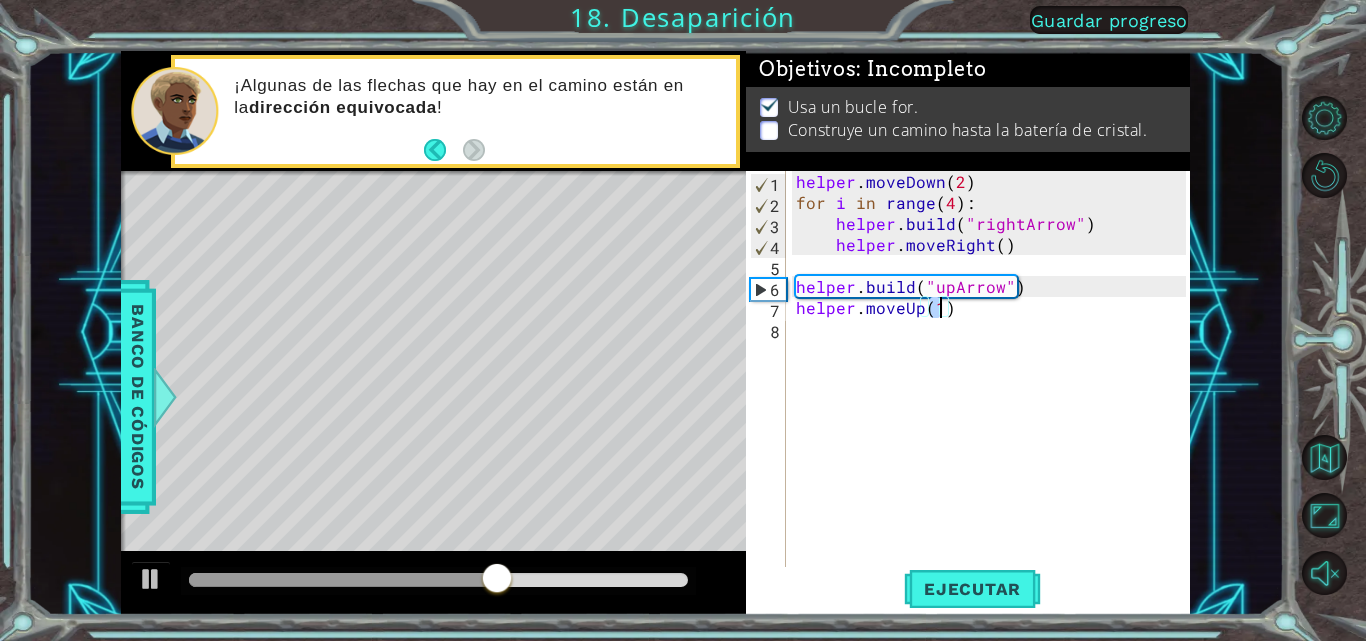 click on "helper . moveDown ( 2 ) for   i   in   range ( 4 ) :      helper . build ( "rightArrow" )      helper . moveRight ( ) helper . build ( "upArrow" ) helper . moveUp ( 1 )" at bounding box center [994, 391] 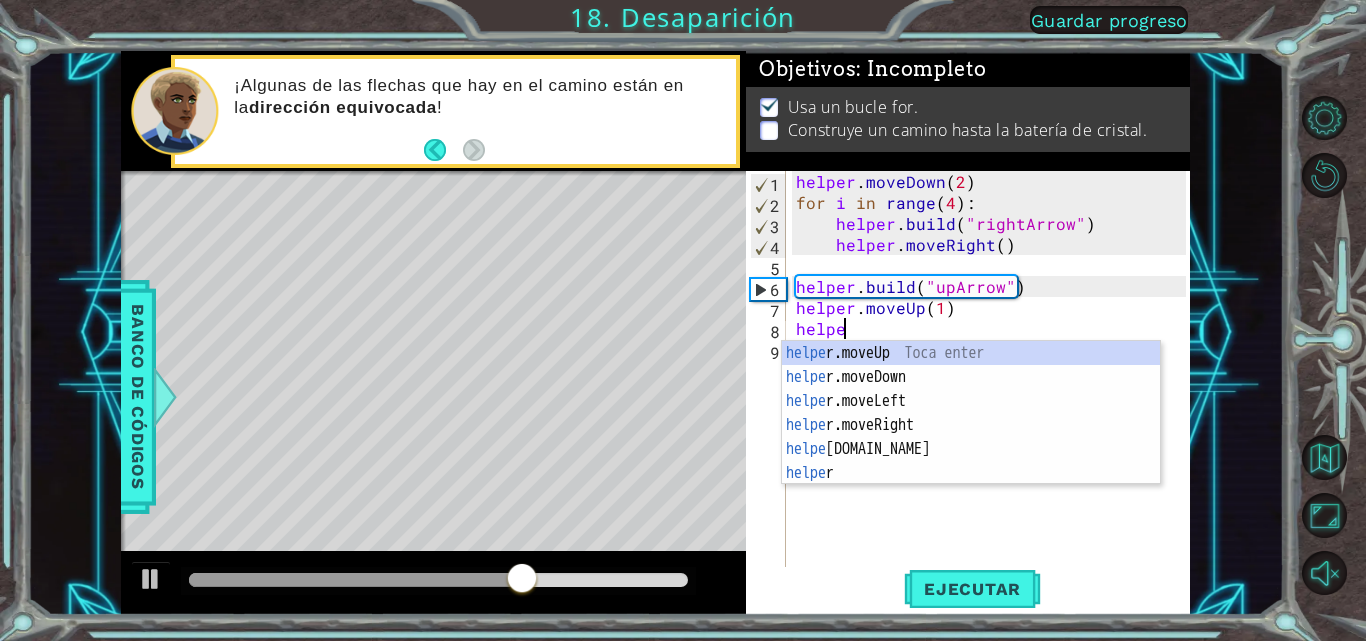 scroll, scrollTop: 0, scrollLeft: 3, axis: horizontal 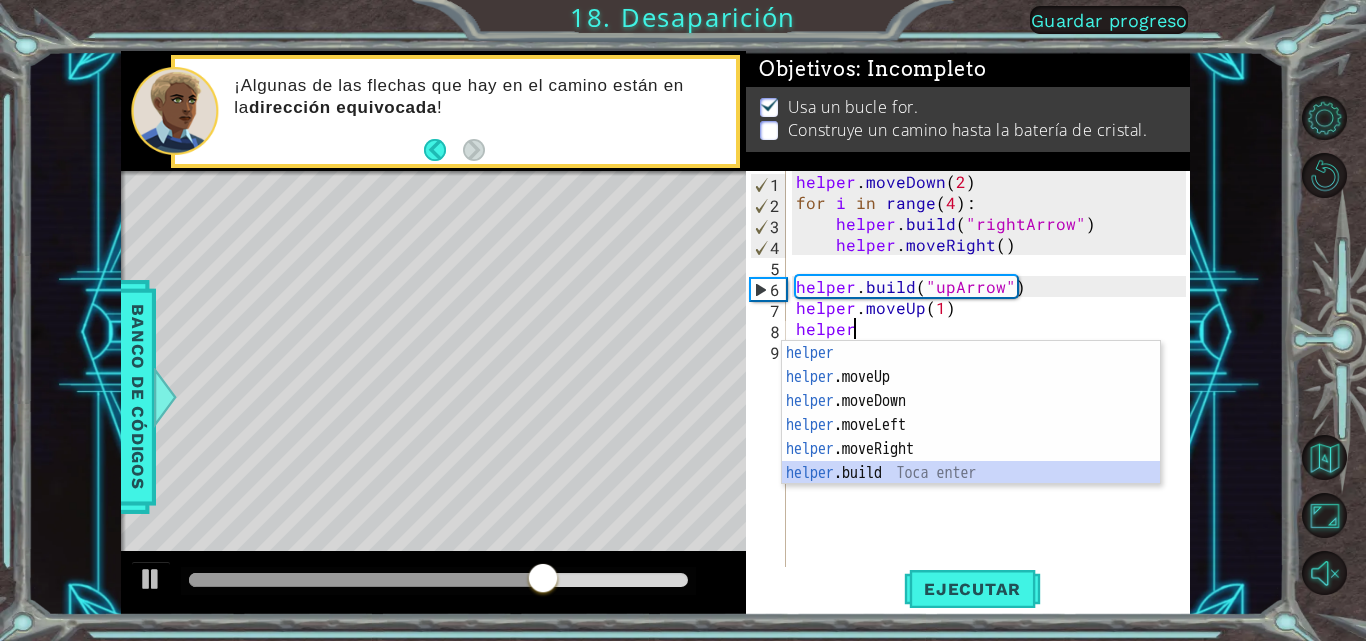 click on "helper Toca enter helper .moveUp Toca enter helper .moveDown Toca enter helper .moveLeft Toca enter helper .moveRight Toca enter helper .build Toca enter" at bounding box center [971, 437] 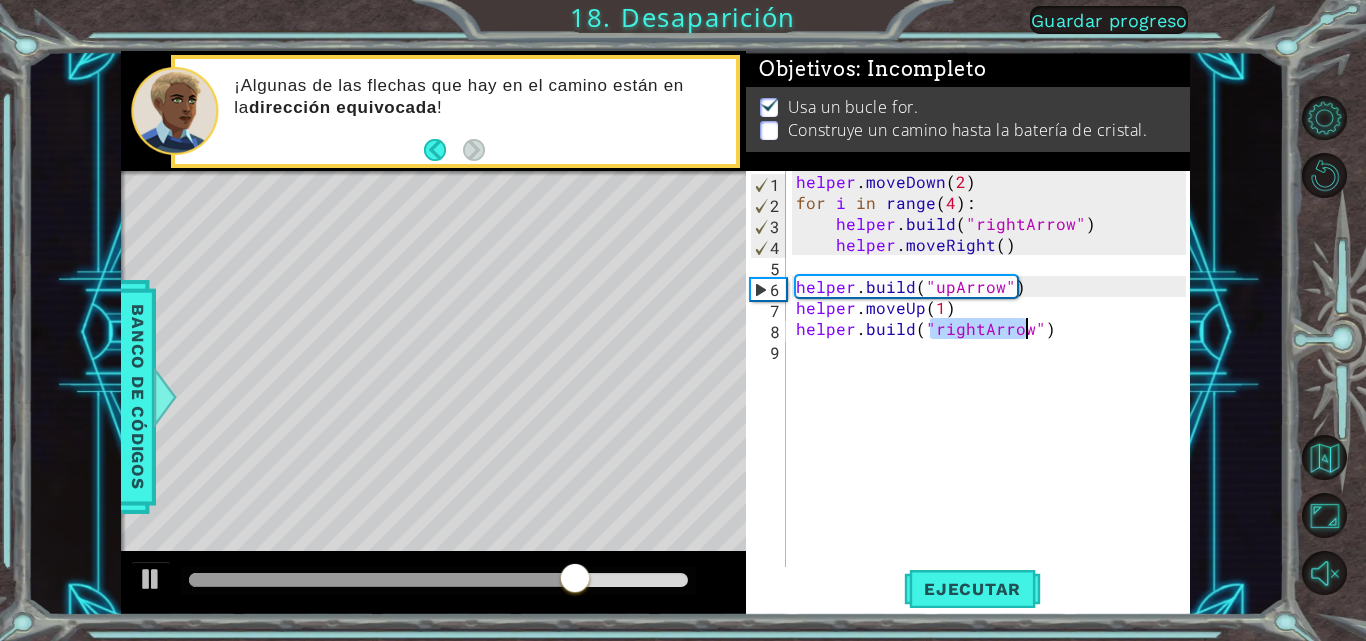 click on "helper . moveDown ( 2 ) for   i   in   range ( 4 ) :      helper . build ( "rightArrow" )      helper . moveRight ( ) helper . build ( "upArrow" ) helper . moveUp ( 1 ) helper . build ( "rightArrow" )" at bounding box center [989, 370] 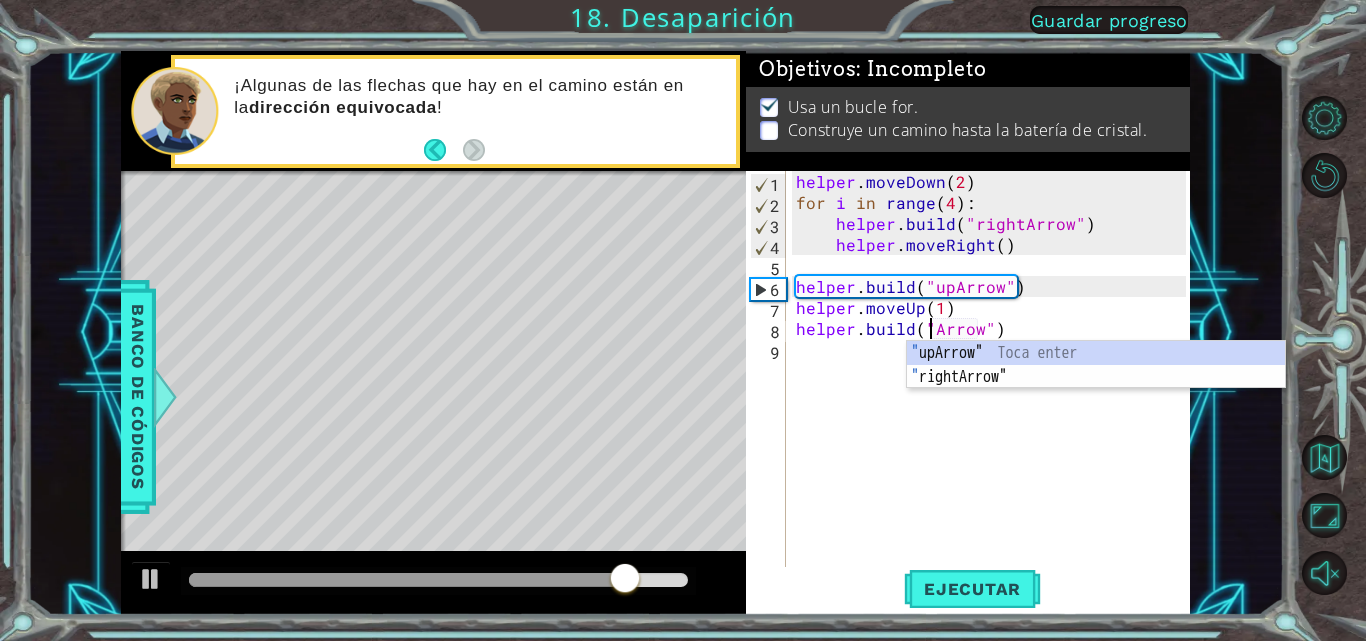 scroll, scrollTop: 0, scrollLeft: 10, axis: horizontal 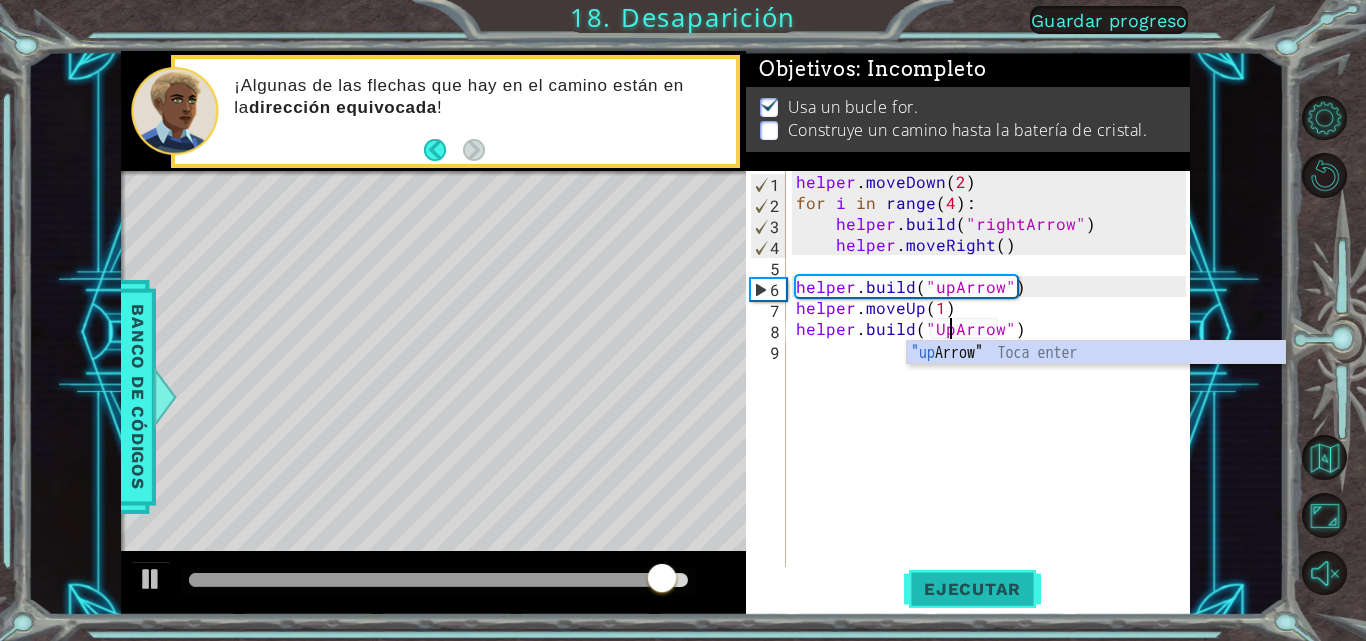 click on "Ejecutar" at bounding box center (972, 589) 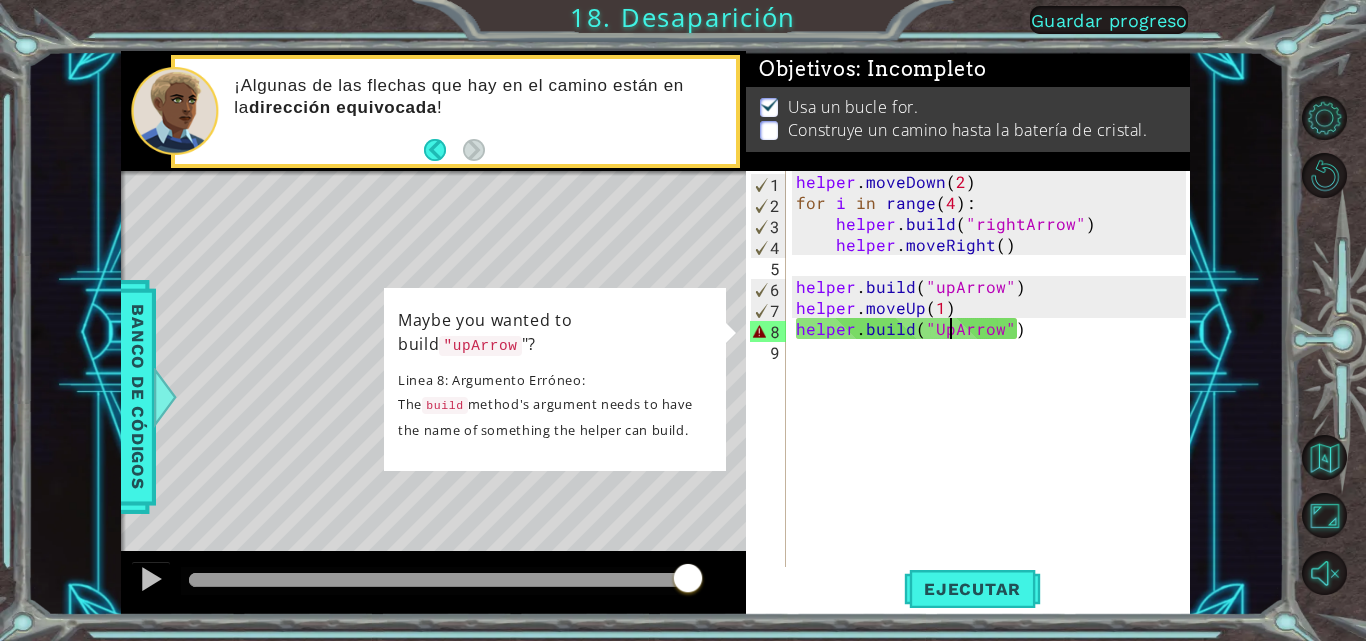 drag, startPoint x: 633, startPoint y: 582, endPoint x: 733, endPoint y: 583, distance: 100.005 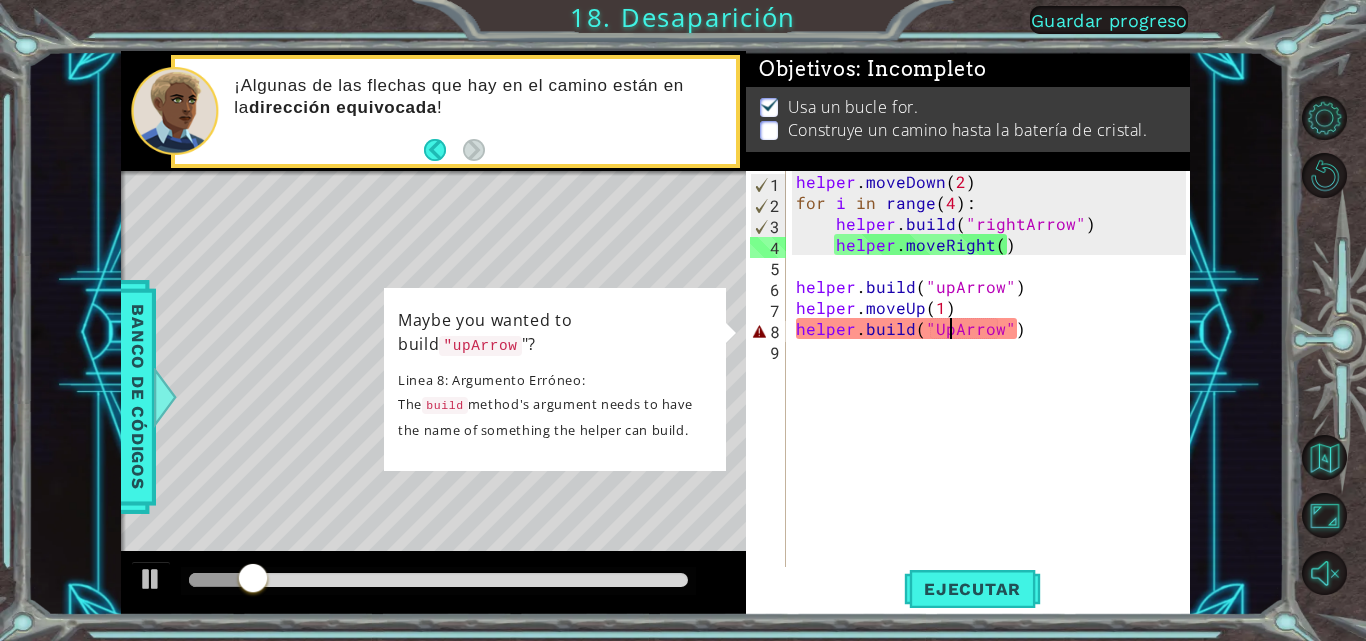 click on "helper . moveDown ( 2 ) for   i   in   range ( 4 ) :      helper . build ( "rightArrow" )      helper . moveRight ( ) helper . build ( "upArrow" ) helper . moveUp ( 1 ) helper . build ( "UpArrow" )" at bounding box center [994, 391] 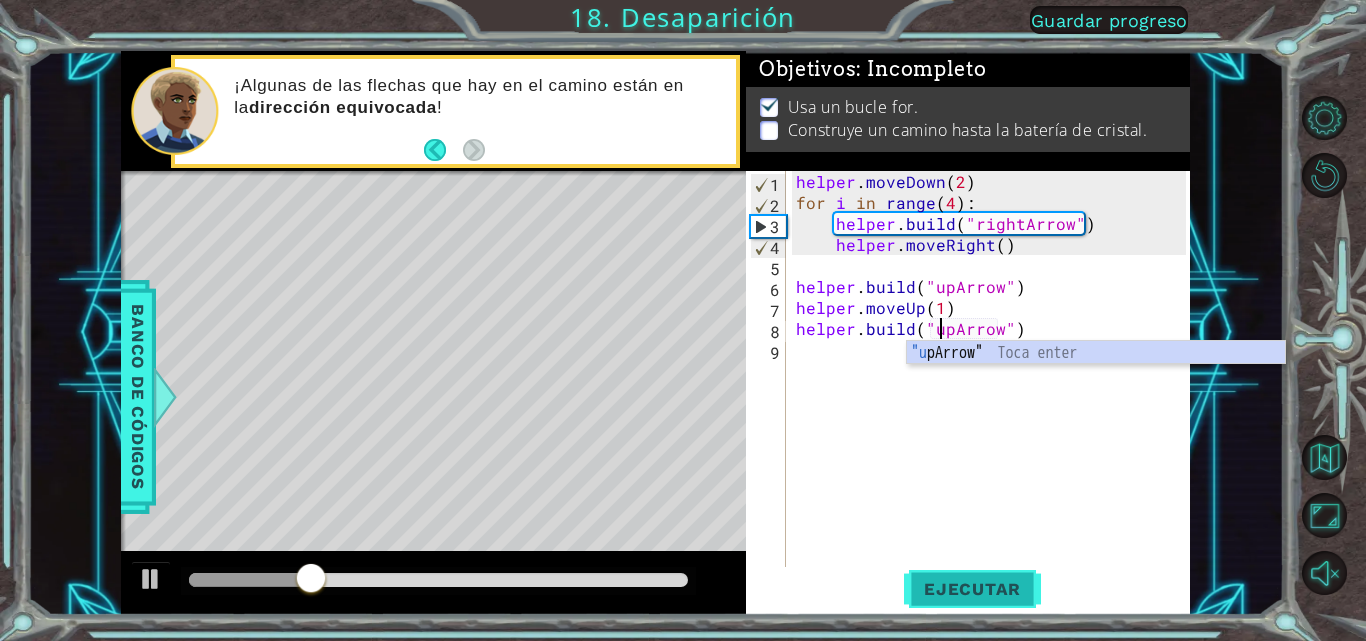 type on "[DOMAIN_NAME]("upArrow")" 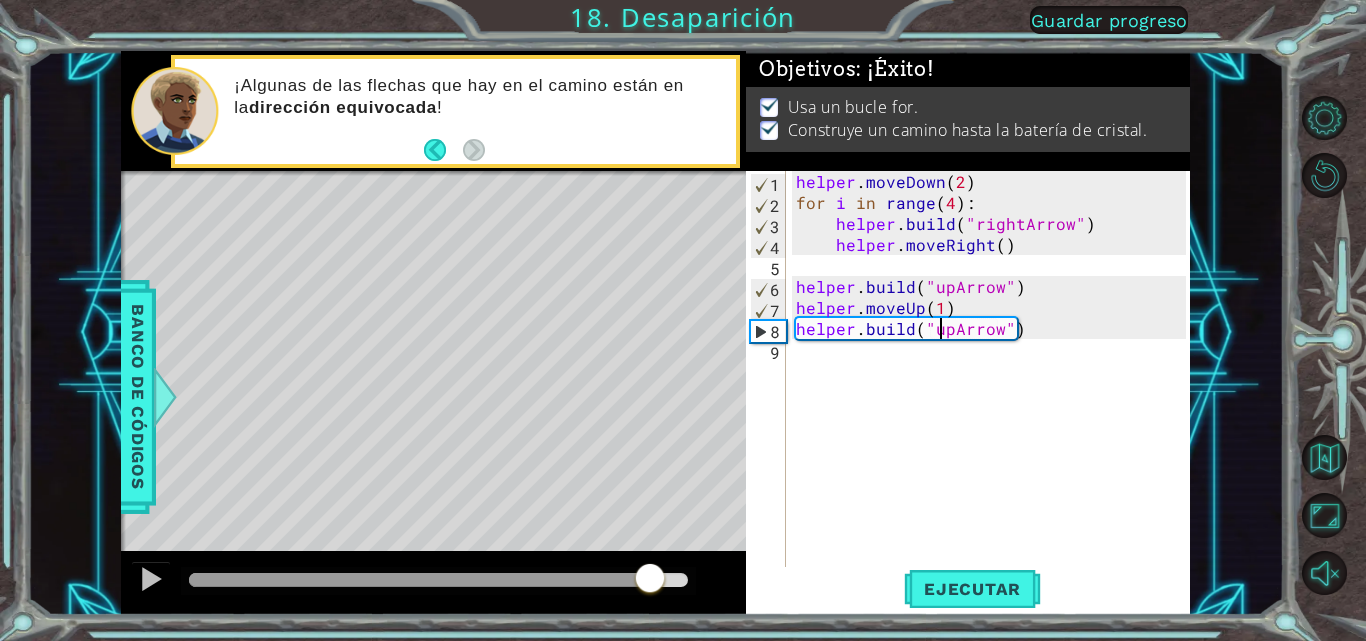 click on "1     הההההההההההההההההההההההההההההההההההההההההההההההההההההההההההההההההההההההההההההההההההההההההההההההההההההההההההההההההההההההההההההההההההההההההההההההההההההההההההההההההההההההההההההההההההההההההההההההההההההההההההההההההההההההההההההההההההההההההההההההההההההההההההההההה XXXXXXXXXXXXXXXXXXXXXXXXXXXXXXXXXXXXXXXXXXXXXXXXXXXXXXXXXXXXXXXXXXXXXXXXXXXXXXXXXXXXXXXXXXXXXXXXXXXXXXXXXXXXXXXXXXXXXXXXXXXXXXXXXXXXXXXXXXXXXXXXXXXXXXXXXXXXXXXXXXXXXXXXXXXXXXXXXXXXXXXXXXXXXXXXXXXXXXXXXXXXXXXXXXXXXXXXXXXXXXXXXXXXXXXXXXXXXXXXXXXXXXXXXXXXXXXX Solución × Objetivos : ¡Éxito!       Usa un bucle for.
Construye un camino hasta la batería de cristal.
[DOMAIN_NAME]("upArrow") 1 2 3 4 5 6 7 8 9 helper . moveDown ( 2 ) for   i   in   range ( 4 ) :      helper . build ( )      ." at bounding box center (683, 320) 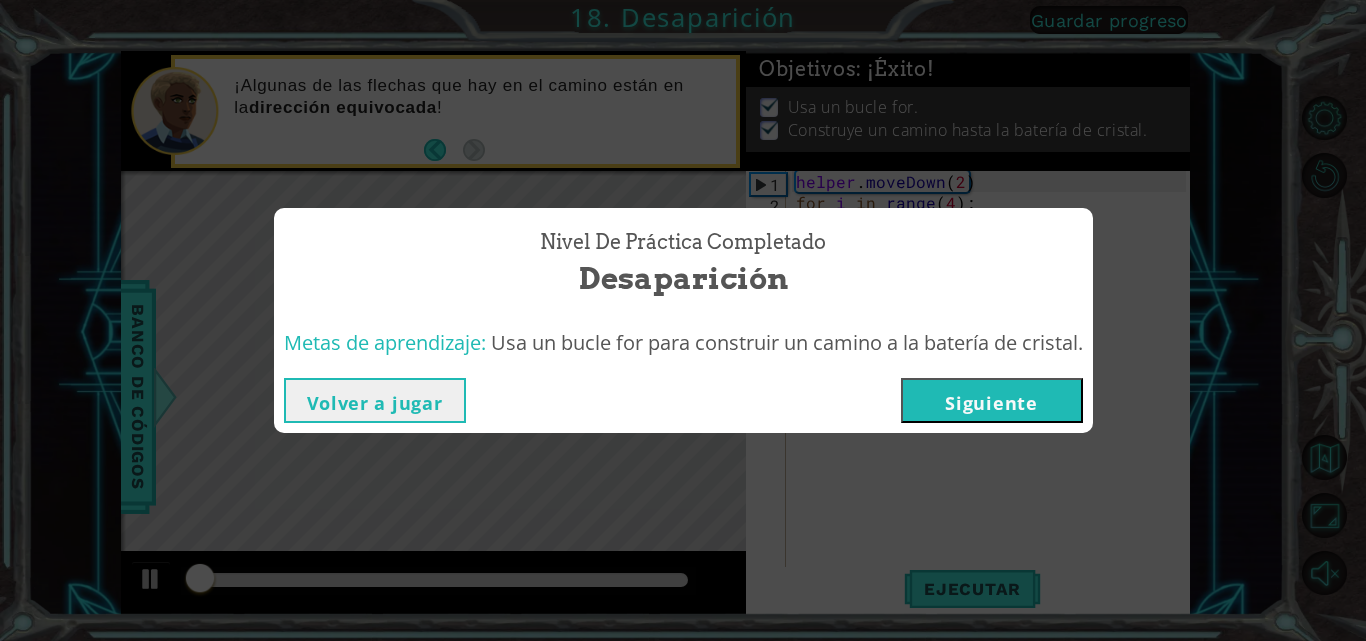 click on "Siguiente" at bounding box center (992, 400) 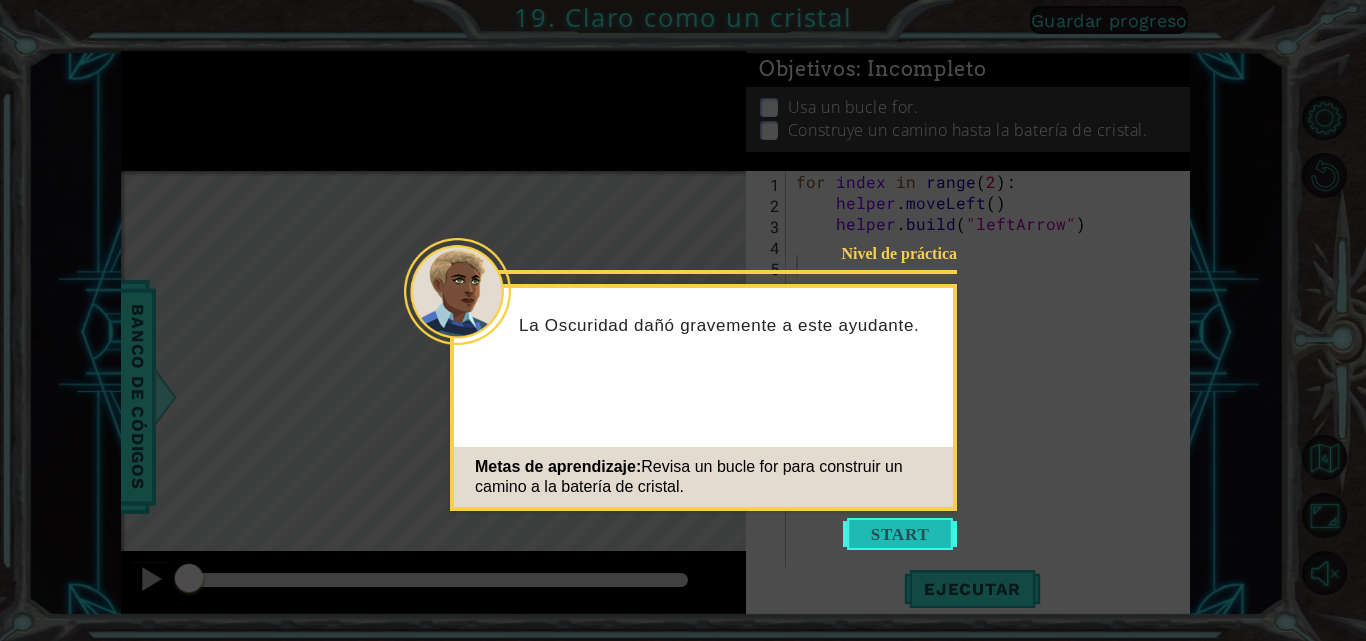 click at bounding box center (900, 534) 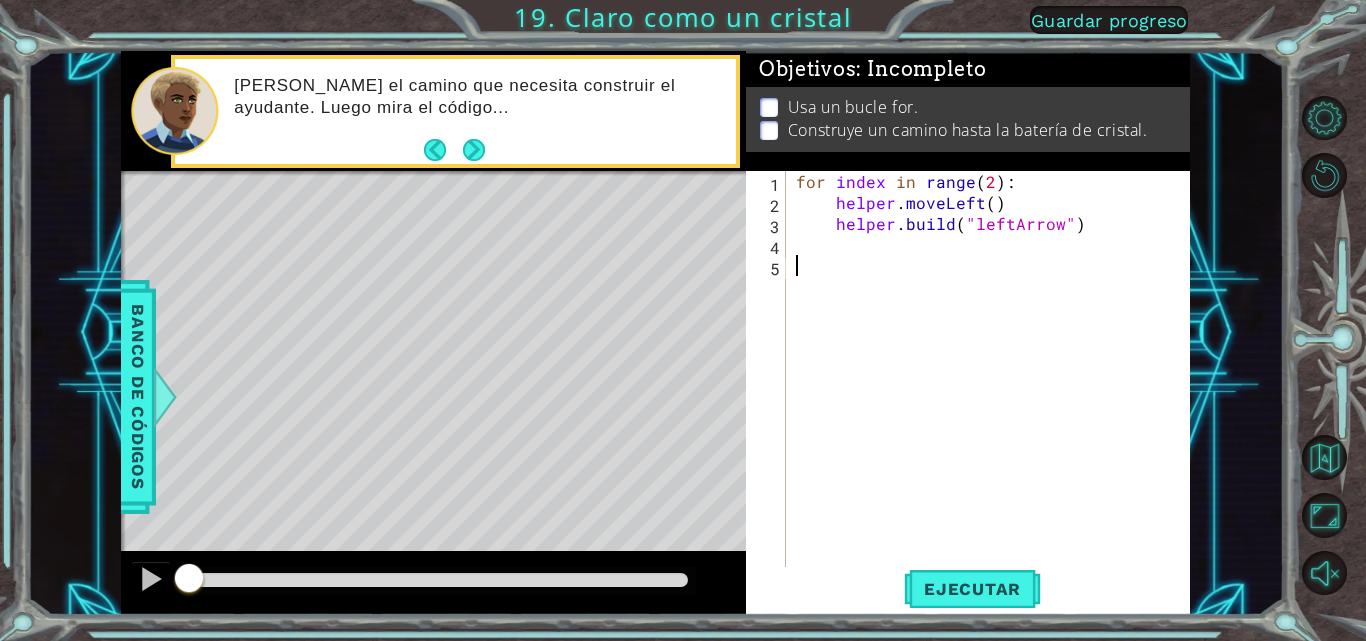 click on "[PERSON_NAME] el camino que necesita construir el ayudante. Luego mira el código..." at bounding box center (477, 111) 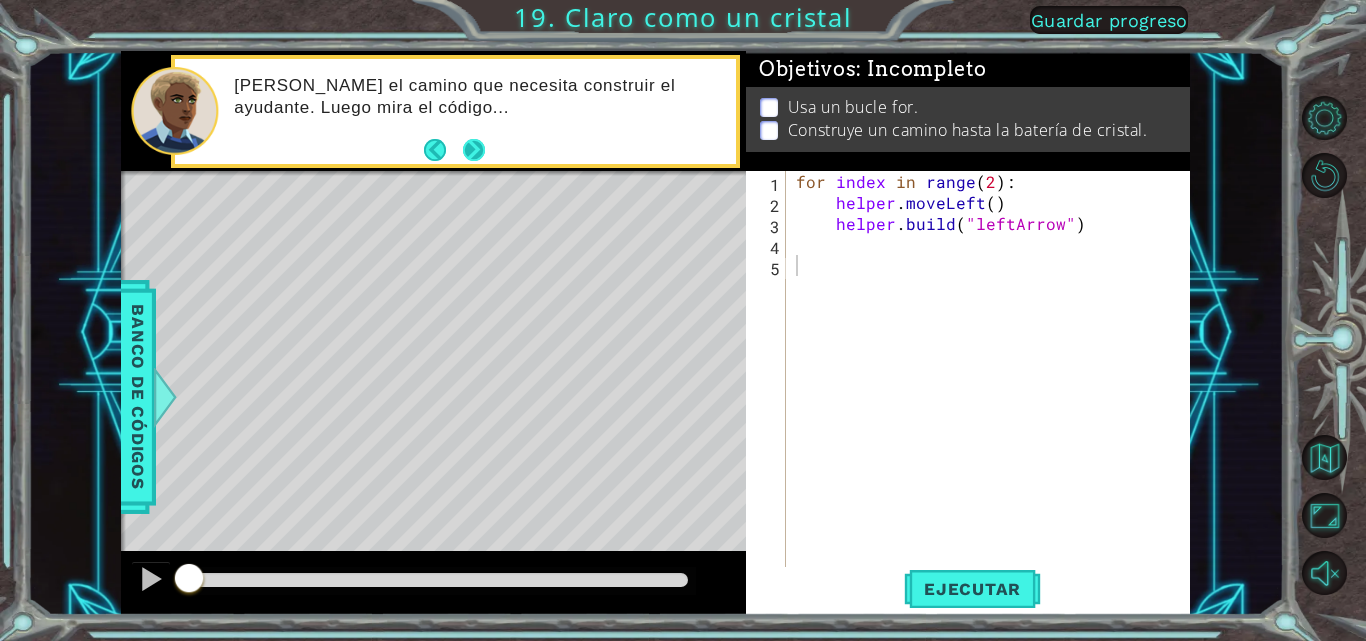 click at bounding box center [474, 150] 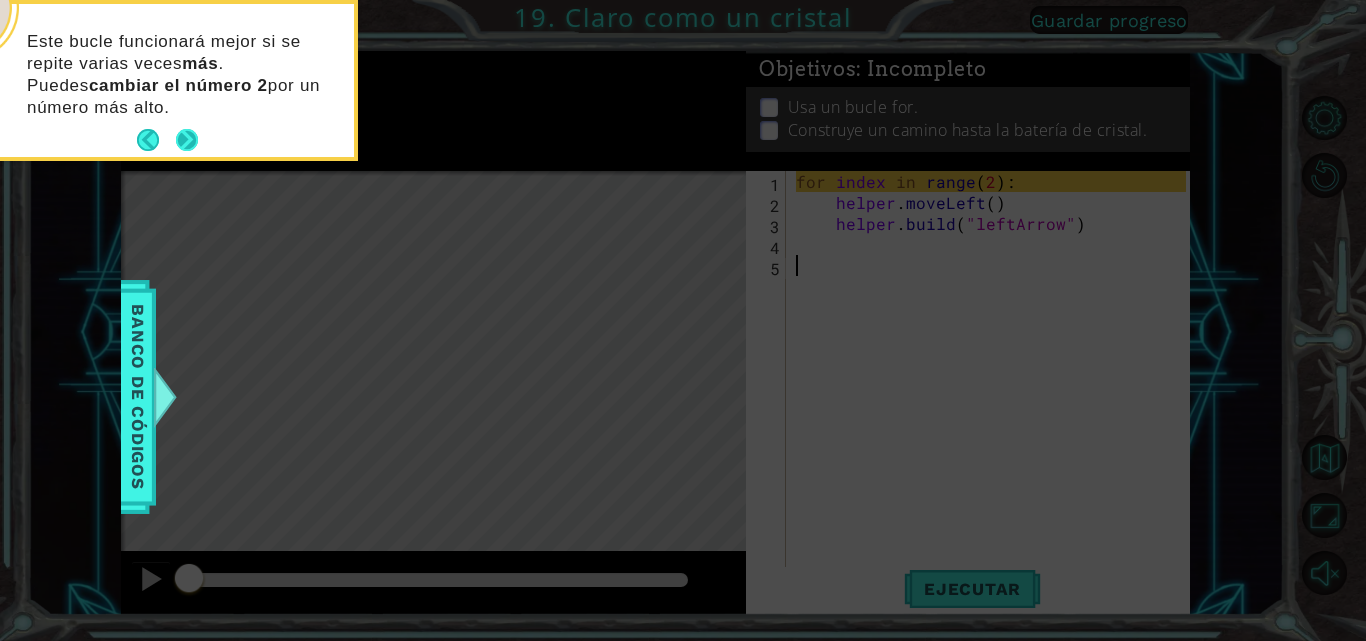 click at bounding box center (187, 140) 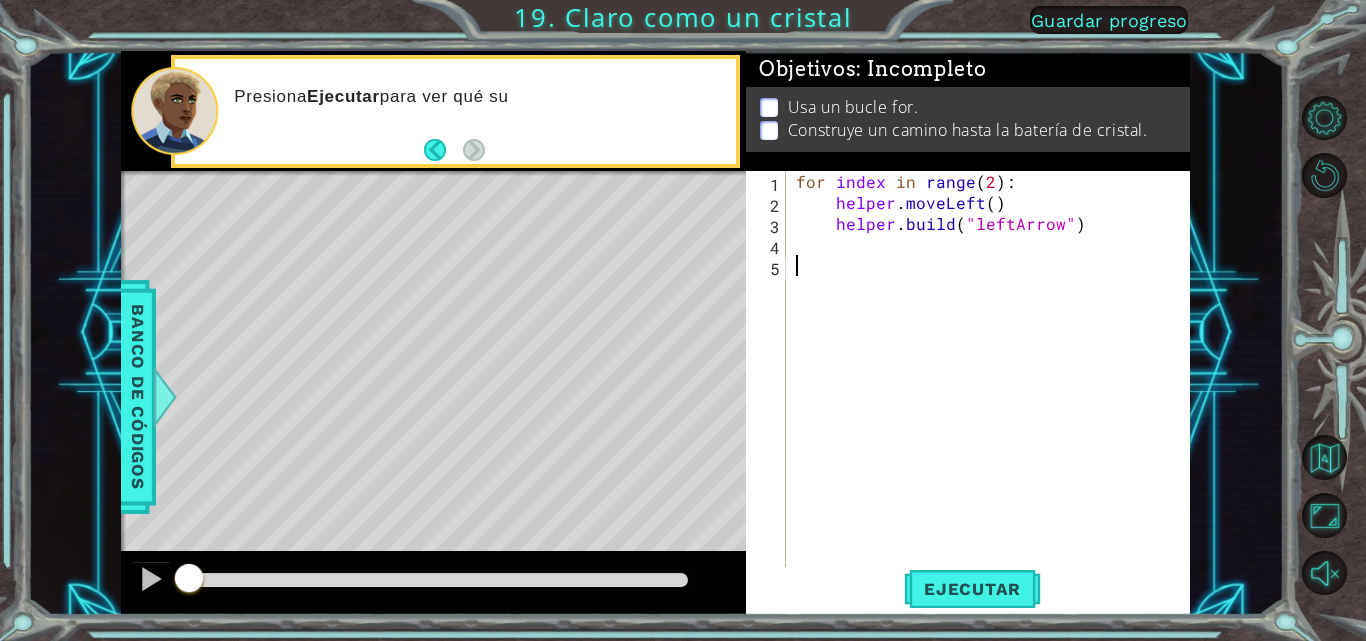 click on "for   index   in   range ( 2 ) :      helper . moveLeft ( )      helper . build ( "leftArrow" )" at bounding box center (994, 391) 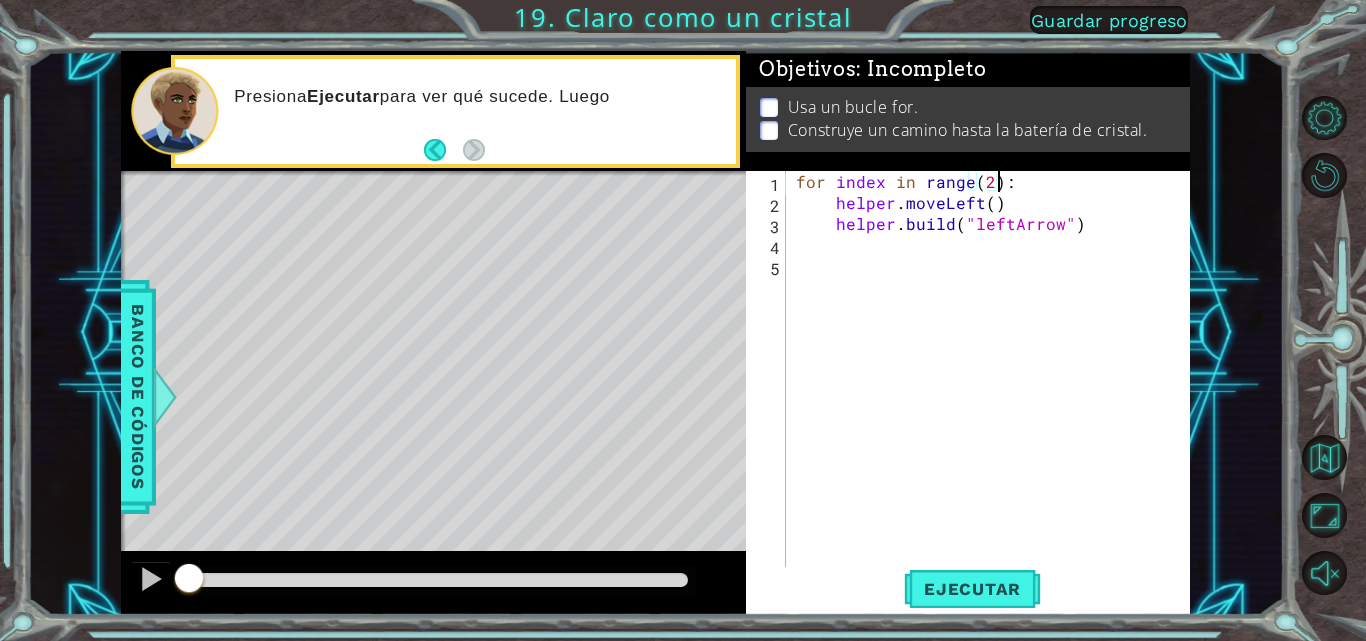 click on "for   index   in   range ( 2 ) :      helper . moveLeft ( )      helper . build ( "leftArrow" )" at bounding box center (994, 391) 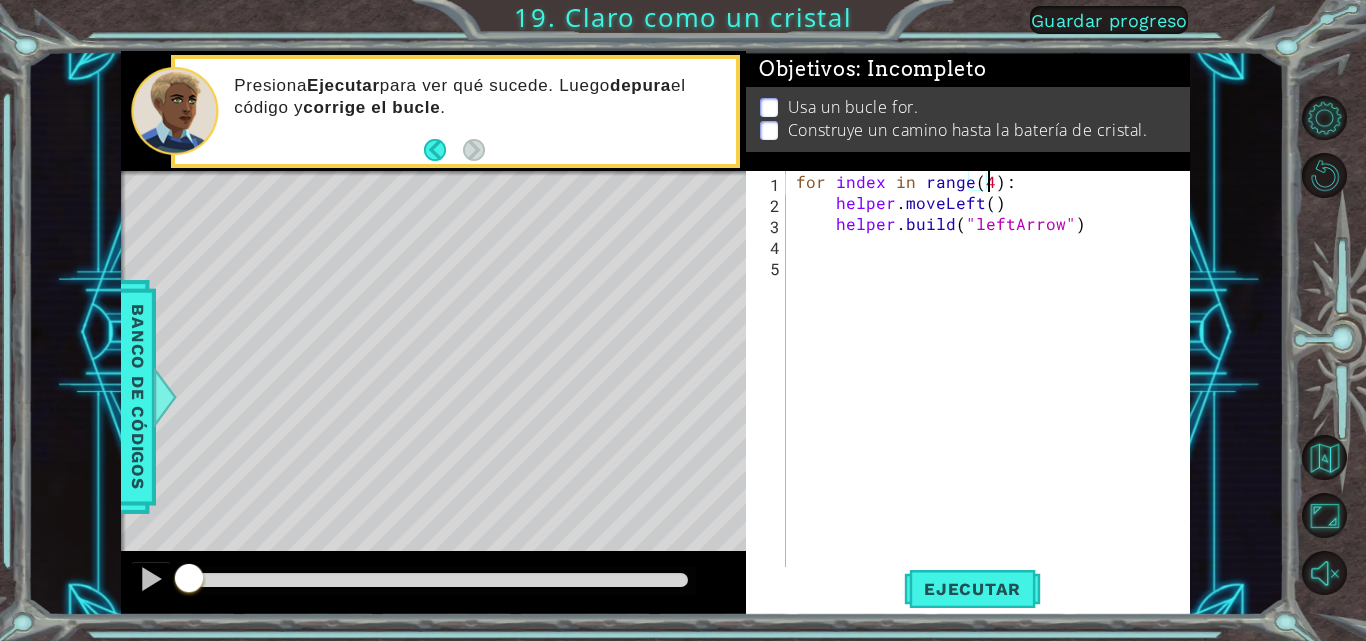 scroll, scrollTop: 0, scrollLeft: 12, axis: horizontal 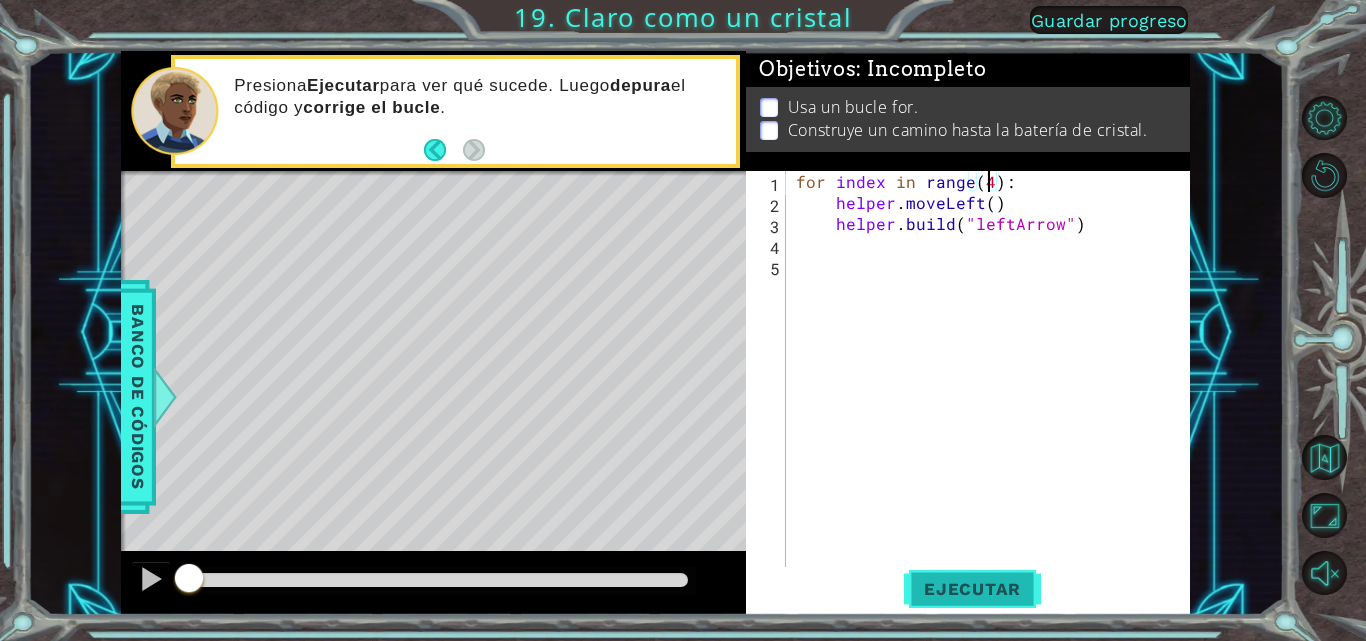 type on "for index in range(4):" 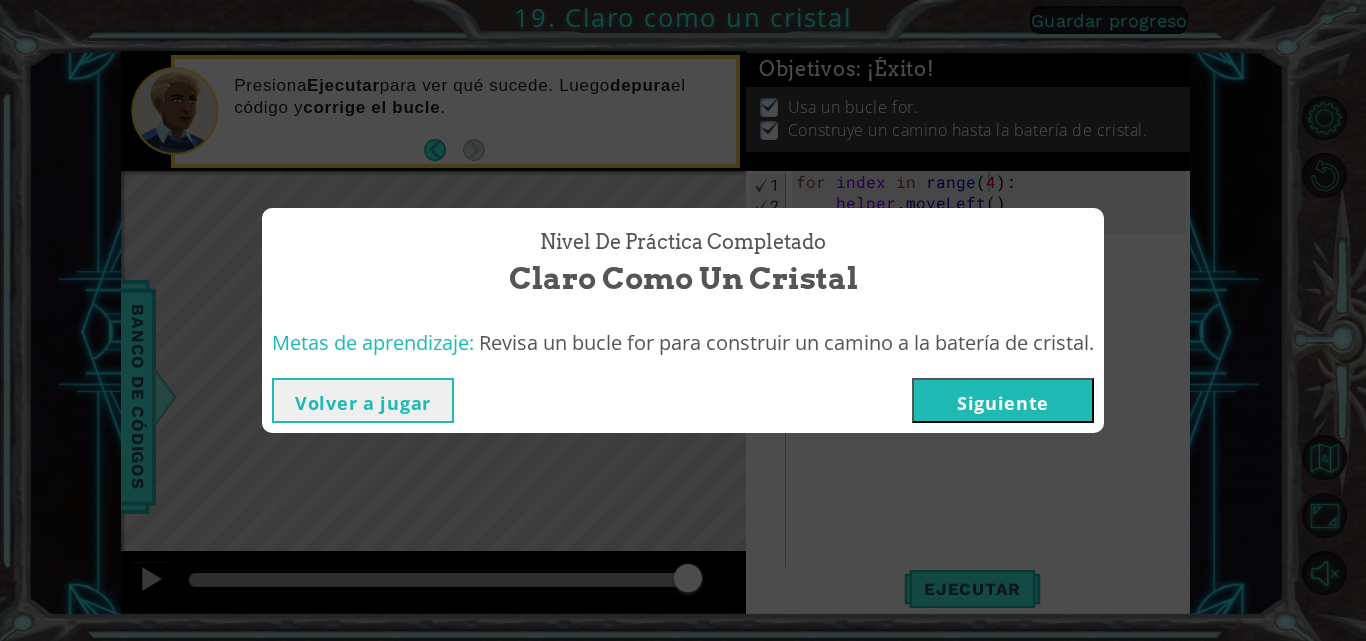 click on "Siguiente" at bounding box center (1003, 400) 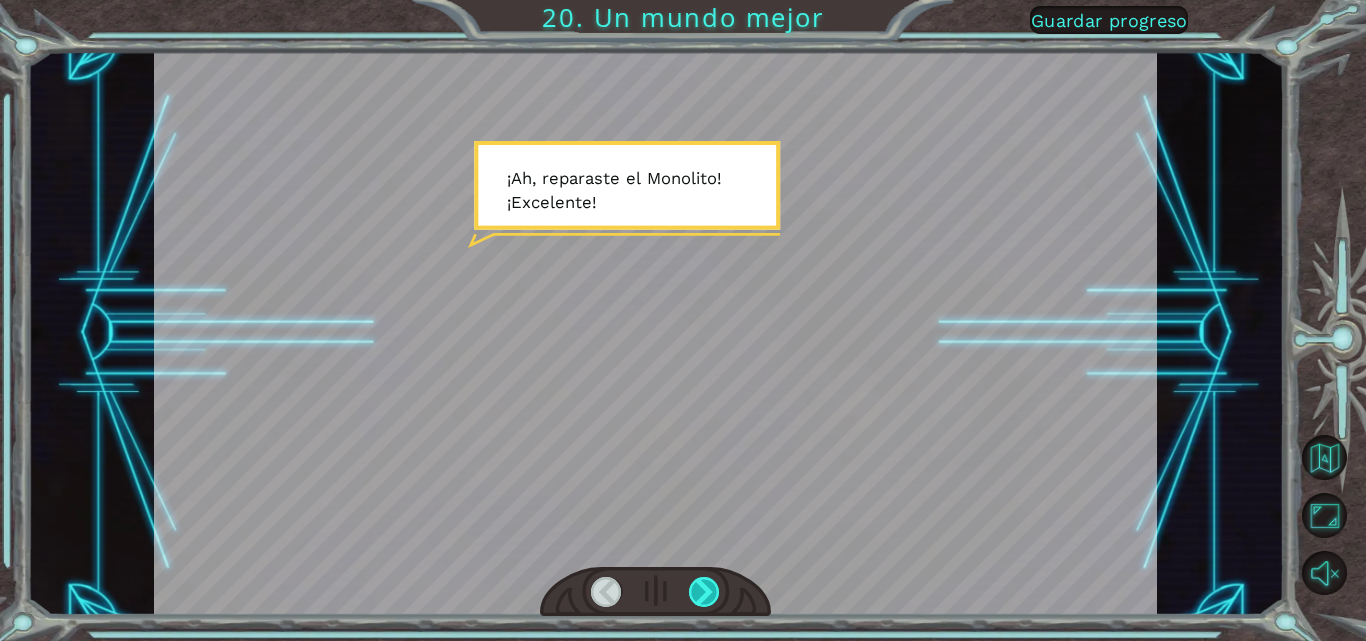 click at bounding box center (704, 592) 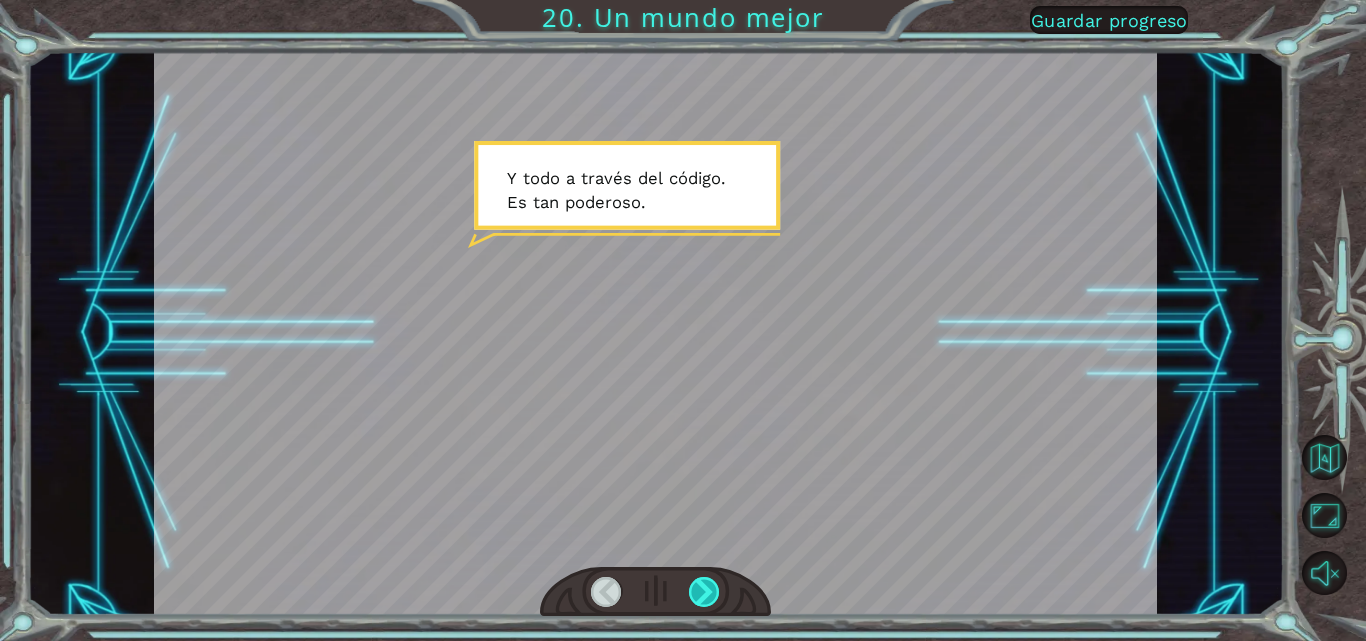 click at bounding box center [704, 592] 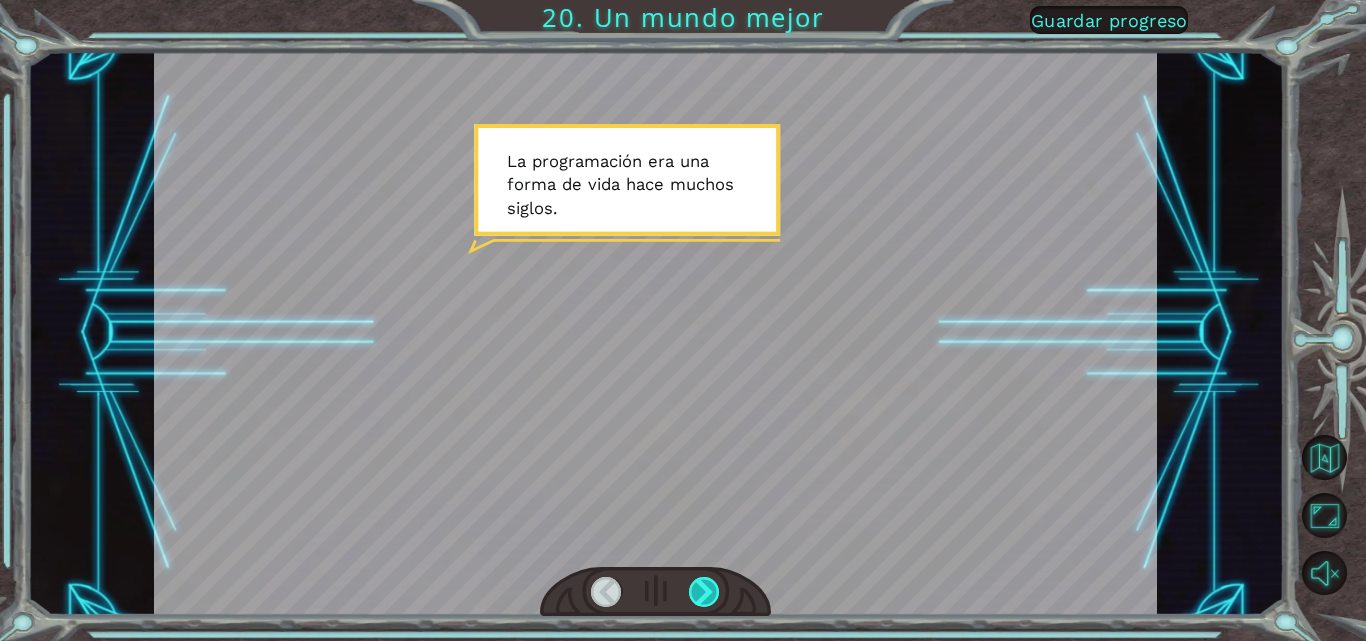 click at bounding box center [704, 592] 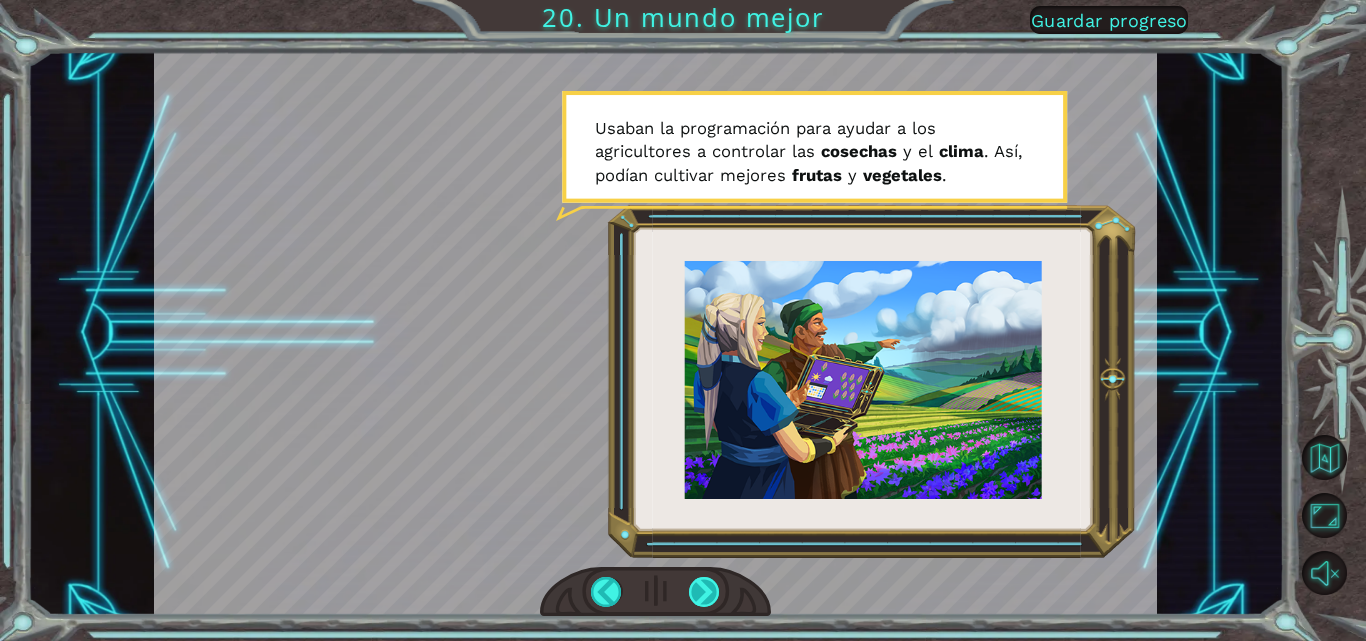 click at bounding box center (704, 592) 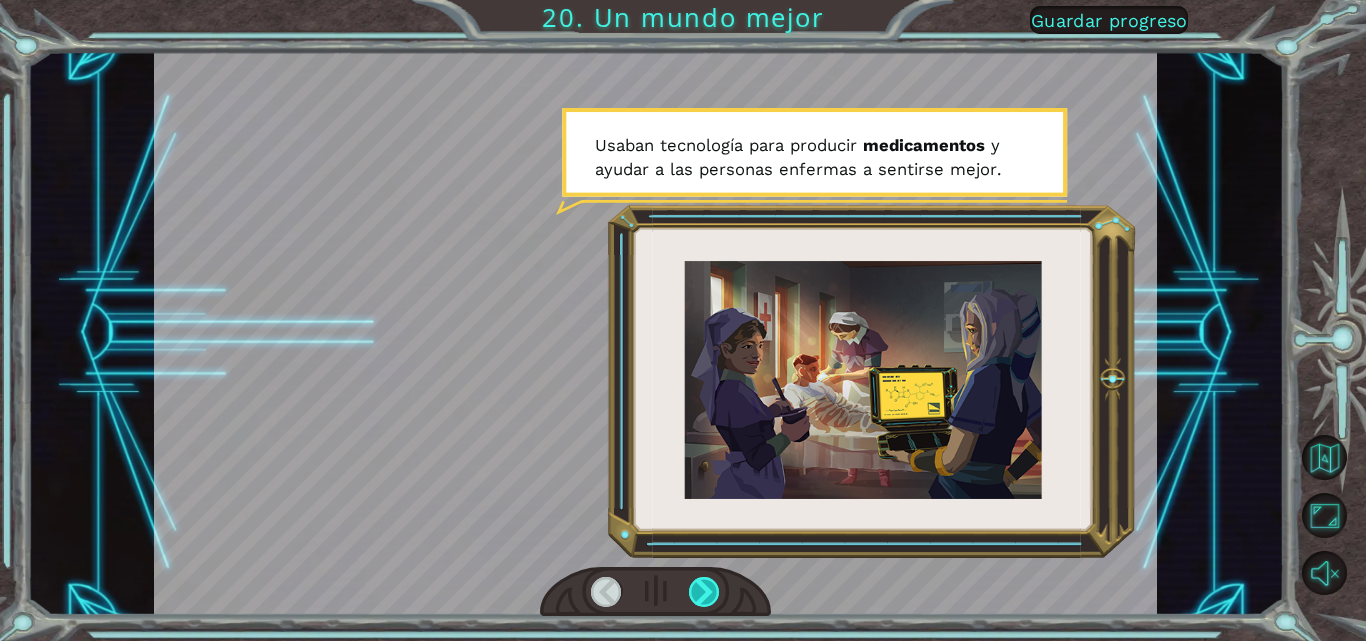 click at bounding box center (704, 592) 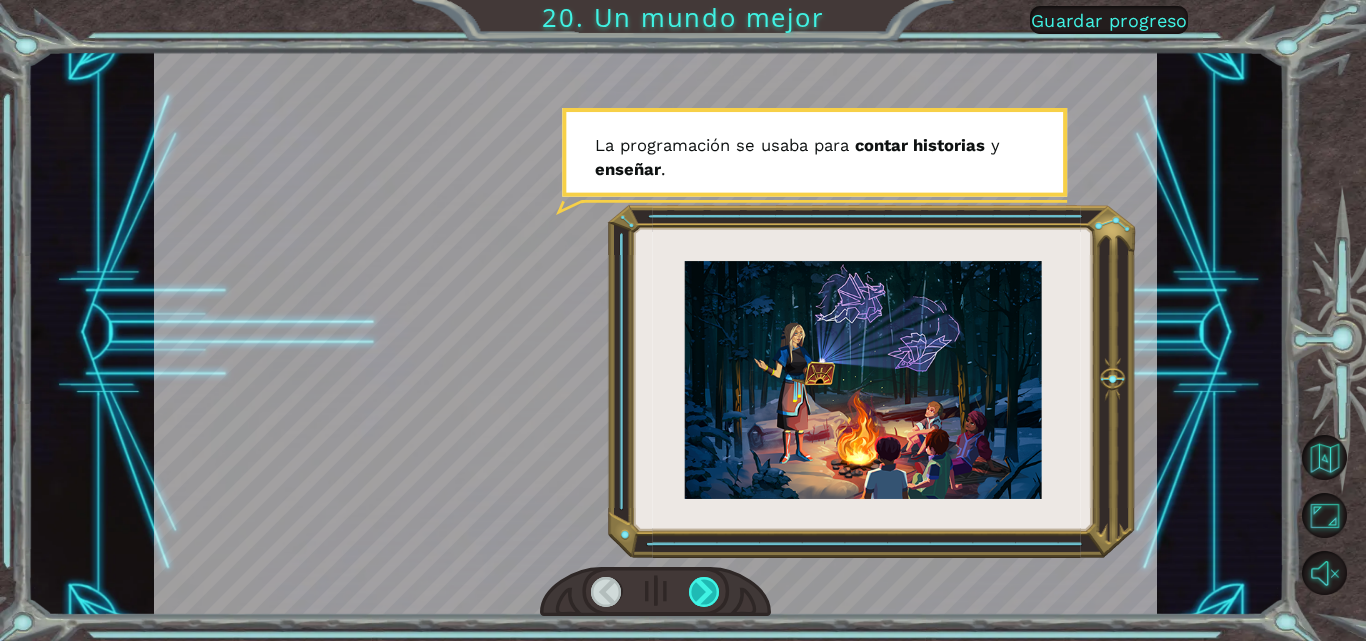 click at bounding box center [704, 592] 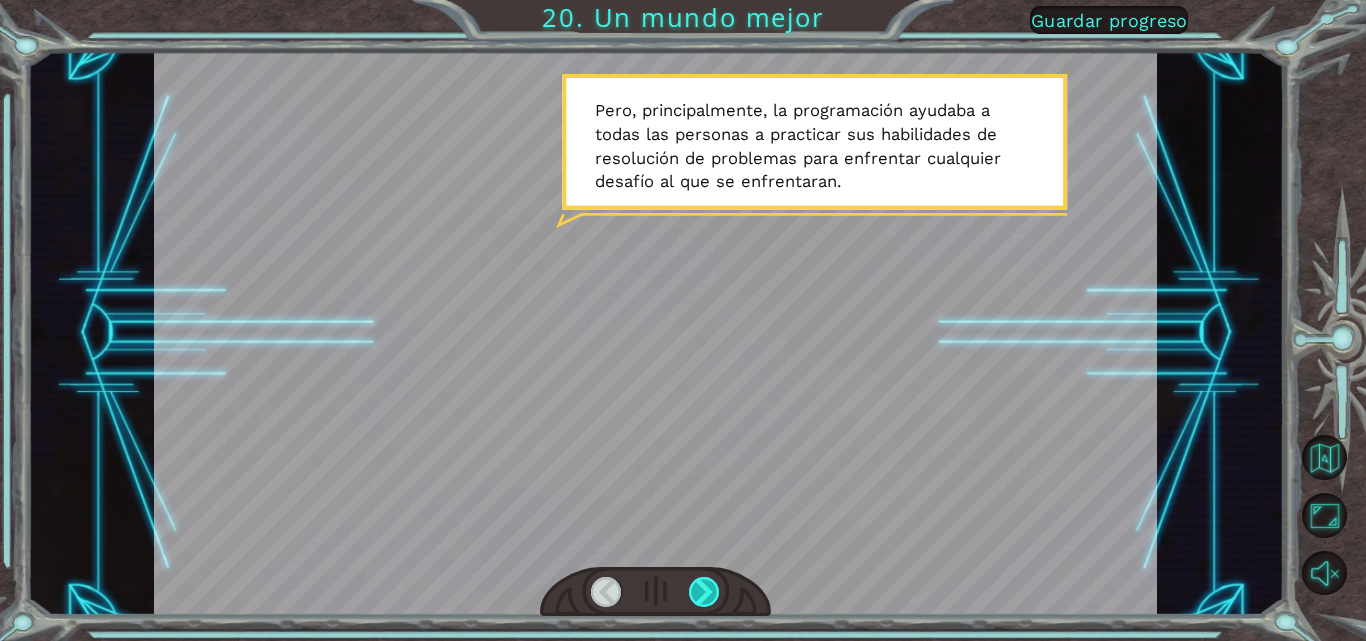 click at bounding box center [704, 592] 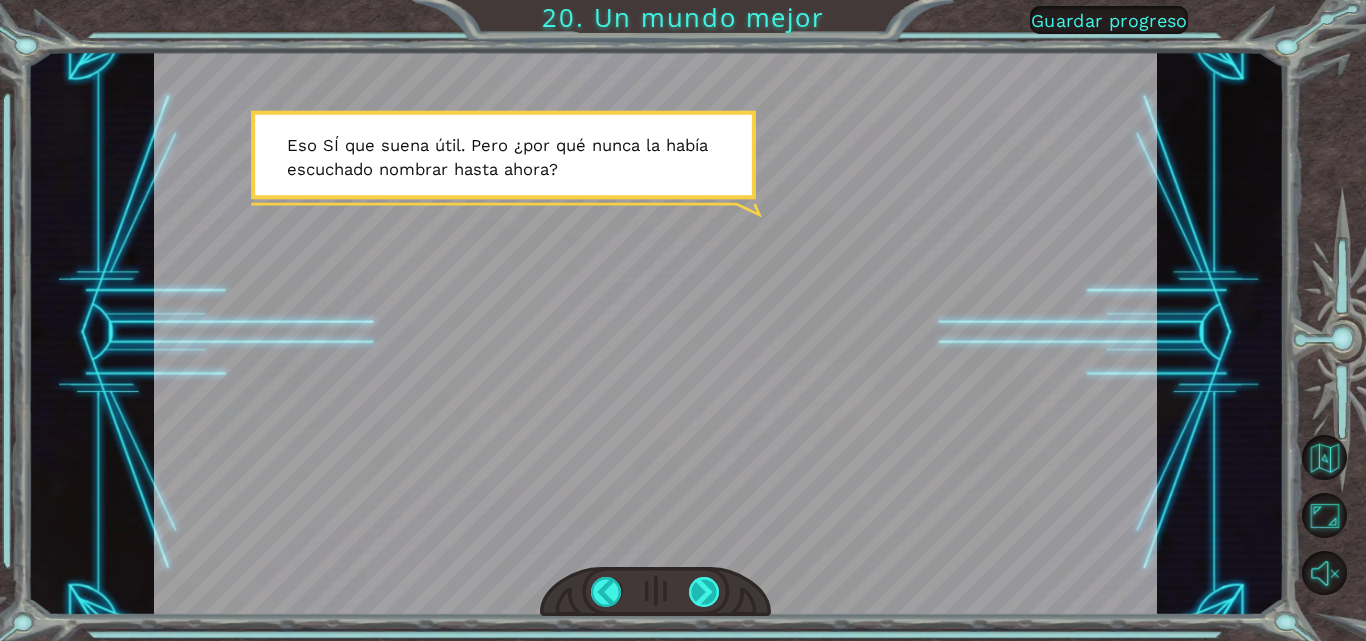 click at bounding box center (704, 592) 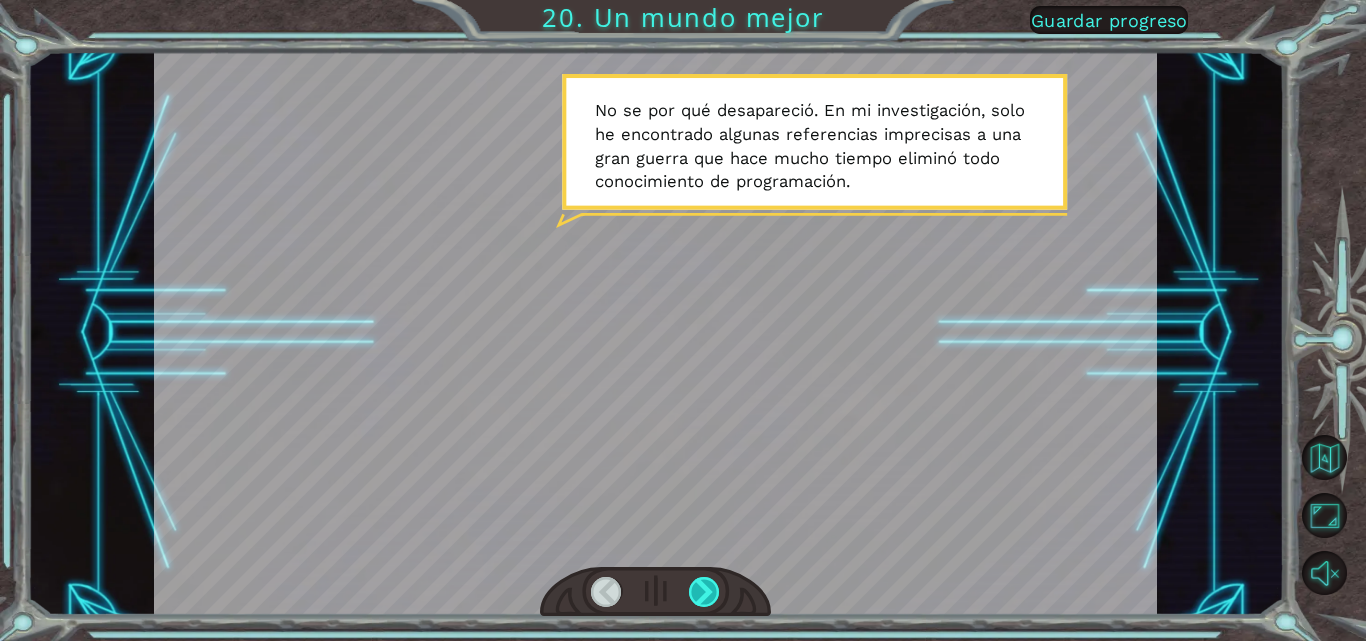 click at bounding box center [704, 592] 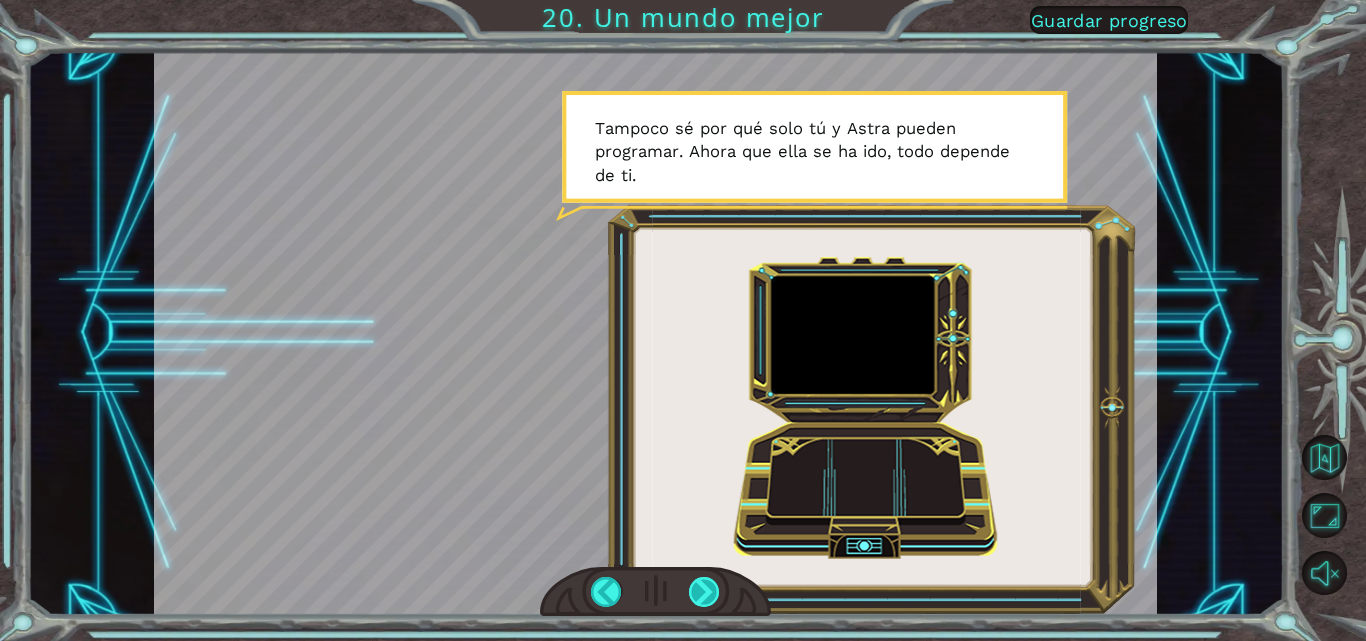 click at bounding box center [704, 592] 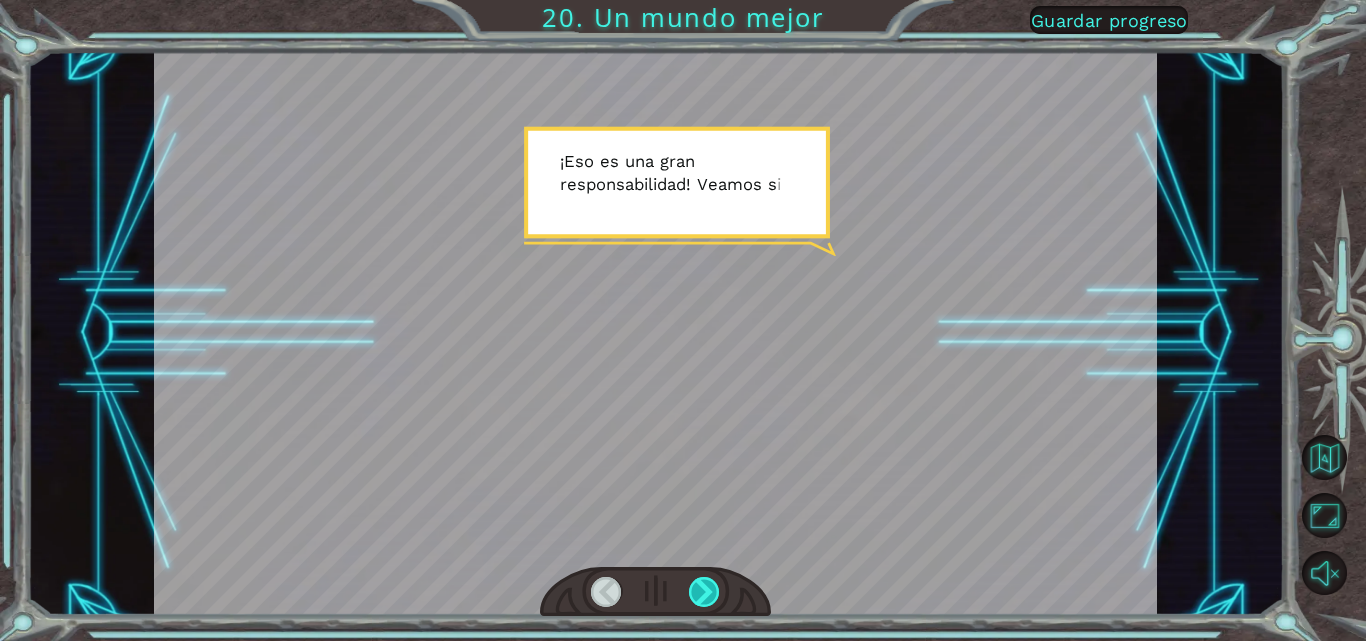 click at bounding box center (704, 592) 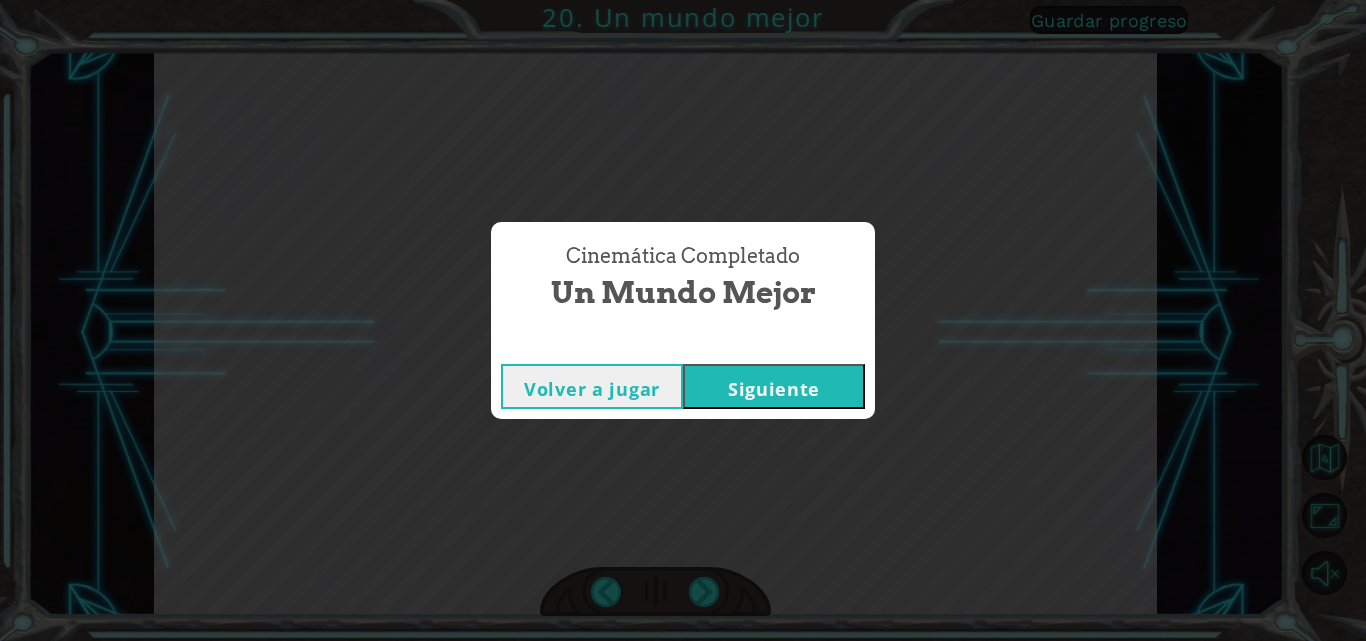 click on "Siguiente" at bounding box center [774, 386] 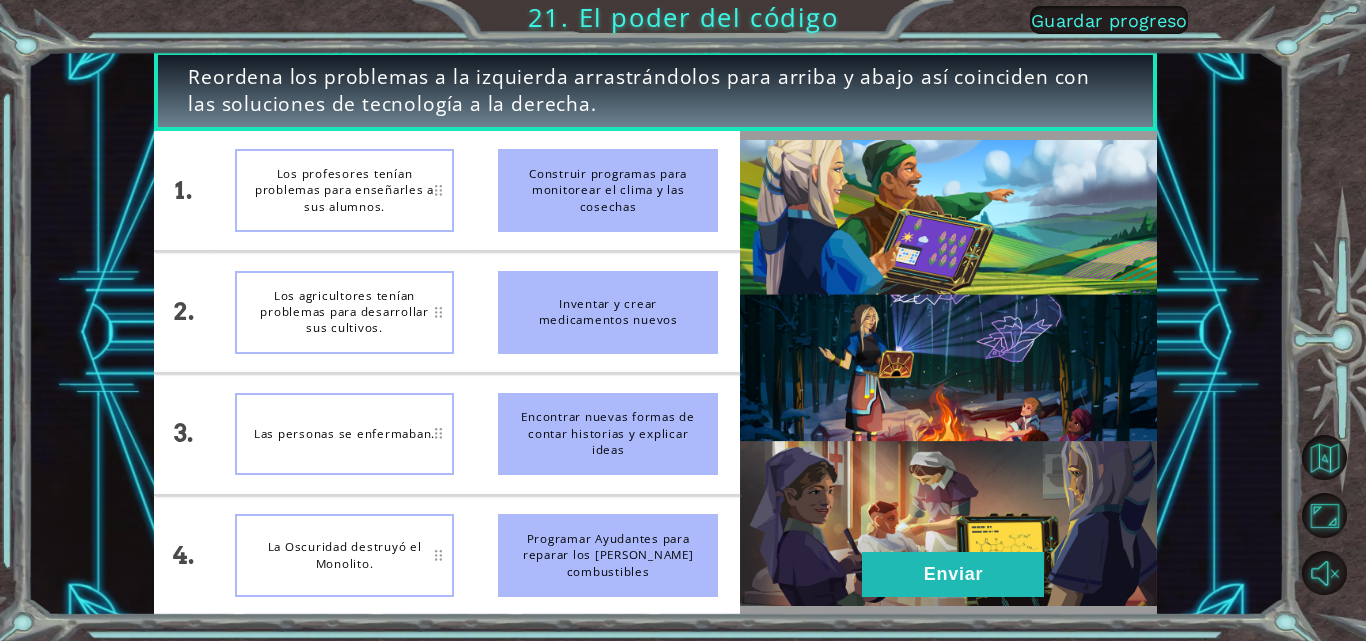 type 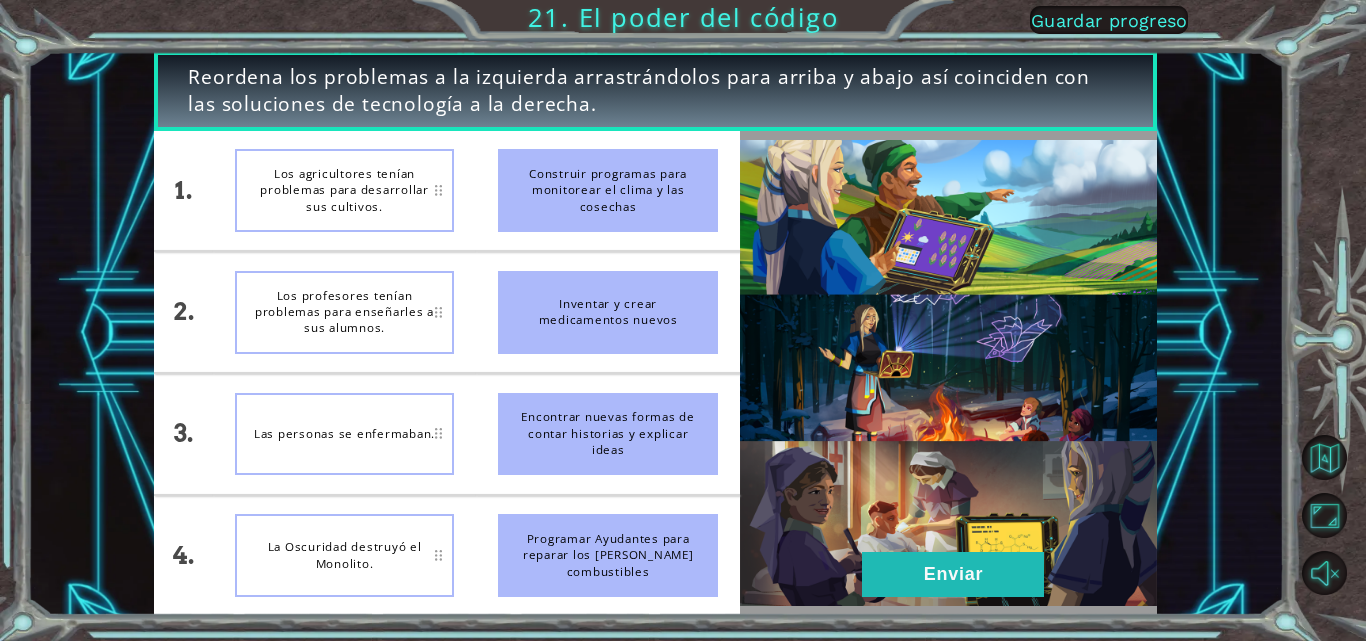 drag, startPoint x: 645, startPoint y: 435, endPoint x: 616, endPoint y: 423, distance: 31.38471 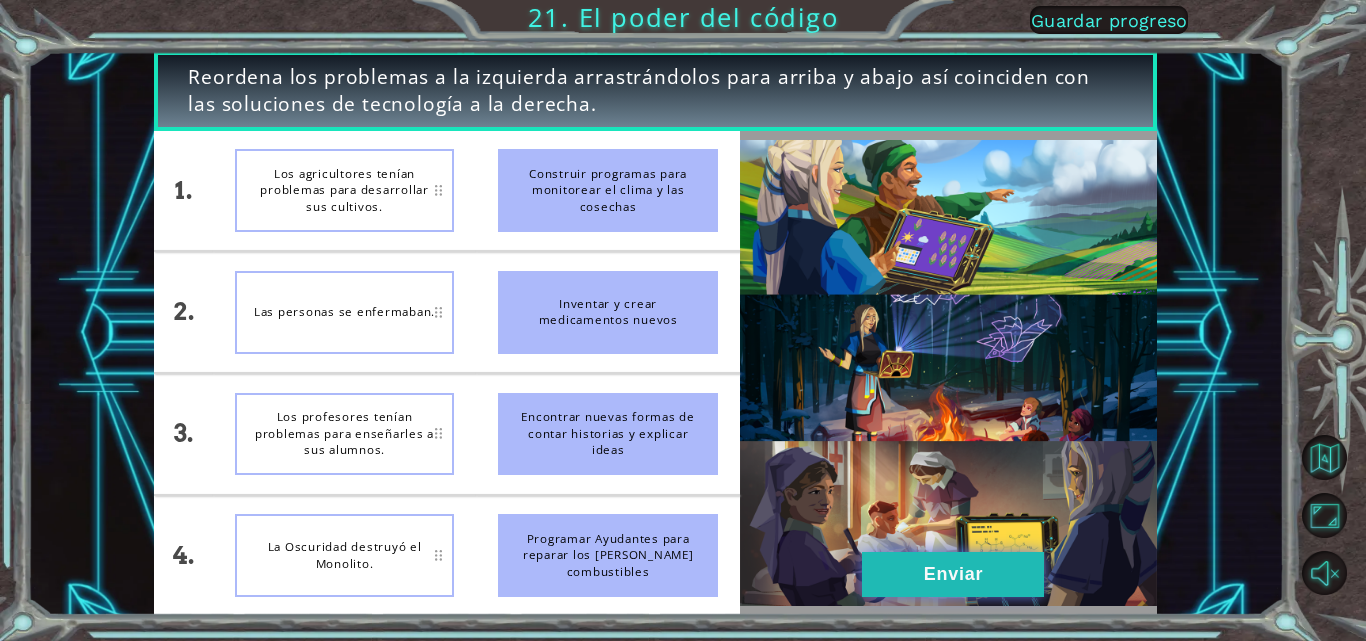 click on "Enviar" at bounding box center [953, 574] 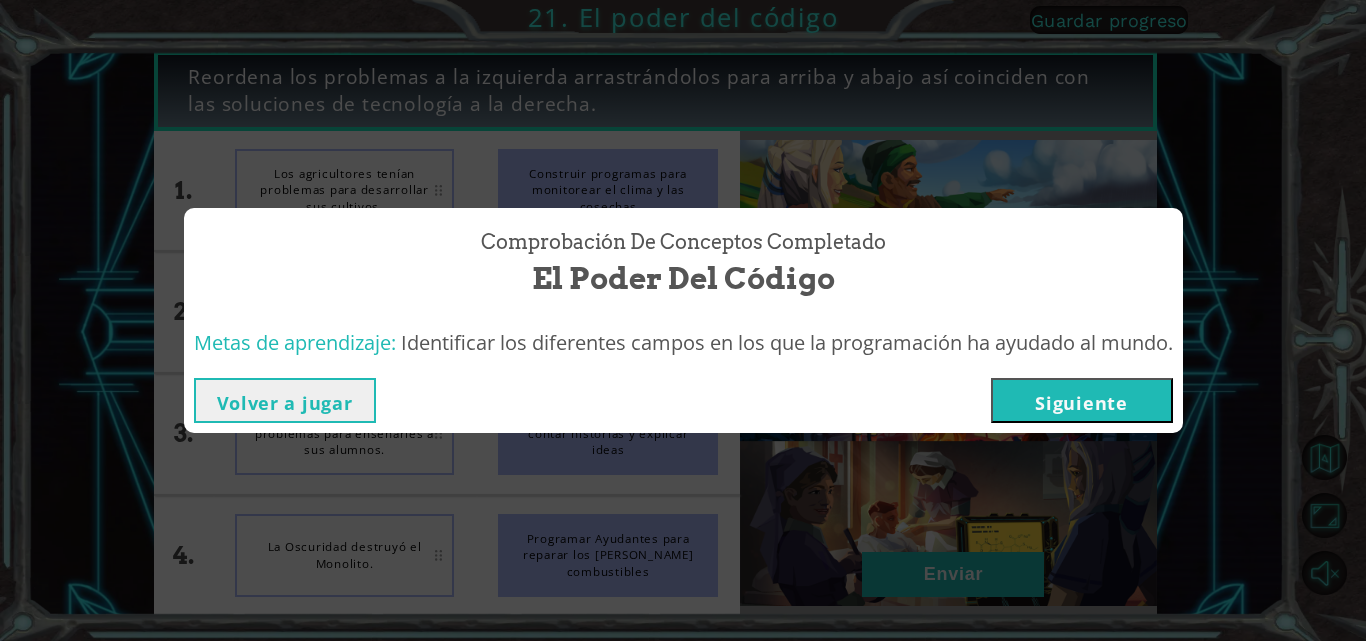 click on "Siguiente" at bounding box center [1082, 400] 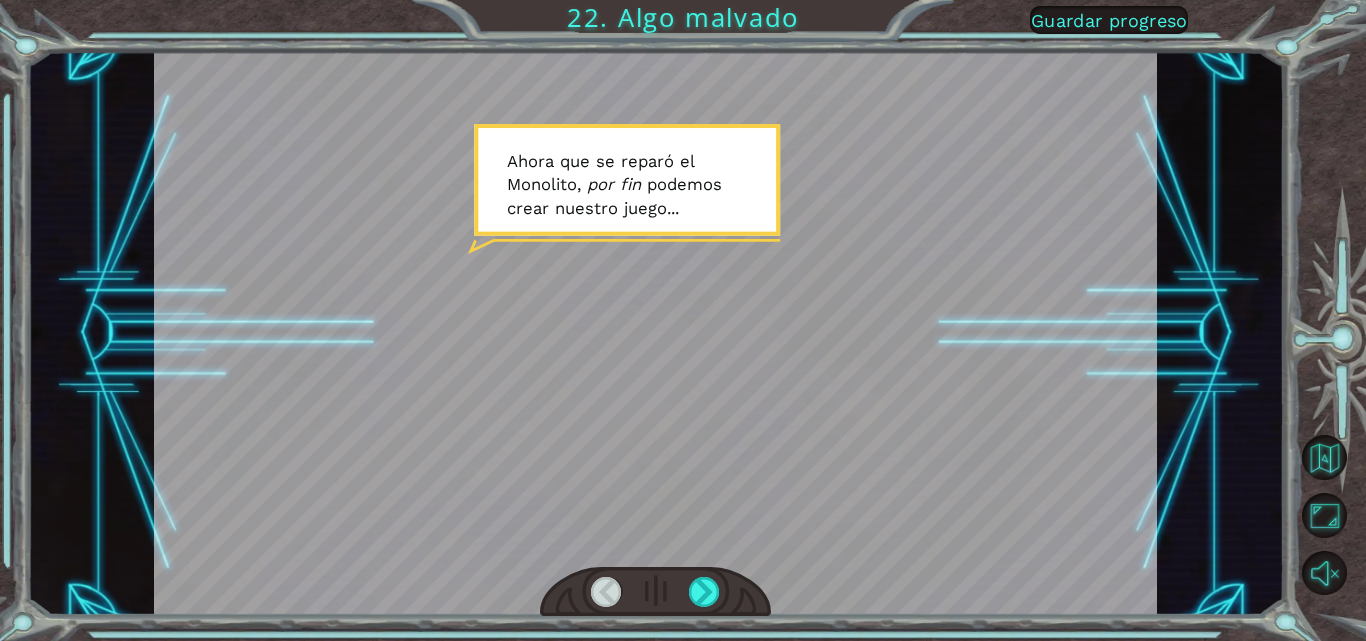 click at bounding box center (655, 592) 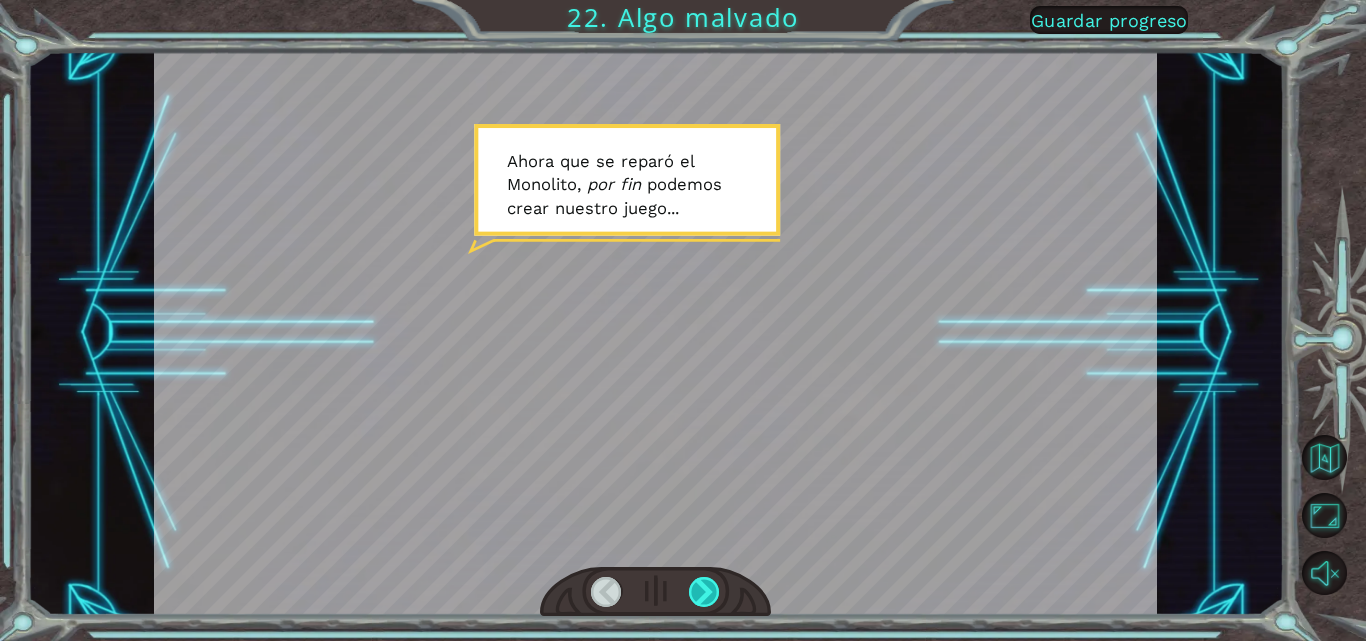 click at bounding box center [704, 592] 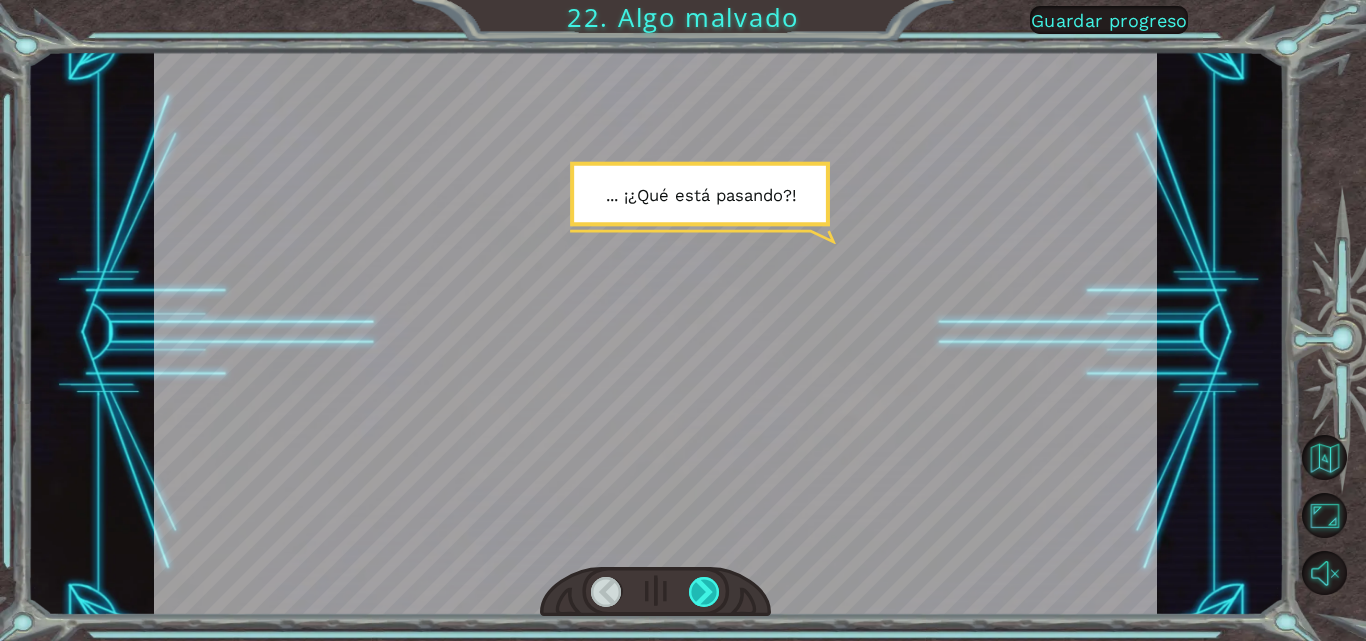 click at bounding box center [704, 592] 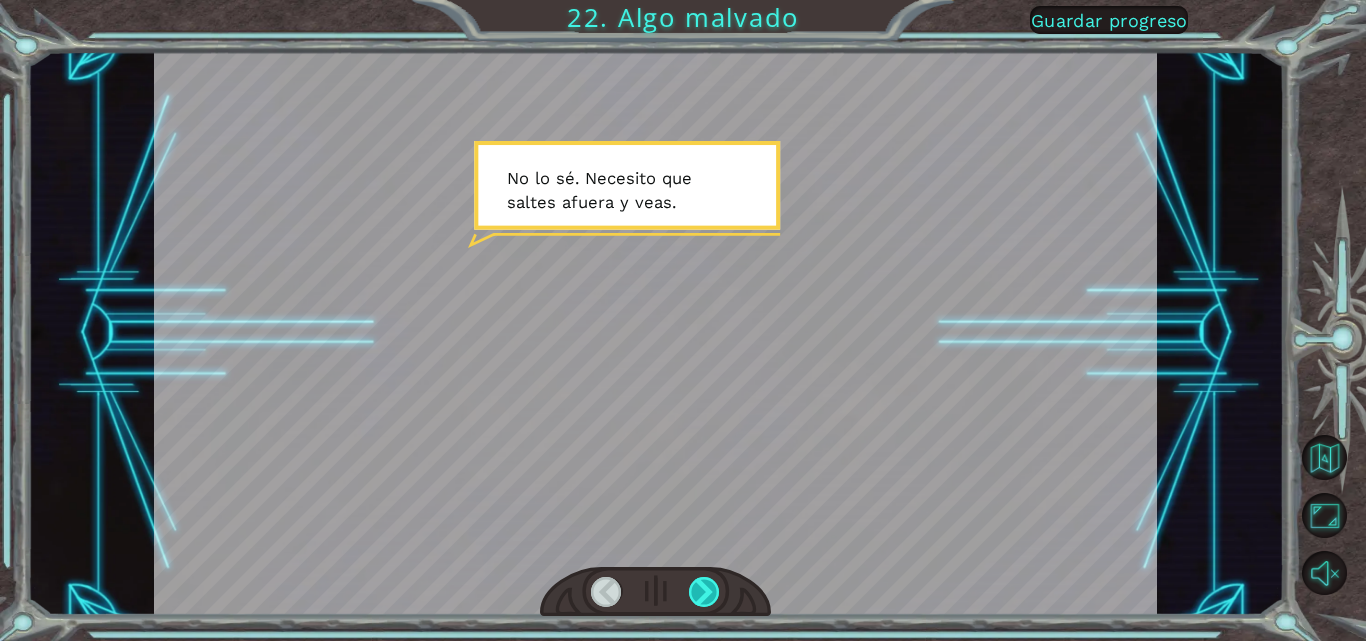 click at bounding box center (704, 592) 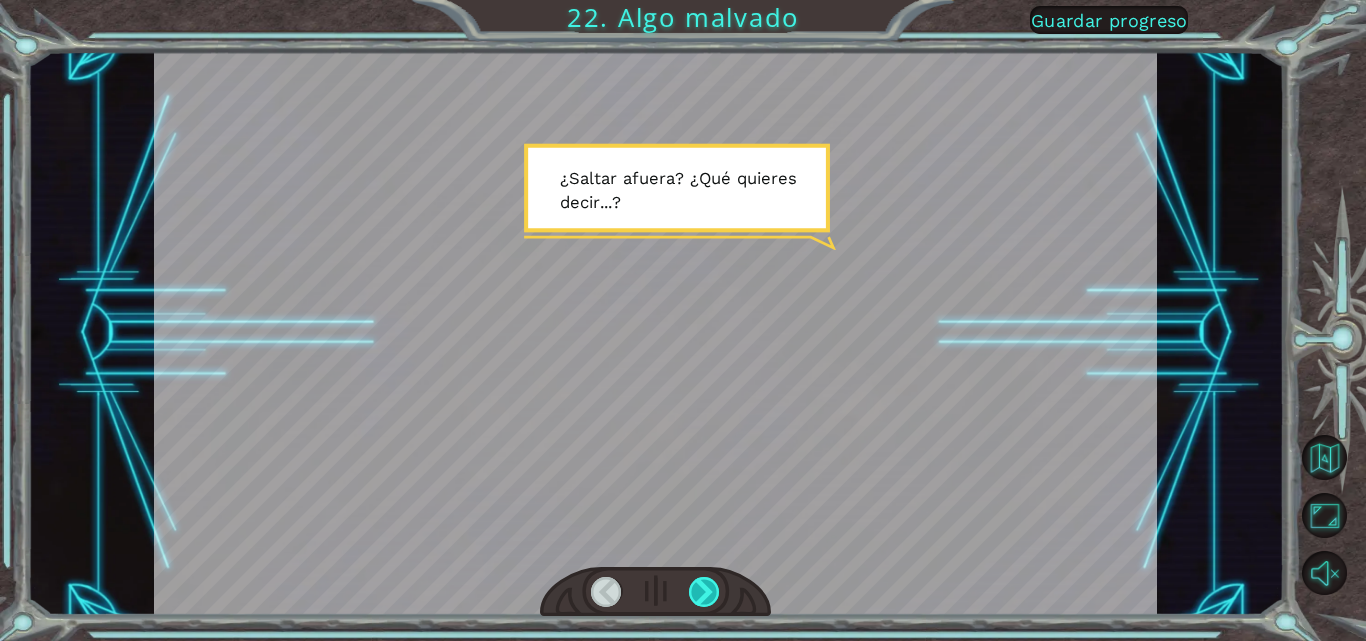click at bounding box center [704, 592] 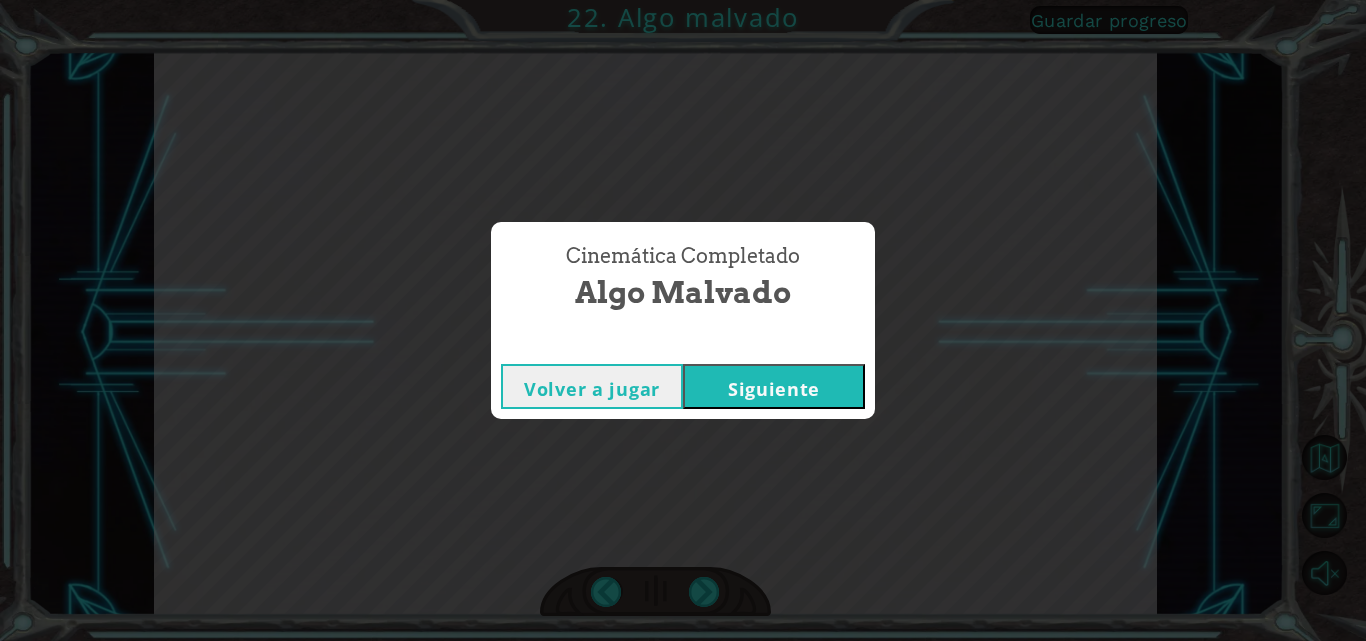 click on "Siguiente" at bounding box center (774, 386) 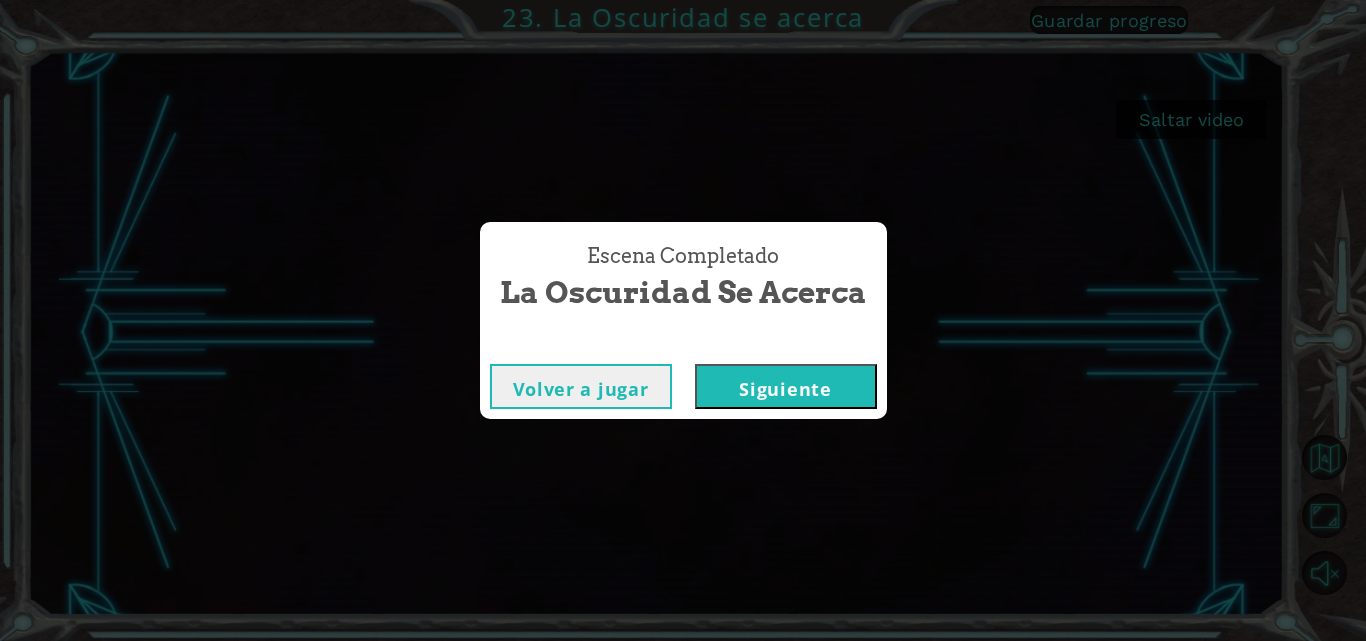 click on "Siguiente" at bounding box center (786, 386) 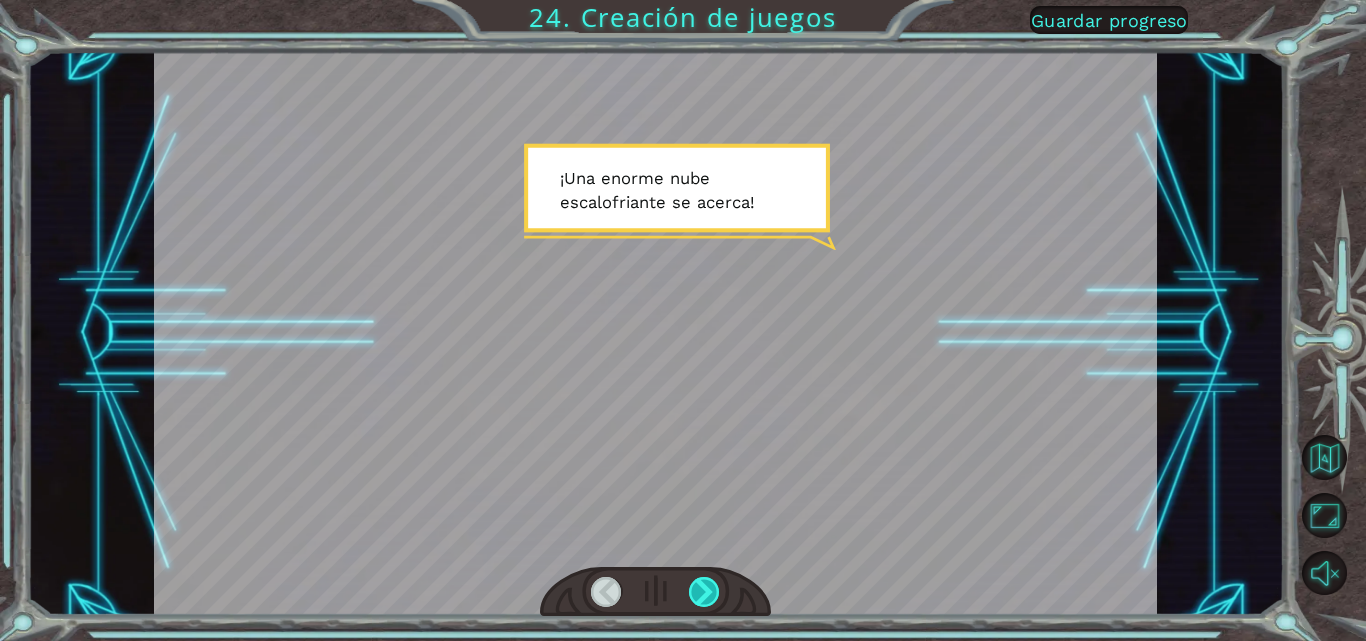 click at bounding box center [704, 592] 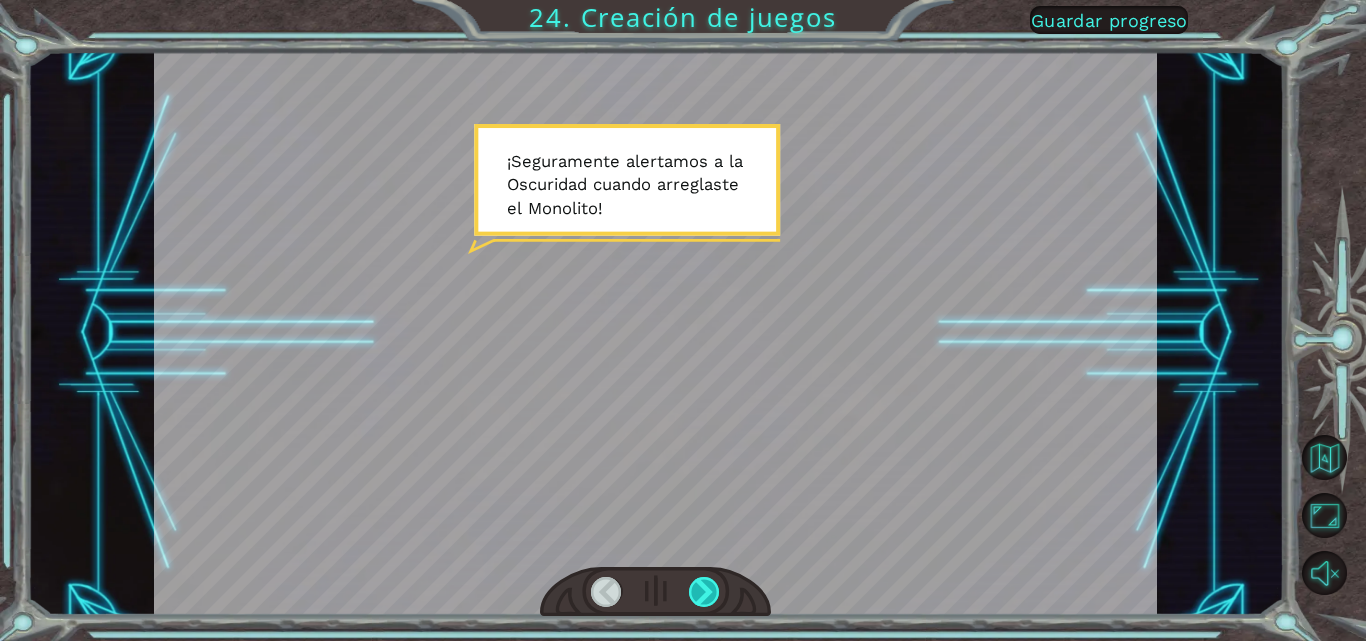 click at bounding box center (704, 592) 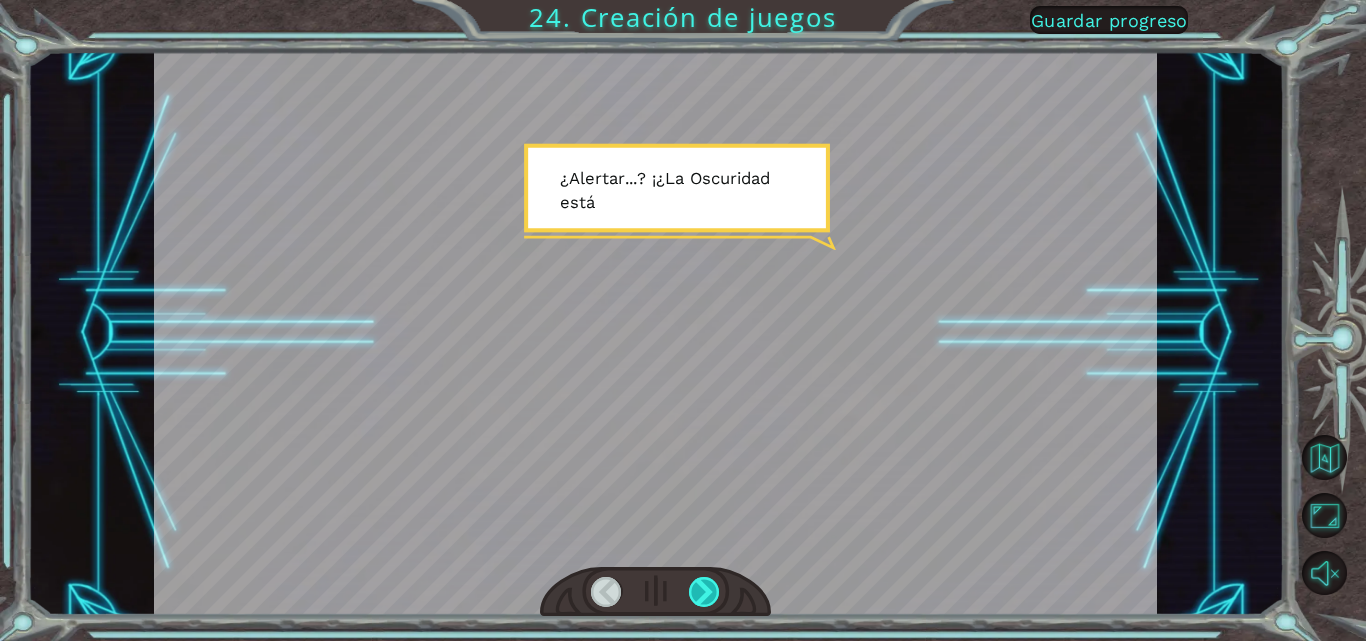 click at bounding box center (704, 592) 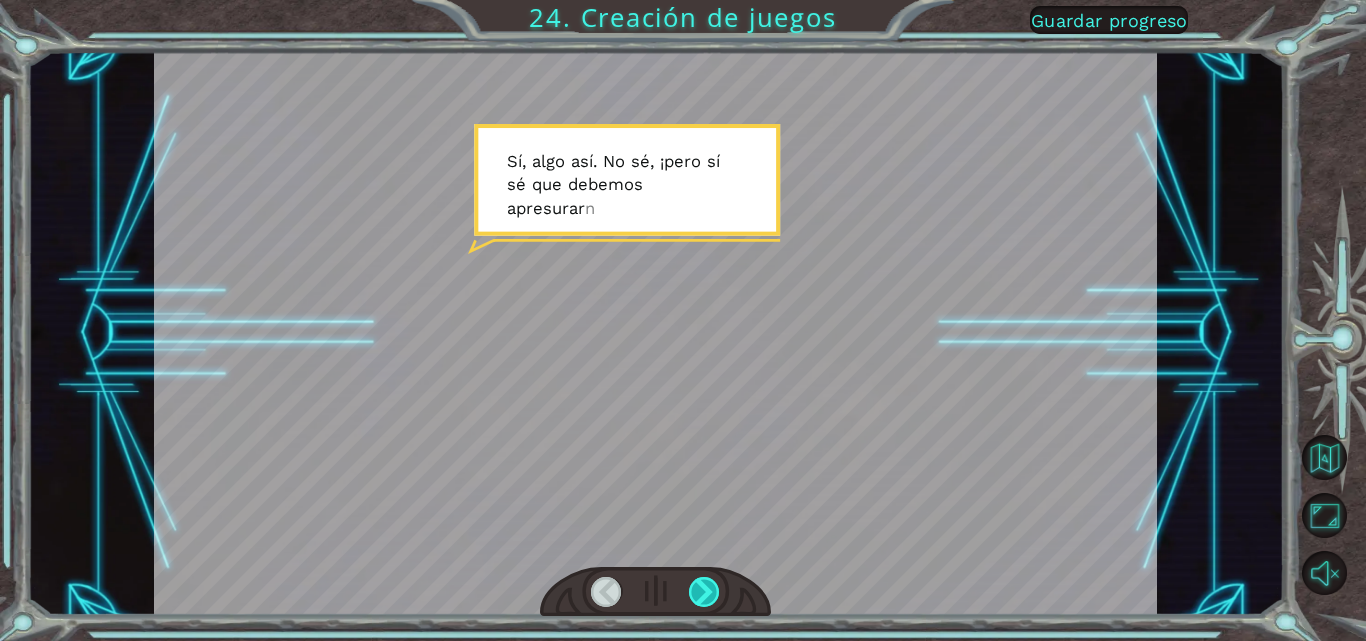 click at bounding box center (704, 592) 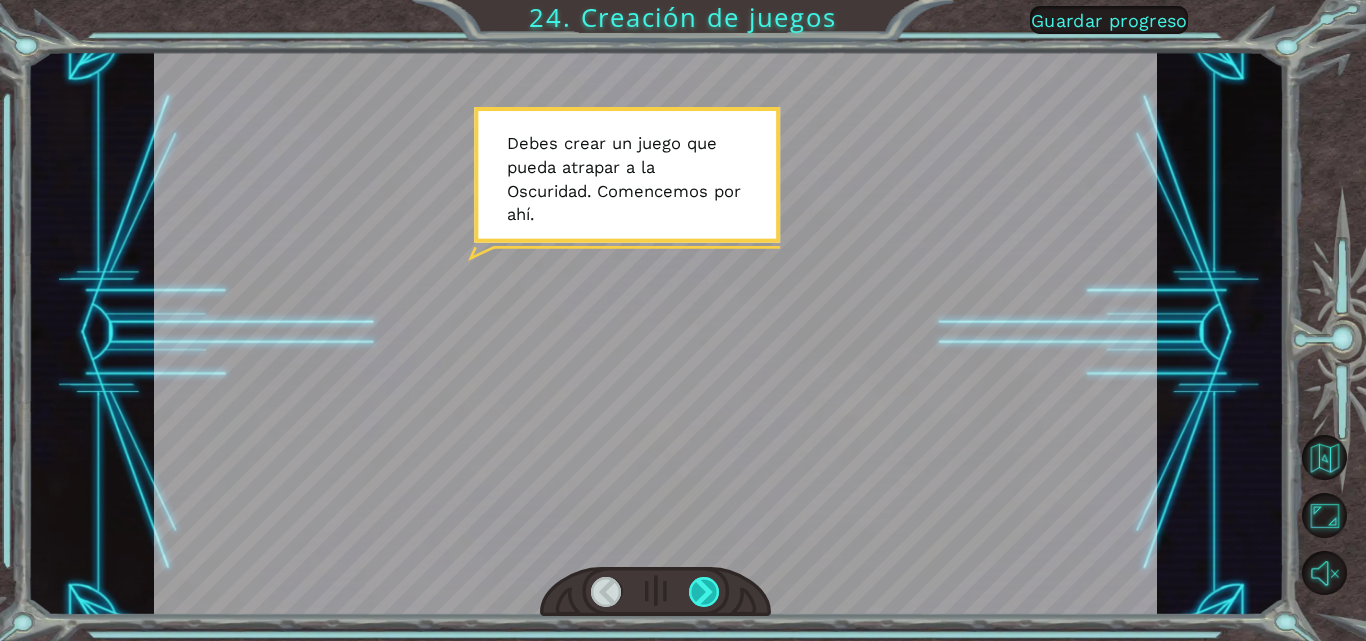 click at bounding box center [704, 592] 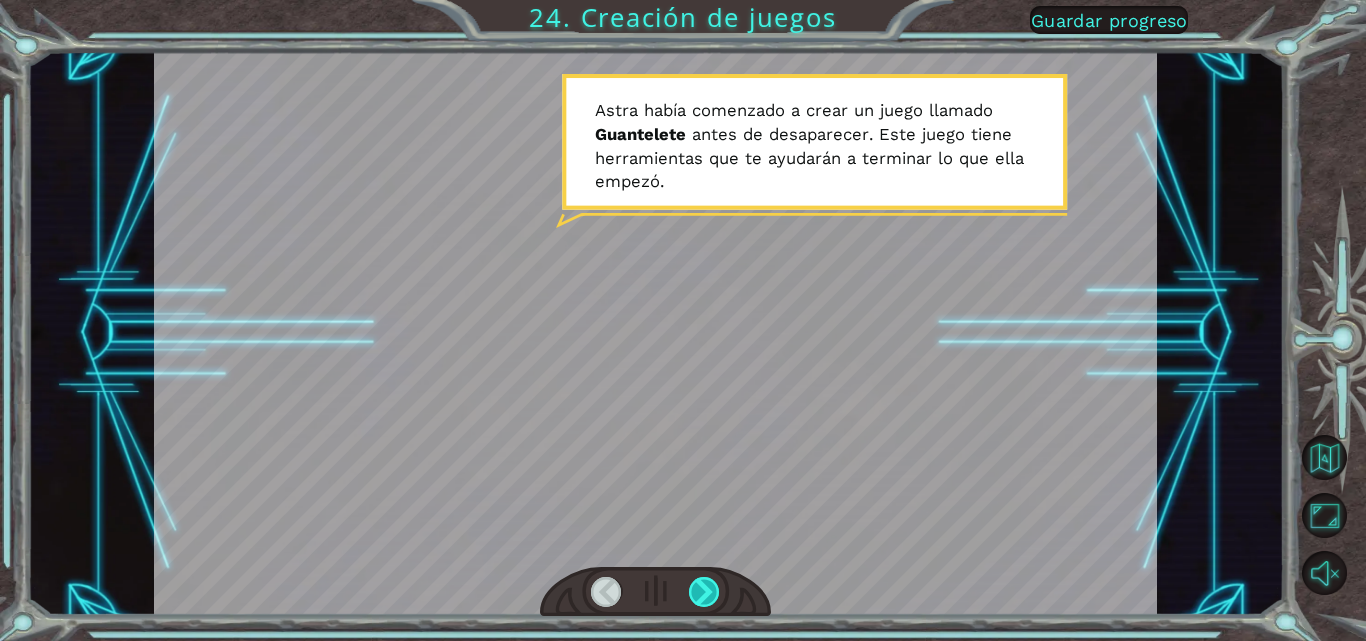 click at bounding box center (704, 592) 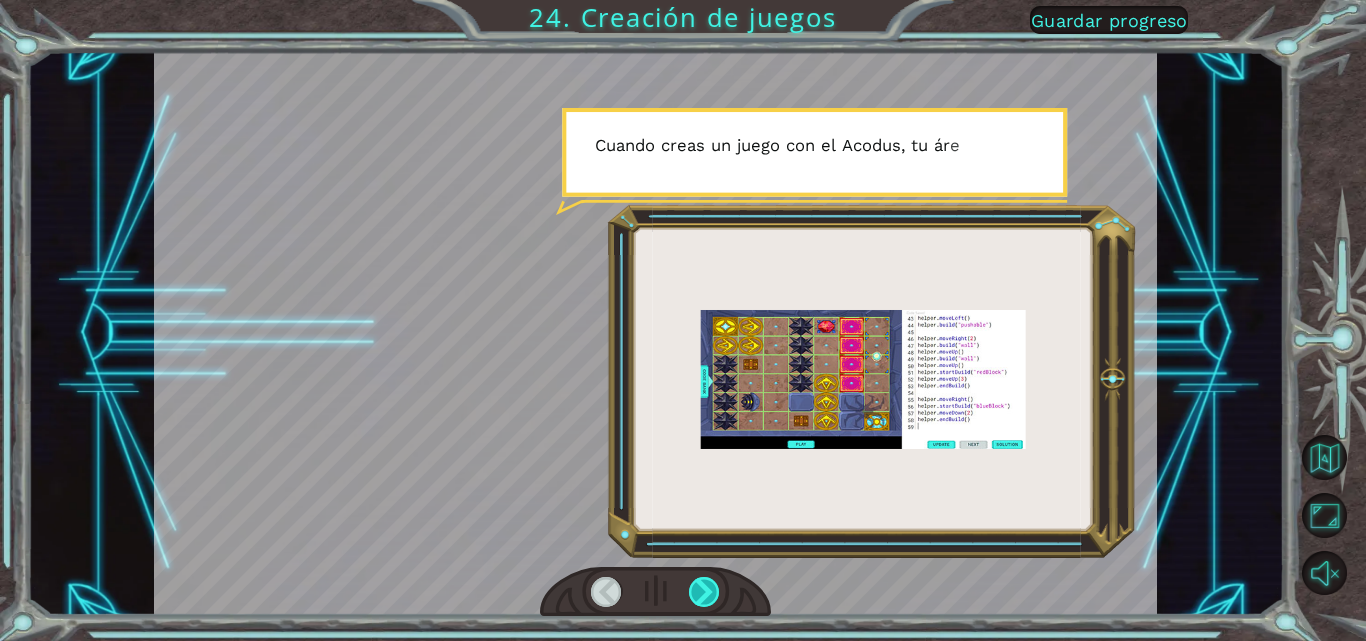 click at bounding box center (704, 592) 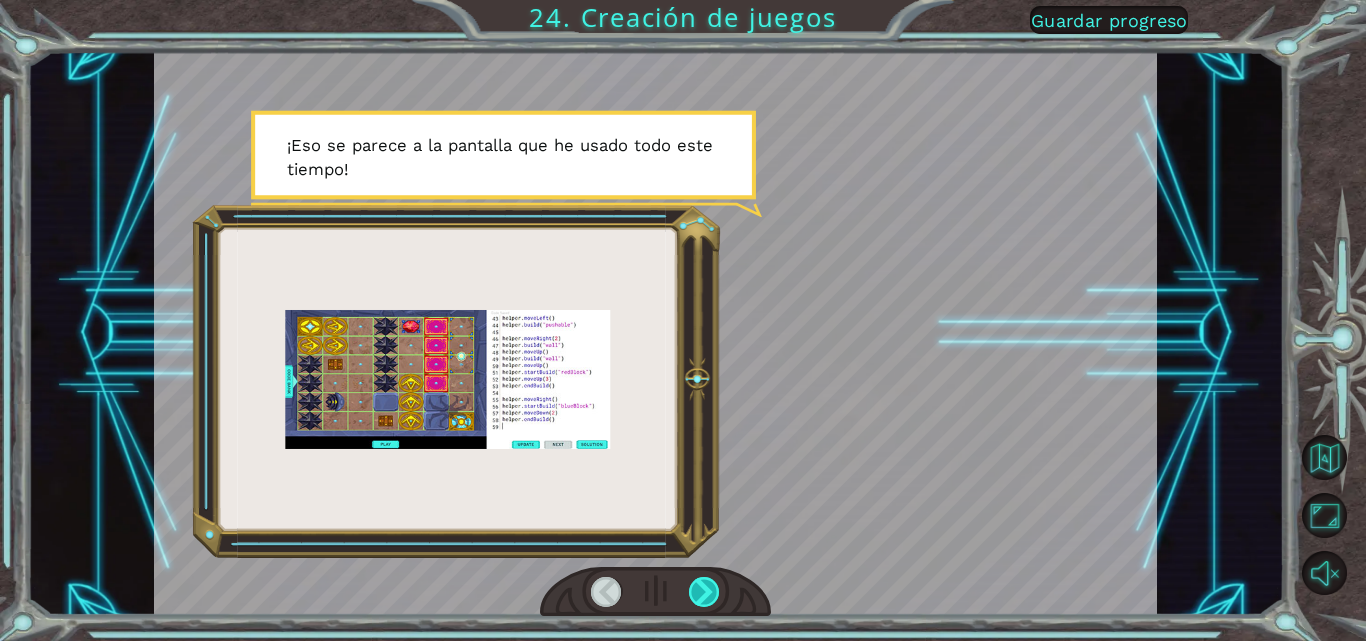 click at bounding box center (704, 592) 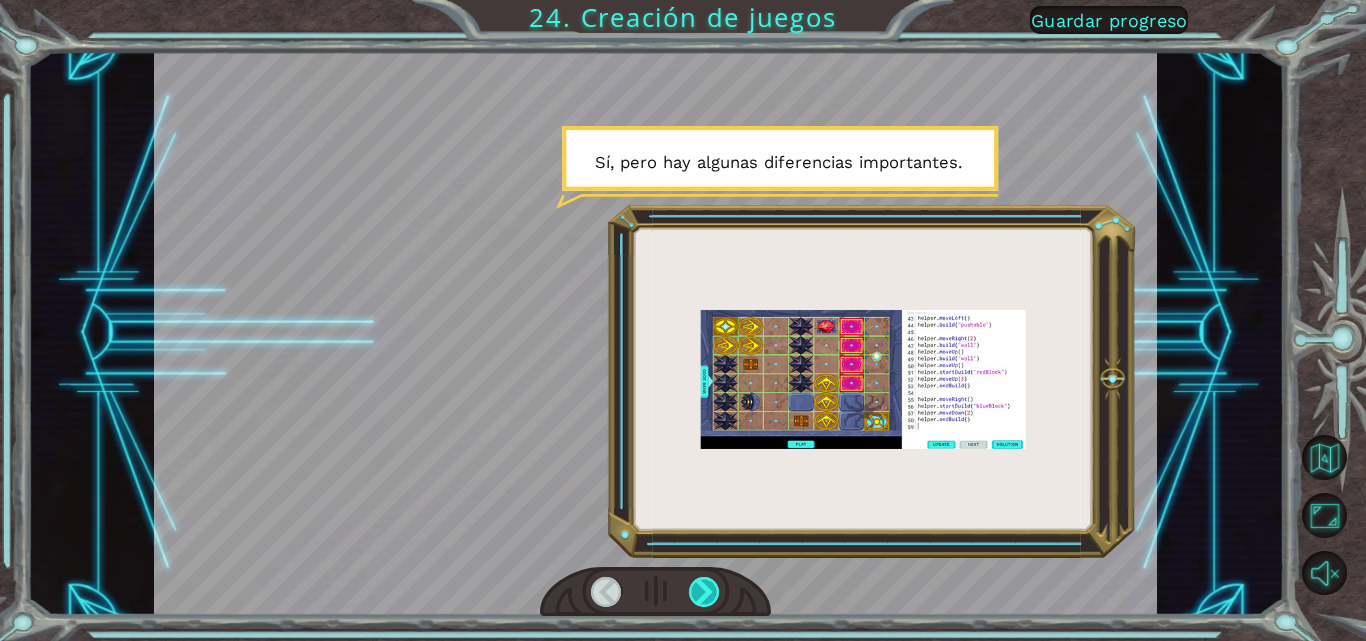 click at bounding box center [704, 592] 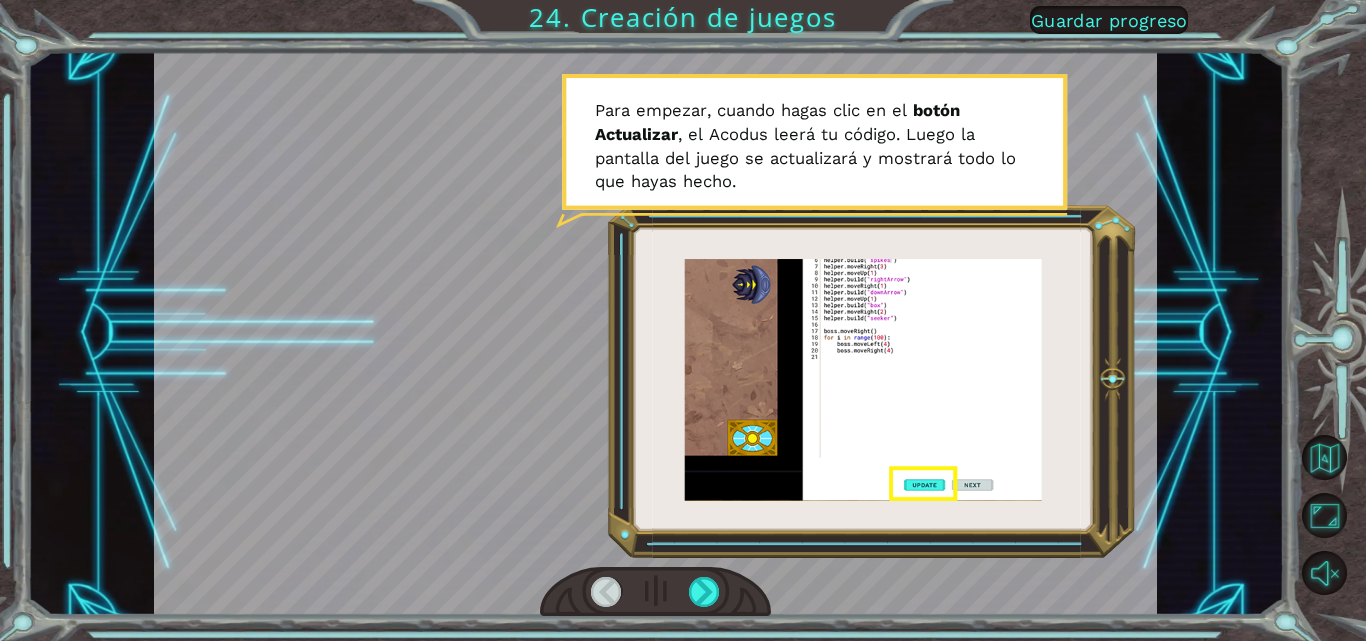 click at bounding box center [655, 592] 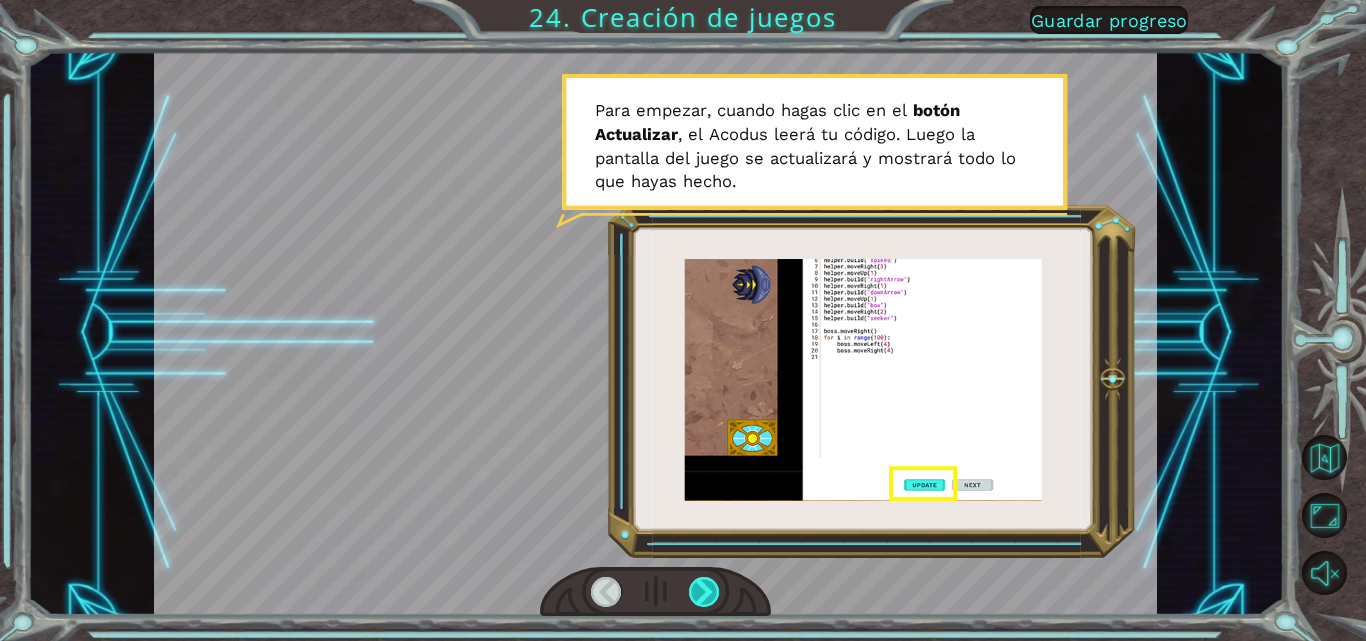 click at bounding box center [704, 592] 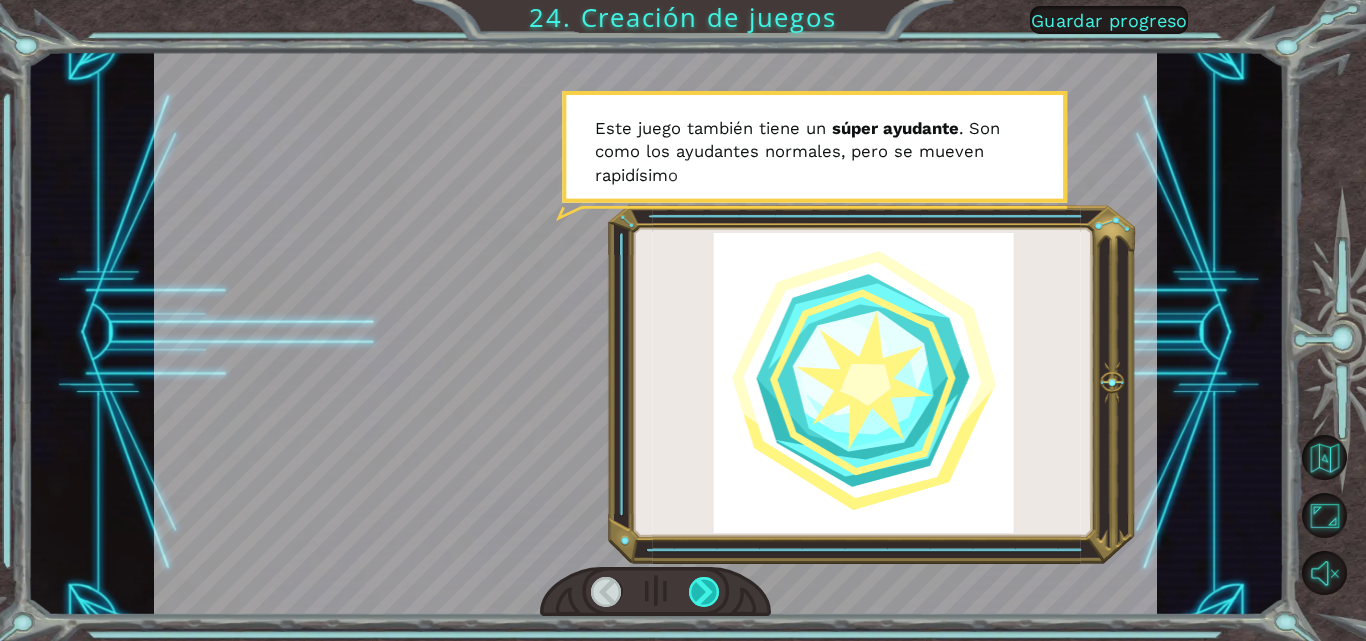 click at bounding box center (704, 592) 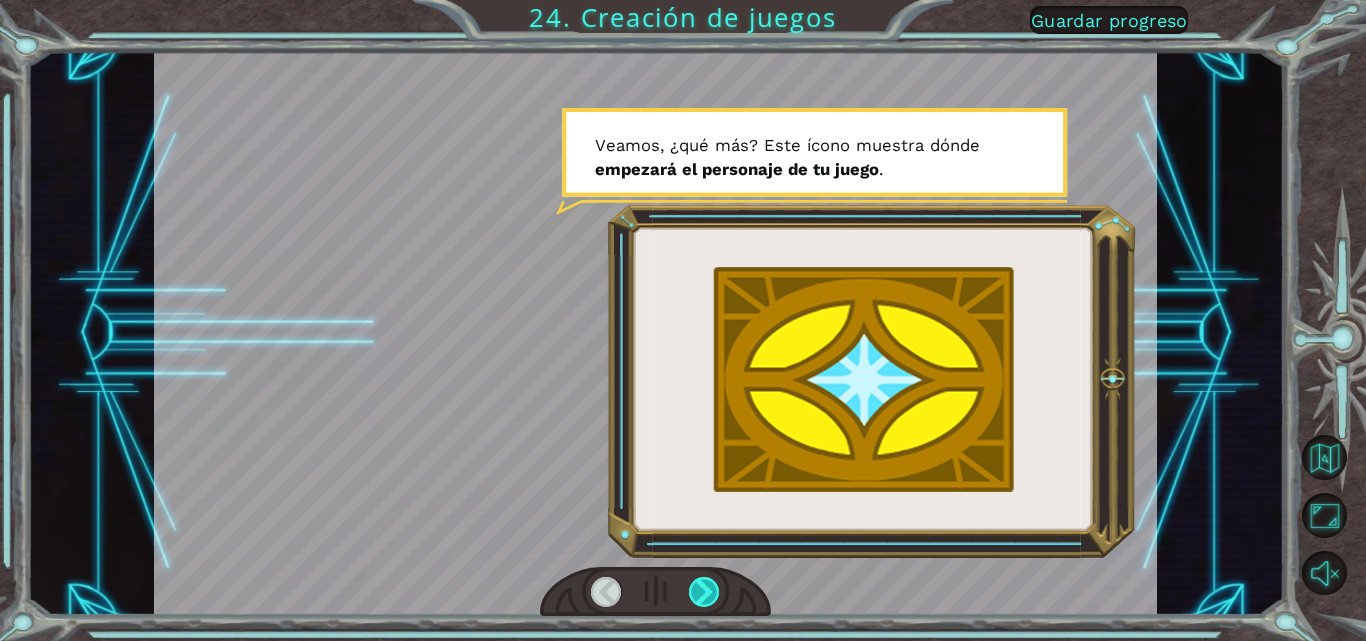 click at bounding box center (704, 592) 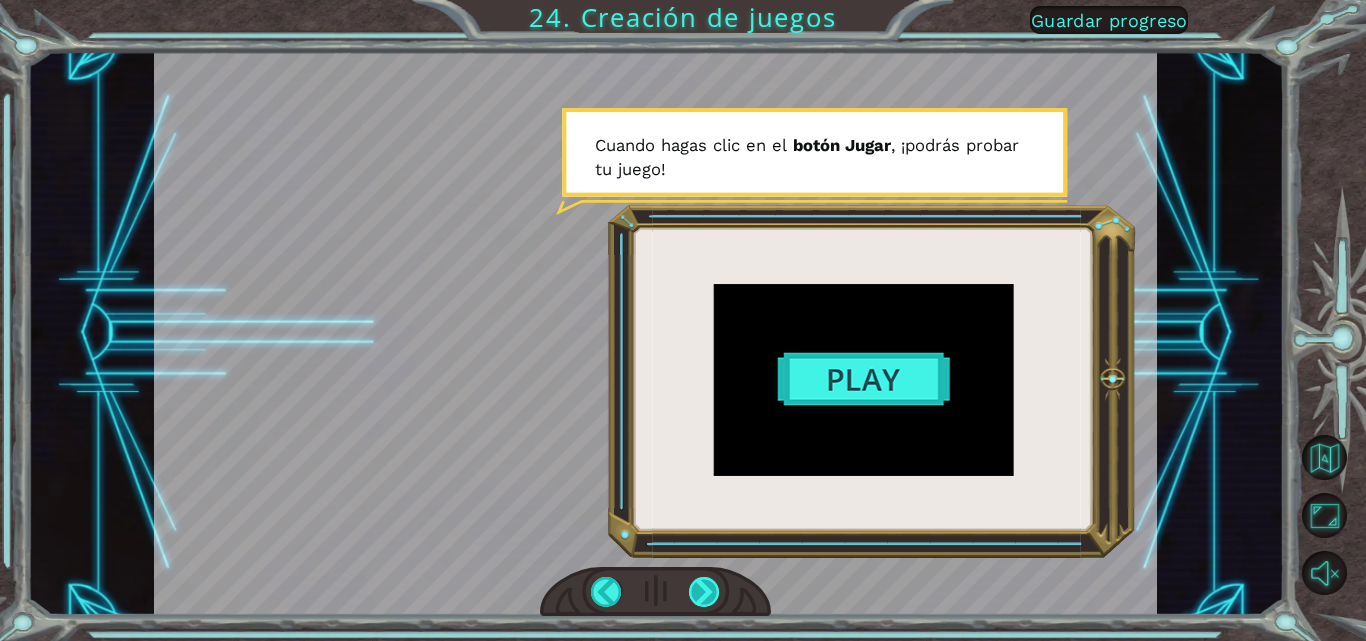 click at bounding box center (704, 592) 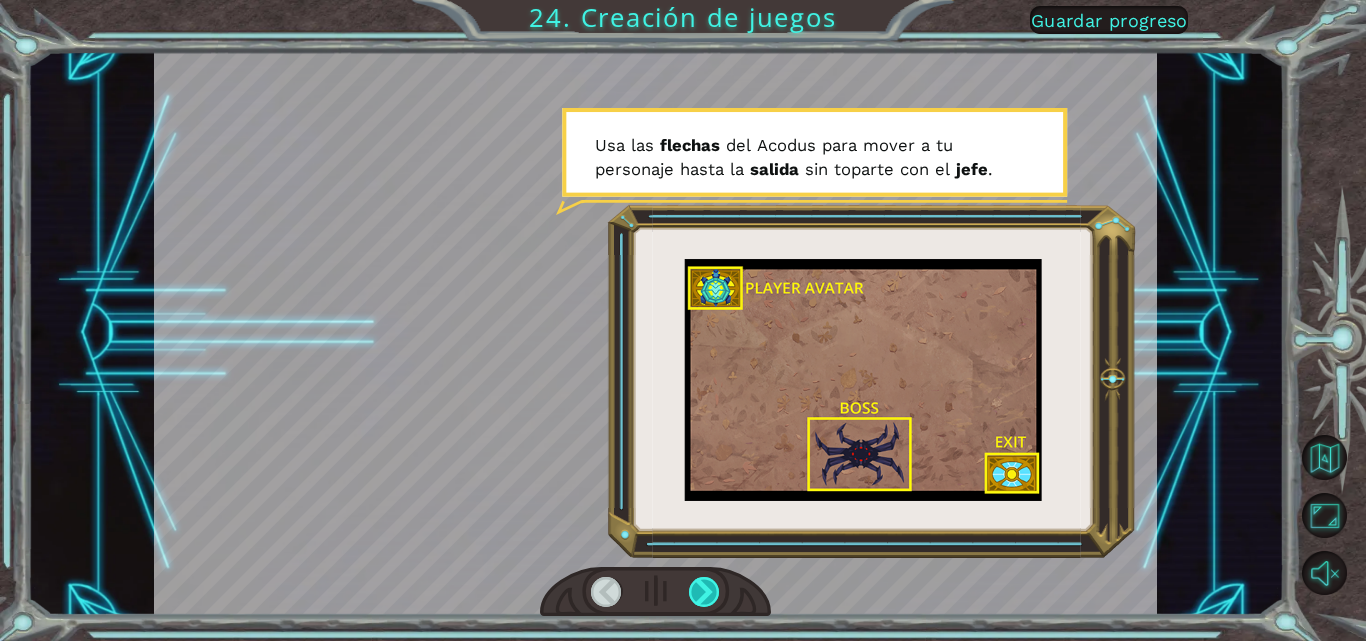 click at bounding box center (704, 592) 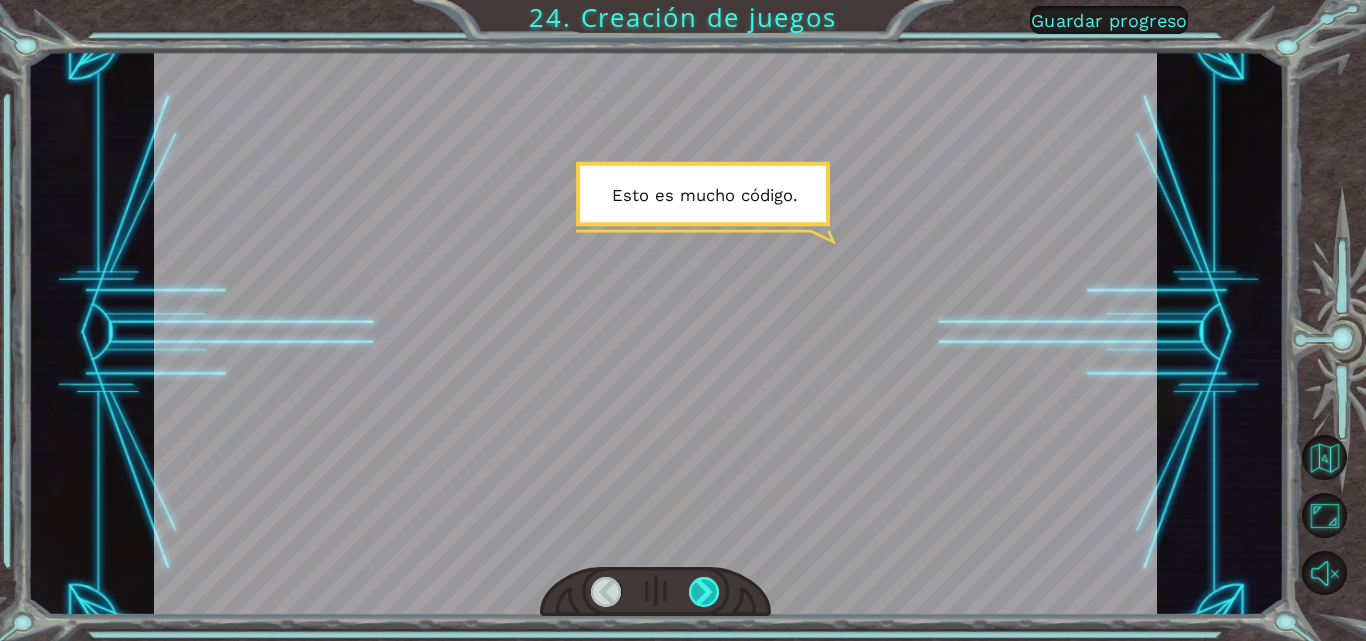 click at bounding box center (704, 592) 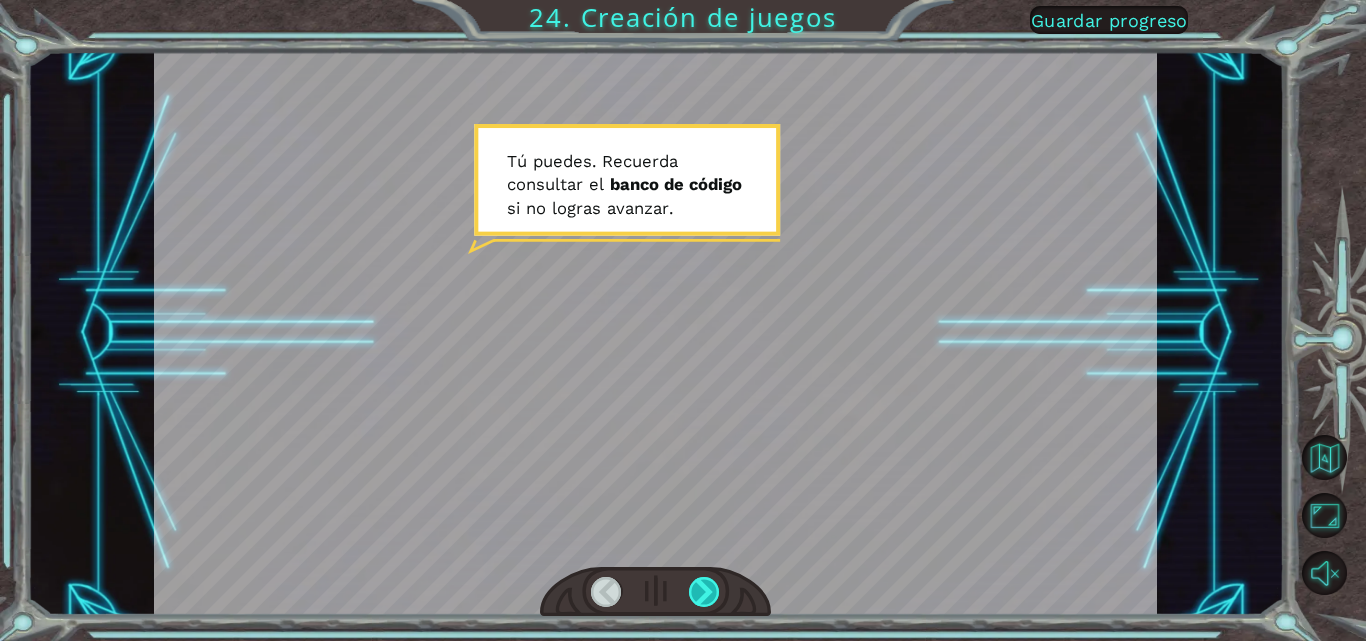 click at bounding box center (704, 592) 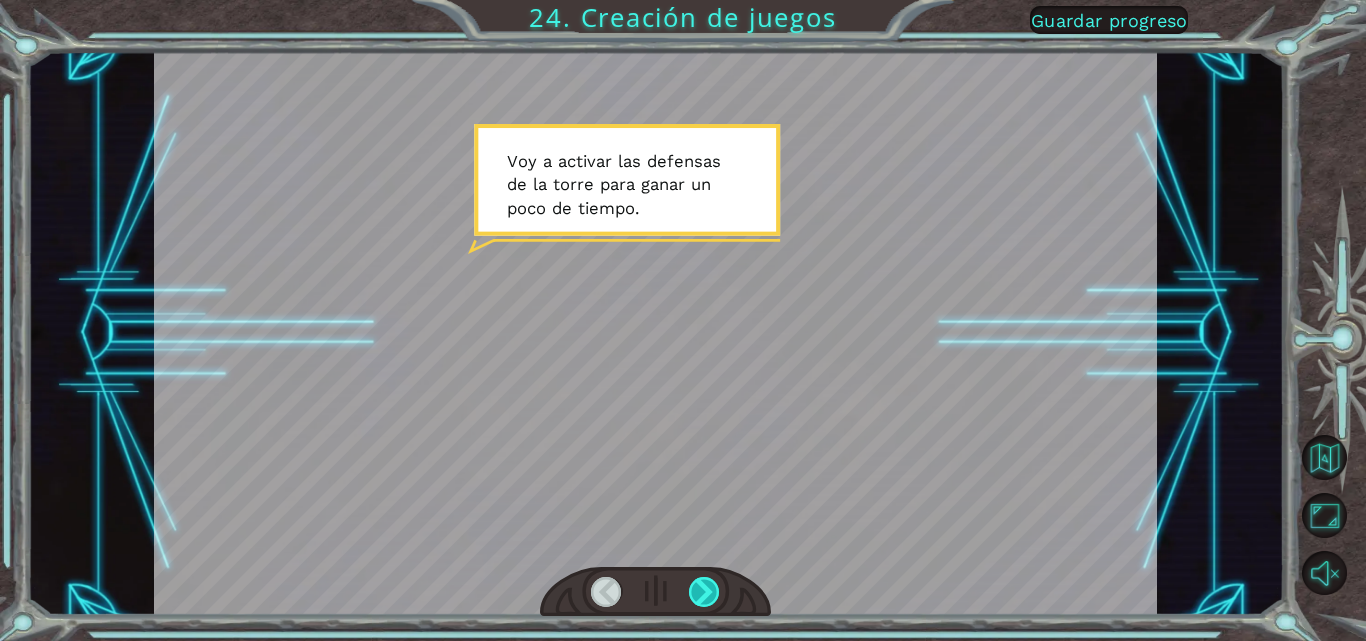 click at bounding box center (704, 592) 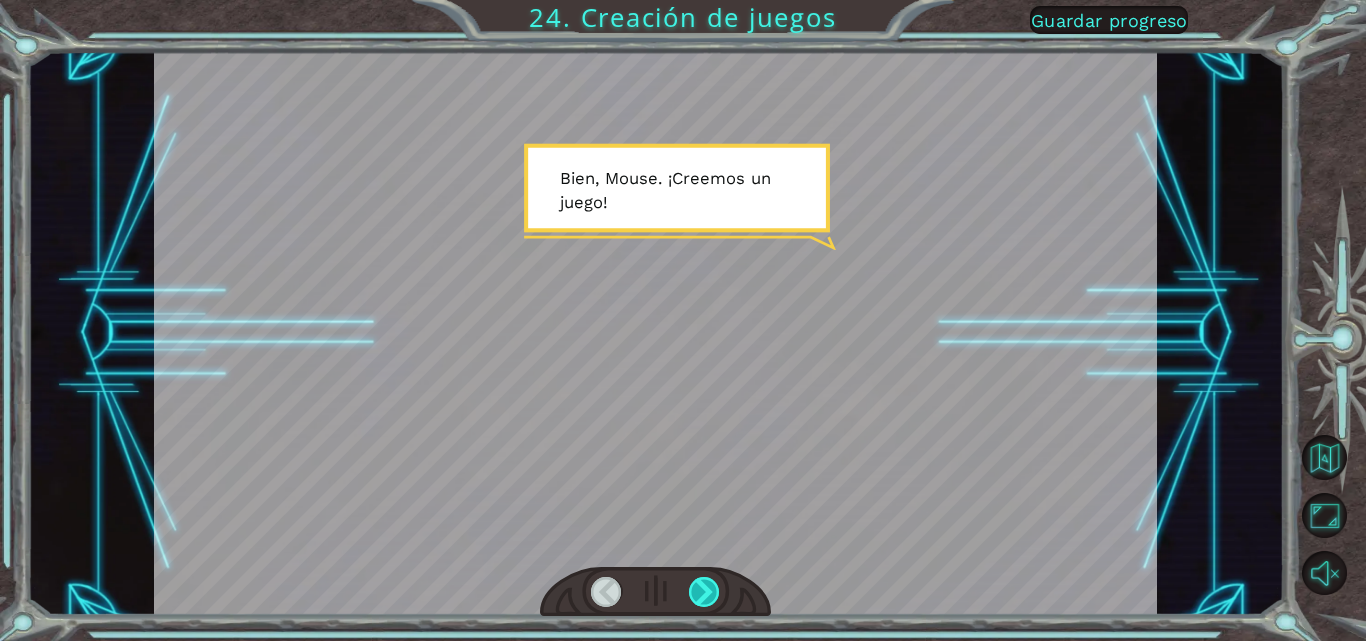 click at bounding box center (704, 592) 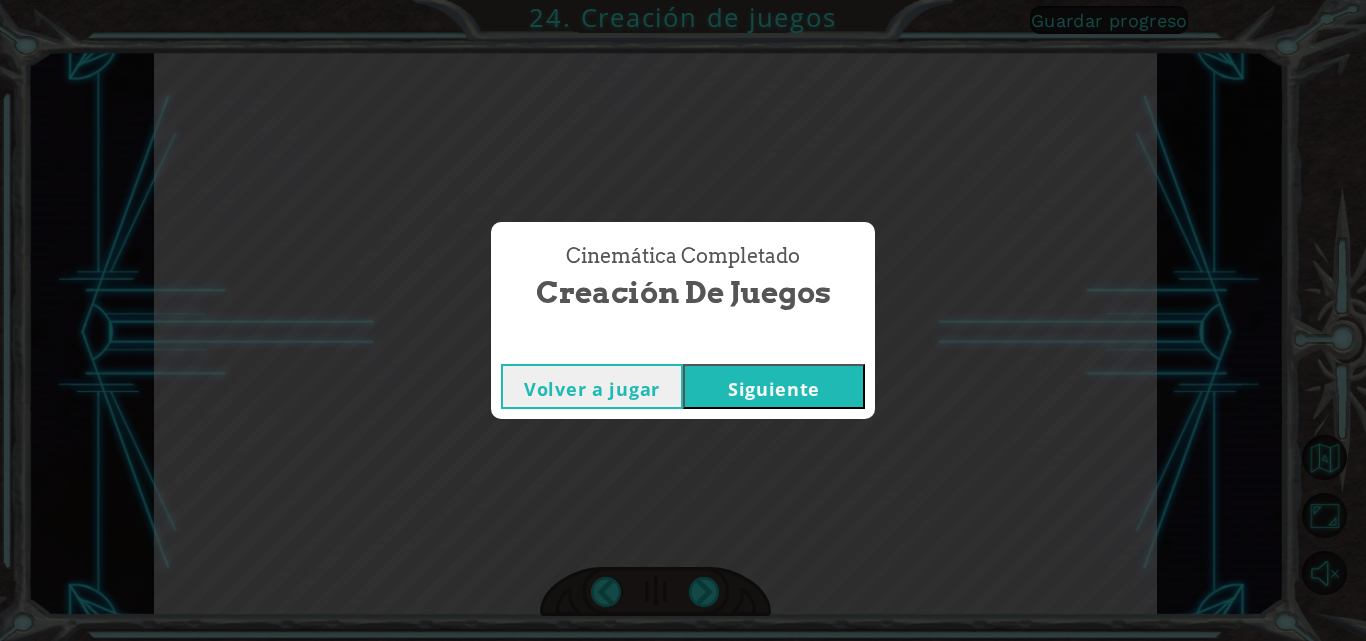 click on "Siguiente" at bounding box center (774, 386) 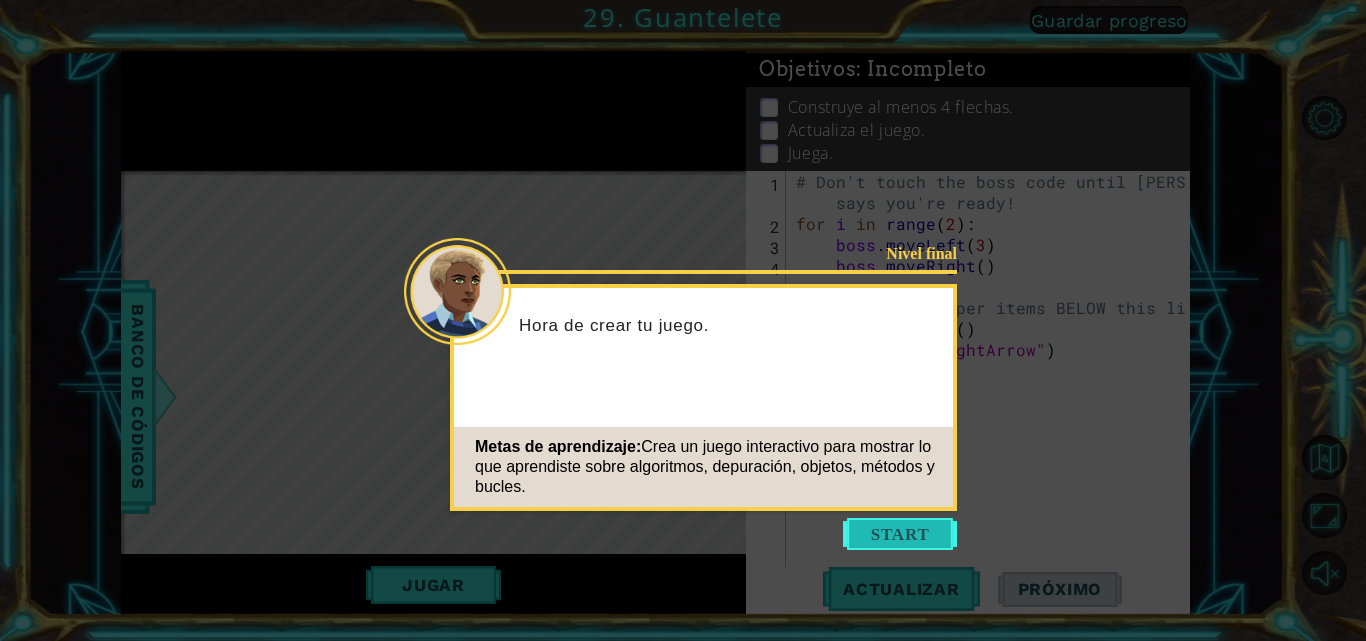 click at bounding box center [900, 534] 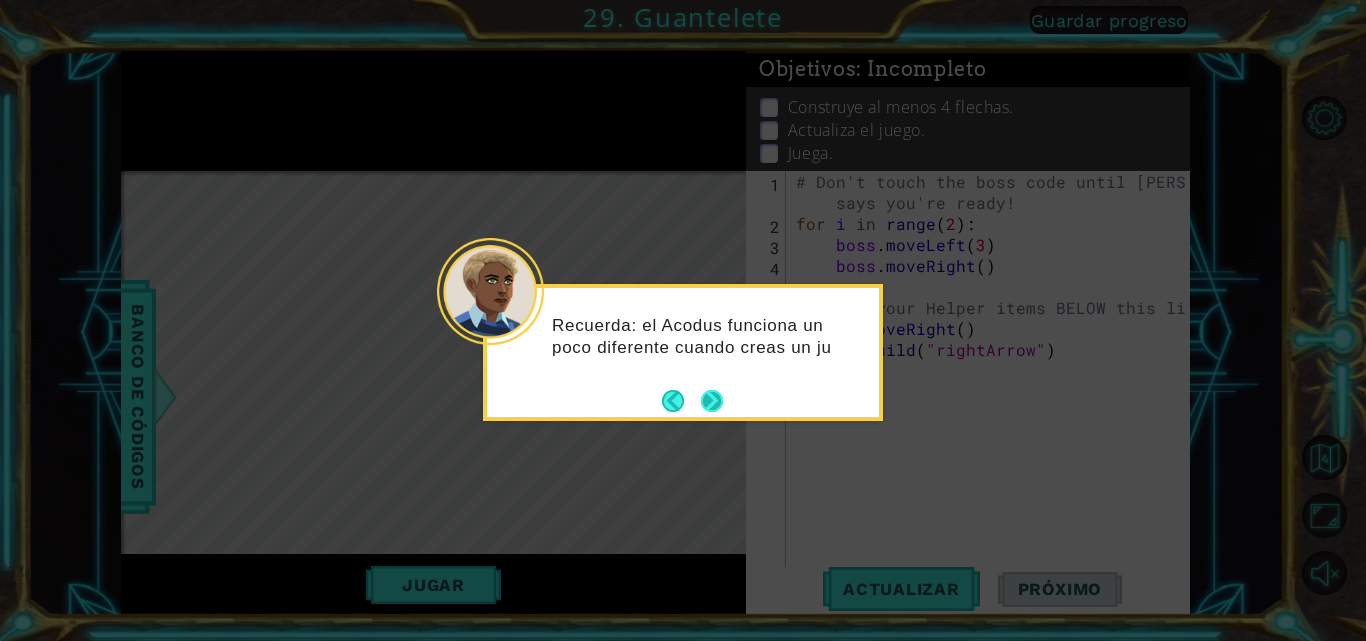 click at bounding box center (712, 401) 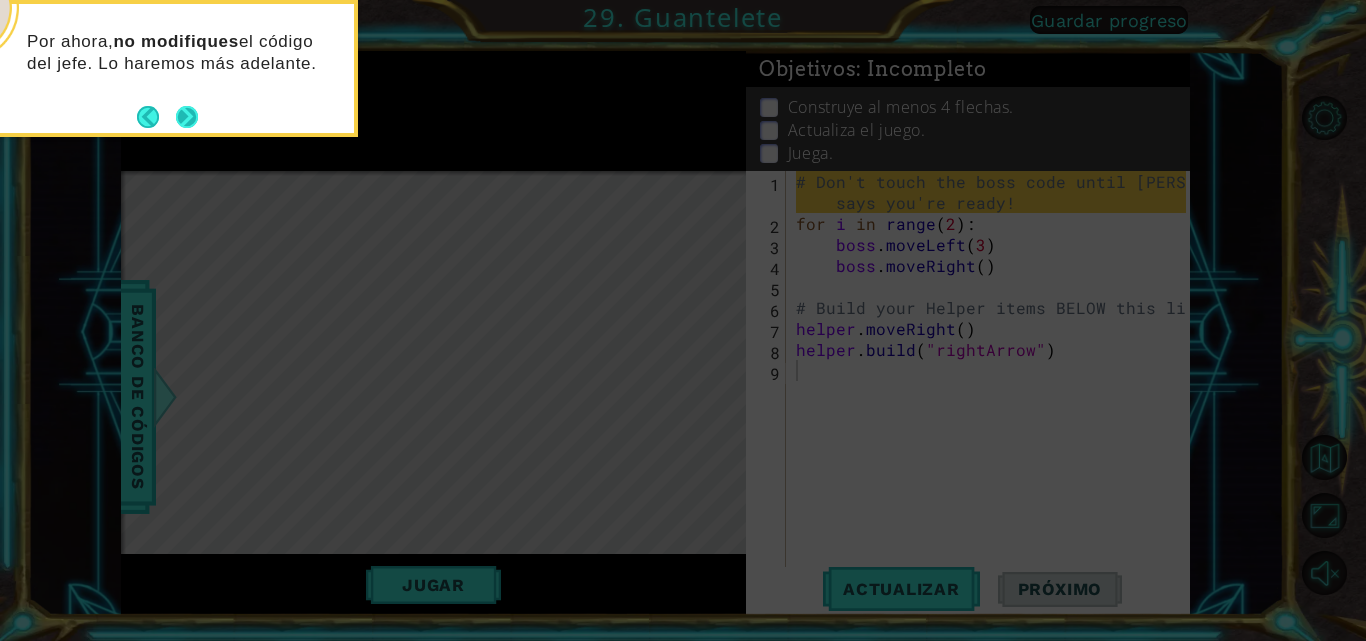 click at bounding box center [187, 117] 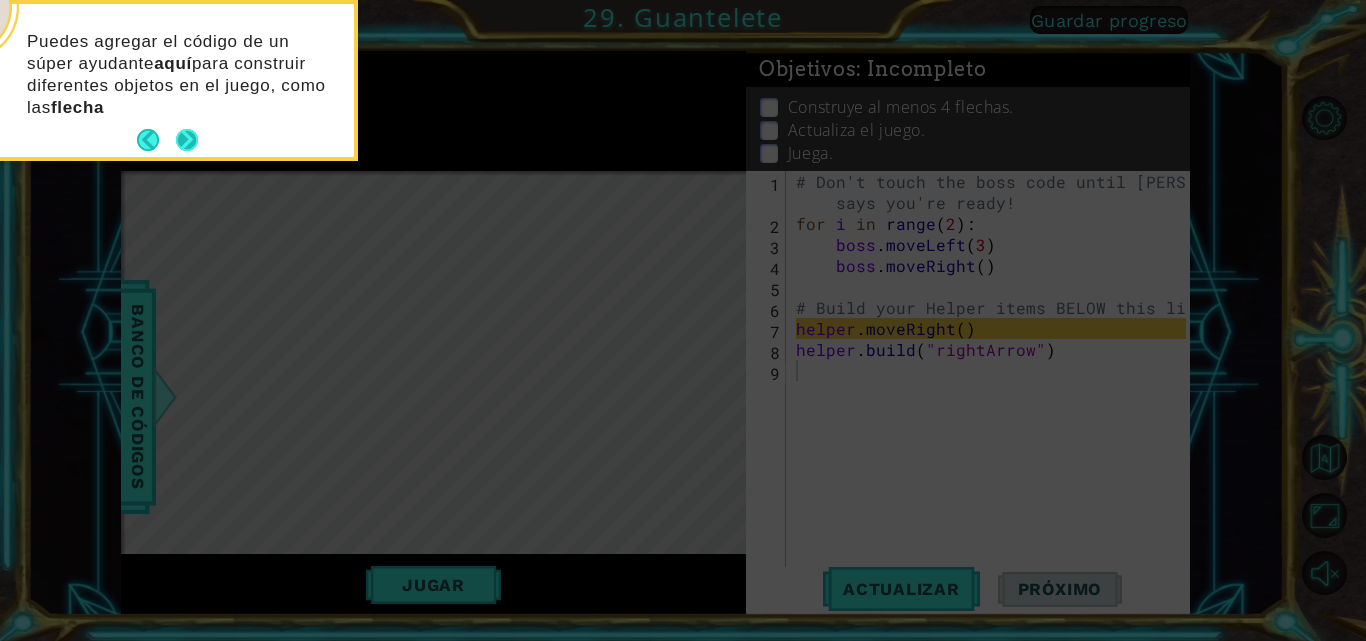 click on "Puedes agregar el código de un súper ayudante  aquí  para construir diferentes objetos en el juego, como las  flecha" at bounding box center [183, 75] 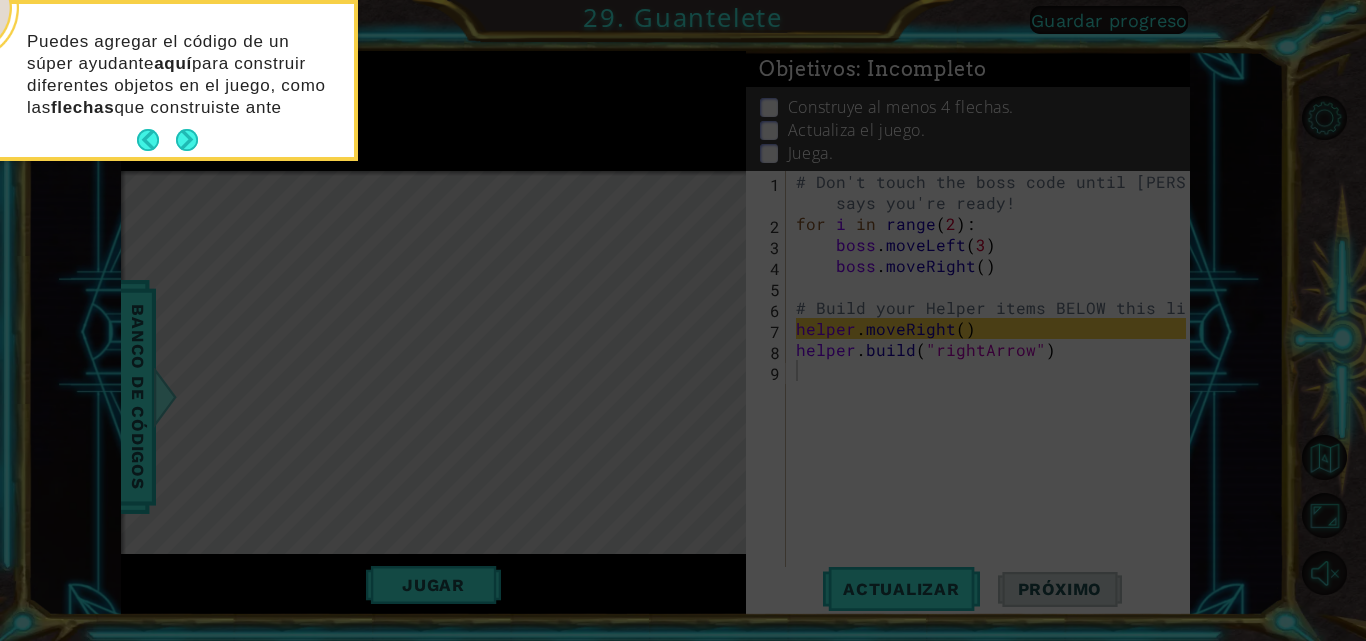 click at bounding box center [187, 140] 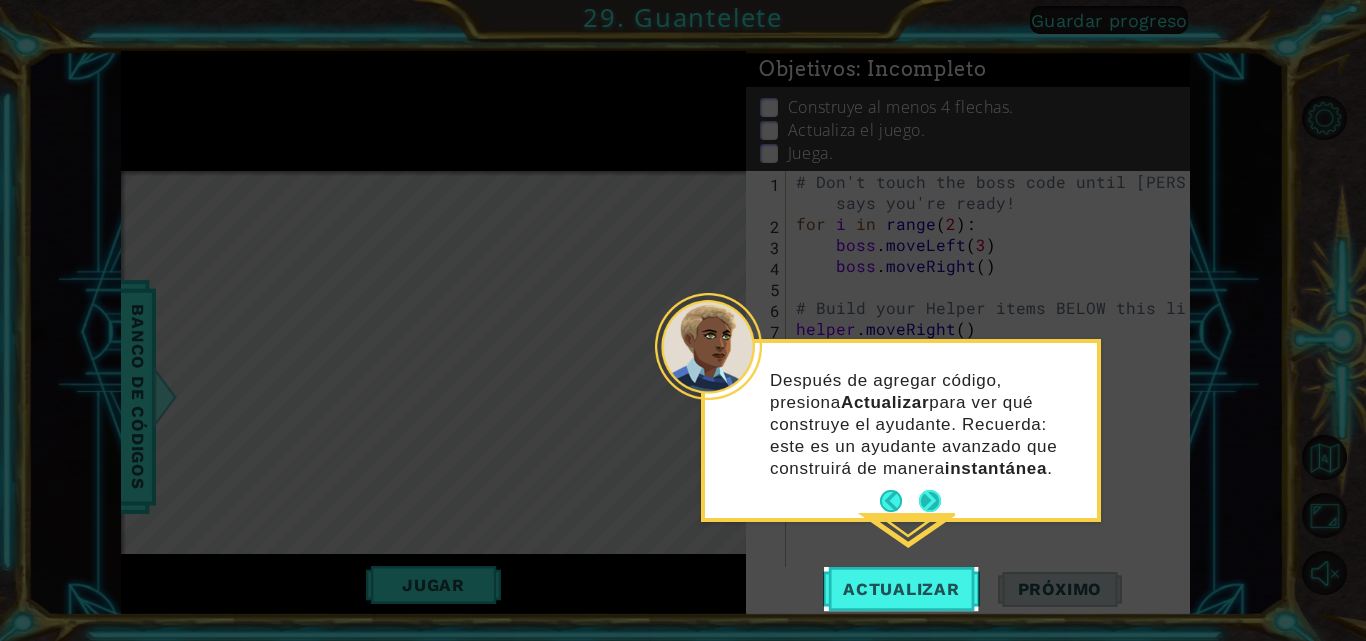 click at bounding box center [930, 501] 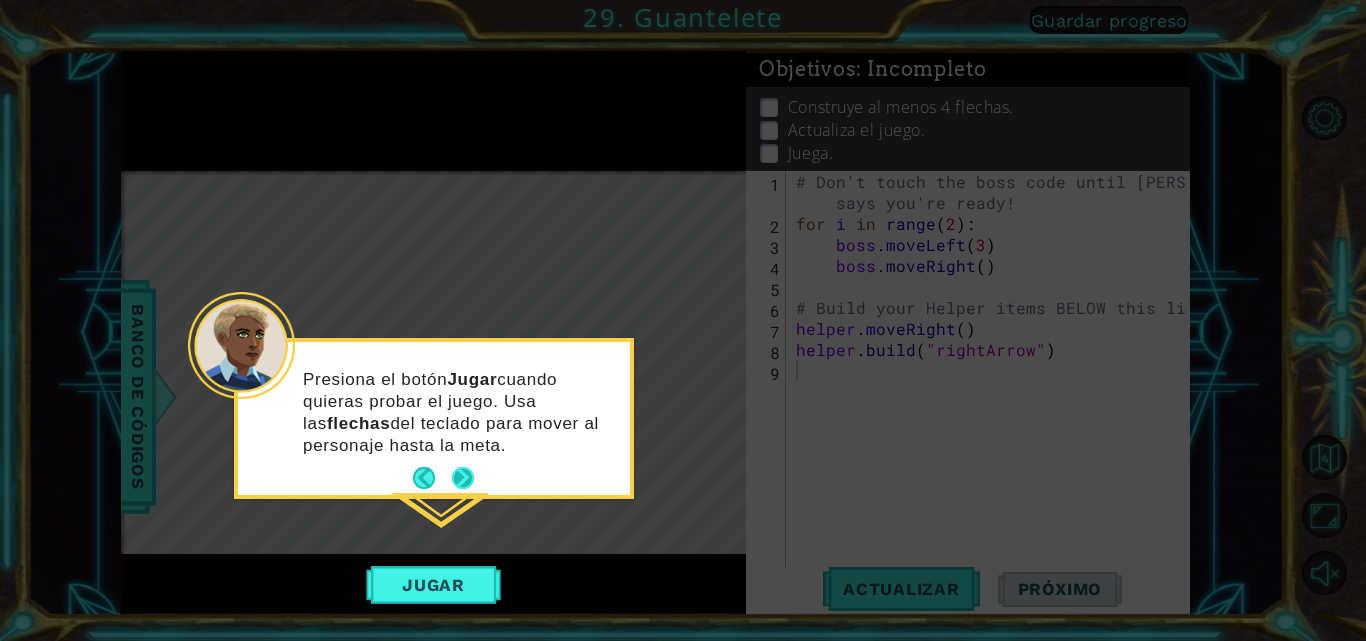 click at bounding box center [463, 478] 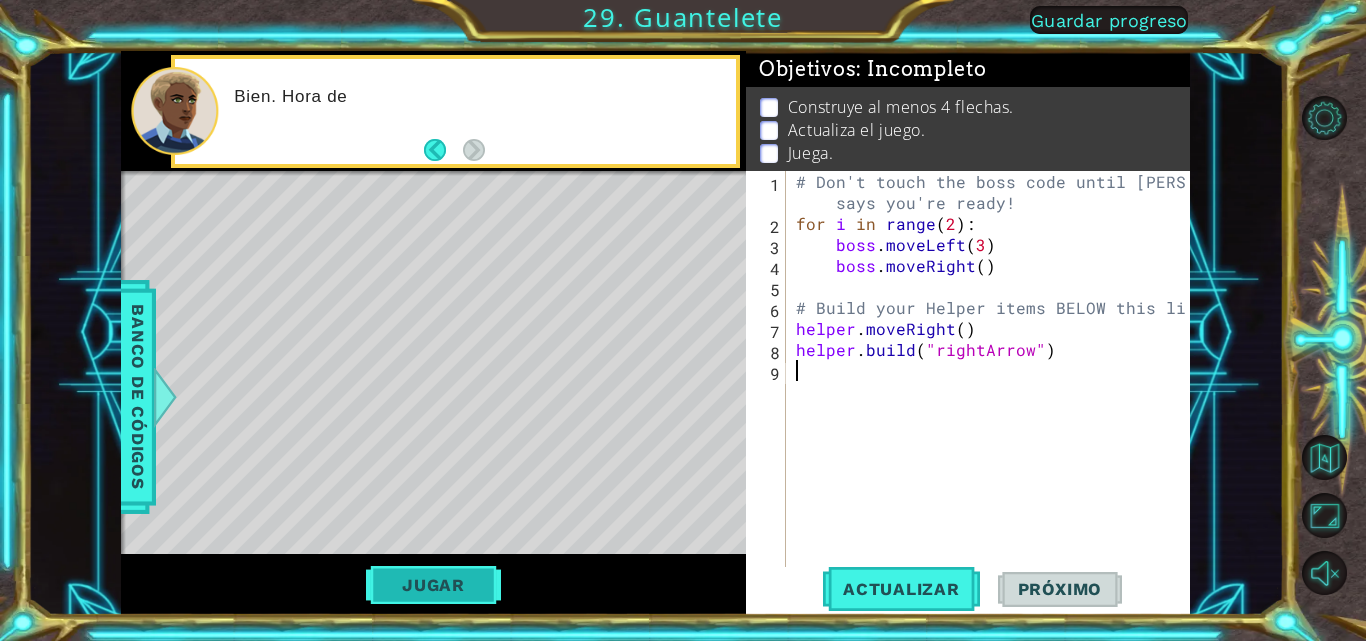 click on "Jugar" at bounding box center (433, 585) 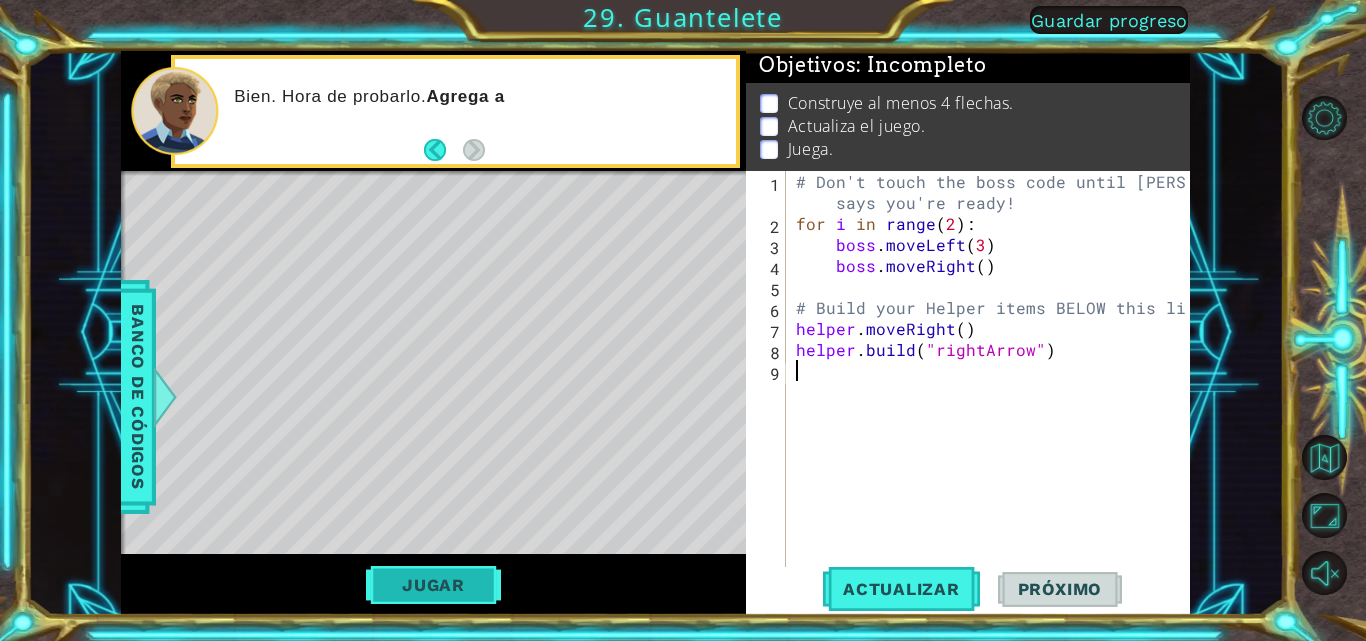 scroll, scrollTop: 15, scrollLeft: 0, axis: vertical 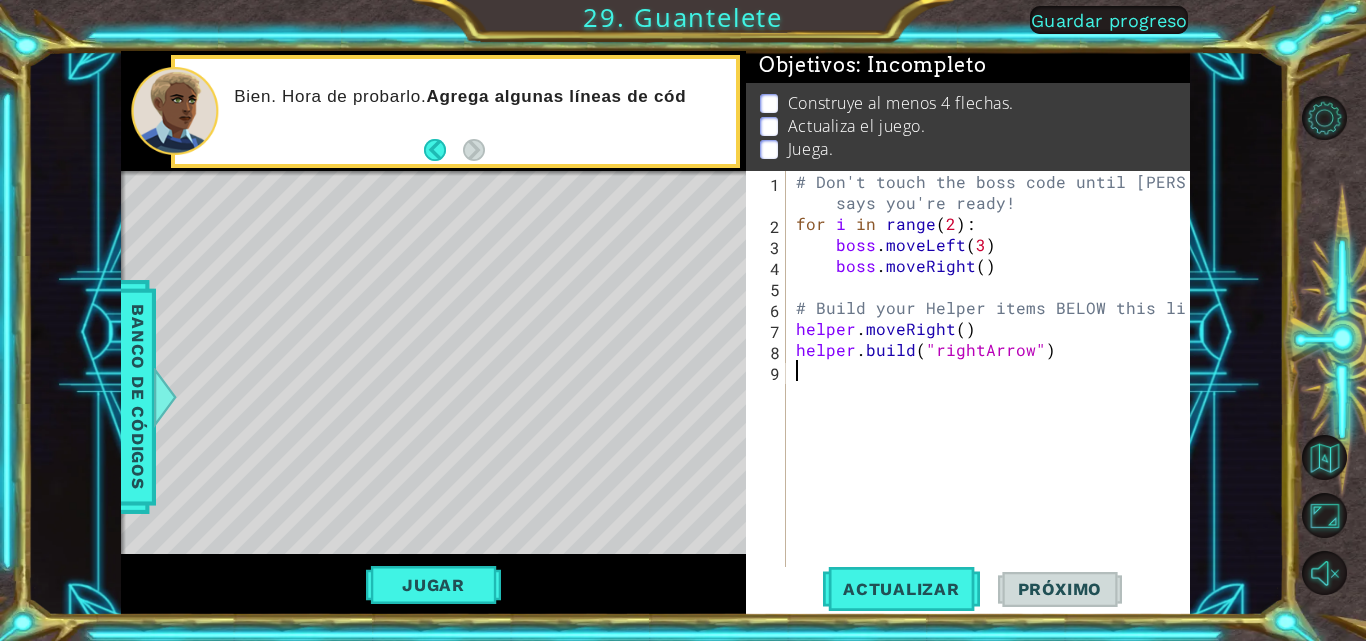 type on "[DOMAIN_NAME]("rightArrow")" 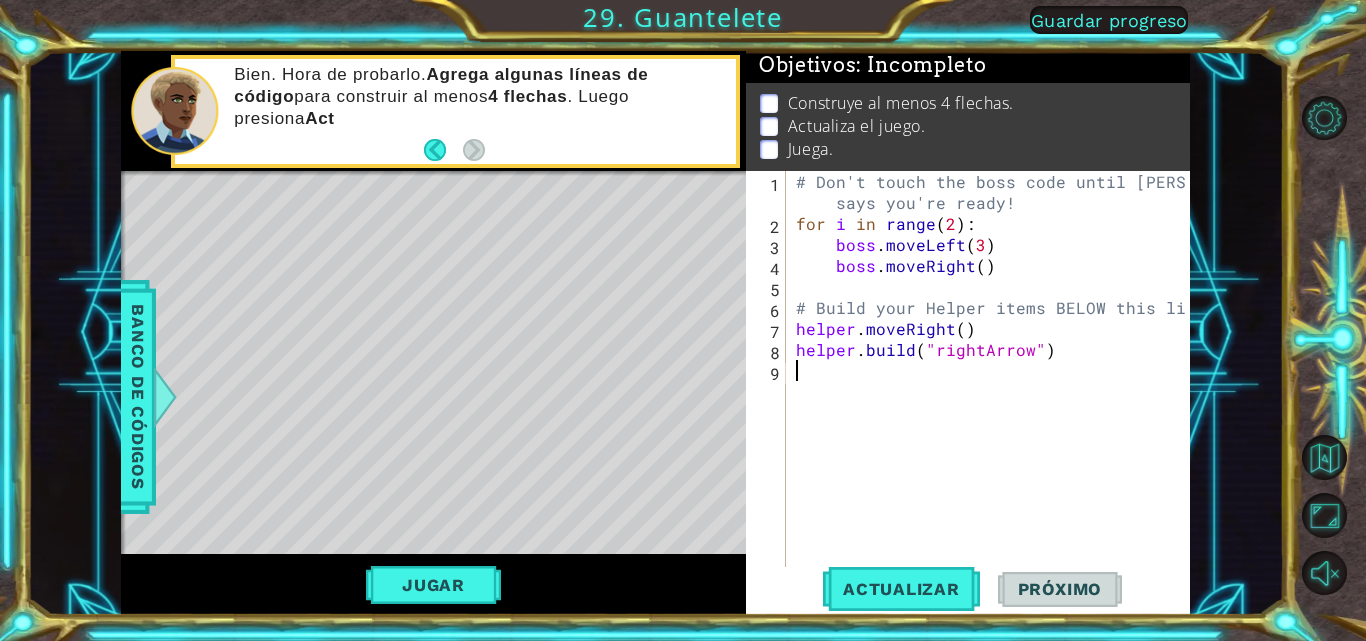 type on "[DOMAIN_NAME]("rightArrow")" 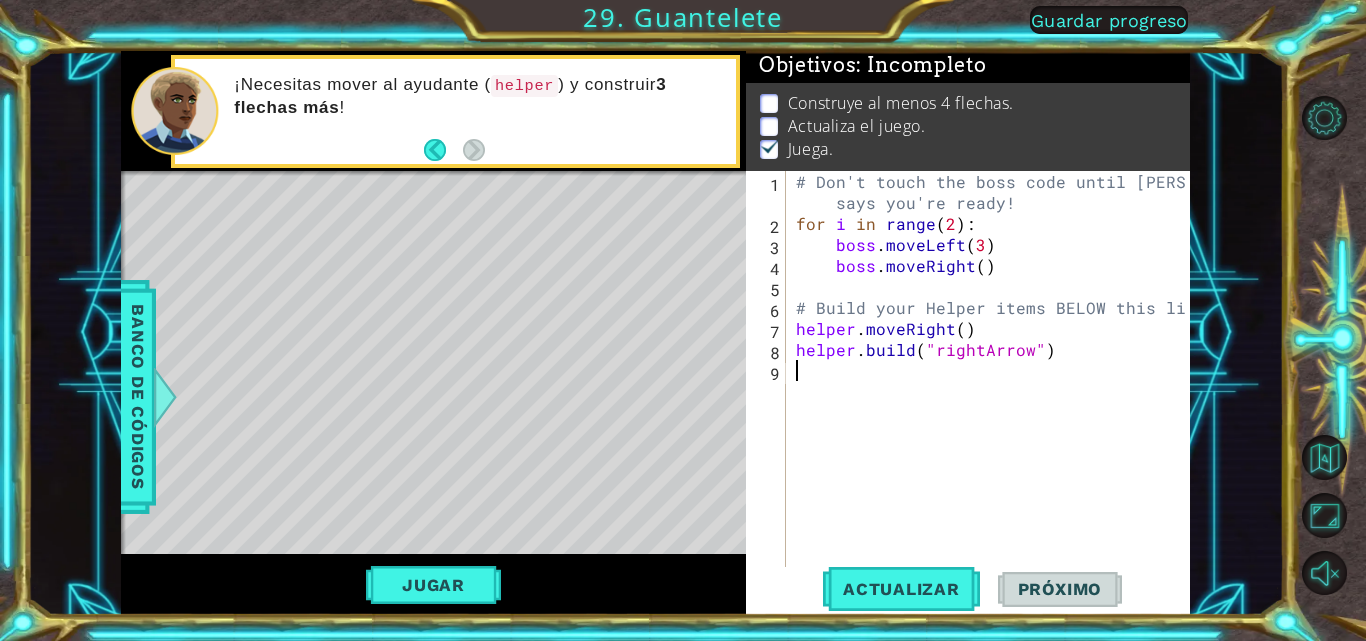 click at bounding box center (443, 150) 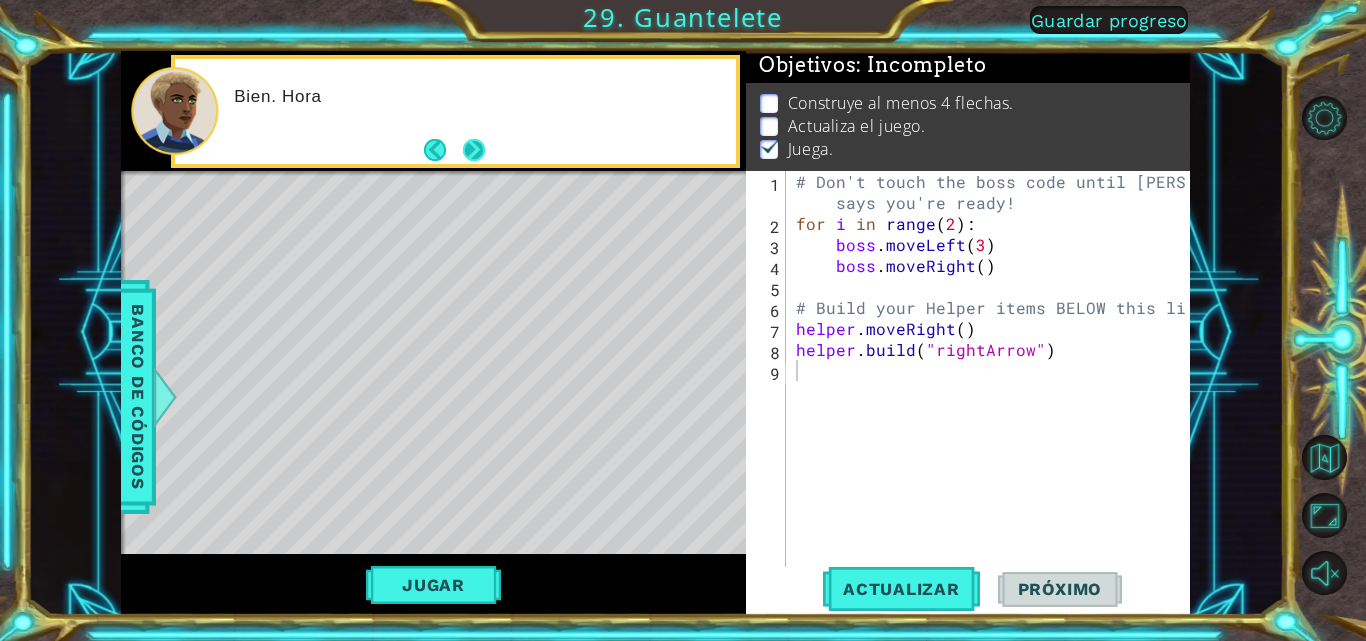 click at bounding box center [473, 150] 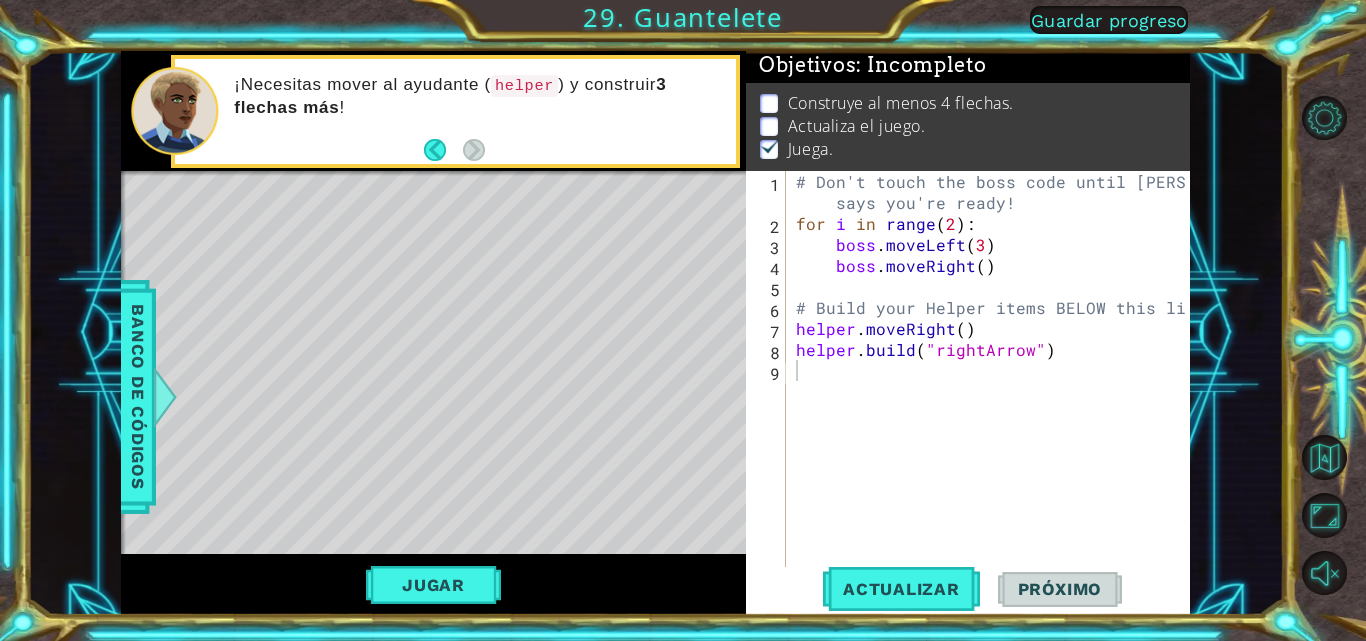 click on "¡Necesitas mover al ayudante ( helper ) y construir  3 flechas más !" at bounding box center [477, 111] 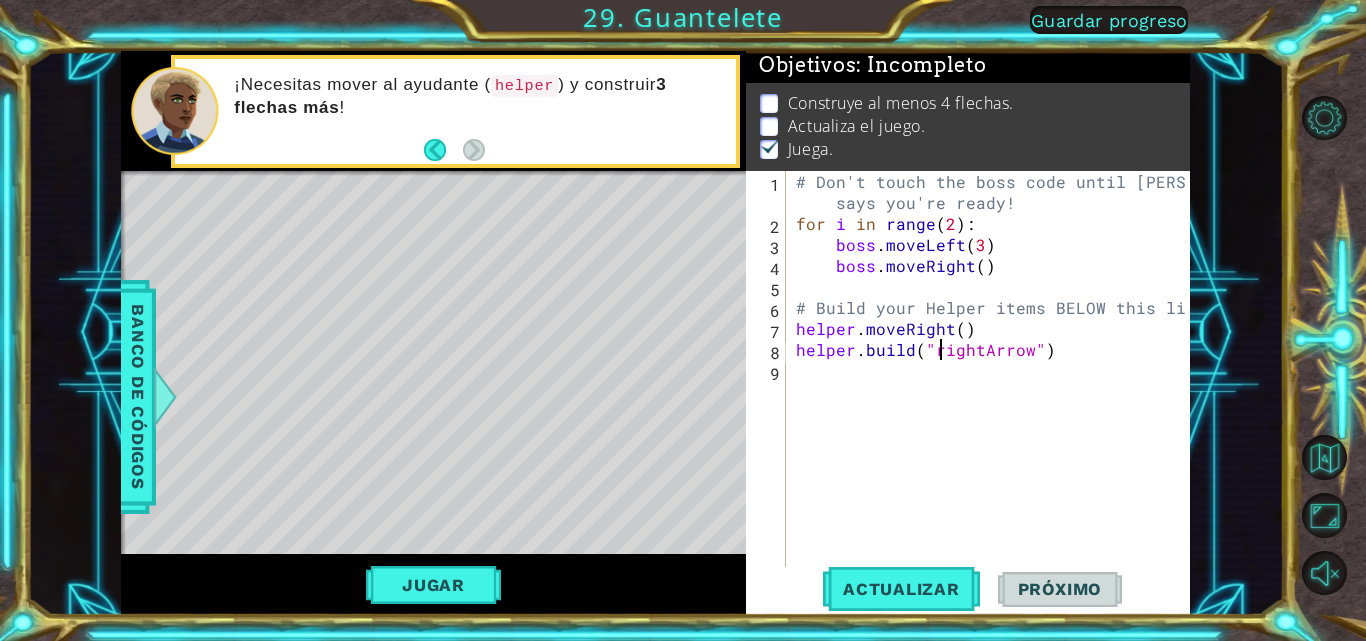 click on "# Don't touch the boss code until [PERSON_NAME]       says you're ready! for   i   in   range ( 2 ) :      boss . moveLeft ( 3 )      boss . moveRight ( ) # Build your Helper items BELOW this line helper . moveRight ( ) helper . build ( "rightArrow" )" at bounding box center (994, 402) 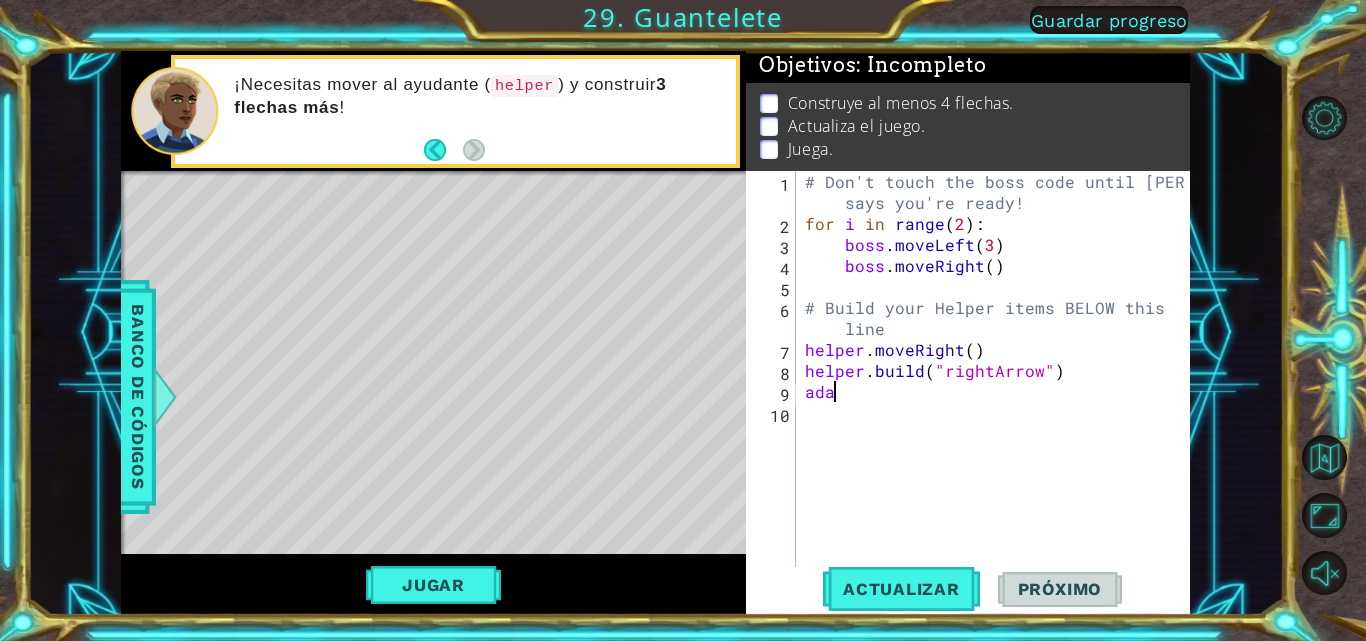 scroll, scrollTop: 0, scrollLeft: 0, axis: both 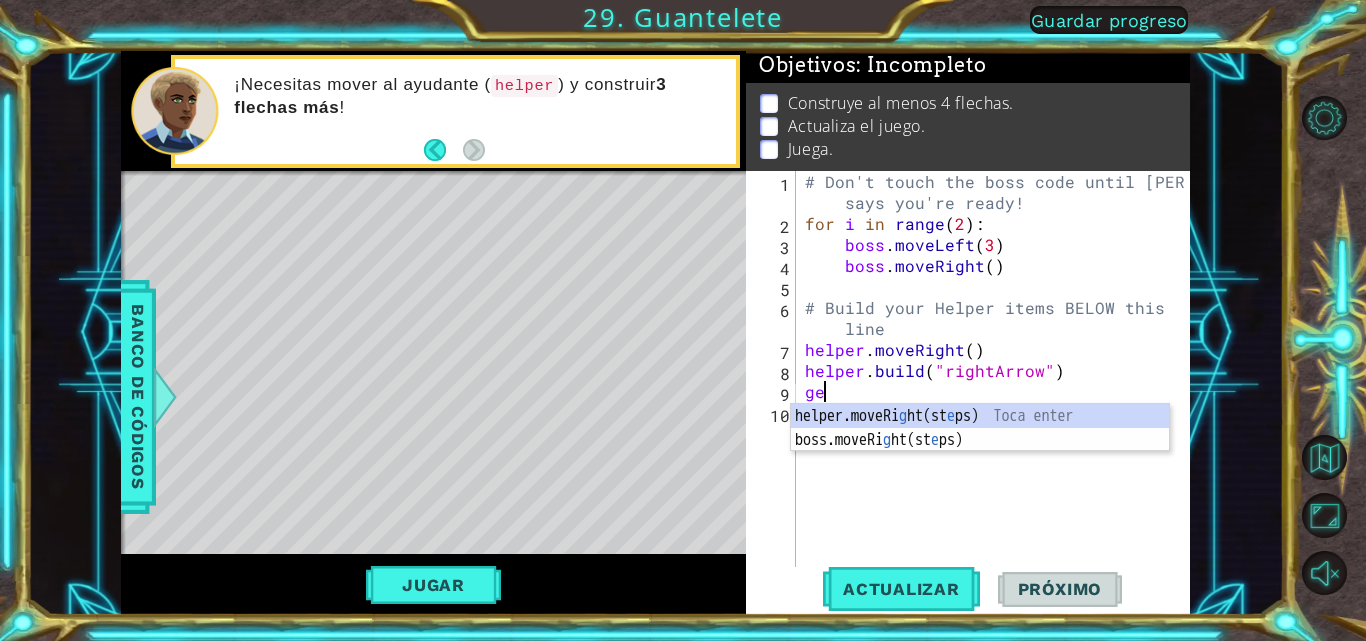 type on "g" 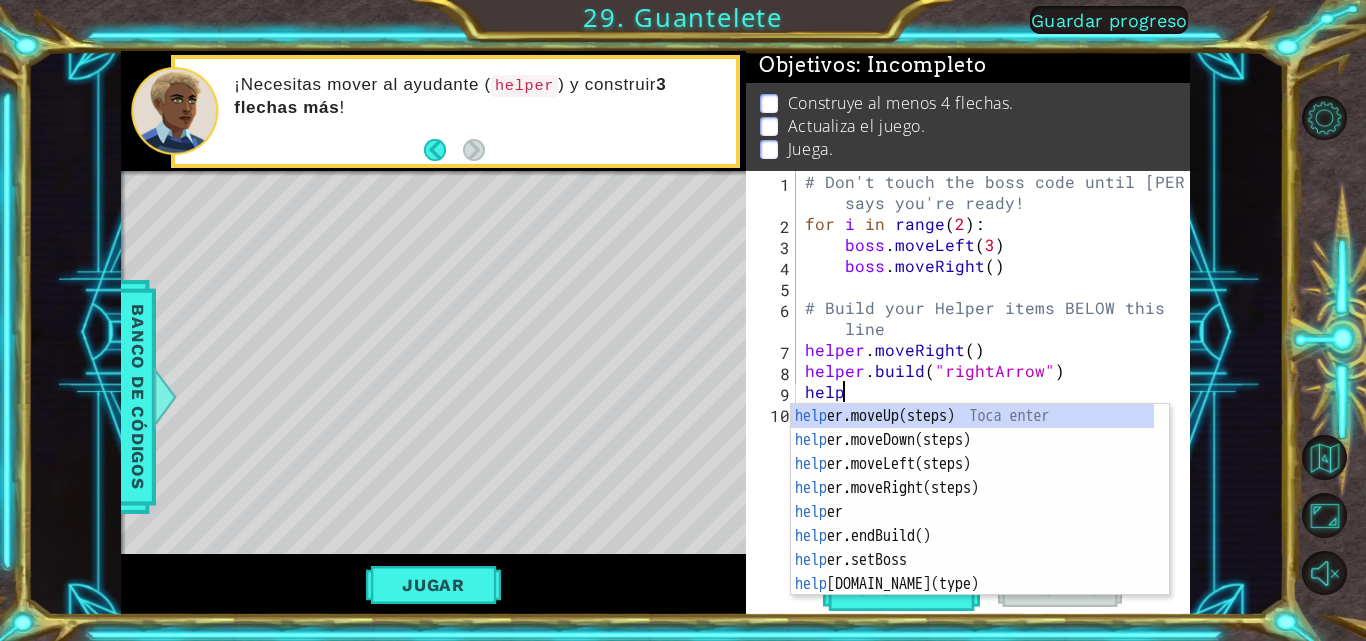 scroll, scrollTop: 0, scrollLeft: 3, axis: horizontal 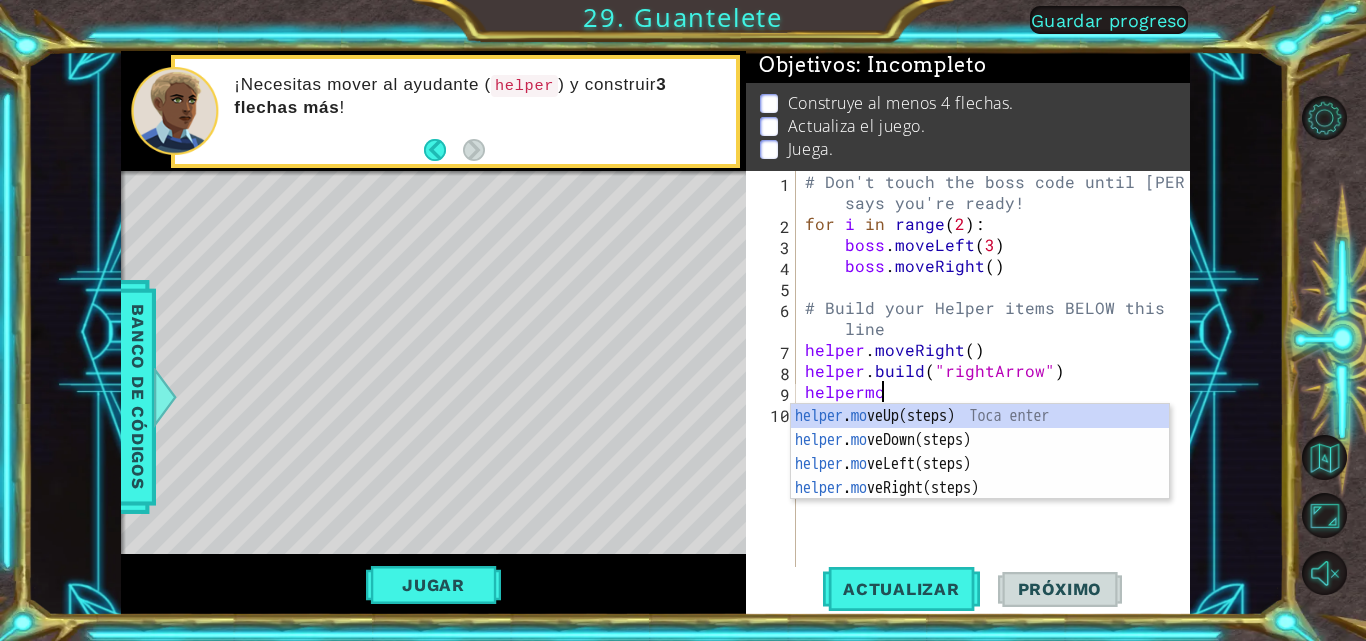 type on "helpermove" 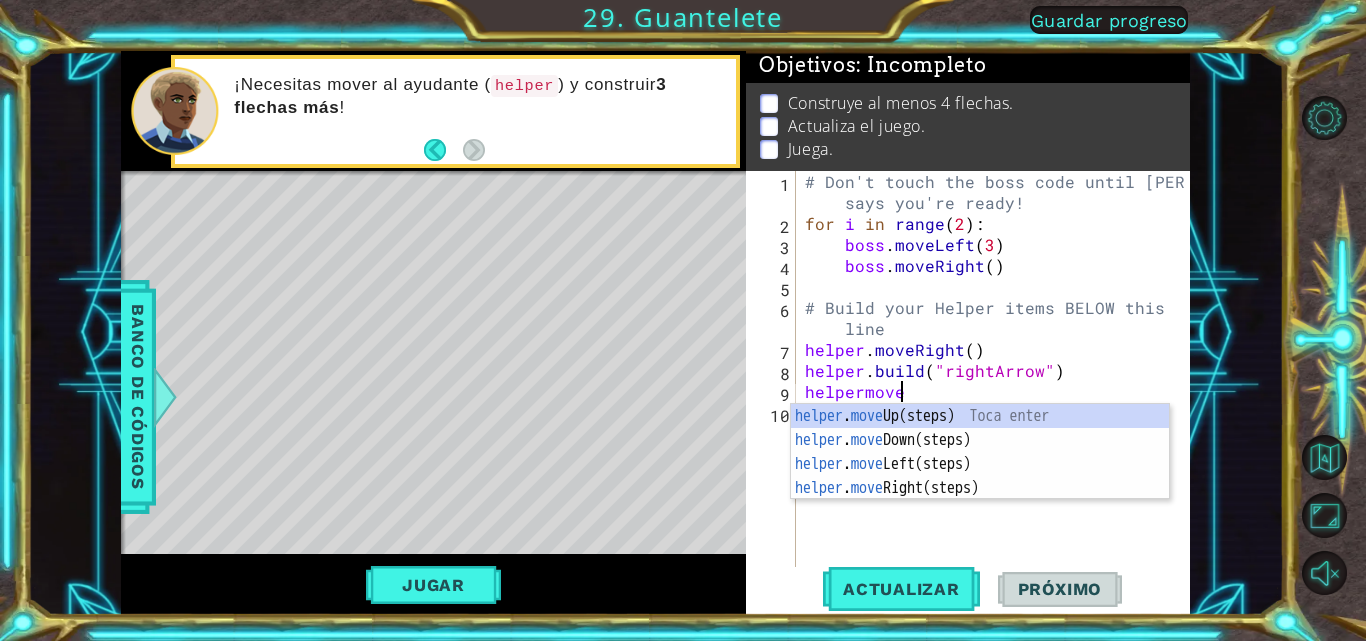 scroll, scrollTop: 0, scrollLeft: 5, axis: horizontal 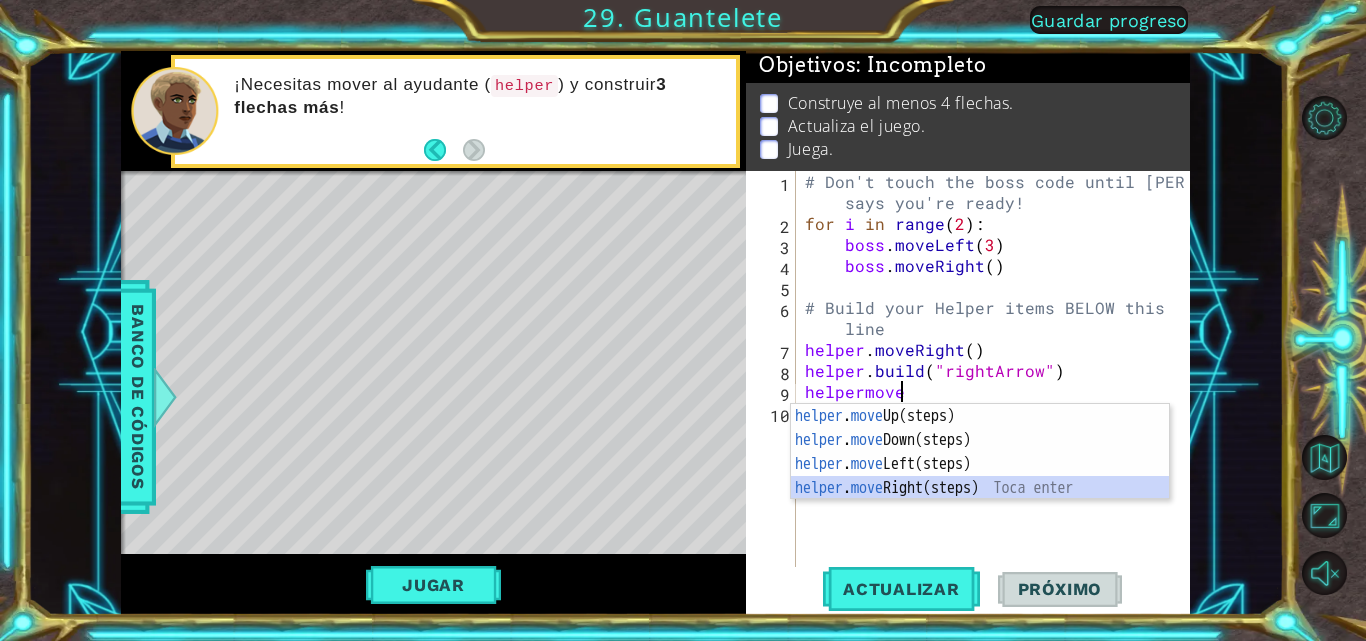 click on "helper . move Up(steps) Toca enter helper . move Down(steps) Toca enter helper . move Left(steps) Toca enter helper . move Right(steps) Toca enter" at bounding box center (980, 476) 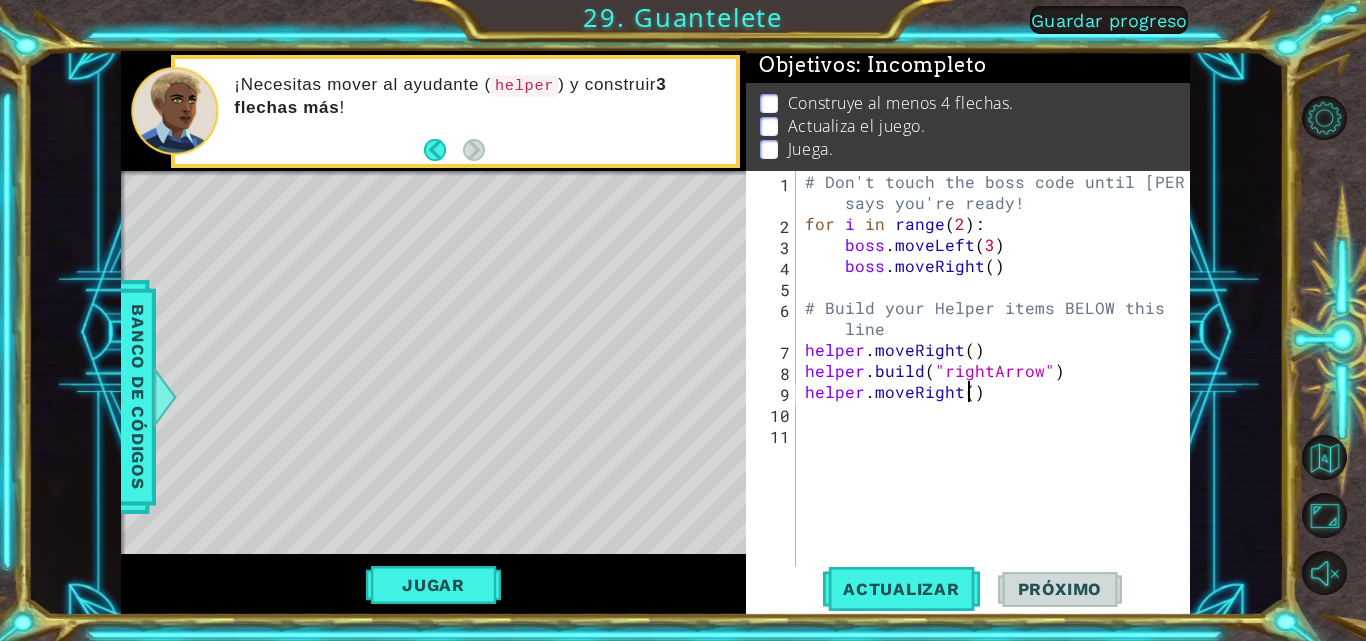 click on "# Don't touch the boss code until [PERSON_NAME]       says you're ready! for   i   in   range ( 2 ) :      boss . moveLeft ( 3 )      boss . moveRight ( ) # Build your Helper items BELOW this       line helper . moveRight ( ) helper . build ( "rightArrow" ) helper . moveRight ( )" at bounding box center [998, 402] 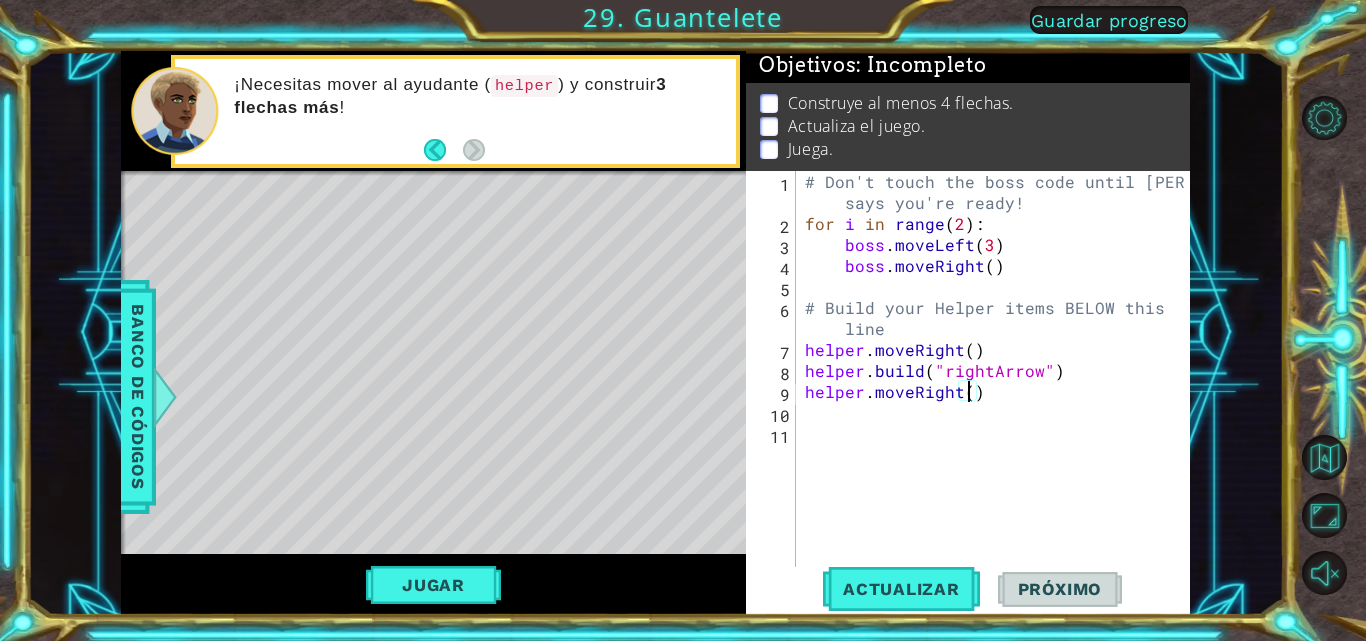 click on "# Don't touch the boss code until [PERSON_NAME]       says you're ready! for   i   in   range ( 2 ) :      boss . moveLeft ( 3 )      boss . moveRight ( ) # Build your Helper items BELOW this       line helper . moveRight ( ) helper . build ( "rightArrow" ) helper . moveRight ( )" at bounding box center [998, 402] 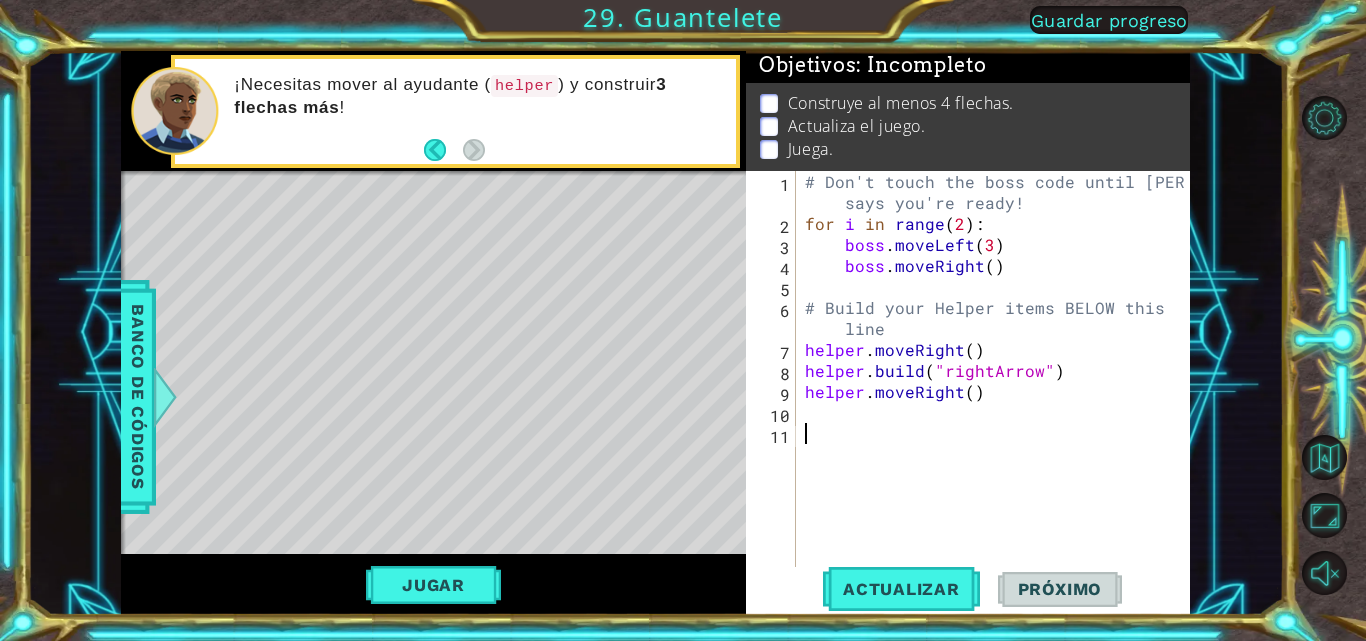 click on "# Don't touch the boss code until [PERSON_NAME]       says you're ready! for   i   in   range ( 2 ) :      boss . moveLeft ( 3 )      boss . moveRight ( ) # Build your Helper items BELOW this       line helper . moveRight ( ) helper . build ( "rightArrow" ) helper . moveRight ( )" at bounding box center (998, 402) 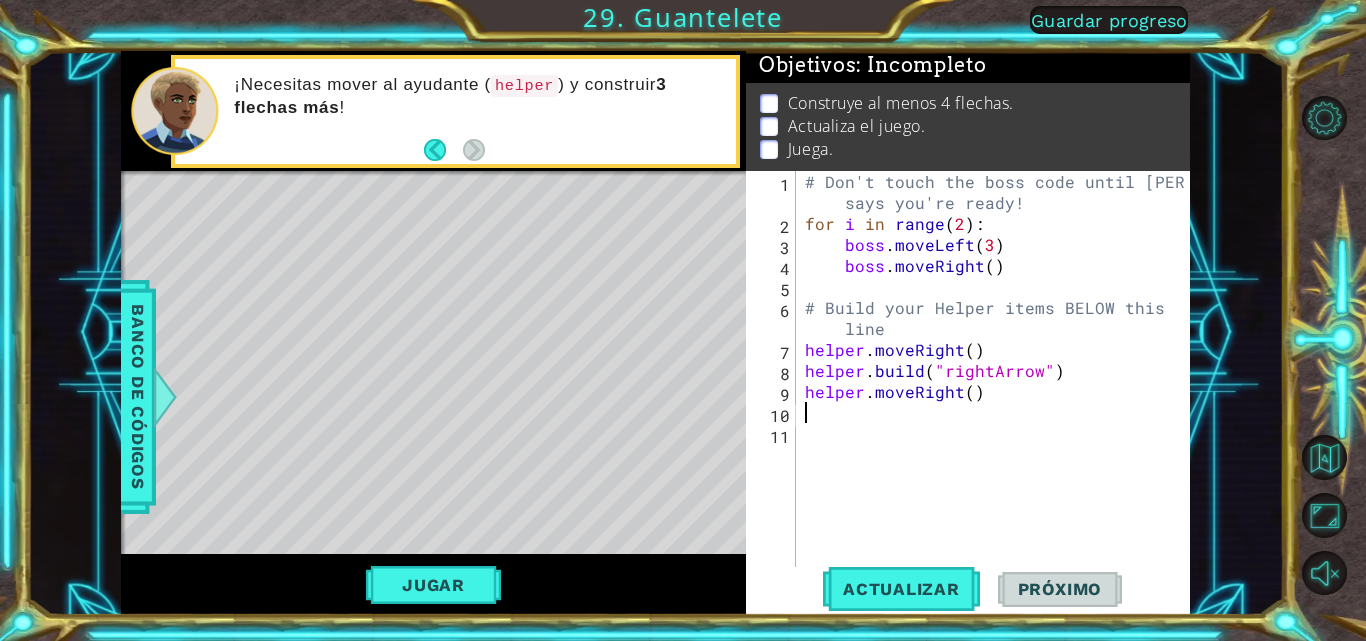 click on "# Don't touch the boss code until [PERSON_NAME]       says you're ready! for   i   in   range ( 2 ) :      boss . moveLeft ( 3 )      boss . moveRight ( ) # Build your Helper items BELOW this       line helper . moveRight ( ) helper . build ( "rightArrow" ) helper . moveRight ( )" at bounding box center (998, 402) 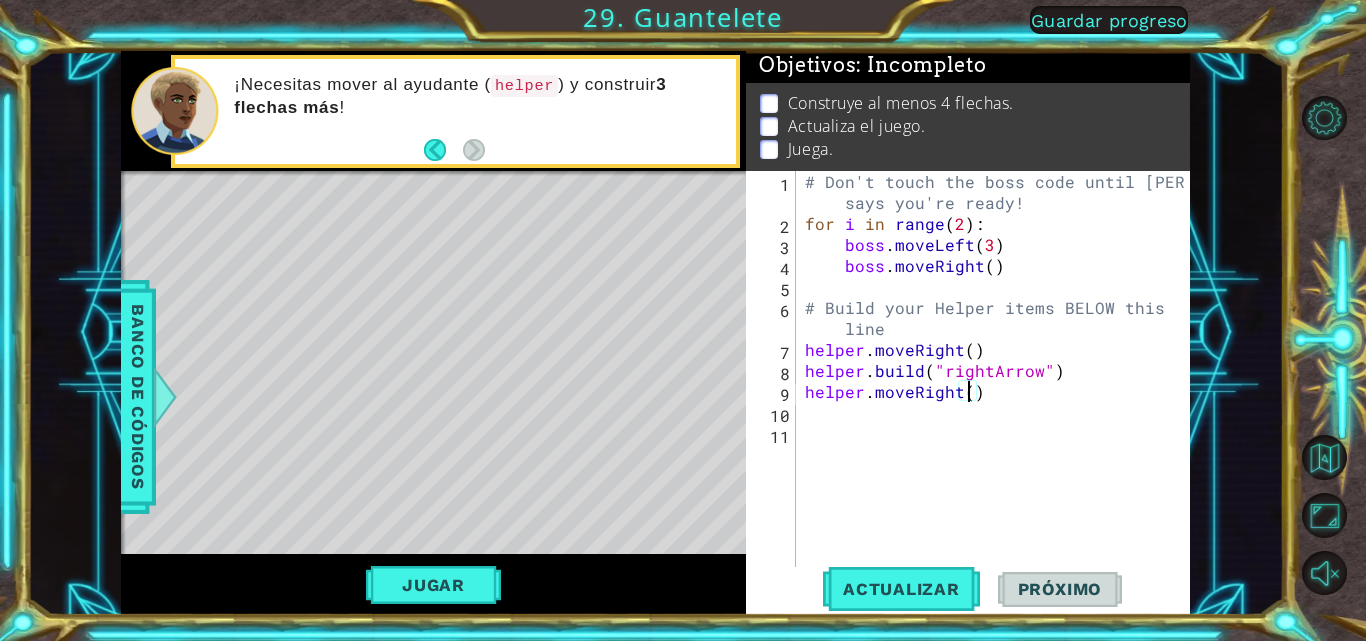 type on "helper.moveRight(3)" 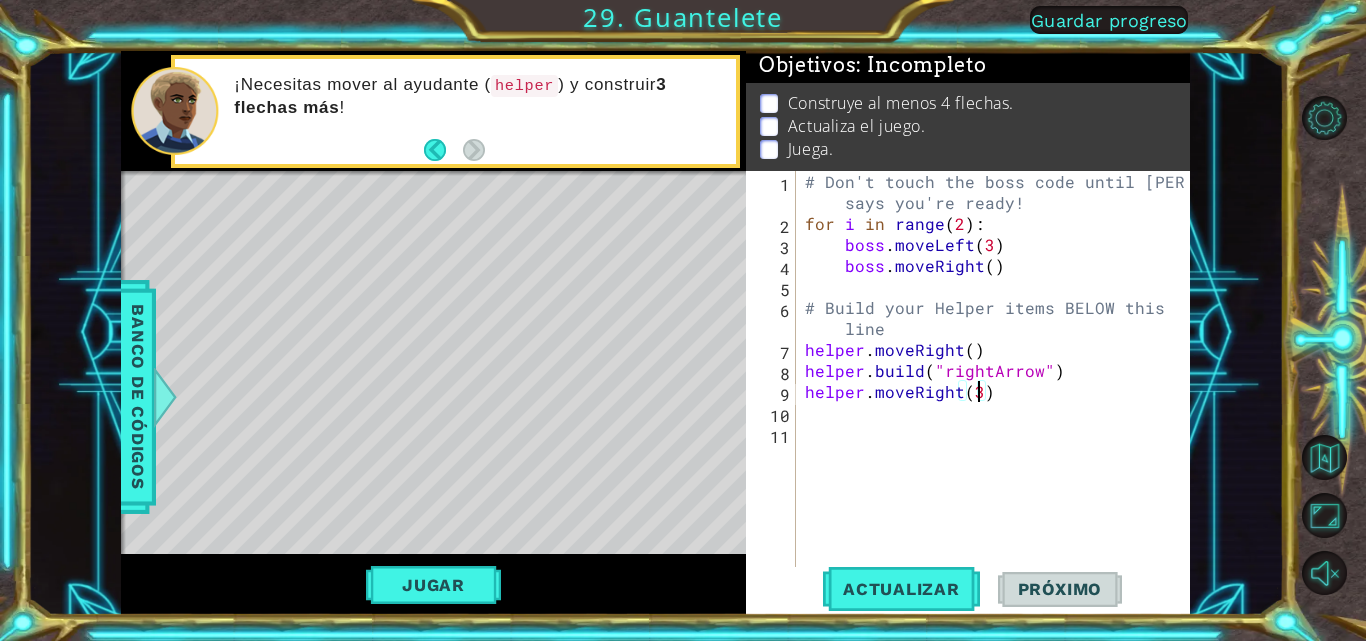 scroll, scrollTop: 0, scrollLeft: 10, axis: horizontal 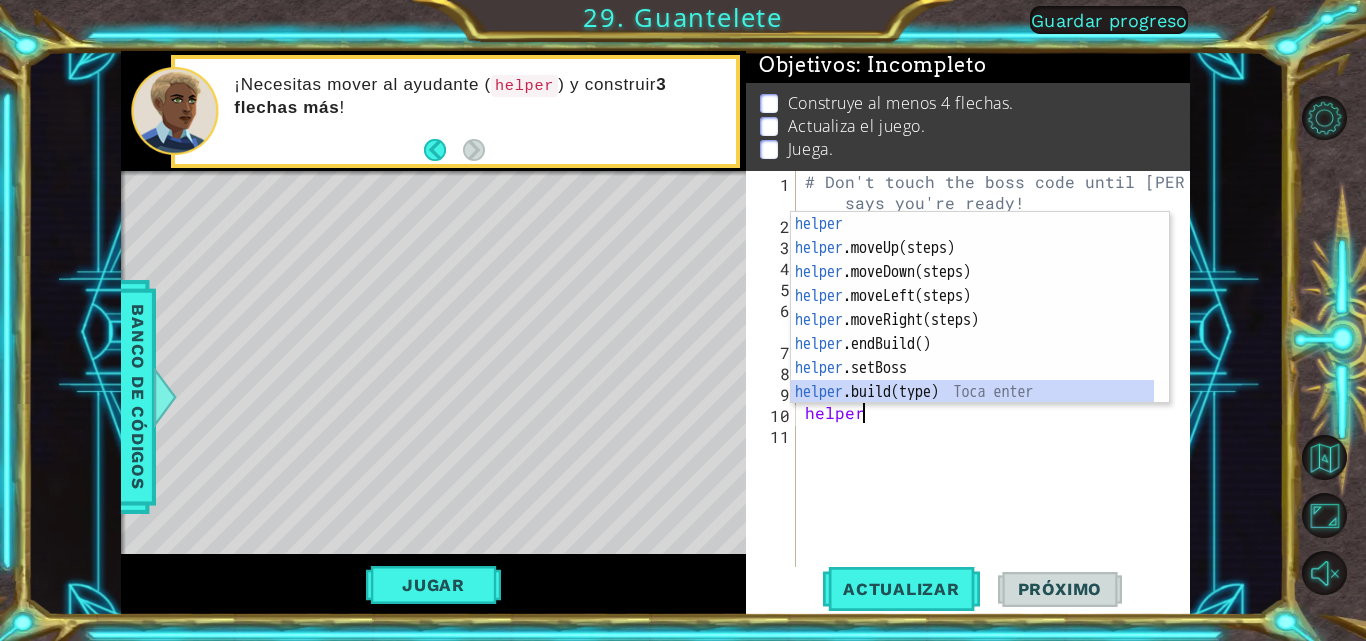 click on "helper Toca enter helper .moveUp(steps) Toca enter helper .moveDown(steps) Toca enter helper .moveLeft(steps) Toca enter helper .moveRight(steps) Toca enter helper .endBuild() Toca enter helper .setBoss Toca enter helper .build(type) Toca enter helper .setPlayer Toca enter" at bounding box center [972, 332] 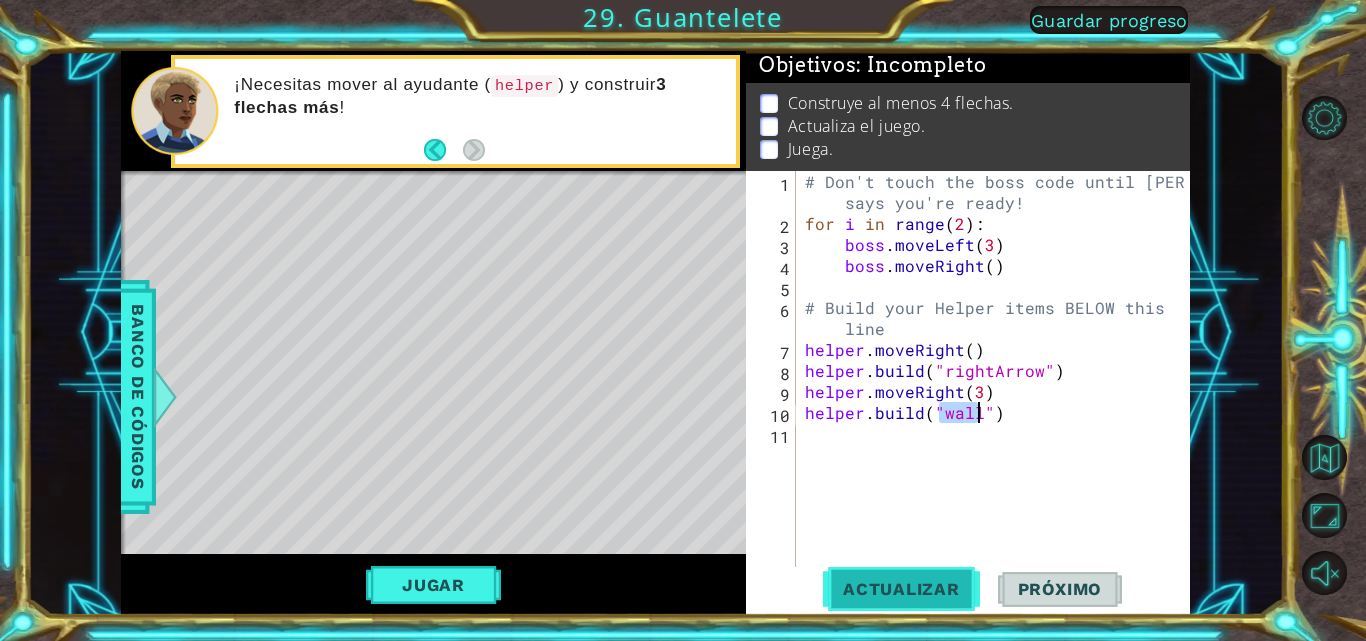 type on "[DOMAIN_NAME]("wall")" 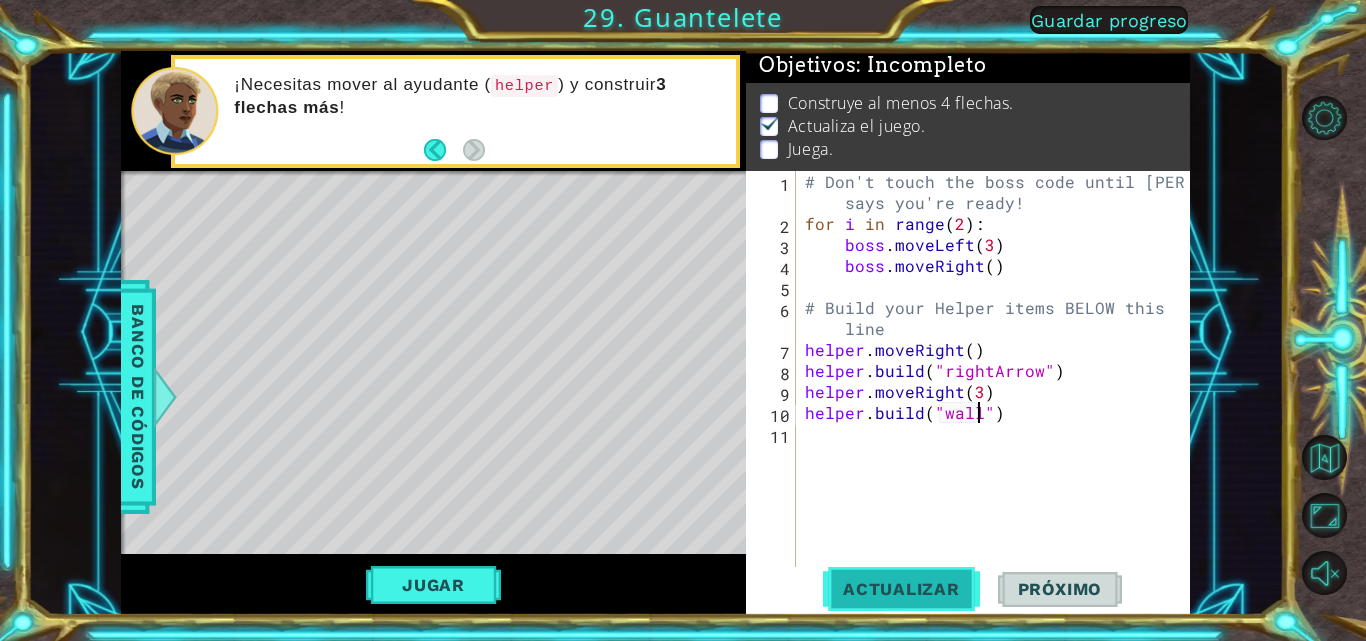 click on "Actualizar" at bounding box center (901, 589) 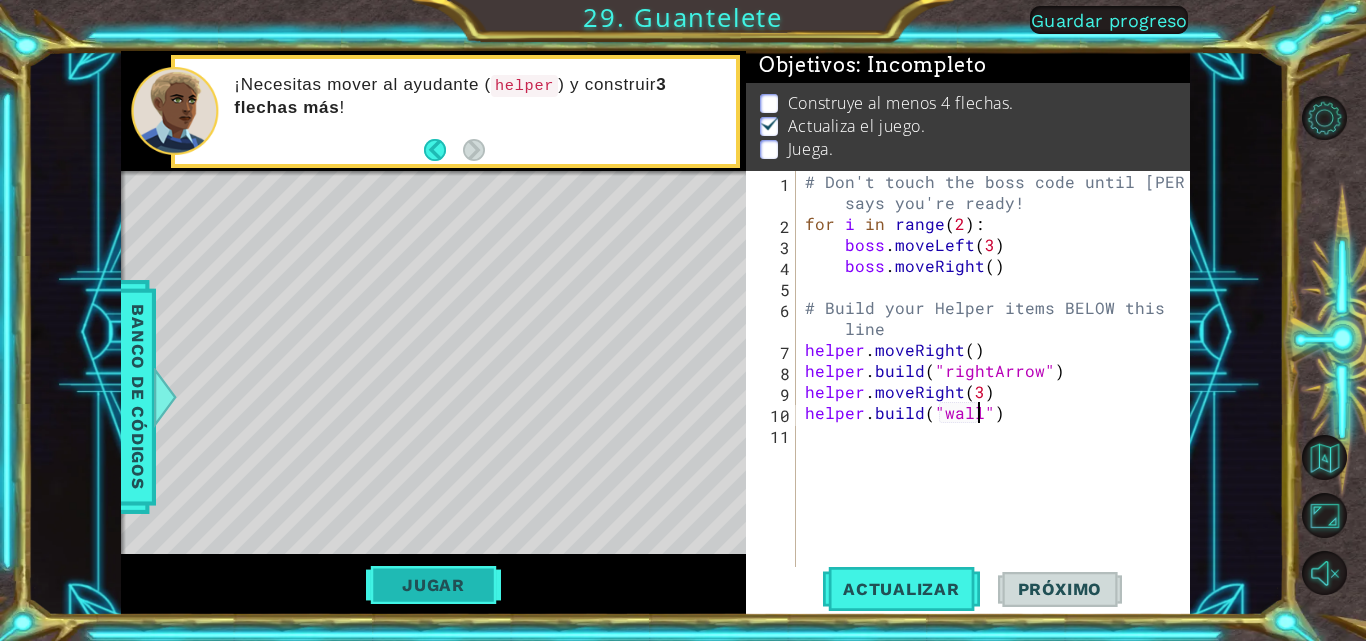 click on "Jugar" at bounding box center [433, 585] 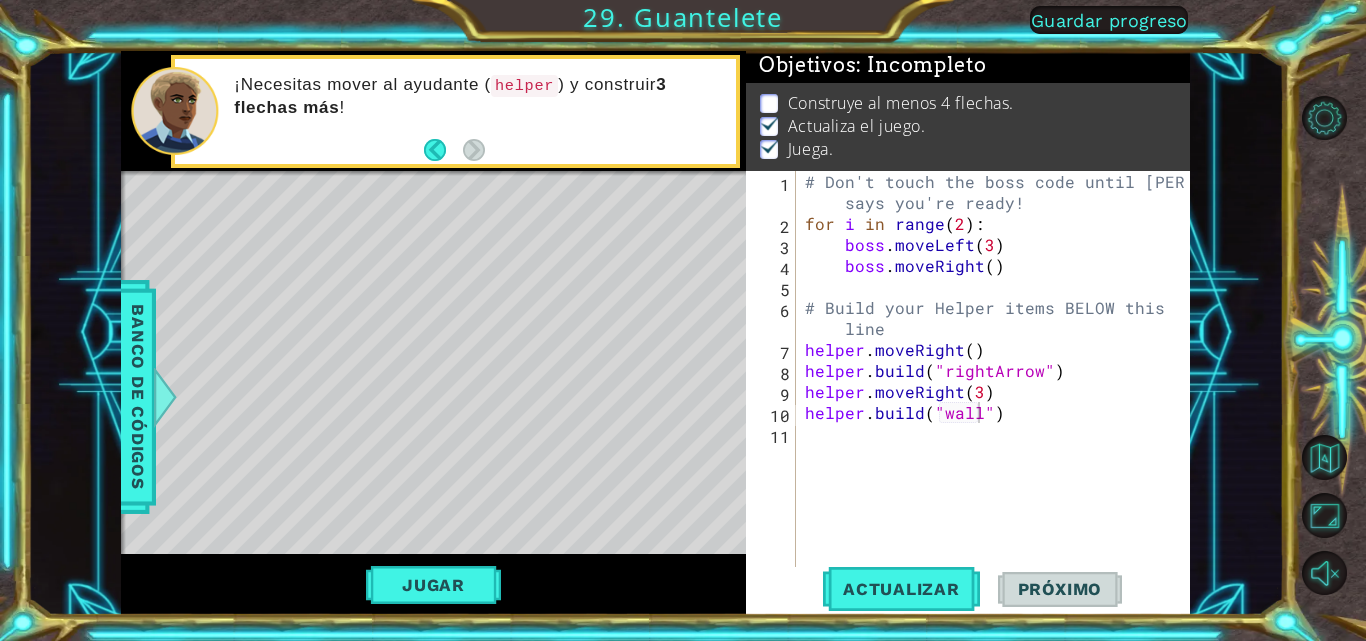 click on "Próximo" at bounding box center [1060, 589] 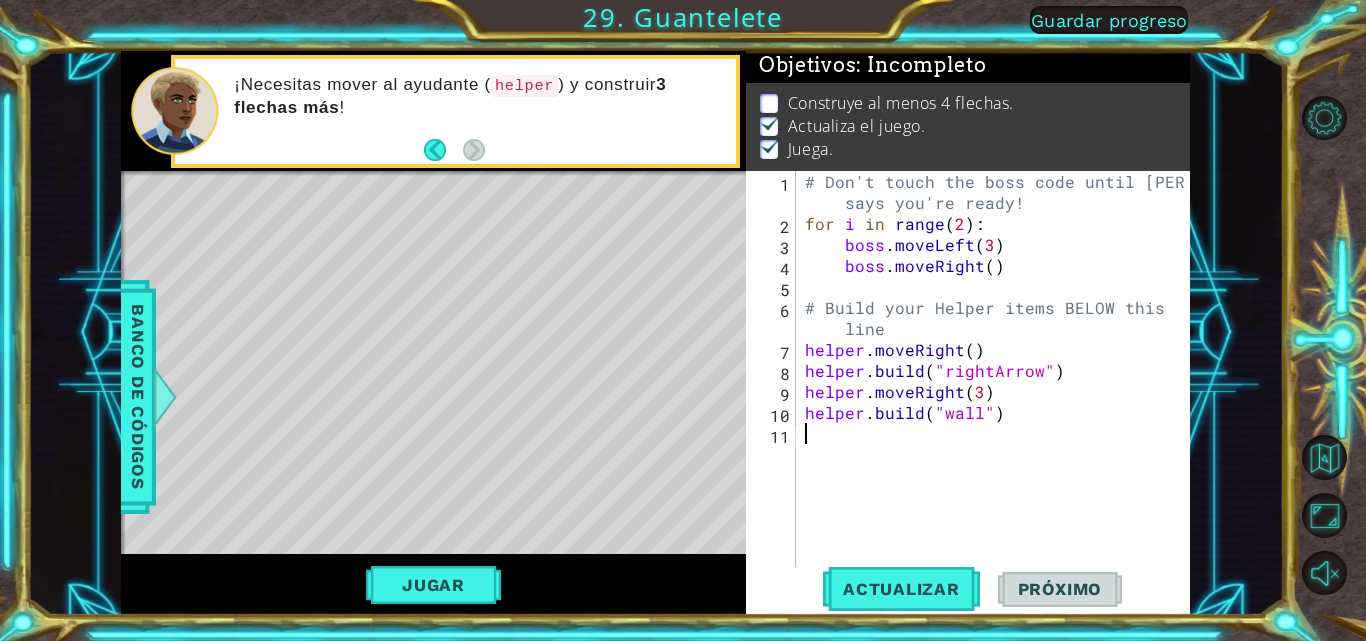 scroll, scrollTop: 0, scrollLeft: 0, axis: both 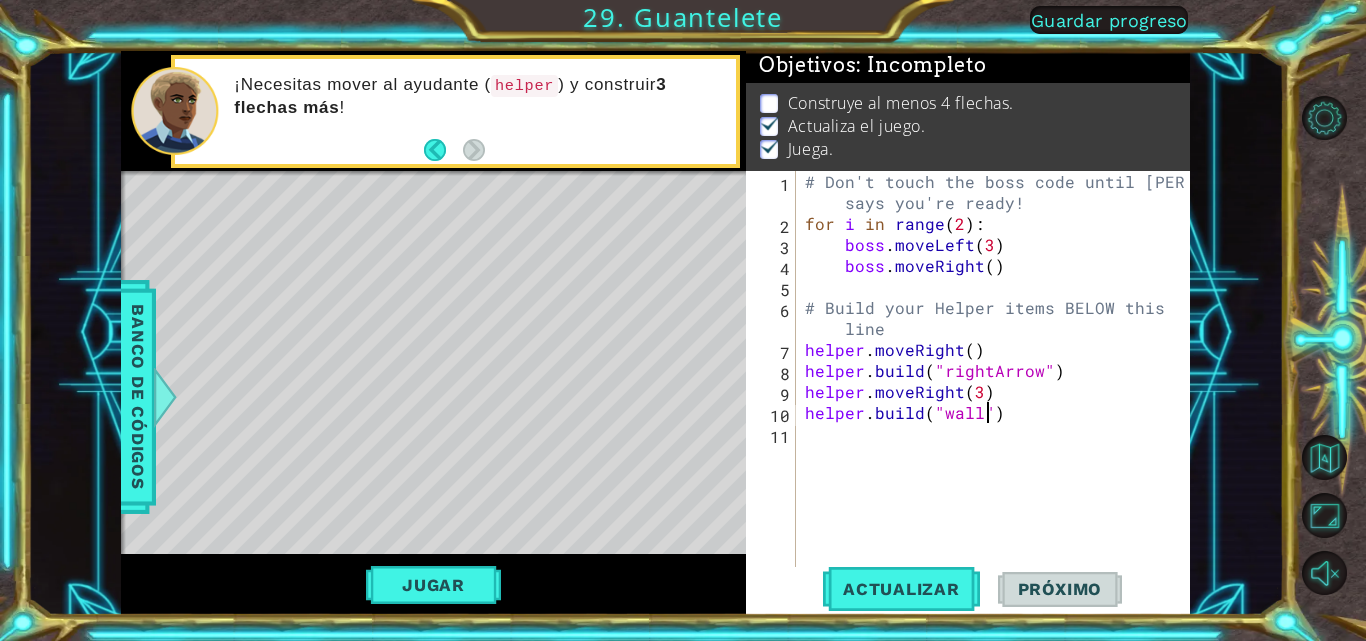 click on "# Don't touch the boss code until [PERSON_NAME]       says you're ready! for   i   in   range ( 2 ) :      boss . moveLeft ( 3 )      boss . moveRight ( ) # Build your Helper items BELOW this       line helper . moveRight ( ) helper . build ( "rightArrow" ) helper . moveRight ( 3 ) helper . build ( "wall" )" at bounding box center (998, 402) 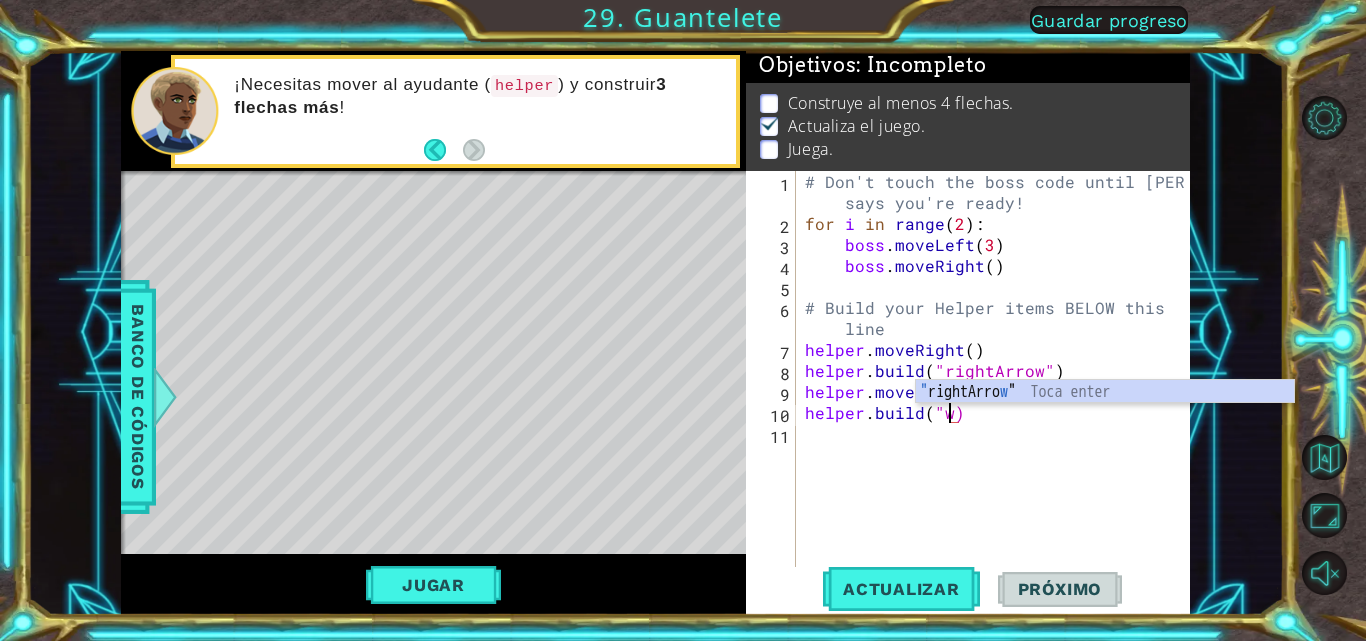 click on "" rightArro w " Toca enter" at bounding box center [1105, 416] 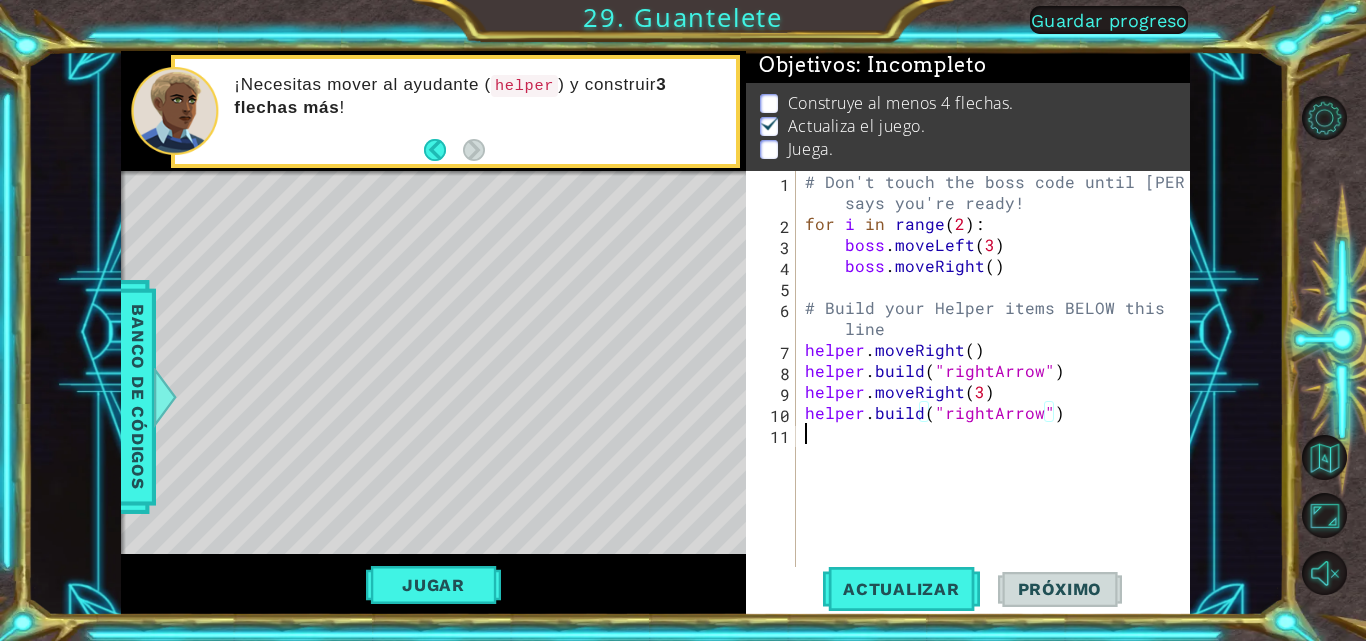 click on "# Don't touch the boss code until [PERSON_NAME]       says you're ready! for   i   in   range ( 2 ) :      boss . moveLeft ( 3 )      boss . moveRight ( ) # Build your Helper items BELOW this       line helper . moveRight ( ) helper . build ( "rightArrow" ) helper . moveRight ( 3 ) helper . build ( "rightArrow" )" at bounding box center [998, 402] 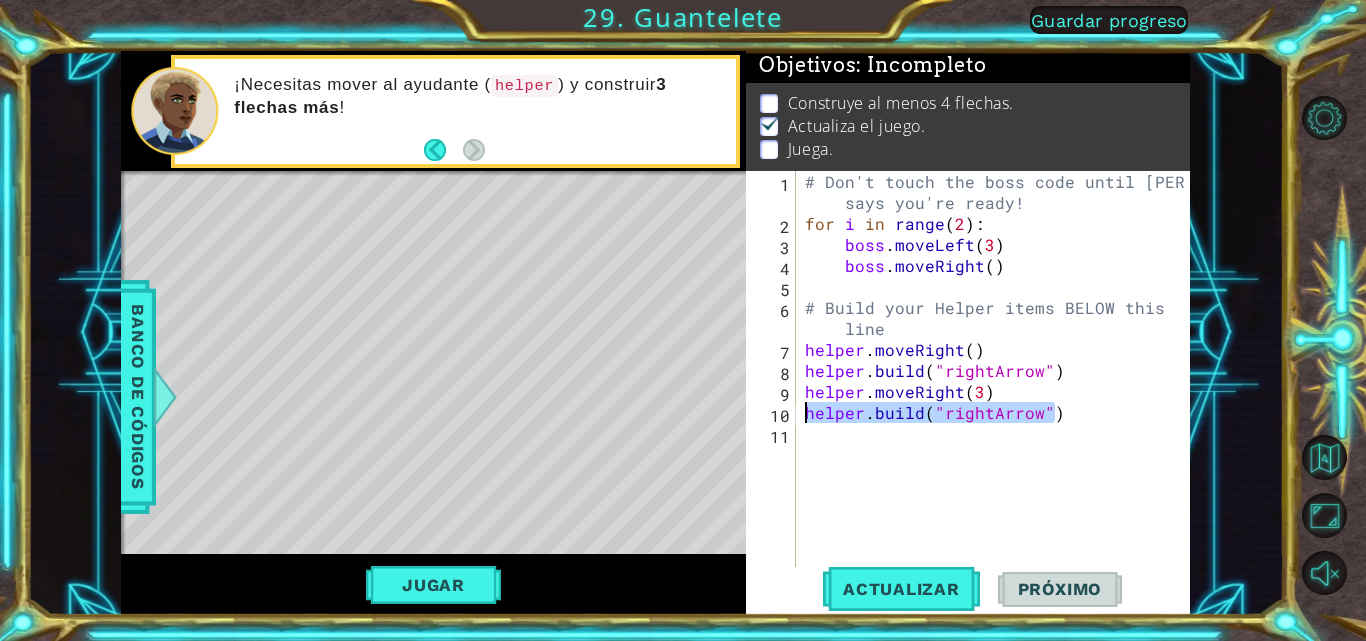 drag, startPoint x: 970, startPoint y: 418, endPoint x: 804, endPoint y: 415, distance: 166.0271 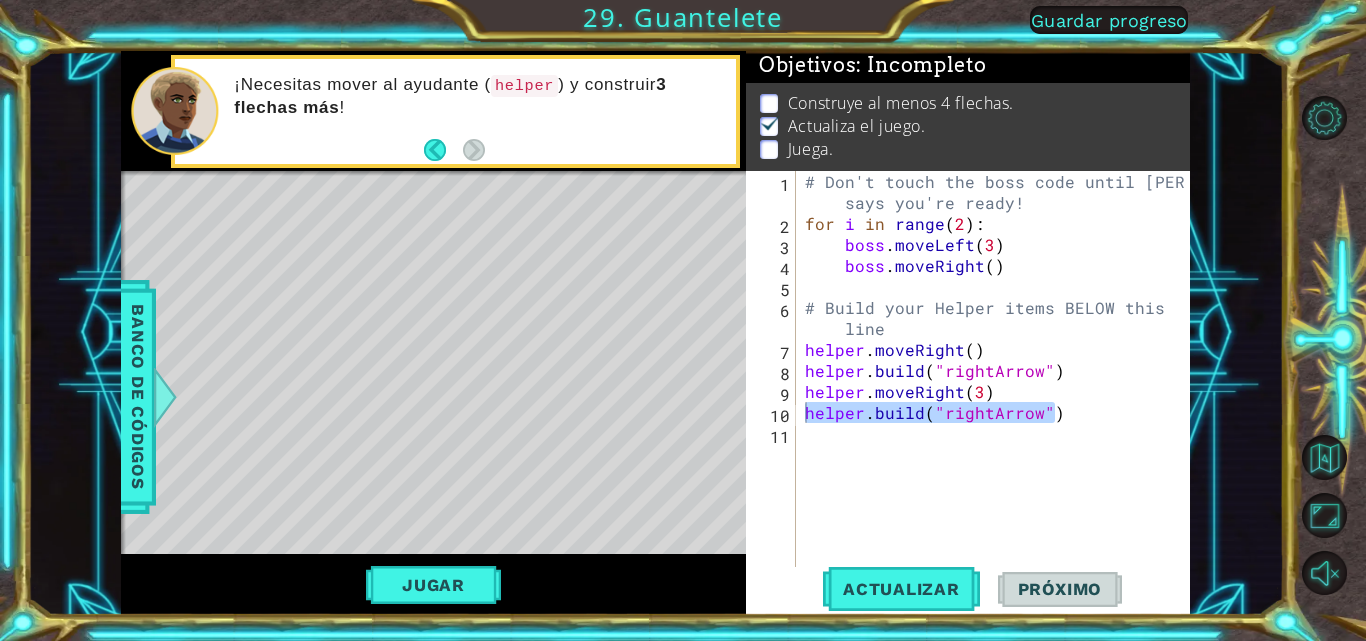 click on "# Don't touch the boss code until [PERSON_NAME]       says you're ready! for   i   in   range ( 2 ) :      boss . moveLeft ( 3 )      boss . moveRight ( ) # Build your Helper items BELOW this       line helper . moveRight ( ) helper . build ( "rightArrow" ) helper . moveRight ( 3 ) helper . build ( "rightArrow" )" at bounding box center [998, 402] 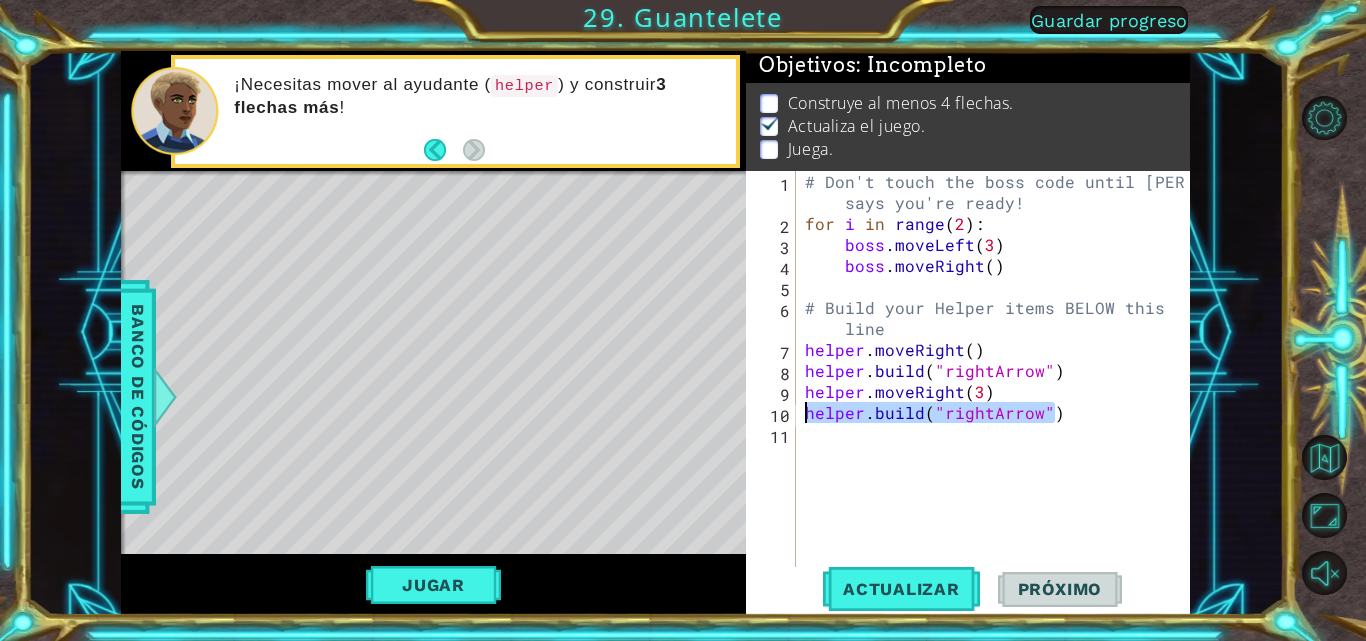 drag, startPoint x: 1056, startPoint y: 415, endPoint x: 804, endPoint y: 412, distance: 252.01785 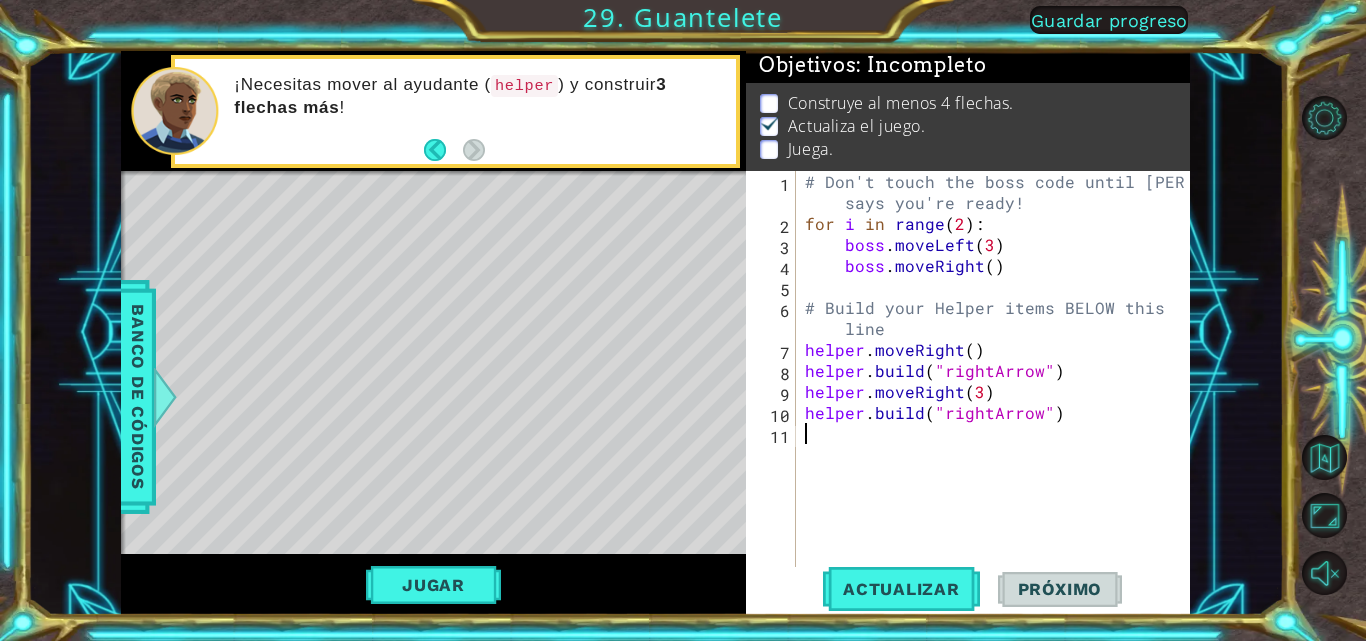 click on "# Don't touch the boss code until [PERSON_NAME]       says you're ready! for   i   in   range ( 2 ) :      boss . moveLeft ( 3 )      boss . moveRight ( ) # Build your Helper items BELOW this       line helper . moveRight ( ) helper . build ( "rightArrow" ) helper . moveRight ( 3 ) helper . build ( "rightArrow" )" at bounding box center [998, 402] 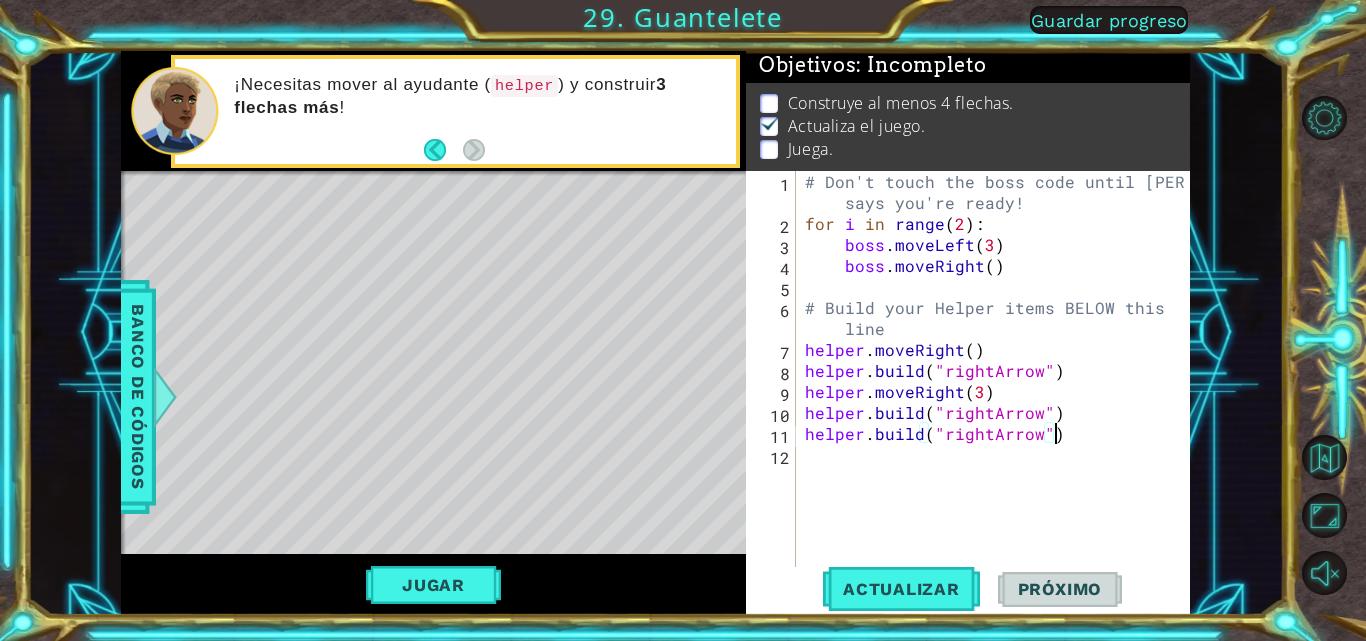 click on "# Don't touch the boss code until [PERSON_NAME]       says you're ready! for   i   in   range ( 2 ) :      boss . moveLeft ( 3 )      boss . moveRight ( ) # Build your Helper items BELOW this       line helper . moveRight ( ) helper . build ( "rightArrow" ) helper . moveRight ( 3 ) helper . build ( "rightArrow" ) helper . build ( "rightArrow" )" at bounding box center [998, 402] 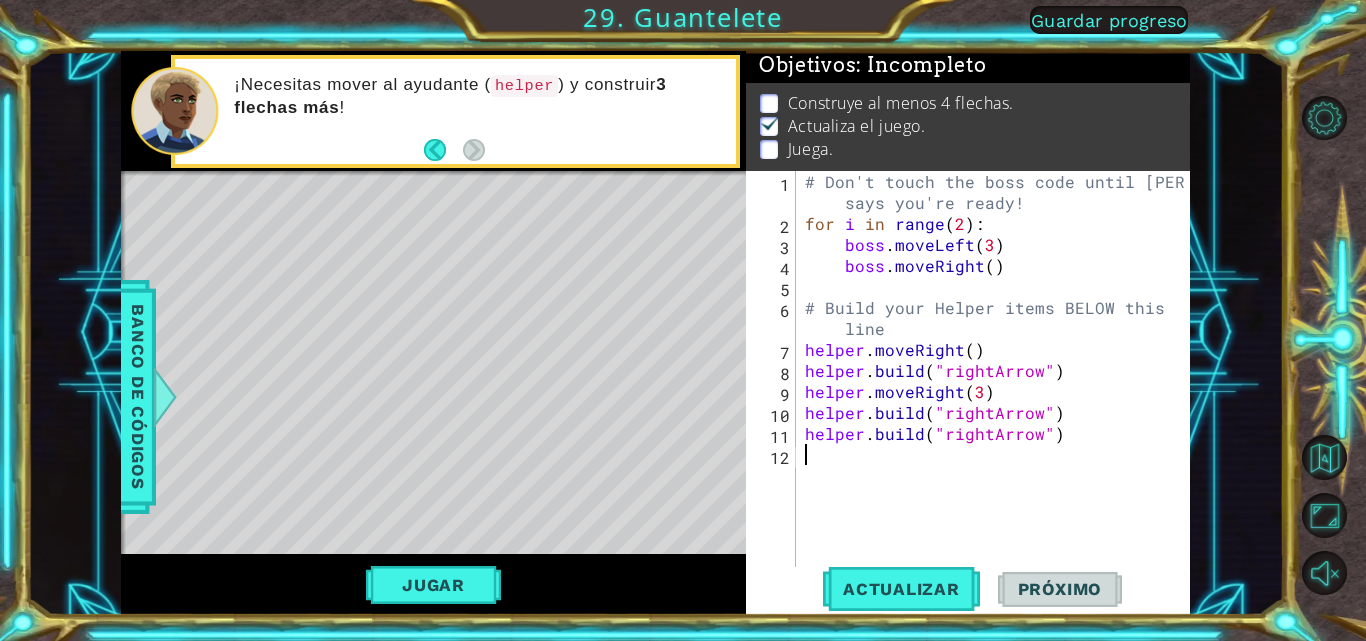 paste on "[DOMAIN_NAME]("rightArrow")" 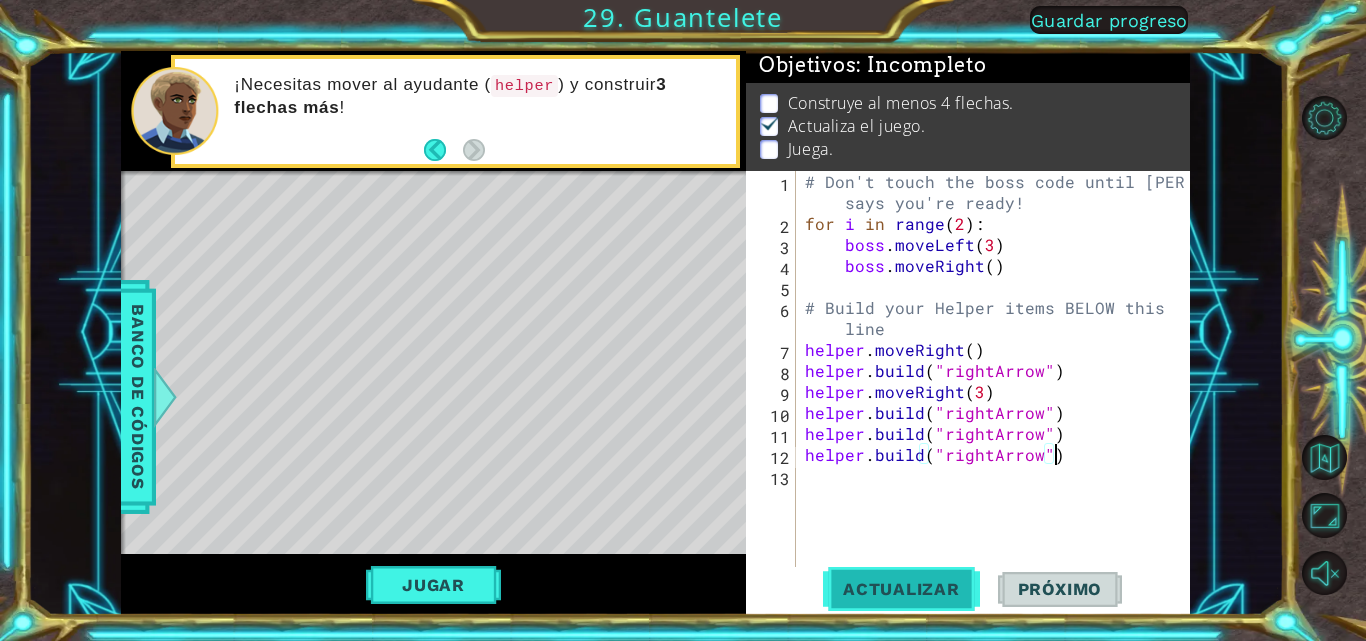 click on "Actualizar" at bounding box center [901, 589] 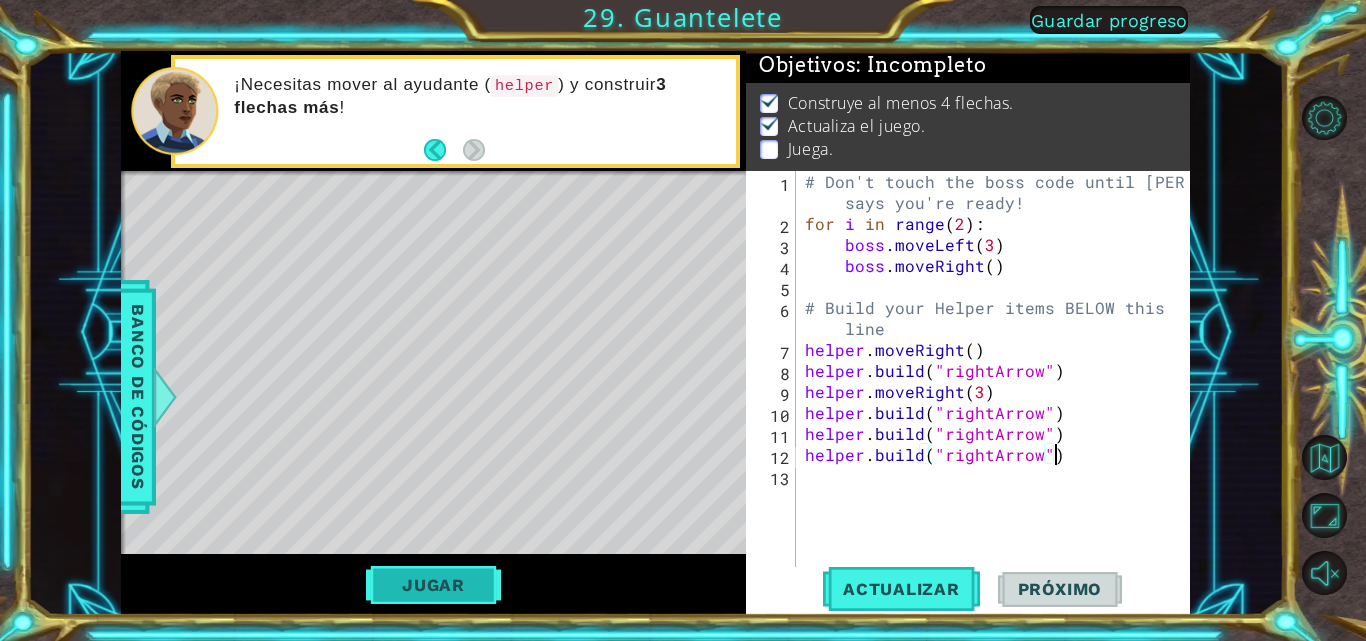 click on "Jugar" at bounding box center [433, 585] 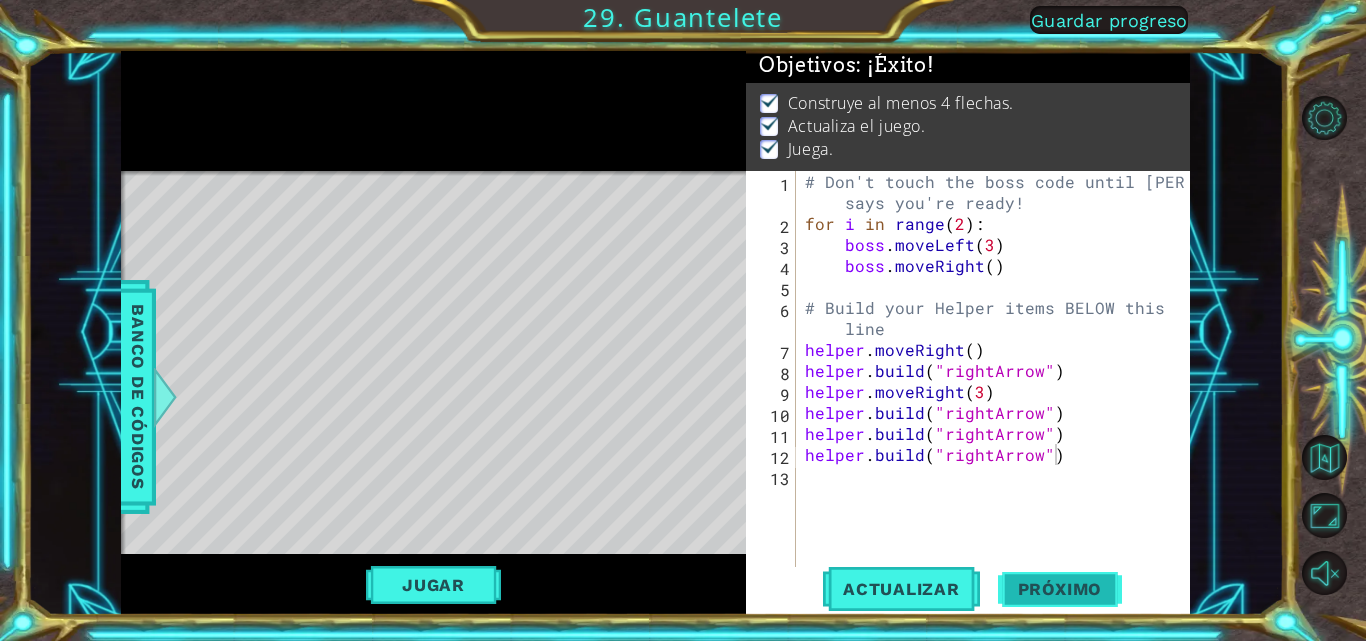 click on "Próximo" at bounding box center (1060, 590) 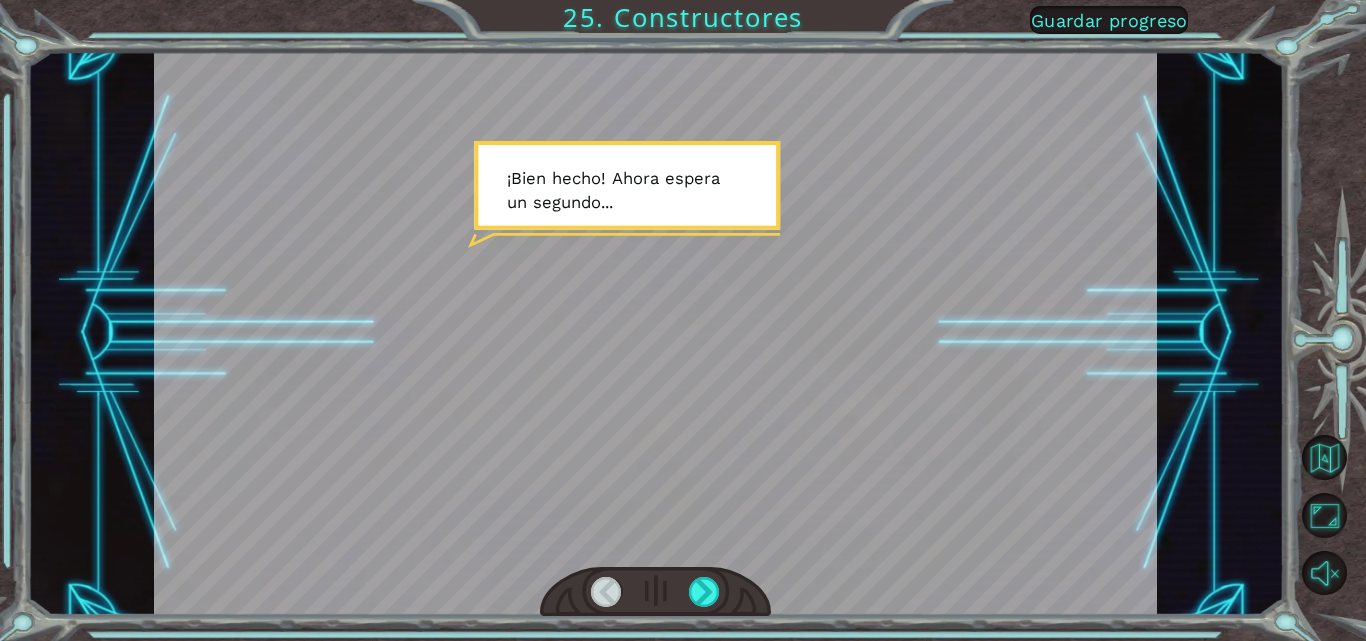 click at bounding box center [704, 592] 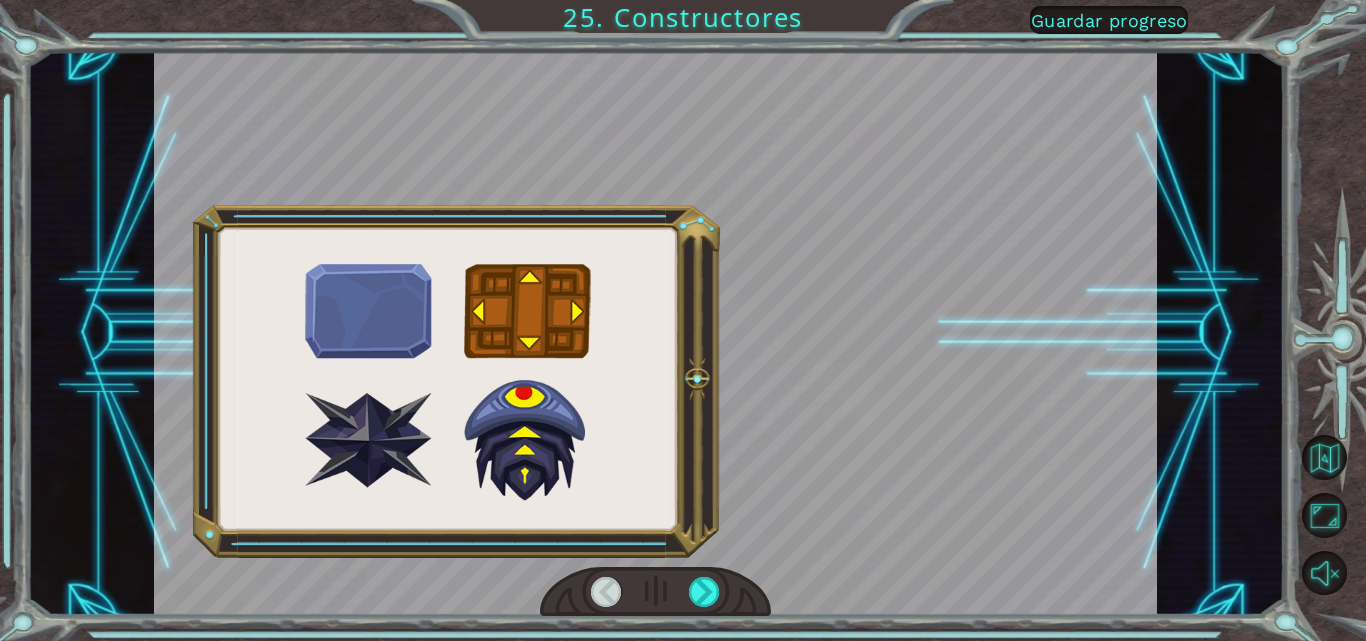 drag, startPoint x: 1365, startPoint y: 642, endPoint x: 500, endPoint y: 365, distance: 908.2698 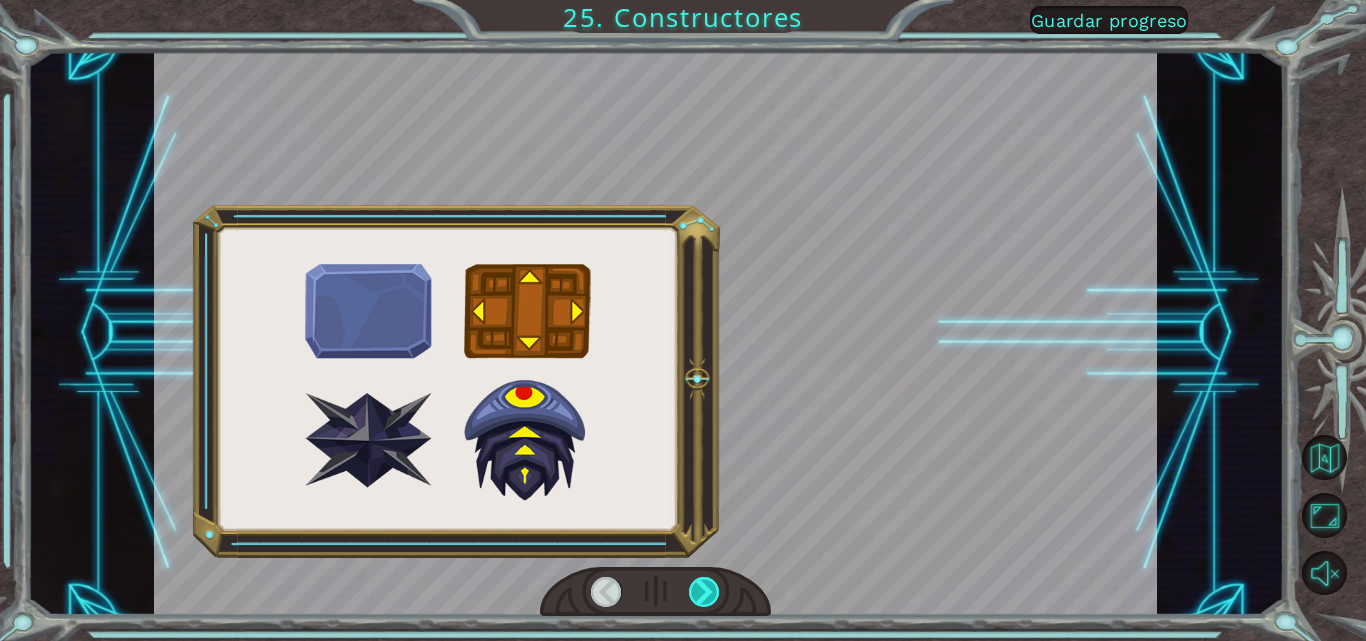 click at bounding box center (704, 592) 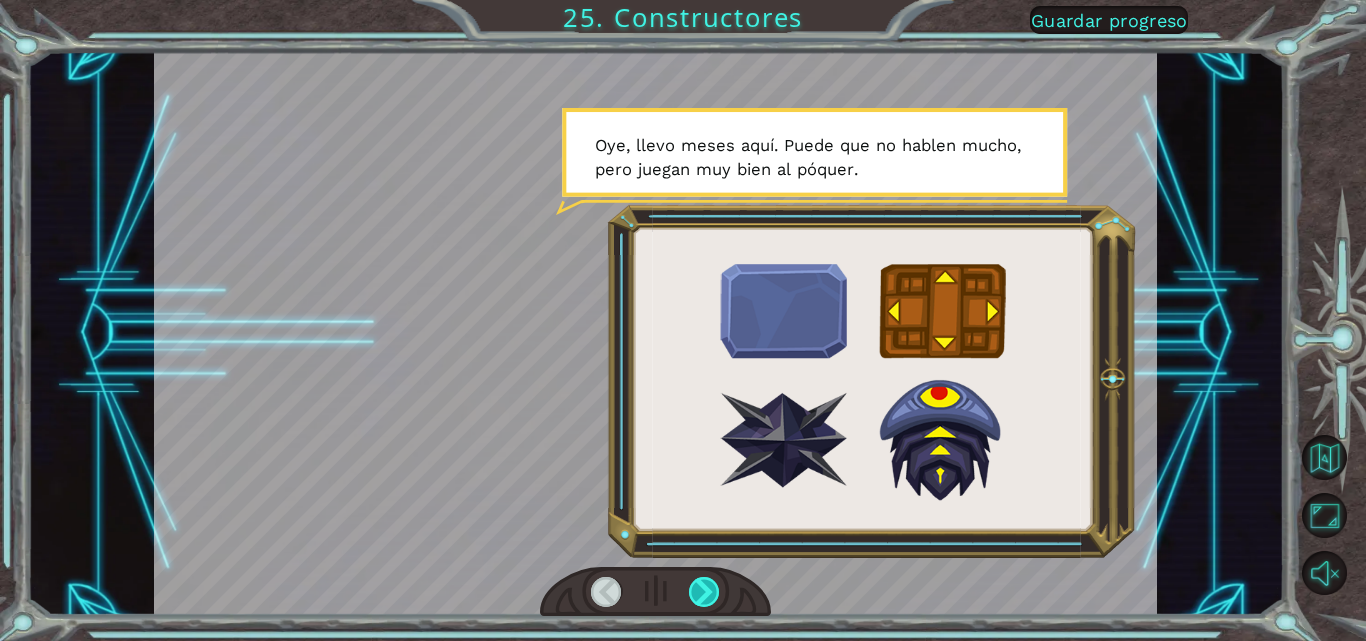 click at bounding box center (704, 592) 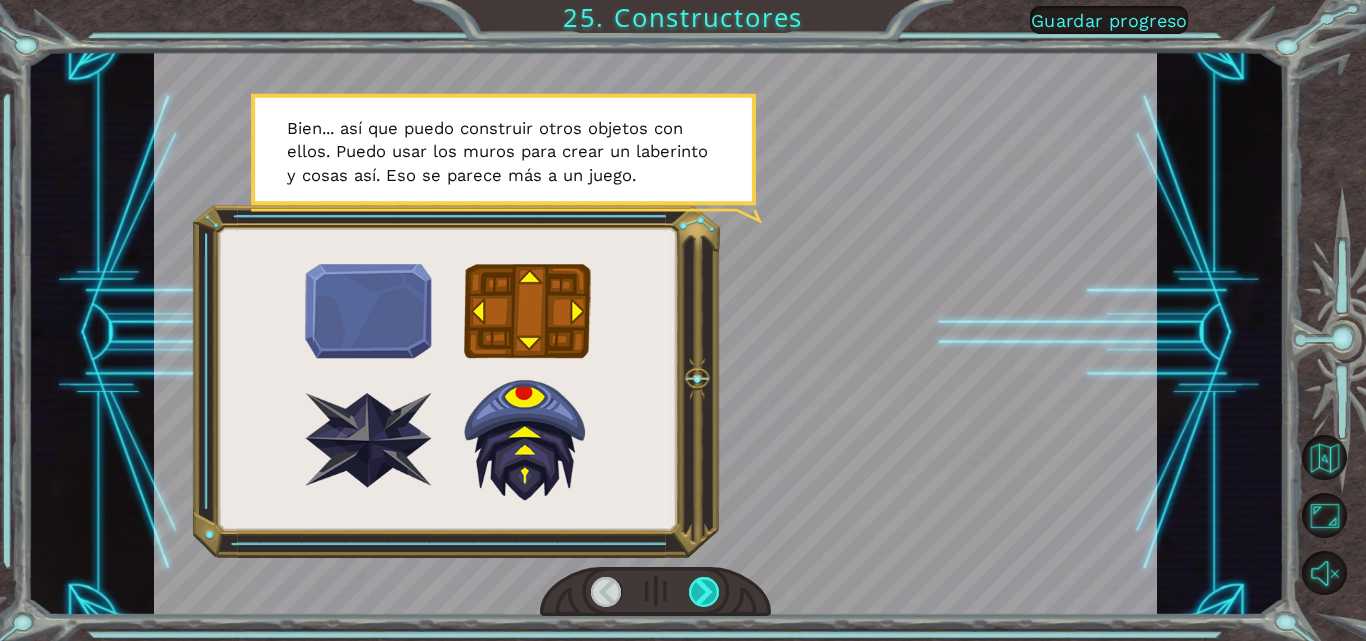 click at bounding box center [704, 592] 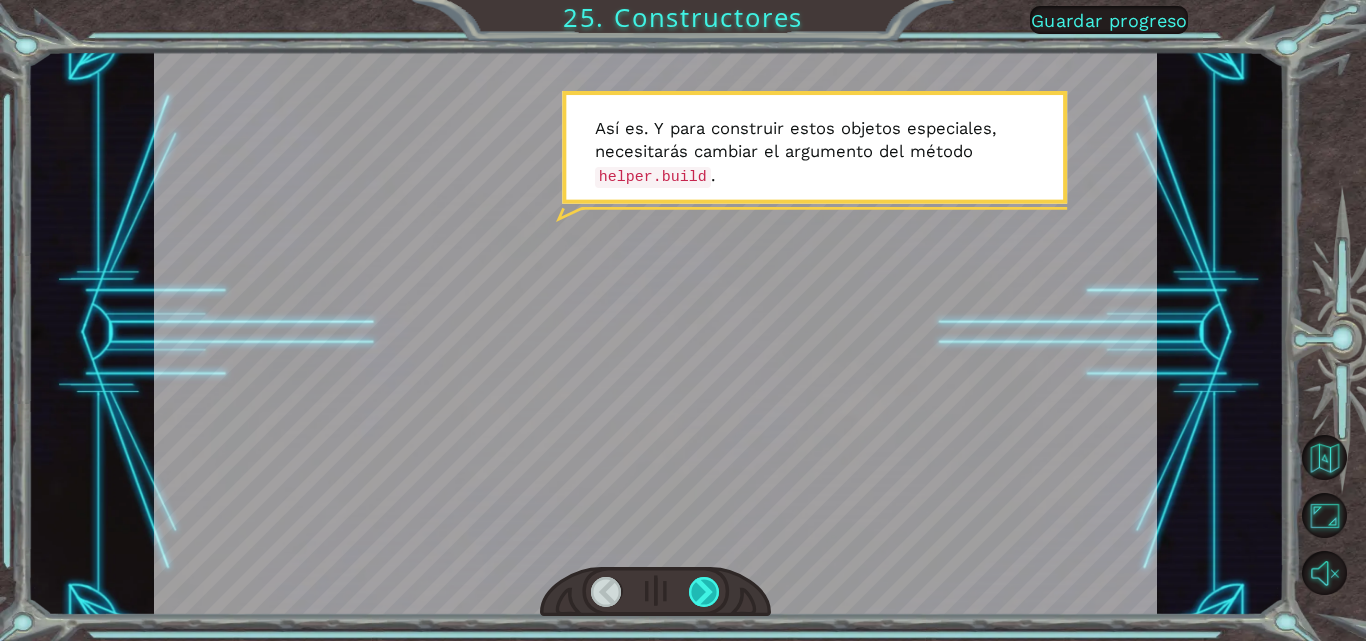 click at bounding box center (704, 592) 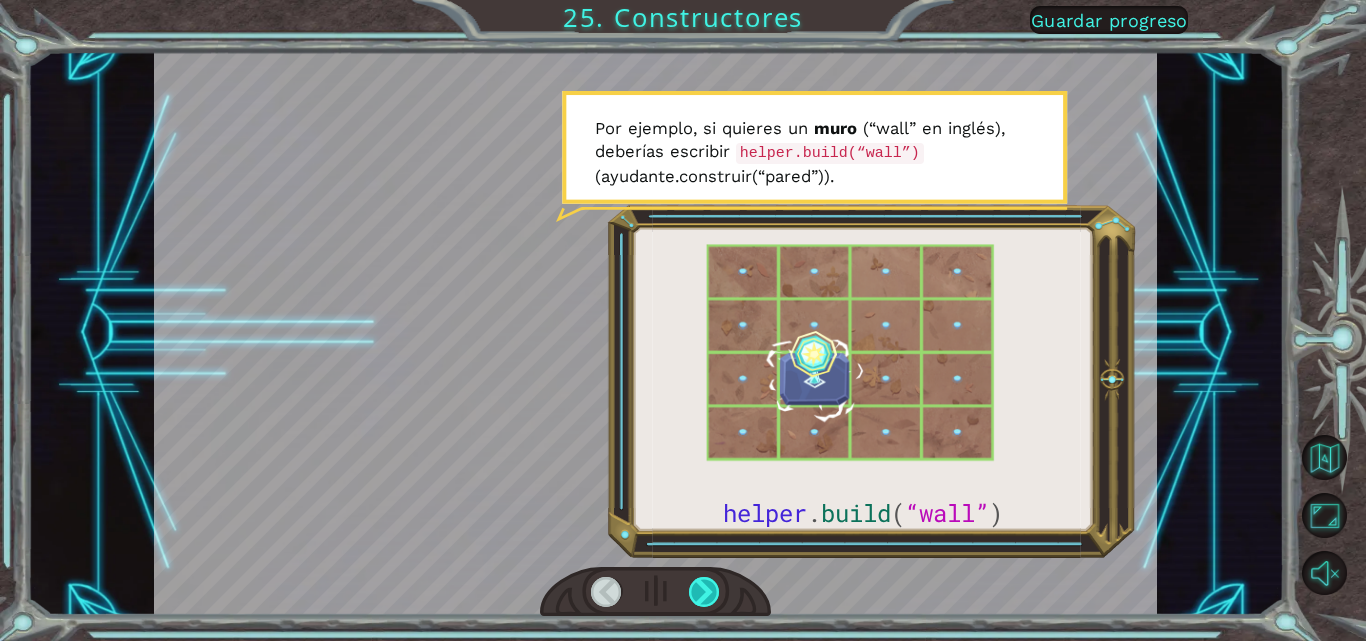 click at bounding box center [704, 592] 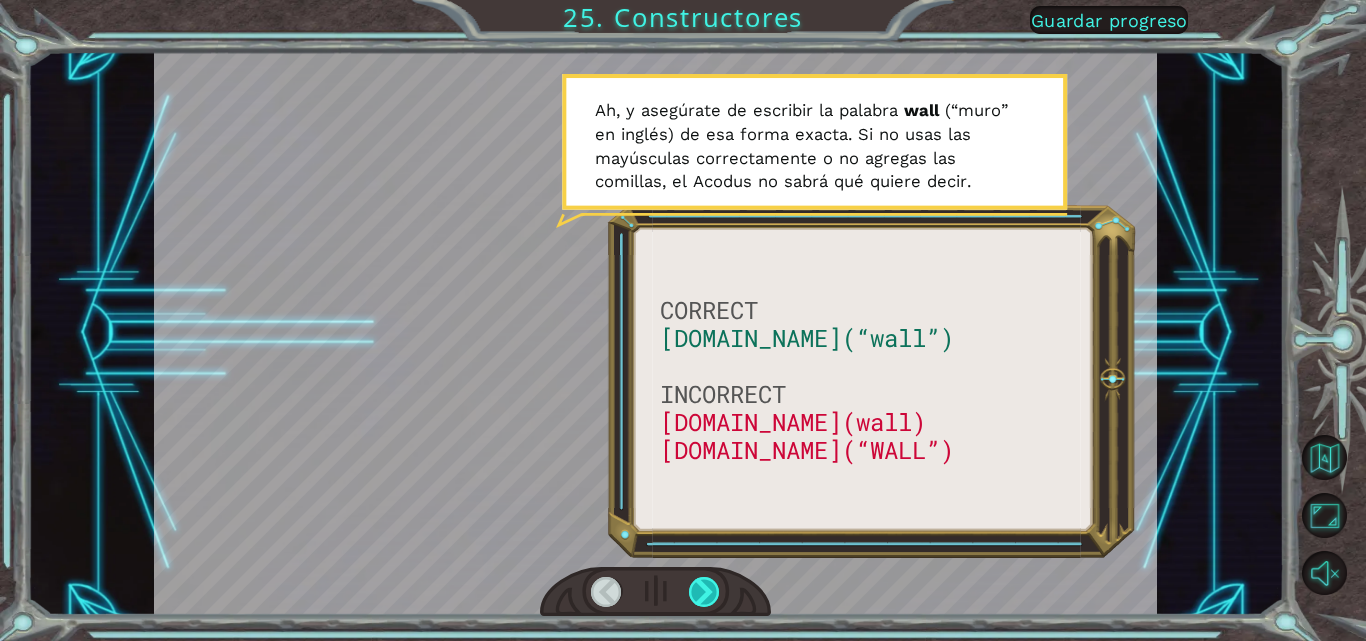 click at bounding box center [704, 592] 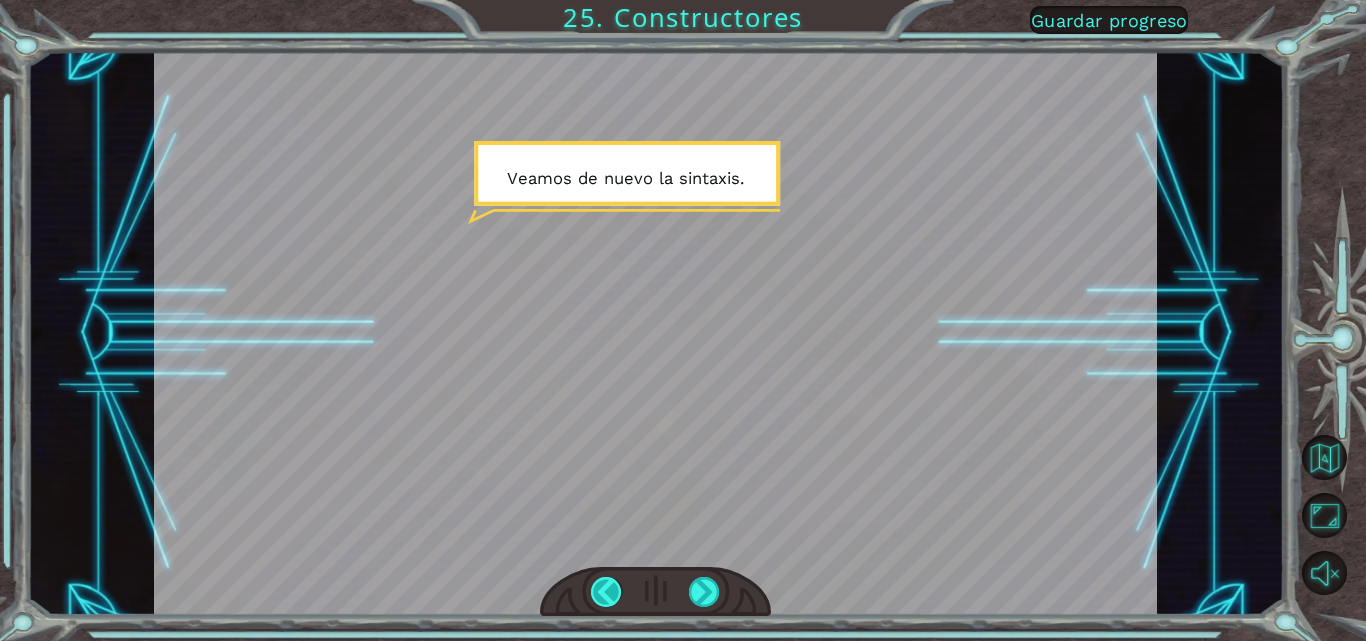 click at bounding box center (606, 592) 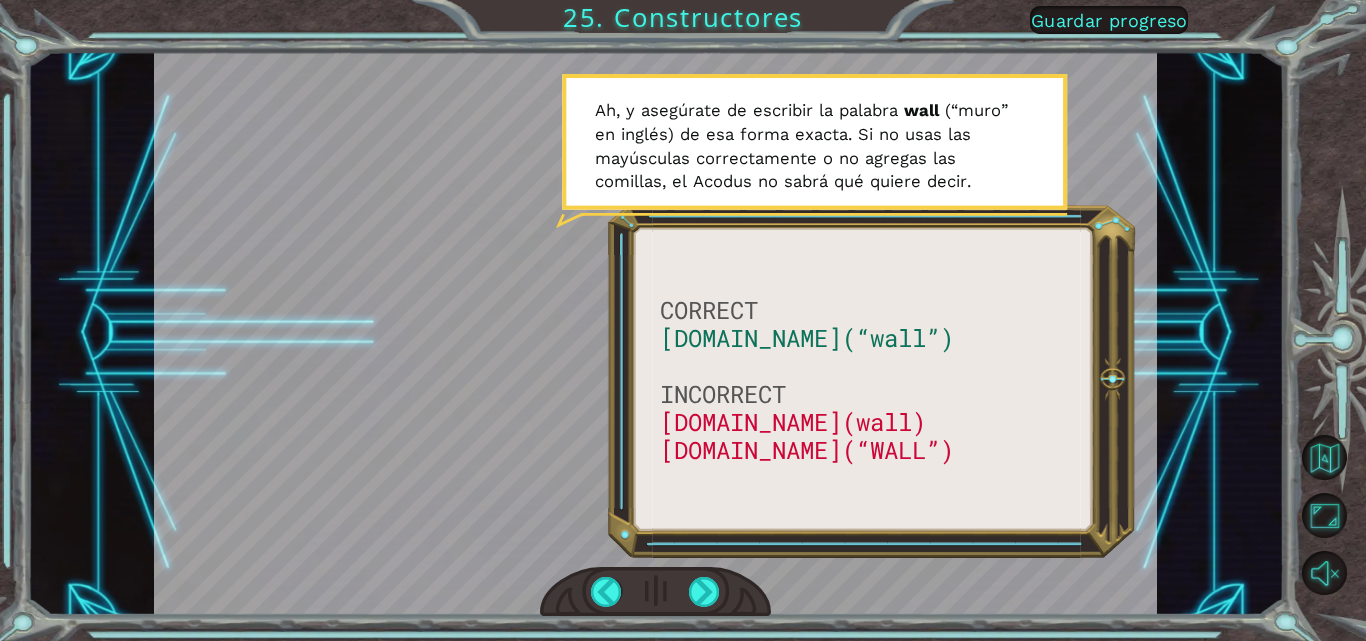 drag, startPoint x: 723, startPoint y: 591, endPoint x: 733, endPoint y: 593, distance: 10.198039 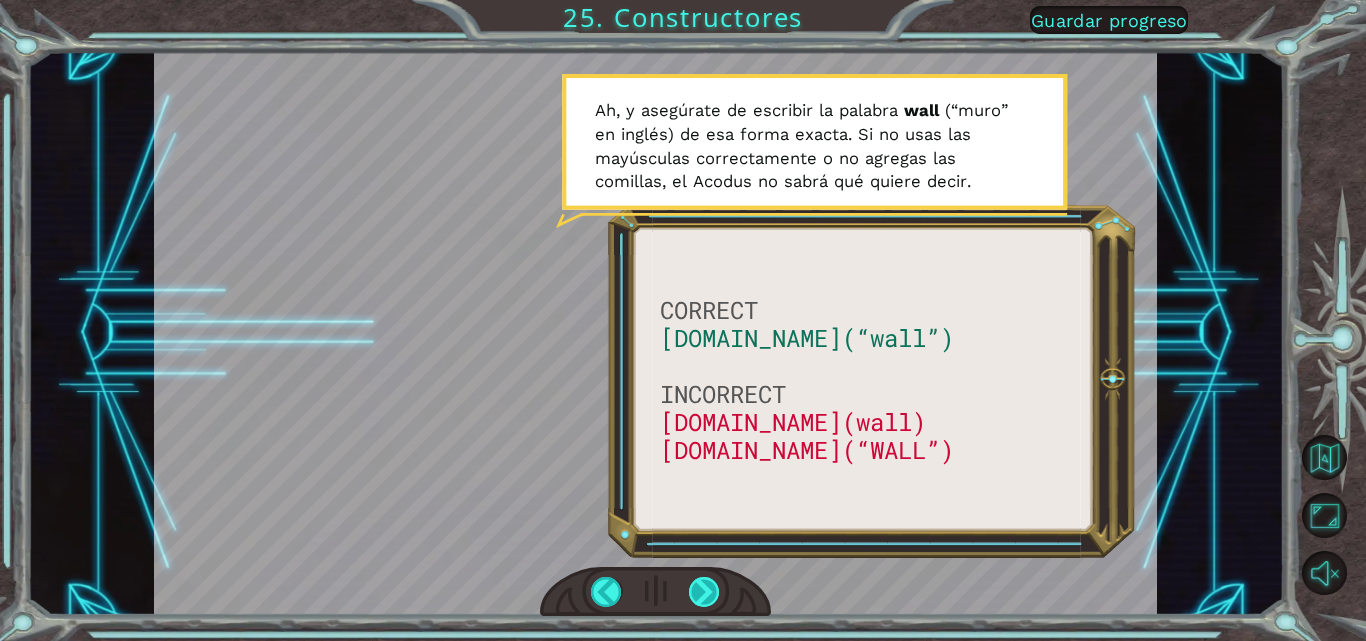 click at bounding box center (655, 592) 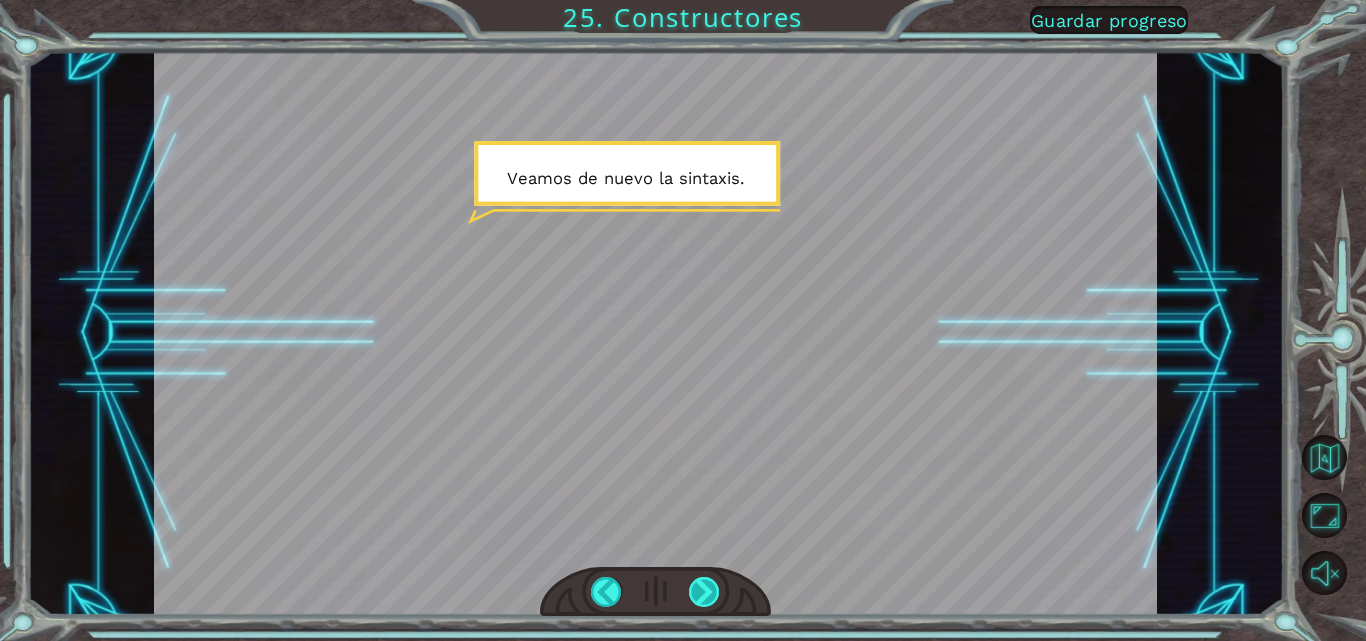 click at bounding box center [704, 592] 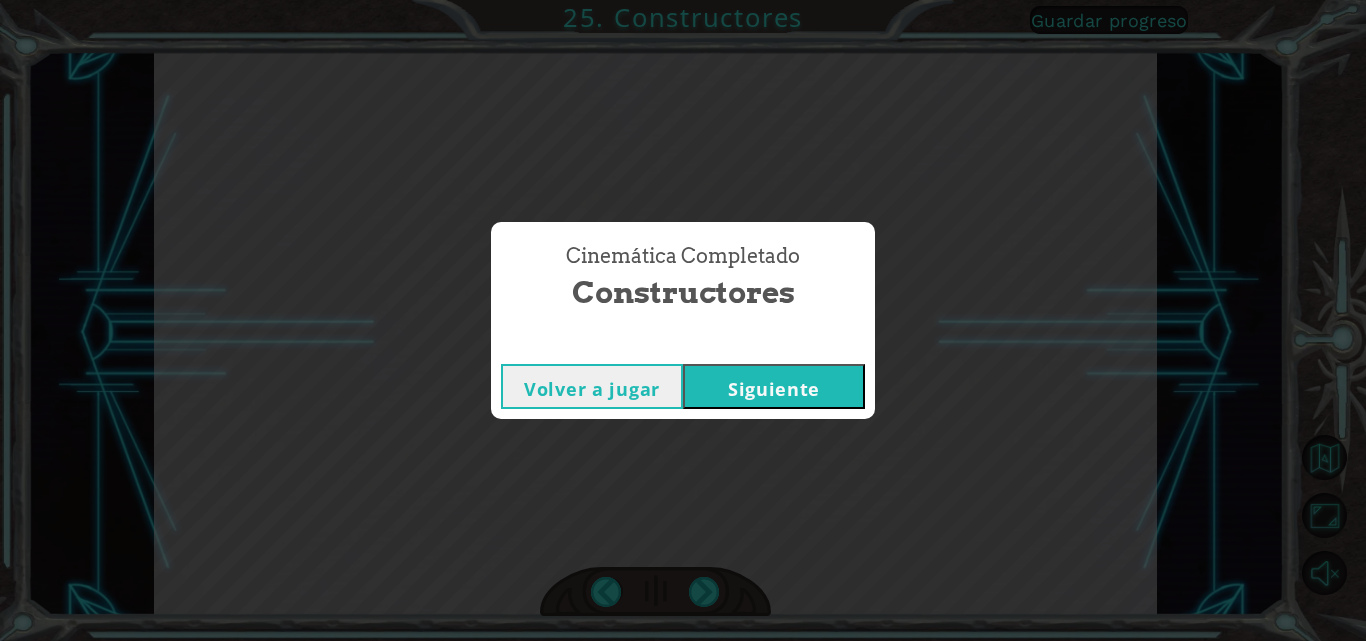click on "Siguiente" at bounding box center (774, 386) 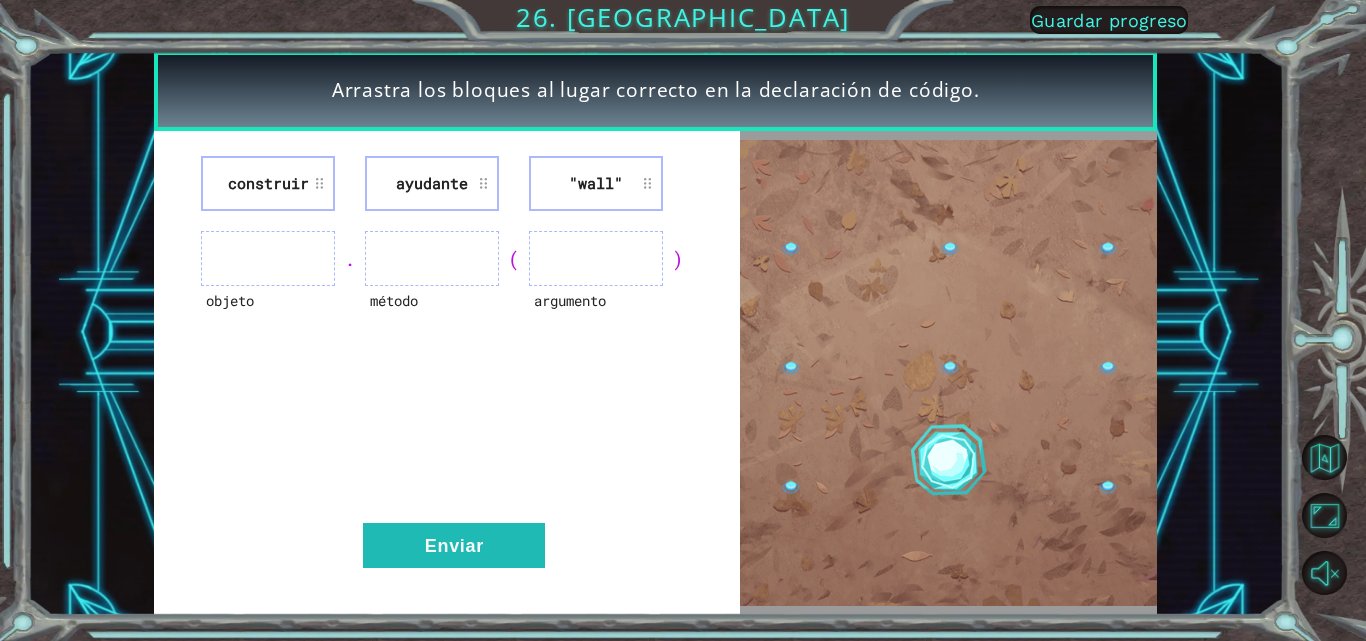 click at bounding box center [432, 258] 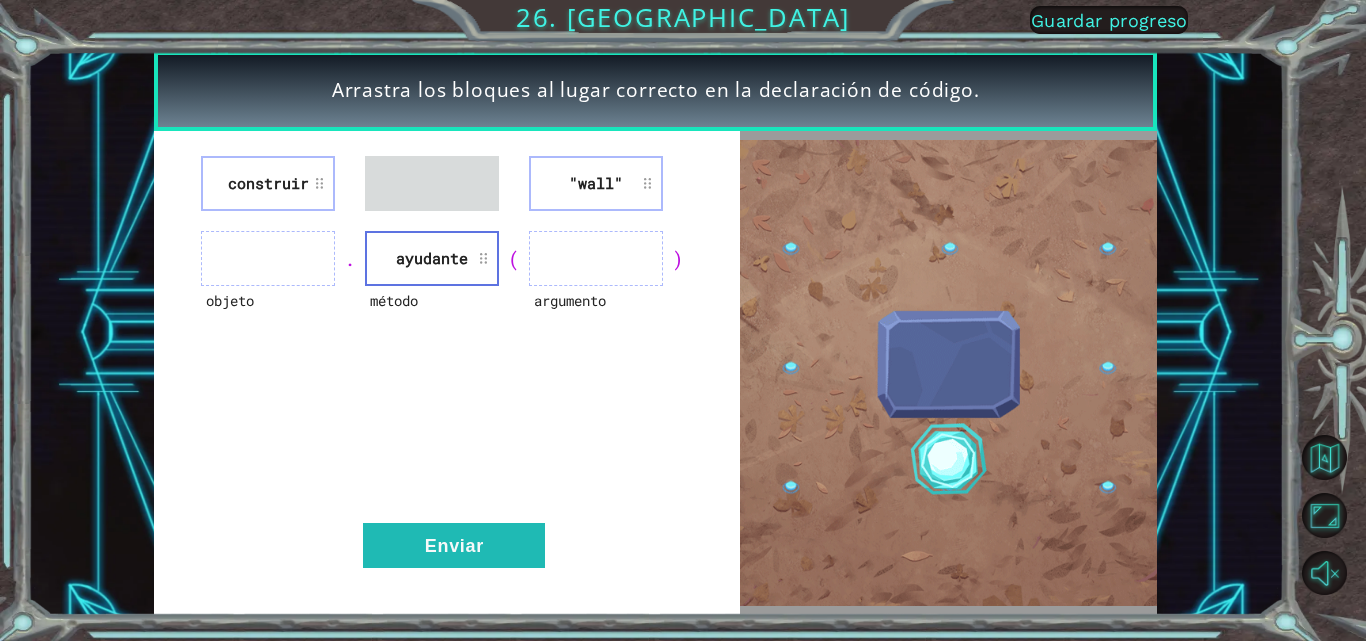 type 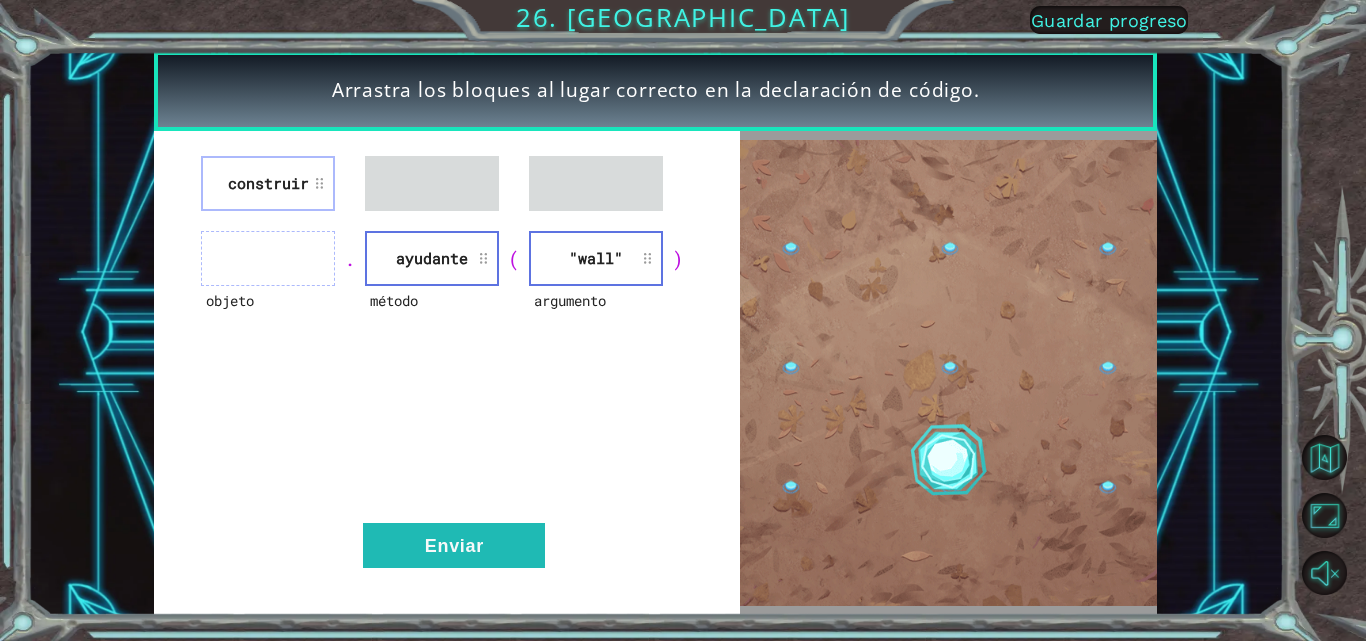 type 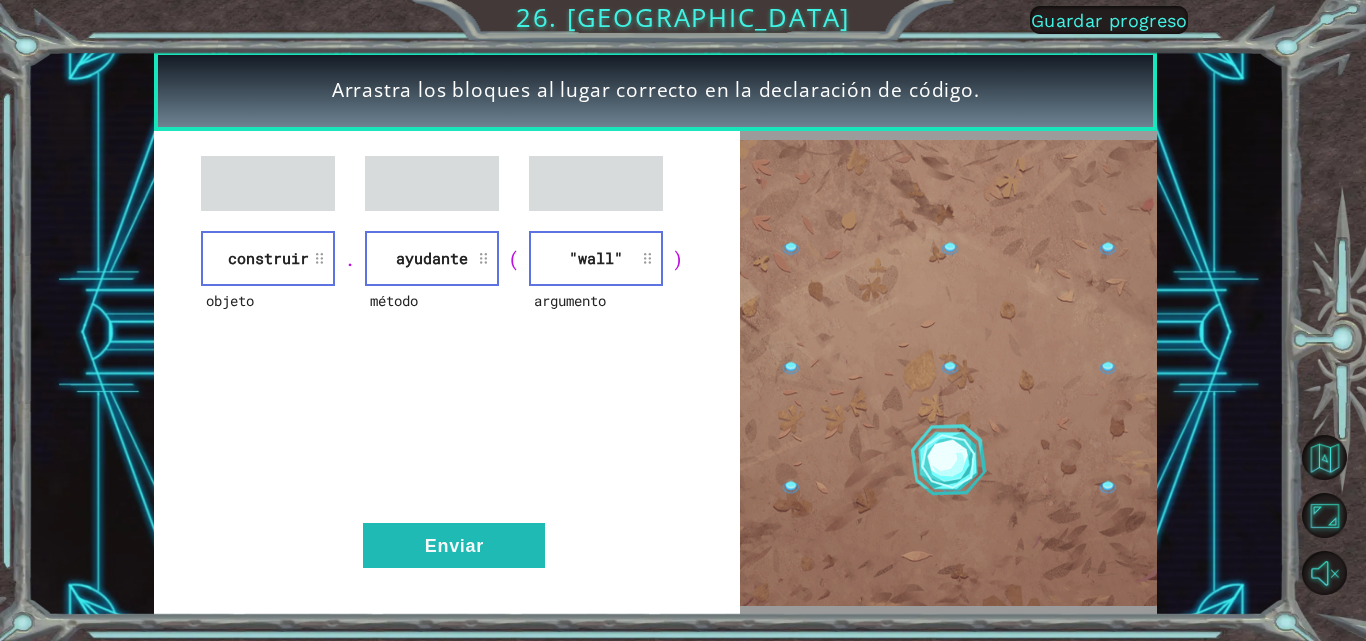 type 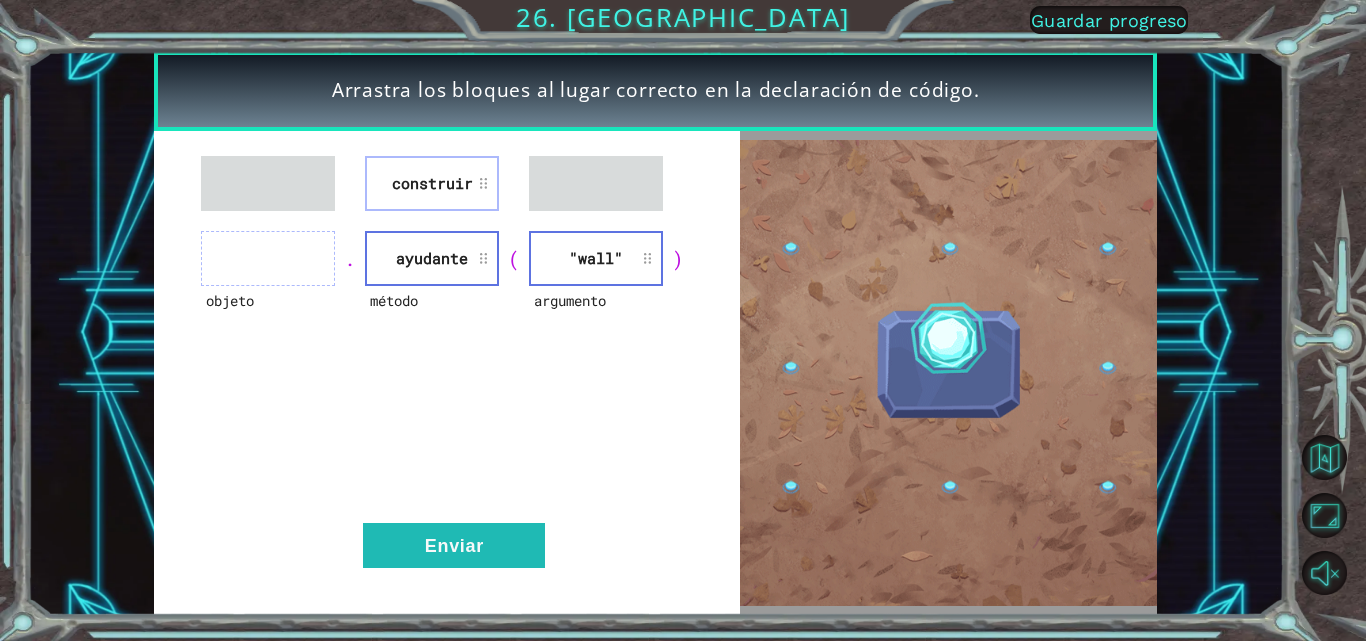 type 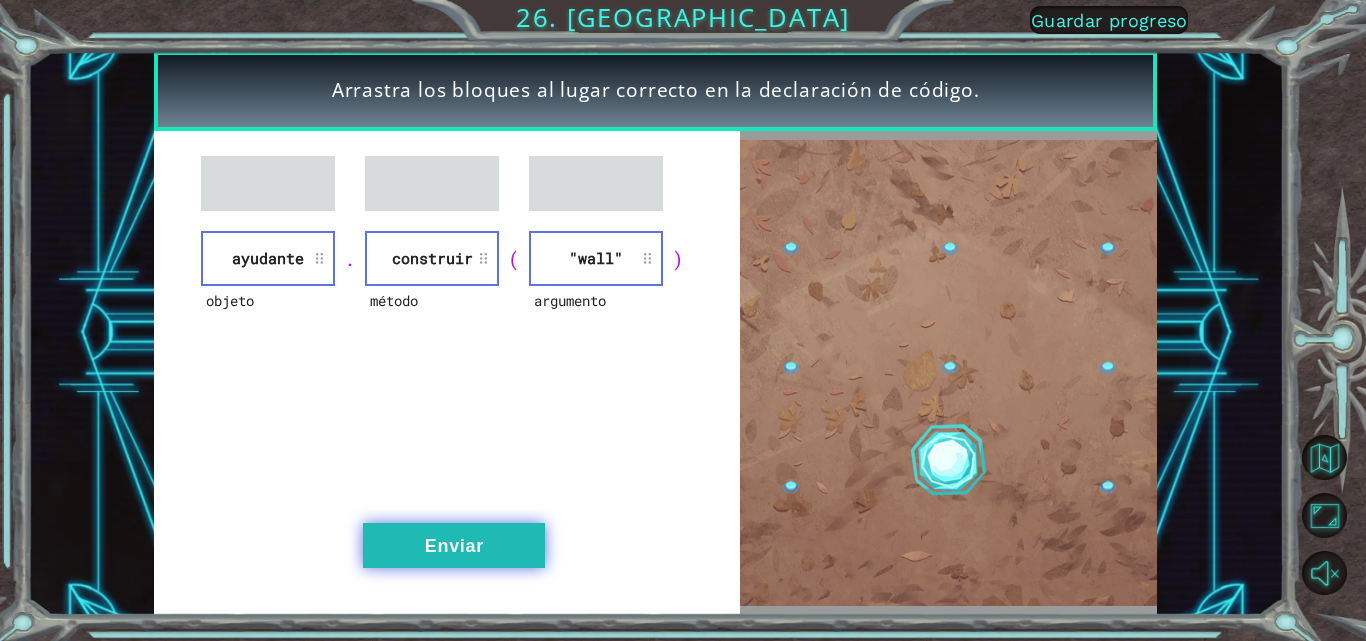 click on "Enviar" at bounding box center [454, 545] 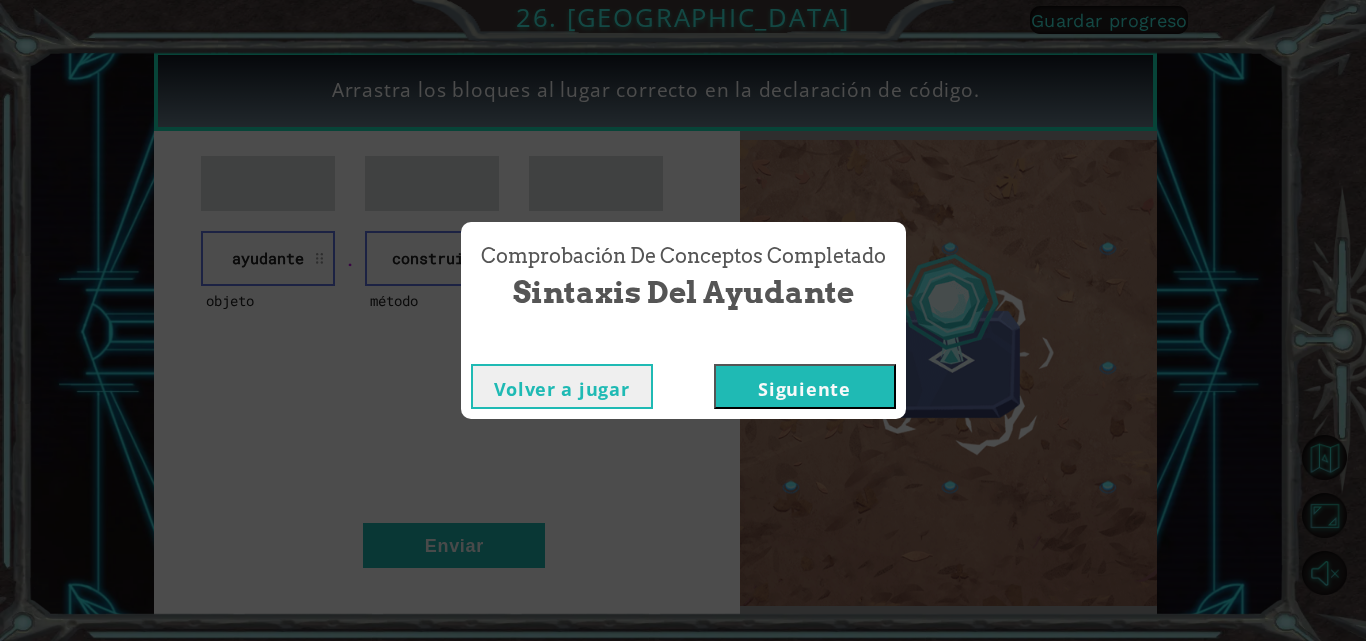 click on "Siguiente" at bounding box center [805, 386] 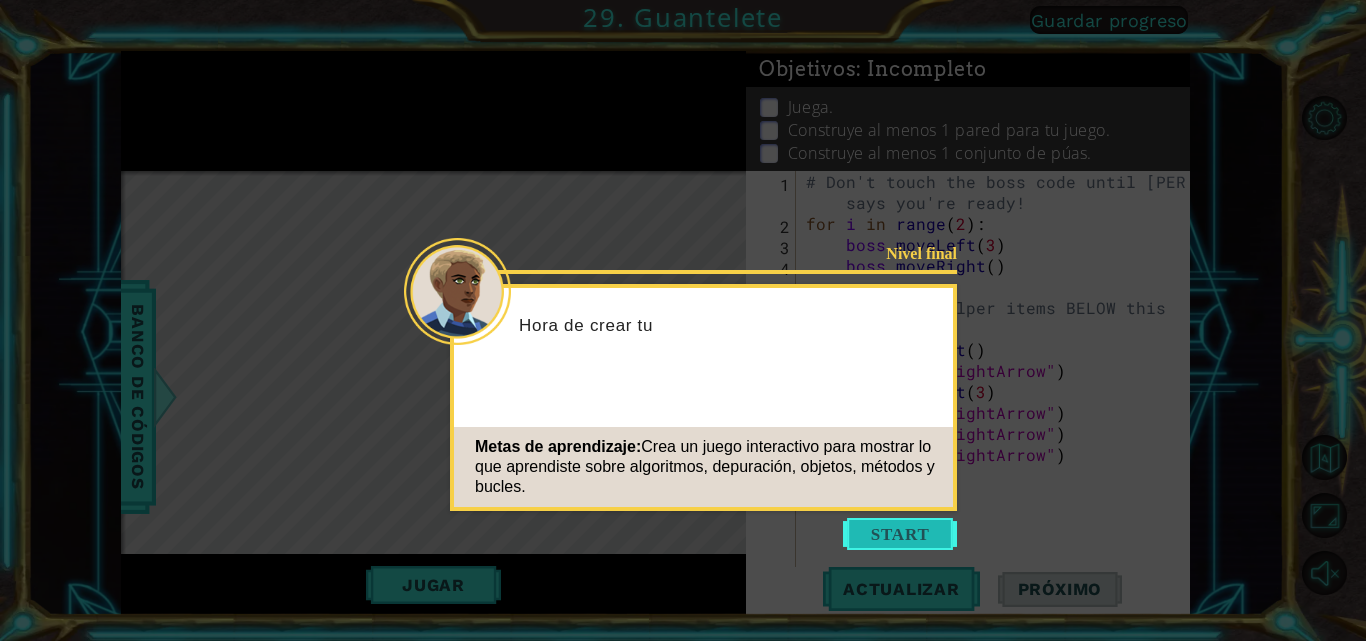 click at bounding box center (900, 534) 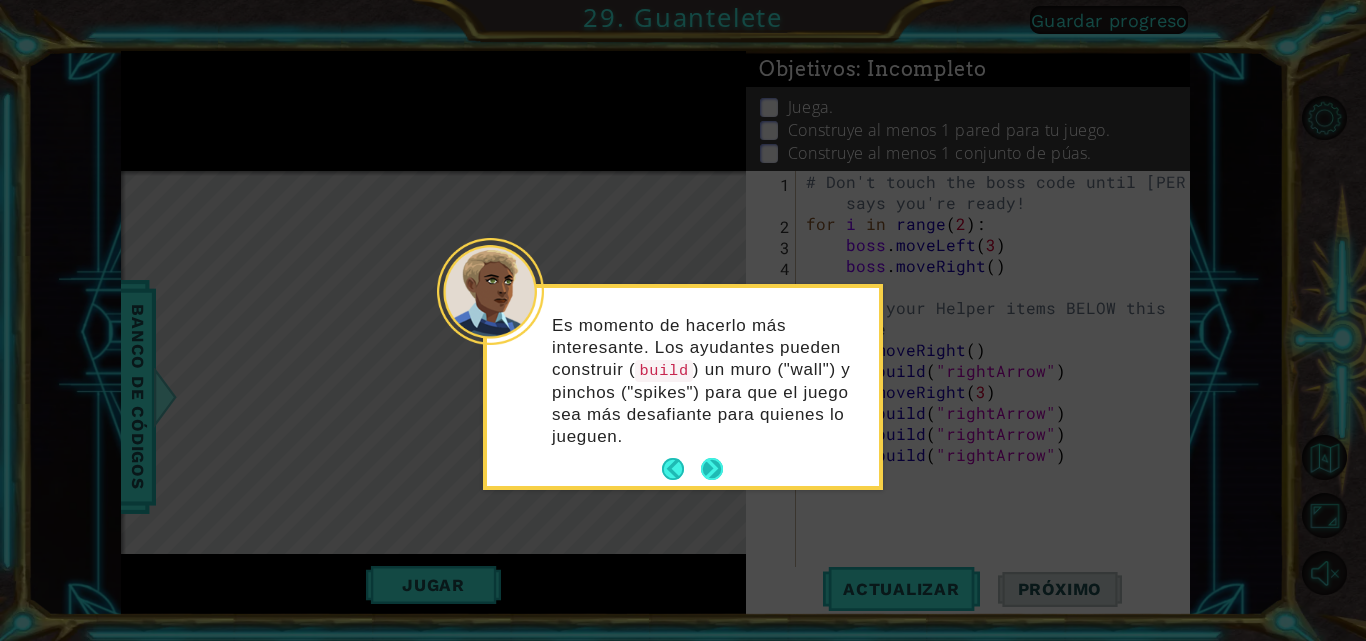 click at bounding box center [712, 469] 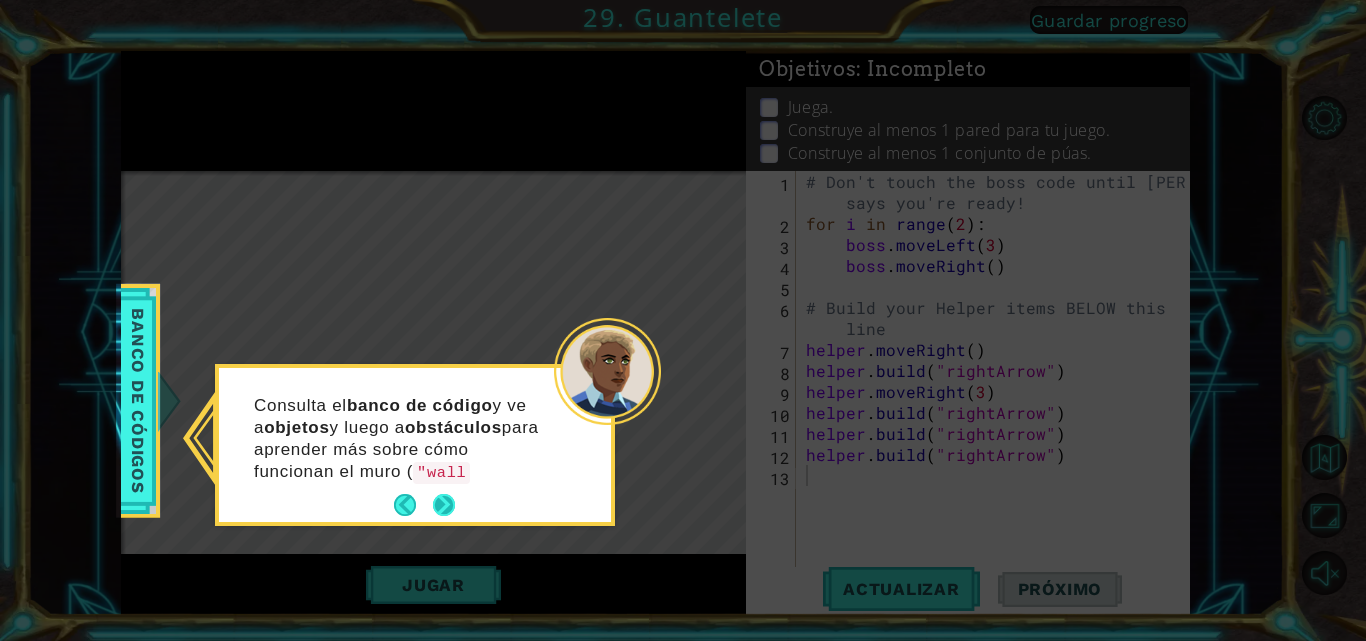 click at bounding box center (444, 505) 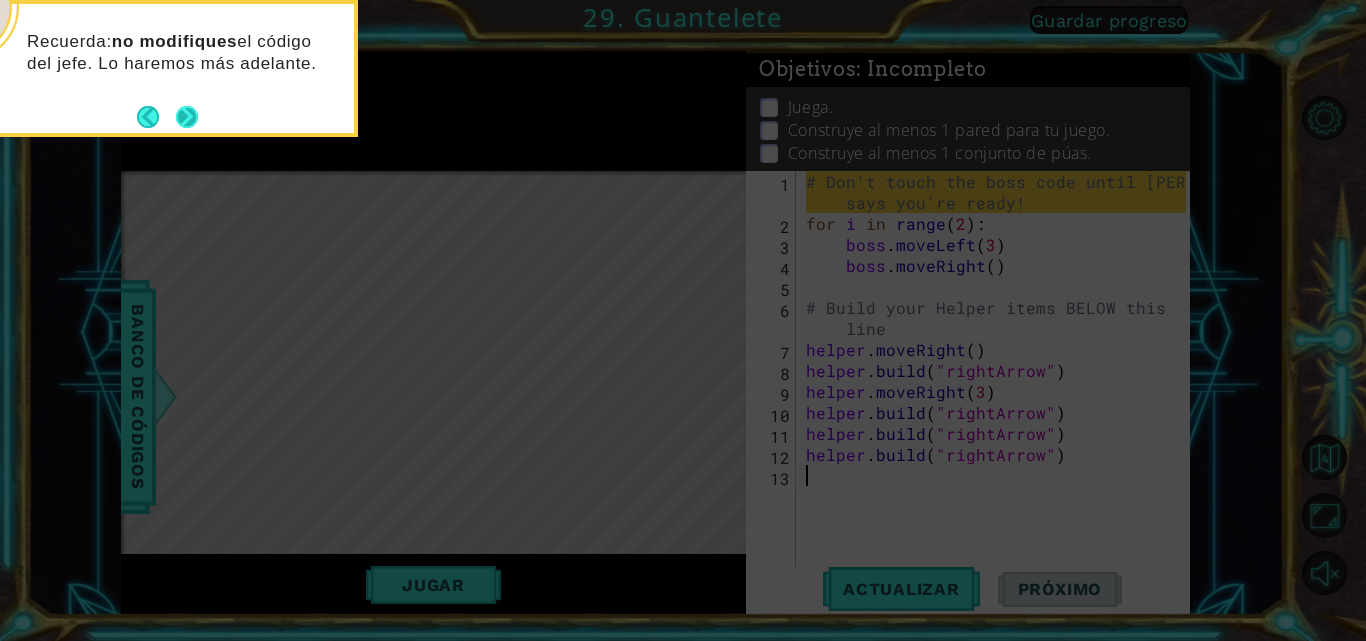 click at bounding box center (187, 117) 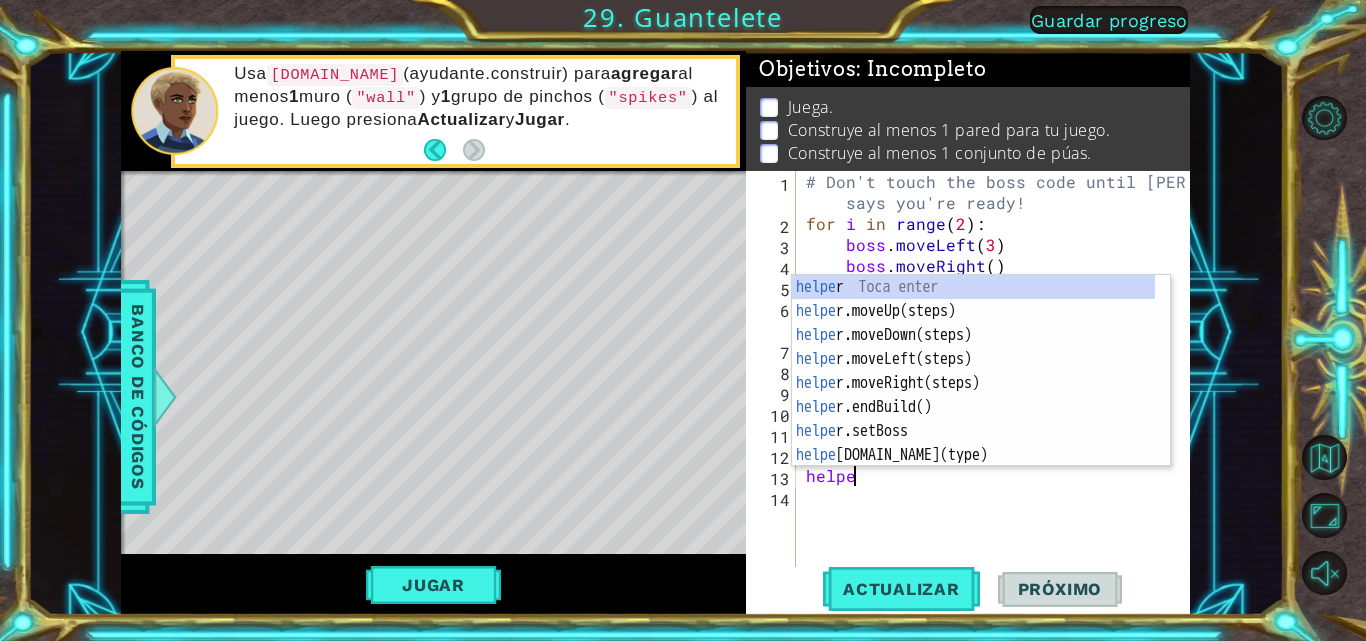 scroll, scrollTop: 0, scrollLeft: 3, axis: horizontal 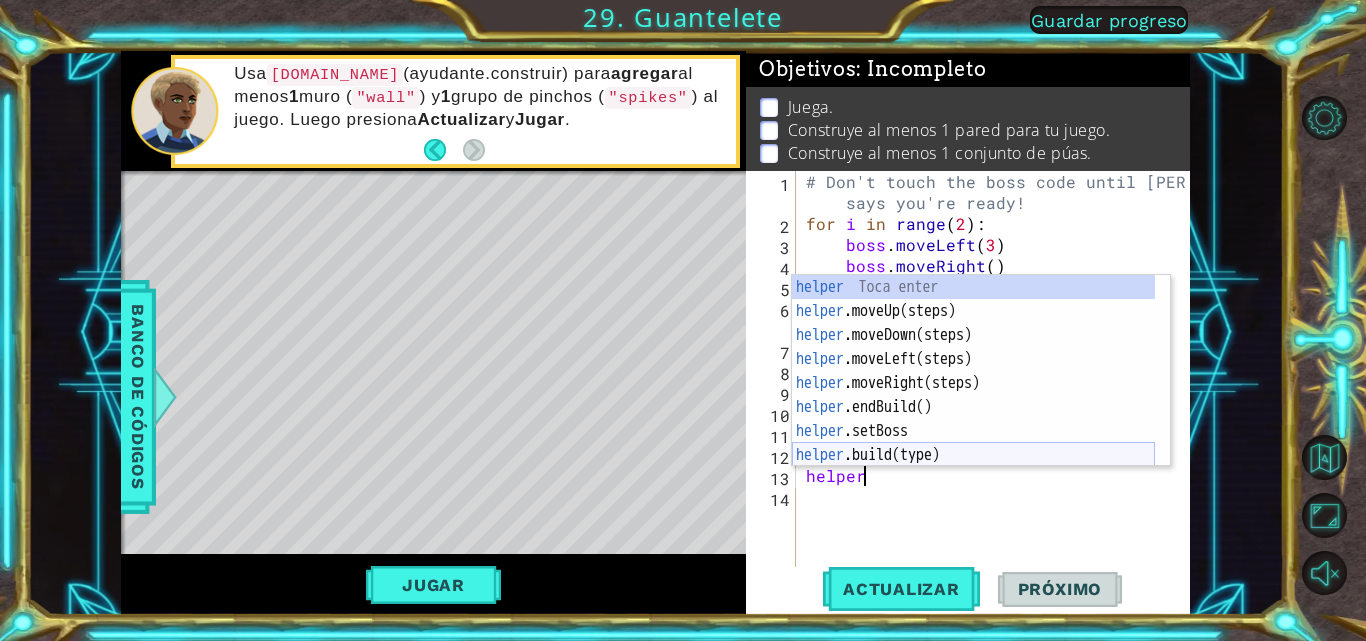 click on "helper Toca enter helper .moveUp(steps) Toca enter helper .moveDown(steps) Toca enter helper .moveLeft(steps) Toca enter helper .moveRight(steps) Toca enter helper .endBuild() Toca enter helper .setBoss Toca enter helper .build(type) Toca enter helper .setPlayer Toca enter" at bounding box center [973, 395] 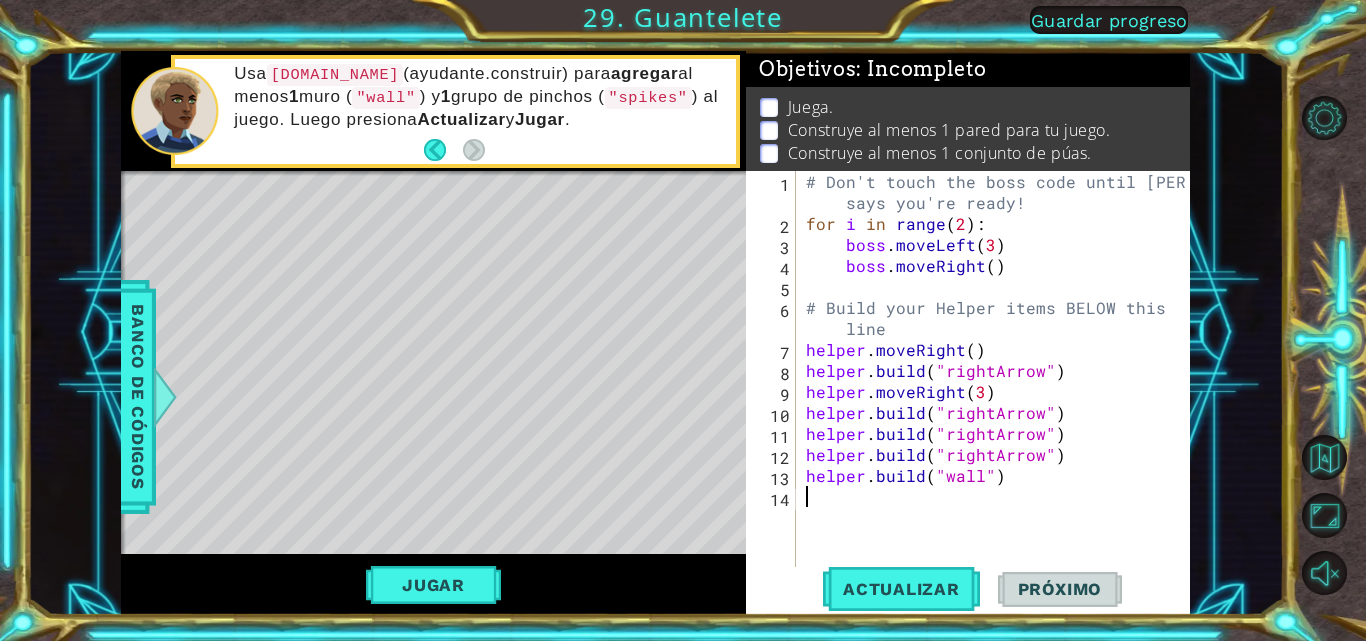 click on "# Don't touch the boss code until [PERSON_NAME]       says you're ready! for   i   in   range ( 2 ) :      boss . moveLeft ( 3 )      boss . moveRight ( ) # Build your Helper items BELOW this       line helper . moveRight ( ) helper . build ( "rightArrow" ) helper . moveRight ( 3 ) helper . build ( "rightArrow" ) helper . build ( "rightArrow" ) helper . build ( "rightArrow" ) helper . build ( "wall" )" at bounding box center (999, 402) 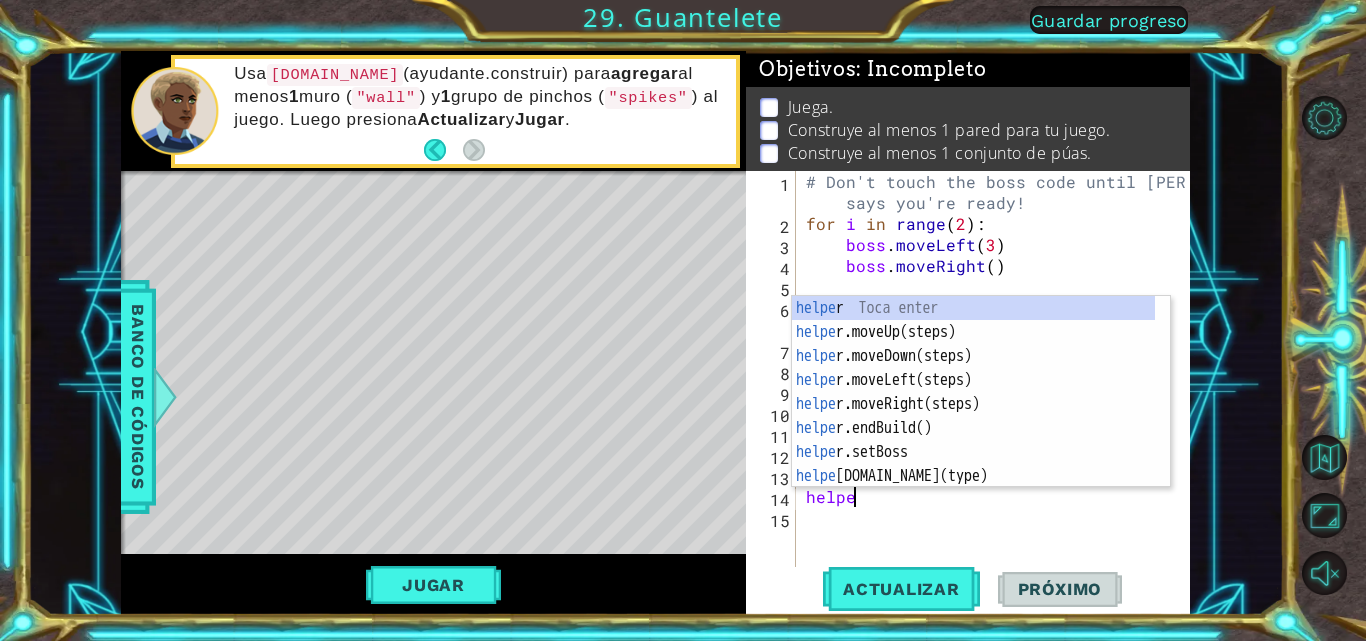 scroll, scrollTop: 0, scrollLeft: 3, axis: horizontal 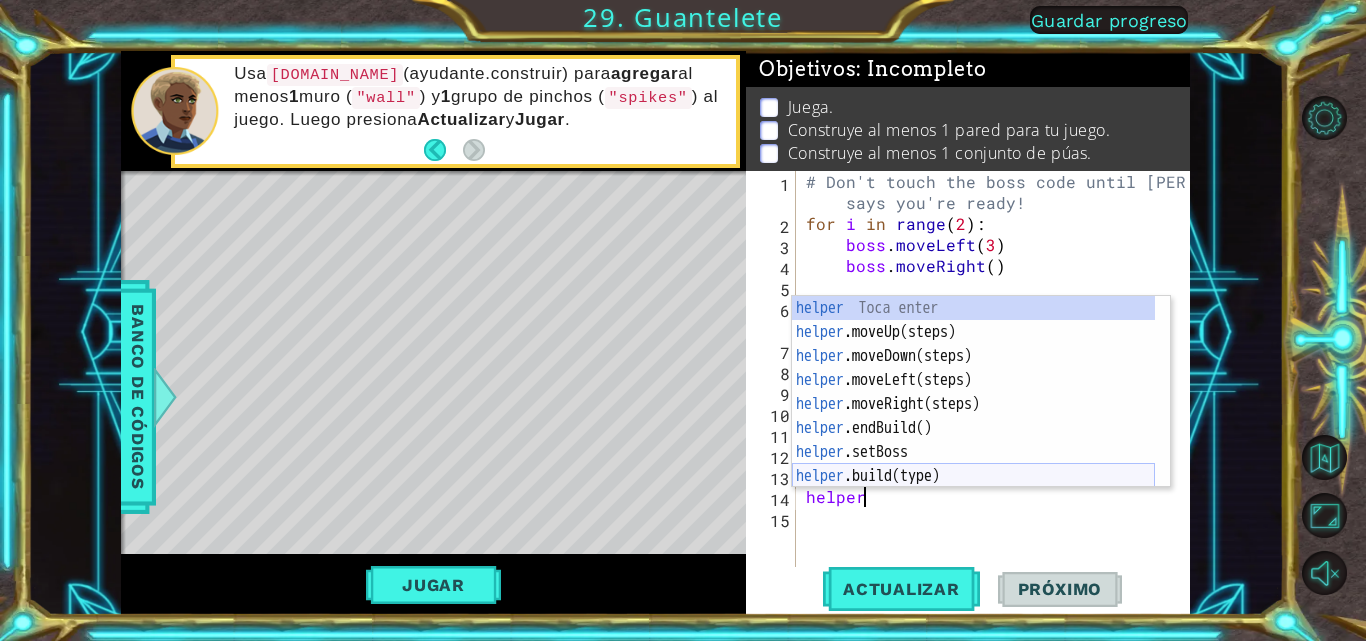 click on "helper Toca enter helper .moveUp(steps) Toca enter helper .moveDown(steps) Toca enter helper .moveLeft(steps) Toca enter helper .moveRight(steps) Toca enter helper .endBuild() Toca enter helper .setBoss Toca enter helper .build(type) Toca enter helper .setPlayer Toca enter" at bounding box center [973, 416] 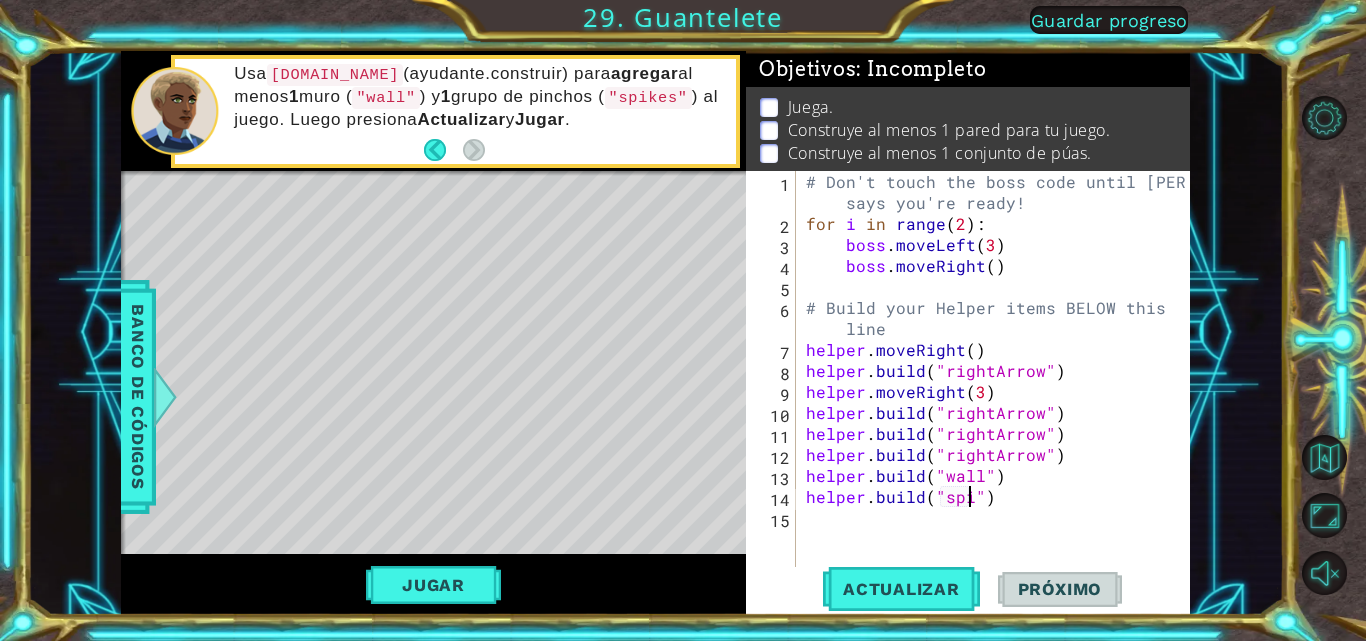 scroll, scrollTop: 0, scrollLeft: 12, axis: horizontal 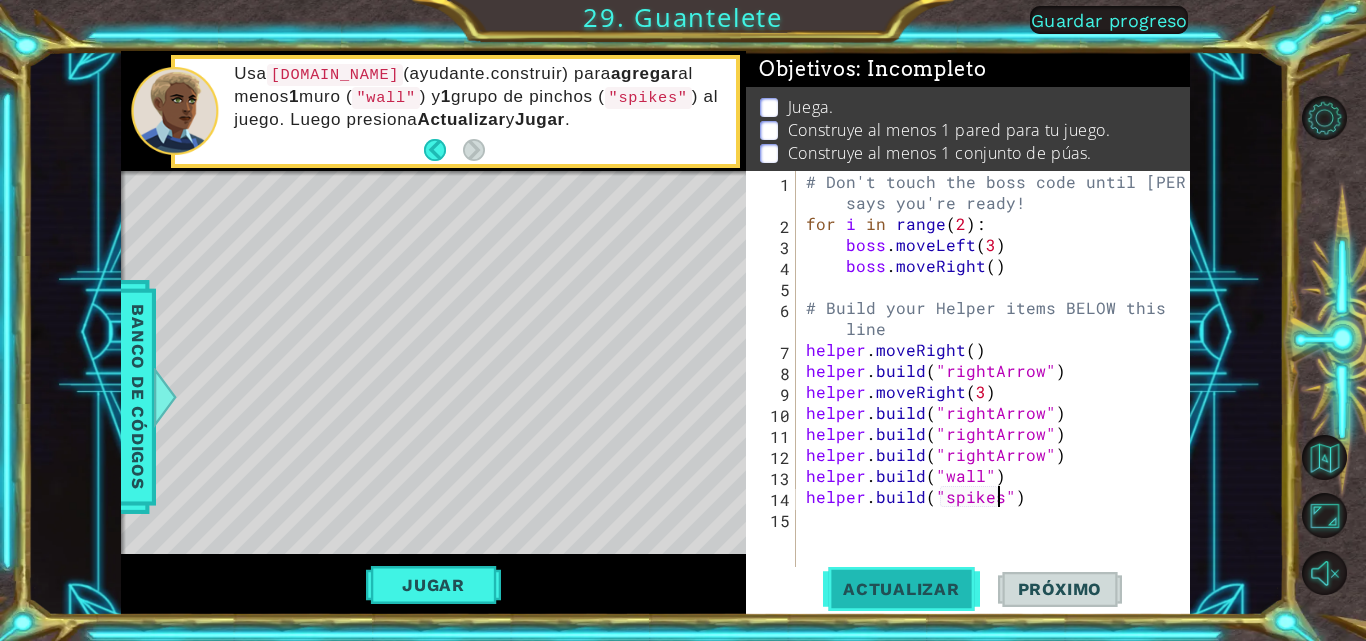 type on "[DOMAIN_NAME]("spikes")" 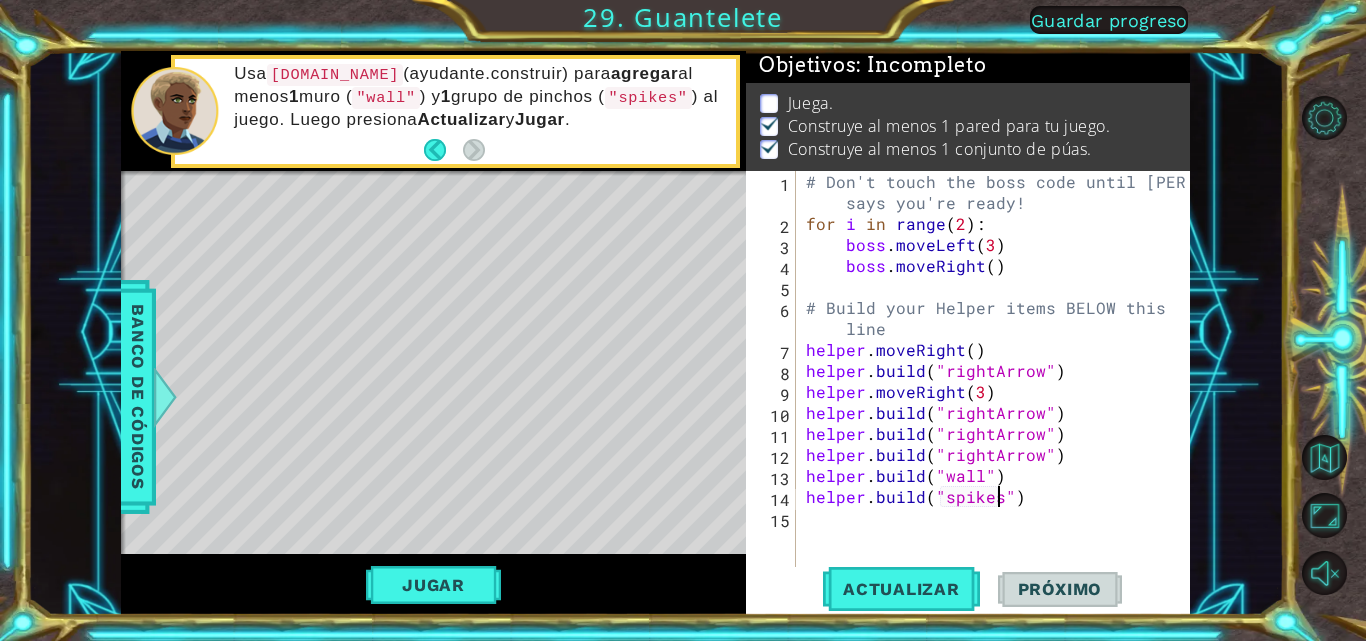 scroll, scrollTop: 15, scrollLeft: 0, axis: vertical 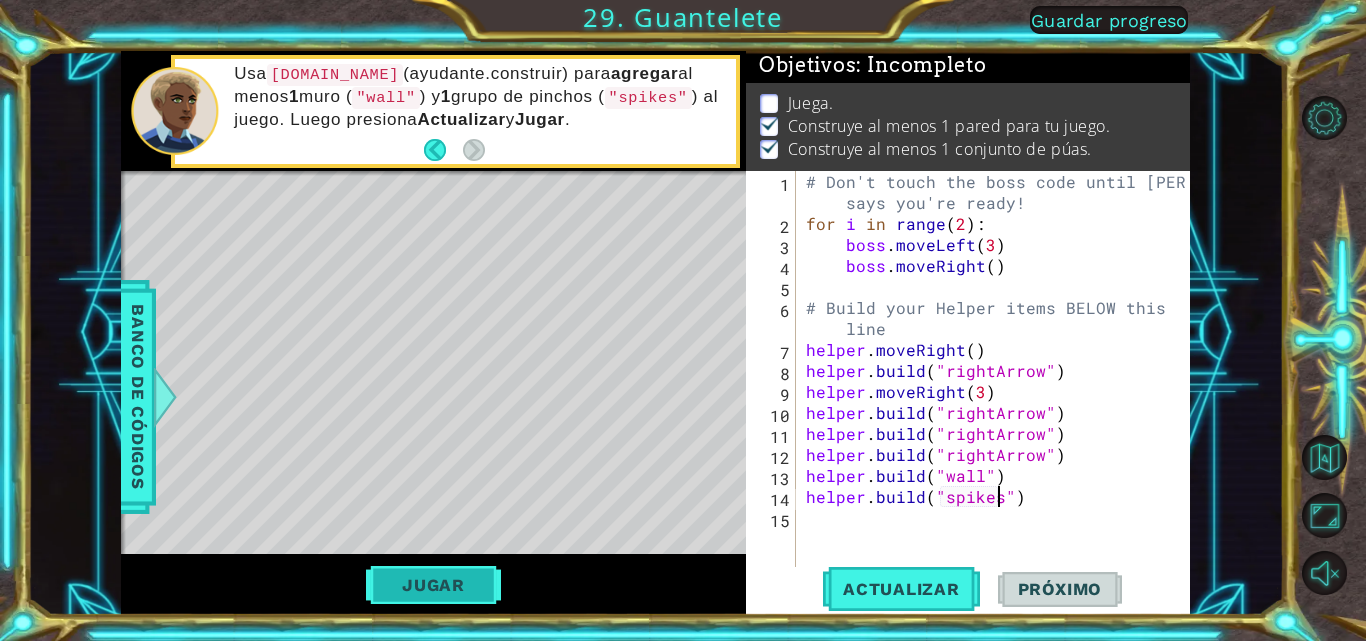click on "Jugar" at bounding box center [433, 585] 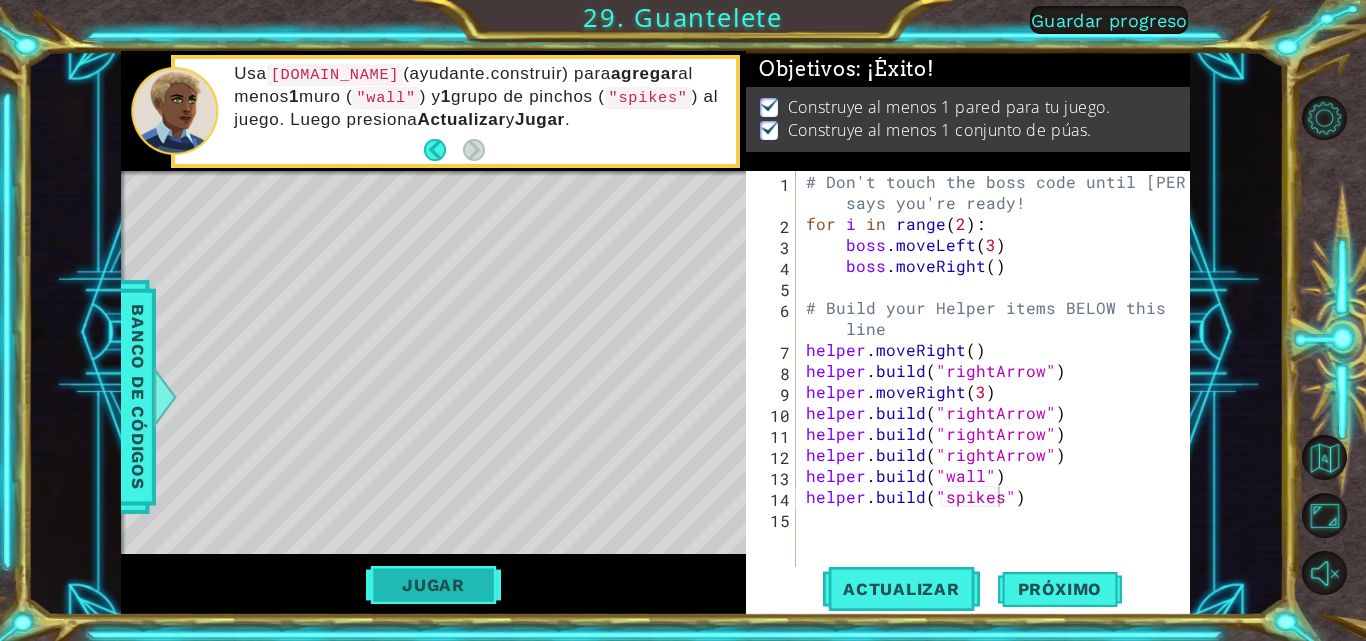 scroll, scrollTop: 6, scrollLeft: 0, axis: vertical 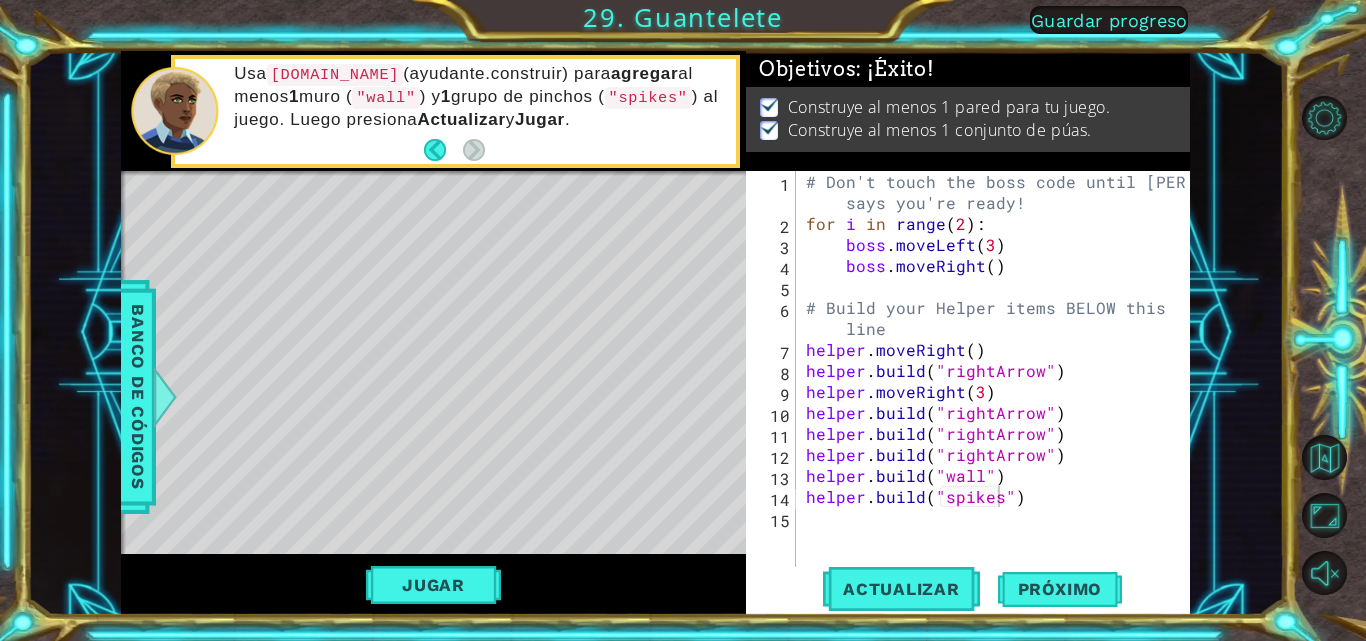 click on "# Don't touch the boss code until [PERSON_NAME]       says you're ready! for   i   in   range ( 2 ) :      boss . moveLeft ( 3 )      boss . moveRight ( ) # Build your Helper items BELOW this       line helper . moveRight ( ) helper . build ( "rightArrow" ) helper . moveRight ( 3 ) helper . build ( "rightArrow" ) helper . build ( "rightArrow" ) helper . build ( "rightArrow" ) helper . build ( "wall" ) helper . build ( "spikes" )" at bounding box center [999, 402] 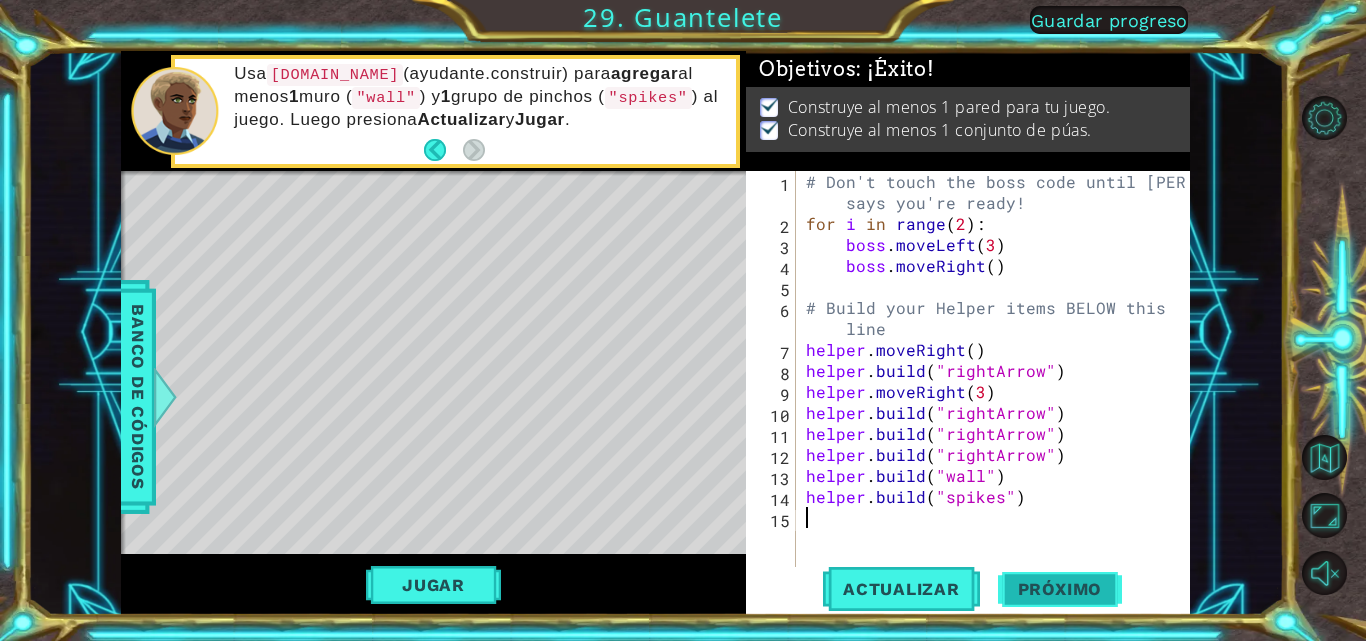 click on "Próximo" at bounding box center [1060, 589] 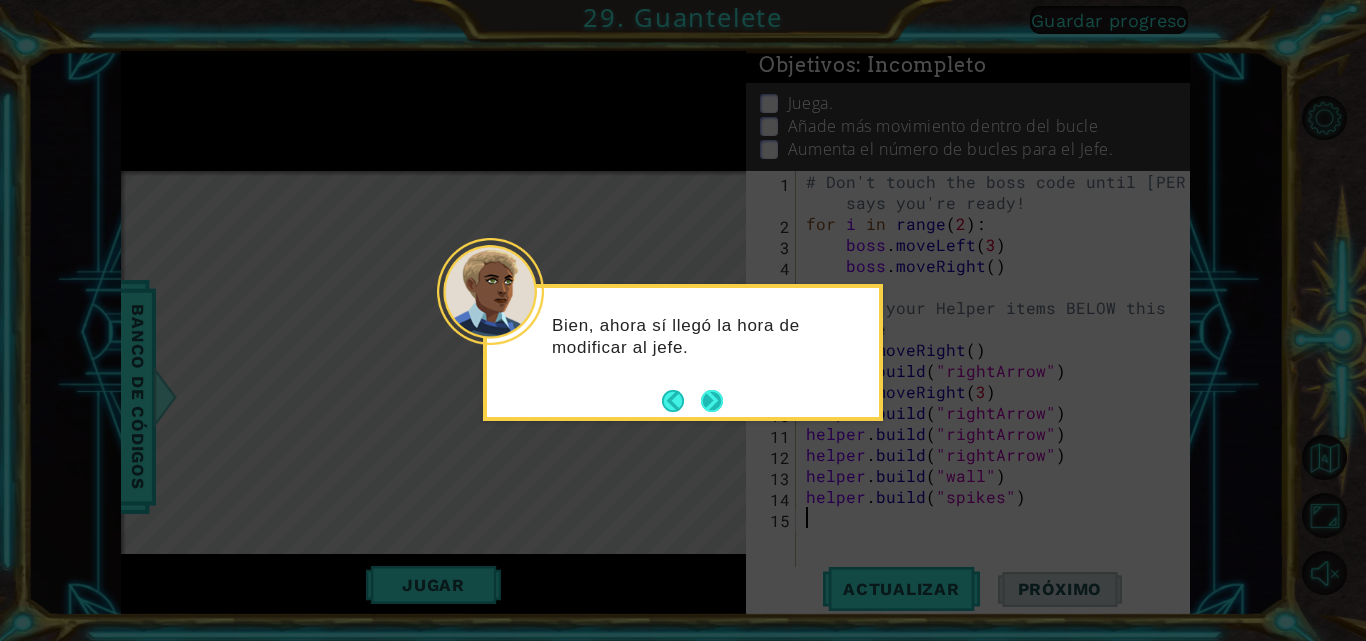 click at bounding box center (712, 401) 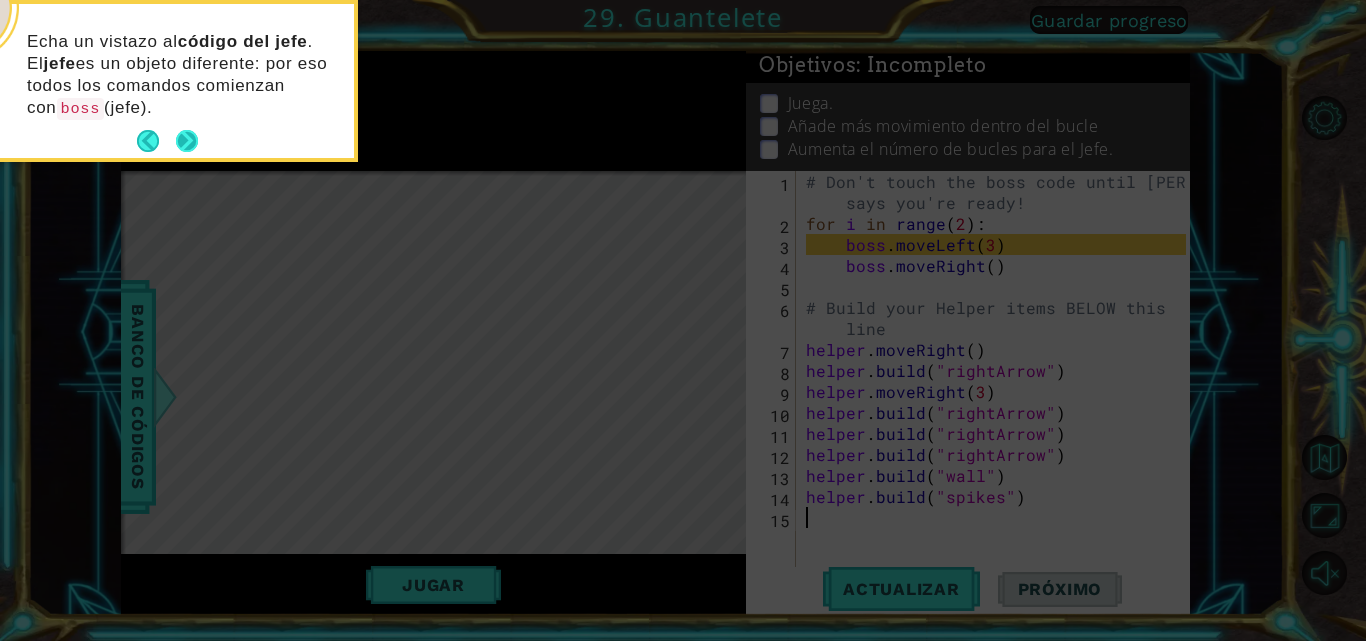 click at bounding box center [187, 141] 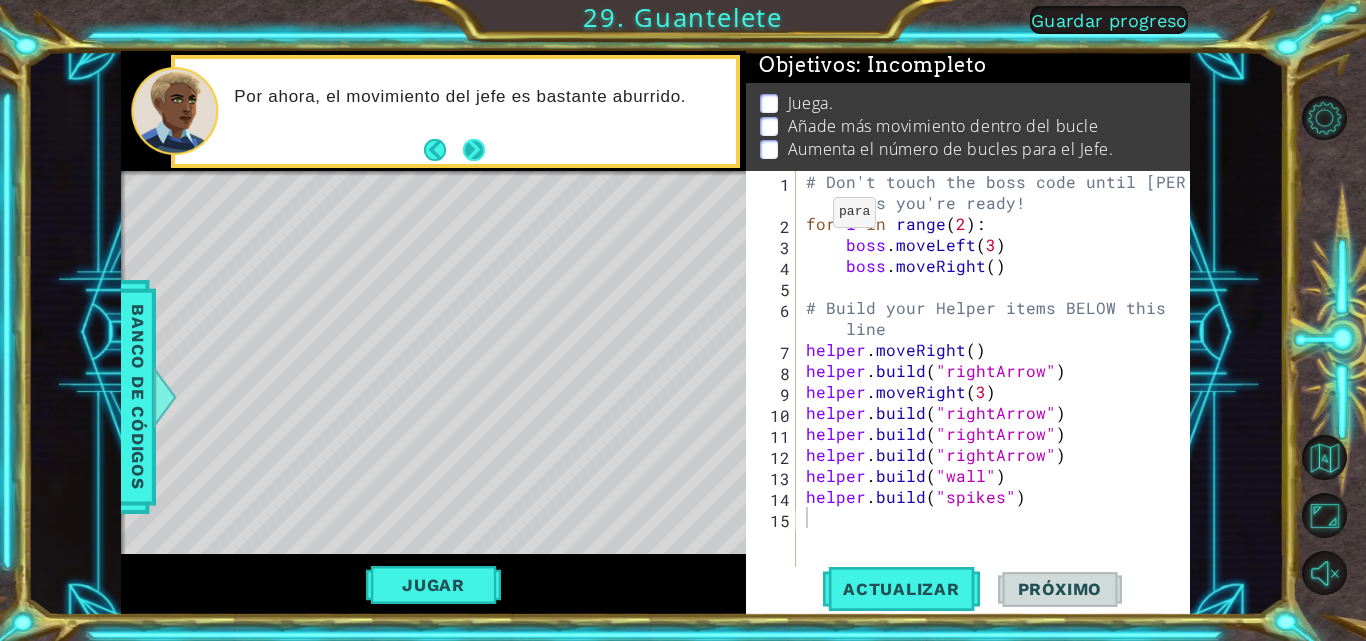click at bounding box center (473, 150) 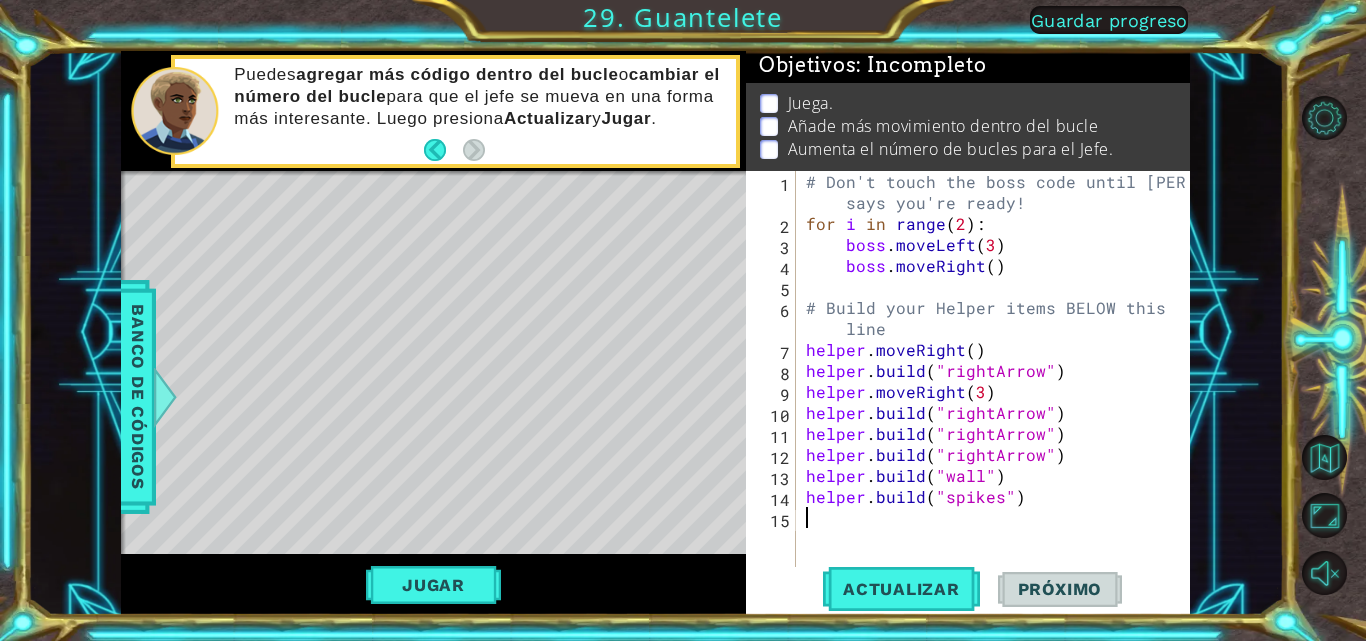 click on "# Don't touch the boss code until [PERSON_NAME]       says you're ready! for   i   in   range ( 2 ) :      boss . moveLeft ( 3 )      boss . moveRight ( ) # Build your Helper items BELOW this       line helper . moveRight ( ) helper . build ( "rightArrow" ) helper . moveRight ( 3 ) helper . build ( "rightArrow" ) helper . build ( "rightArrow" ) helper . build ( "rightArrow" ) helper . build ( "wall" ) helper . build ( "spikes" )" at bounding box center (999, 402) 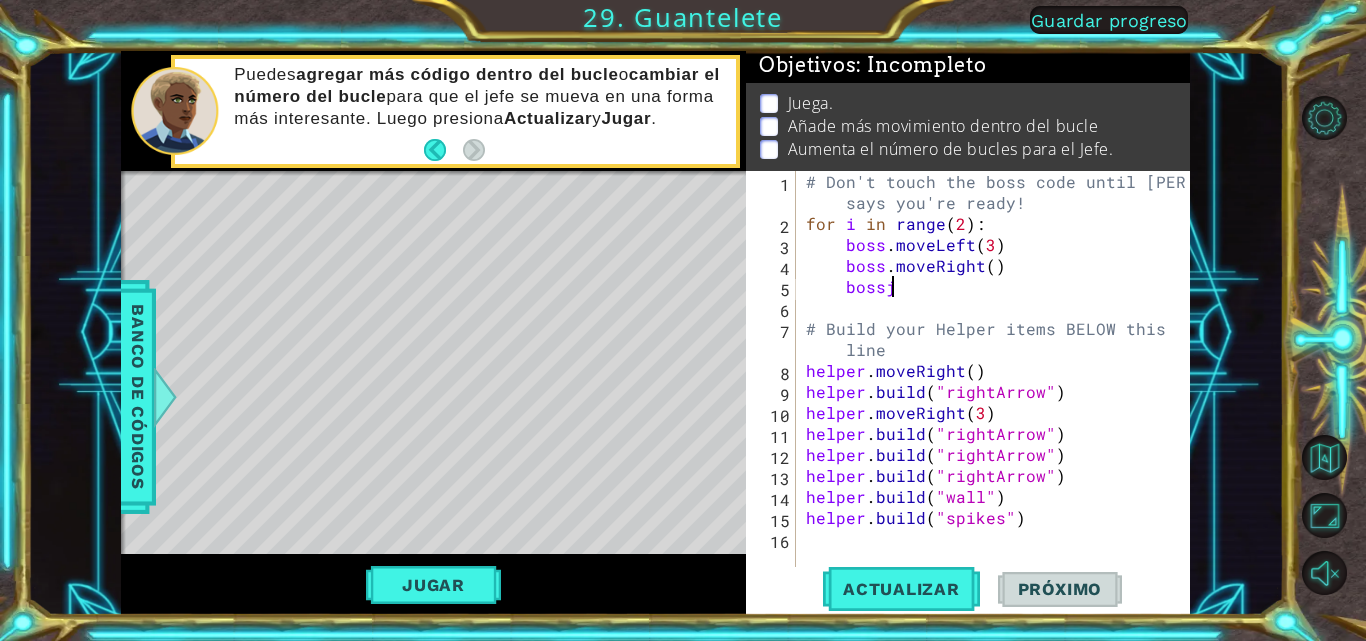 scroll, scrollTop: 0, scrollLeft: 4, axis: horizontal 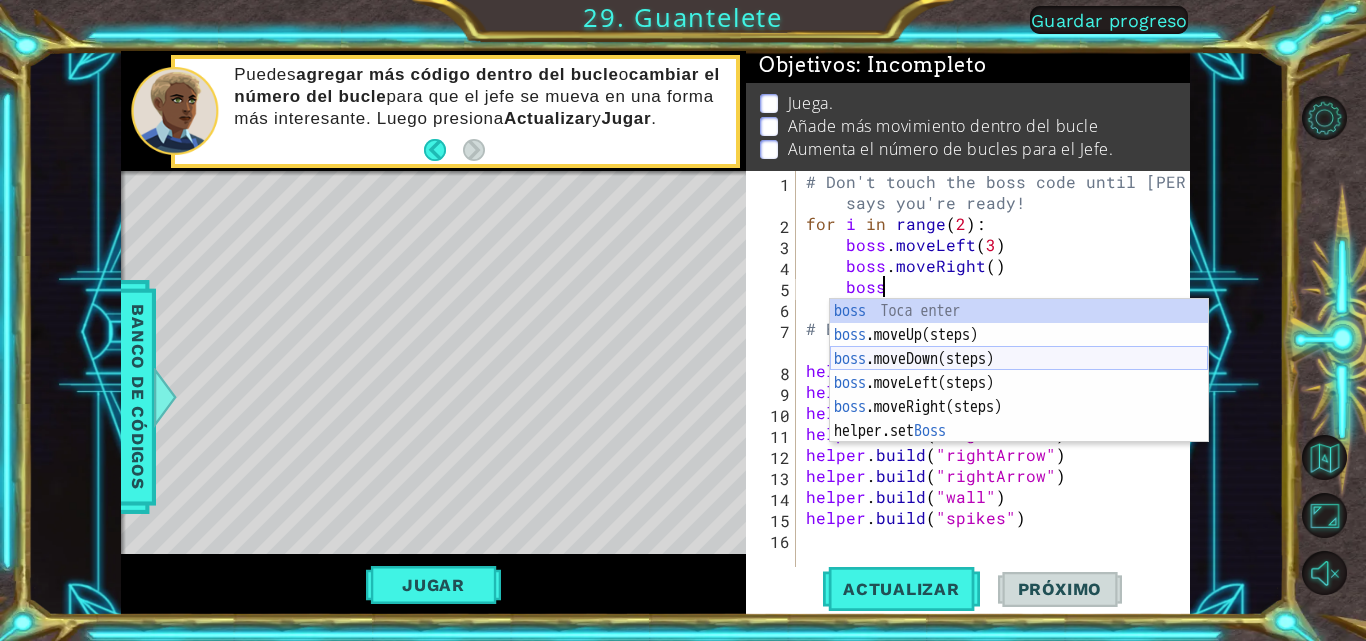 click on "boss Toca enter boss .moveUp(steps) Toca enter boss .moveDown(steps) Toca enter boss .moveLeft(steps) Toca enter boss .moveRight(steps) Toca enter helper.set Boss Toca enter" at bounding box center [1019, 395] 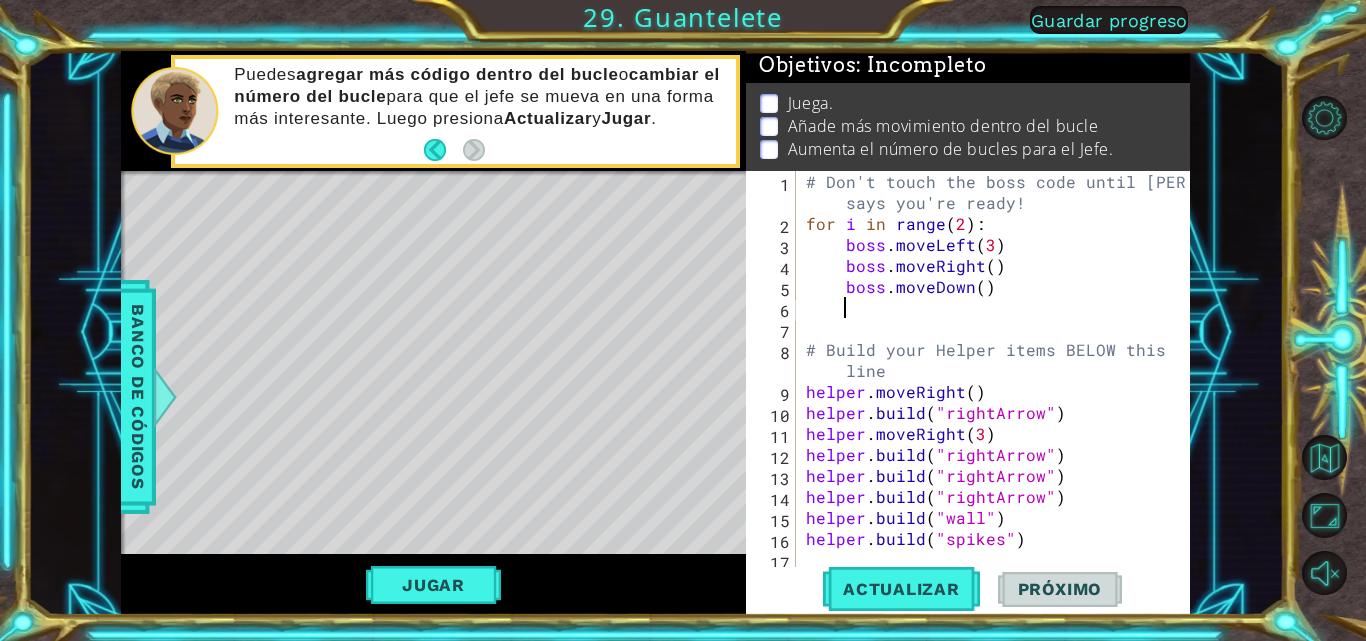scroll, scrollTop: 0, scrollLeft: 1, axis: horizontal 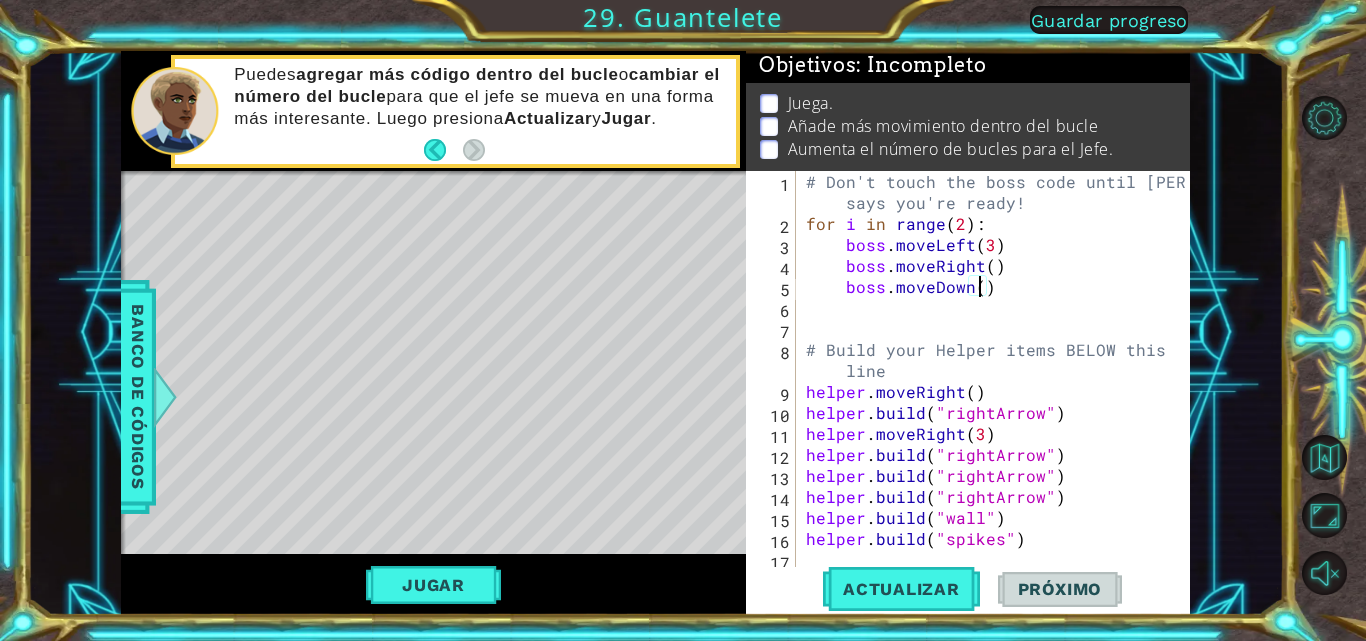 type on "boss.moveDown(2)" 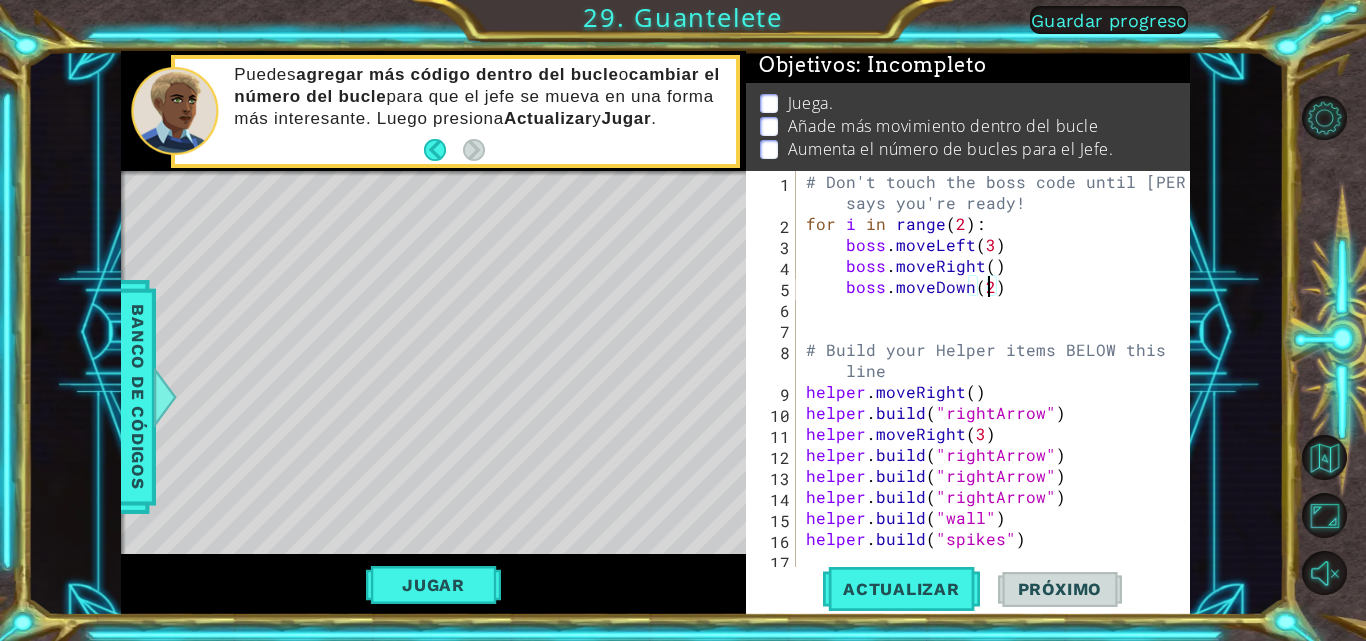 click on "# Don't touch the boss code until [PERSON_NAME]       says you're ready! for   i   in   range ( 2 ) :      boss . moveLeft ( 3 )      boss . moveRight ( )      boss . moveDown ( 2 )      # Build your Helper items BELOW this       line helper . moveRight ( ) helper . build ( "rightArrow" ) helper . moveRight ( 3 ) helper . build ( "rightArrow" ) helper . build ( "rightArrow" ) helper . build ( "rightArrow" ) helper . build ( "wall" ) helper . build ( "spikes" )" at bounding box center (999, 402) 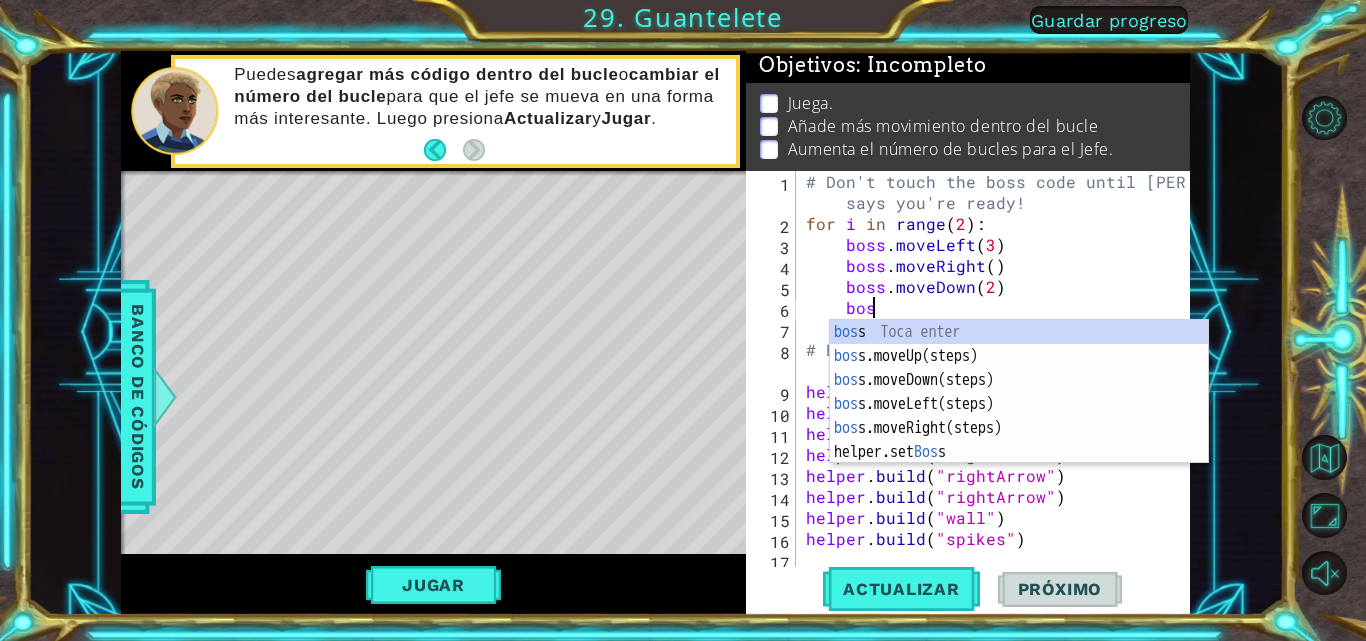 type on "boss" 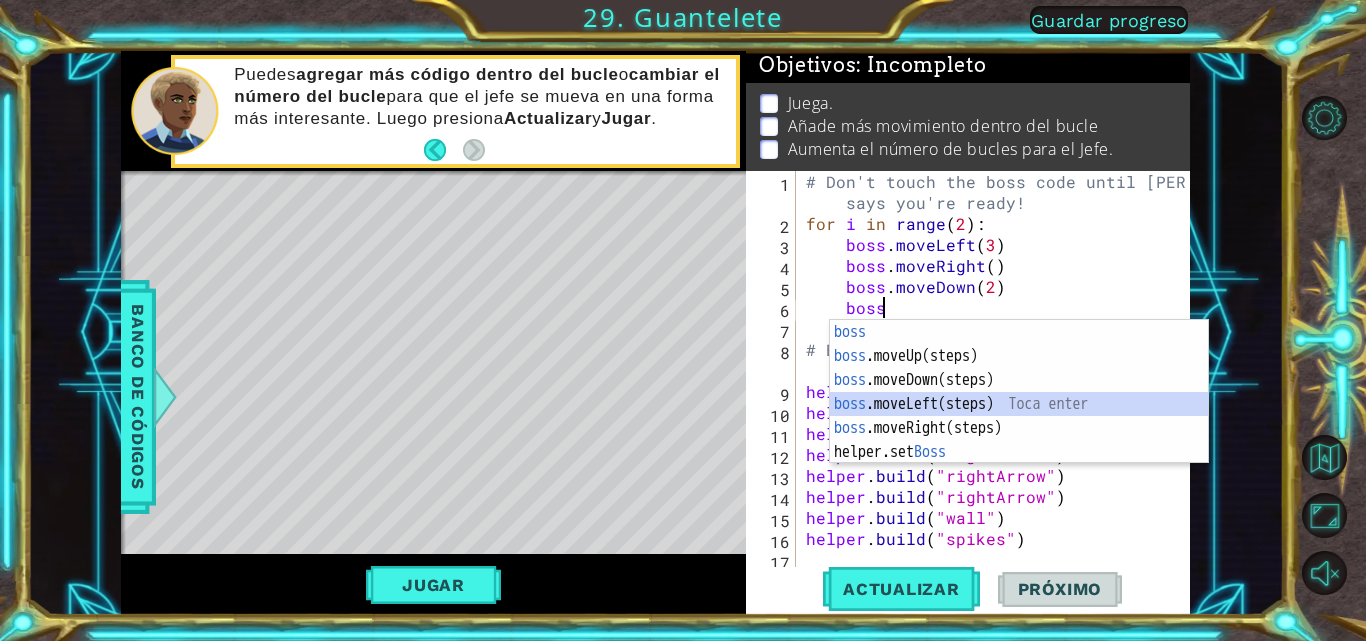 click on "boss Toca enter boss .moveUp(steps) Toca enter boss .moveDown(steps) Toca enter boss .moveLeft(steps) Toca enter boss .moveRight(steps) Toca enter helper.set Boss Toca enter" at bounding box center [1019, 416] 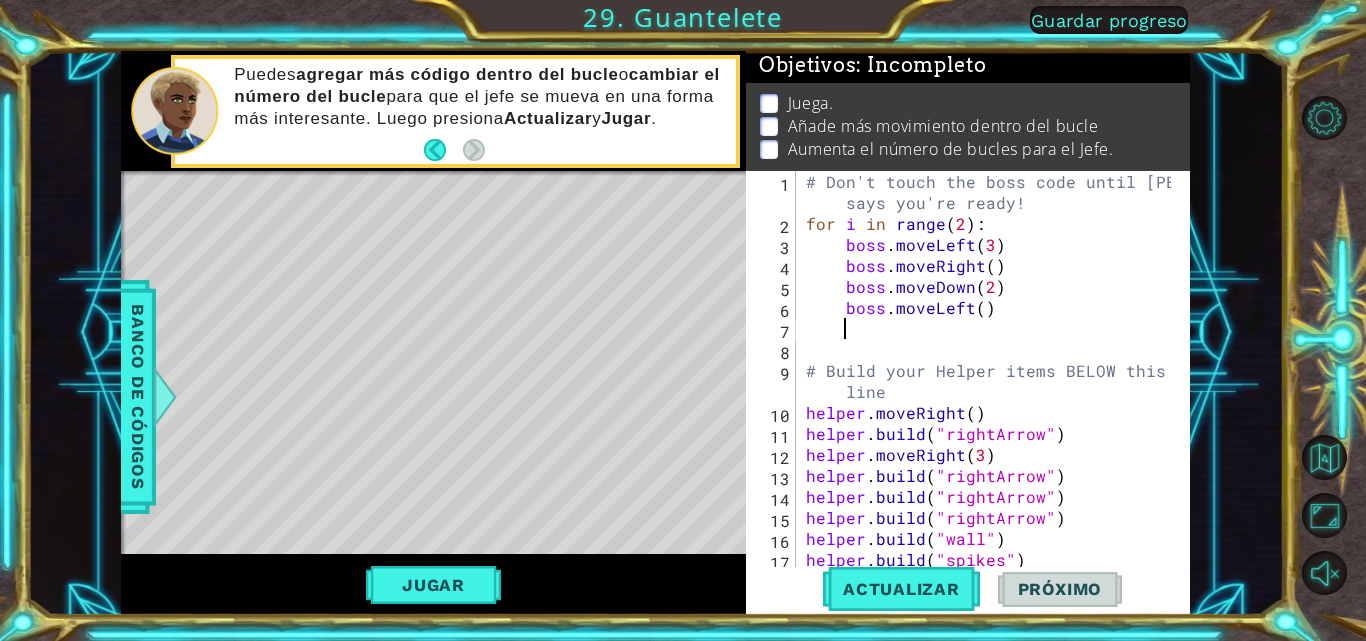 click on "# Don't touch the boss code until [PERSON_NAME]       says you're ready! for   i   in   range ( 2 ) :      boss . moveLeft ( 3 )      boss . moveRight ( )      boss . moveDown ( 2 )      boss . moveLeft ( )      # Build your Helper items BELOW this       line helper . moveRight ( ) helper . build ( "rightArrow" ) helper . moveRight ( 3 ) helper . build ( "rightArrow" ) helper . build ( "rightArrow" ) helper . build ( "rightArrow" ) helper . build ( "wall" ) helper . build ( "spikes" )" at bounding box center [991, 402] 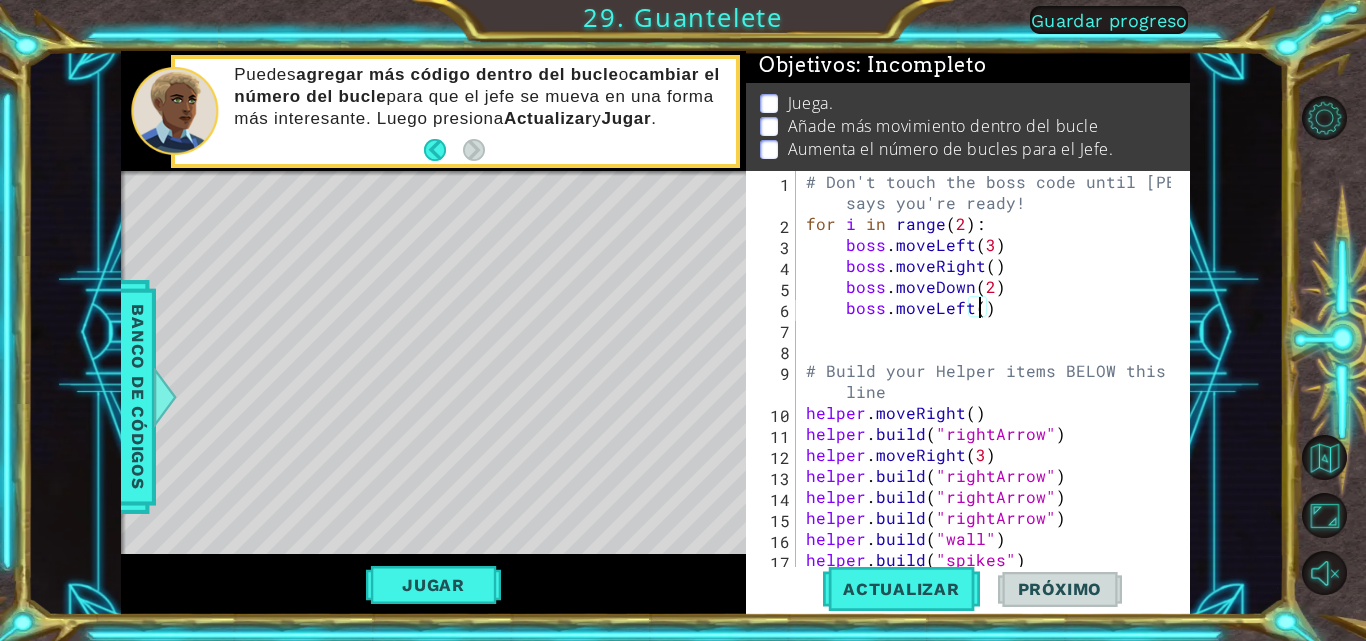 click on "# Don't touch the boss code until [PERSON_NAME]       says you're ready! for   i   in   range ( 2 ) :      boss . moveLeft ( 3 )      boss . moveRight ( )      boss . moveDown ( 2 )      boss . moveLeft ( )      # Build your Helper items BELOW this       line helper . moveRight ( ) helper . build ( "rightArrow" ) helper . moveRight ( 3 ) helper . build ( "rightArrow" ) helper . build ( "rightArrow" ) helper . build ( "rightArrow" ) helper . build ( "wall" ) helper . build ( "spikes" )" at bounding box center [991, 402] 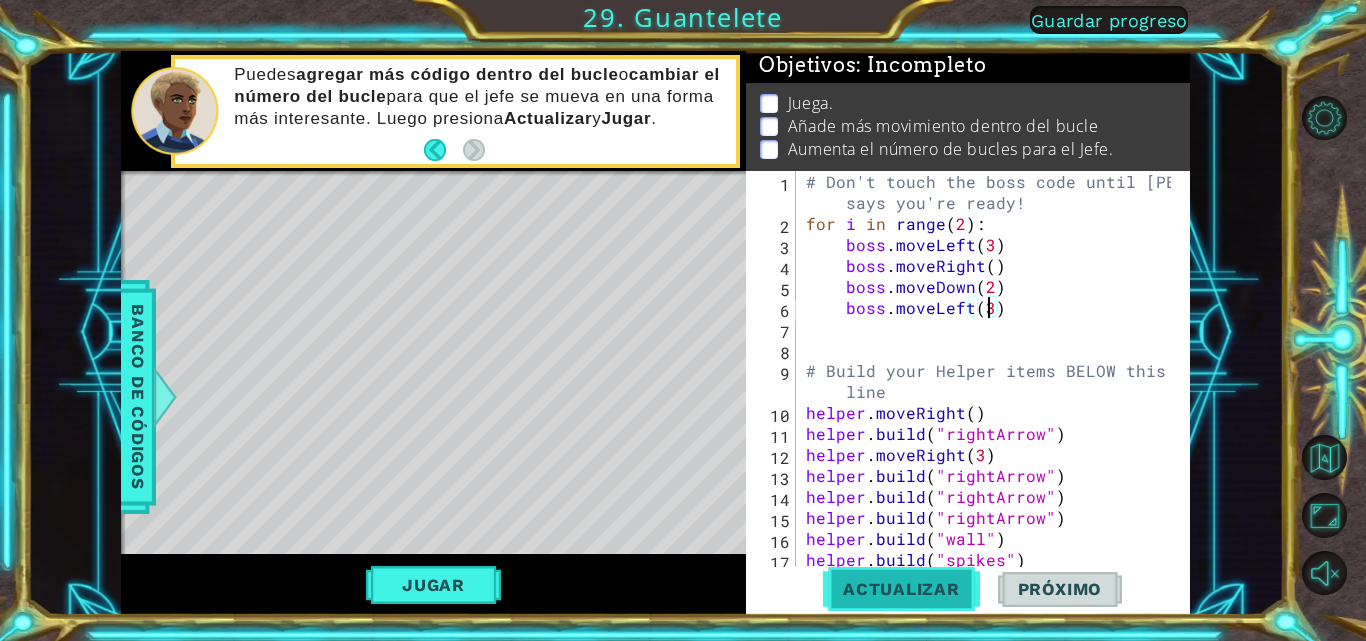 click on "Actualizar" at bounding box center (901, 589) 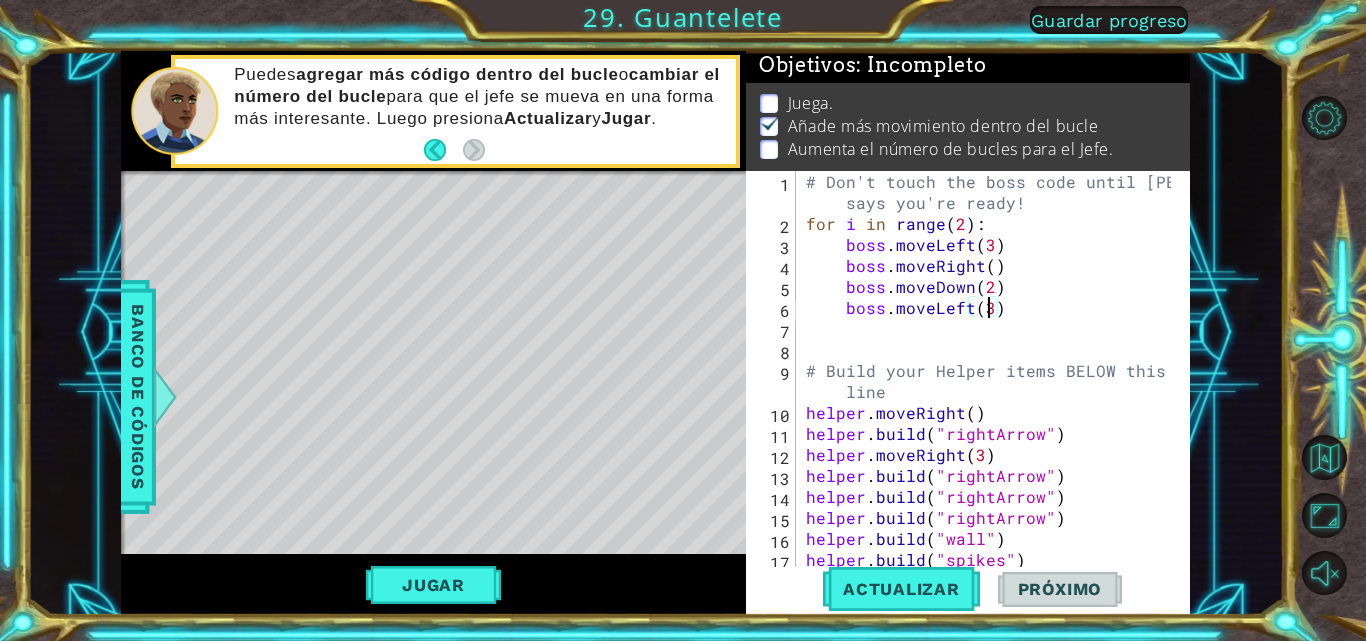 scroll, scrollTop: 15, scrollLeft: 0, axis: vertical 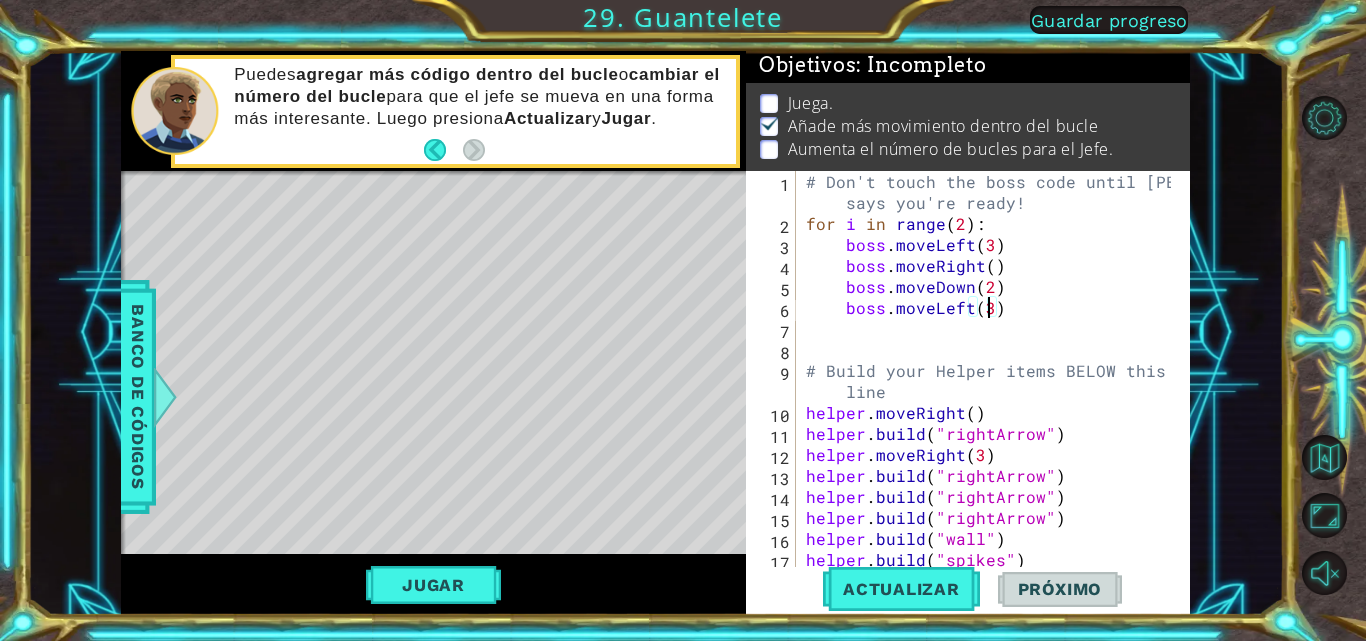click on "# Don't touch the boss code until [PERSON_NAME]       says you're ready! for   i   in   range ( 2 ) :      boss . moveLeft ( 3 )      boss . moveRight ( )      boss . moveDown ( 2 )      boss . moveLeft ( 3 )      # Build your Helper items BELOW this       line helper . moveRight ( ) helper . build ( "rightArrow" ) helper . moveRight ( 3 ) helper . build ( "rightArrow" ) helper . build ( "rightArrow" ) helper . build ( "rightArrow" ) helper . build ( "wall" ) helper . build ( "spikes" )" at bounding box center [991, 402] 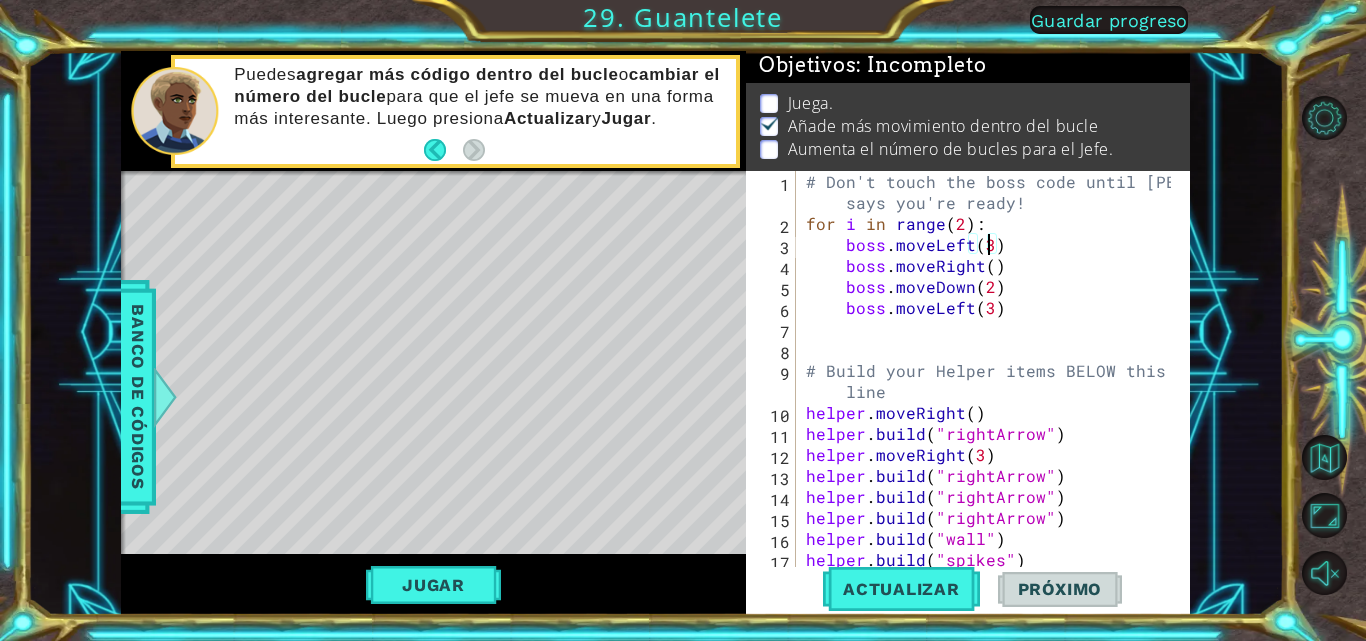 click on "# Don't touch the boss code until [PERSON_NAME]       says you're ready! for   i   in   range ( 2 ) :      boss . moveLeft ( 3 )      boss . moveRight ( )      boss . moveDown ( 2 )      boss . moveLeft ( 3 )      # Build your Helper items BELOW this       line helper . moveRight ( ) helper . build ( "rightArrow" ) helper . moveRight ( 3 ) helper . build ( "rightArrow" ) helper . build ( "rightArrow" ) helper . build ( "rightArrow" ) helper . build ( "wall" ) helper . build ( "spikes" )" at bounding box center (991, 402) 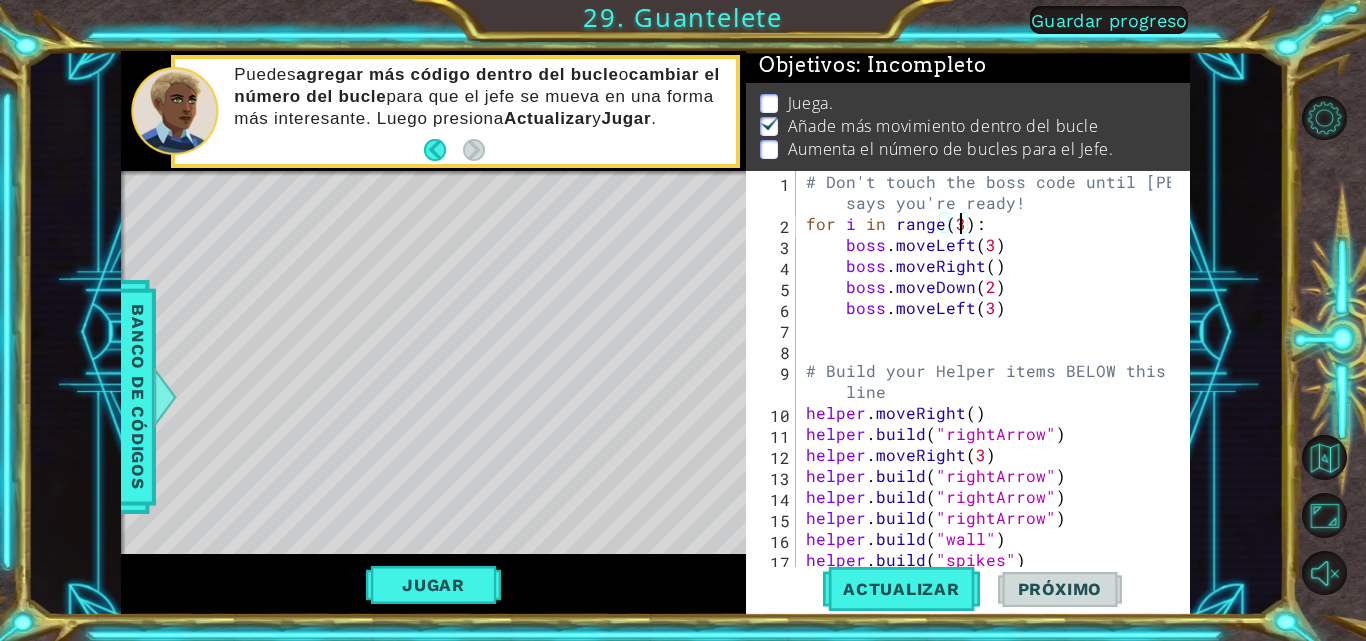 scroll, scrollTop: 0, scrollLeft: 10, axis: horizontal 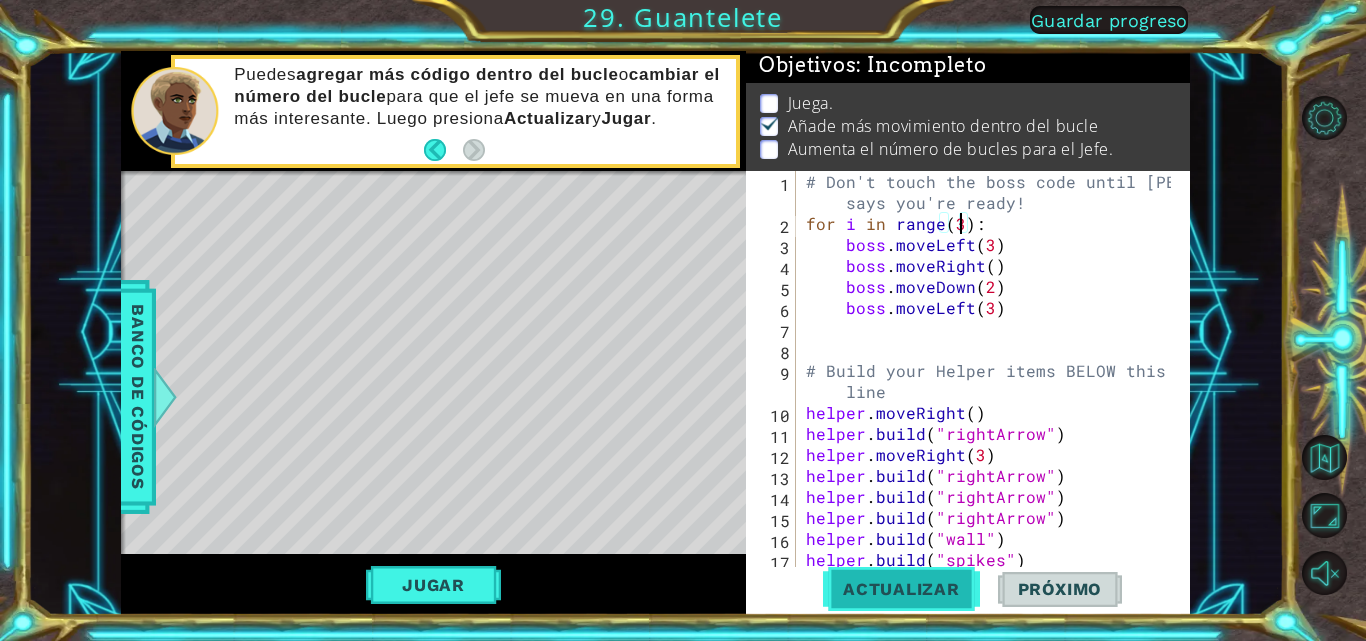 type on "for i in range(3):" 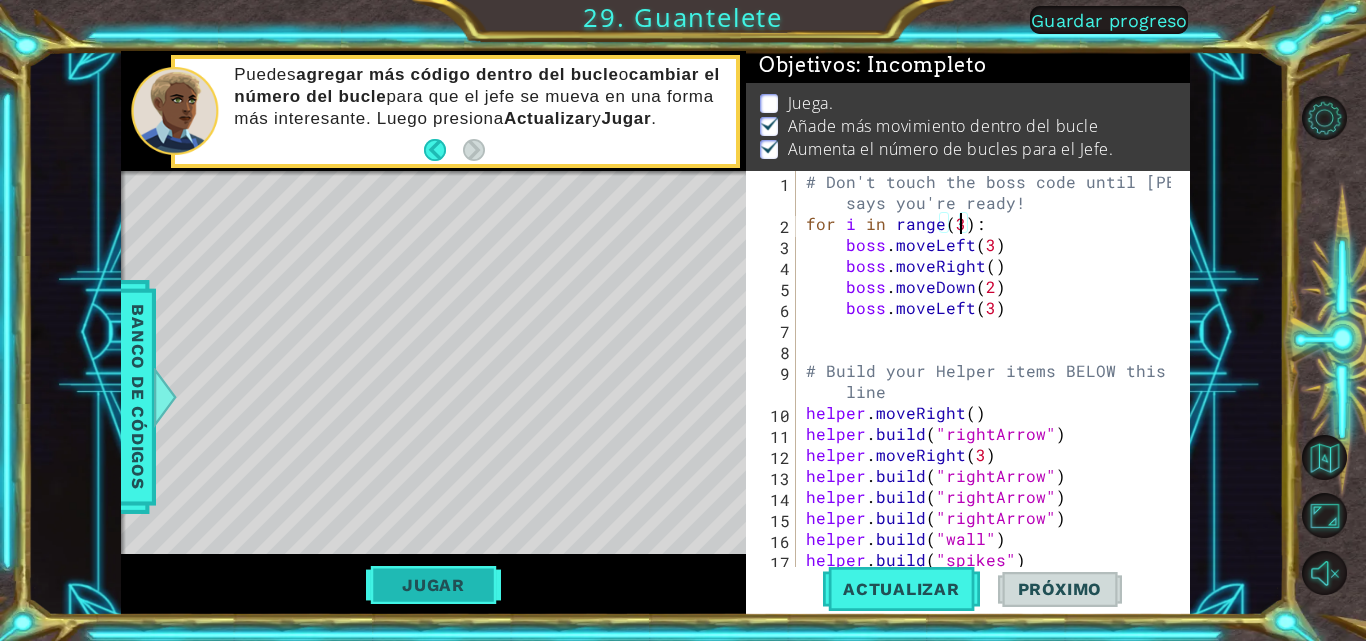 click on "Jugar" at bounding box center (433, 585) 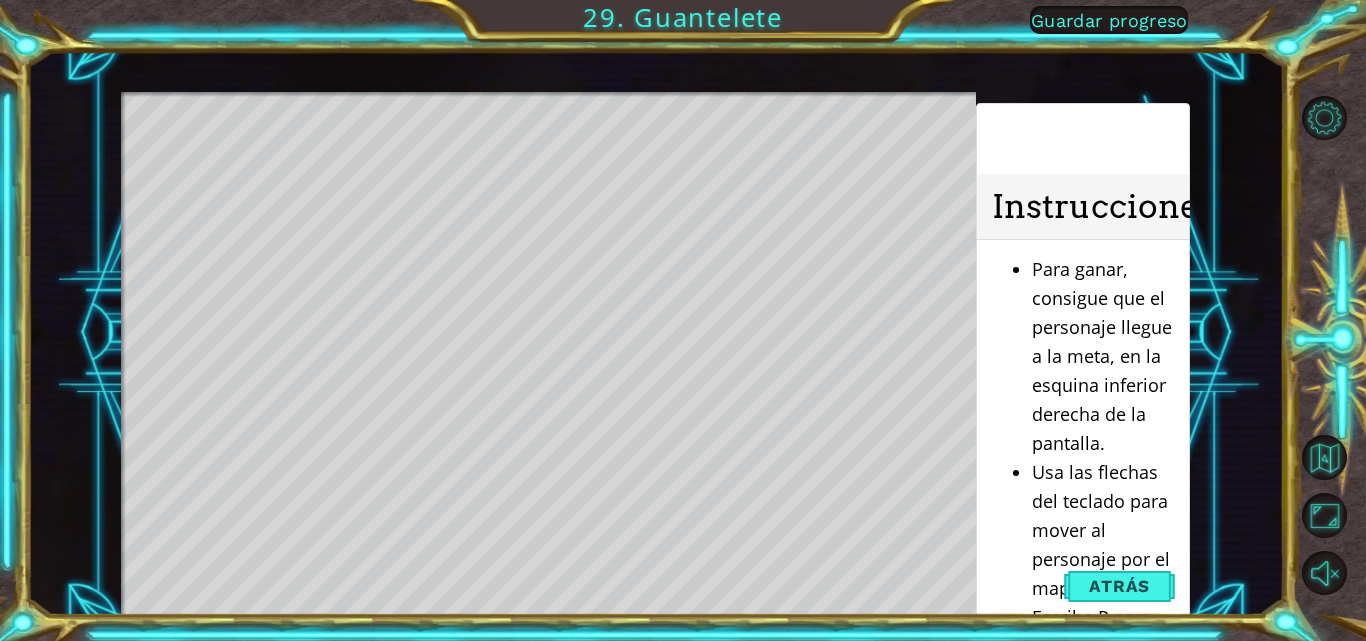 scroll, scrollTop: 6, scrollLeft: 0, axis: vertical 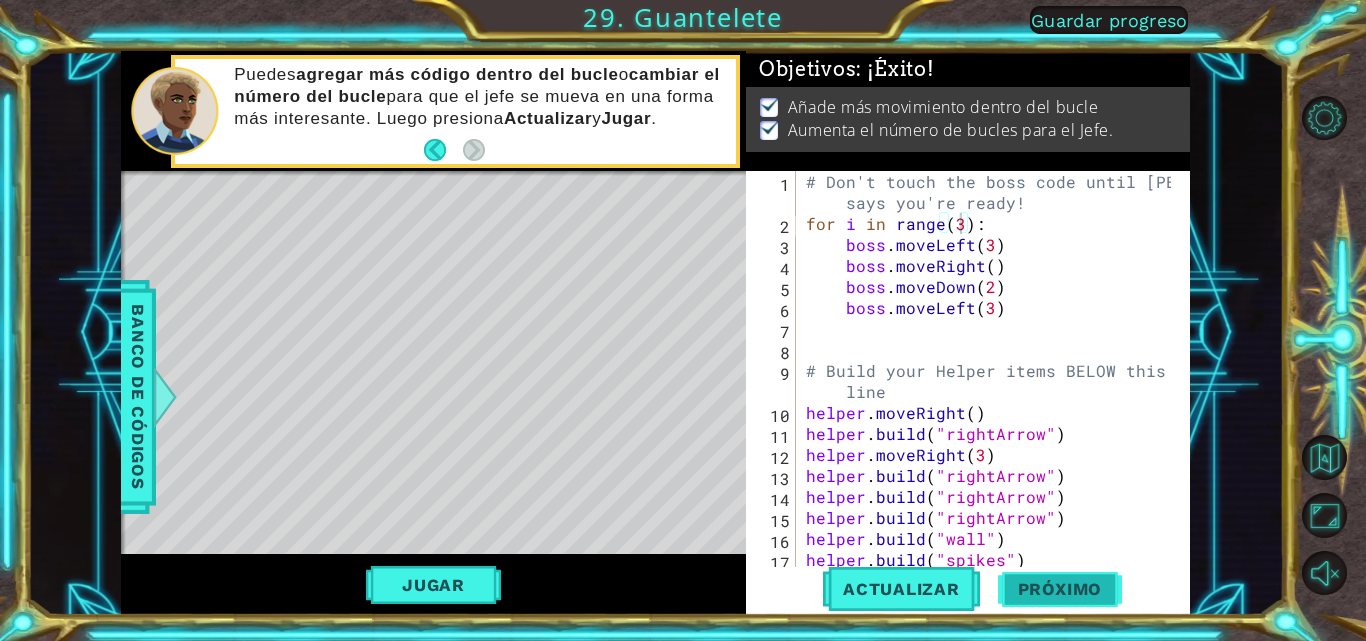 drag, startPoint x: 1098, startPoint y: 628, endPoint x: 1092, endPoint y: 609, distance: 19.924858 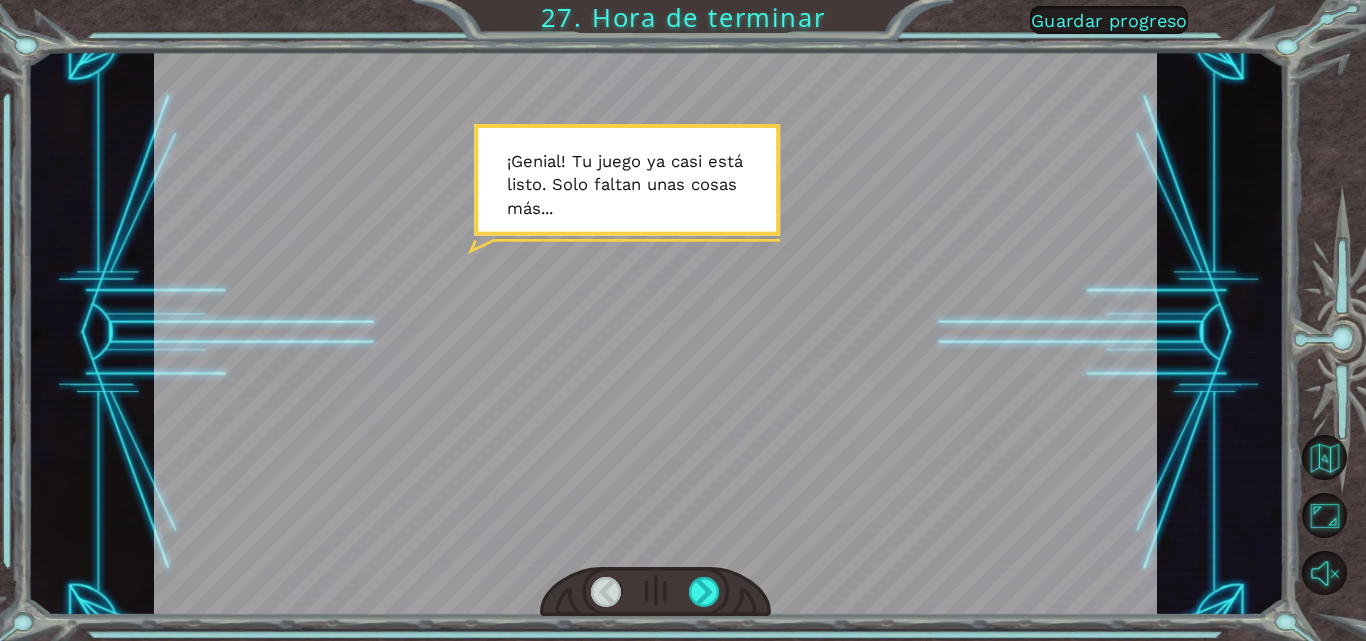 click at bounding box center (655, 592) 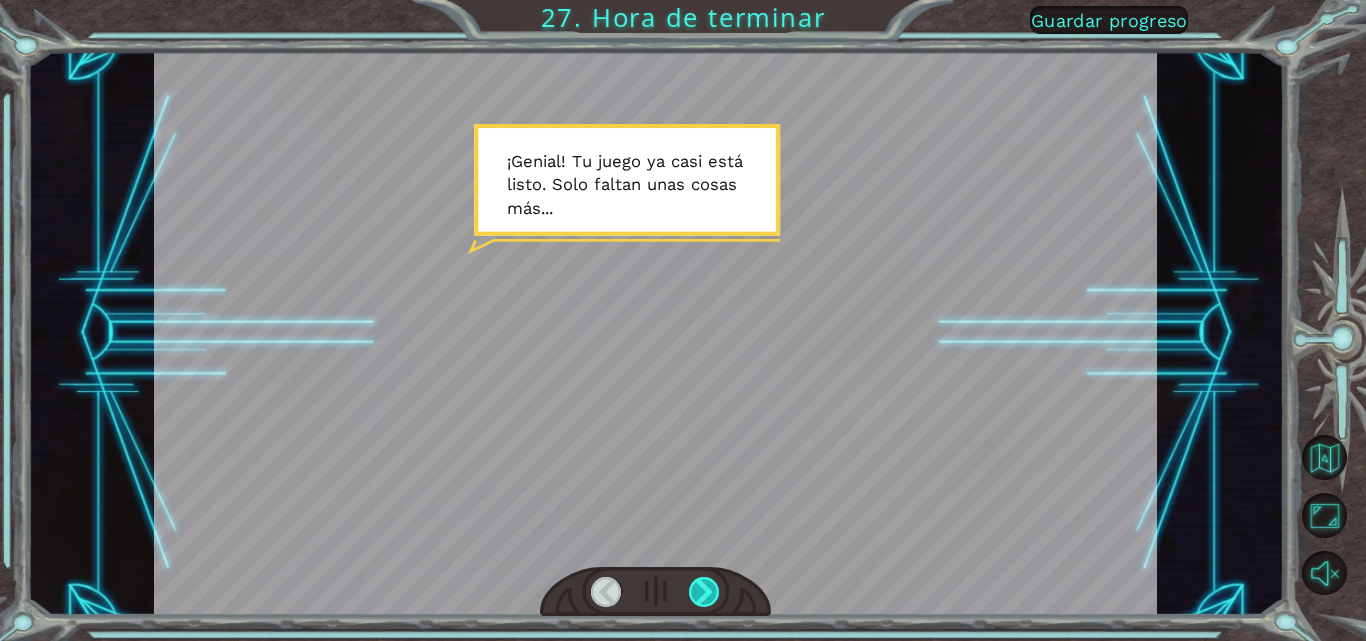 click at bounding box center (704, 592) 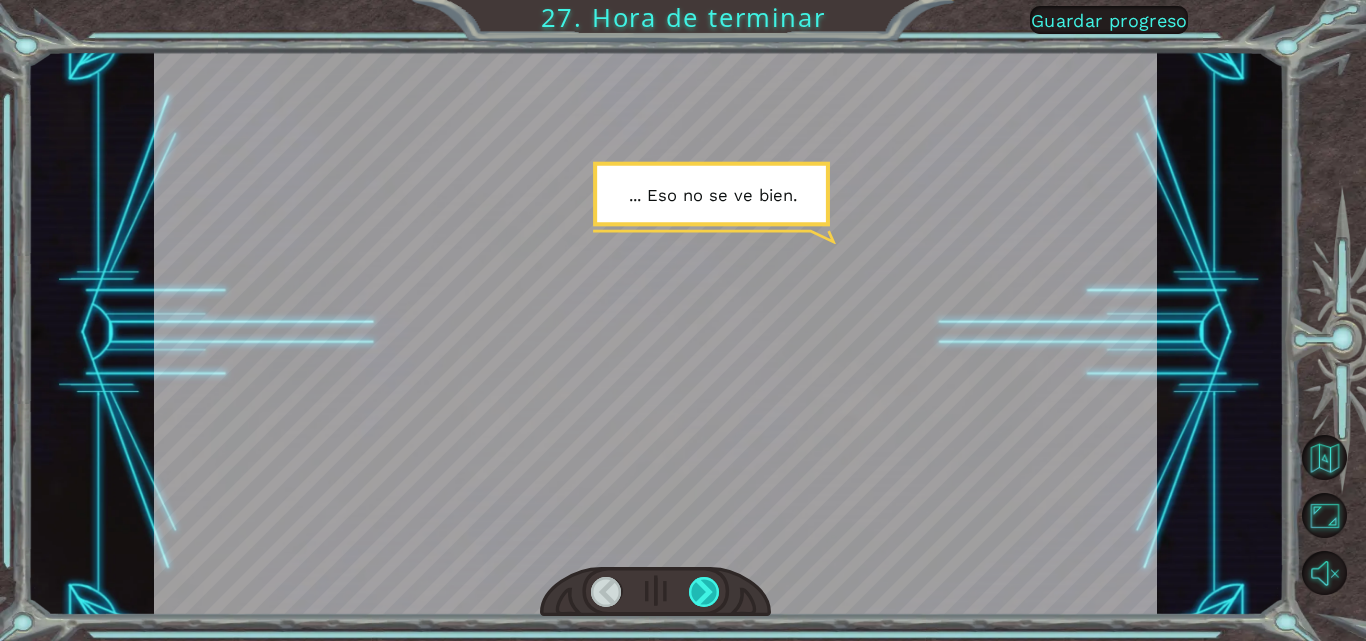 click at bounding box center (704, 592) 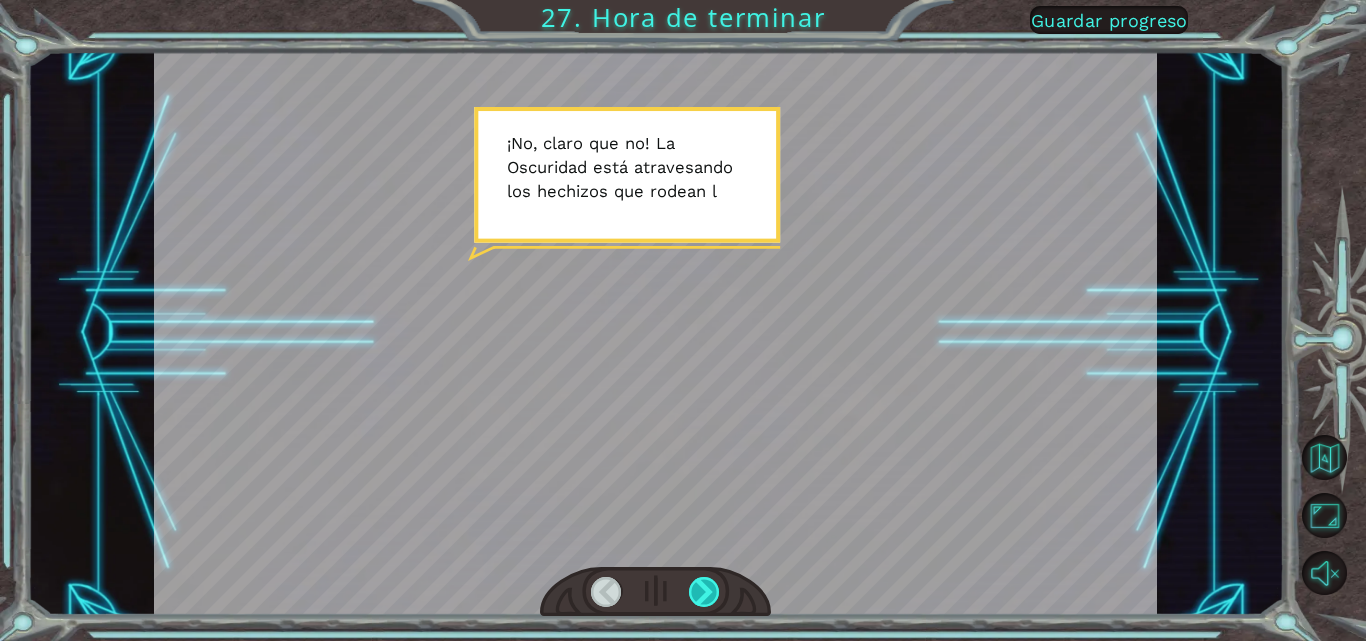 click at bounding box center (704, 592) 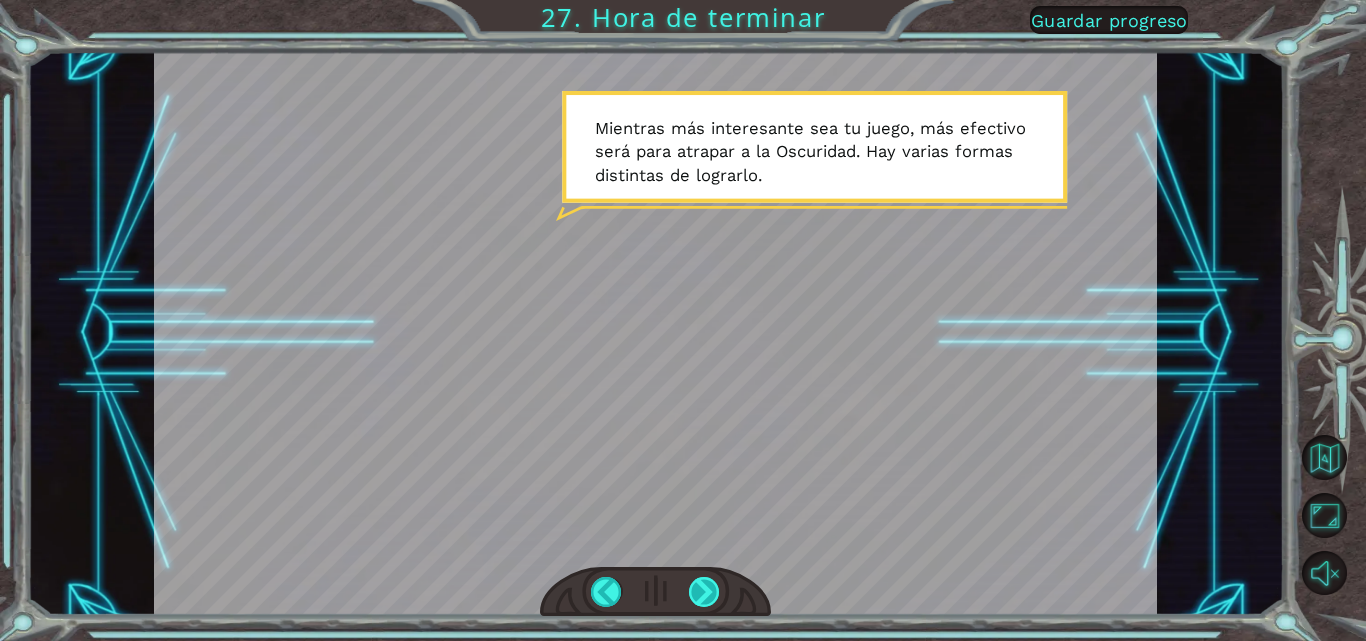 click at bounding box center [704, 592] 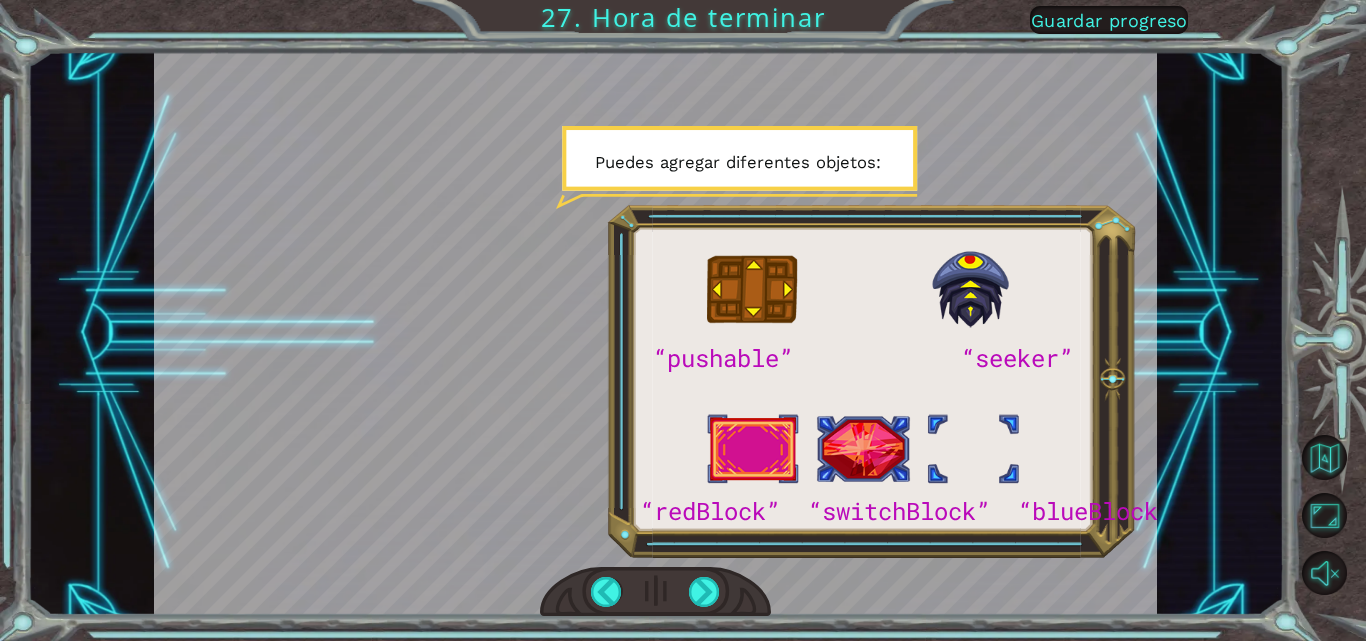 click at bounding box center (655, 592) 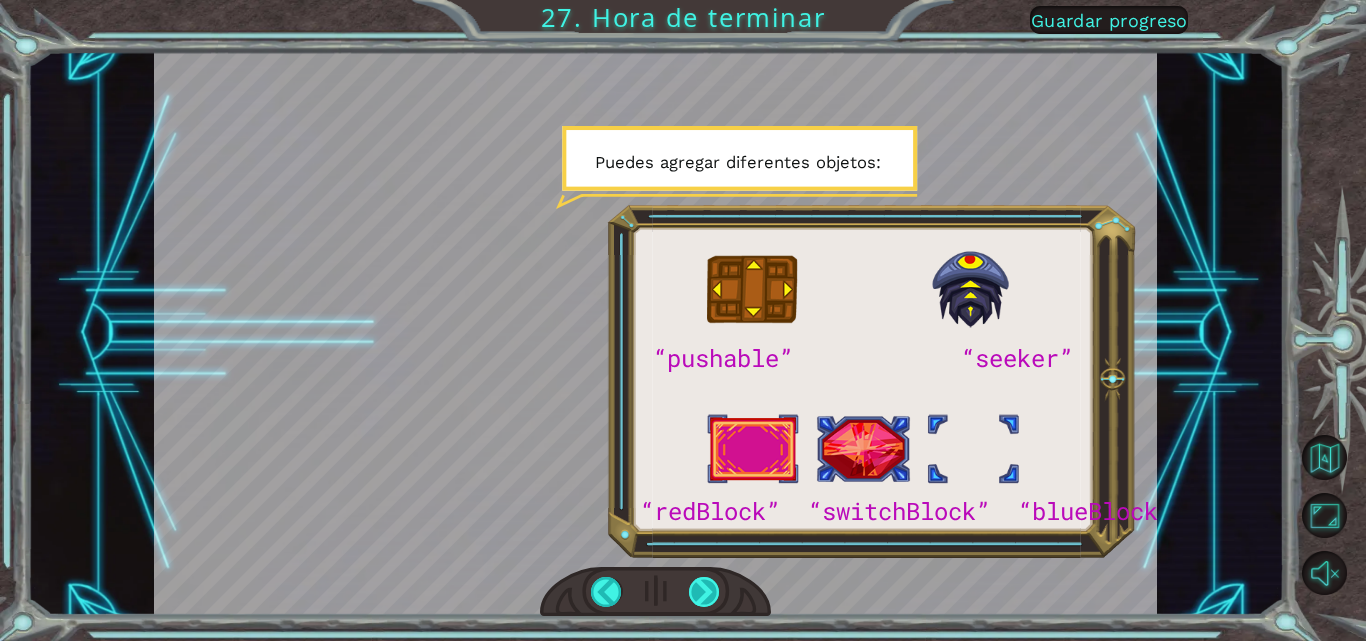click at bounding box center (704, 592) 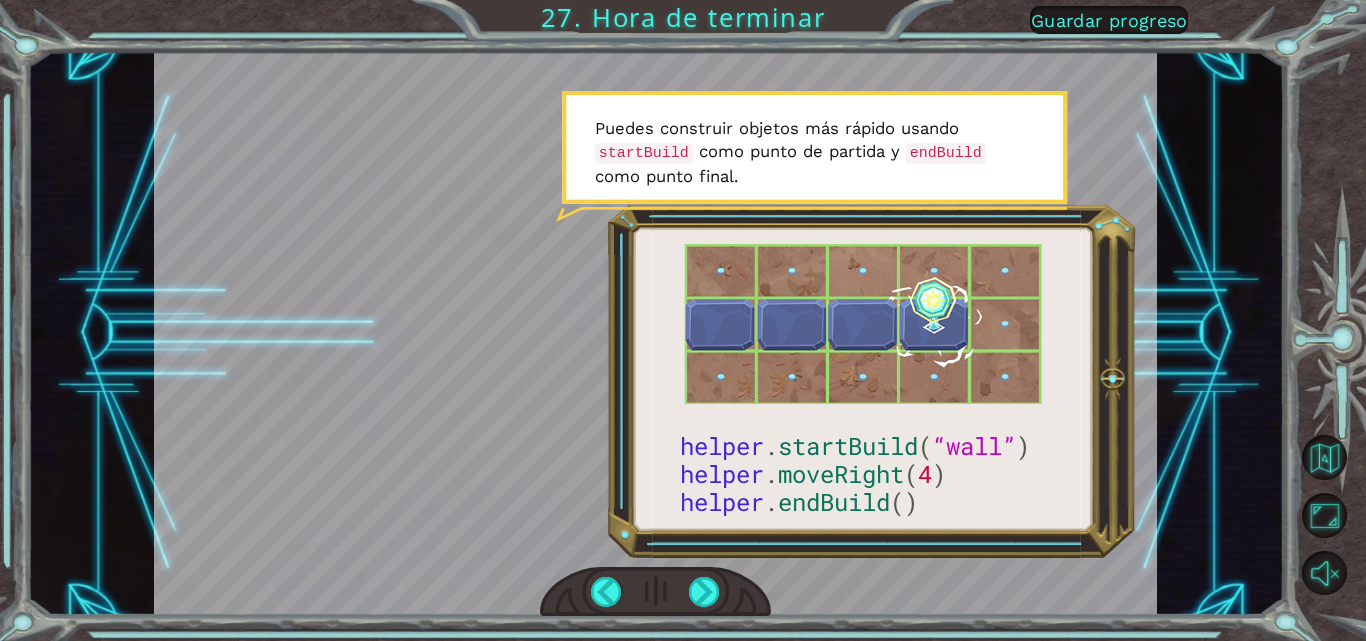 click at bounding box center [655, 333] 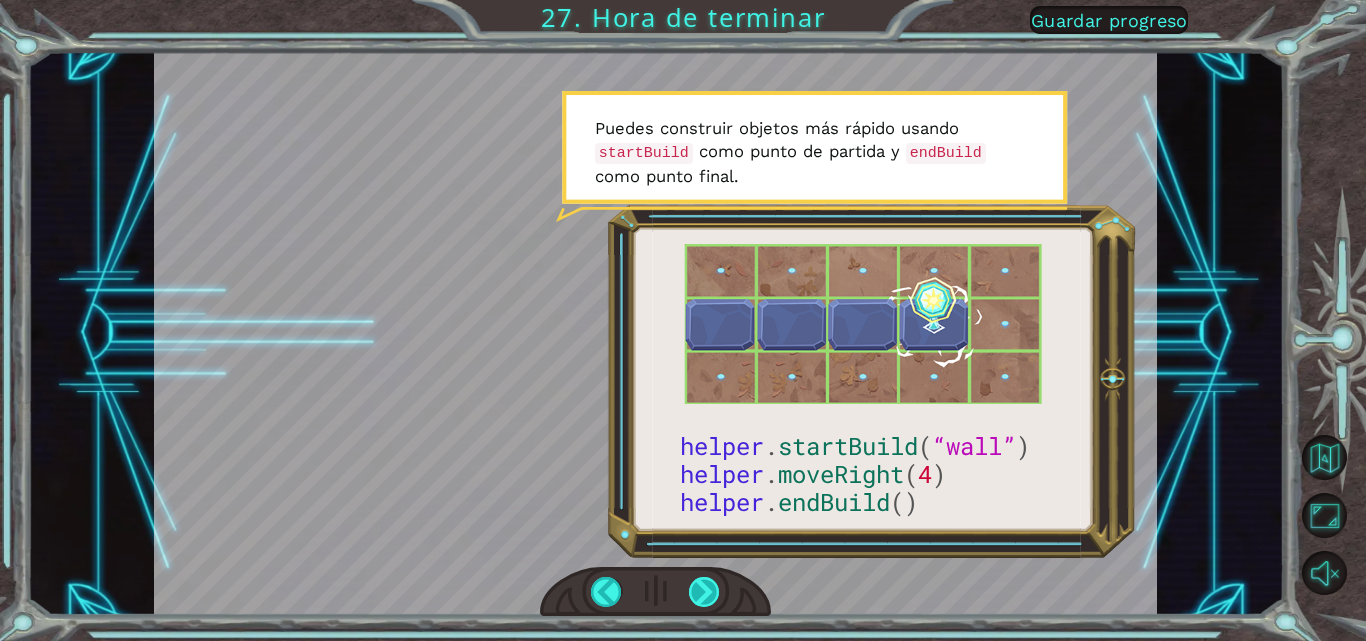 click at bounding box center [704, 592] 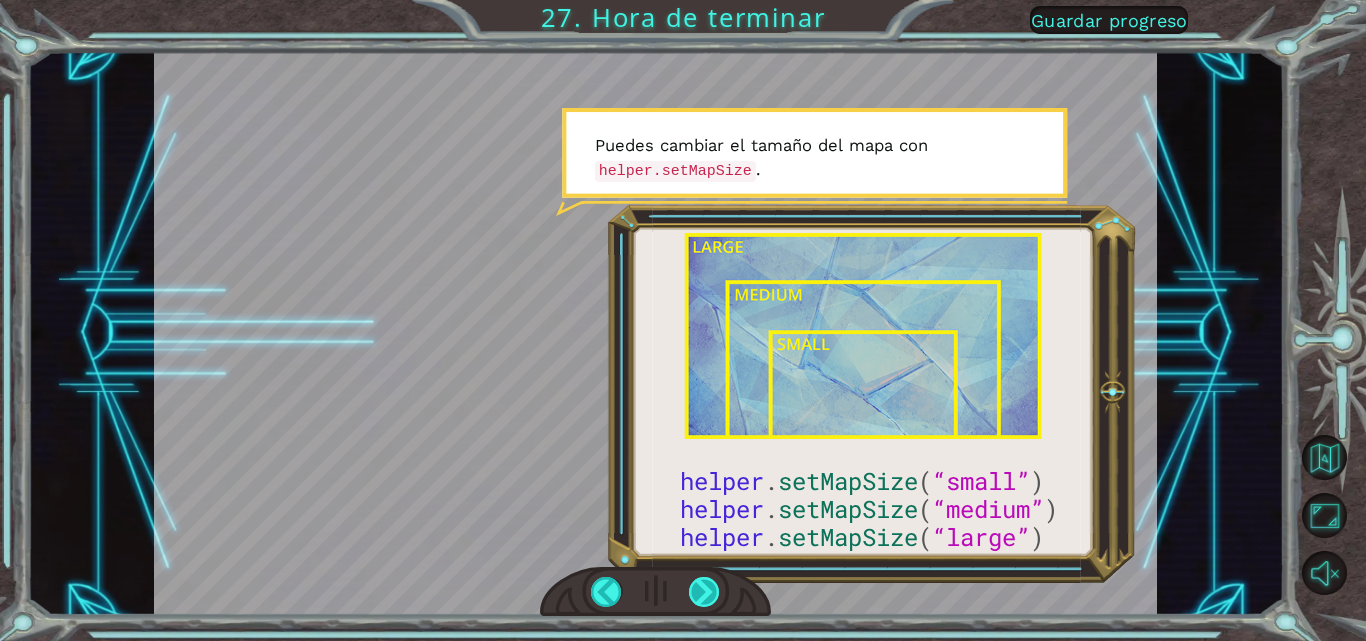 click at bounding box center [704, 592] 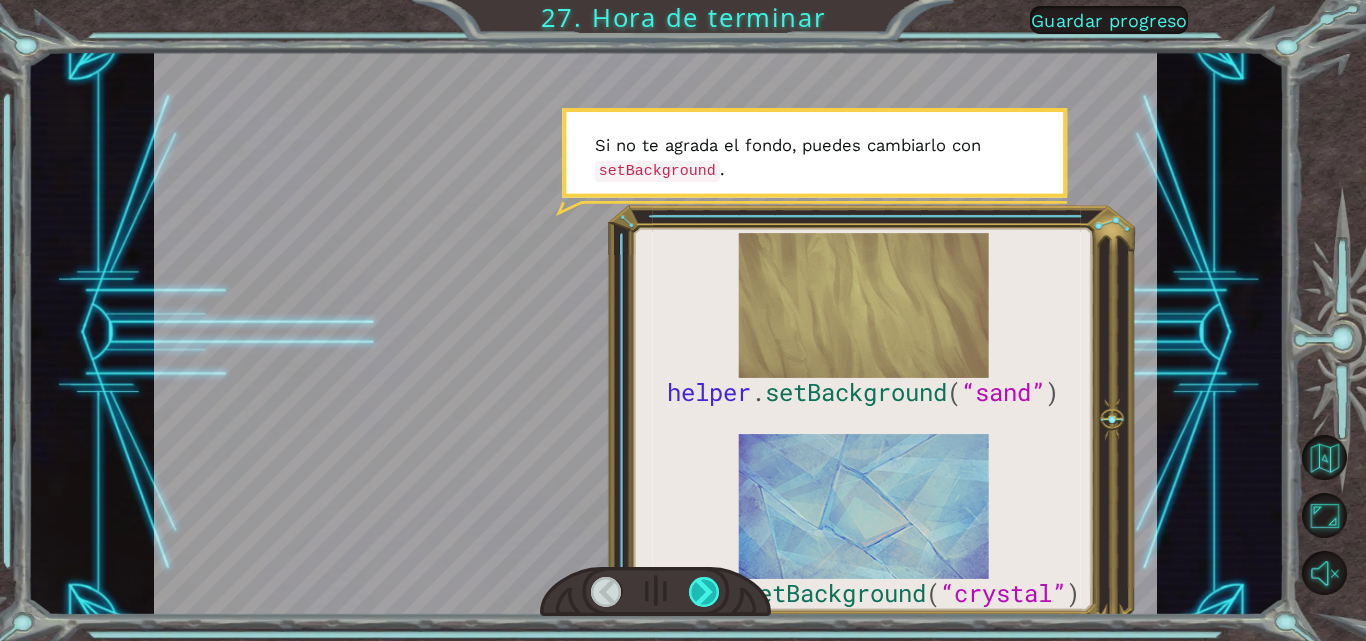 click at bounding box center [704, 592] 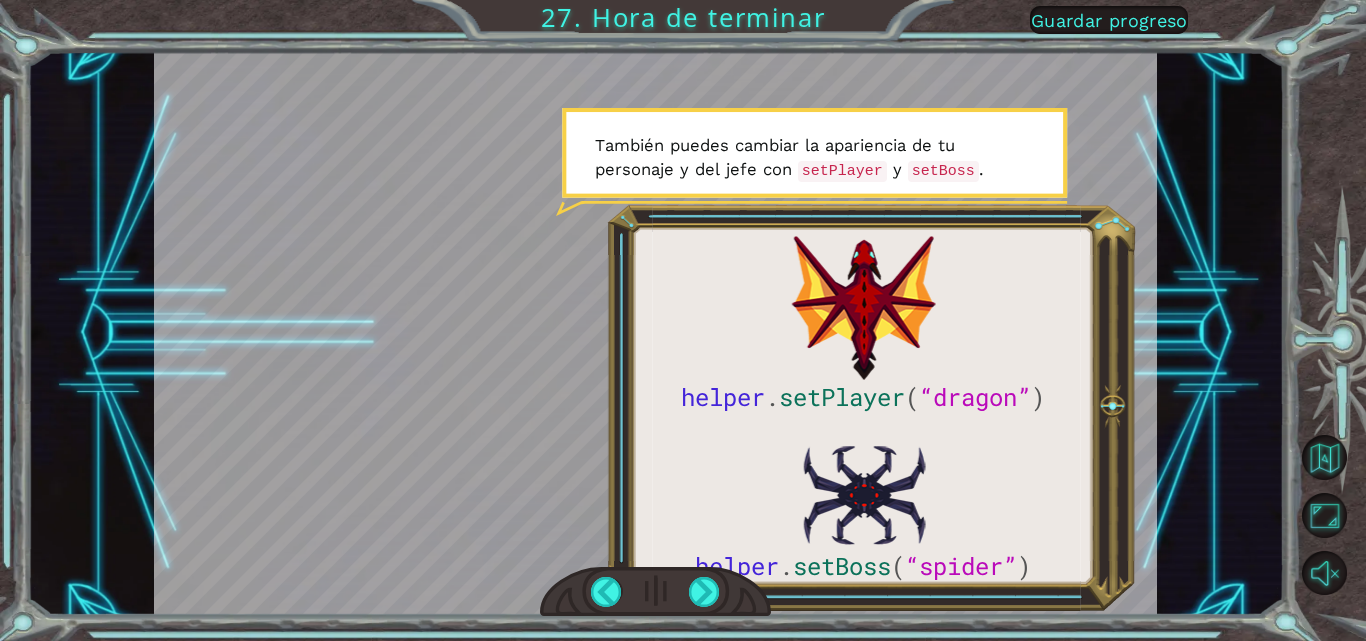 click at bounding box center (655, 592) 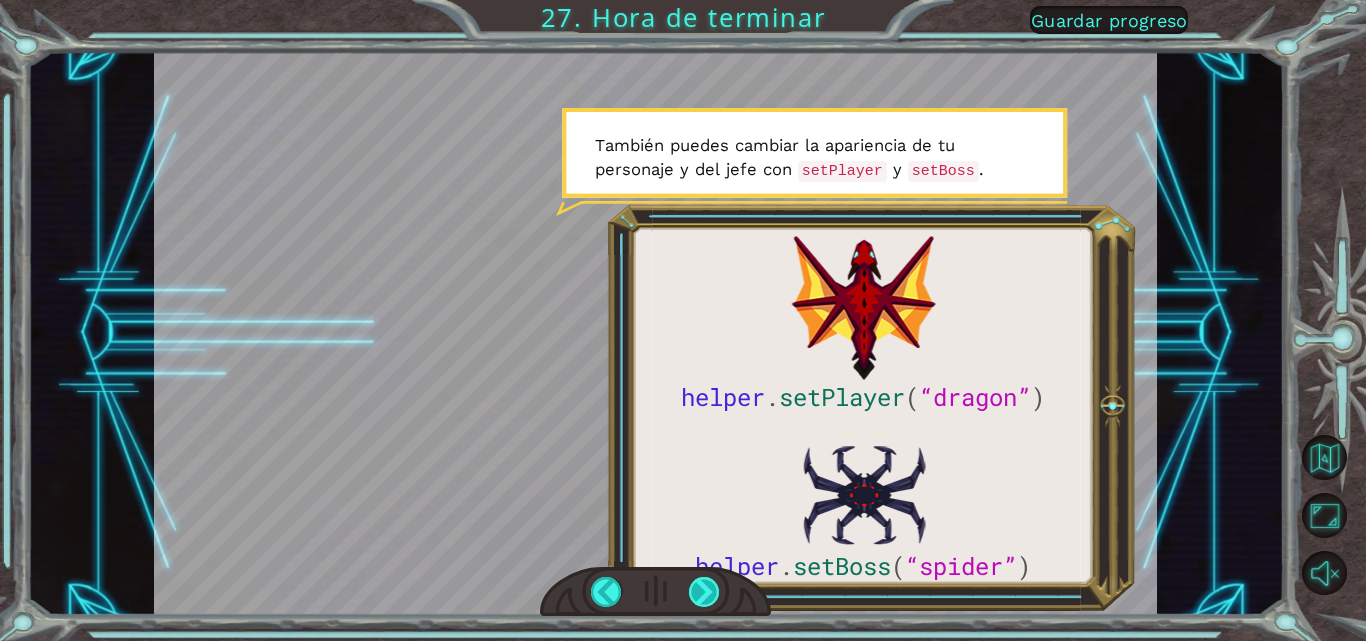 click at bounding box center (704, 592) 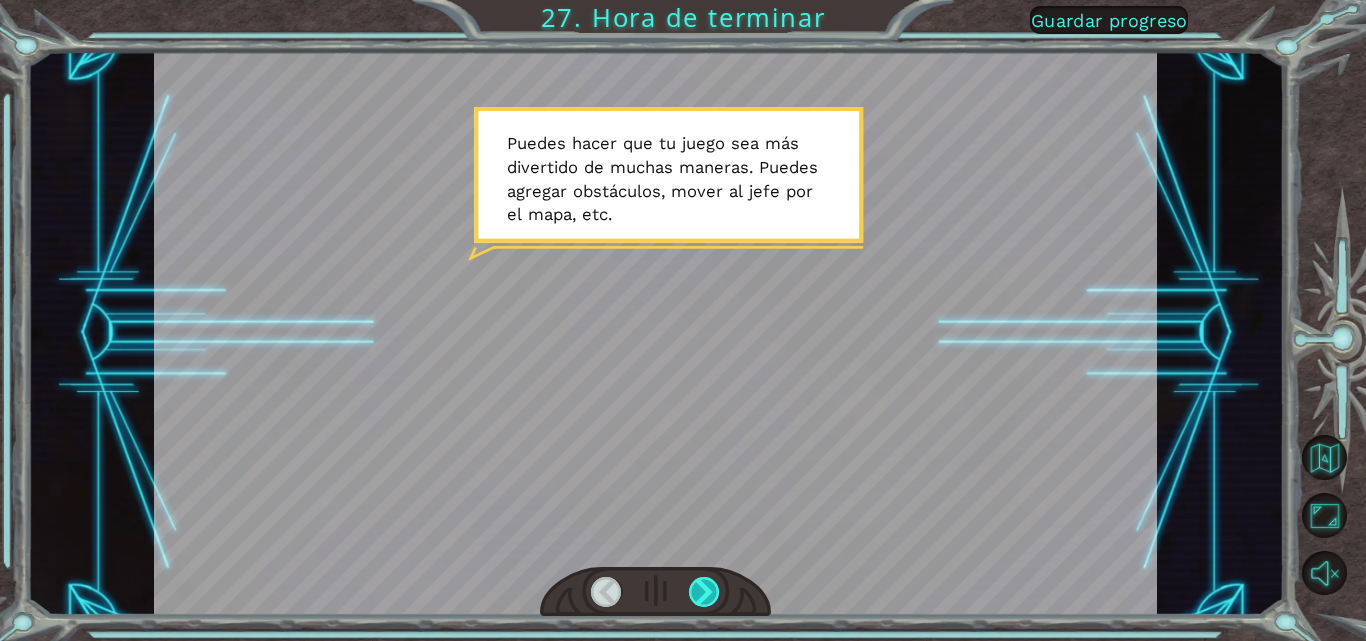 click at bounding box center [704, 592] 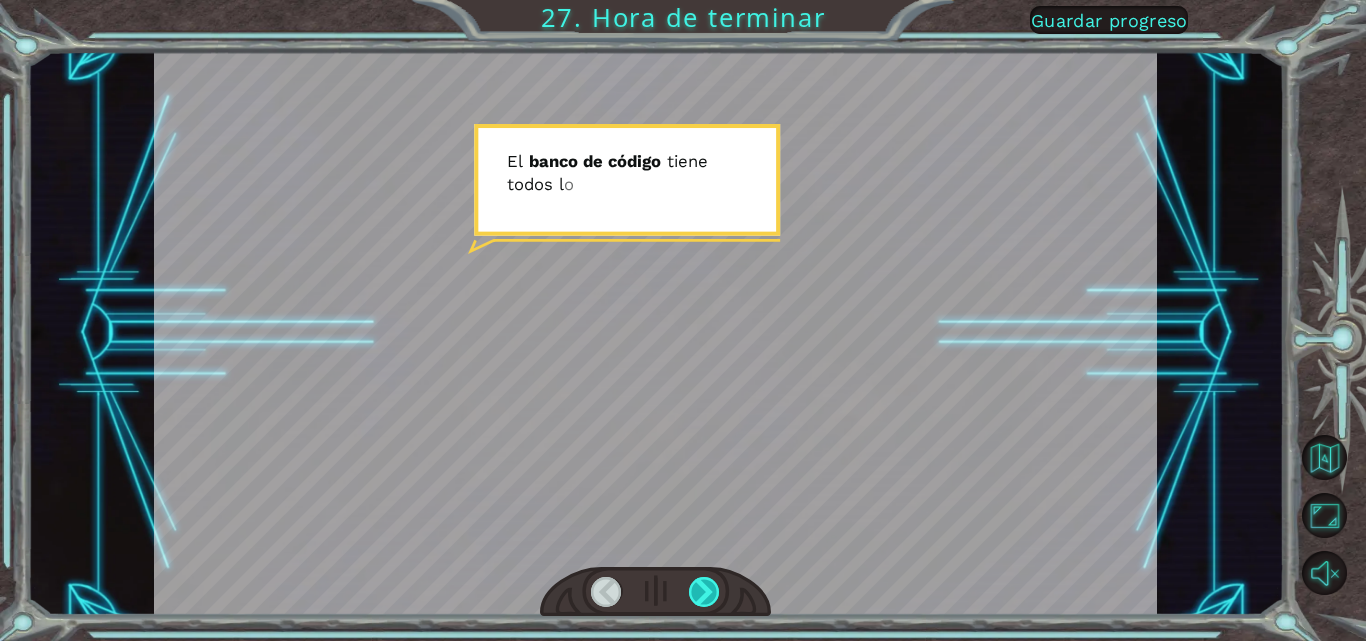 click at bounding box center [704, 592] 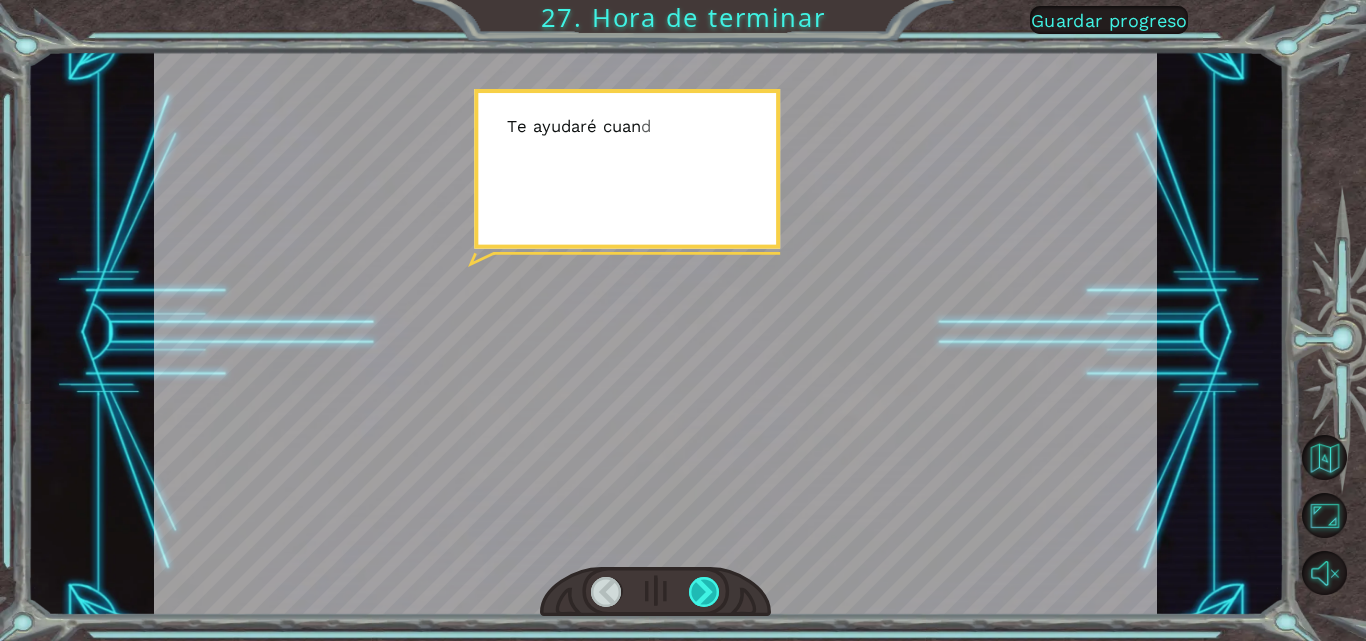 click at bounding box center (704, 592) 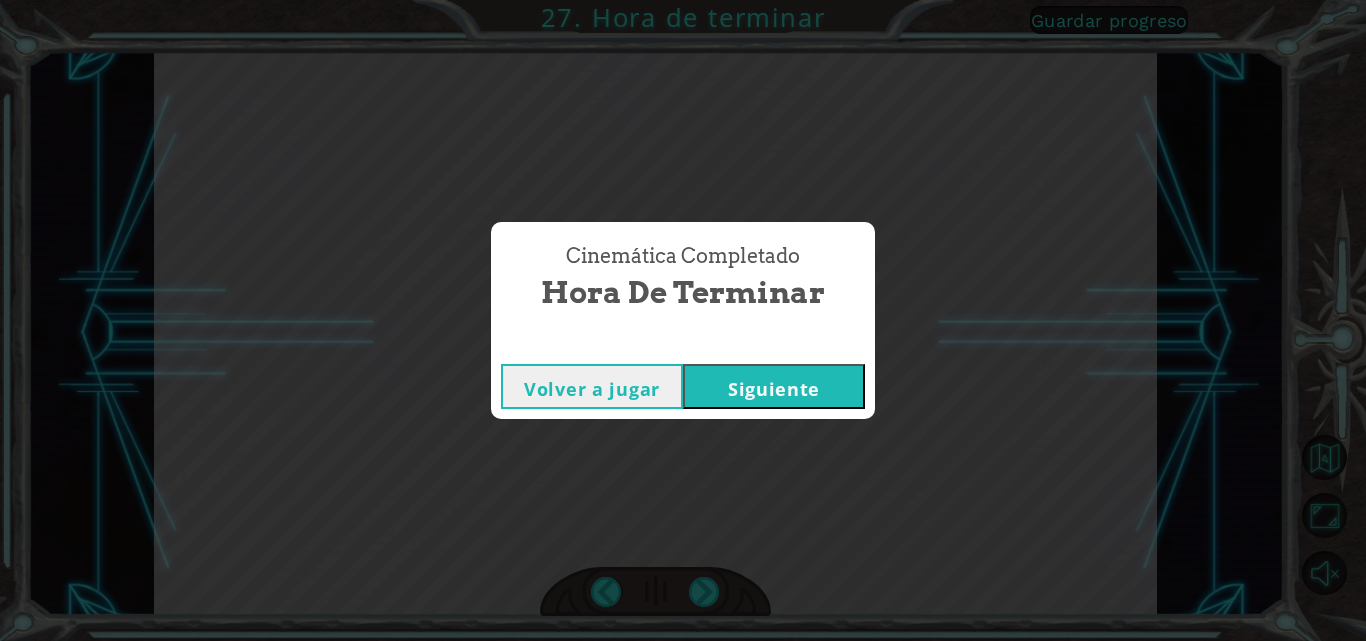 click on "Siguiente" at bounding box center [774, 386] 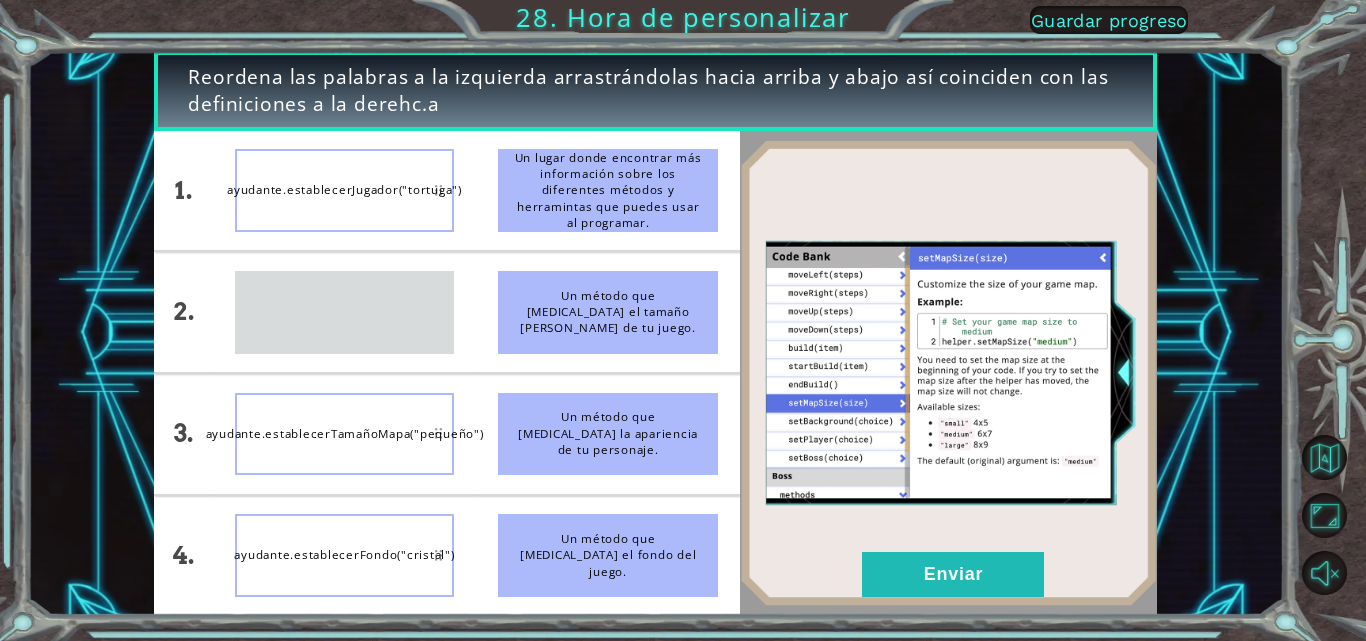 type 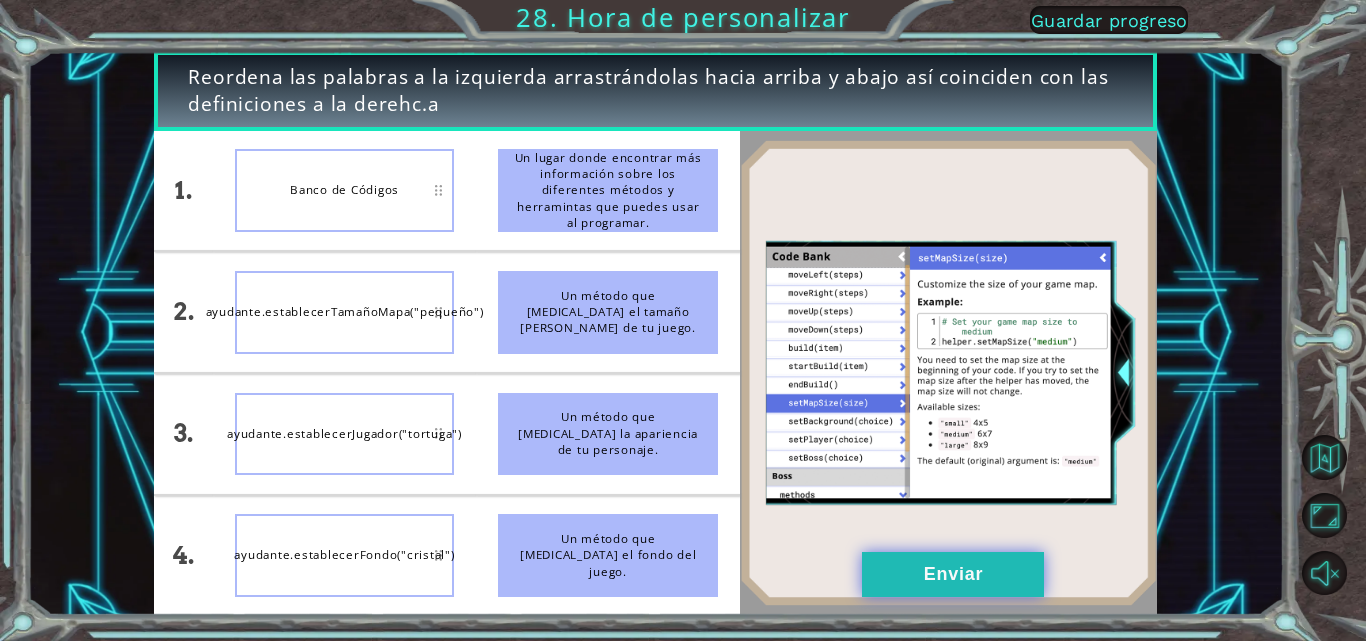 click on "Enviar" at bounding box center (953, 574) 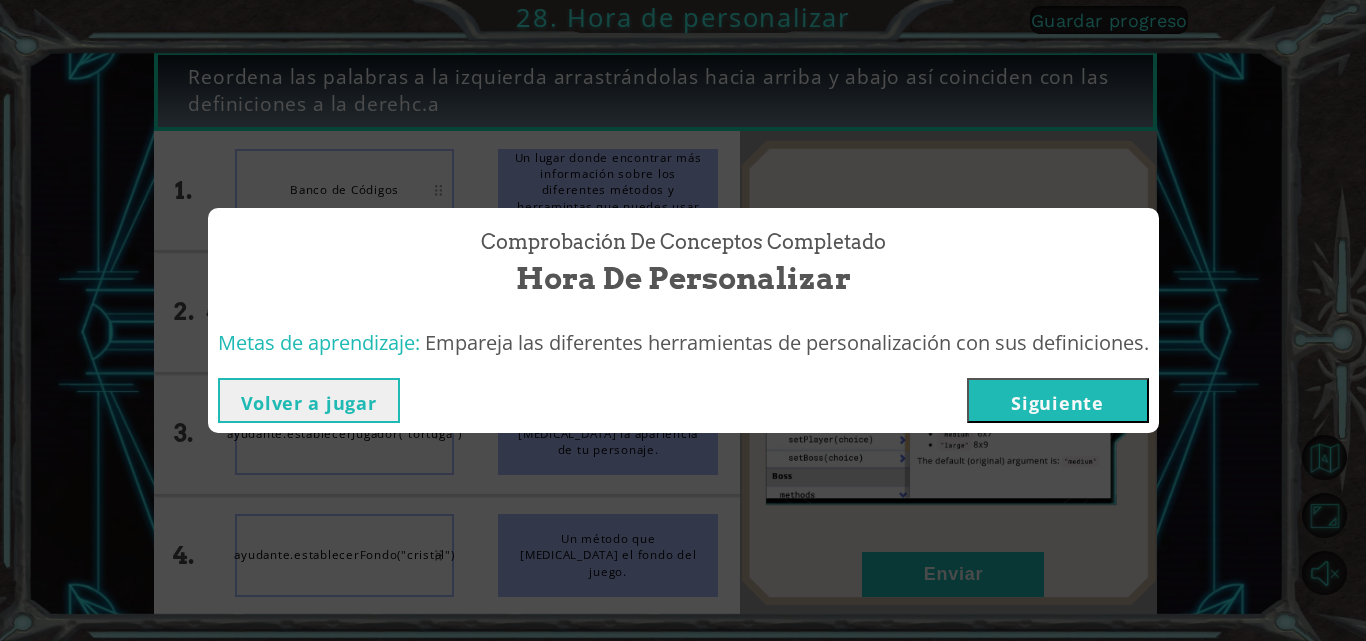 click on "Siguiente" at bounding box center (1058, 400) 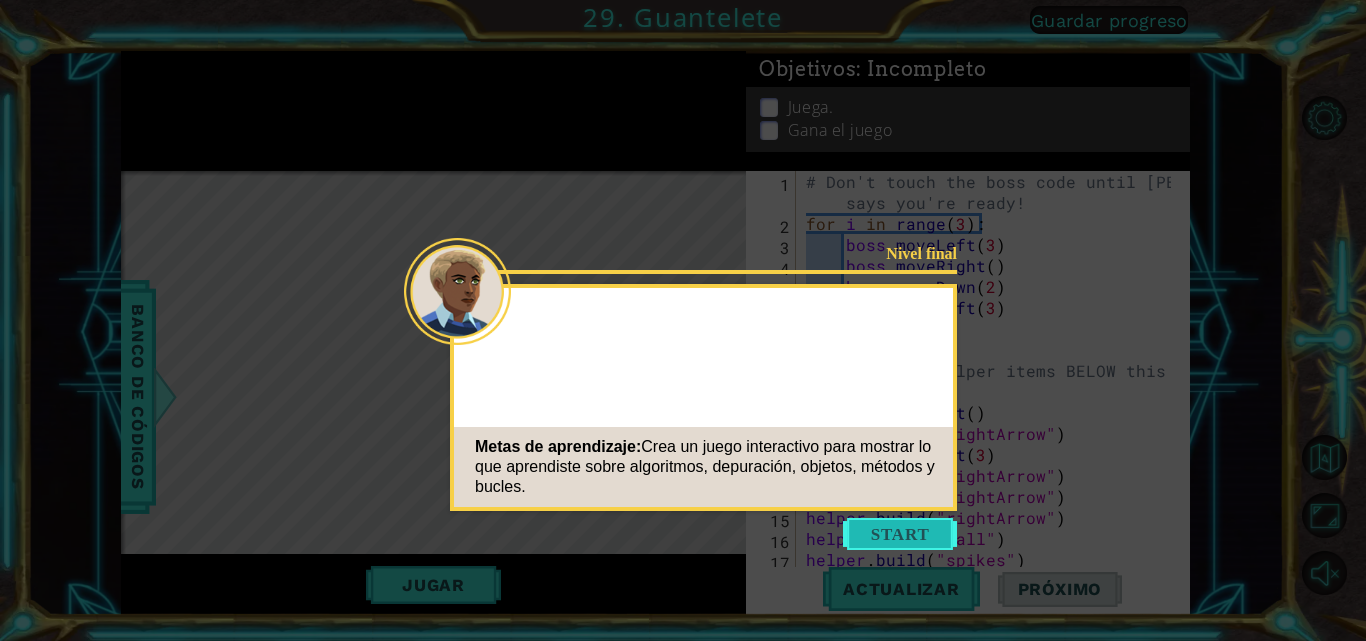 click at bounding box center [900, 534] 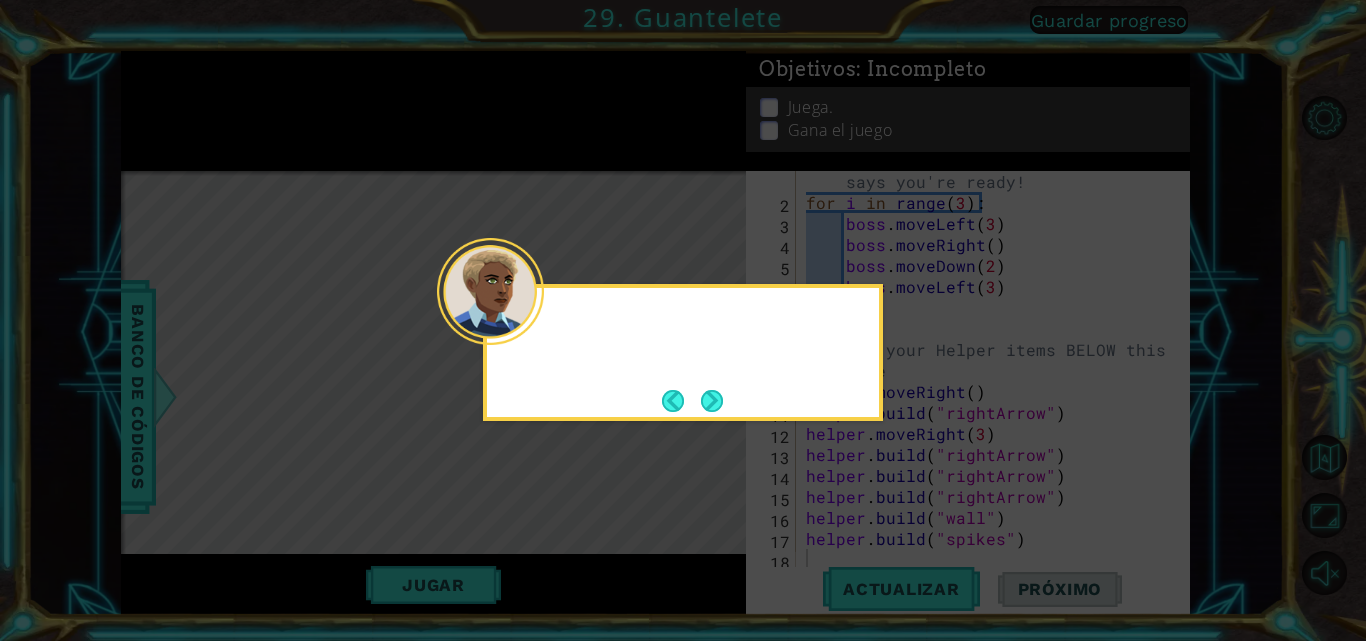 scroll, scrollTop: 21, scrollLeft: 0, axis: vertical 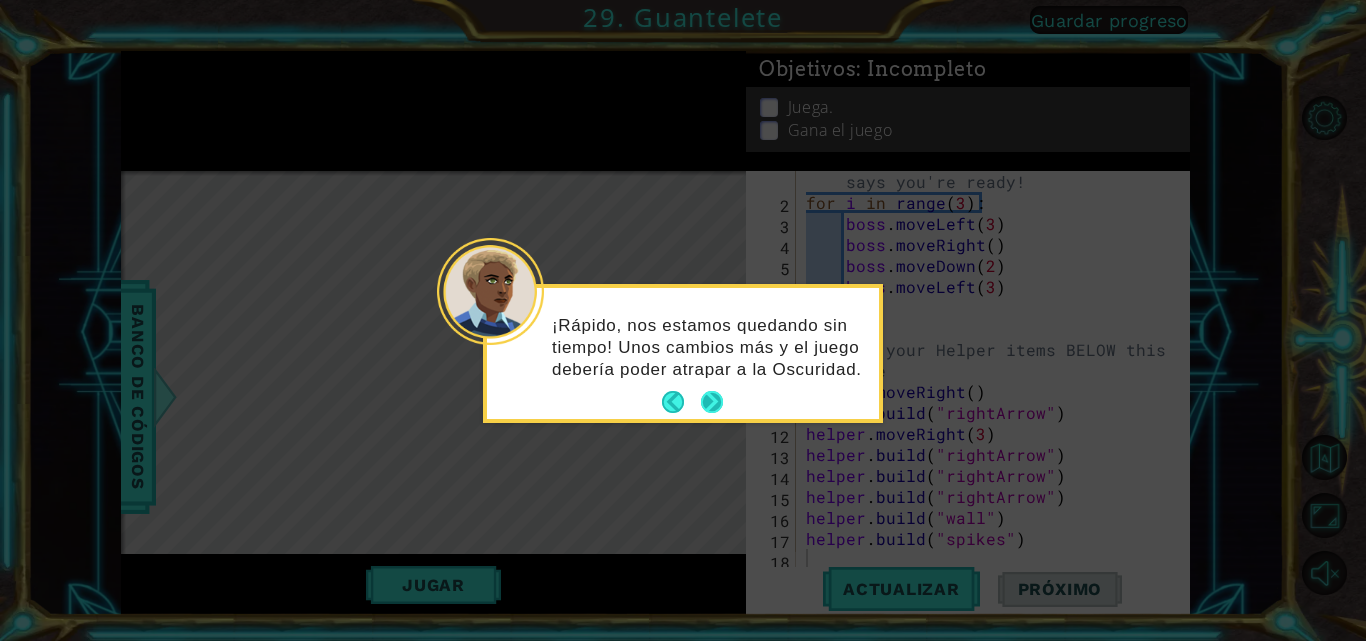 click at bounding box center (712, 402) 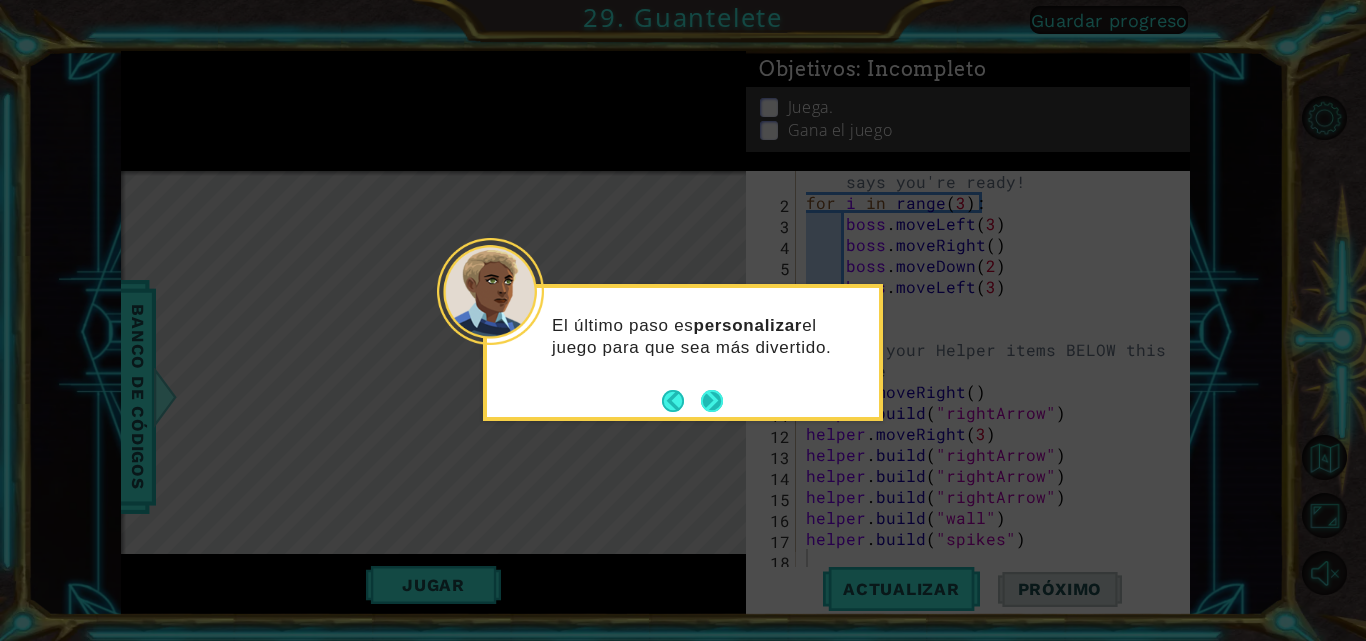 click at bounding box center [712, 401] 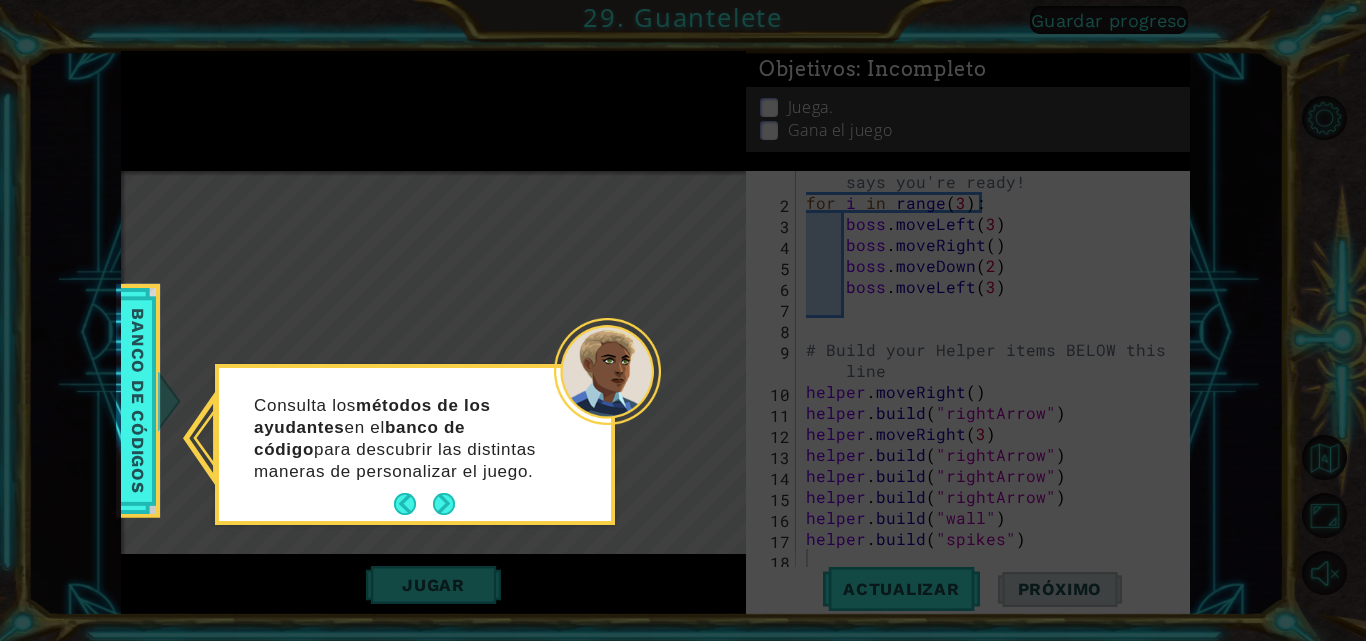 click on "Consulta los  métodos de los ayudantes  en el  banco de código  para descubrir las distintas maneras de personalizar el juego." at bounding box center [415, 448] 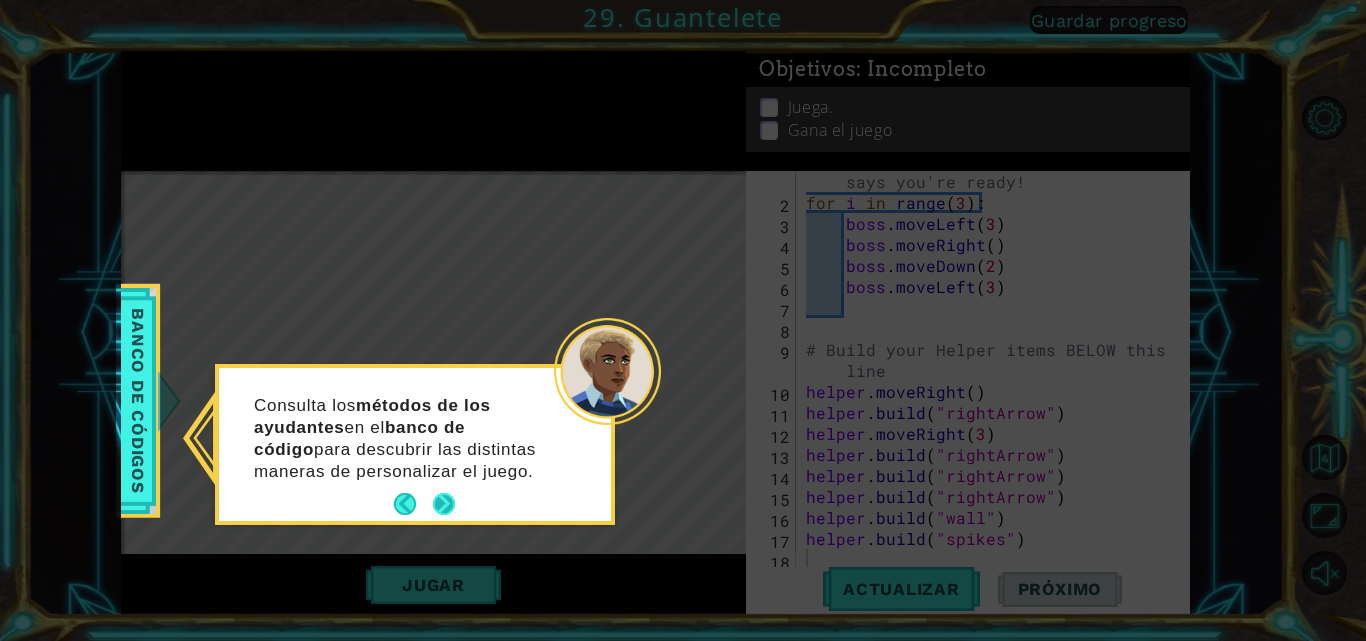 click at bounding box center (444, 504) 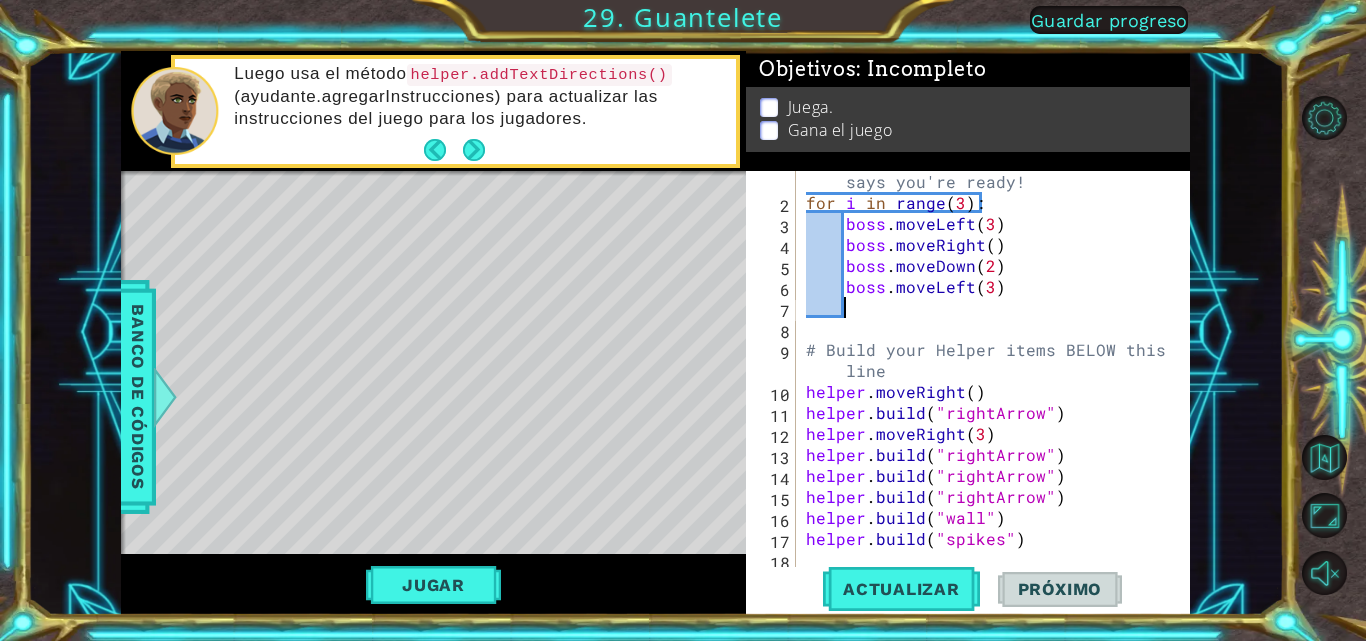 click on "# Don't touch the boss code until [PERSON_NAME]       says you're ready! for   i   in   range ( 3 ) :      boss . moveLeft ( 3 )      boss . moveRight ( )      boss . moveDown ( 2 )      boss . moveLeft ( 3 )      # Build your Helper items BELOW this       line helper . moveRight ( ) helper . build ( "rightArrow" ) helper . moveRight ( 3 ) helper . build ( "rightArrow" ) helper . build ( "rightArrow" ) helper . build ( "rightArrow" ) helper . build ( "wall" ) helper . build ( "spikes" )" at bounding box center (991, 381) 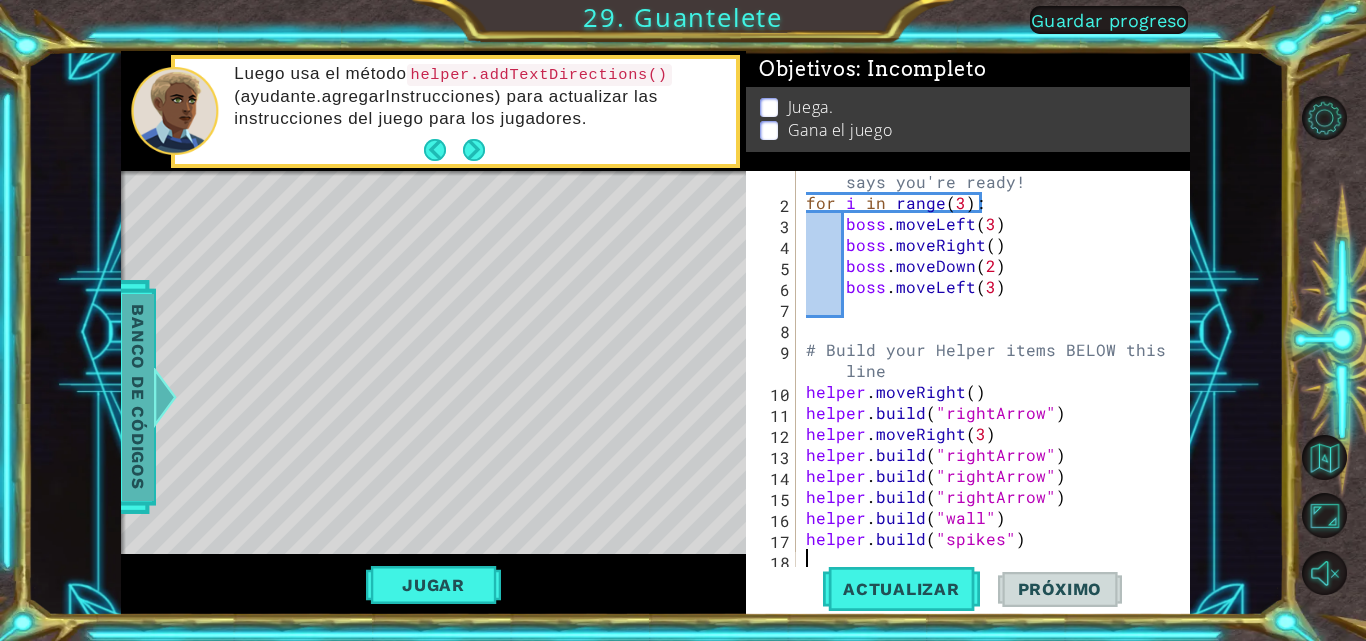 click on "Banco de códigos" at bounding box center [138, 396] 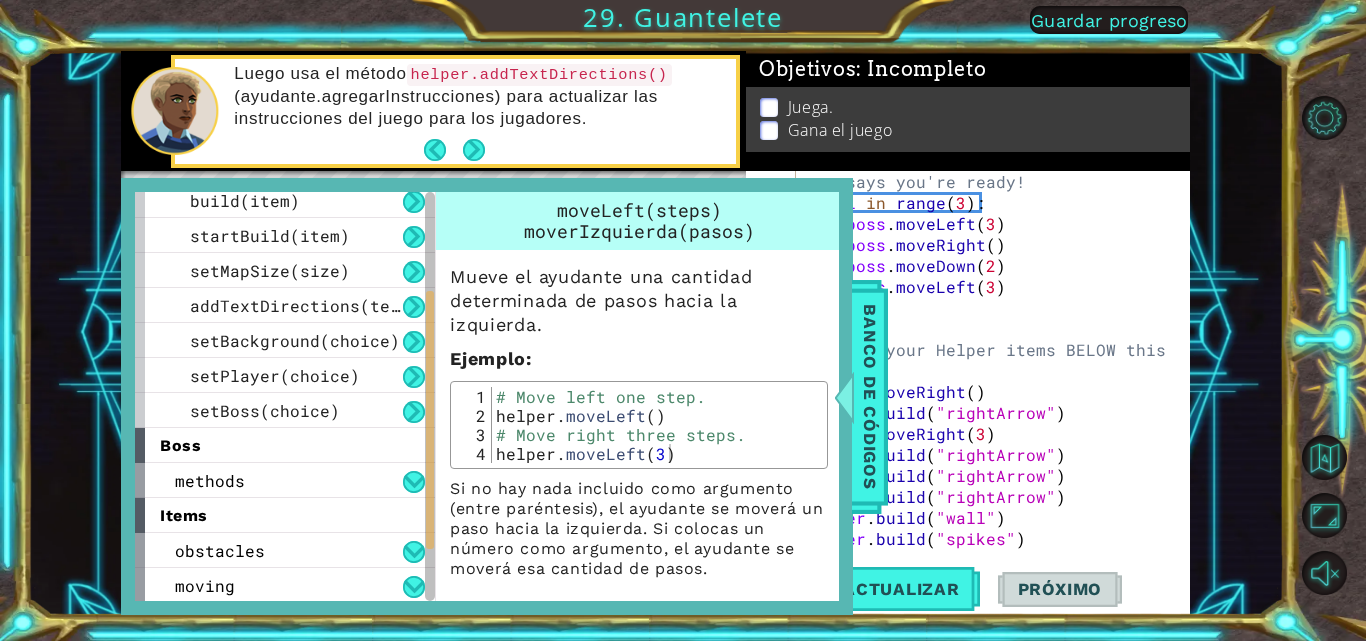 scroll, scrollTop: 191, scrollLeft: 0, axis: vertical 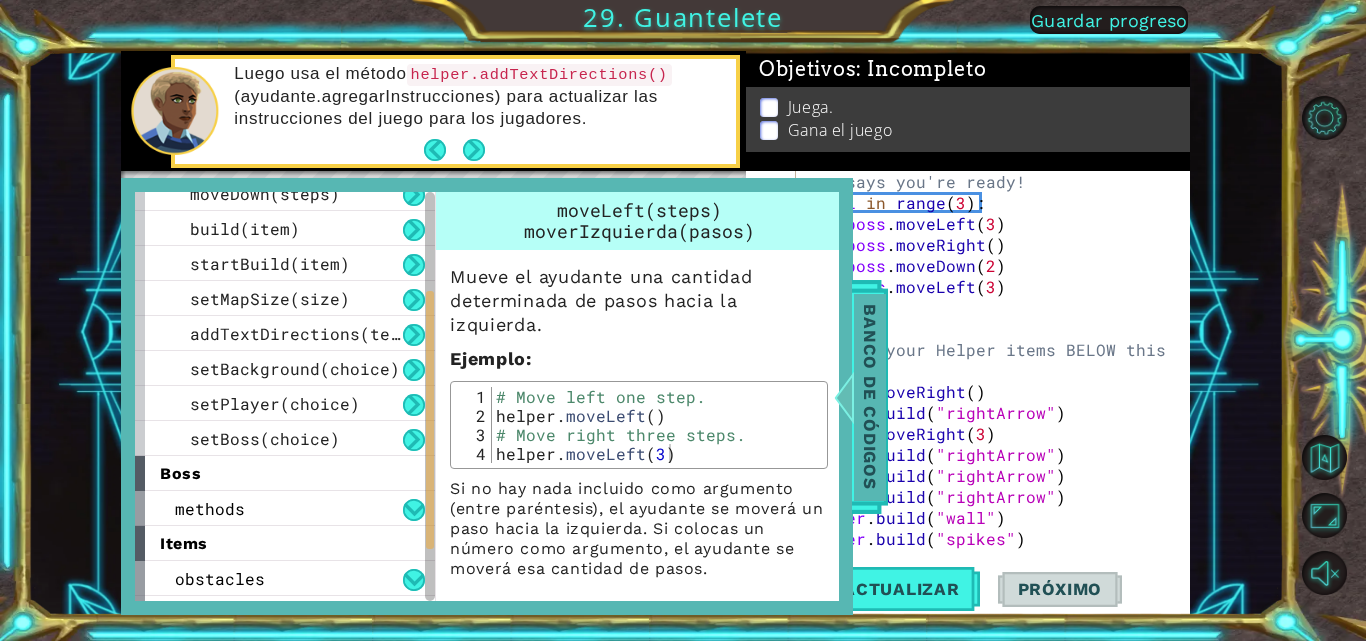click on "Banco de códigos" at bounding box center (870, 396) 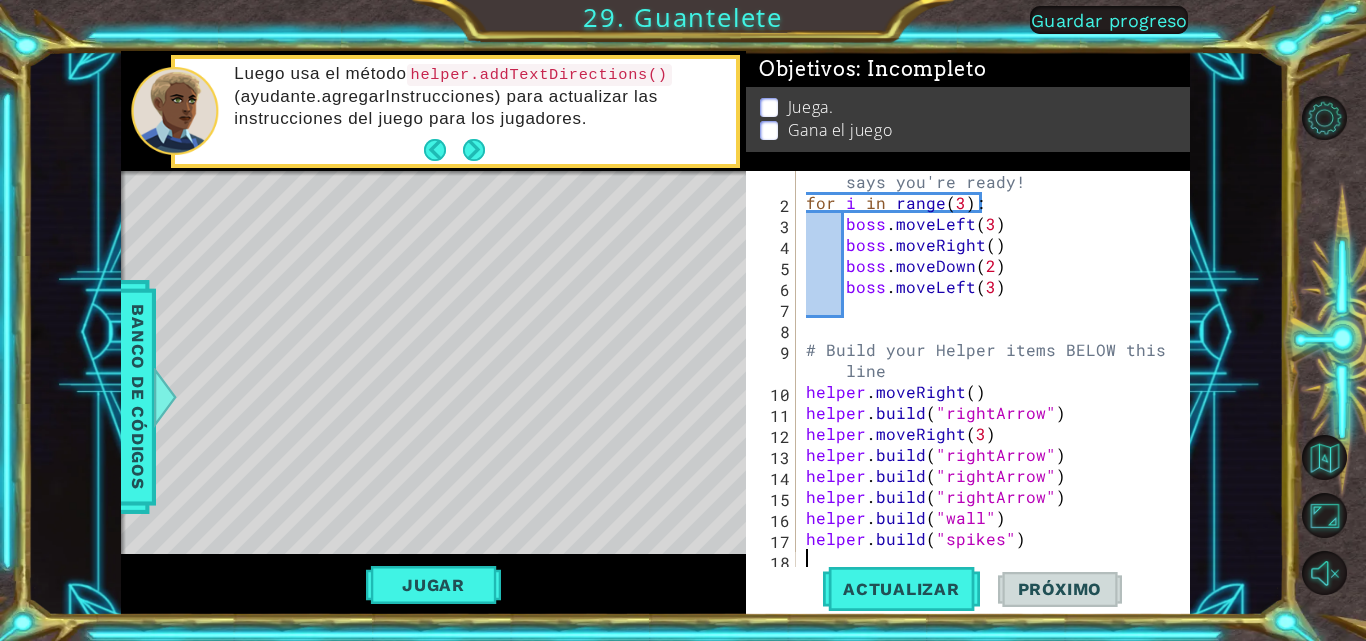 click on "# Don't touch the boss code until [PERSON_NAME]       says you're ready! for   i   in   range ( 3 ) :      boss . moveLeft ( 3 )      boss . moveRight ( )      boss . moveDown ( 2 )      boss . moveLeft ( 3 )      # Build your Helper items BELOW this       line helper . moveRight ( ) helper . build ( "rightArrow" ) helper . moveRight ( 3 ) helper . build ( "rightArrow" ) helper . build ( "rightArrow" ) helper . build ( "rightArrow" ) helper . build ( "wall" ) helper . build ( "spikes" )" at bounding box center [991, 381] 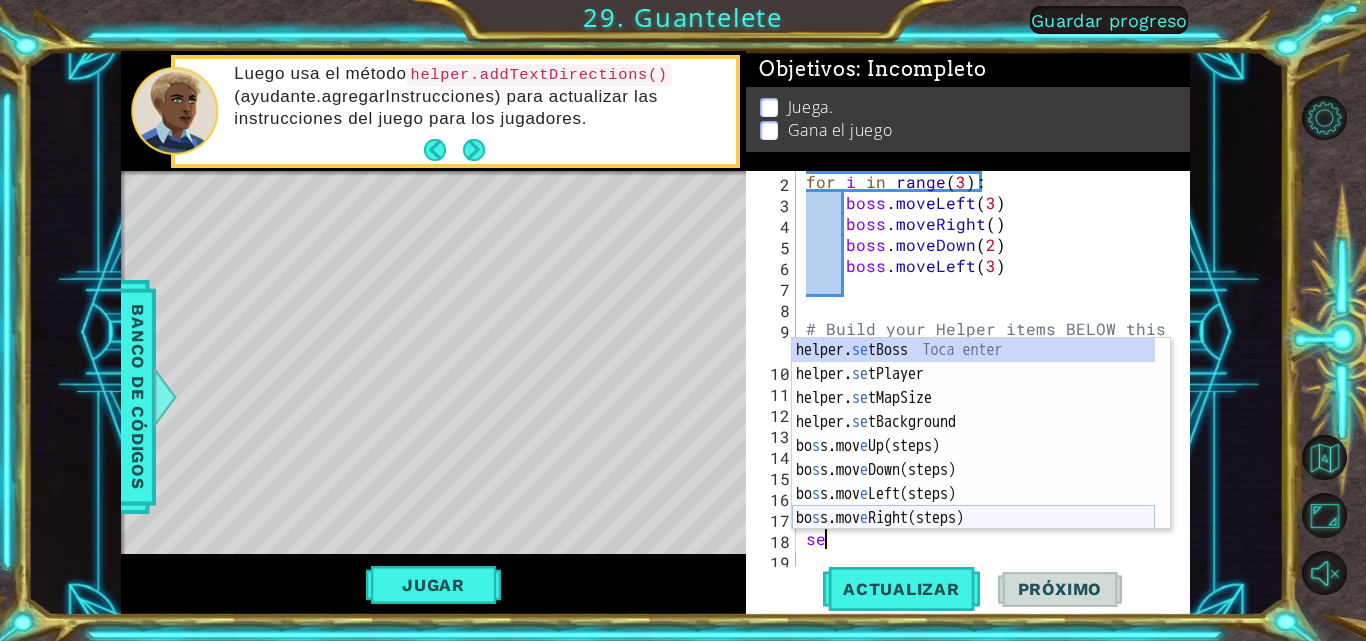 scroll, scrollTop: 0, scrollLeft: 1, axis: horizontal 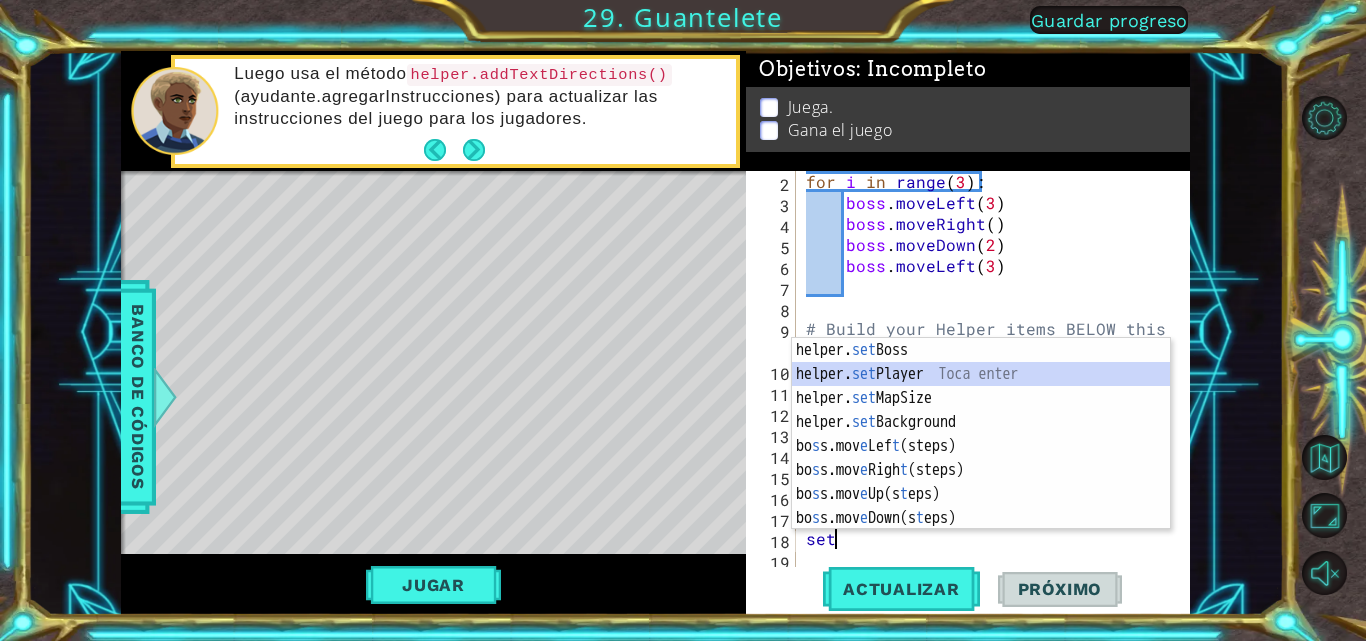click on "helper. set Boss Toca enter helper. set Player Toca enter helper. set MapSize Toca enter helper. set Background Toca enter bo s s.mov e Lef t (steps) Toca enter bo s s.mov e Righ t (steps) Toca enter bo s s.mov e Up(s t eps) Toca enter bo s s.mov e Down(s t eps) Toca enter" at bounding box center (981, 458) 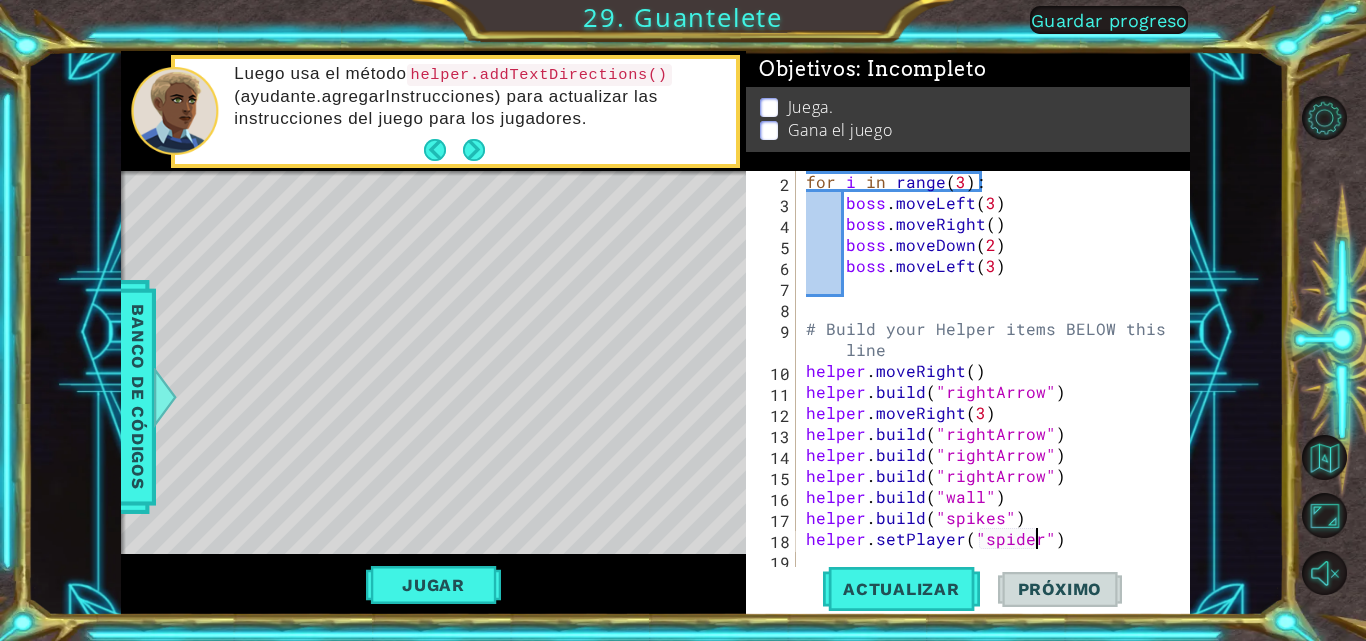 scroll, scrollTop: 0, scrollLeft: 15, axis: horizontal 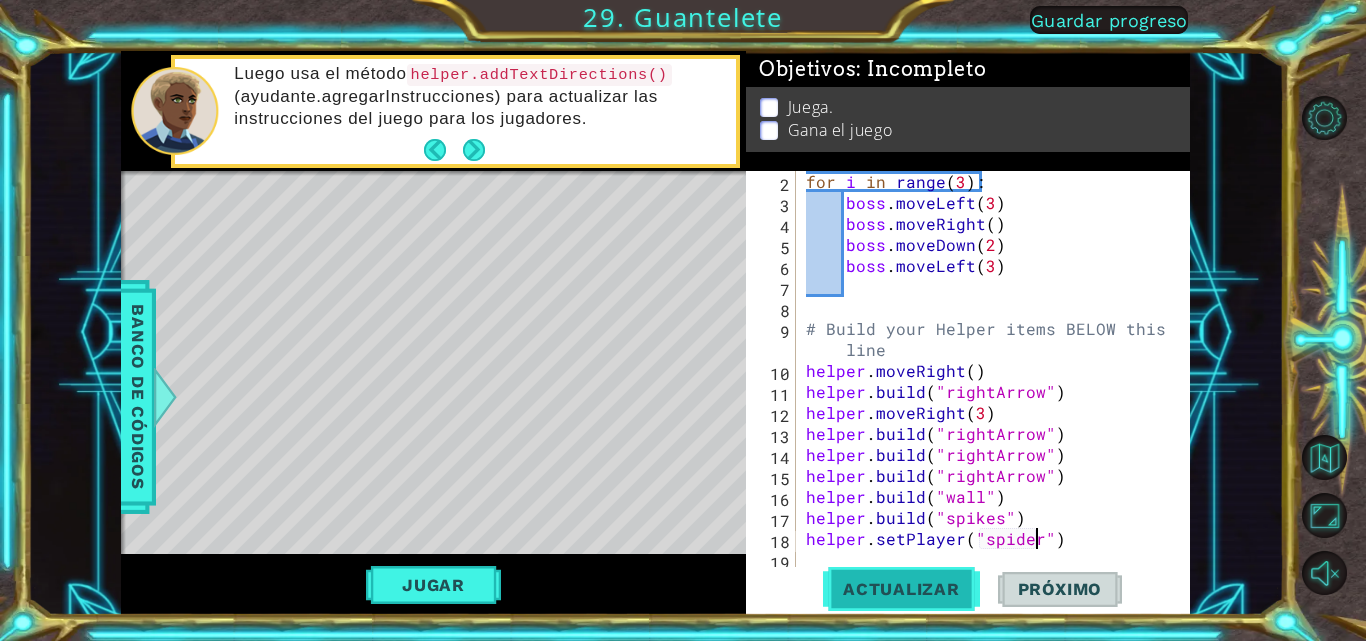 click on "Actualizar" at bounding box center (901, 589) 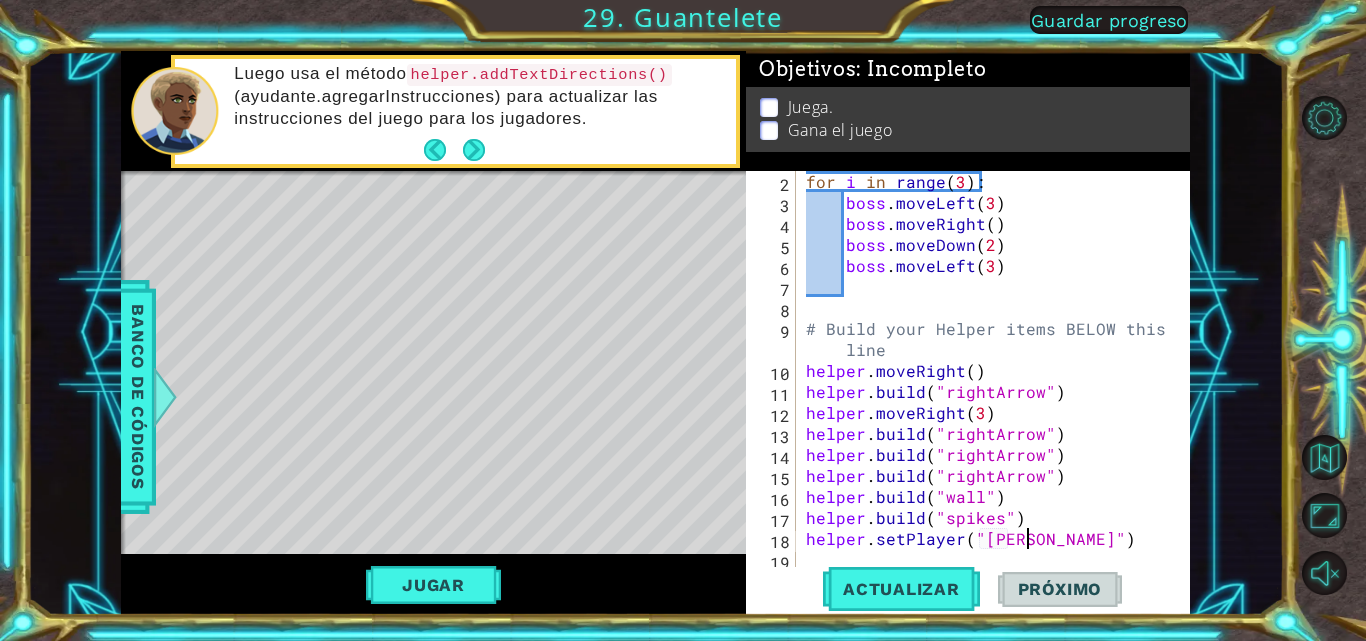 scroll, scrollTop: 0, scrollLeft: 15, axis: horizontal 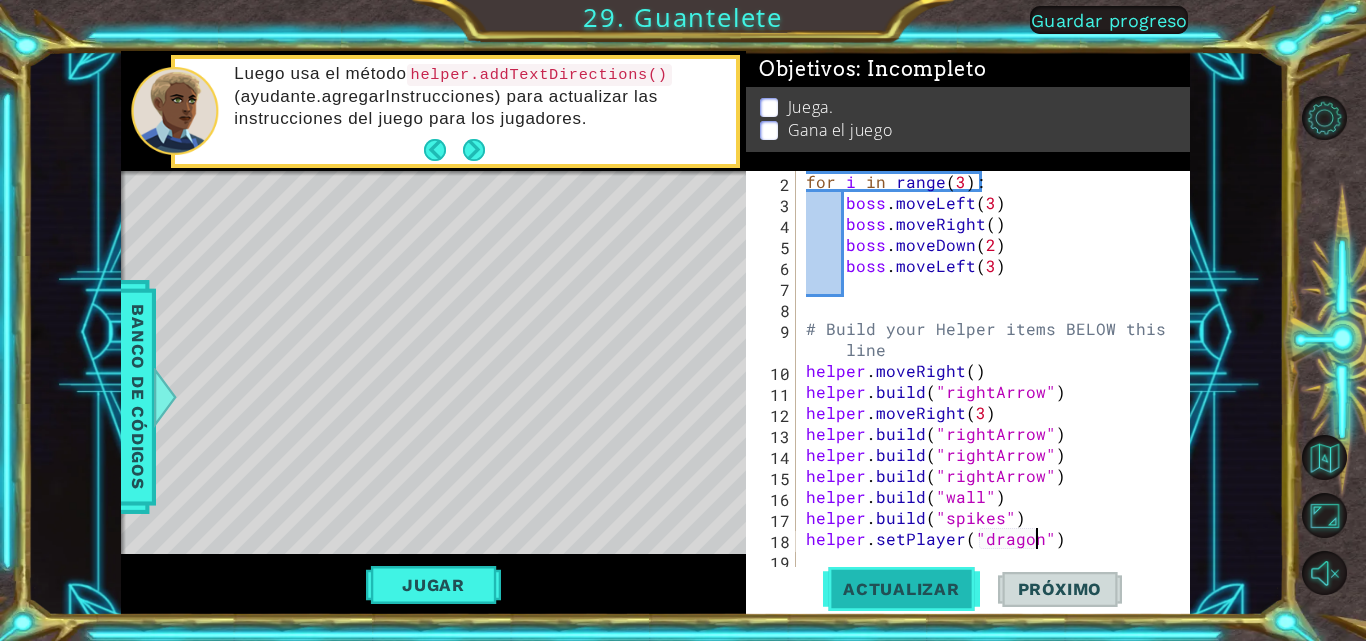 type on "helper.setPlayer("dragon")" 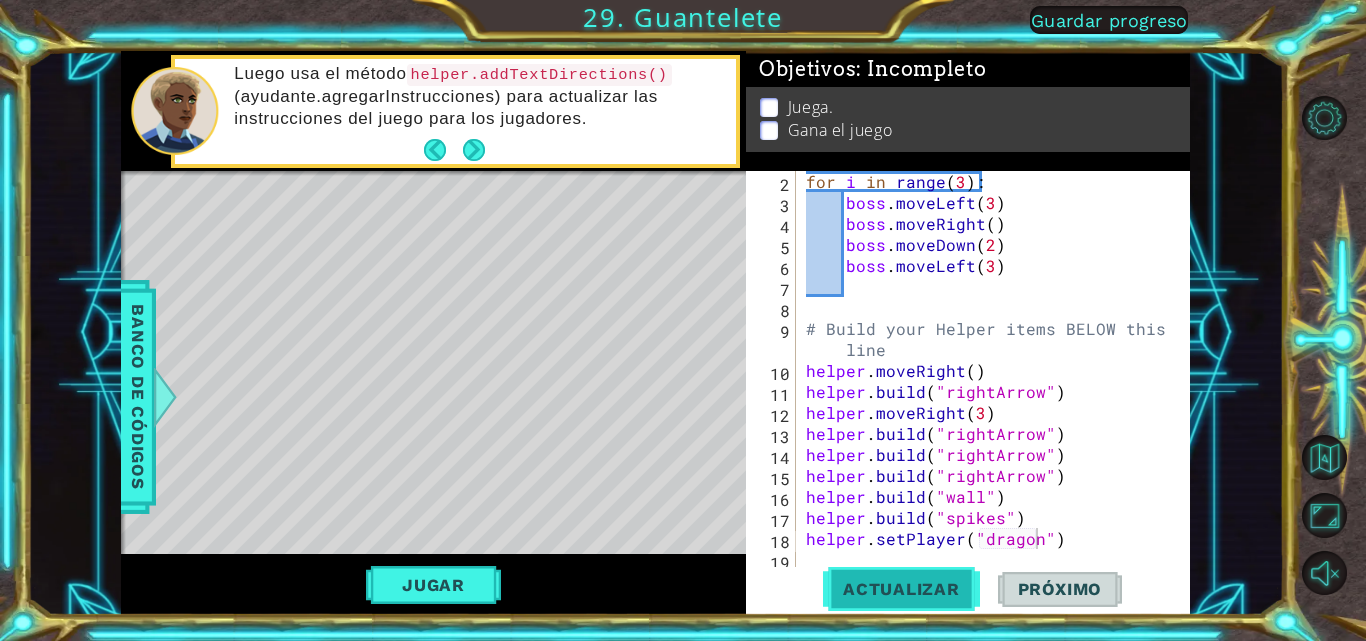 click on "Actualizar" at bounding box center [901, 589] 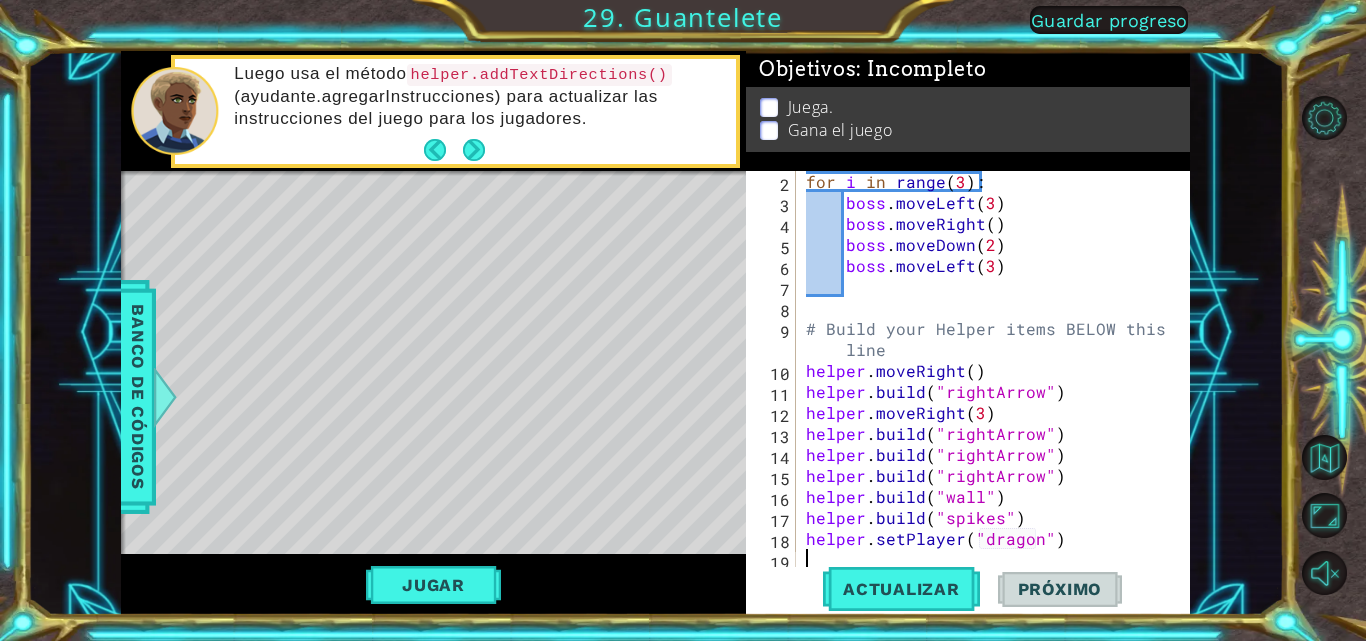click on "for   i   in   range ( 3 ) :      boss . moveLeft ( 3 )      boss . moveRight ( )      boss . moveDown ( 2 )      boss . moveLeft ( 3 )      # Build your Helper items BELOW this       line helper . moveRight ( ) helper . build ( "rightArrow" ) helper . moveRight ( 3 ) helper . build ( "rightArrow" ) helper . build ( "rightArrow" ) helper . build ( "rightArrow" ) helper . build ( "wall" ) helper . build ( "spikes" ) helper . setPlayer ( "dragon" )" at bounding box center (991, 391) 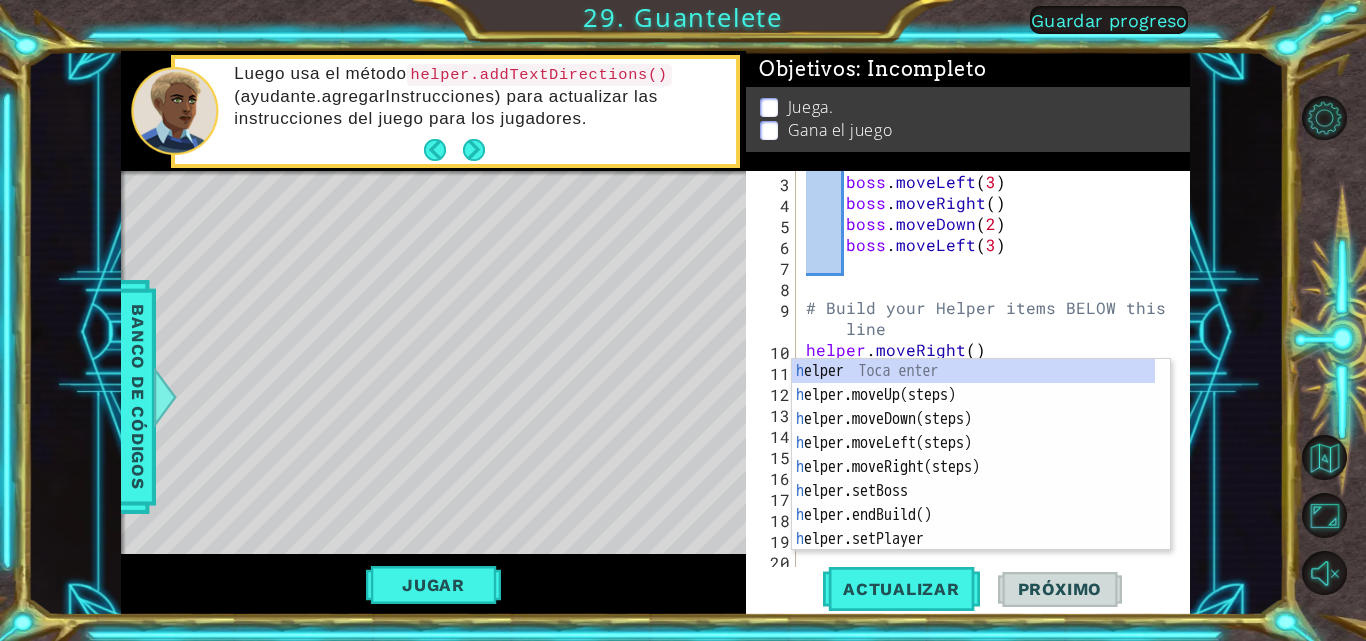 scroll, scrollTop: 63, scrollLeft: 0, axis: vertical 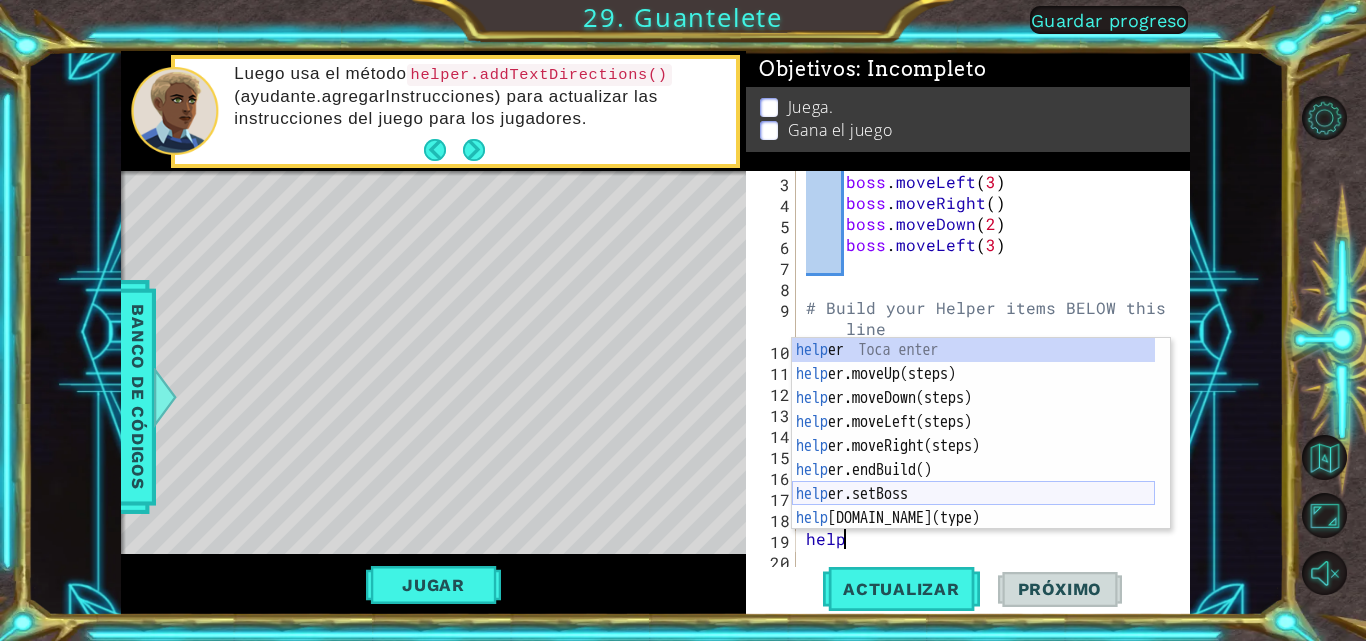 click on "help er Toca enter help er.moveUp(steps) Toca enter help er.moveDown(steps) Toca enter help er.moveLeft(steps) Toca enter help er.moveRight(steps) Toca enter help er.endBuild() Toca enter help er.setBoss Toca enter help [DOMAIN_NAME](type) Toca enter help er.setPlayer Toca enter" at bounding box center [973, 458] 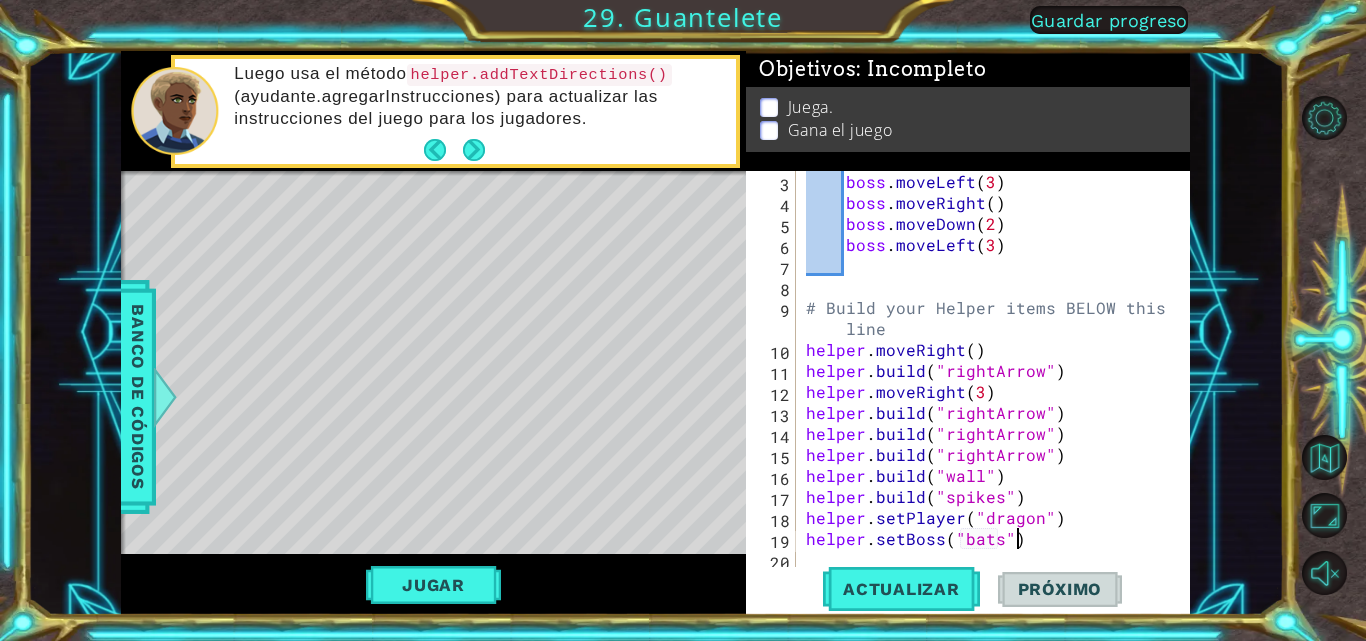 click on "boss . moveLeft ( 3 )      boss . moveRight ( )      boss . moveDown ( 2 )      boss . moveLeft ( 3 )      # Build your Helper items BELOW this       line helper . moveRight ( ) helper . build ( "rightArrow" ) helper . moveRight ( 3 ) helper . build ( "rightArrow" ) helper . build ( "rightArrow" ) helper . build ( "rightArrow" ) helper . build ( "wall" ) helper . build ( "spikes" ) helper . setPlayer ( "dragon" ) helper . setBoss ( "bats" )" at bounding box center [991, 391] 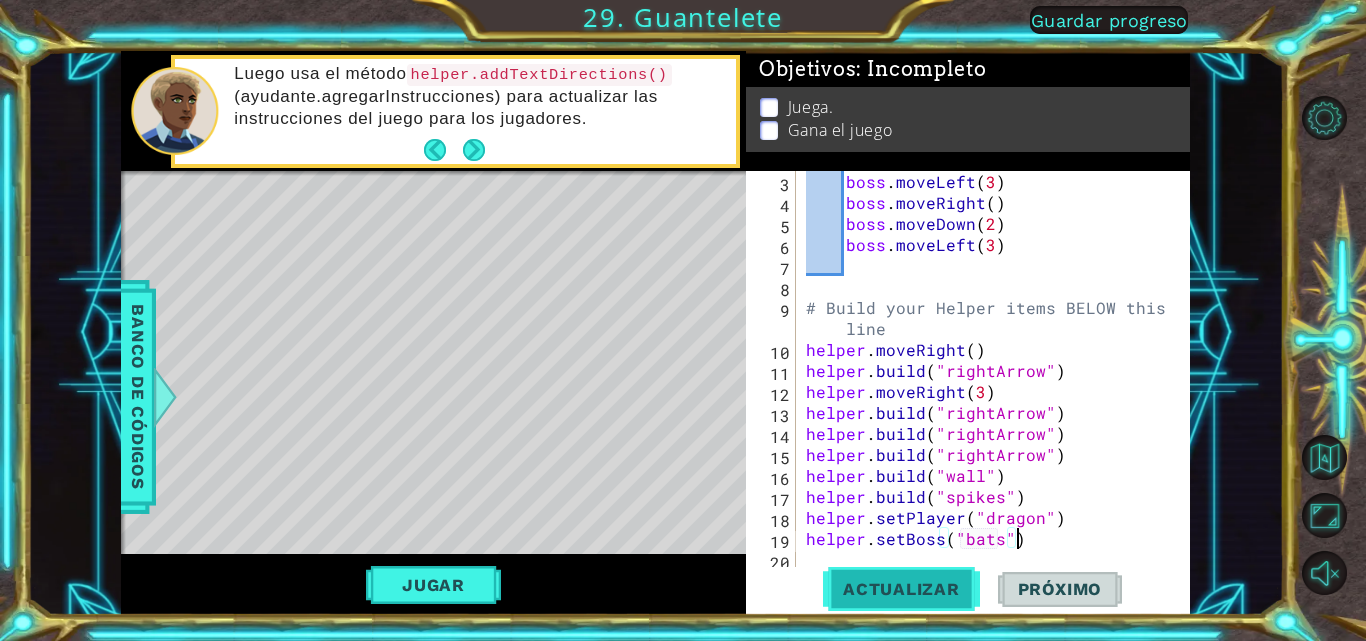 type on "helper.setBoss("bats")" 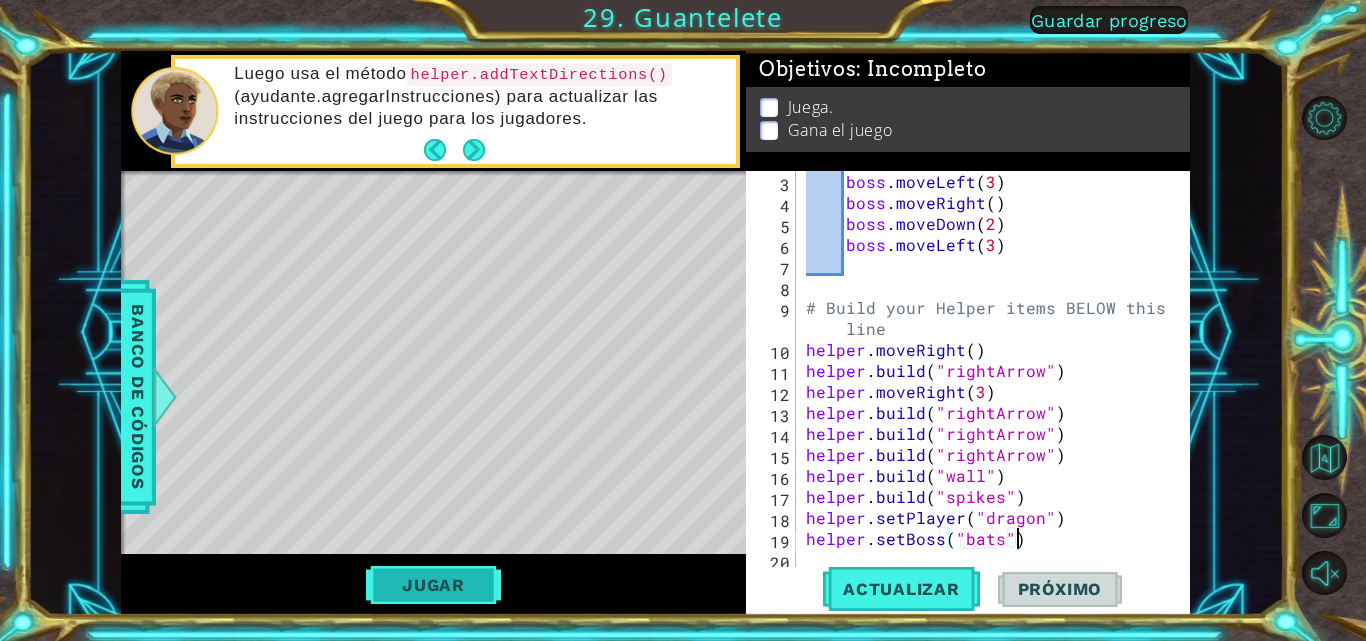 click on "Jugar" at bounding box center (433, 585) 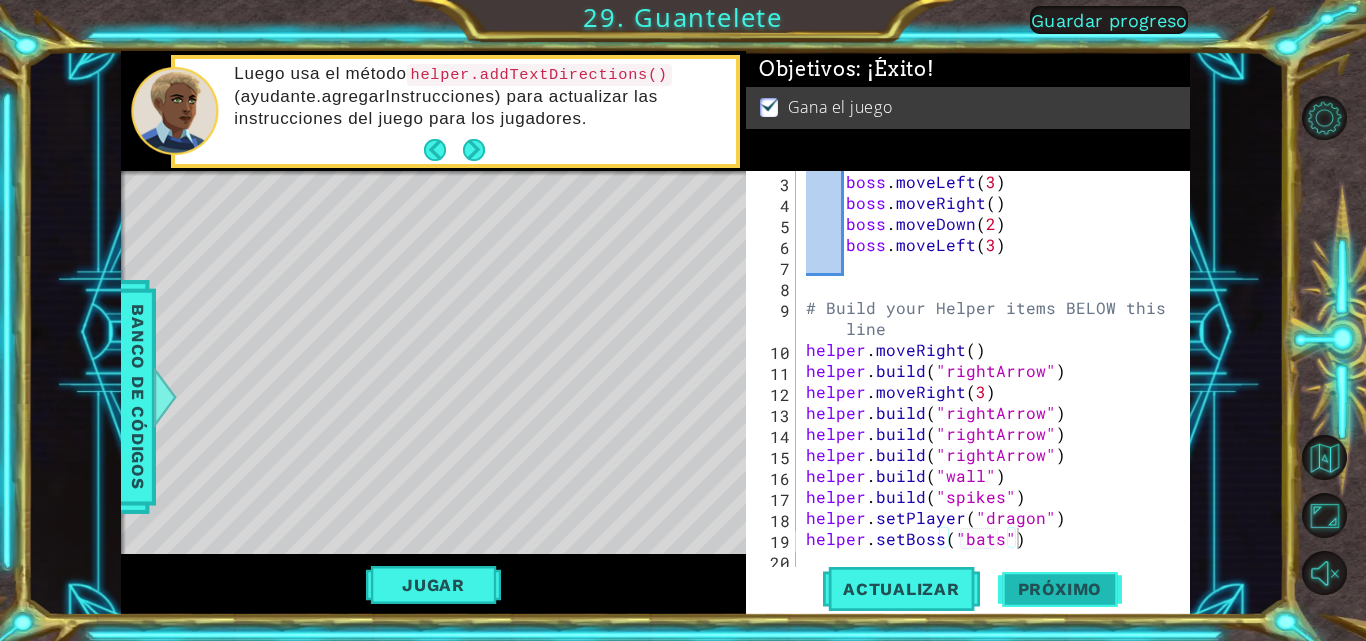 click on "Próximo" at bounding box center (1060, 589) 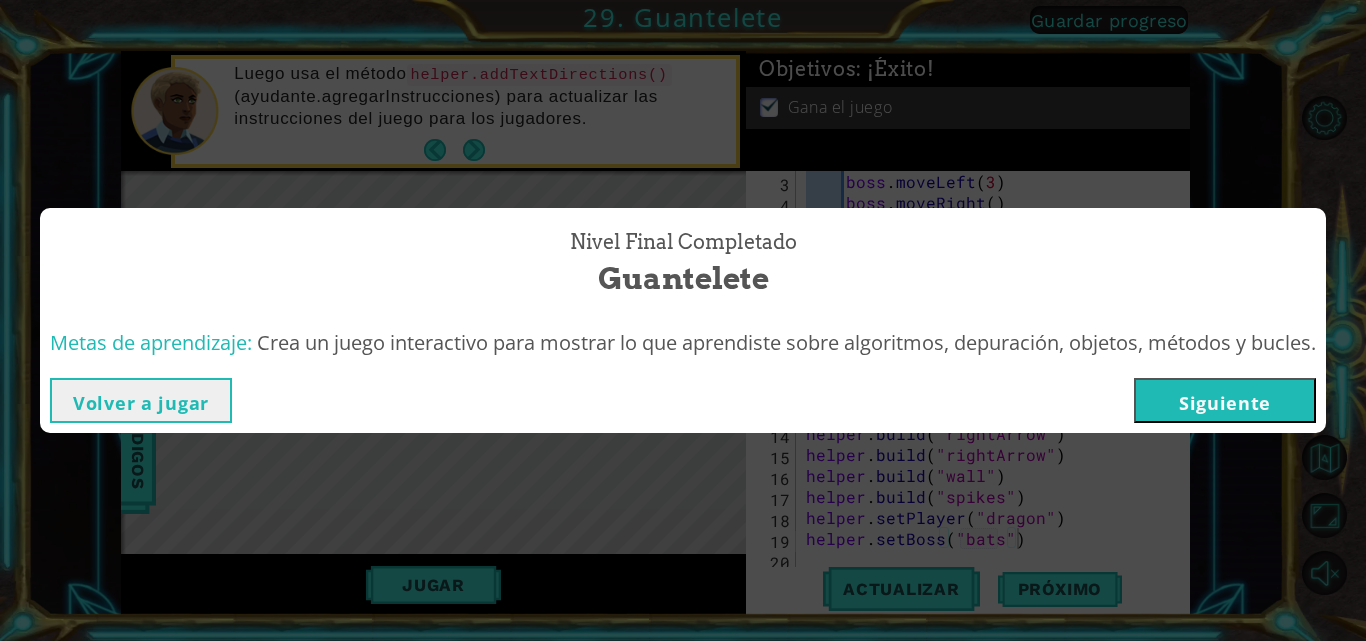 click on "Volver a jugar
[GEOGRAPHIC_DATA]" at bounding box center [683, 400] 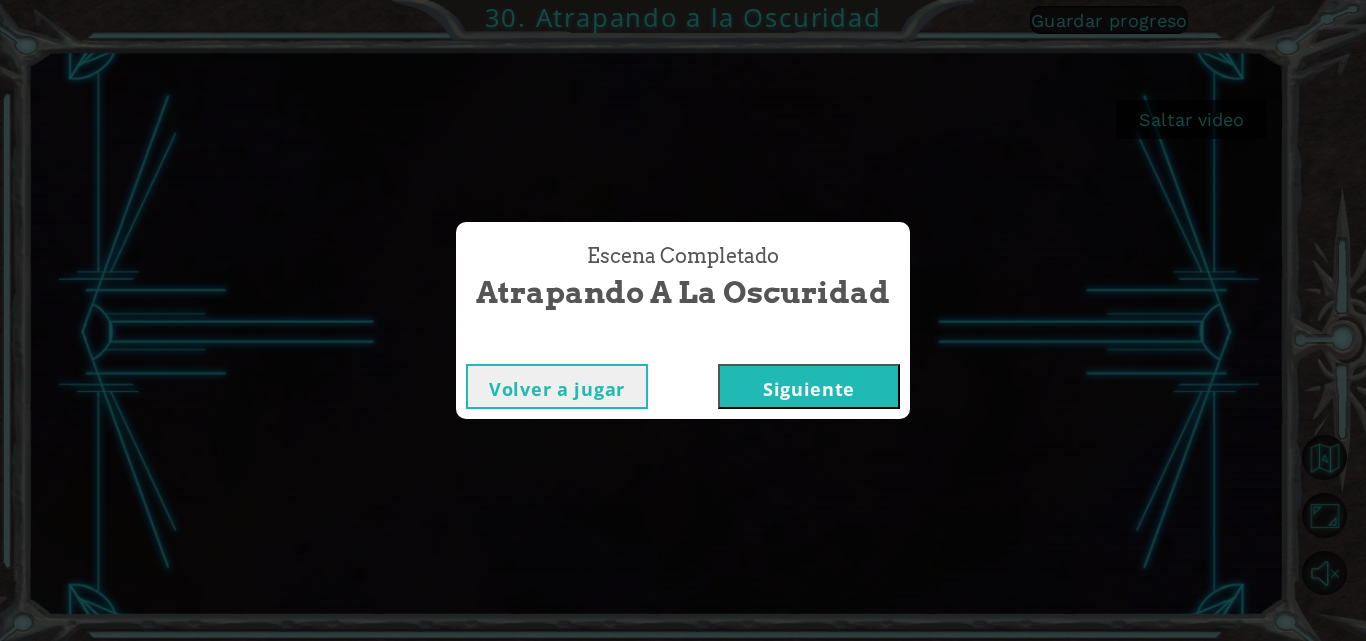 click on "Siguiente" at bounding box center [809, 386] 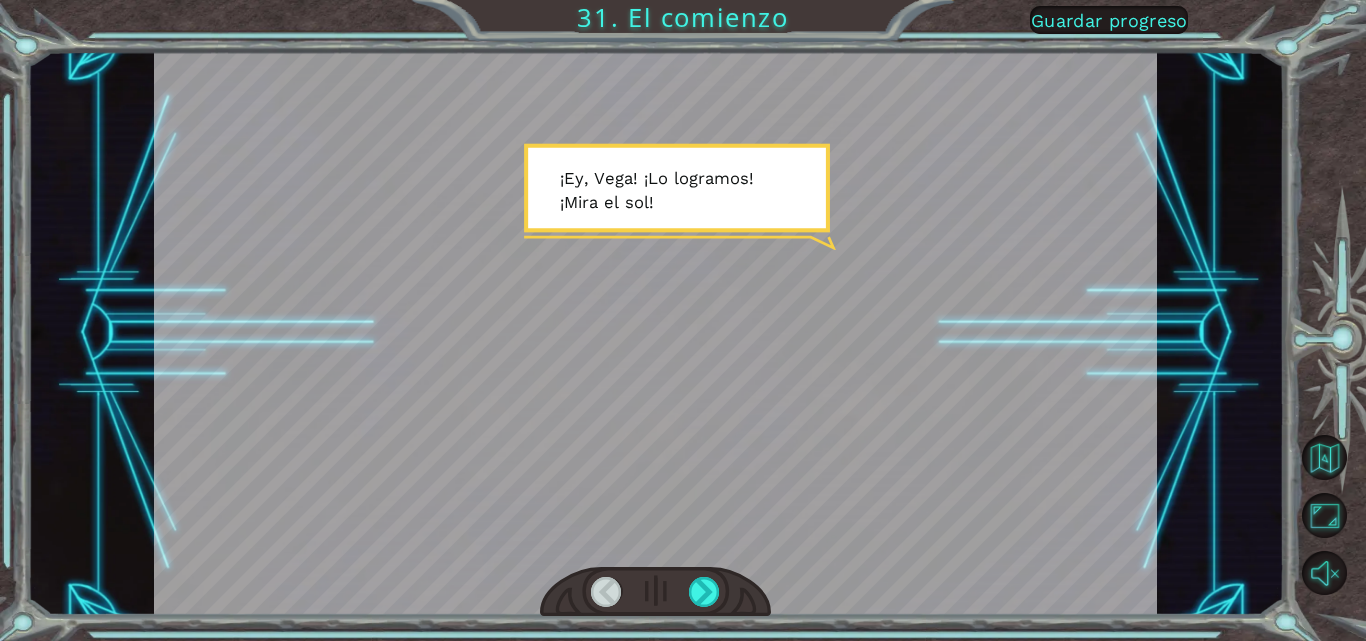 drag, startPoint x: 674, startPoint y: 557, endPoint x: 476, endPoint y: 109, distance: 489.80405 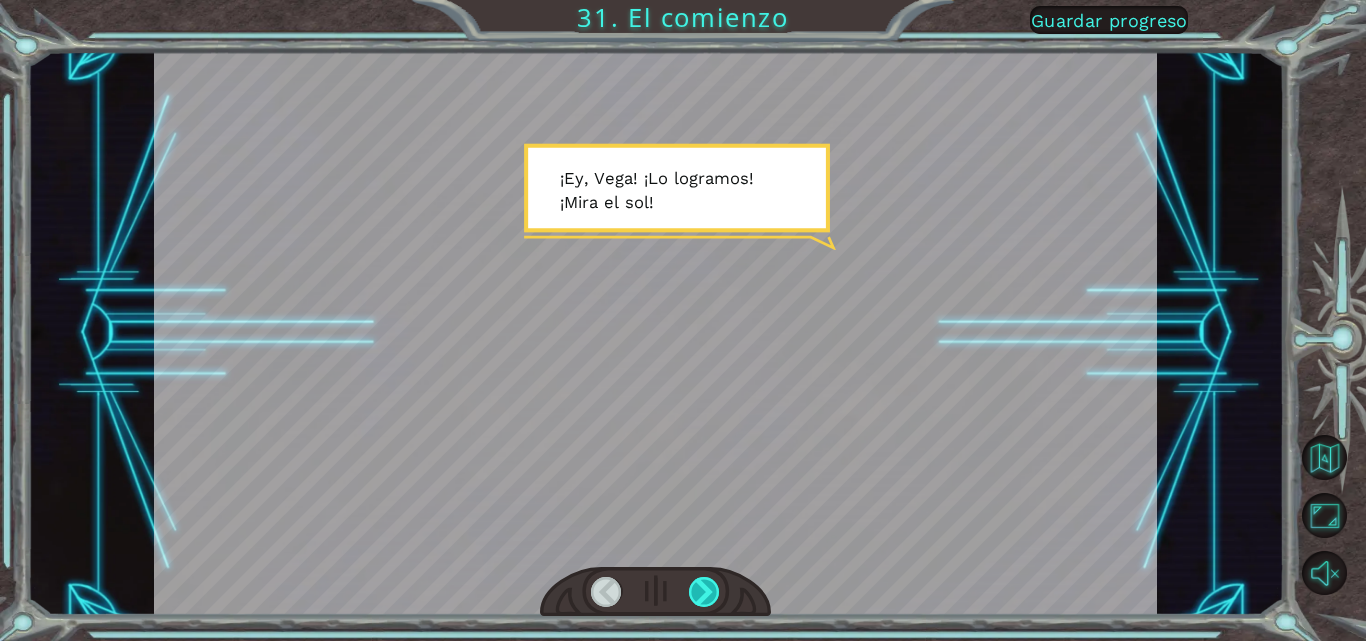 click at bounding box center (704, 592) 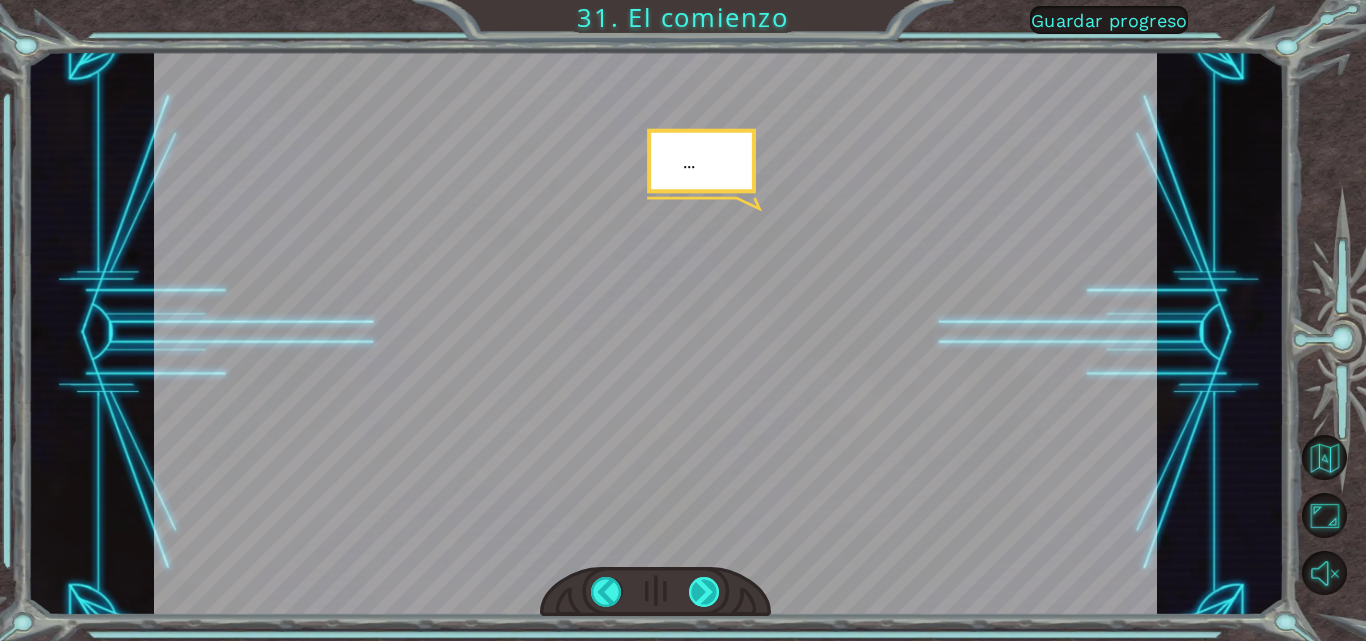 click at bounding box center [704, 592] 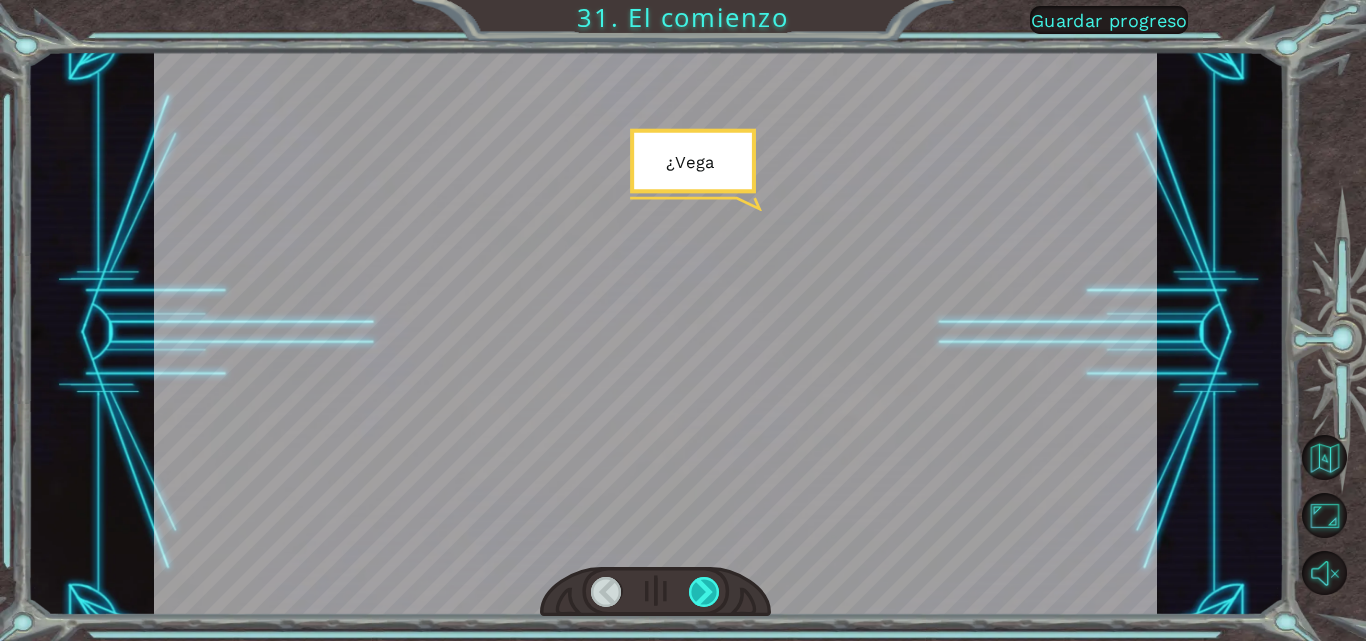 click at bounding box center [704, 592] 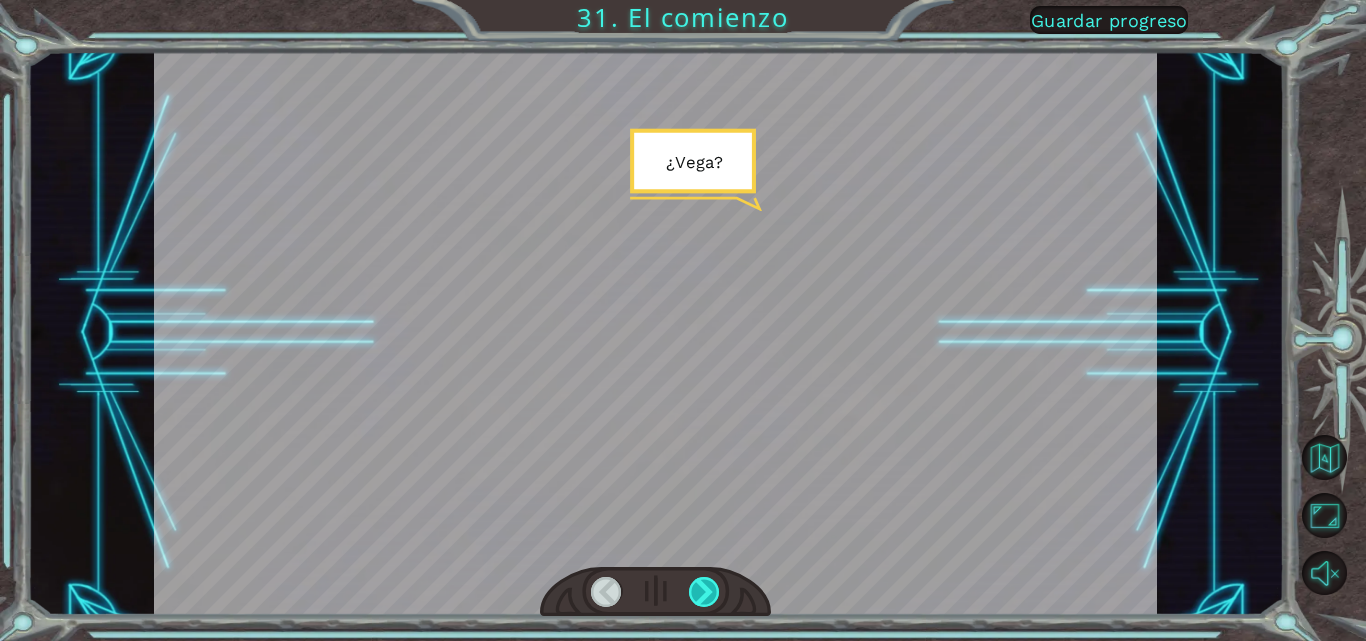 click at bounding box center (704, 592) 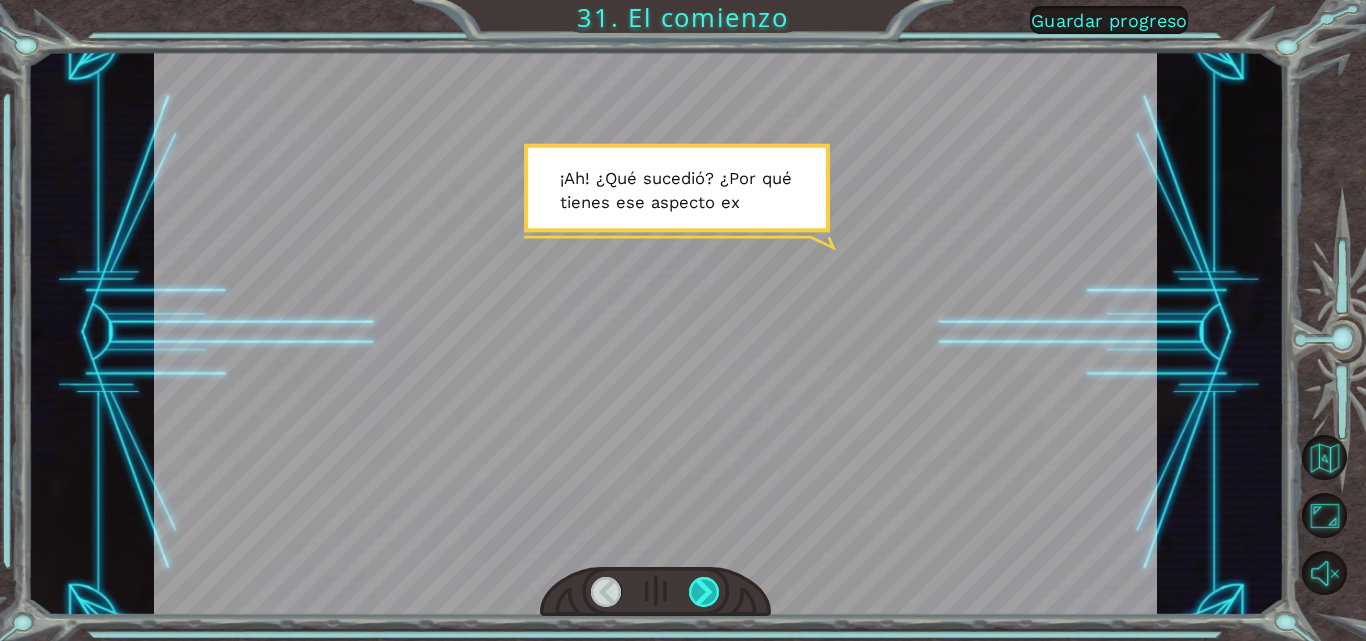 click at bounding box center [704, 592] 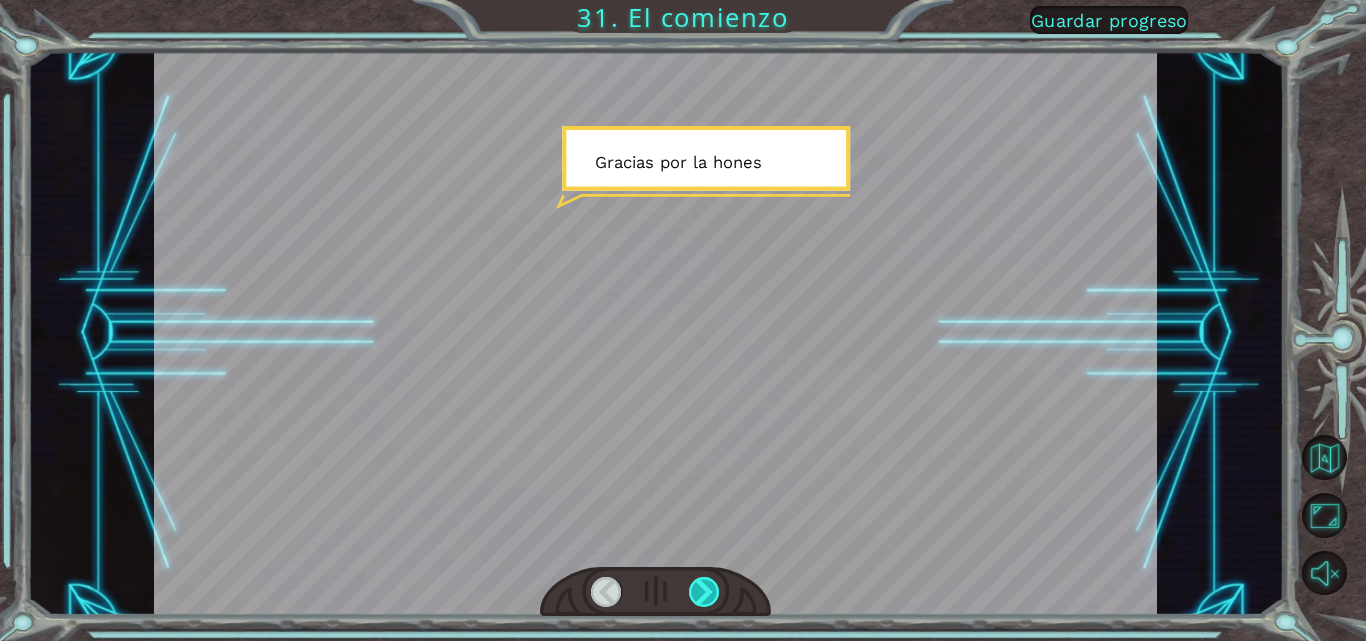 click at bounding box center (704, 592) 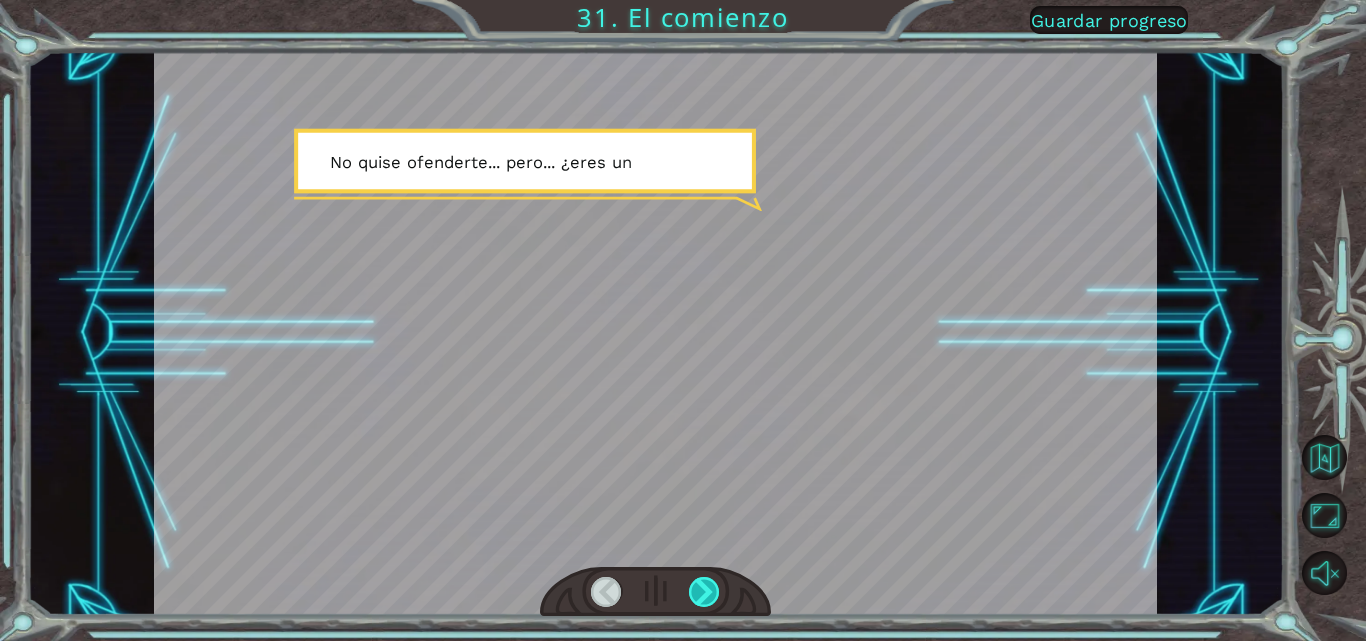 click at bounding box center (704, 592) 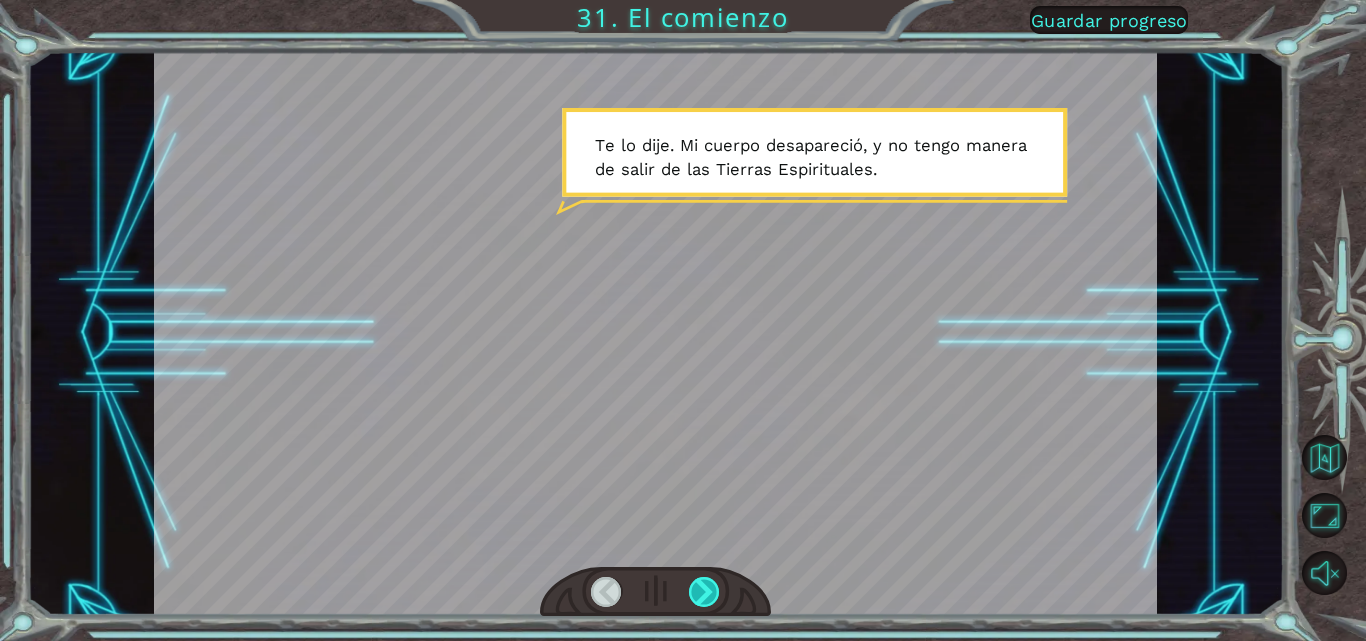 click at bounding box center (704, 592) 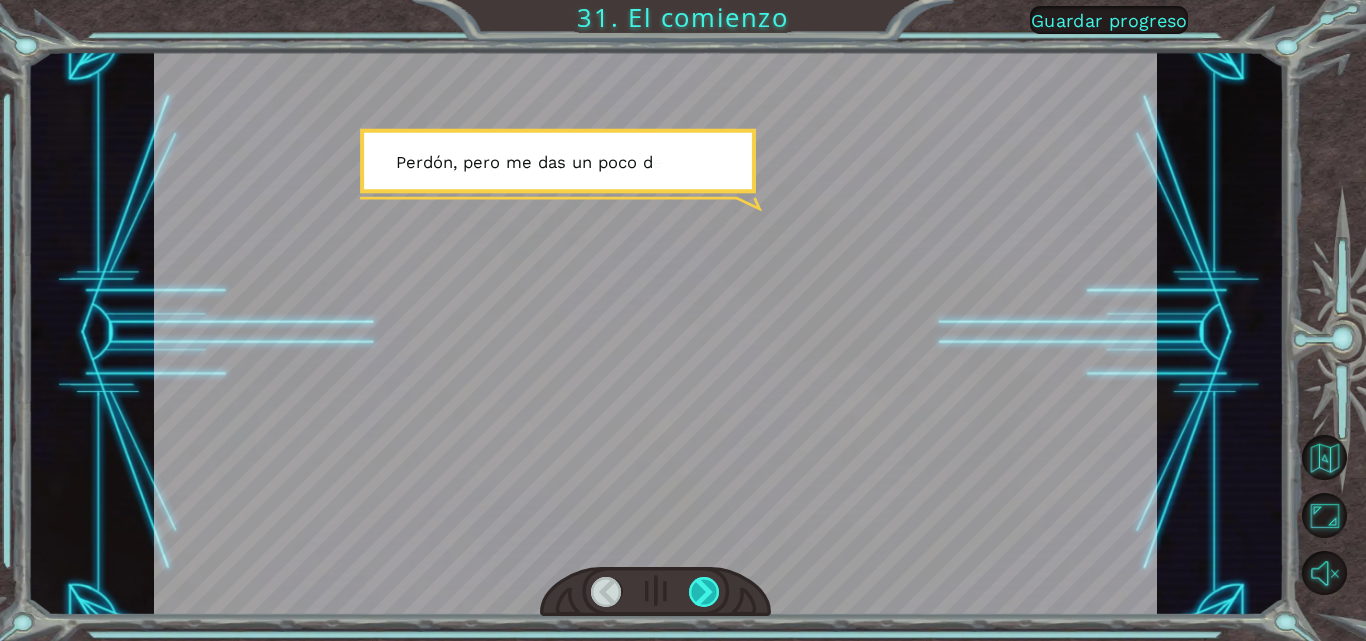 click at bounding box center [704, 592] 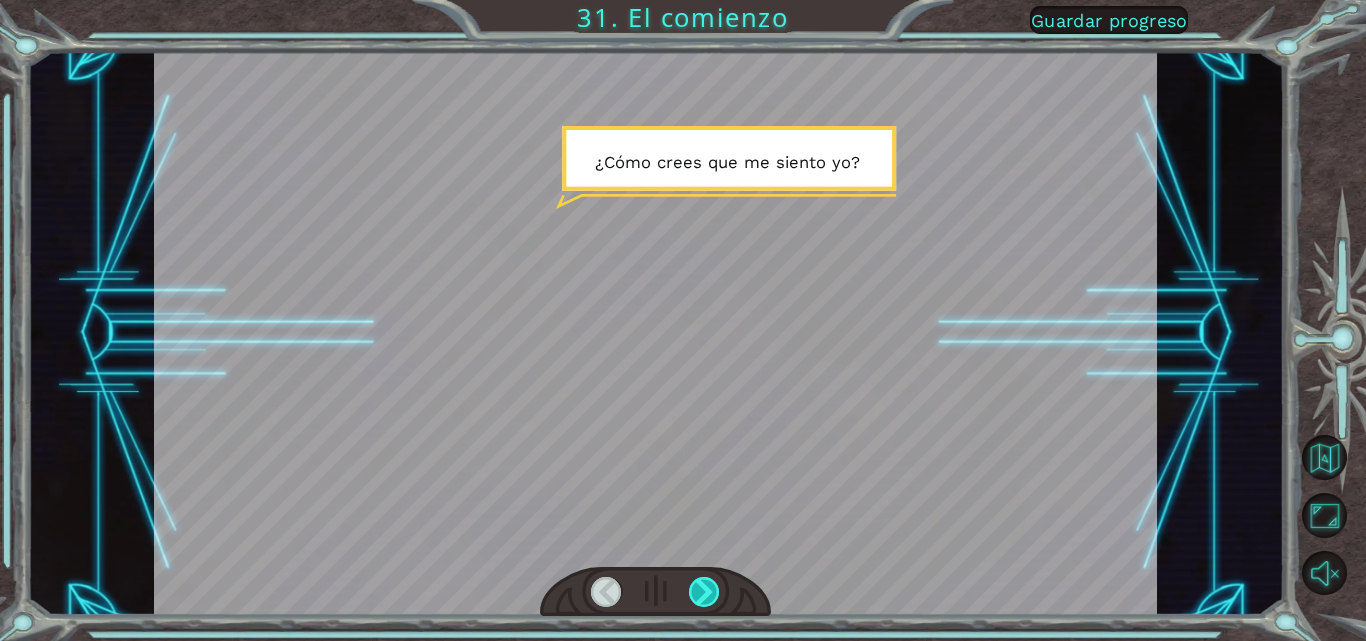 click at bounding box center (704, 592) 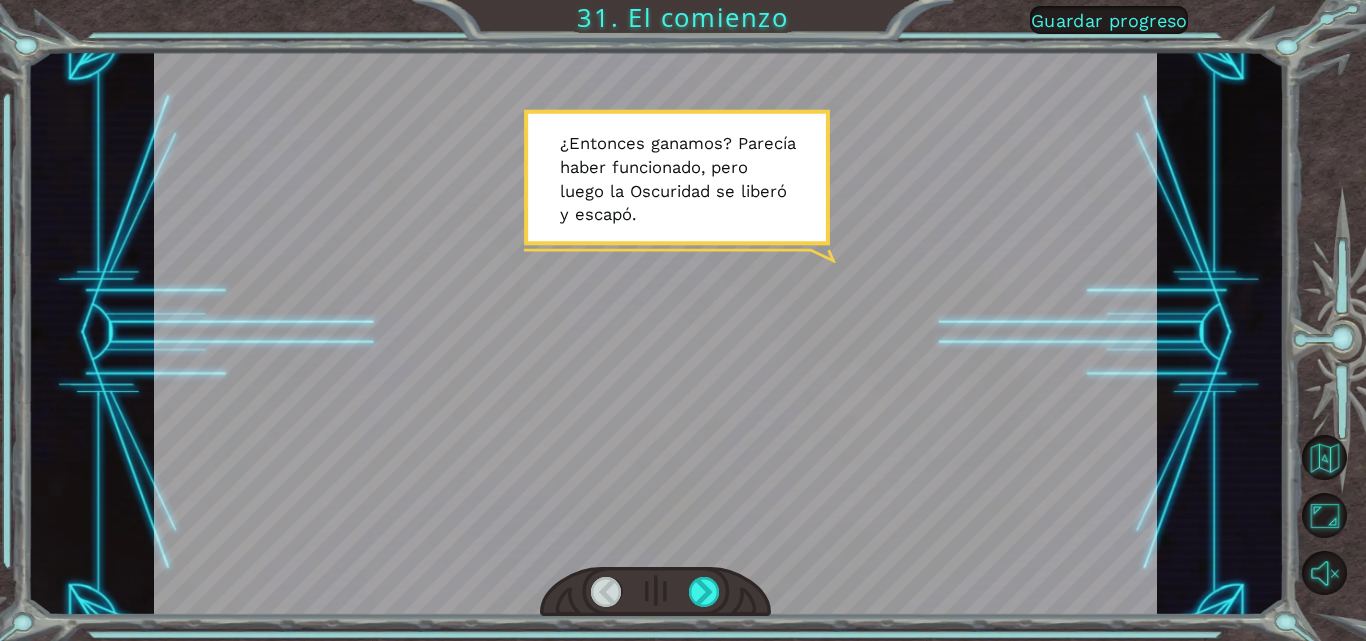 click on "Temporary Text       ¡ E y ,   V e g a !   ¡ L o   l o g r a m o s !   ¡ M i r a   e l   s o l ! . . . ¿ V e g a ? ¡ A h !   ¿ Q u é   s u c e d i ó ?   ¿ P o r   q u é   t i e n e s   e s e   a s p e c t o   e x t r a ñ o ? G r a c i a s   p o r   l a   h o n e s t i d a d . . . N o   q u i s e   o f e n d e r t e . . .   p e r o . . .   ¿ e r e s   u n   f a n t a s m a ? T e   l o   d i j e .   M i   c u e r p o   d e s a p a r e c i ó ,   y   n o   t e n g o   m a n e r a   d e   s a l i r   d e   l a s   T i e r r a s   E s p i r i t u a l e s . P e r d ó n ,   p e r o   m e   d a s   u n   p o c o   d e   m i e d o . ¿ C ó m o   c r e e s   q u e   m e   s i e n t o   y o ? ¿ E n t o n c e s   g a n a m o s ?   P a r e c í a   h a b e r   f u n c i o n a d o ,   p e r o   l u e g o   l a   O s c u r i d a d   s e   l i b e r ó   y   e s c a p ó . T e m í a   q u e   e s o   s u c e d i e r a .   L a   O s c u r i d a d   e s   d e m a s i a d o   p o d e r o s a   y   e s t" at bounding box center (683, 320) 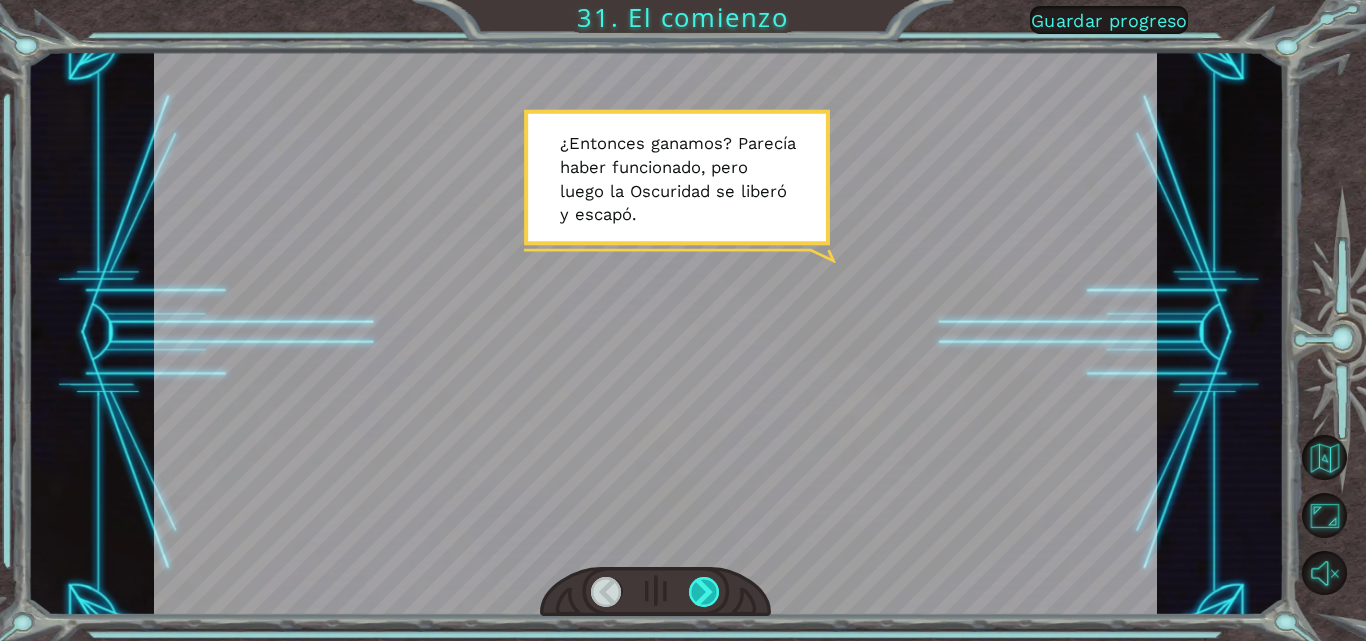 click at bounding box center [704, 592] 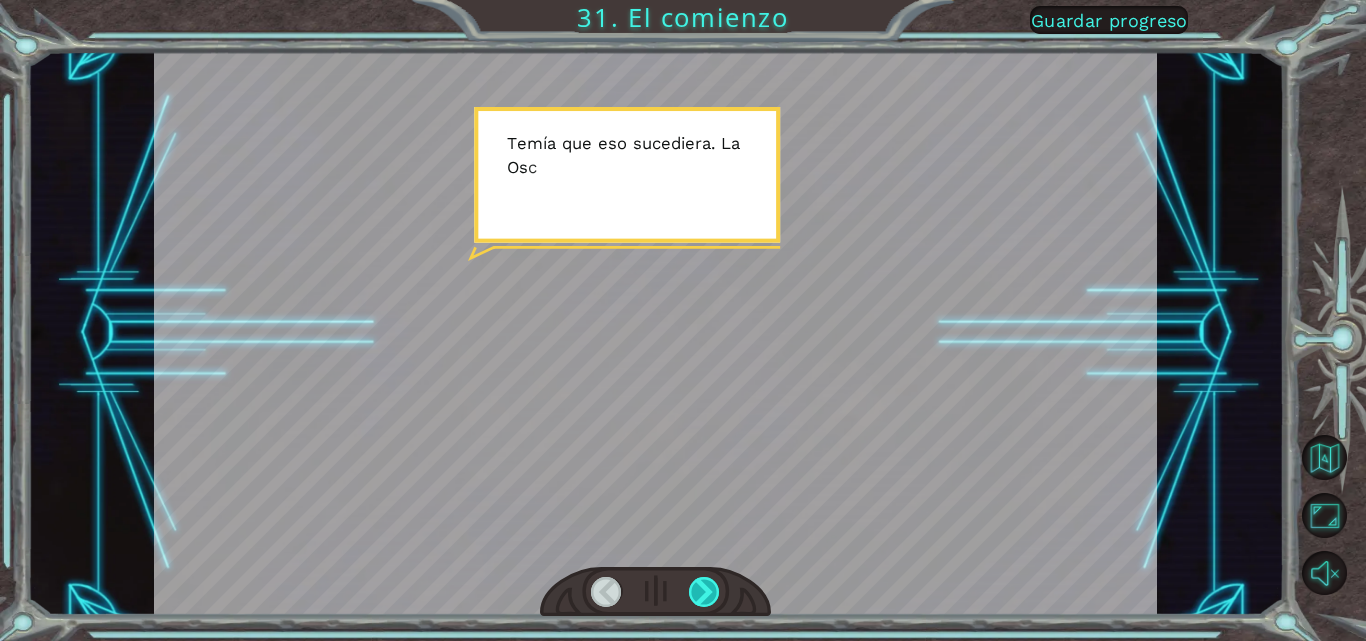 click at bounding box center [704, 592] 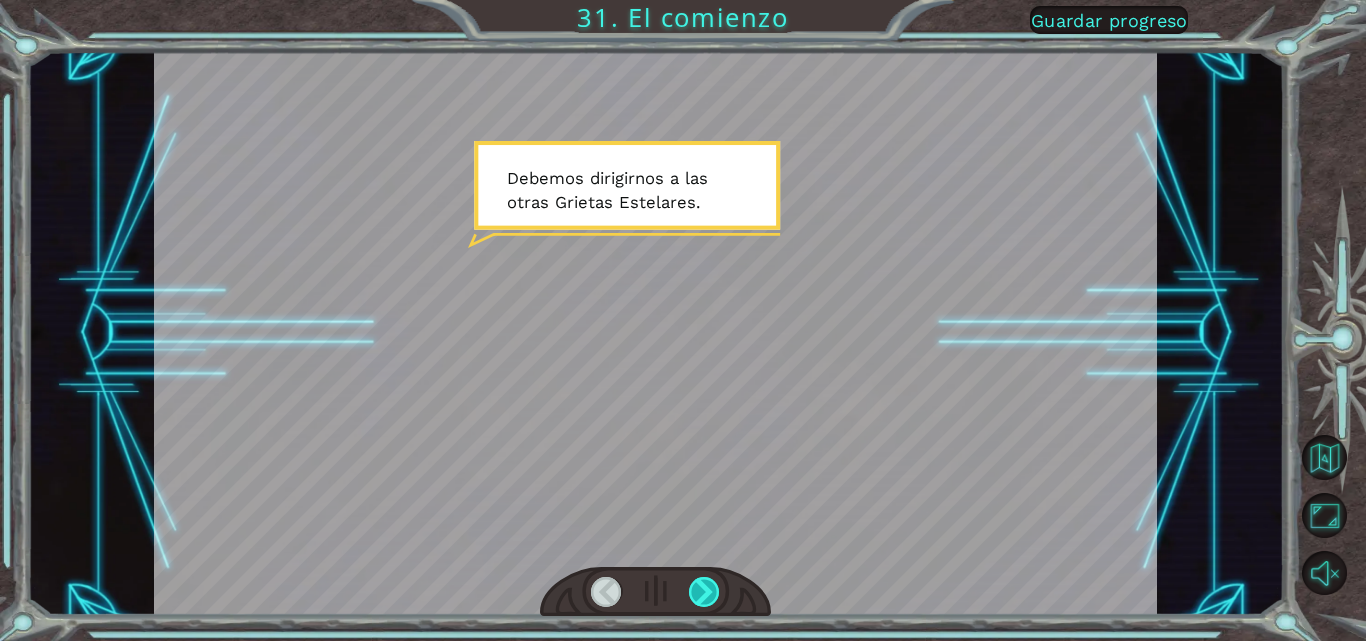 click at bounding box center [704, 592] 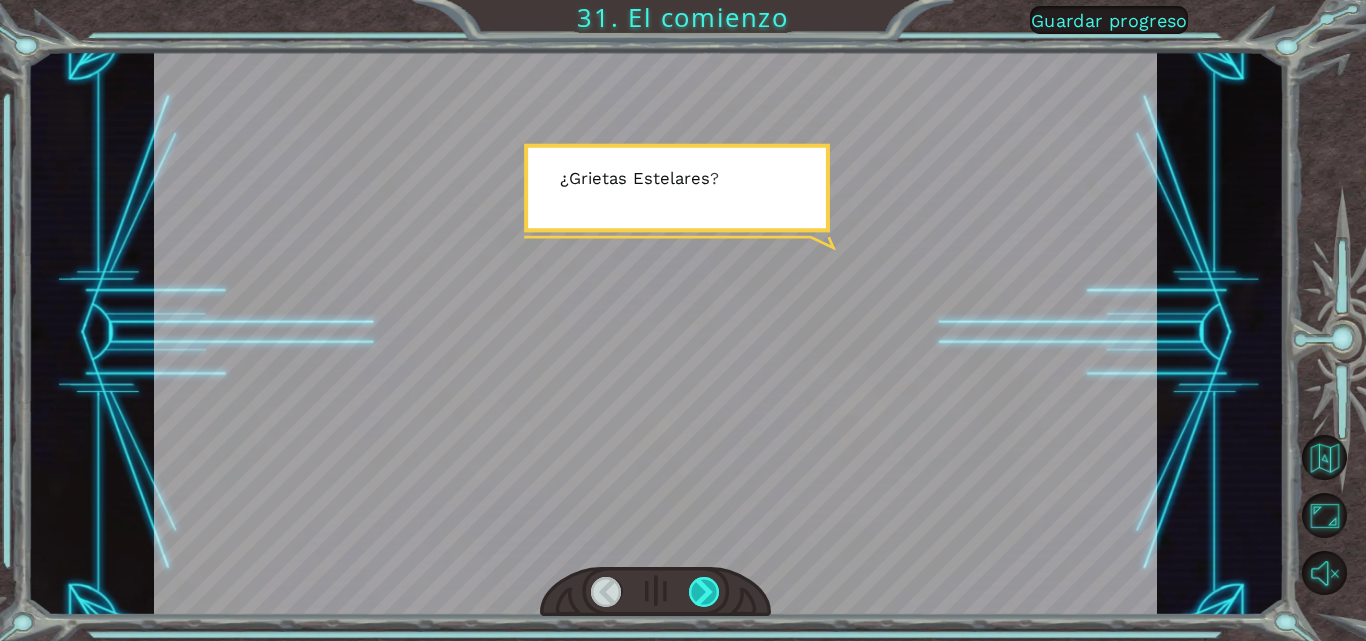 click at bounding box center [704, 592] 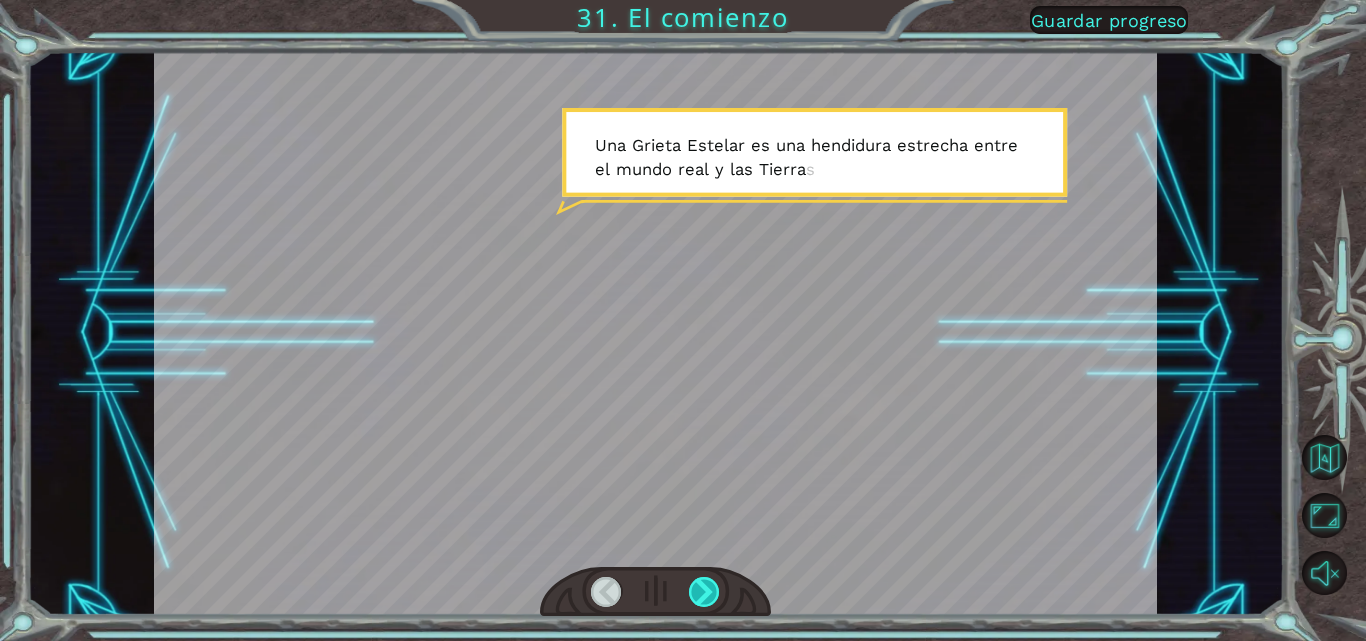 click at bounding box center (704, 592) 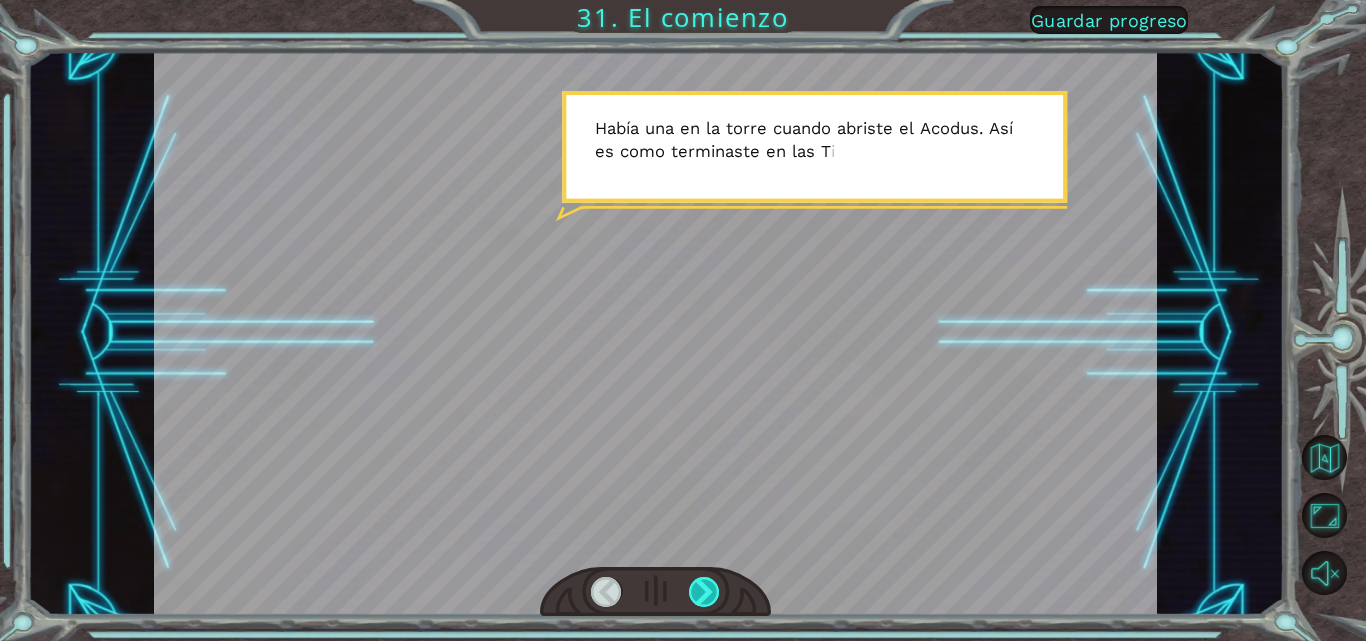 click at bounding box center [704, 592] 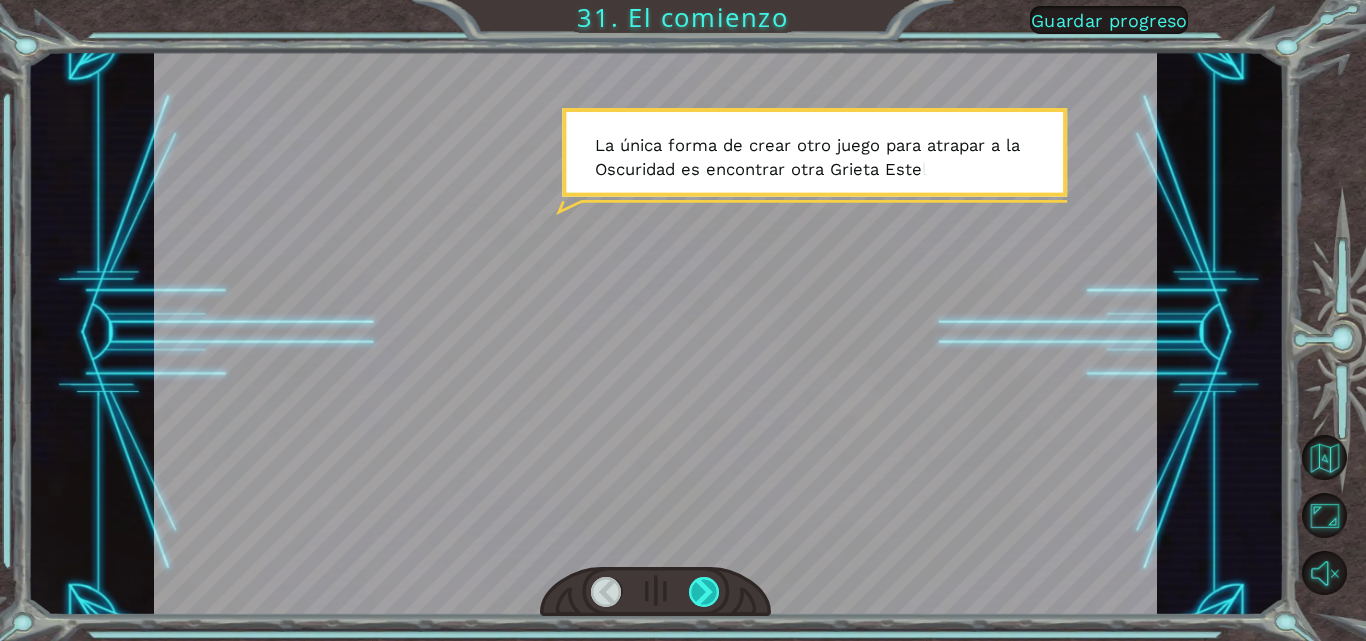 click at bounding box center (704, 592) 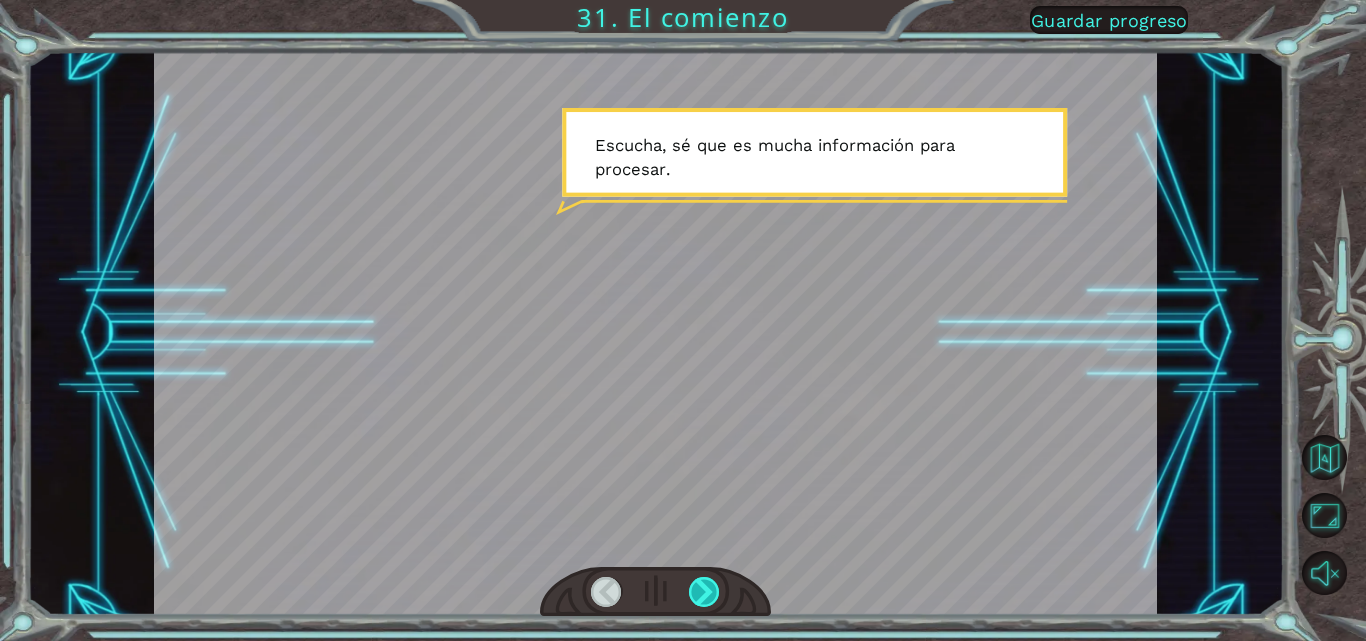 click at bounding box center (704, 592) 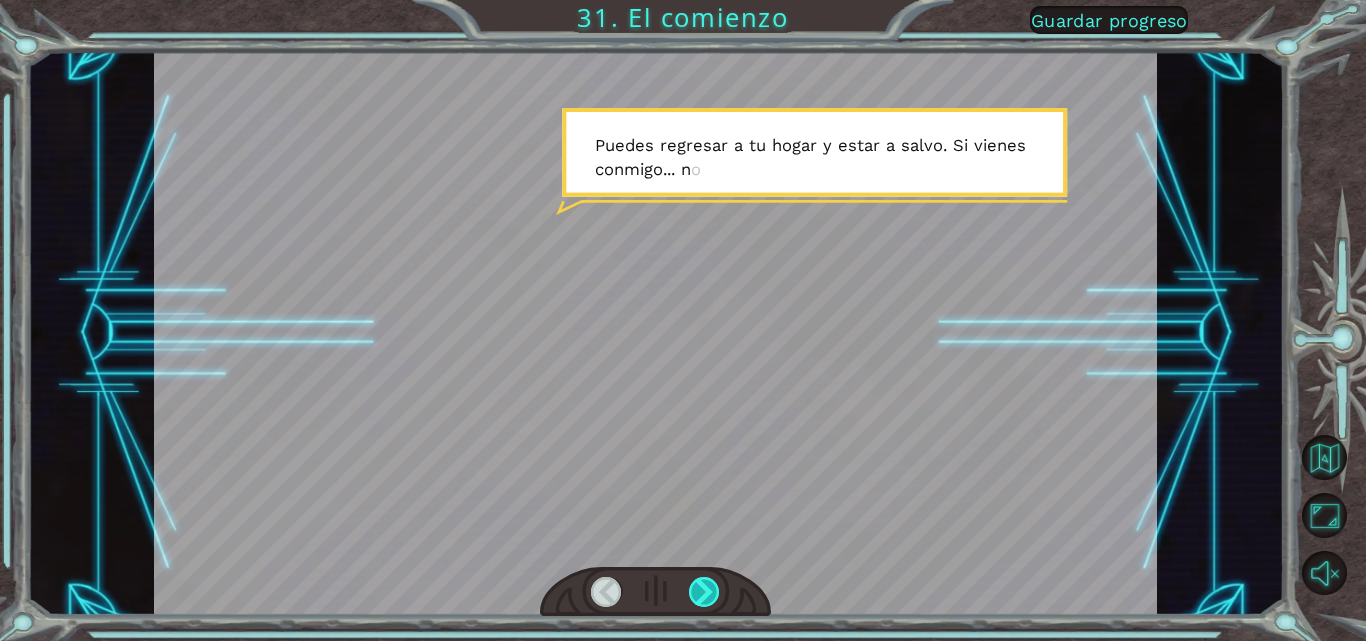 click at bounding box center [704, 592] 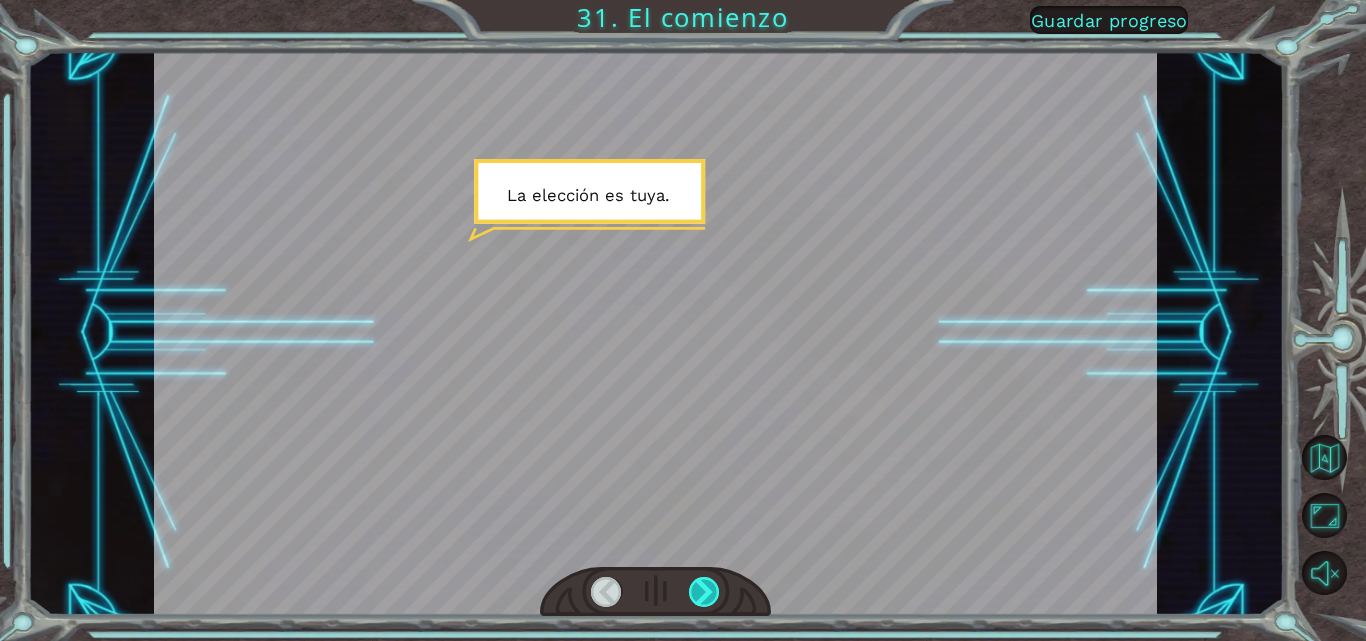 click at bounding box center [704, 592] 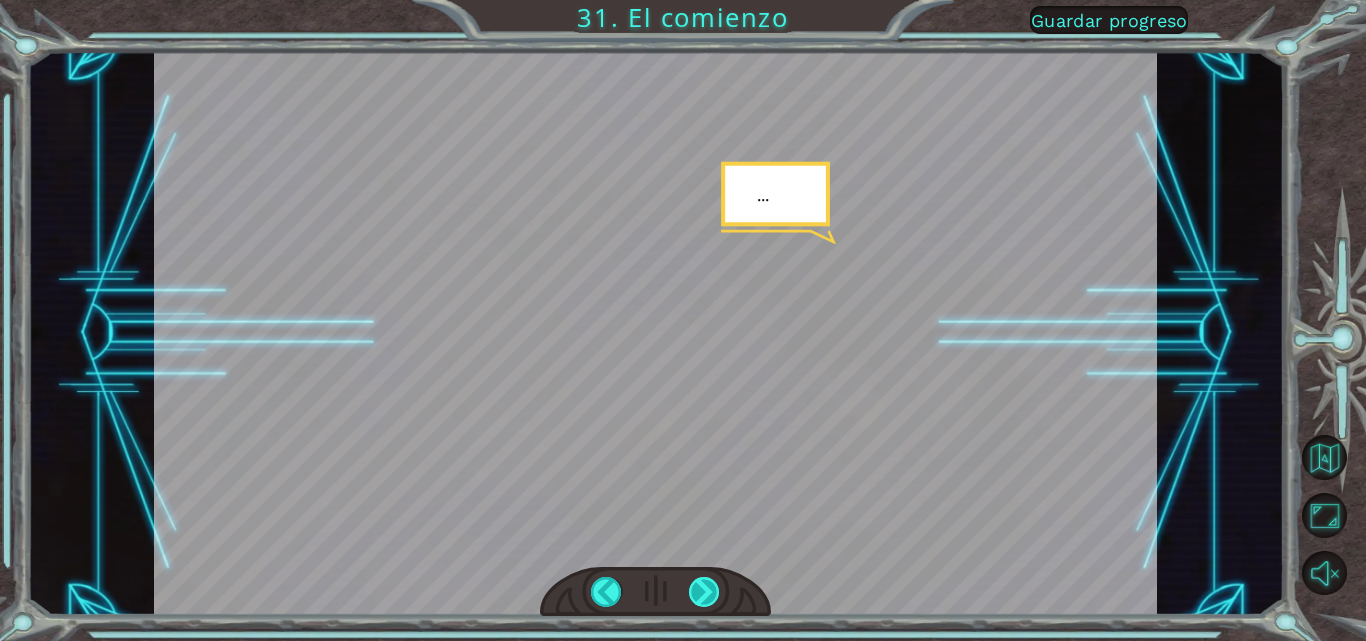 click at bounding box center (704, 592) 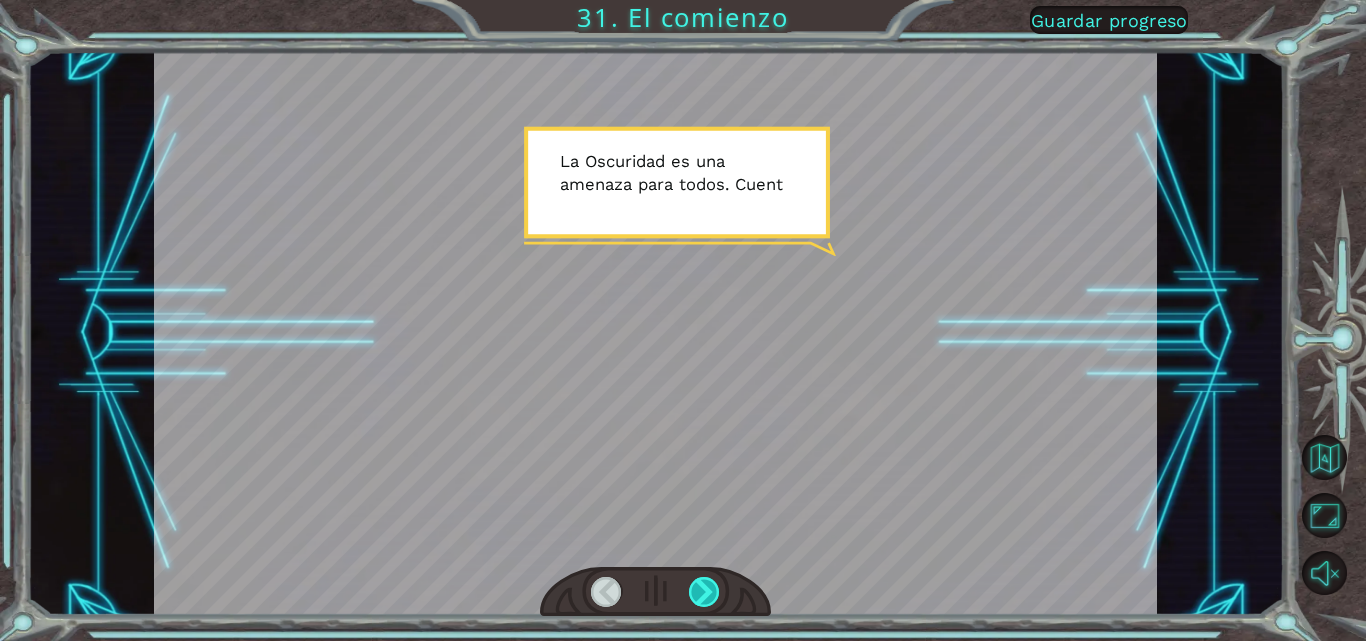 click at bounding box center (704, 592) 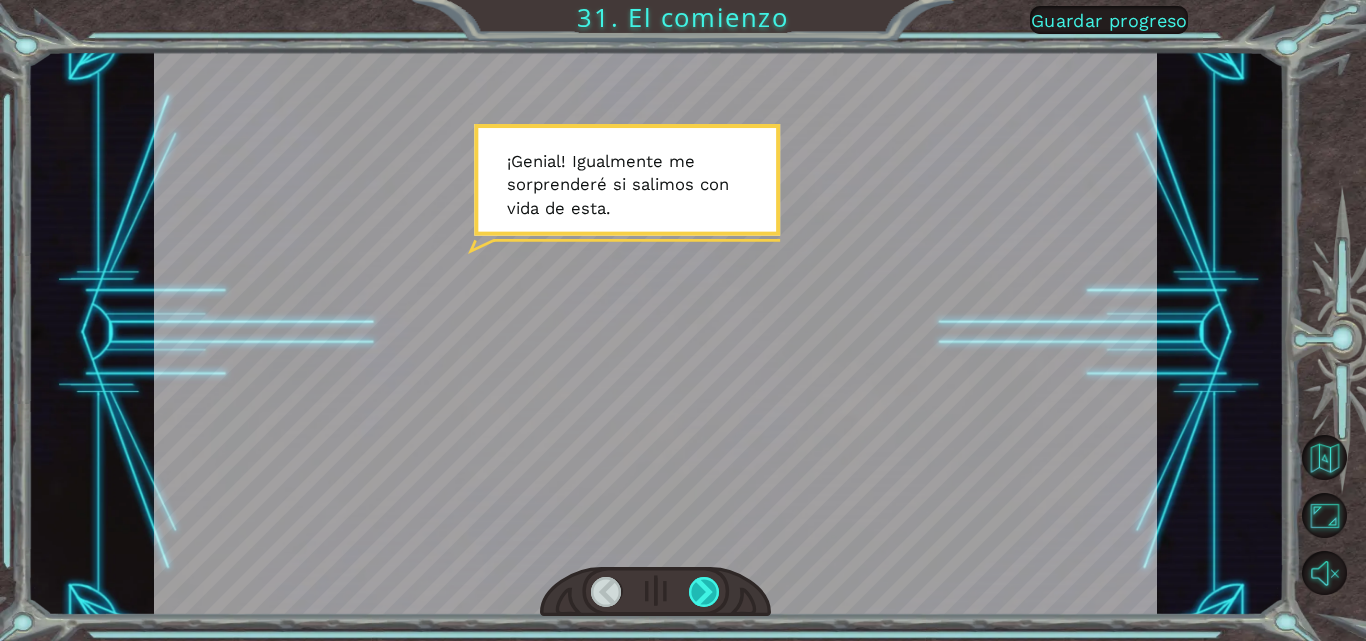 click at bounding box center (704, 592) 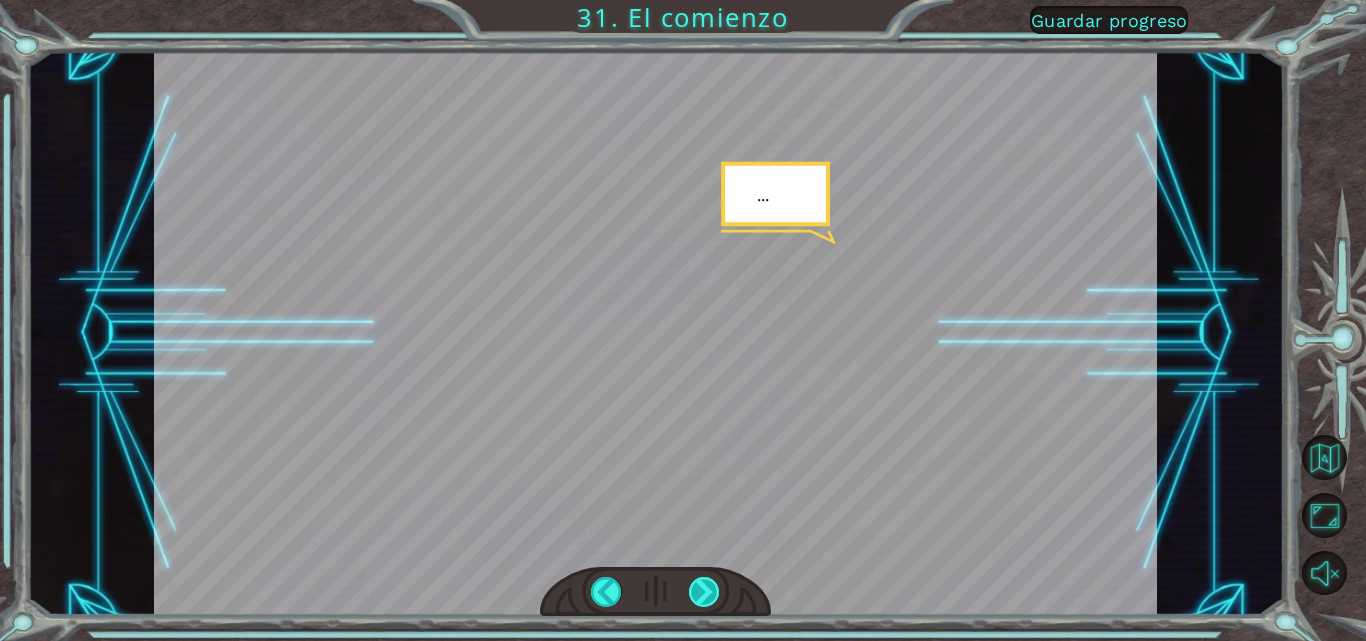 click at bounding box center (704, 592) 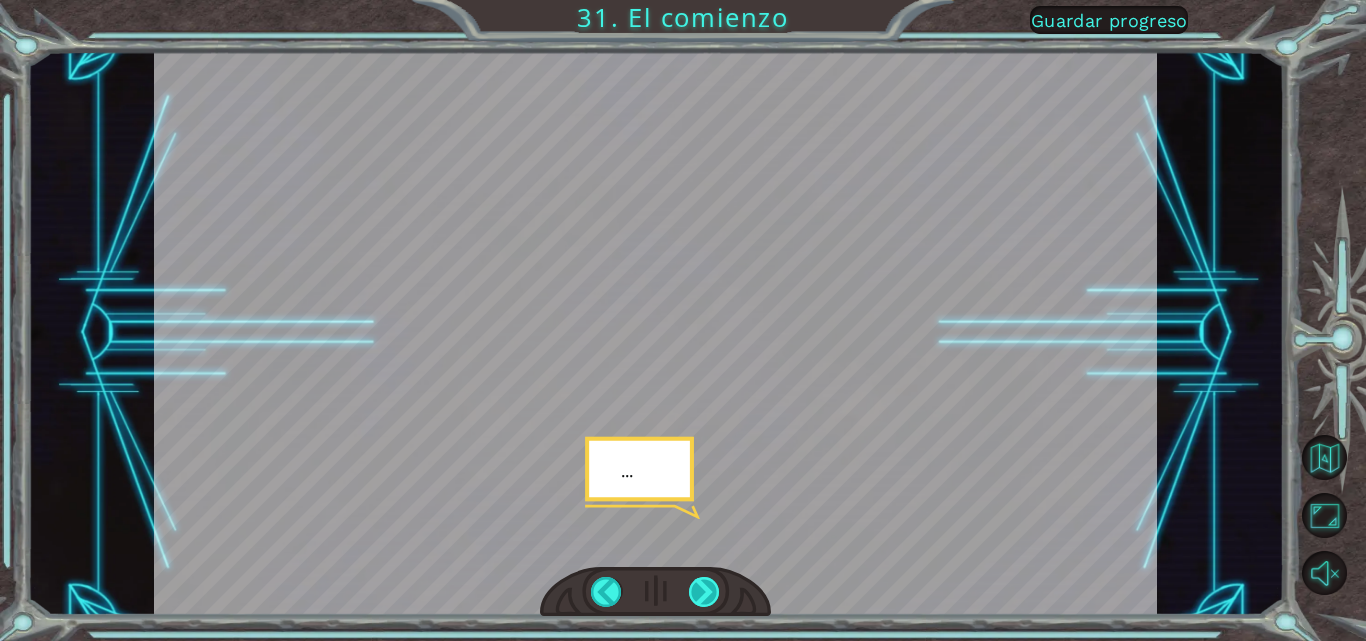 click at bounding box center [704, 592] 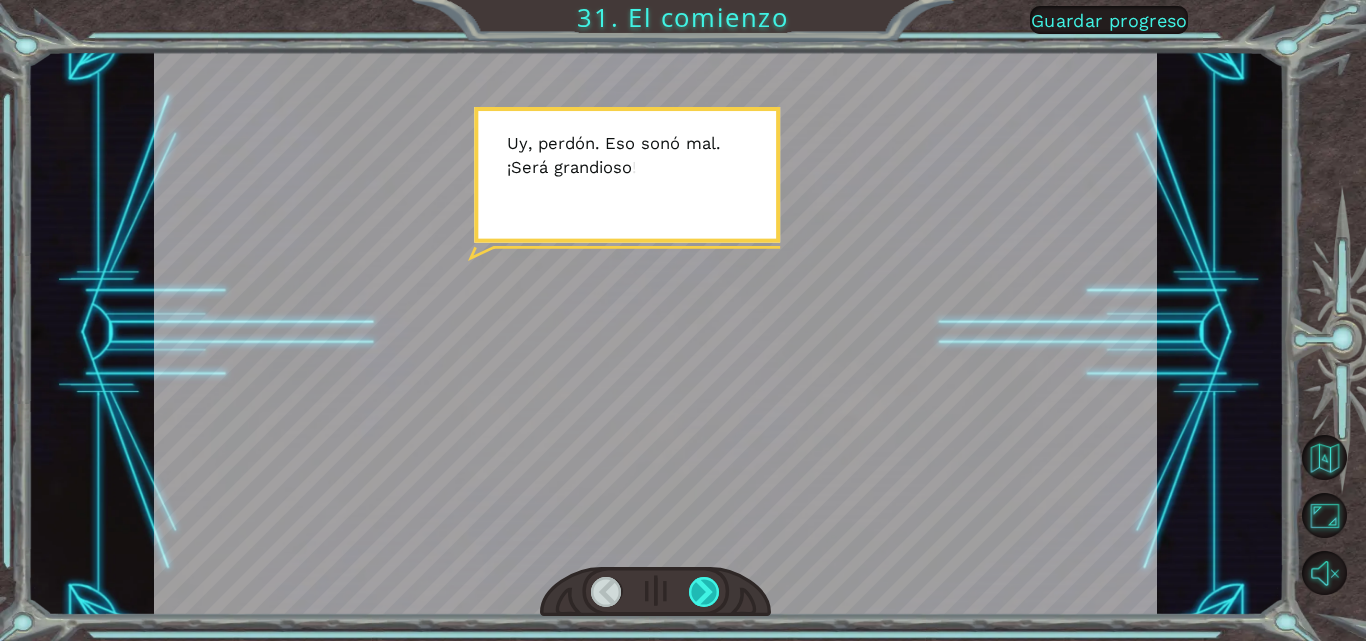 click at bounding box center (704, 592) 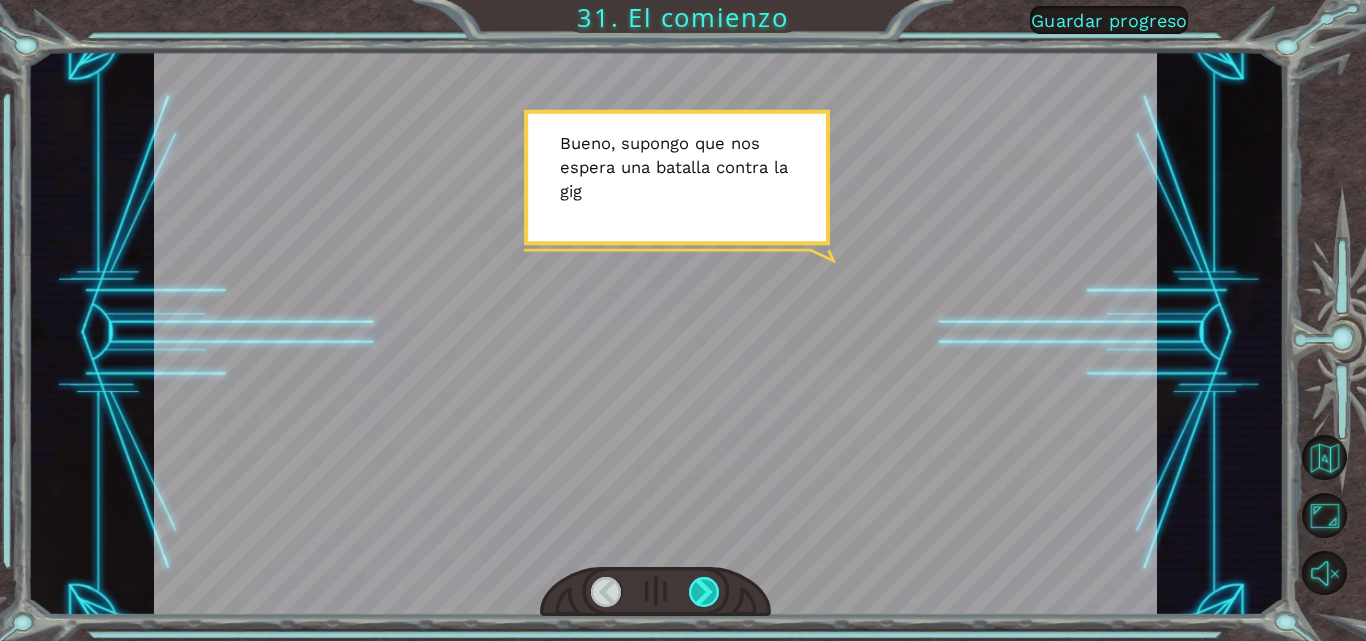click at bounding box center [704, 592] 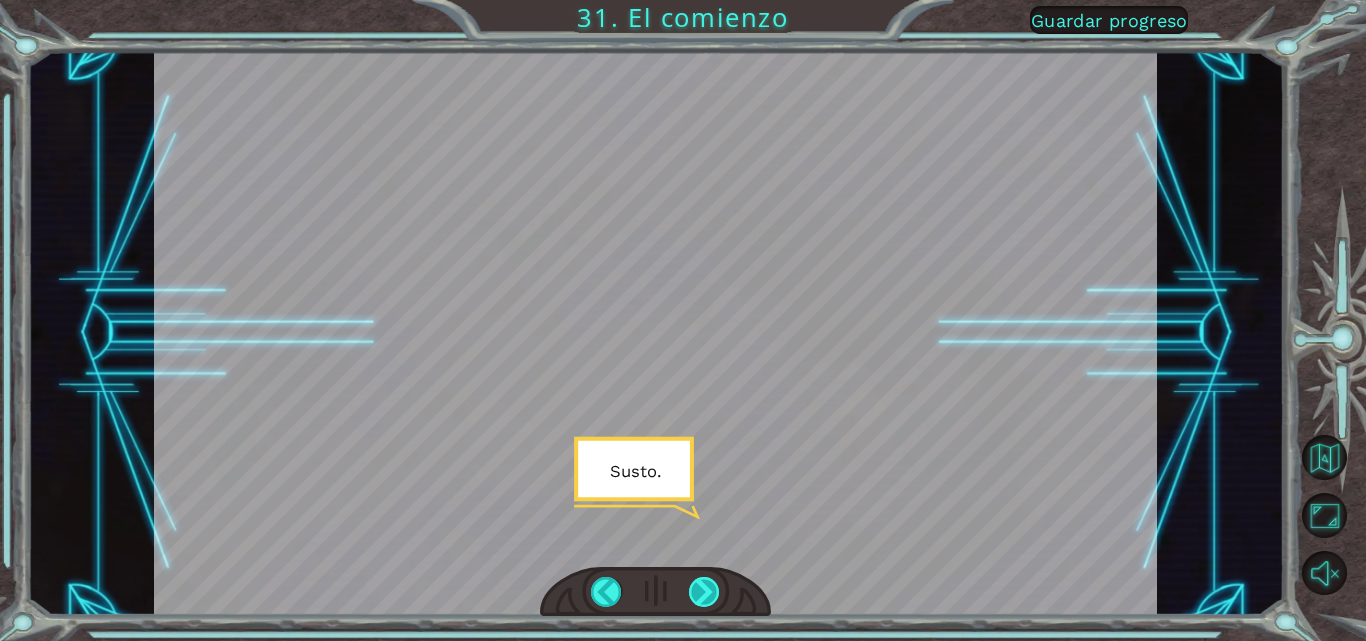 click at bounding box center [704, 592] 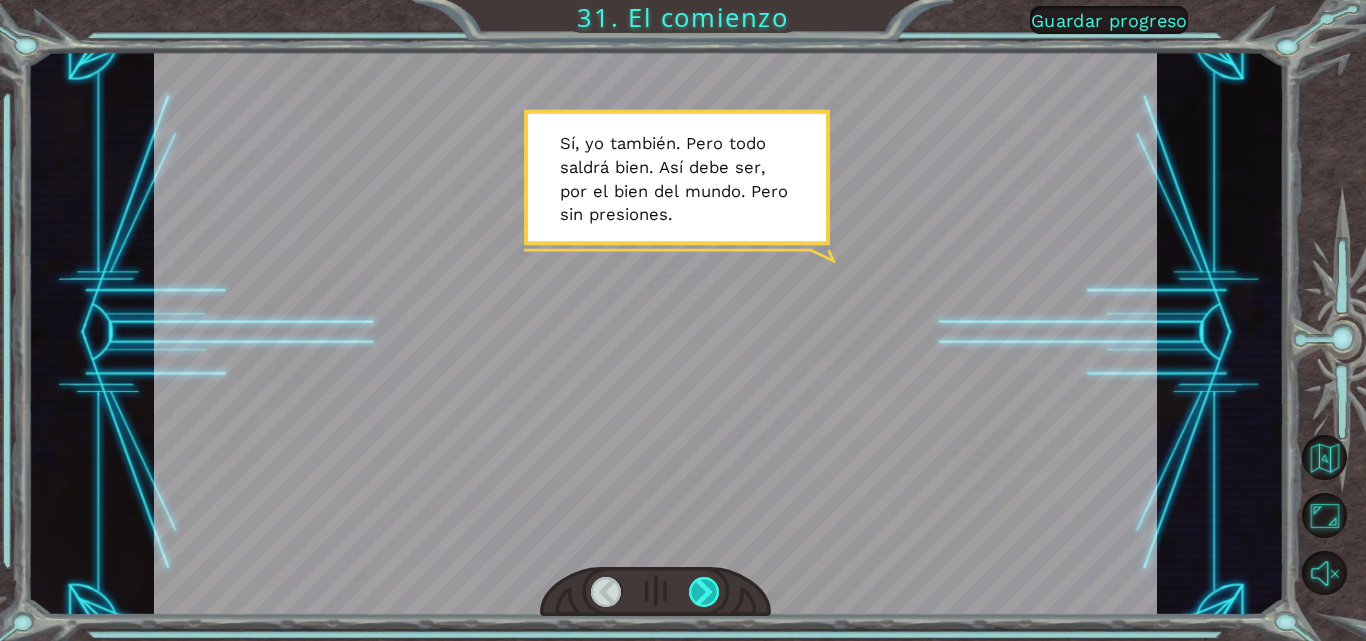 click at bounding box center (704, 592) 